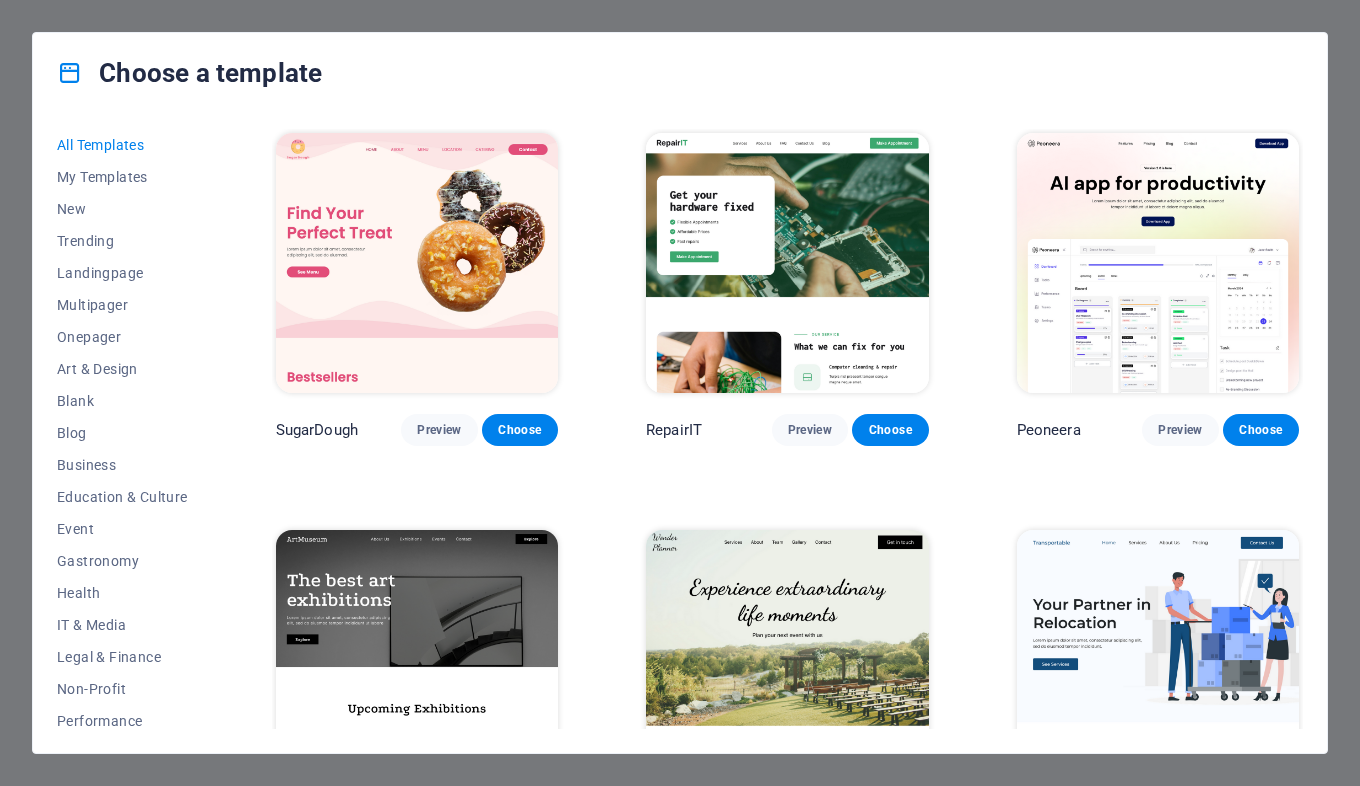 scroll, scrollTop: 0, scrollLeft: 0, axis: both 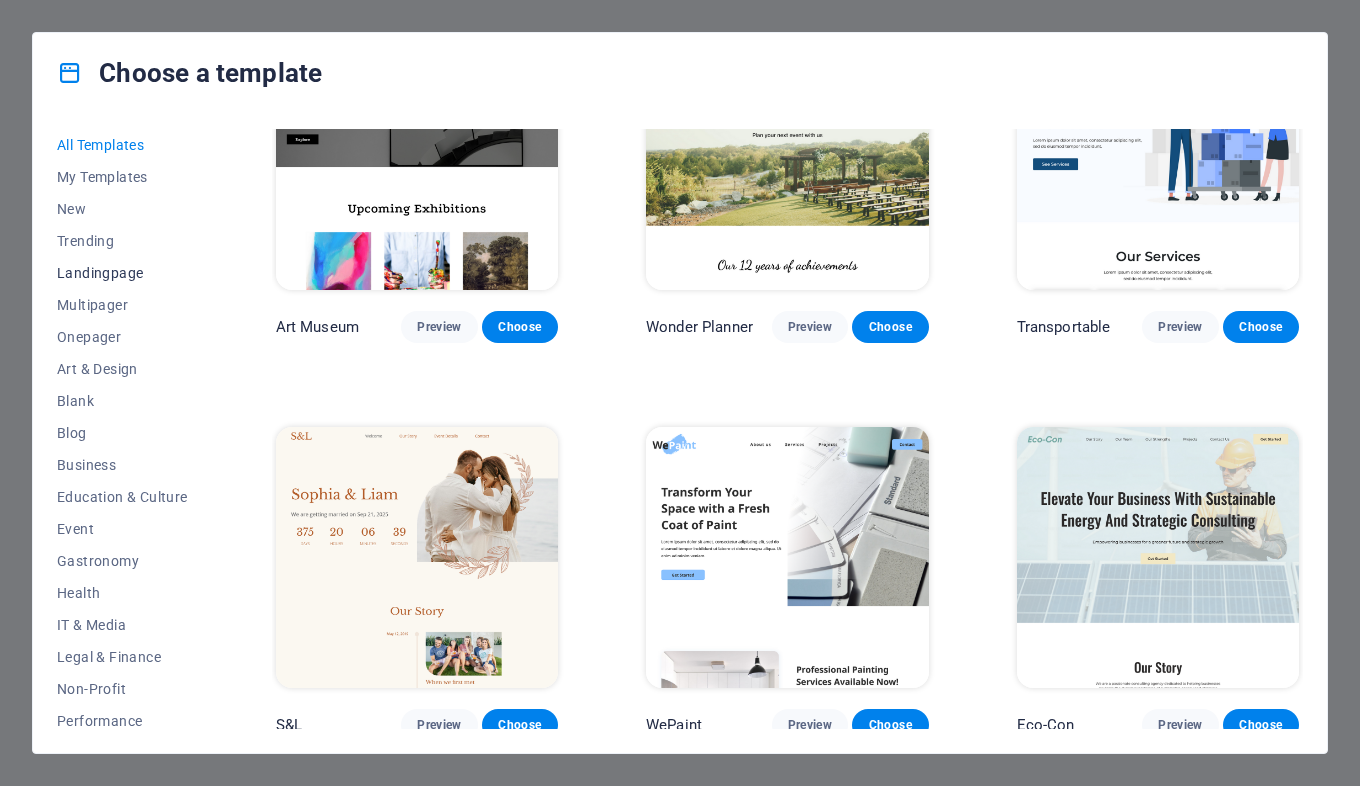 click on "Landingpage" at bounding box center (122, 273) 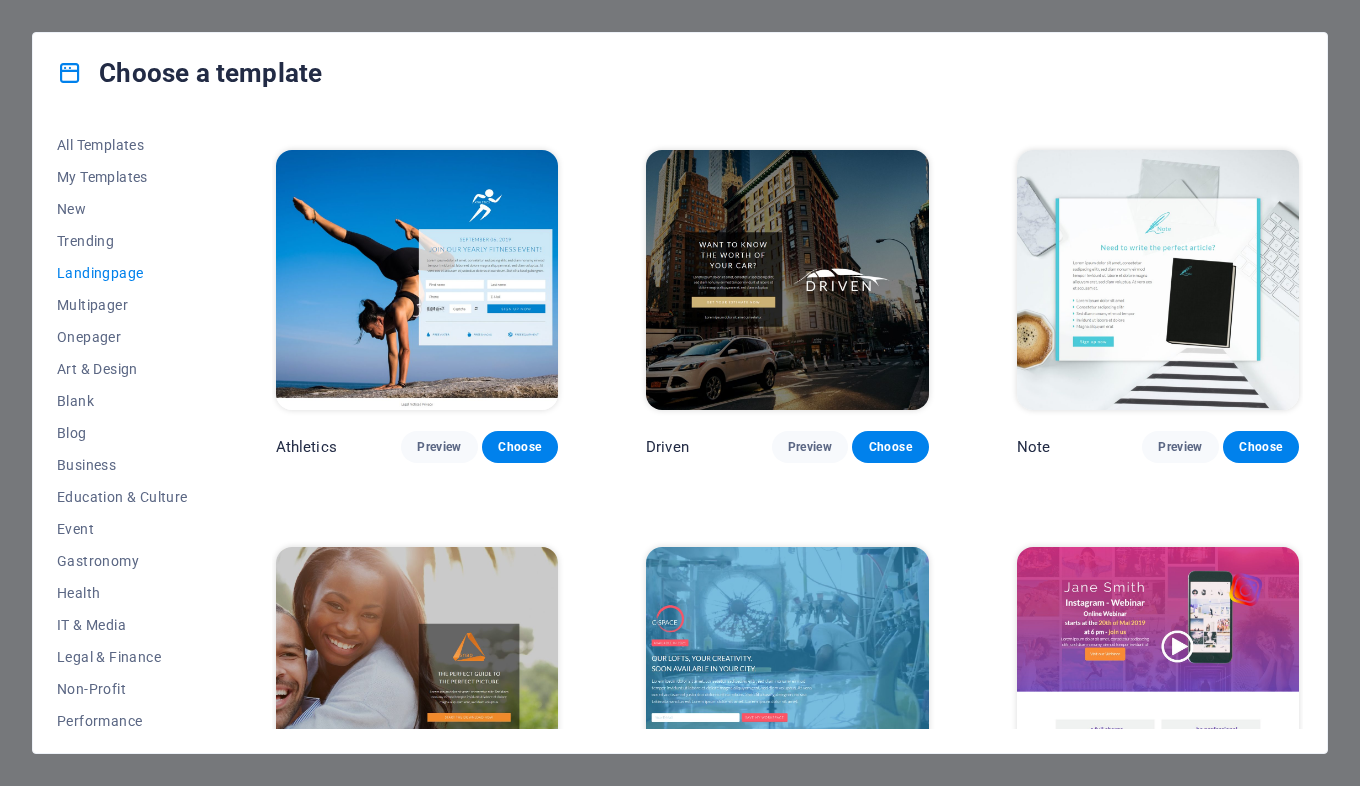 scroll, scrollTop: 1200, scrollLeft: 0, axis: vertical 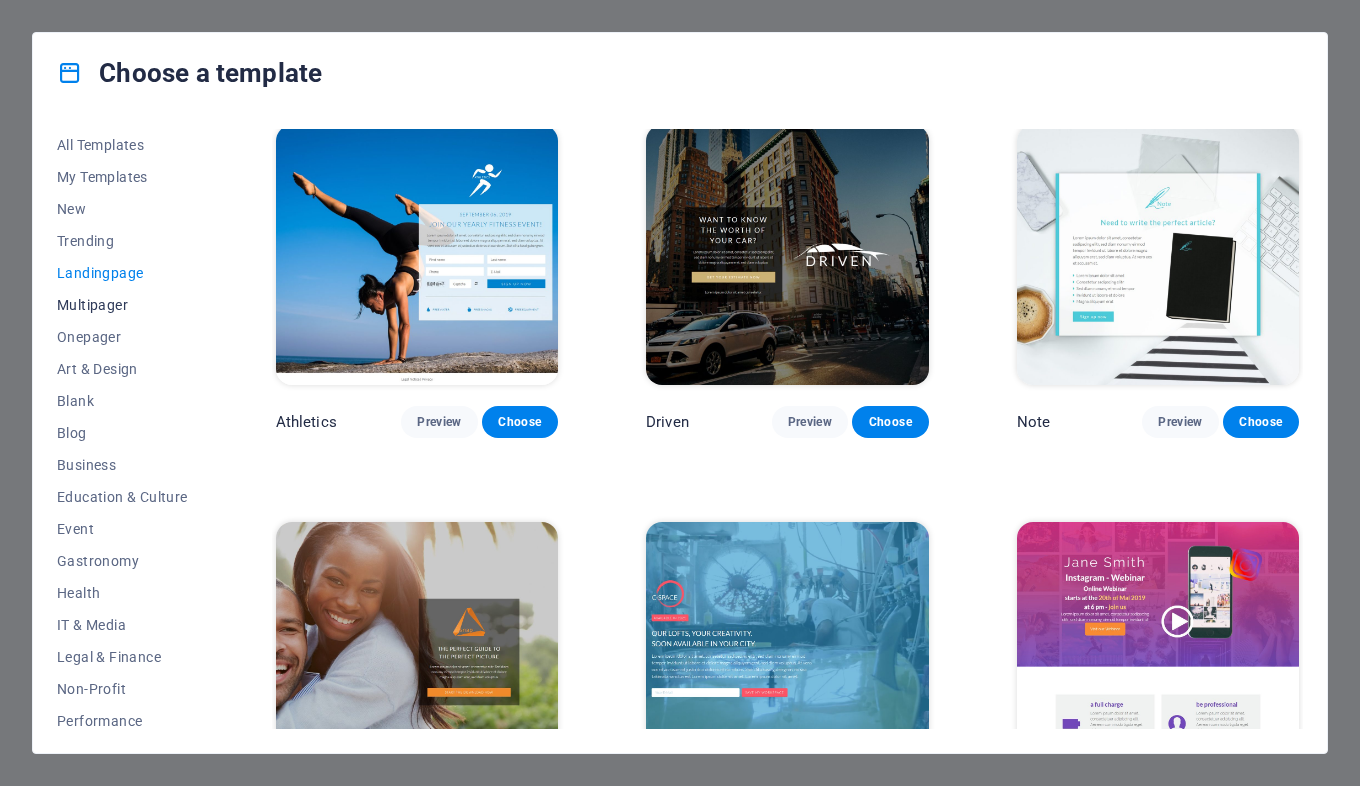 click on "Multipager" at bounding box center (122, 305) 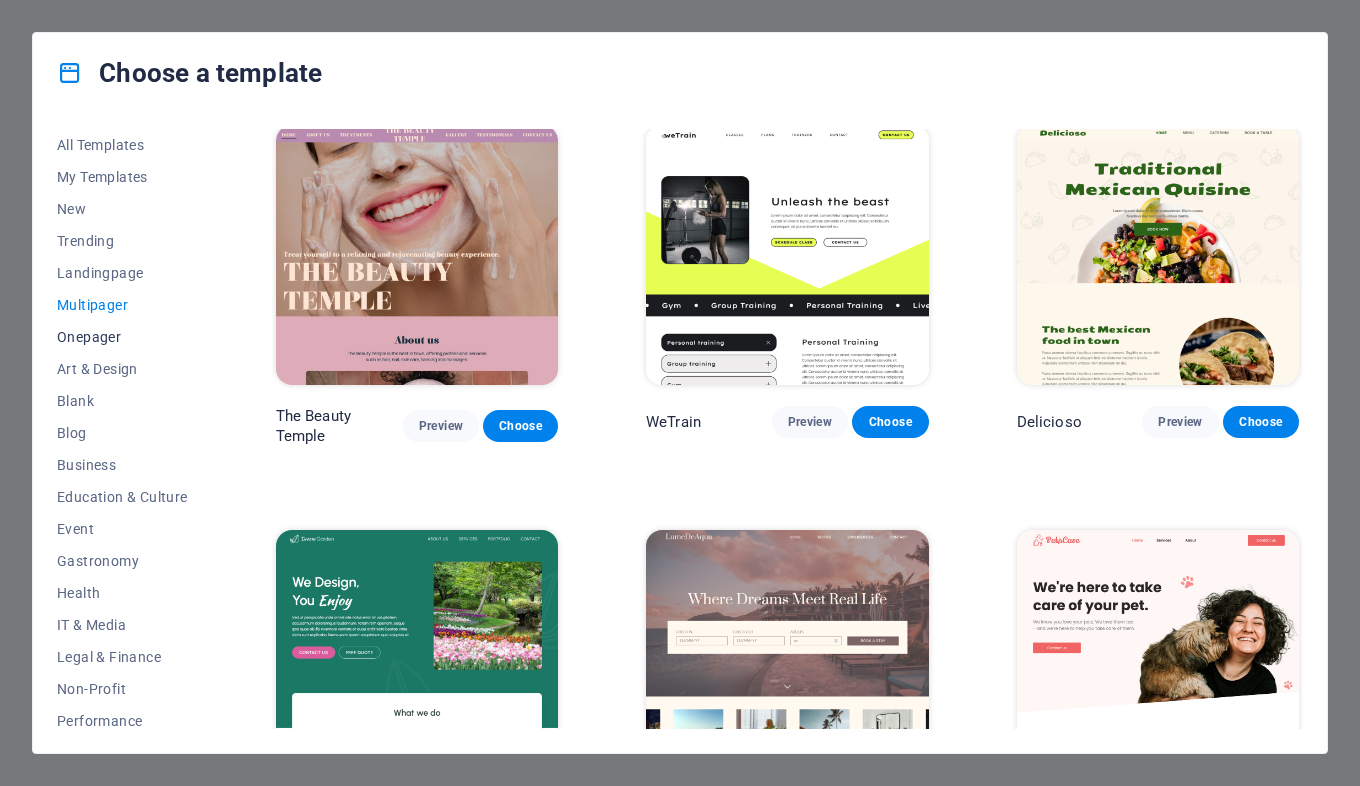 click on "Onepager" at bounding box center [122, 337] 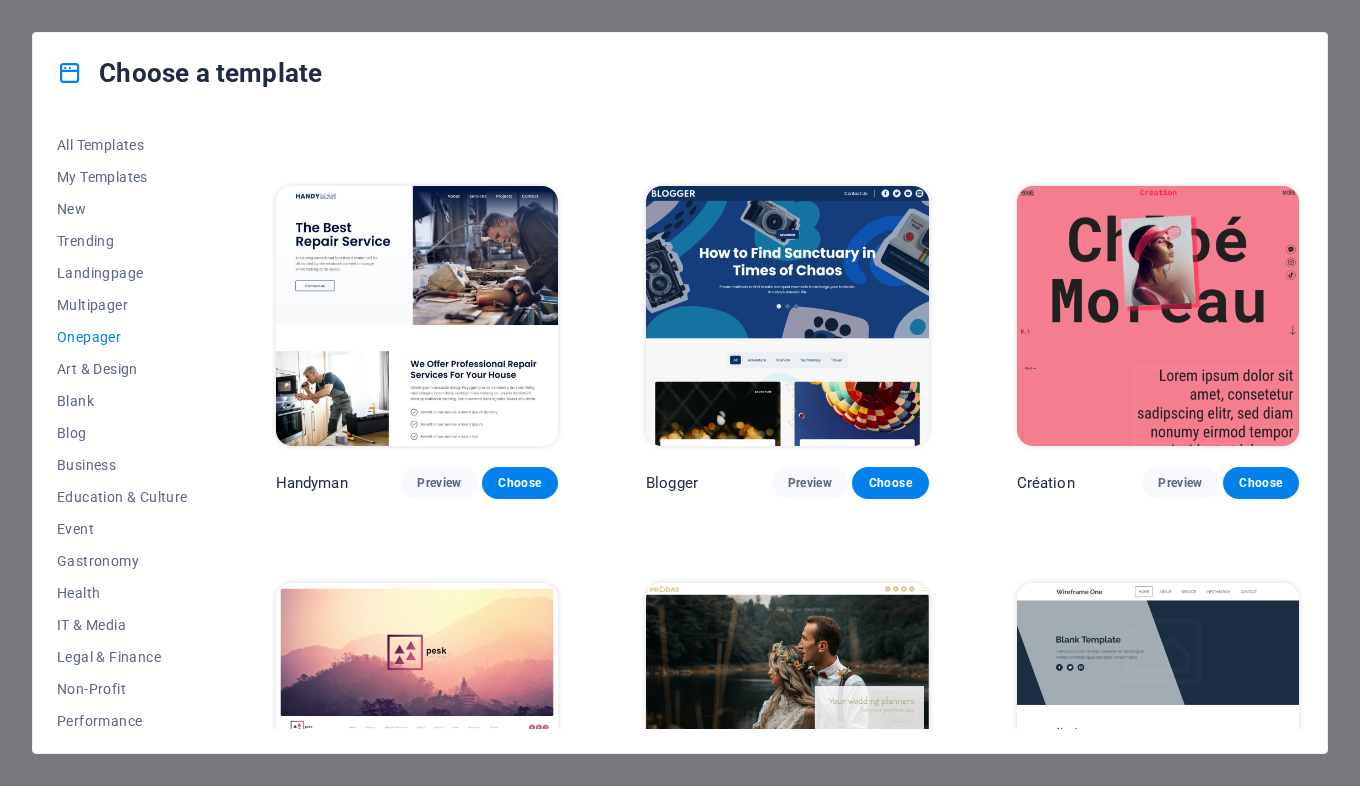 scroll, scrollTop: 2000, scrollLeft: 0, axis: vertical 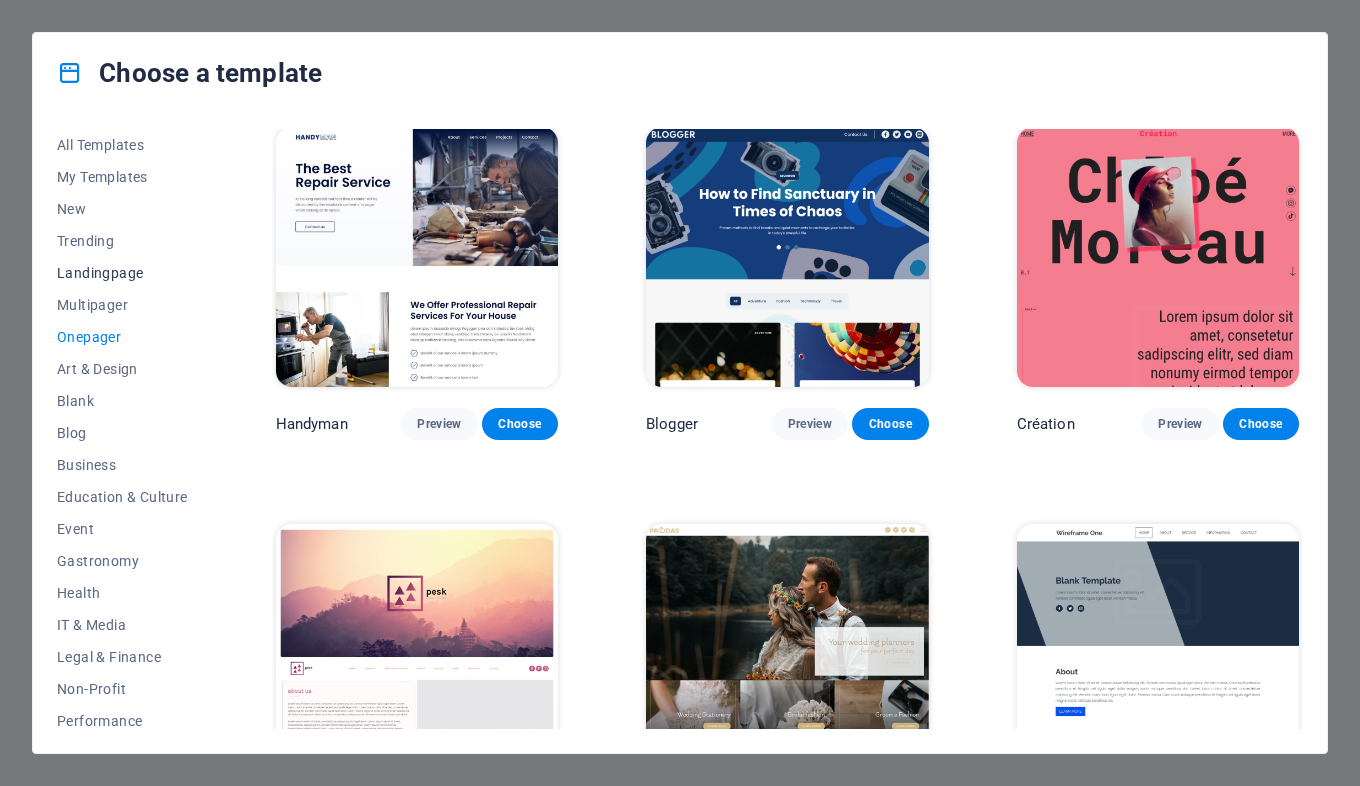click on "Landingpage" at bounding box center [122, 273] 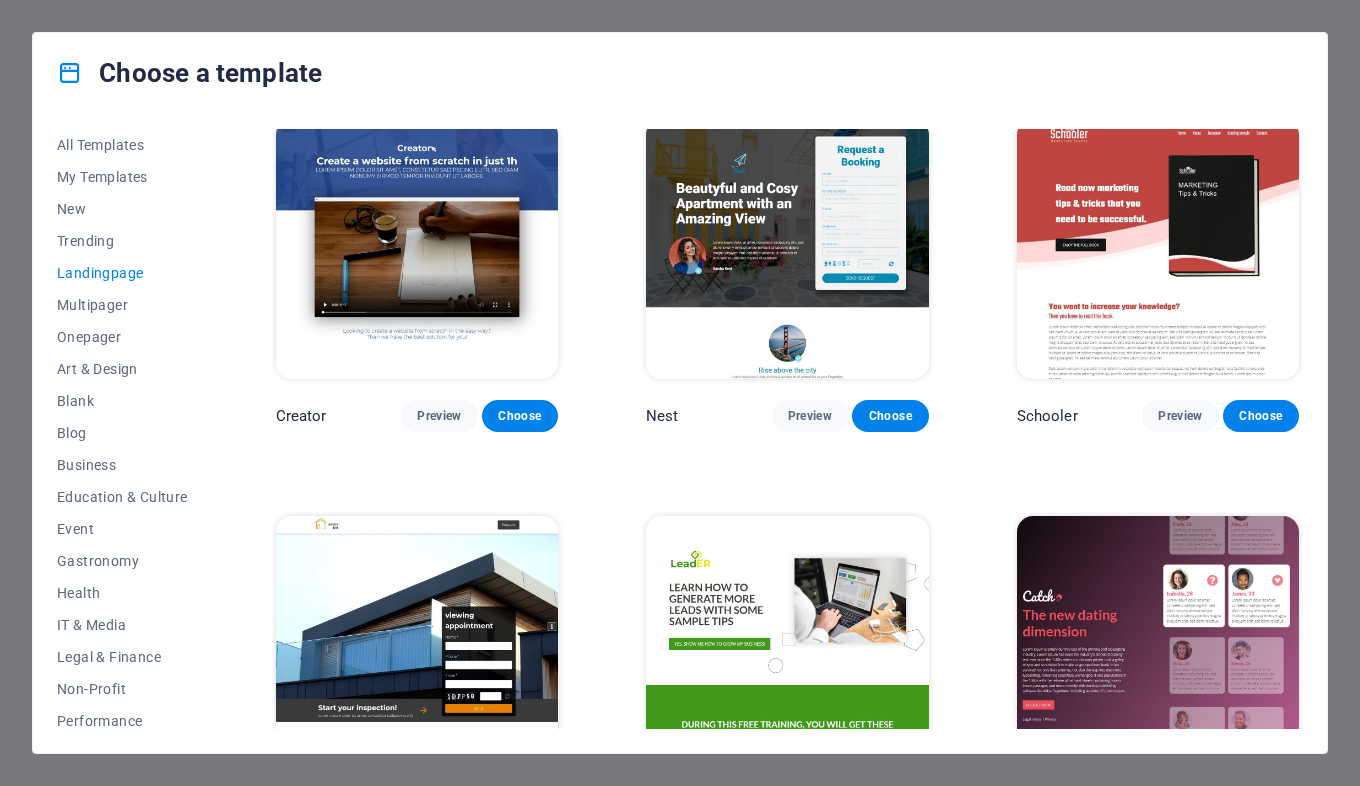 scroll, scrollTop: 2000, scrollLeft: 0, axis: vertical 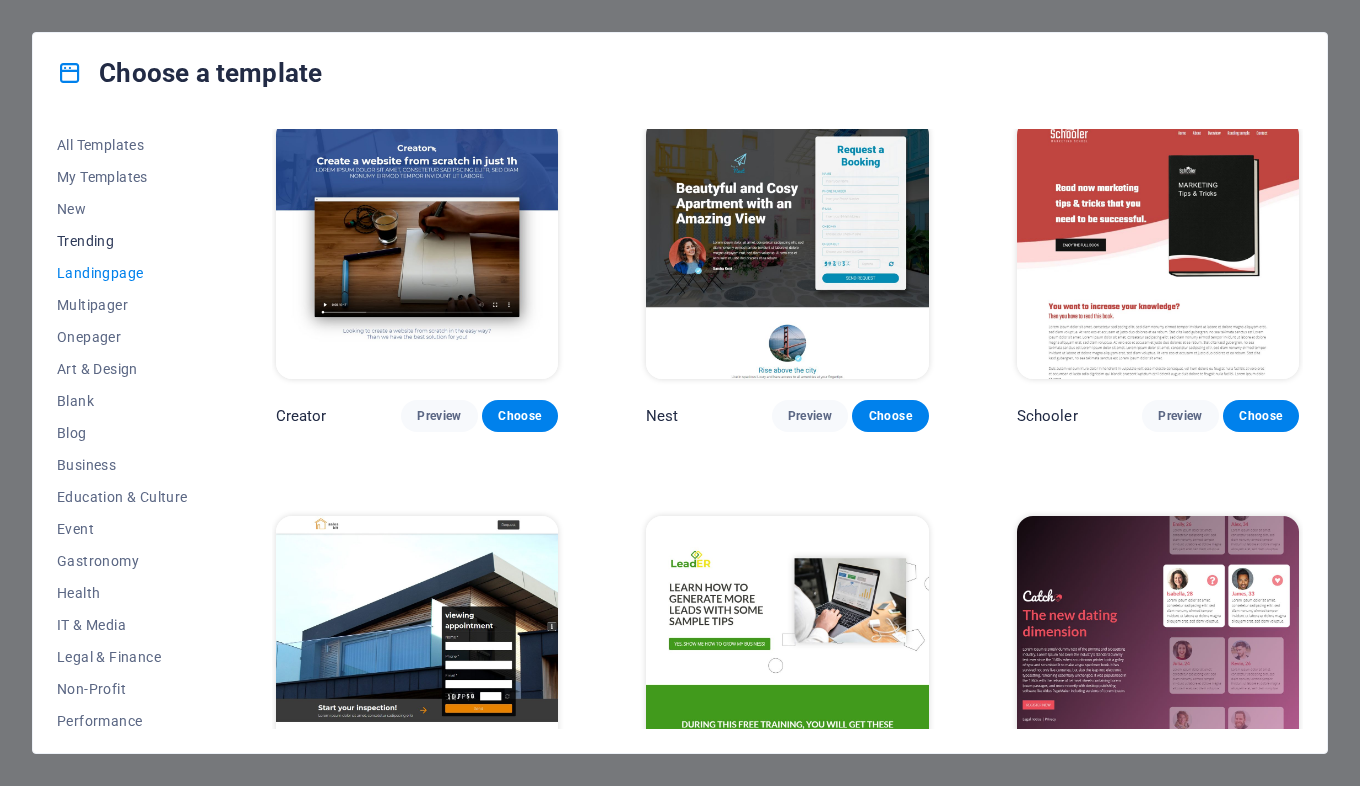 click on "Trending" at bounding box center [122, 241] 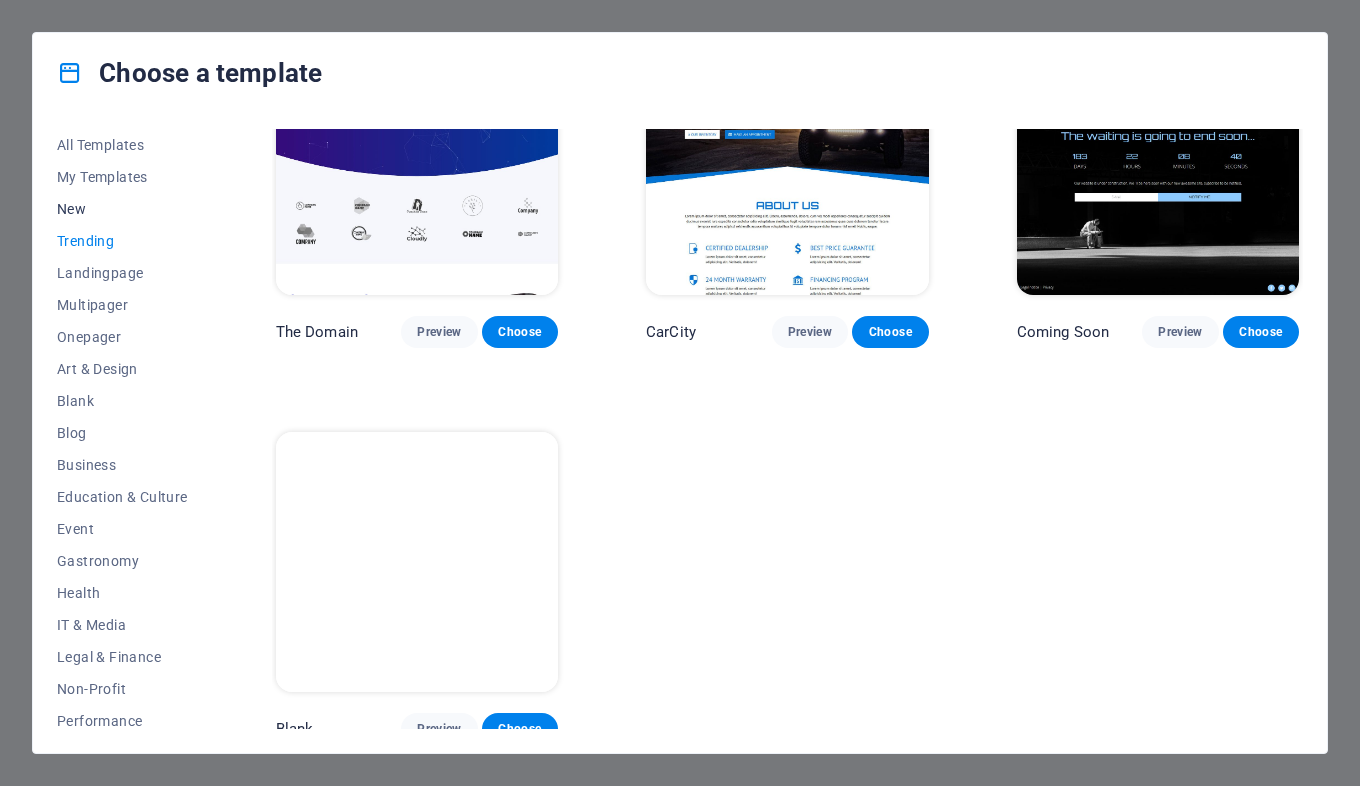 click on "New" at bounding box center (122, 209) 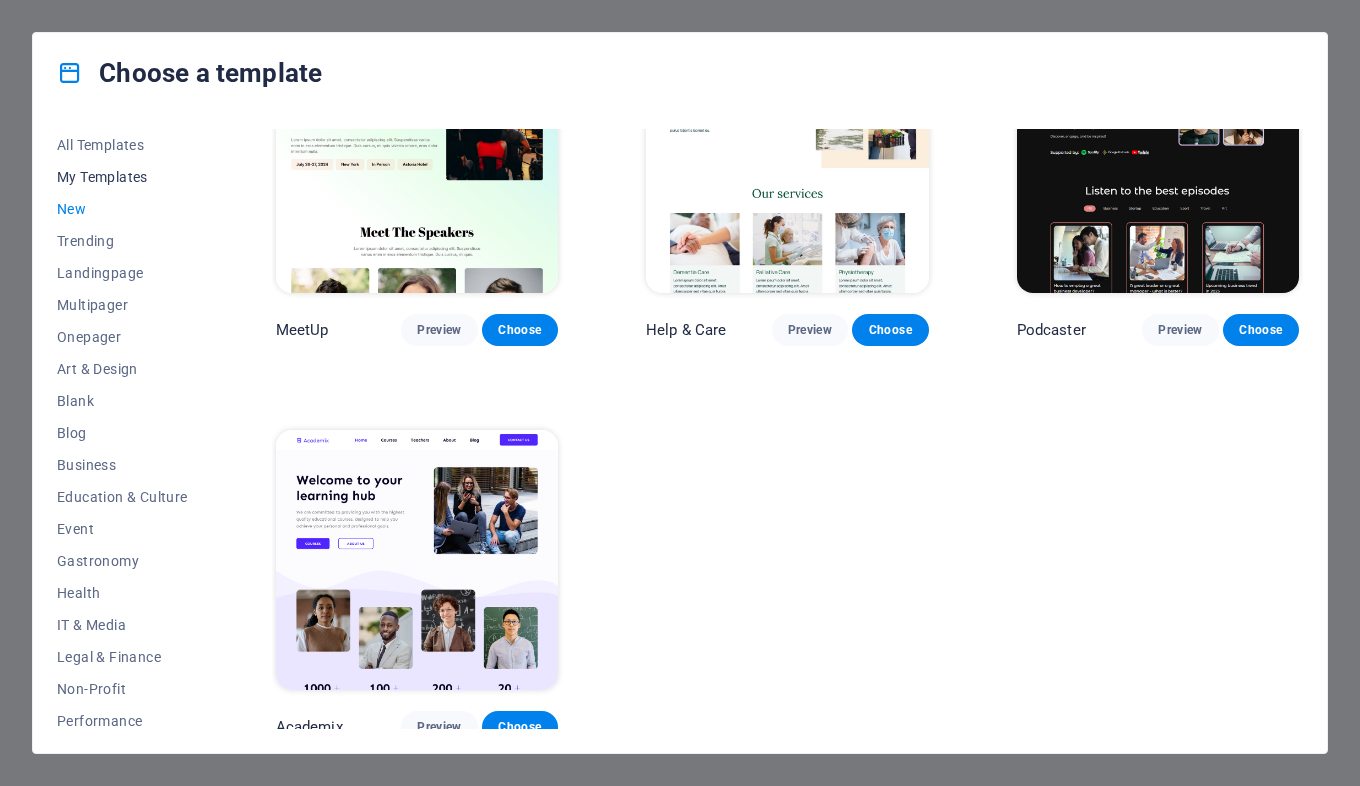 click on "My Templates" at bounding box center (122, 177) 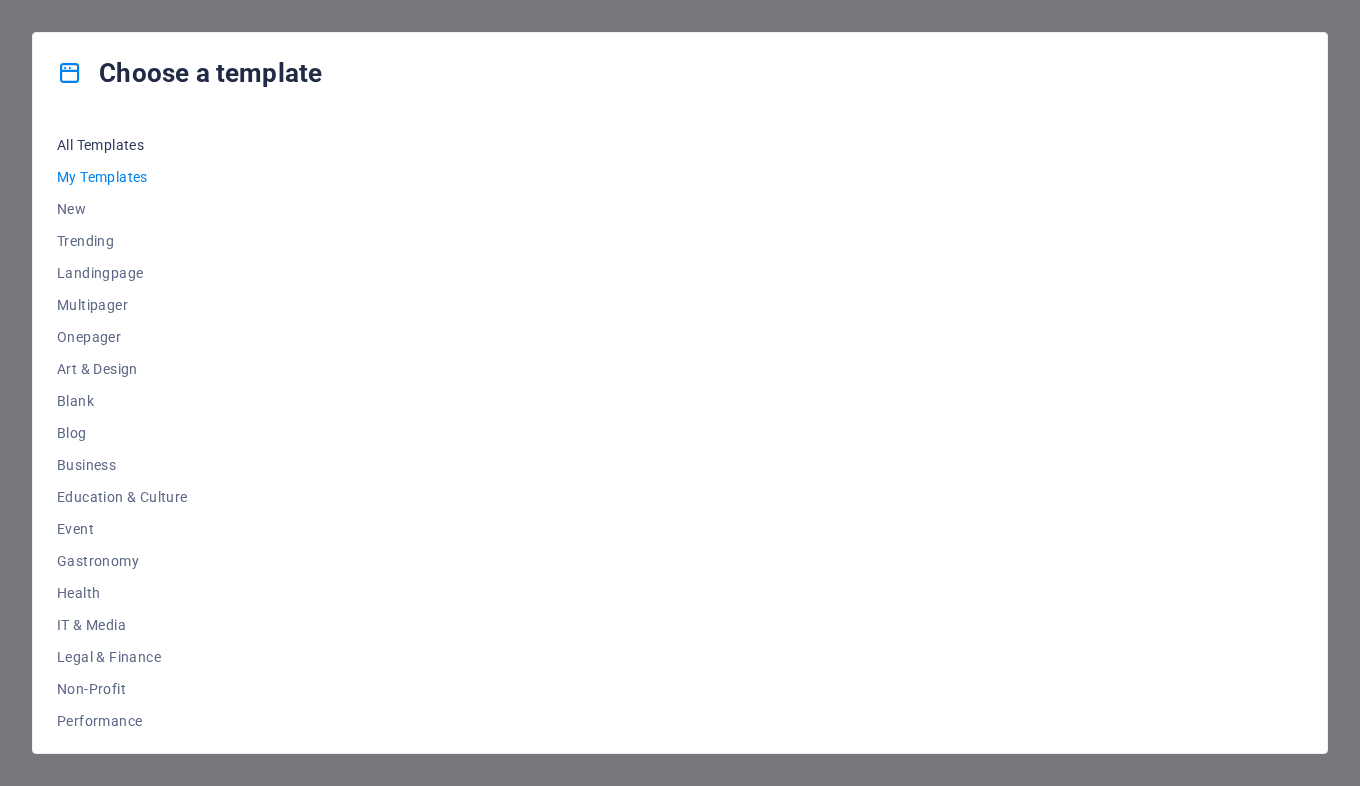 click on "All Templates" at bounding box center [122, 145] 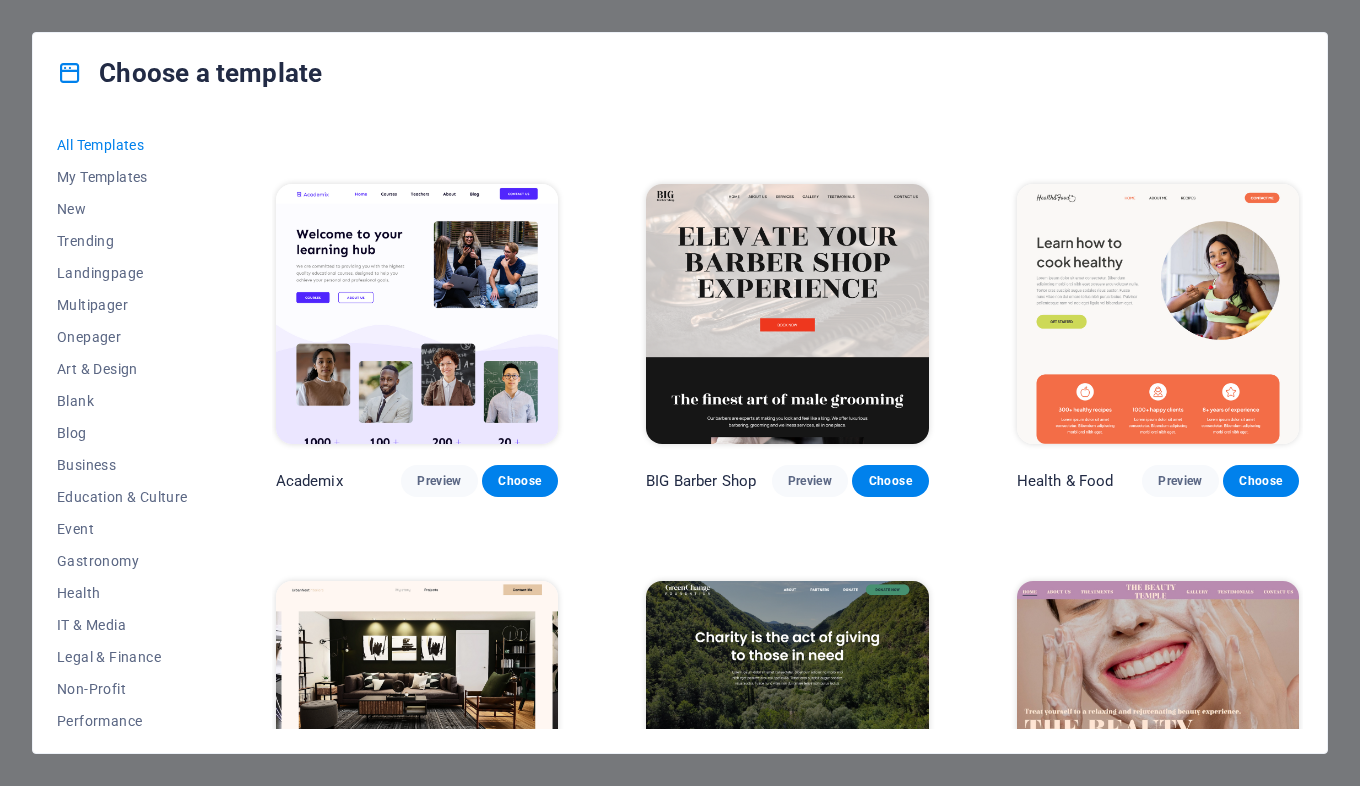 scroll, scrollTop: 1600, scrollLeft: 0, axis: vertical 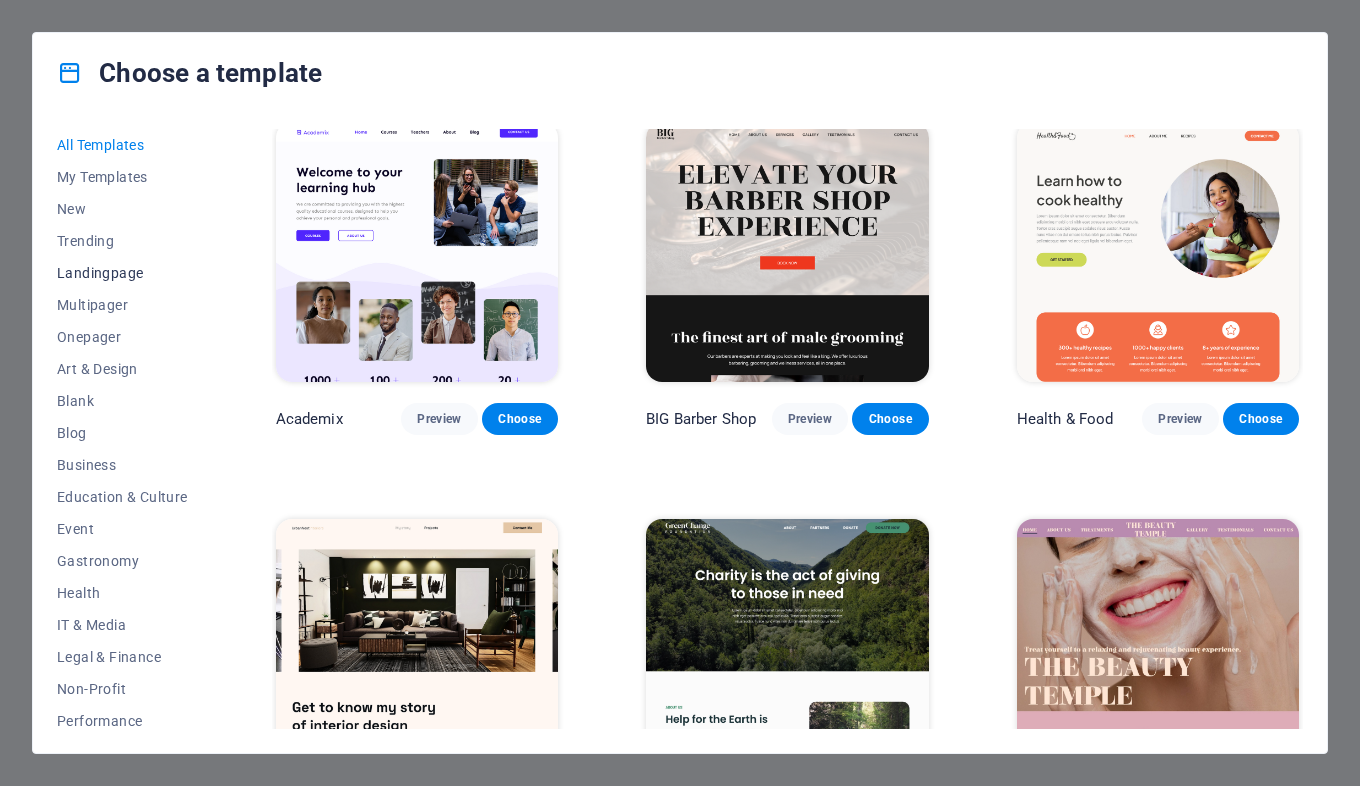 click on "Landingpage" at bounding box center [122, 273] 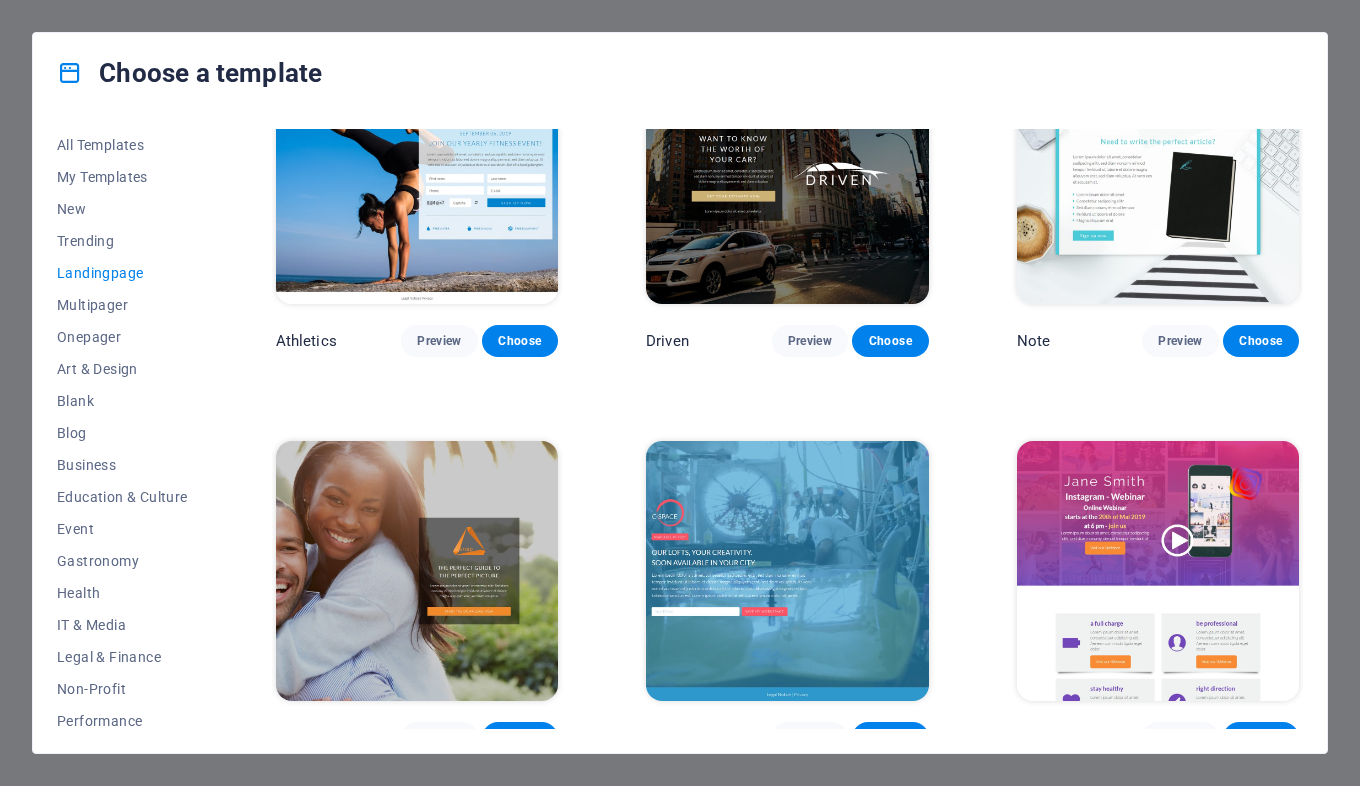 scroll, scrollTop: 1270, scrollLeft: 0, axis: vertical 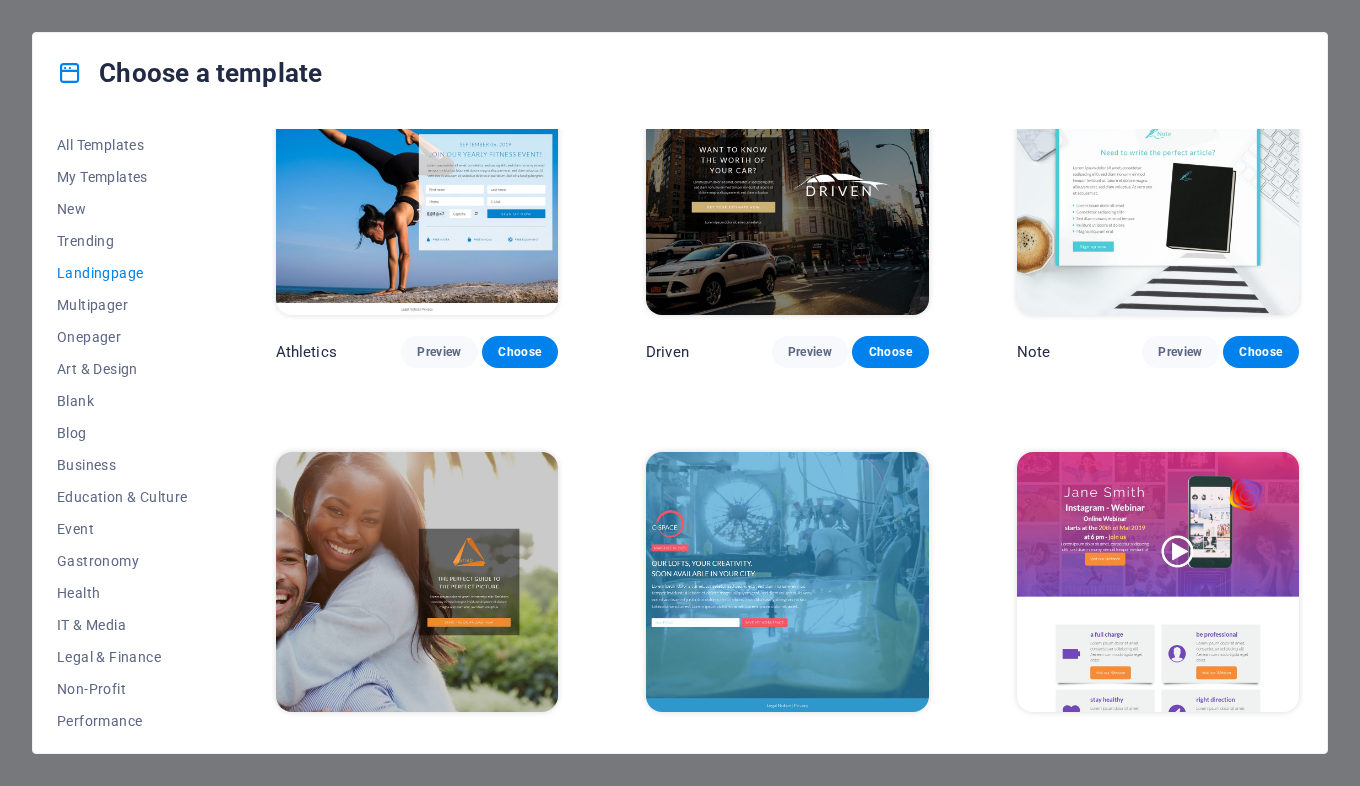 click at bounding box center [417, 582] 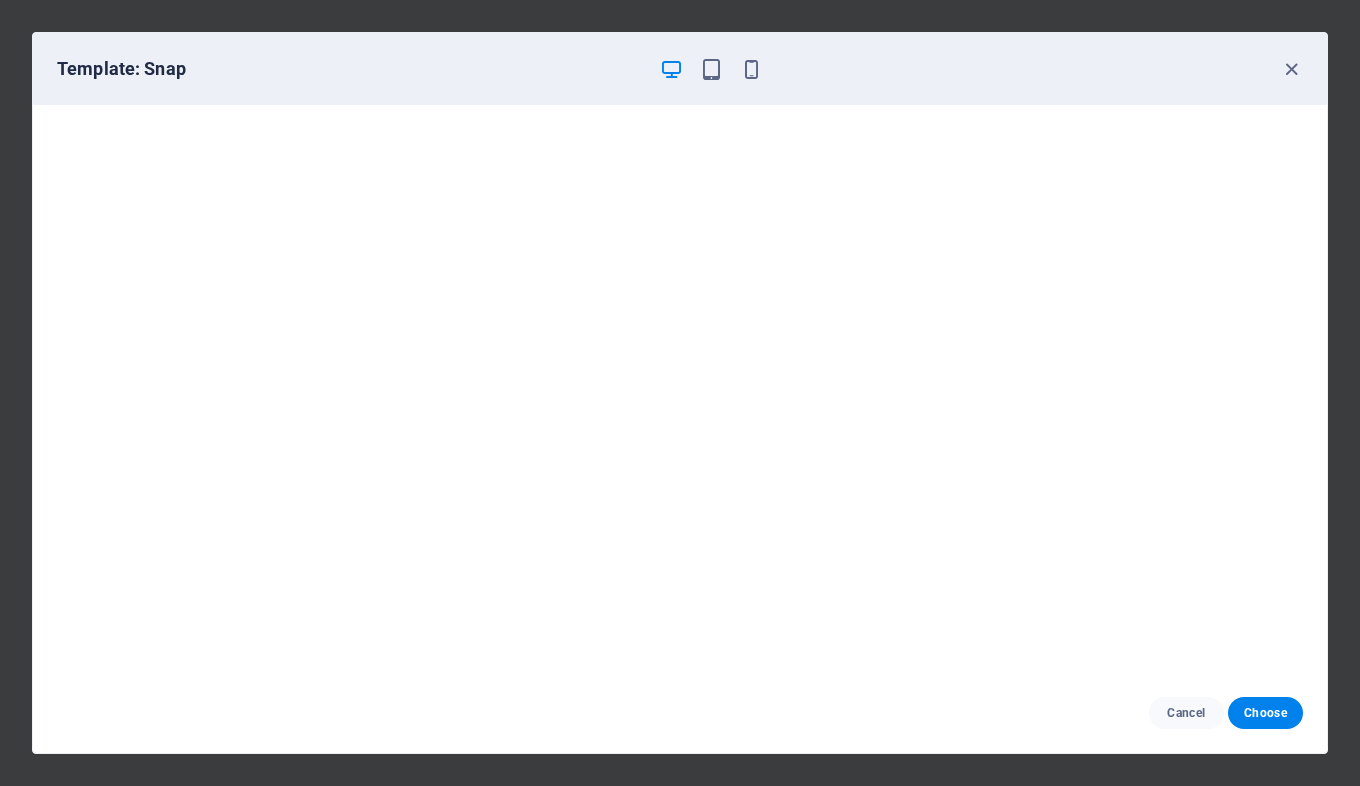 scroll, scrollTop: 4, scrollLeft: 0, axis: vertical 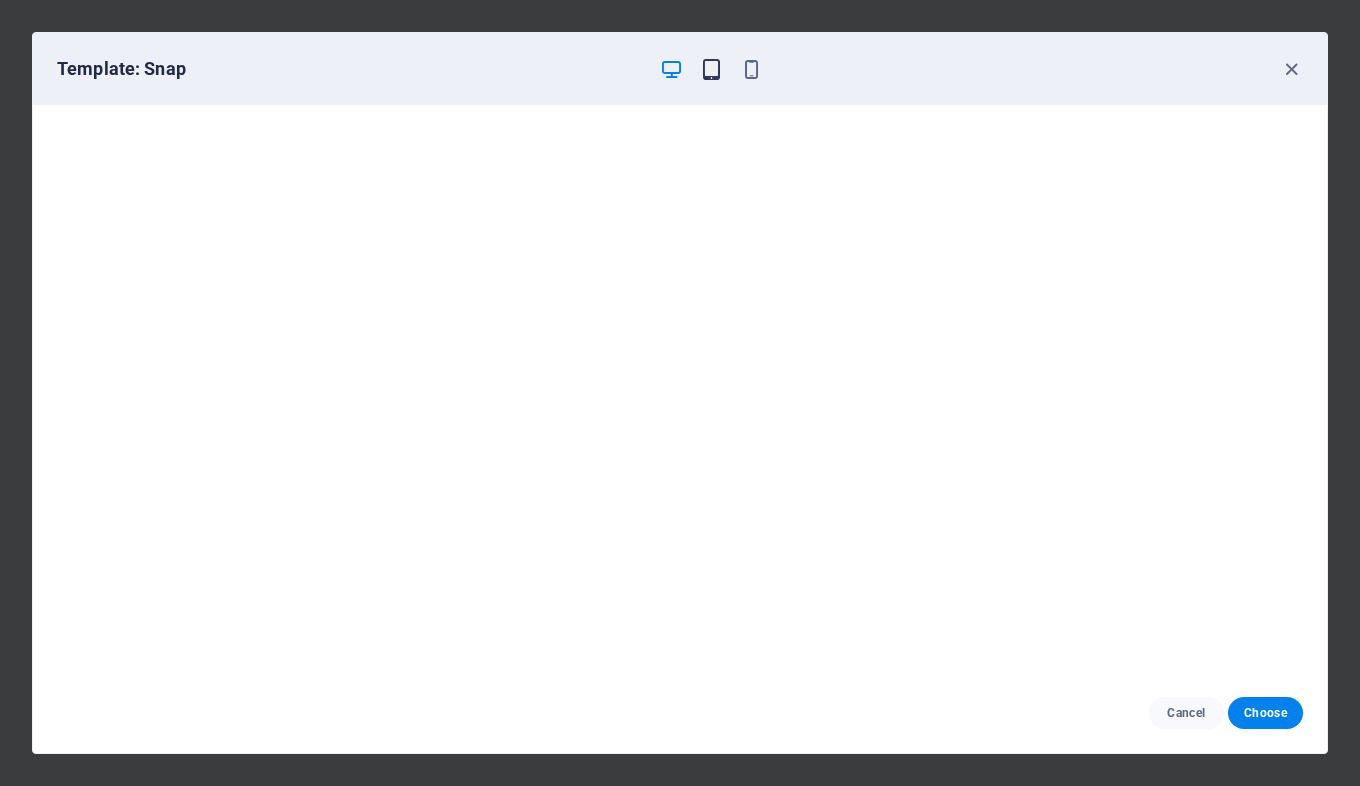 click at bounding box center [711, 69] 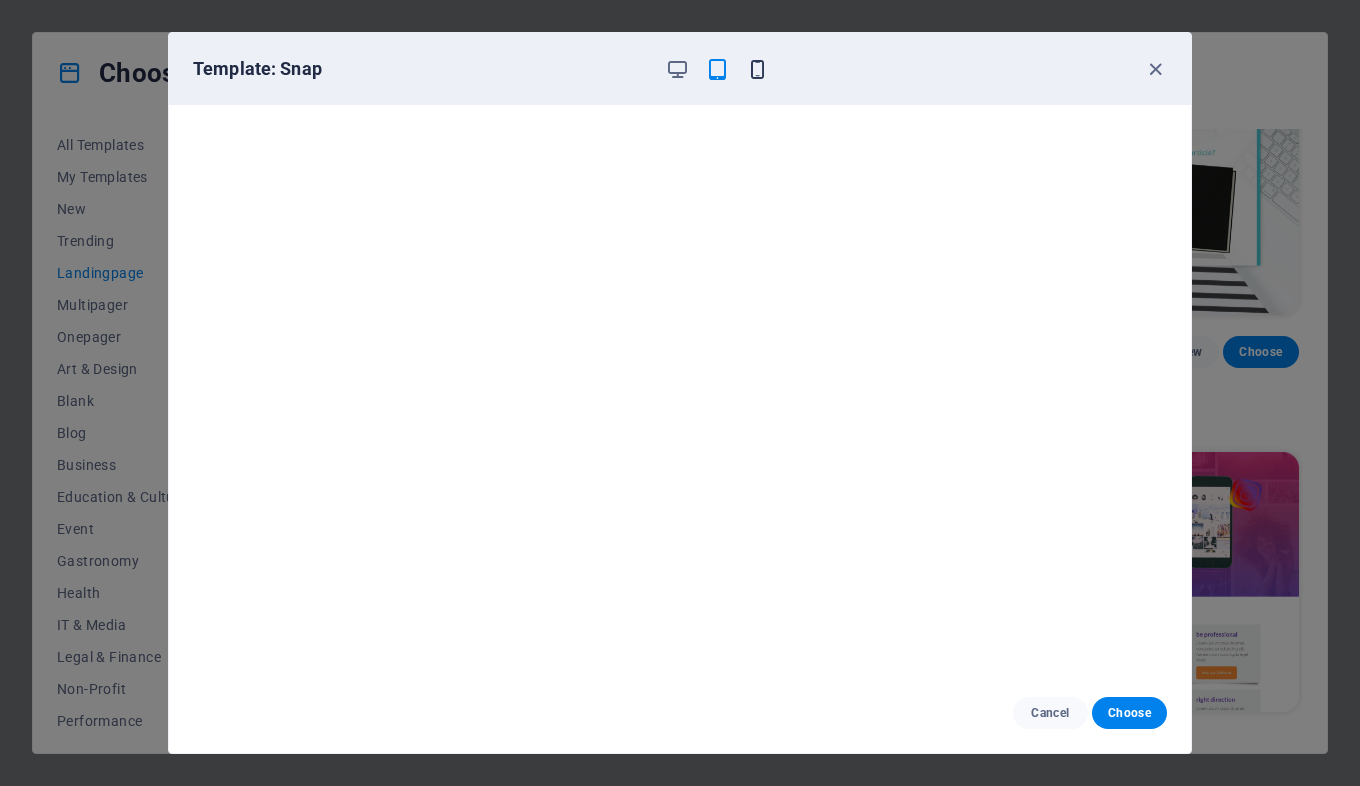 click at bounding box center (757, 69) 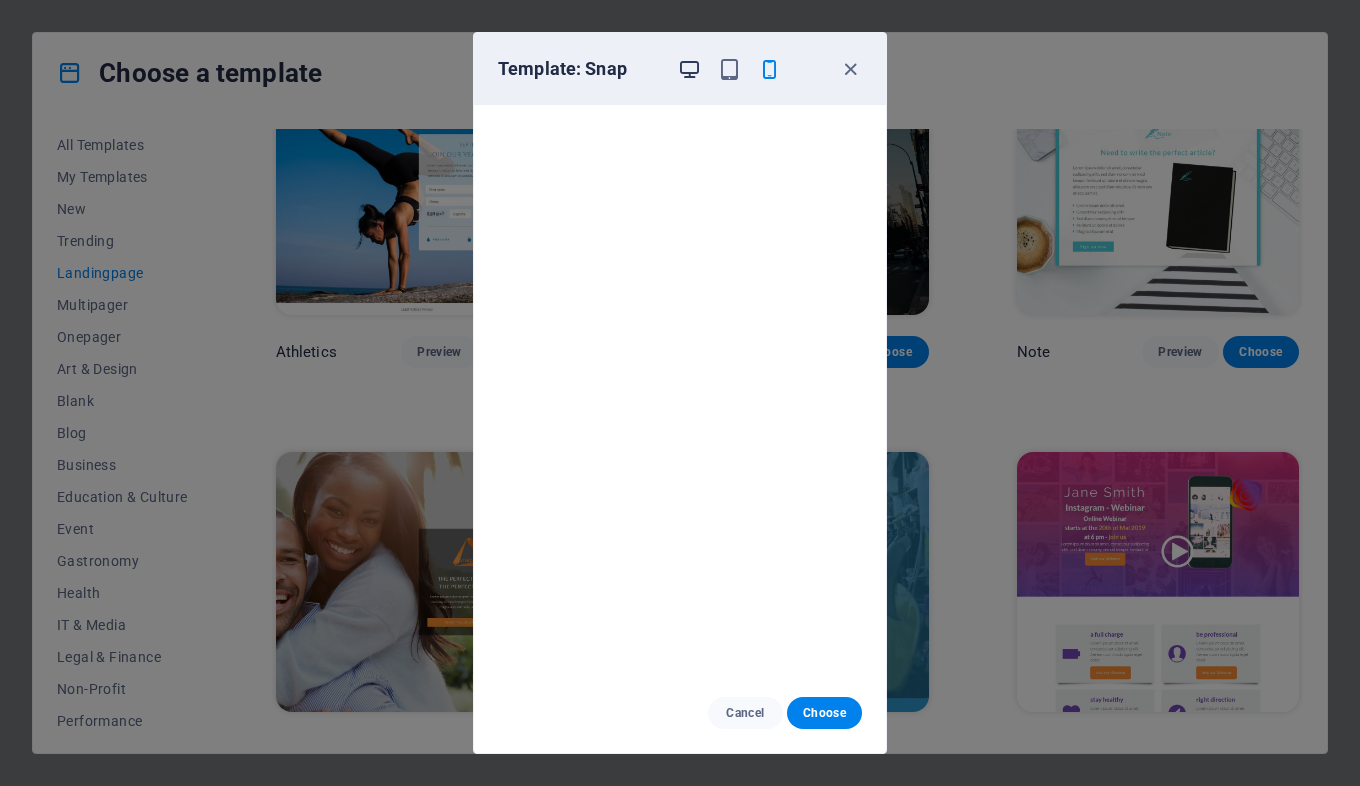 click at bounding box center (689, 69) 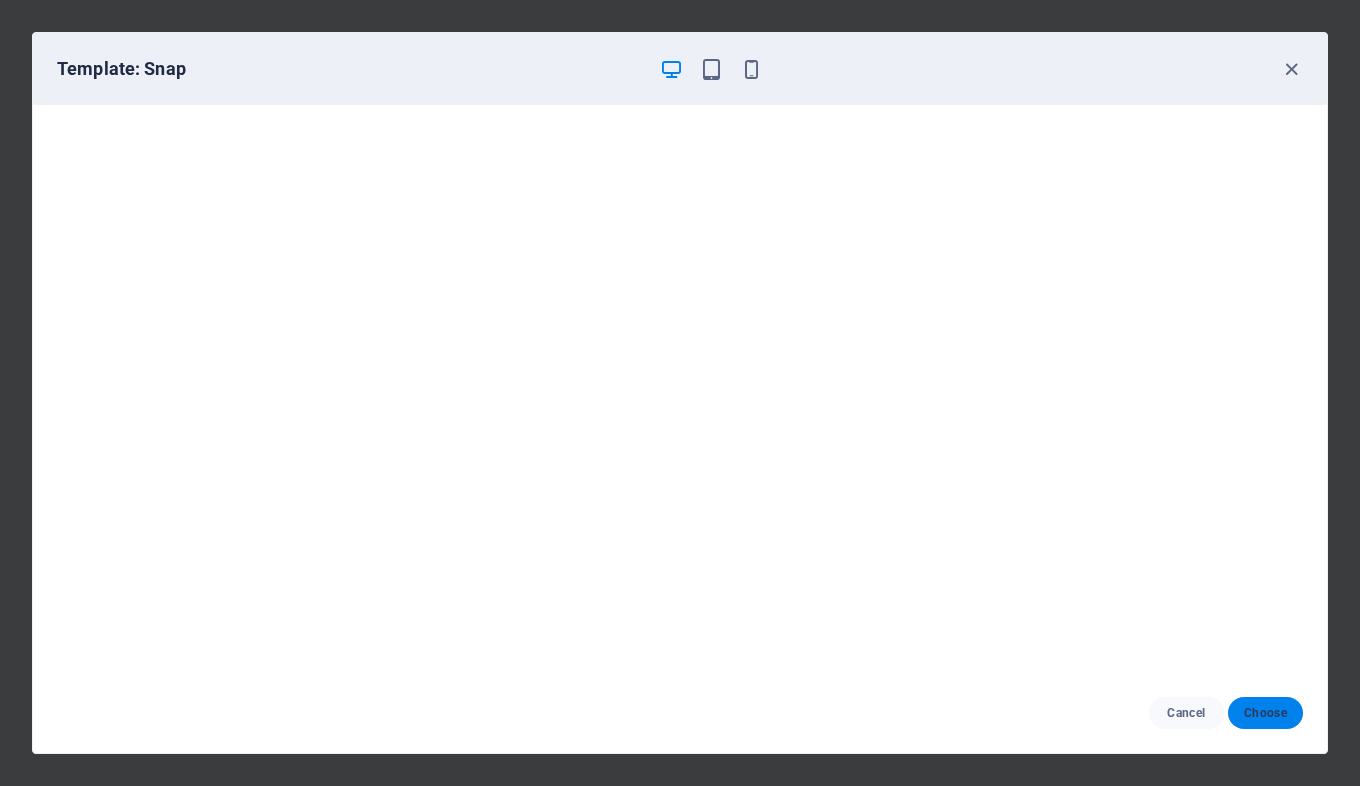 click on "Choose" at bounding box center (1265, 713) 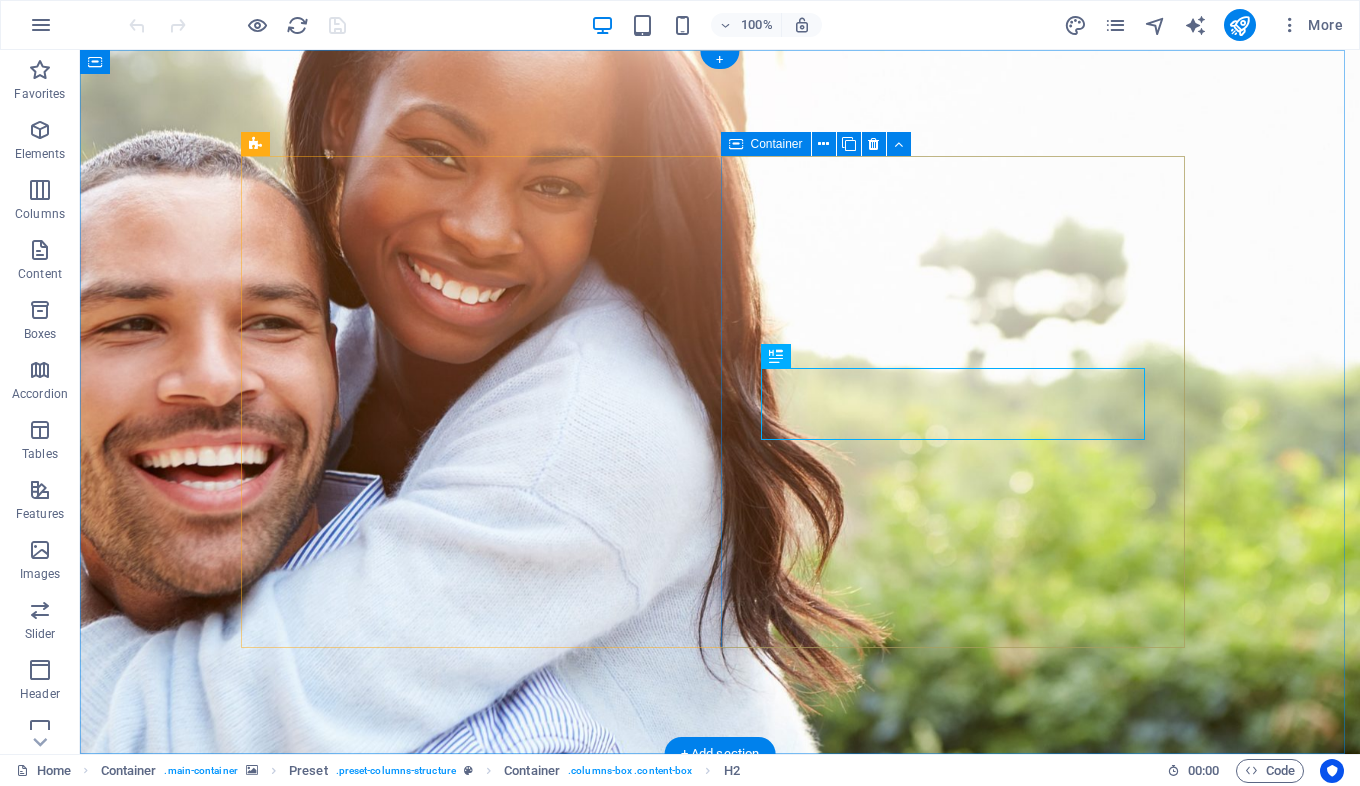 scroll, scrollTop: 0, scrollLeft: 0, axis: both 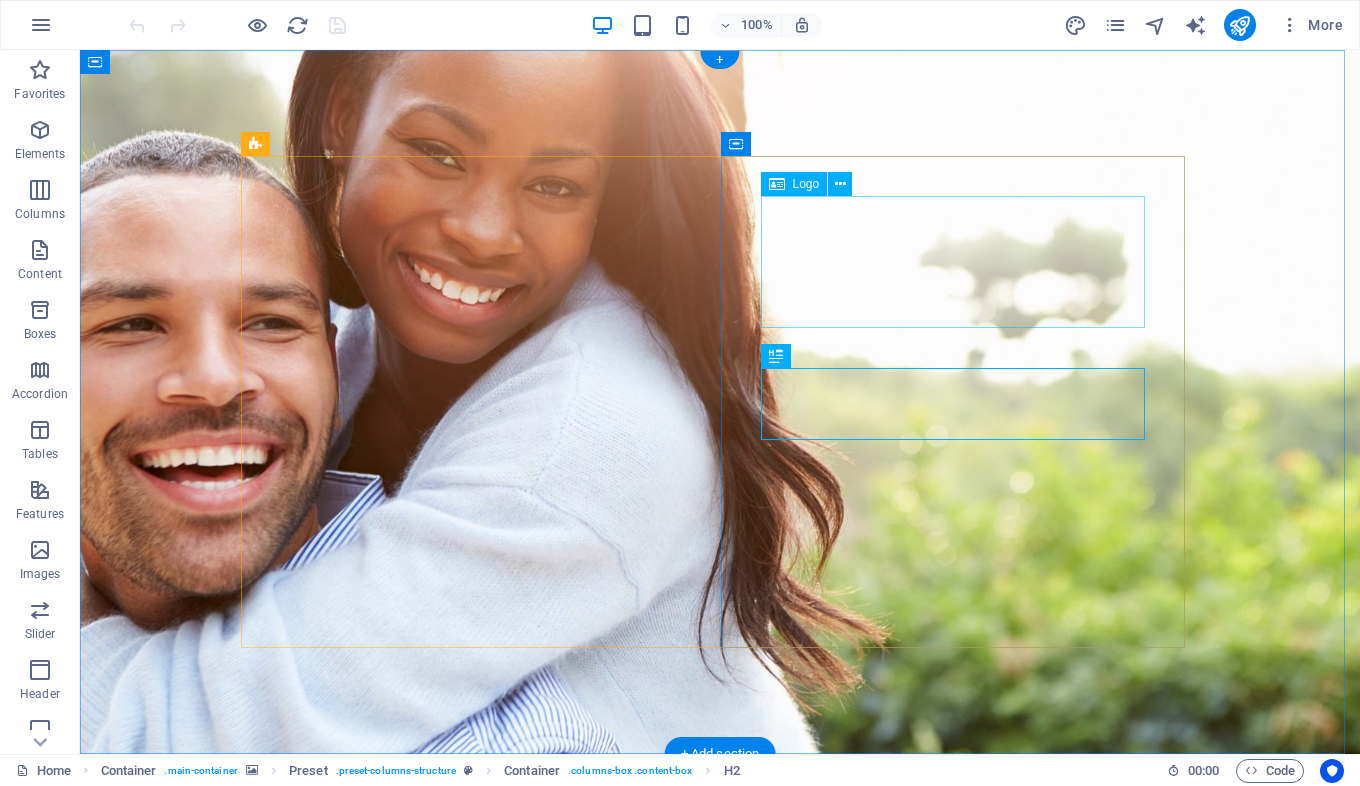 click at bounding box center (720, 1170) 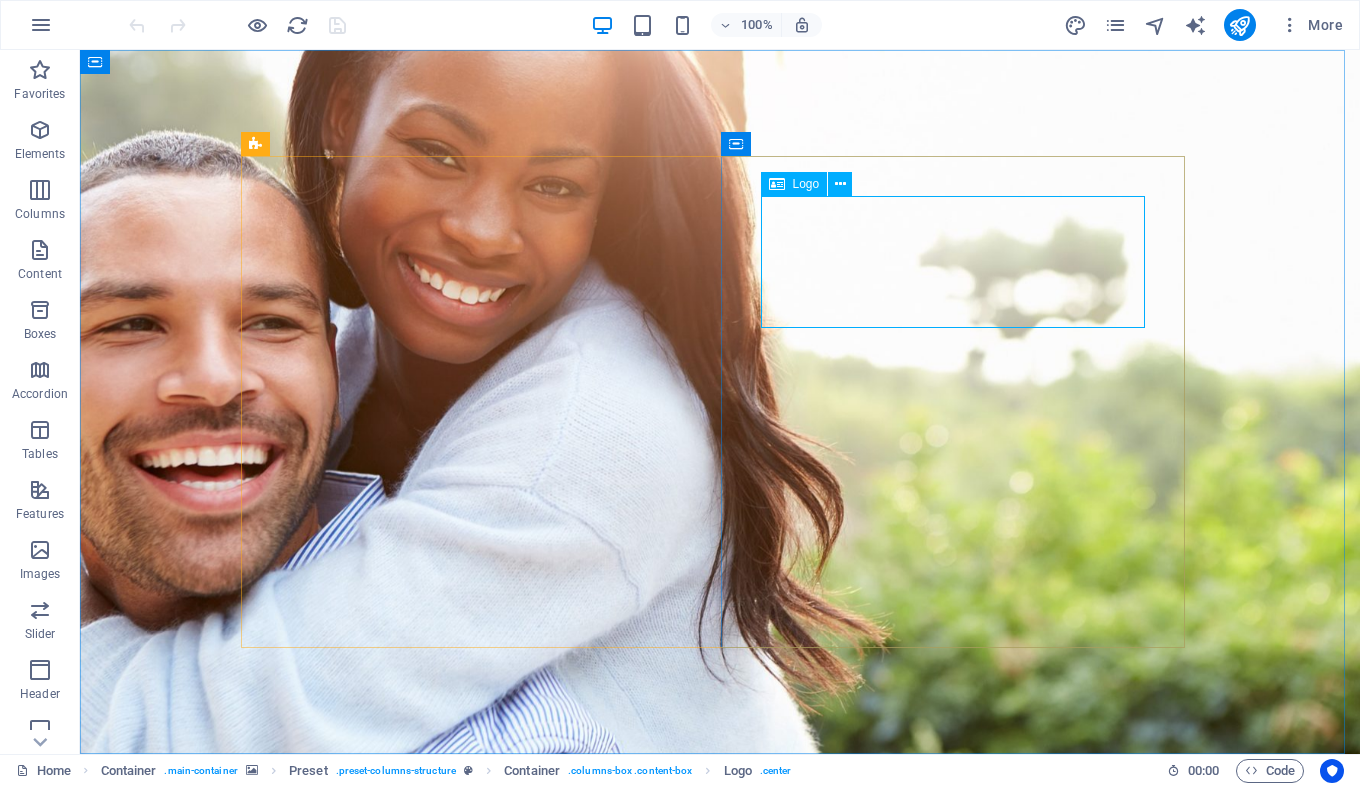 click on "Logo" at bounding box center [806, 184] 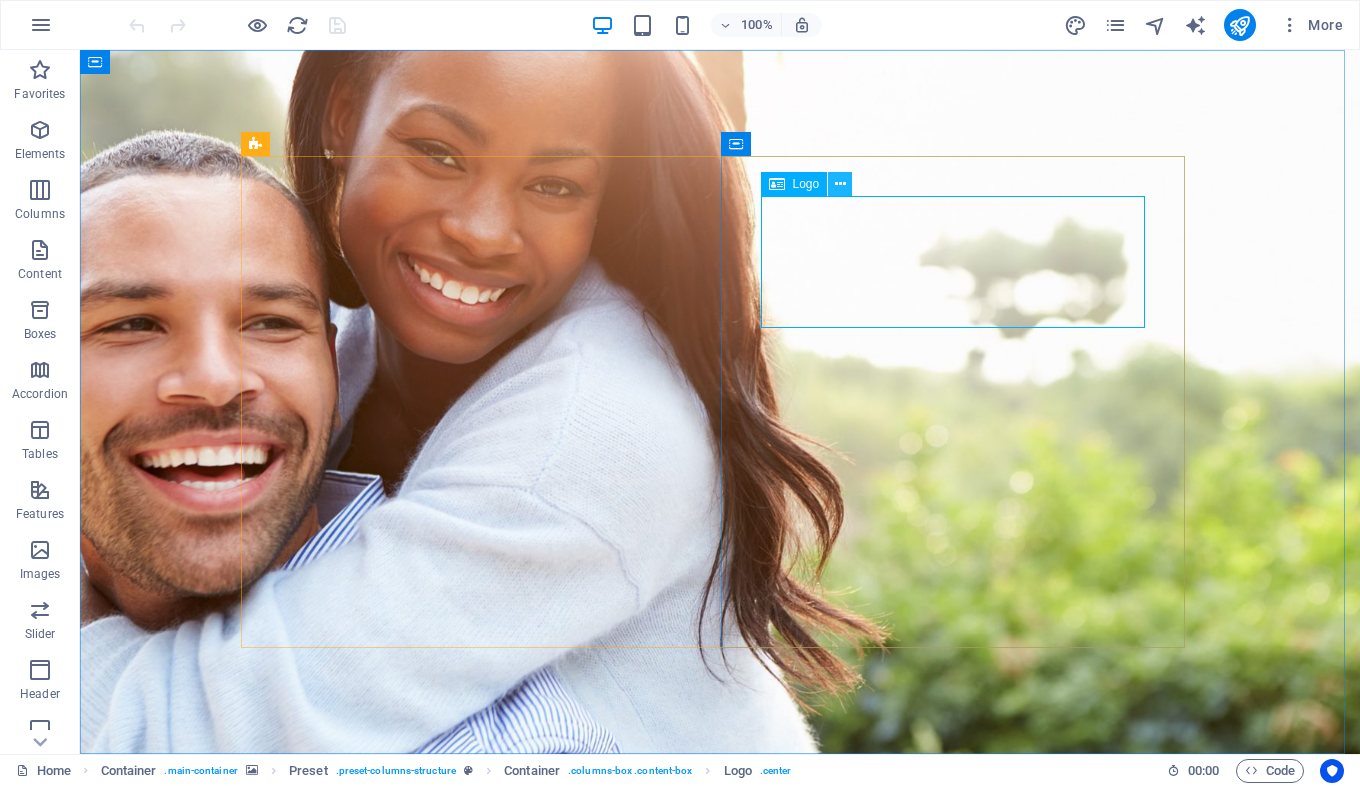 click at bounding box center [840, 184] 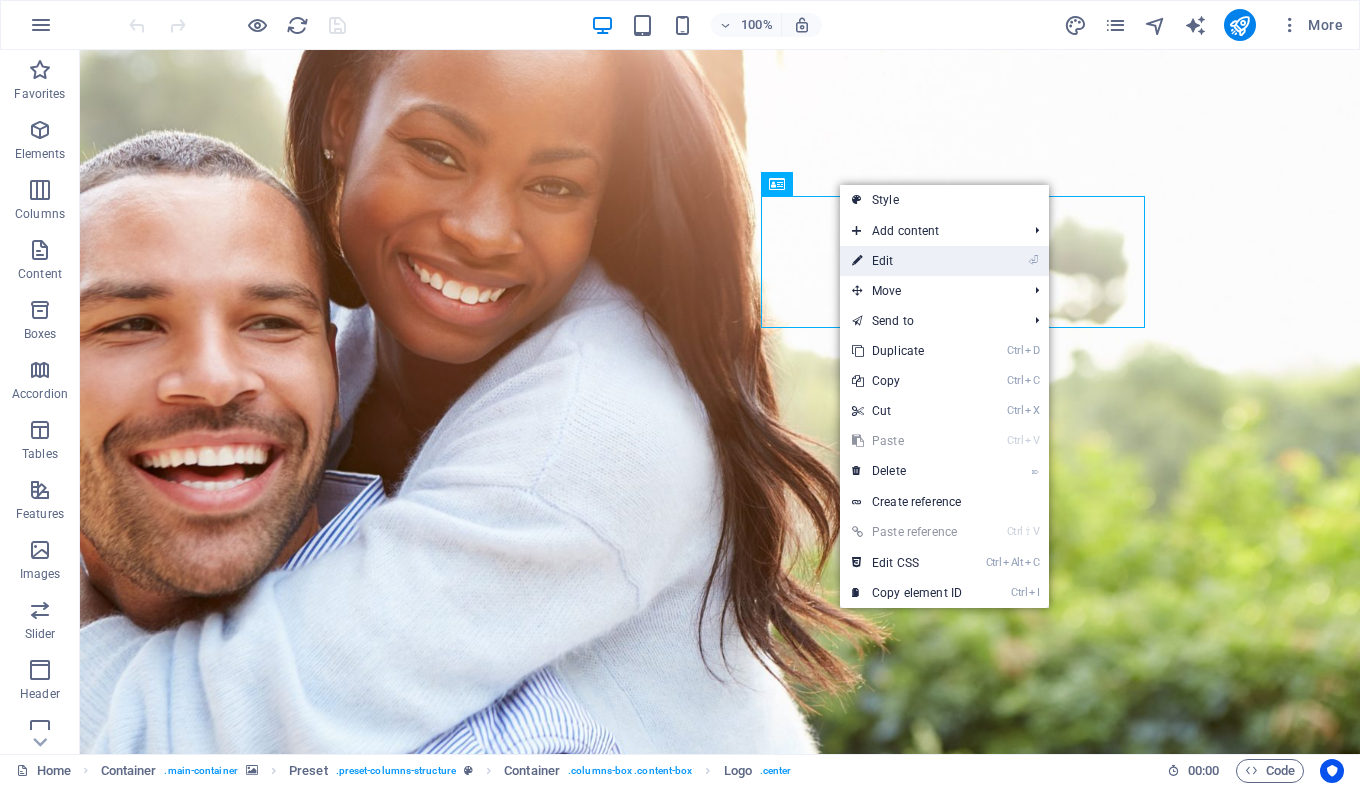 click on "⏎  Edit" at bounding box center (907, 261) 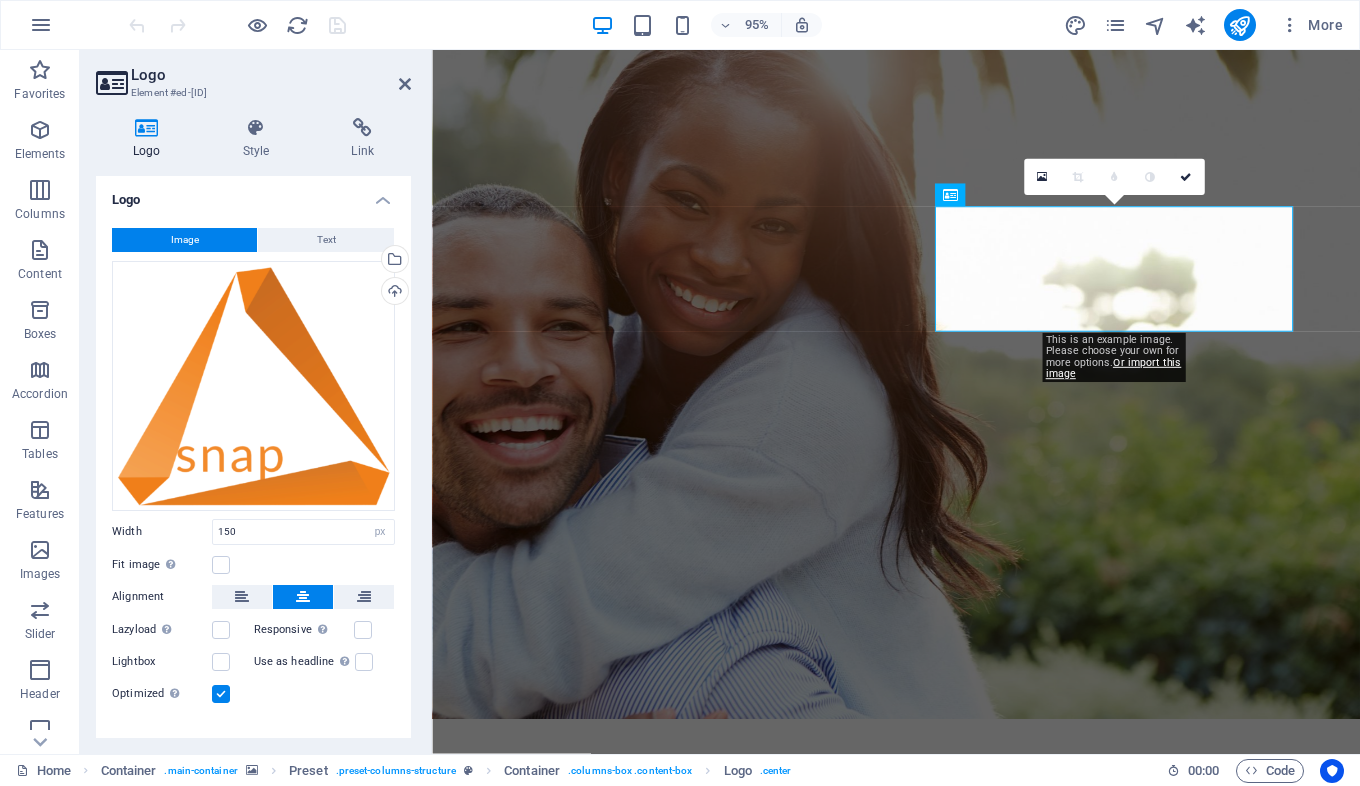 click on "Image" at bounding box center [185, 240] 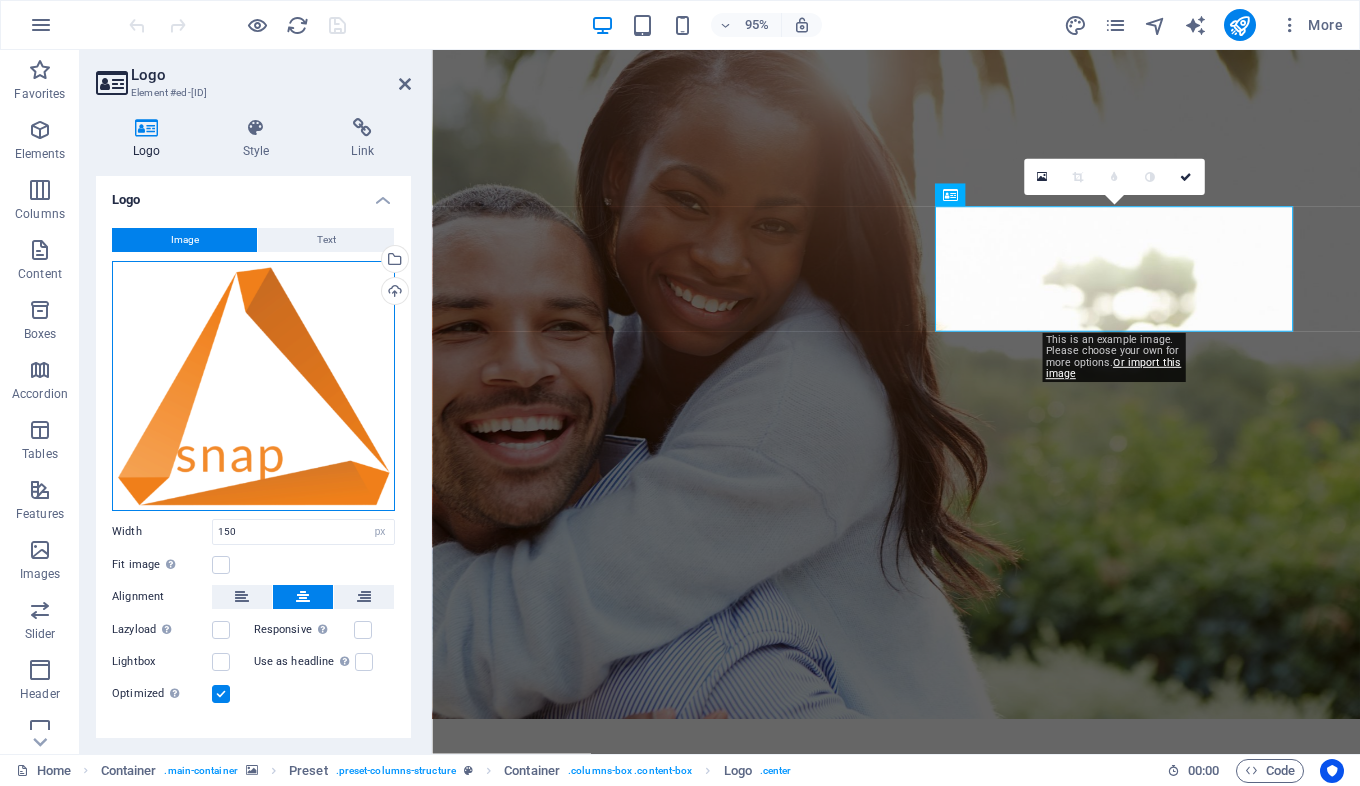 click on "Drag files here, click to choose files or select files from Files or our free stock photos & videos" at bounding box center (253, 386) 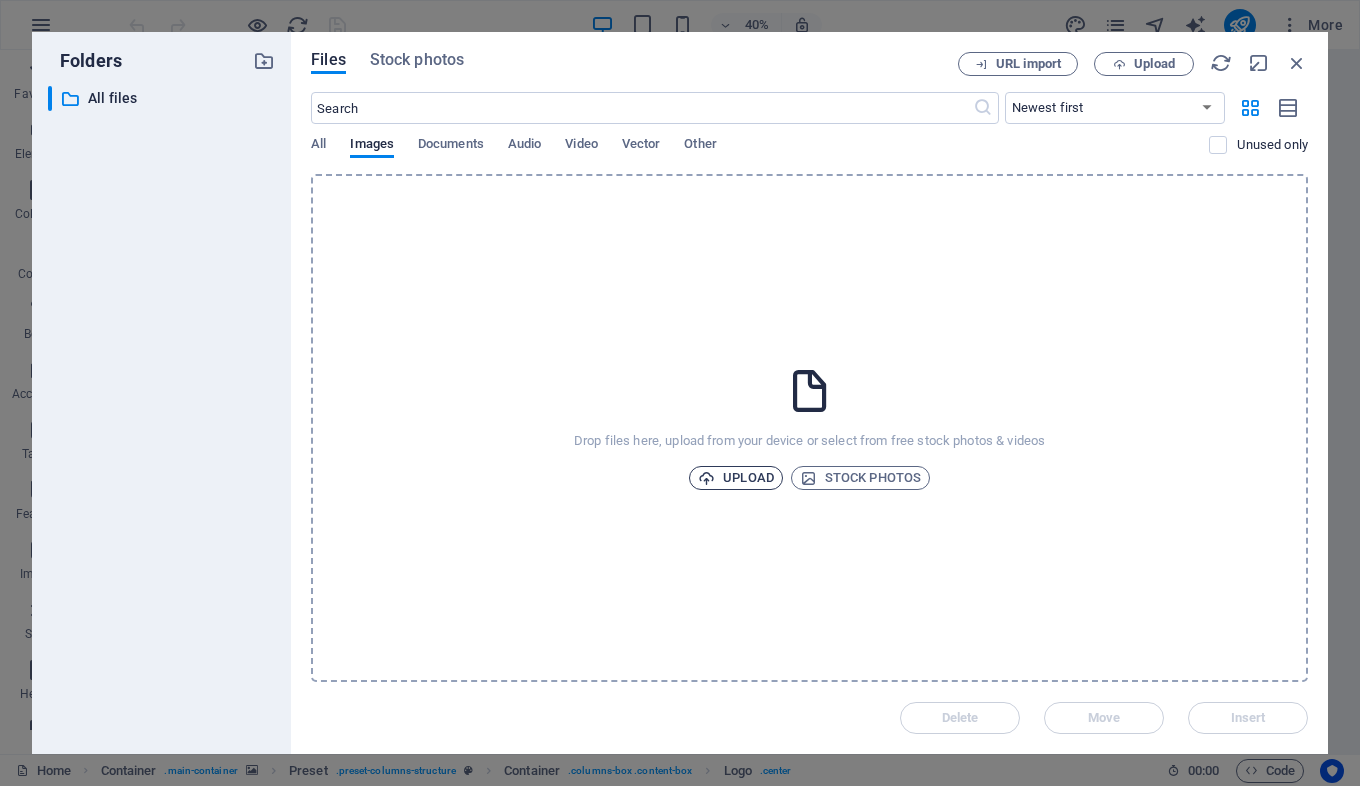 click on "Upload" at bounding box center [736, 478] 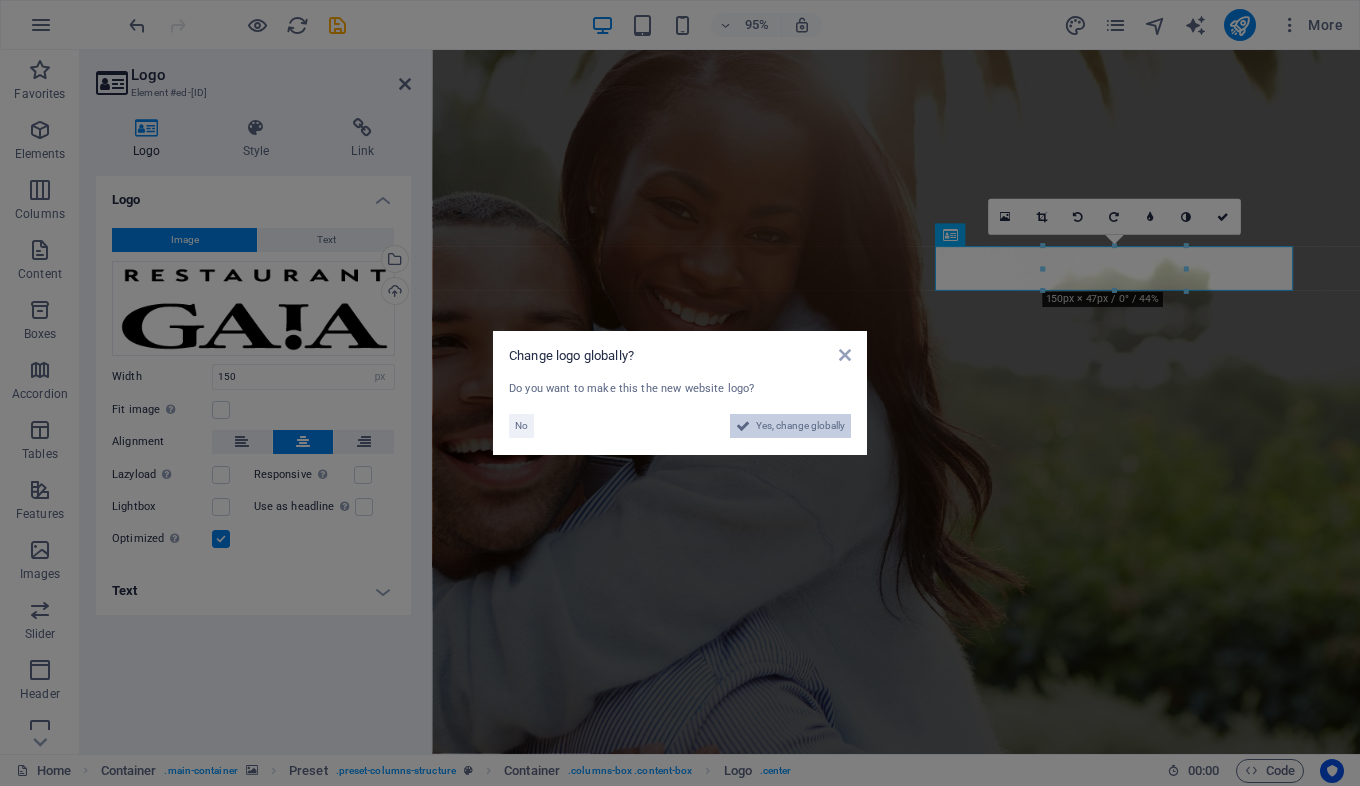 click on "Yes, change globally" at bounding box center [790, 426] 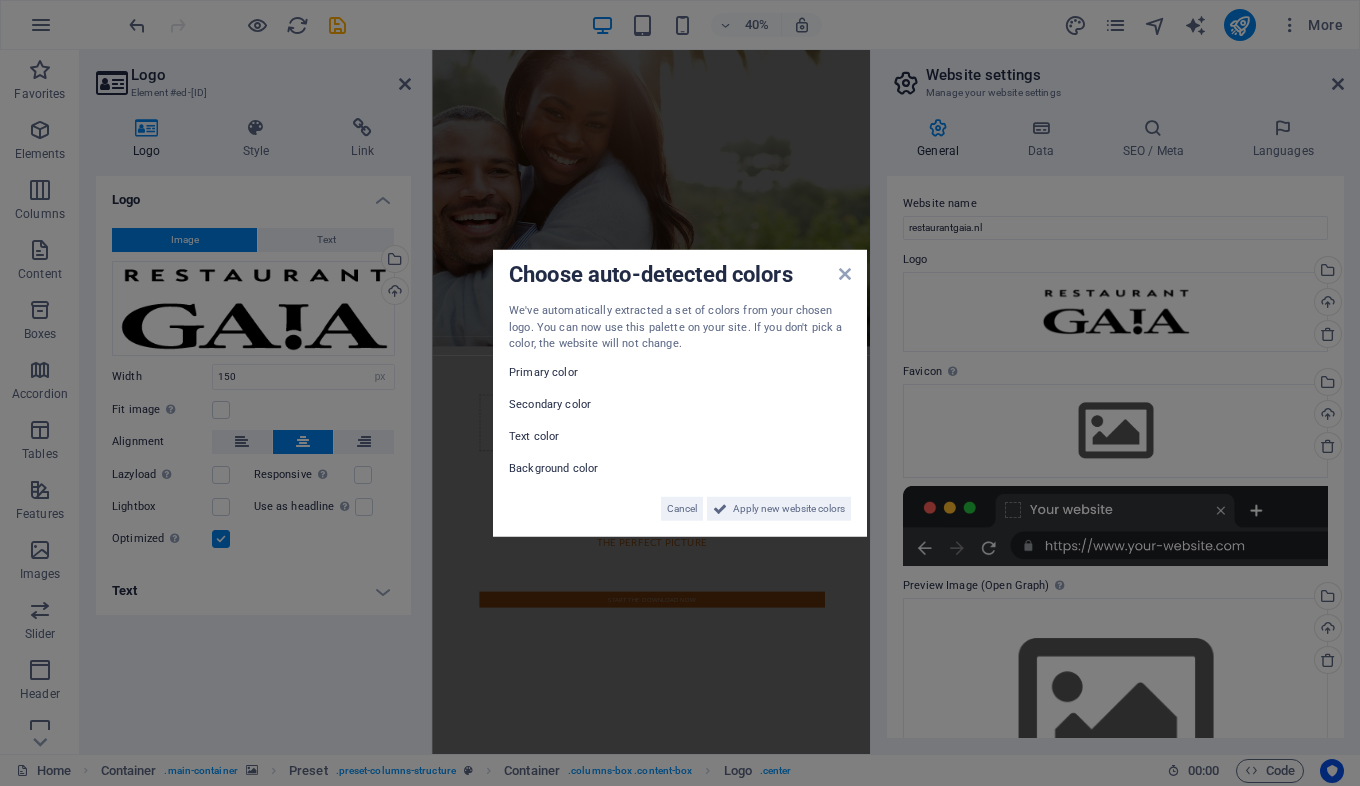 click on "Primary color" at bounding box center [569, 372] 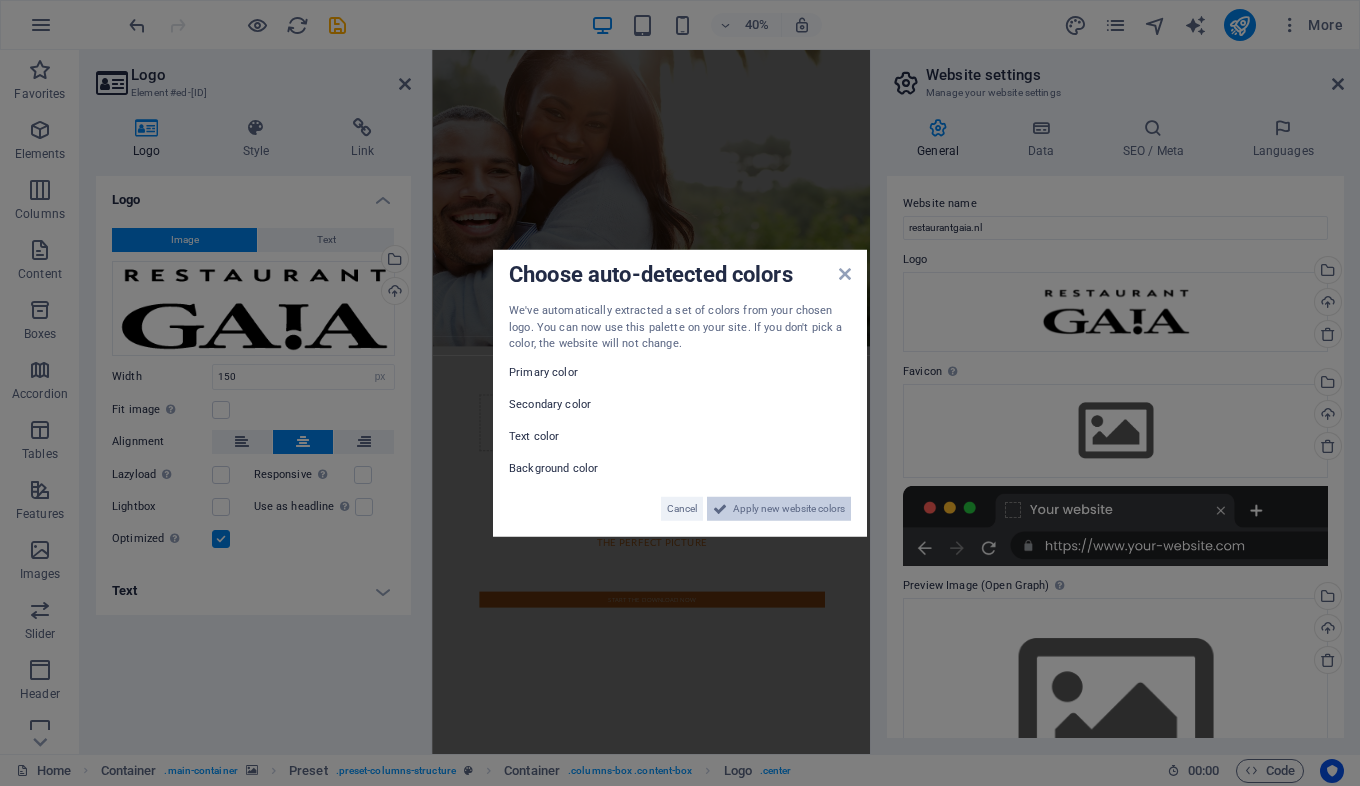 click on "Apply new website colors" at bounding box center (789, 508) 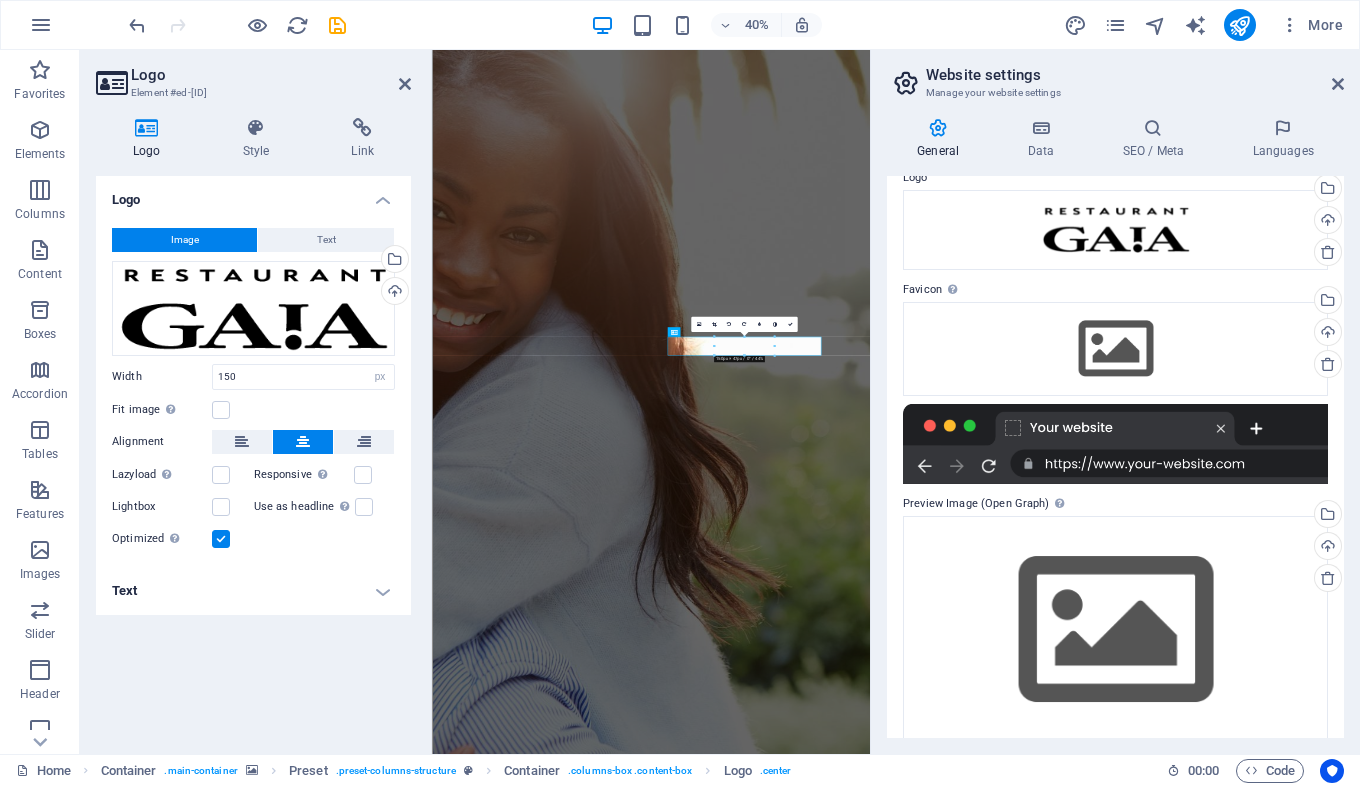 scroll, scrollTop: 105, scrollLeft: 0, axis: vertical 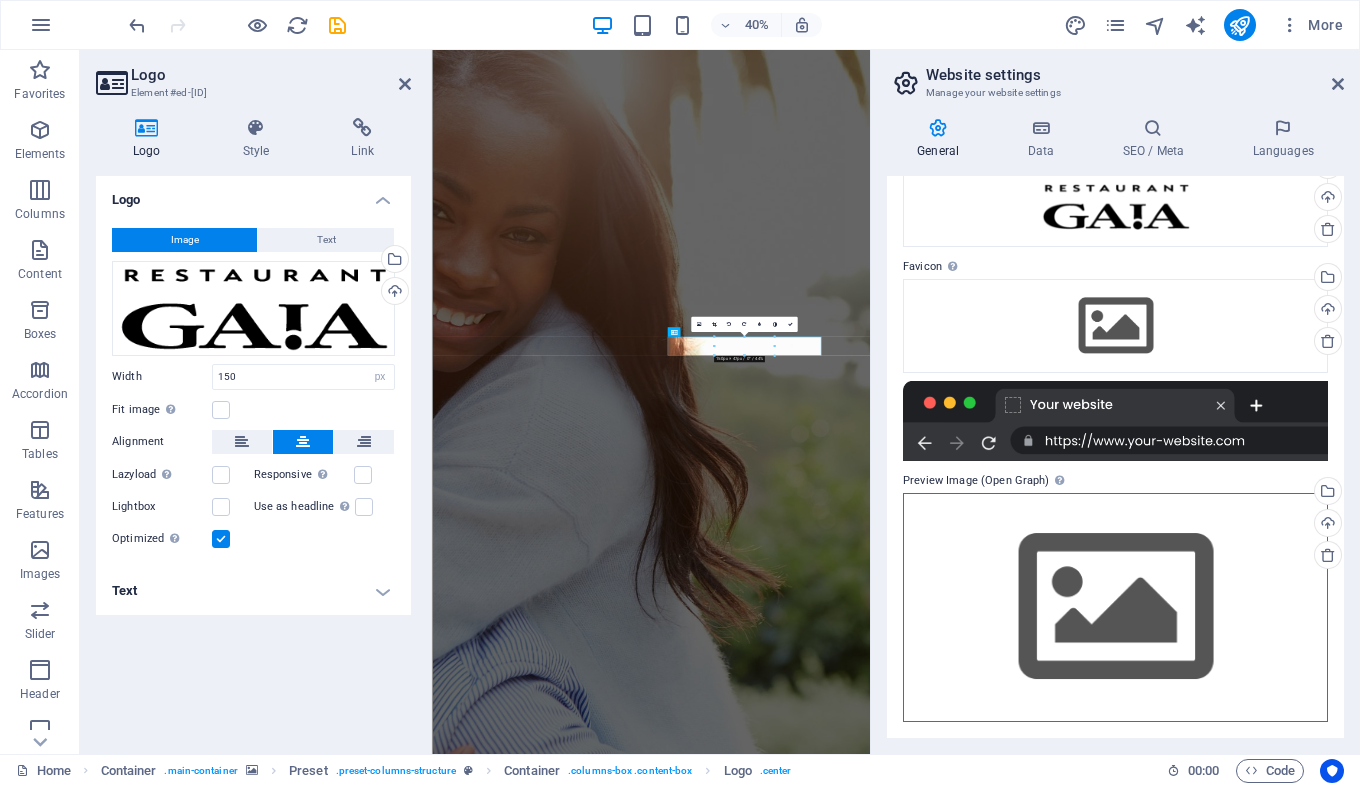 click on "Drag files here, click to choose files or select files from Files or our free stock photos & videos" at bounding box center (1115, 607) 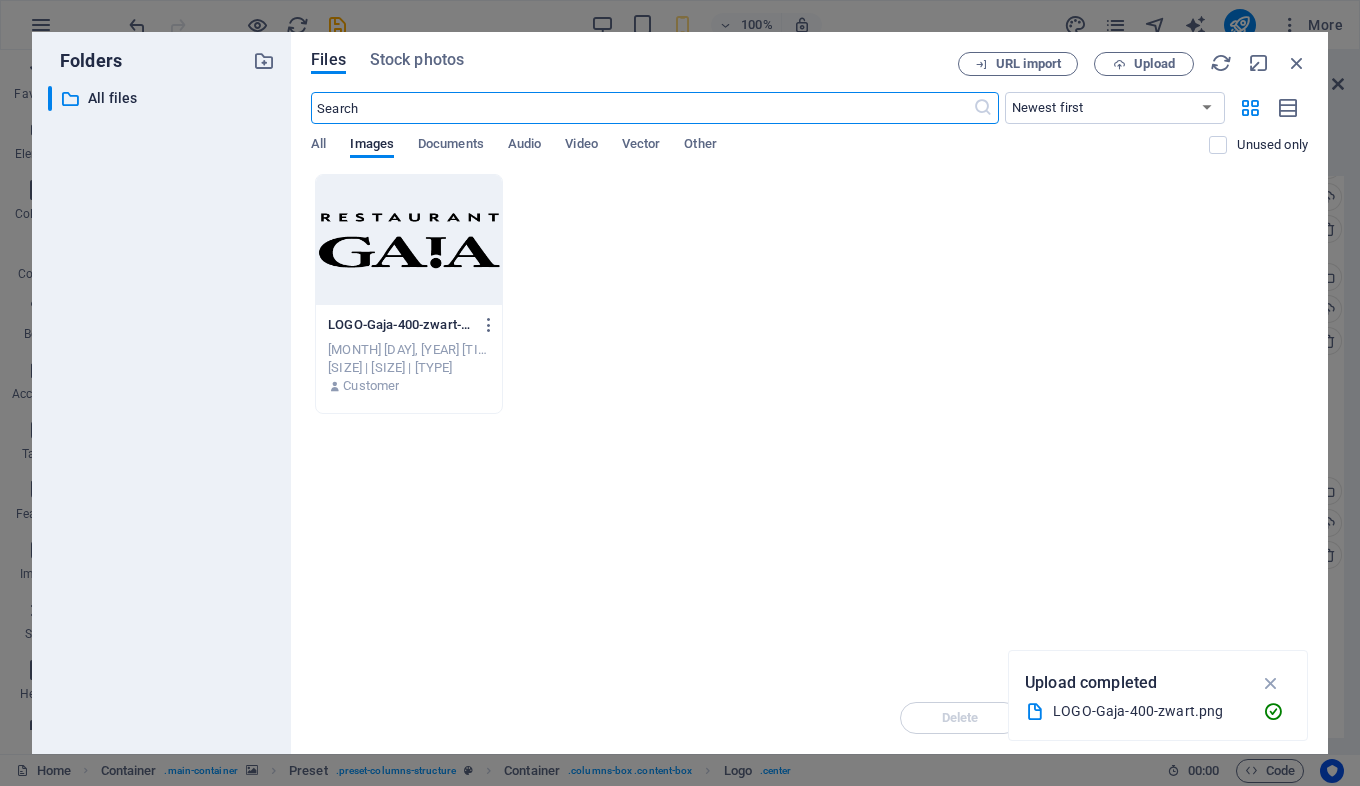 click at bounding box center (409, 240) 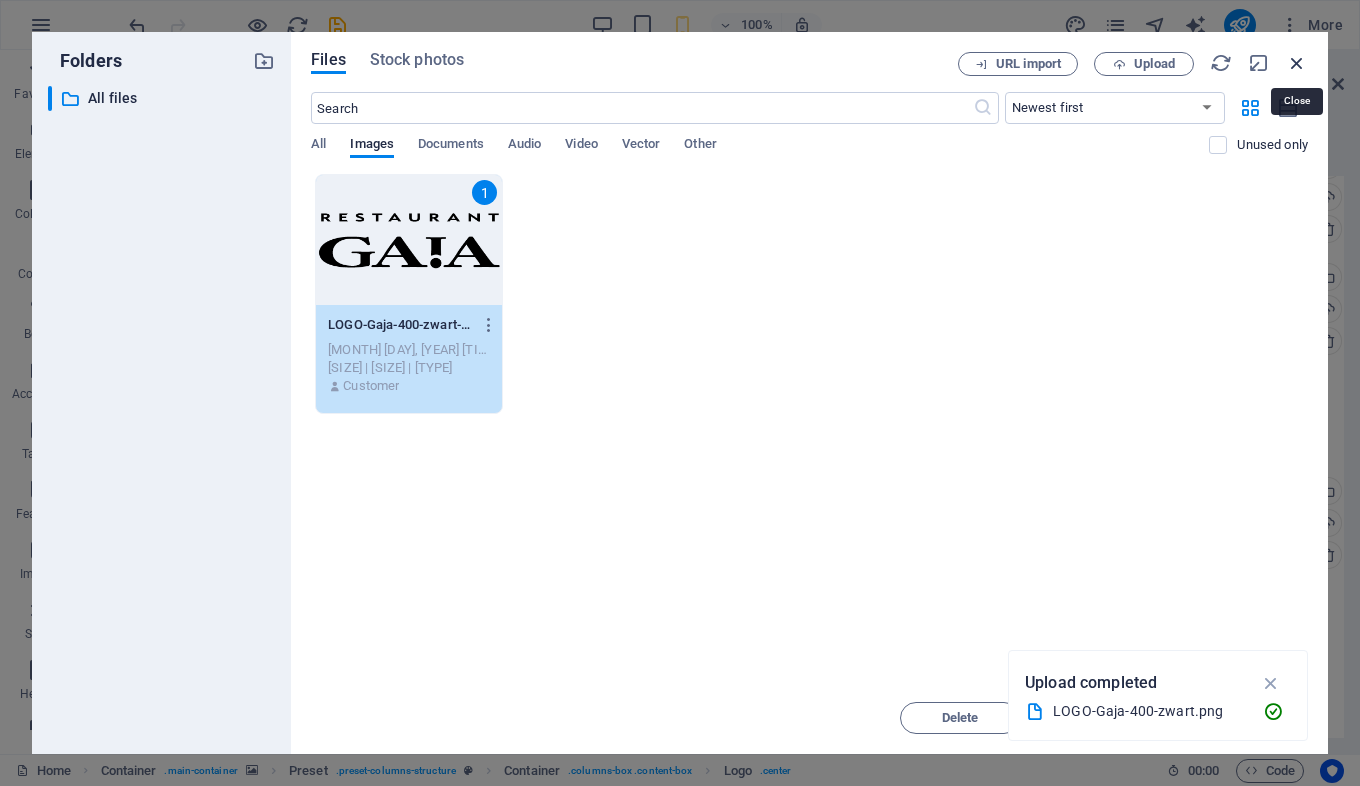 click at bounding box center (1297, 63) 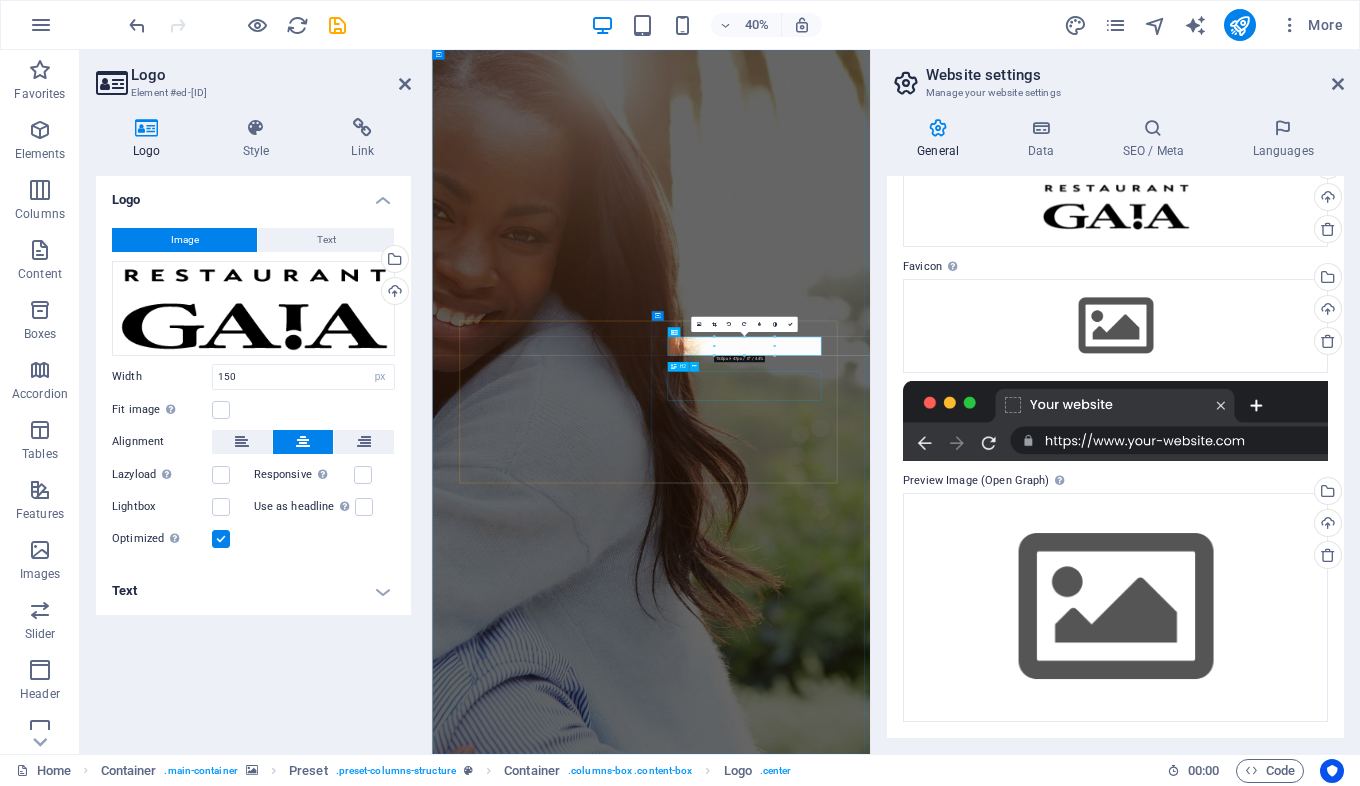 click on "The perfect guide to  the perfect picture" at bounding box center [980, 2283] 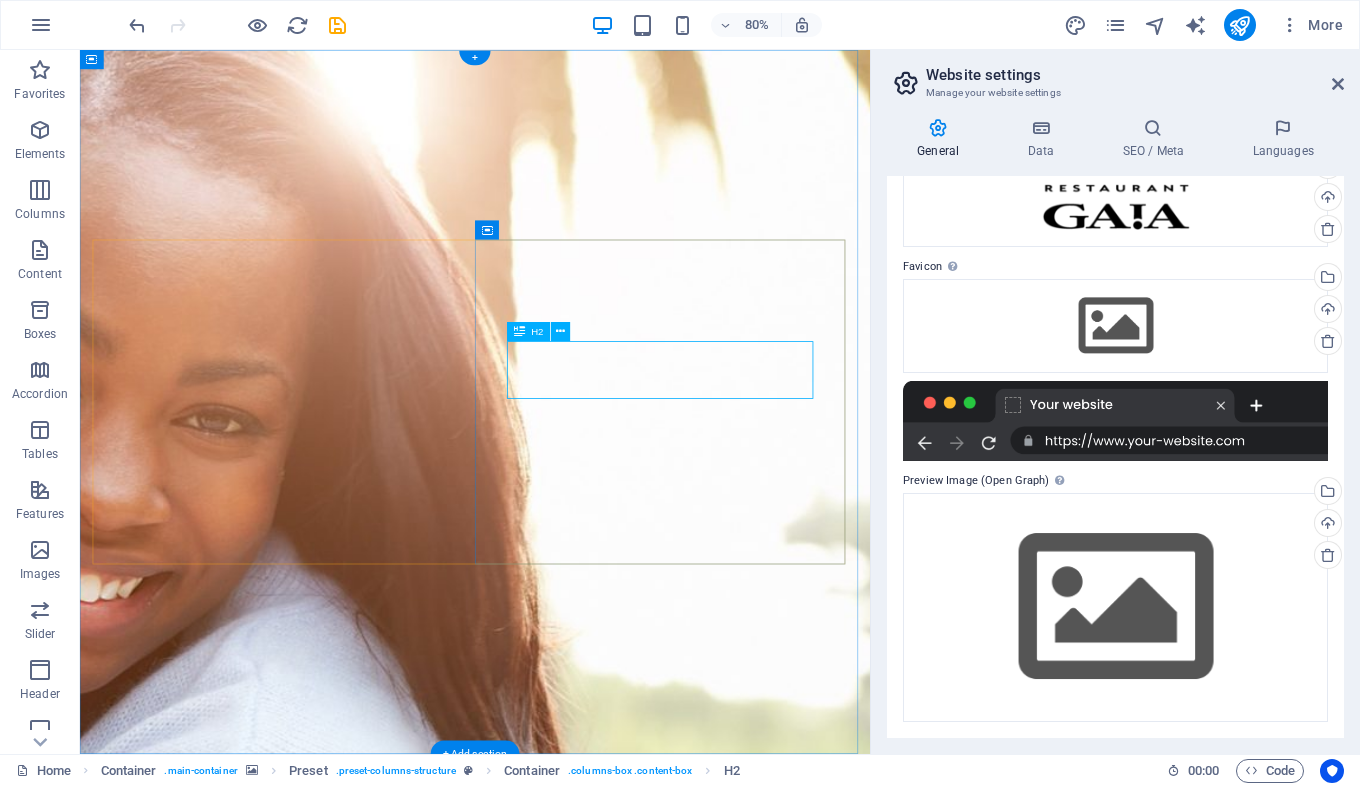 click on "The perfect guide to  the perfect picture" at bounding box center (574, 2283) 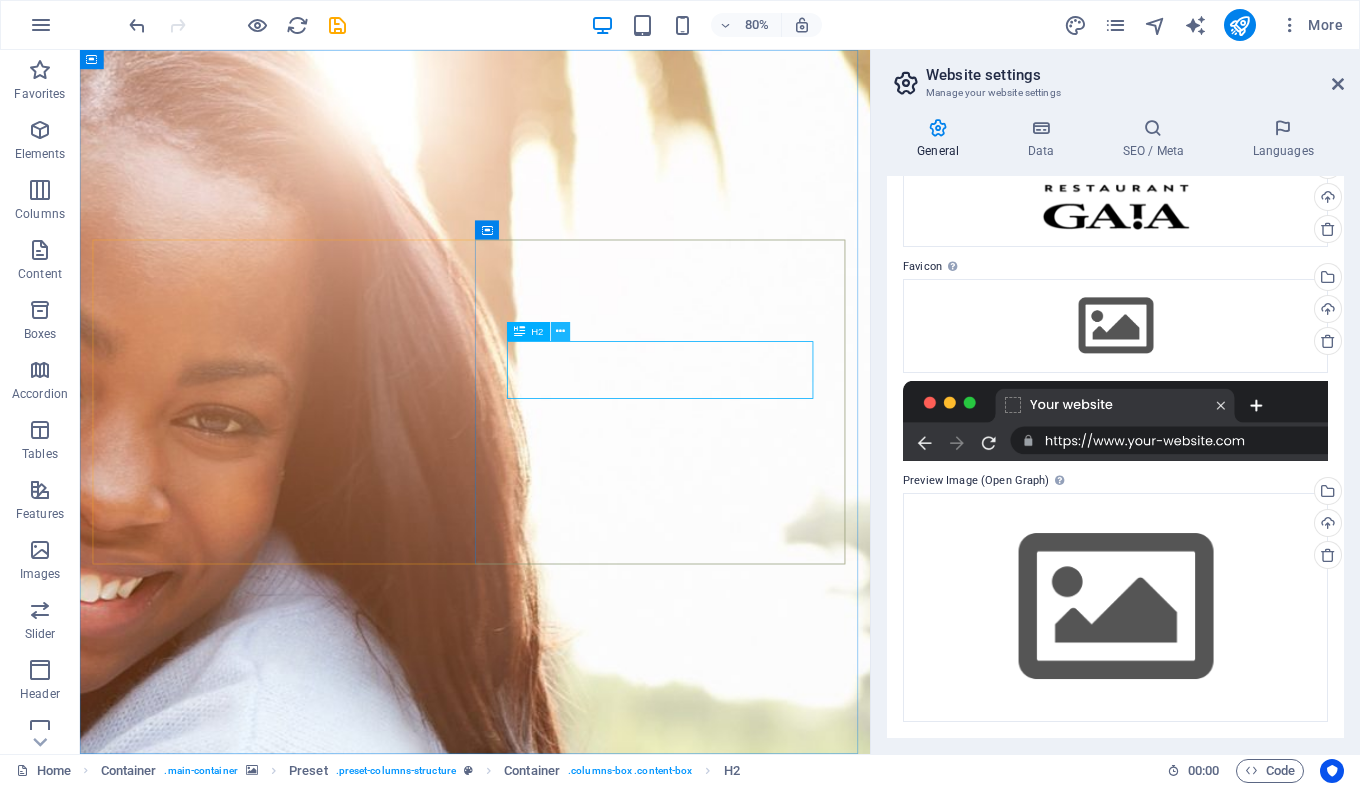 click at bounding box center (560, 331) 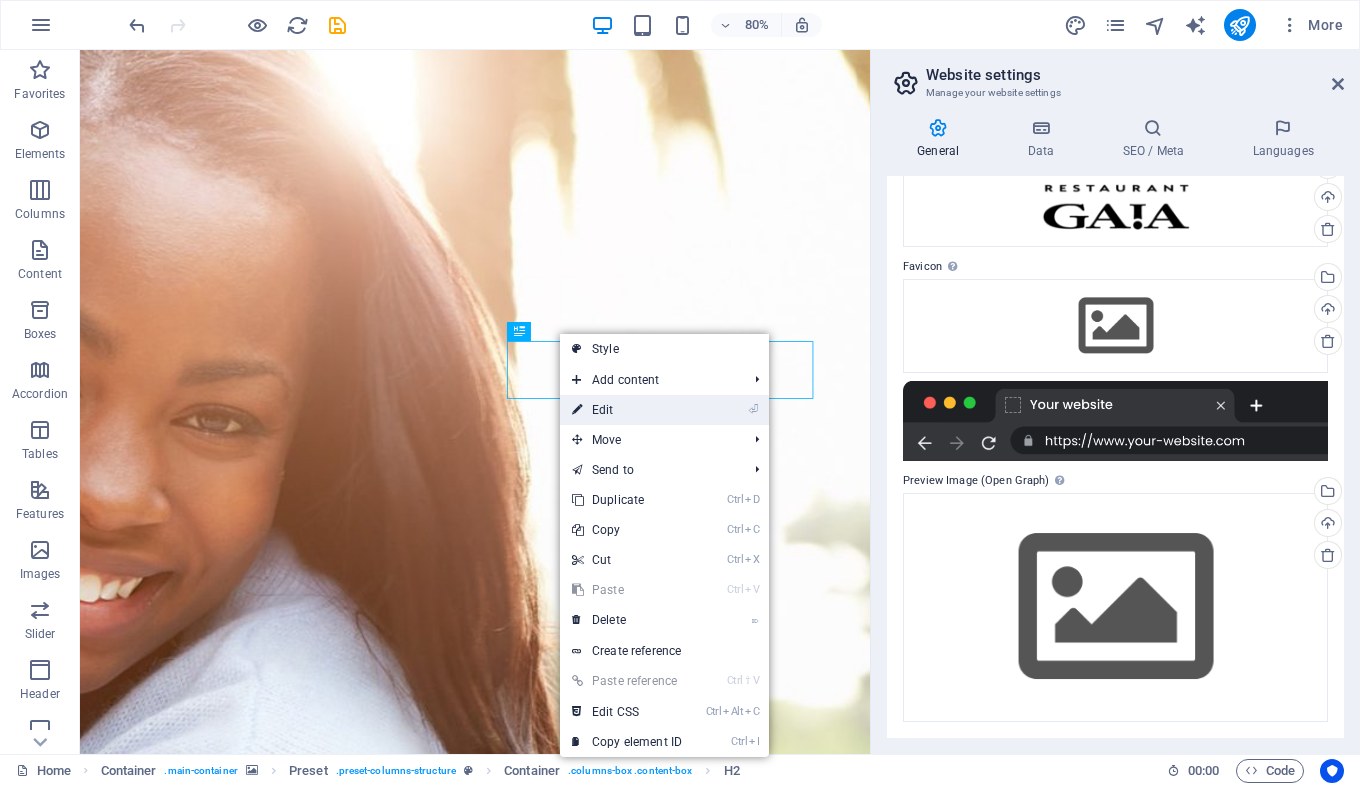 click on "⏎  Edit" at bounding box center (627, 410) 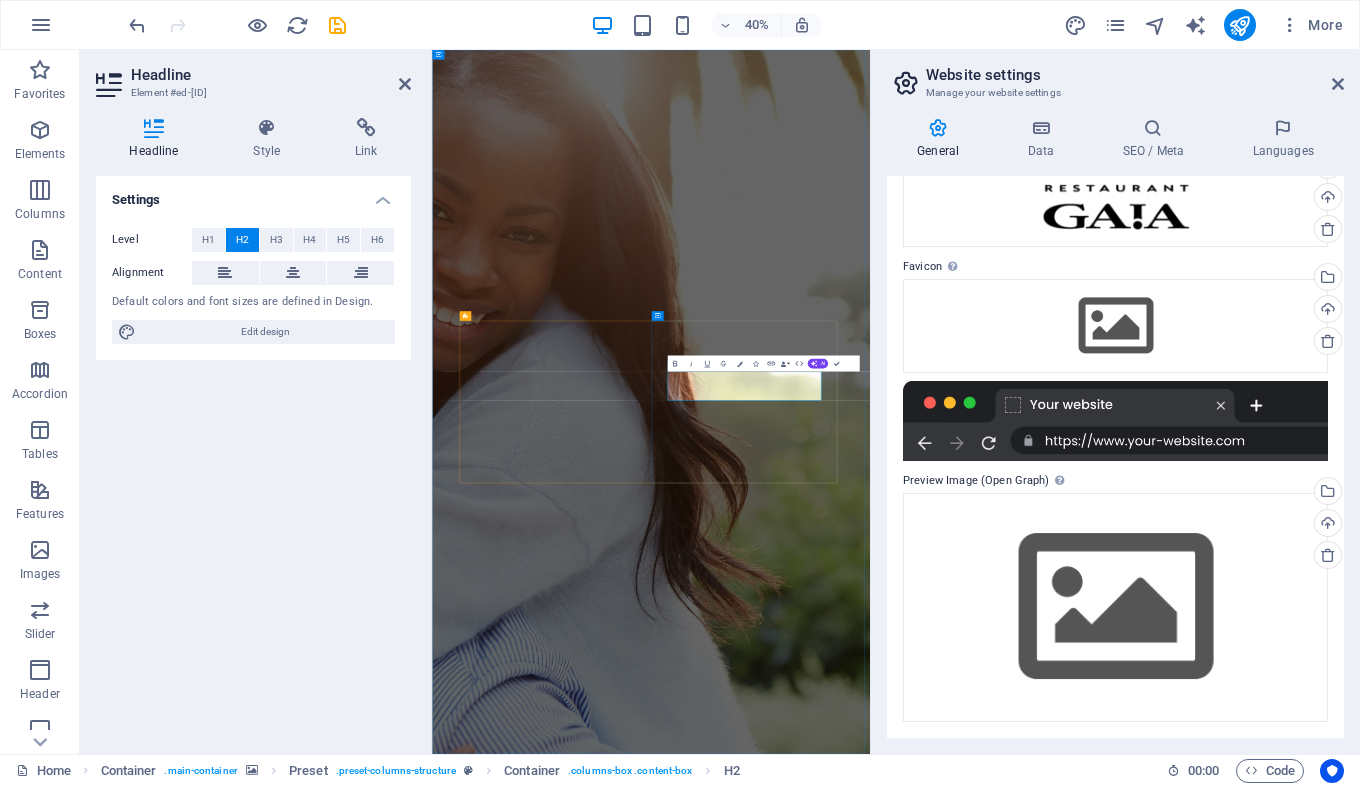 type 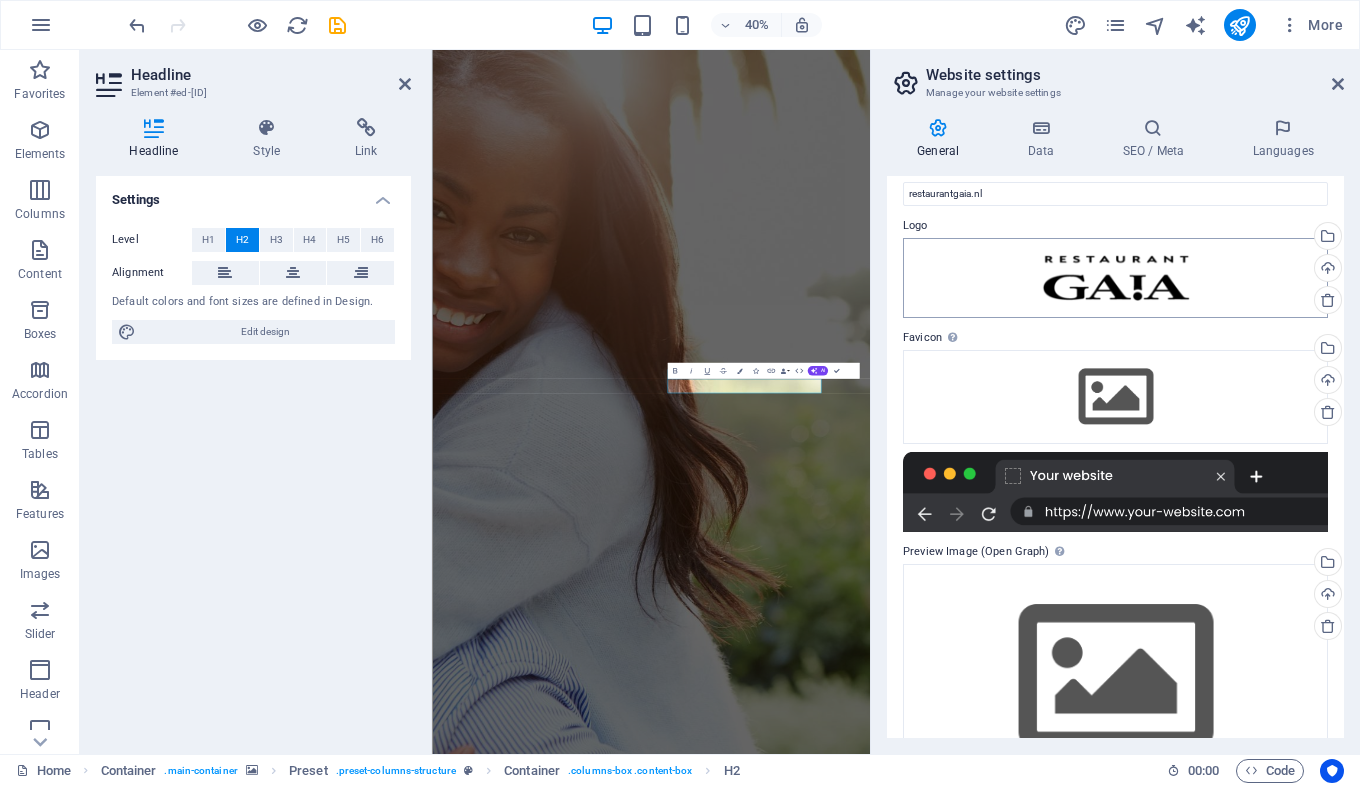 scroll, scrollTop: 0, scrollLeft: 0, axis: both 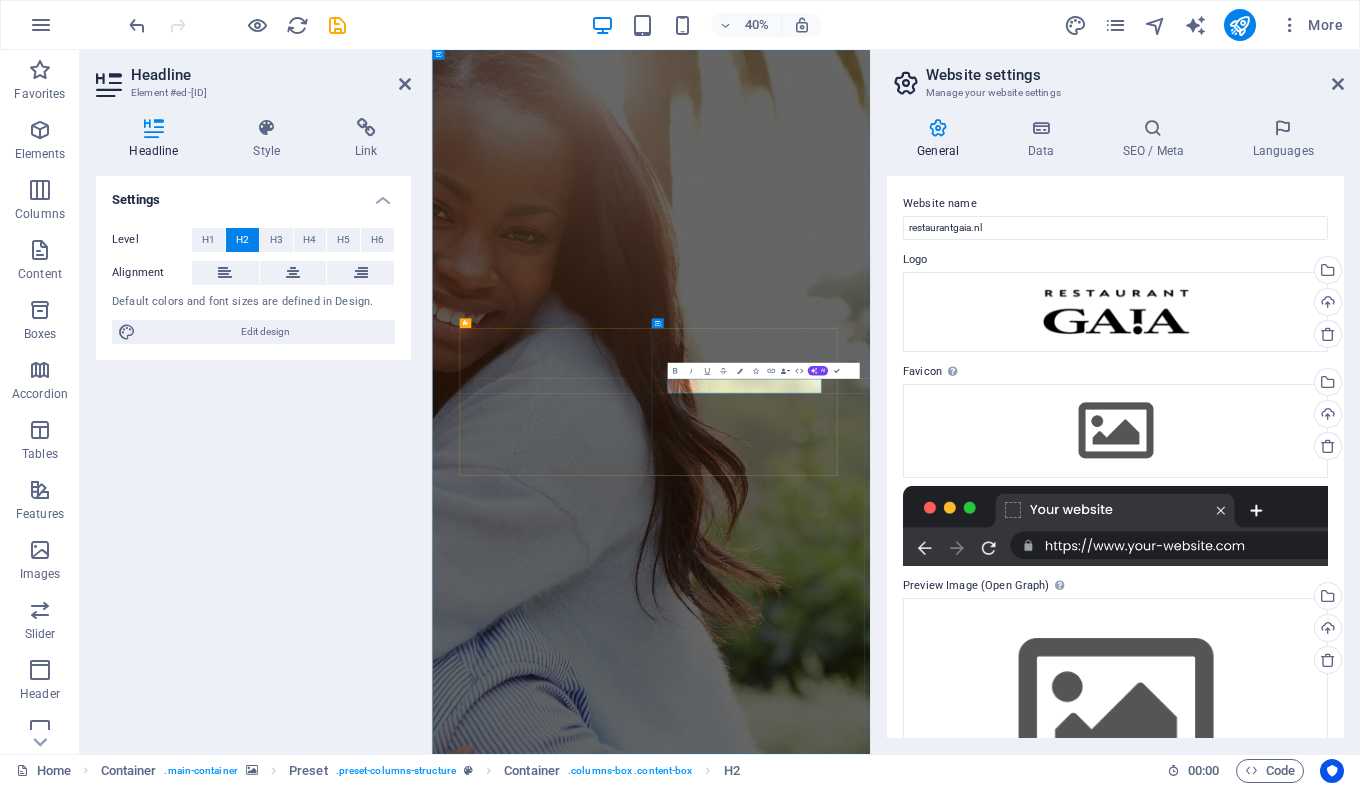 click on "Lieven Gasten" at bounding box center [980, 2265] 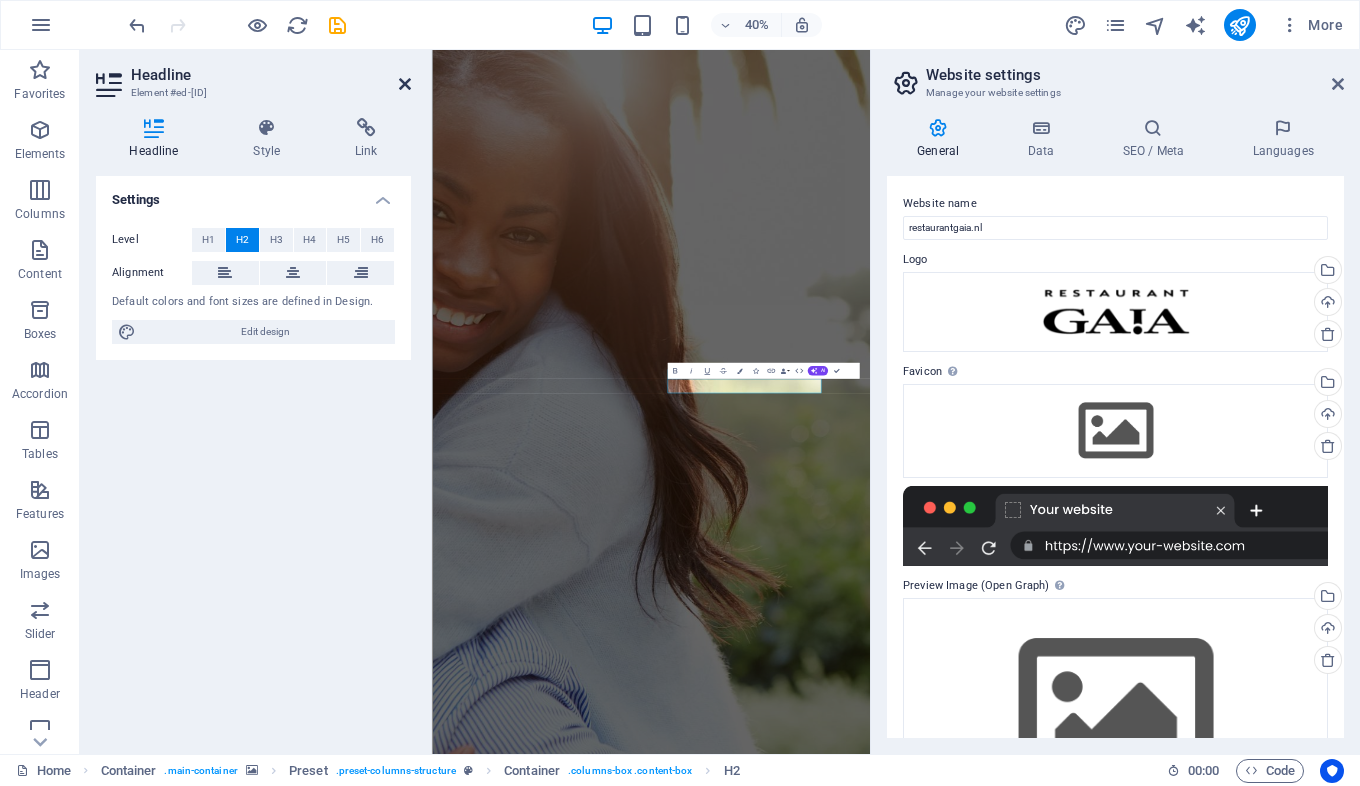 click at bounding box center [405, 84] 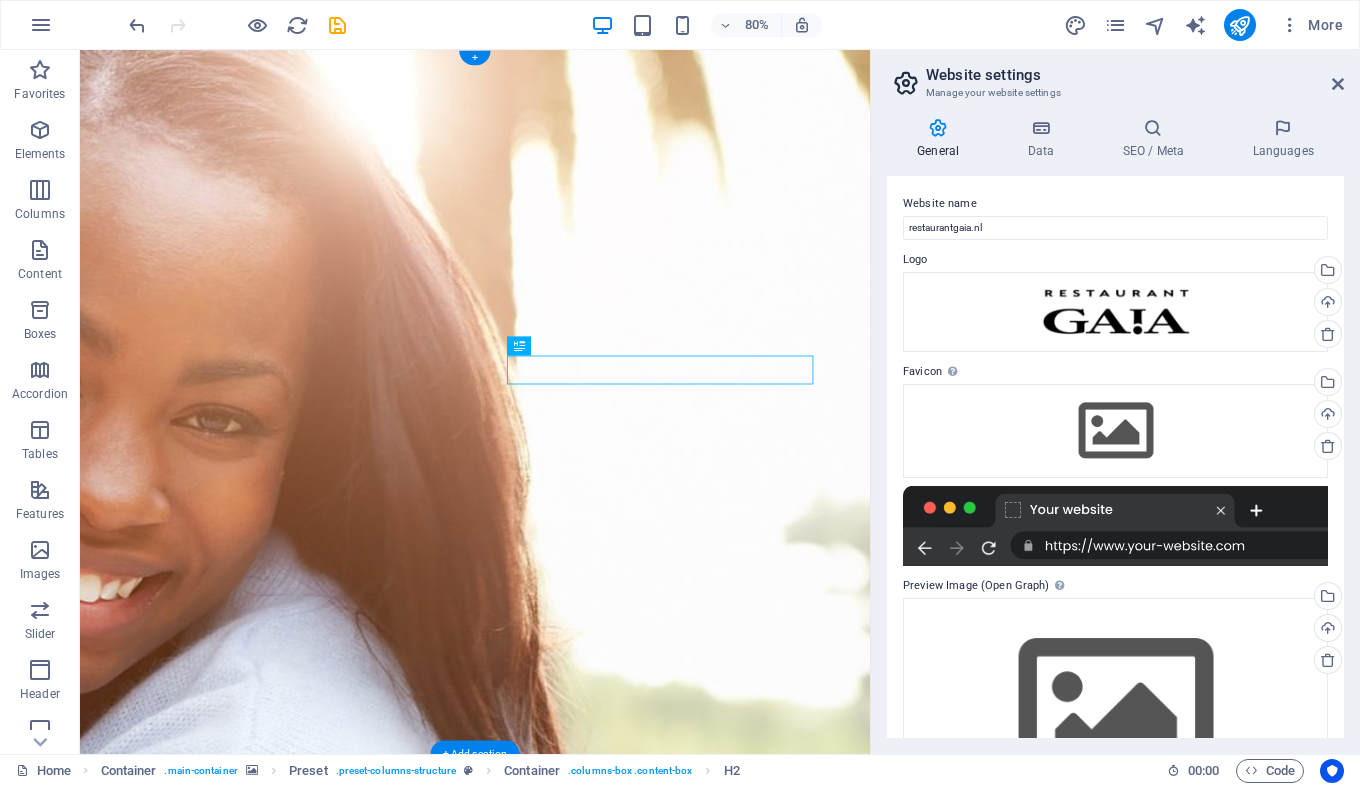 click at bounding box center (574, 930) 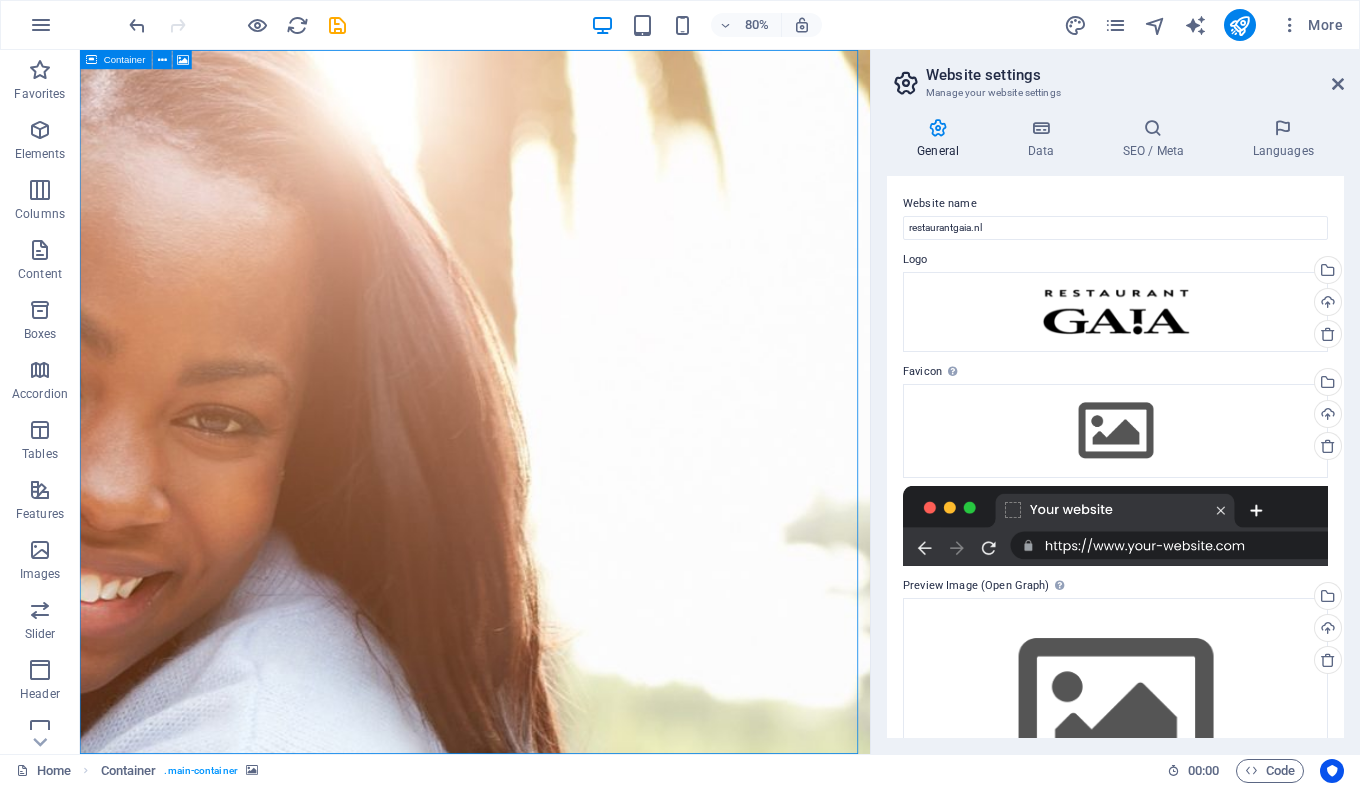 click at bounding box center (91, 59) 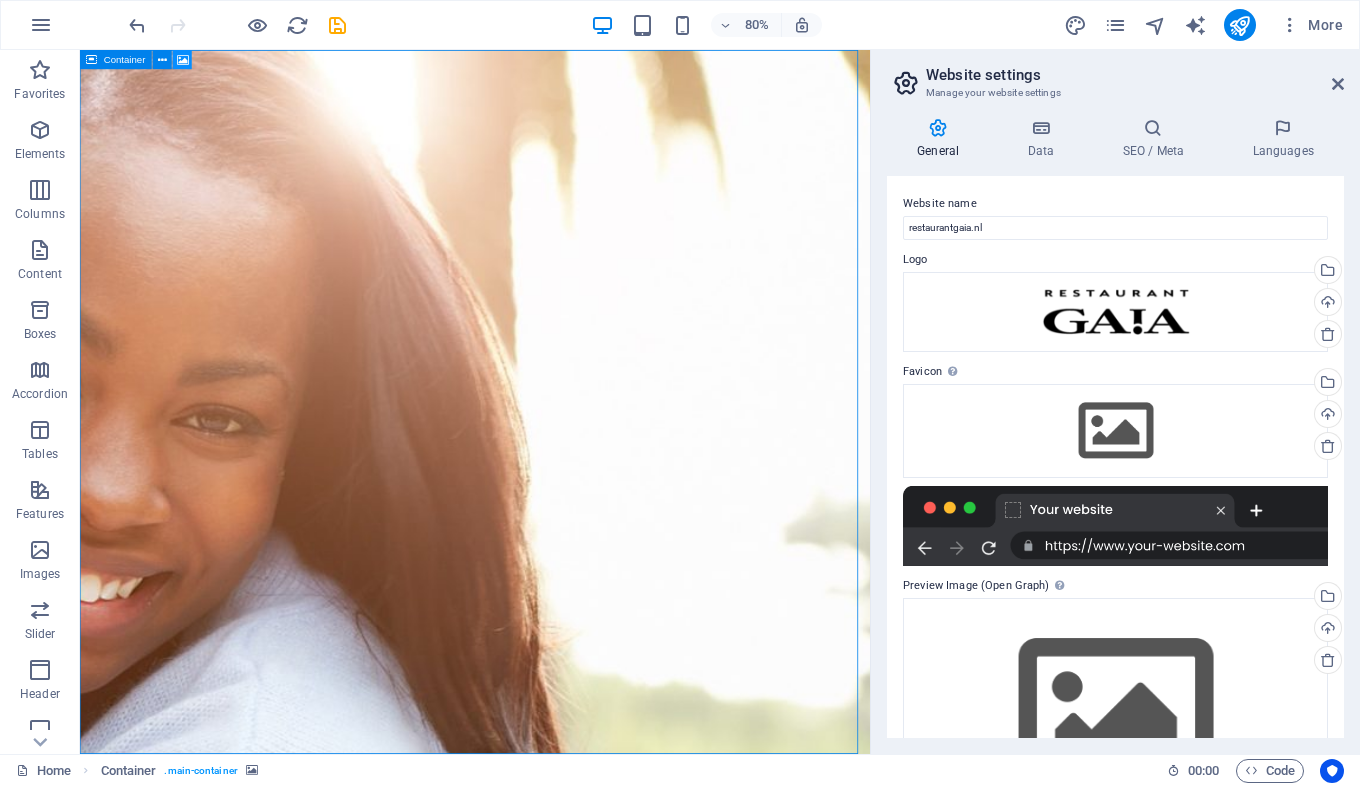 click at bounding box center [183, 59] 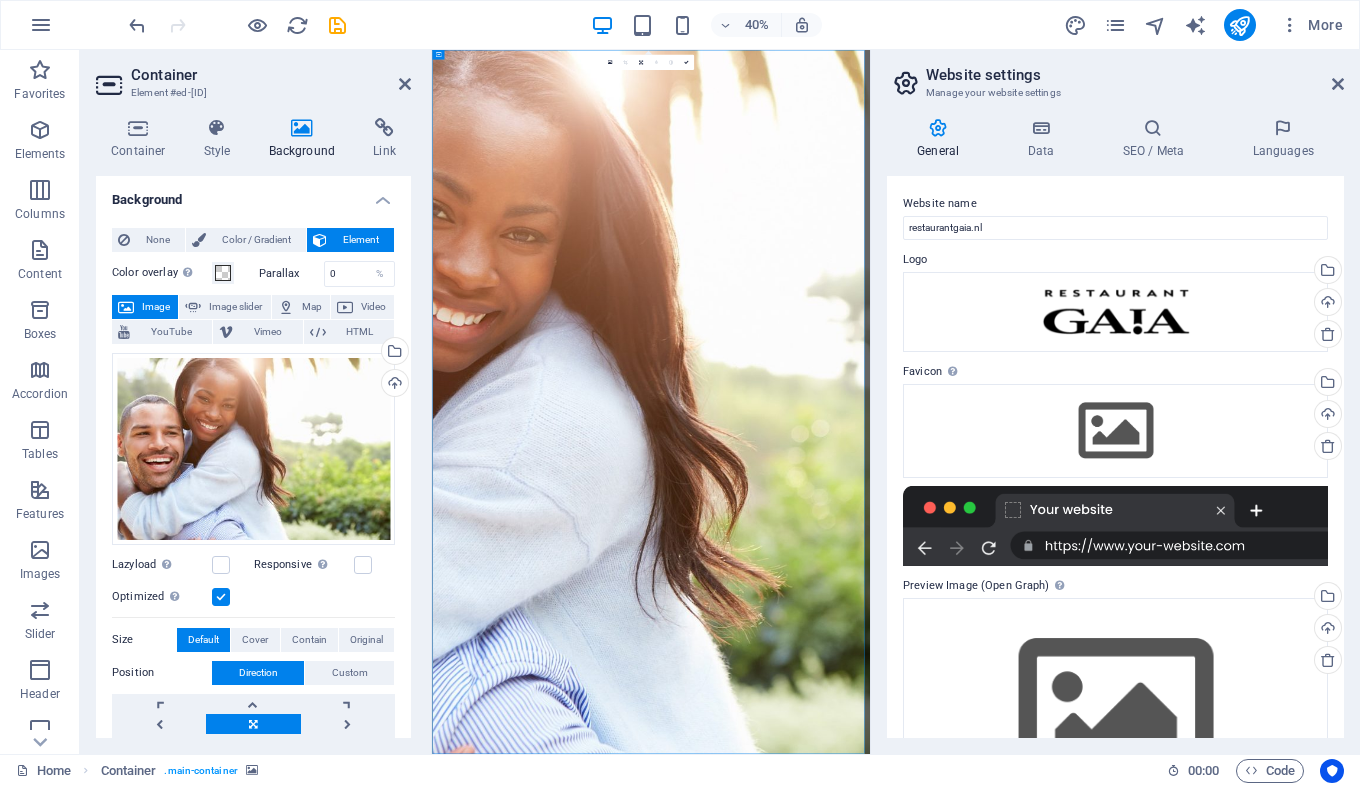click on "Image" at bounding box center [156, 307] 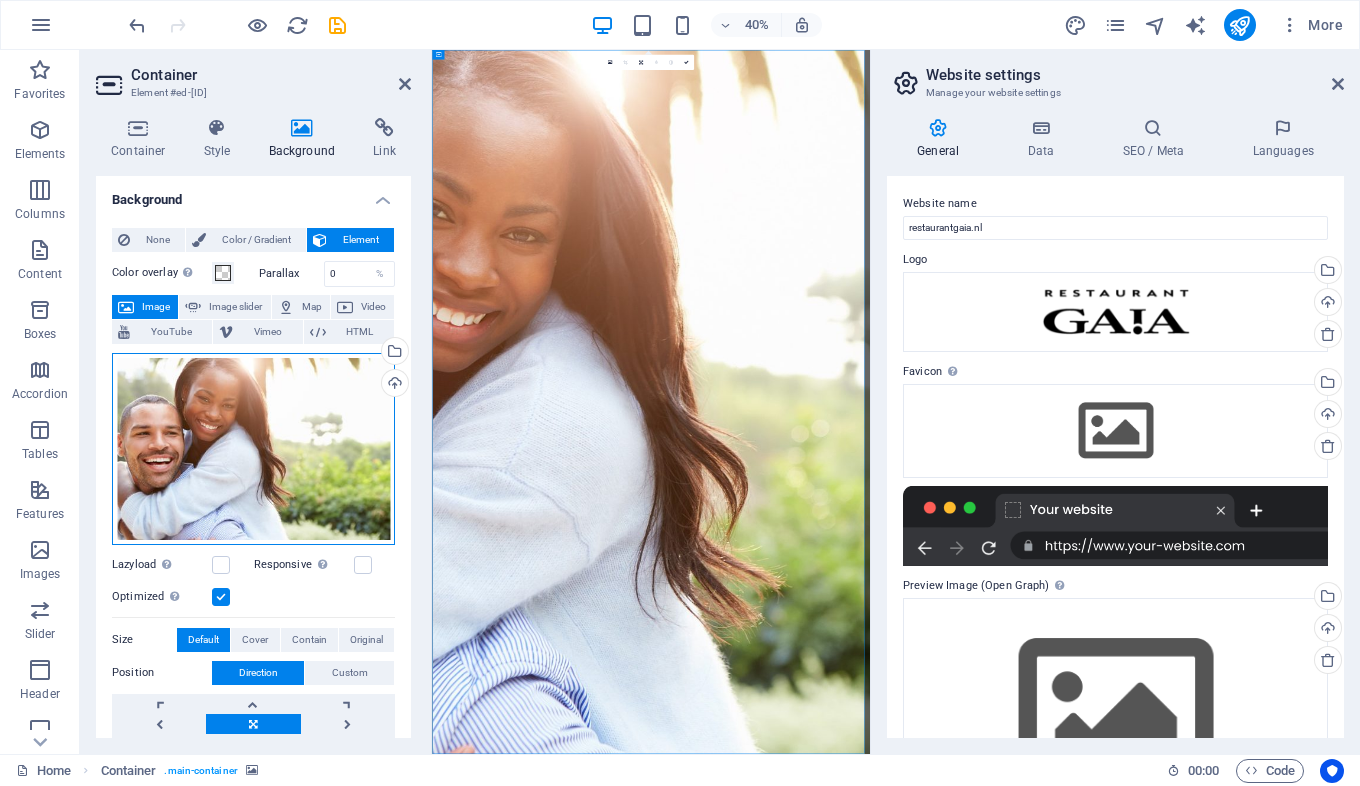 click on "Drag files here, click to choose files or select files from Files or our free stock photos & videos" at bounding box center (253, 449) 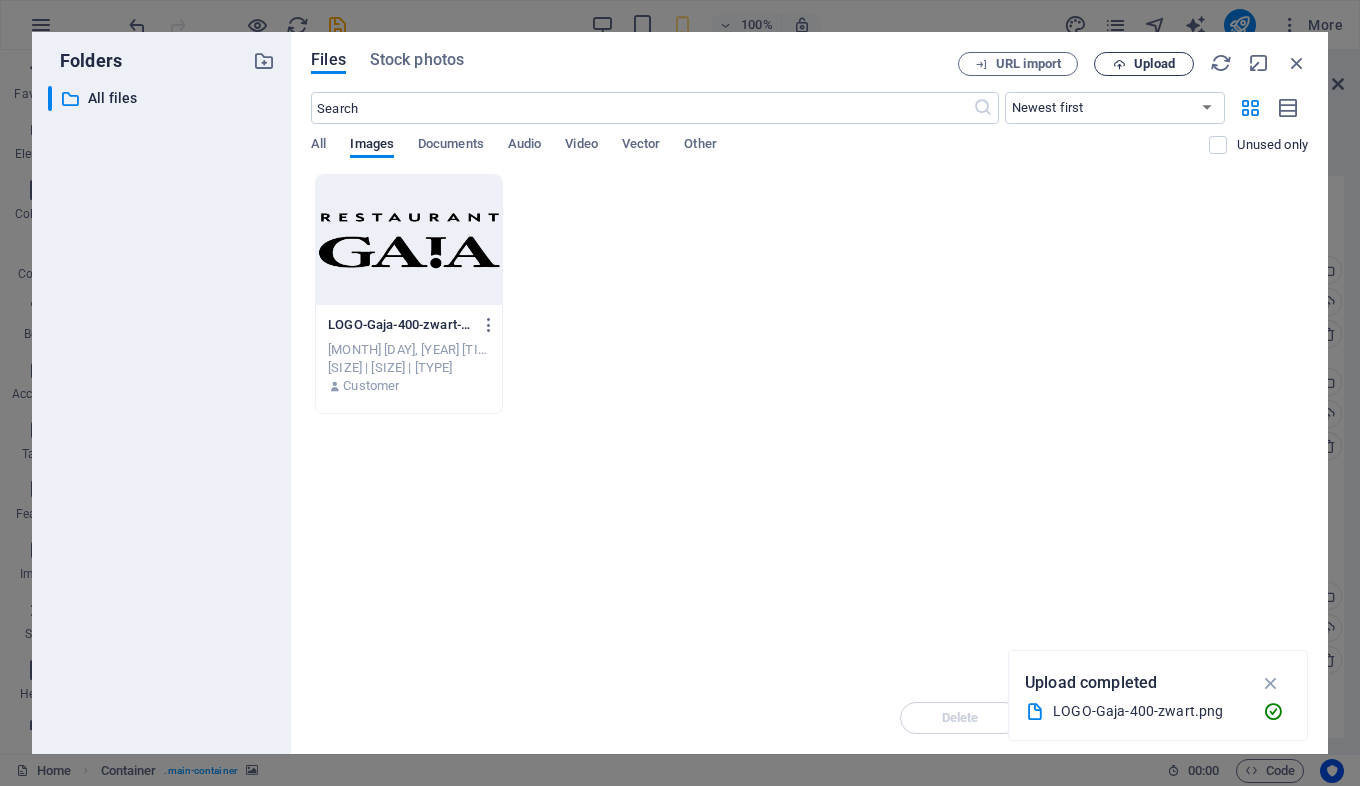 click on "Upload" at bounding box center [1154, 64] 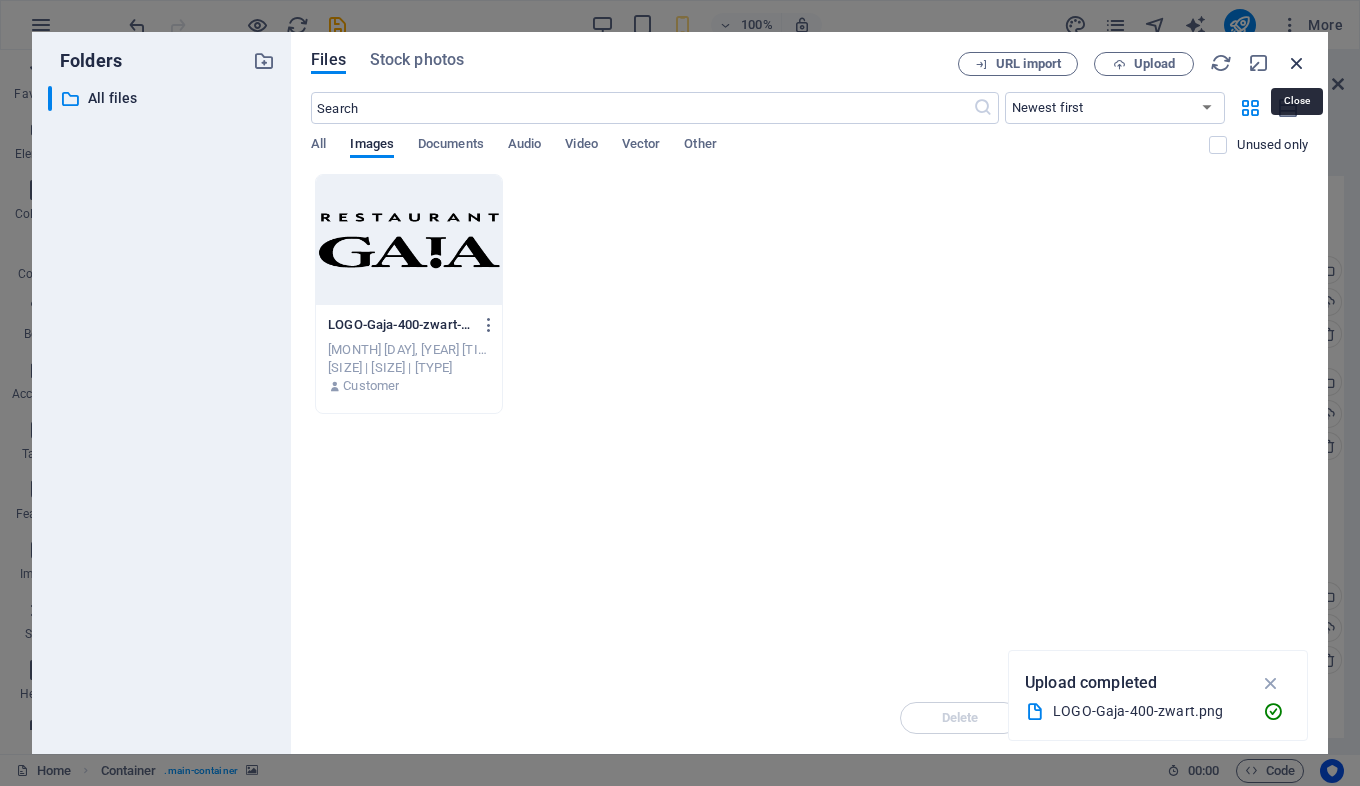 click at bounding box center (1297, 63) 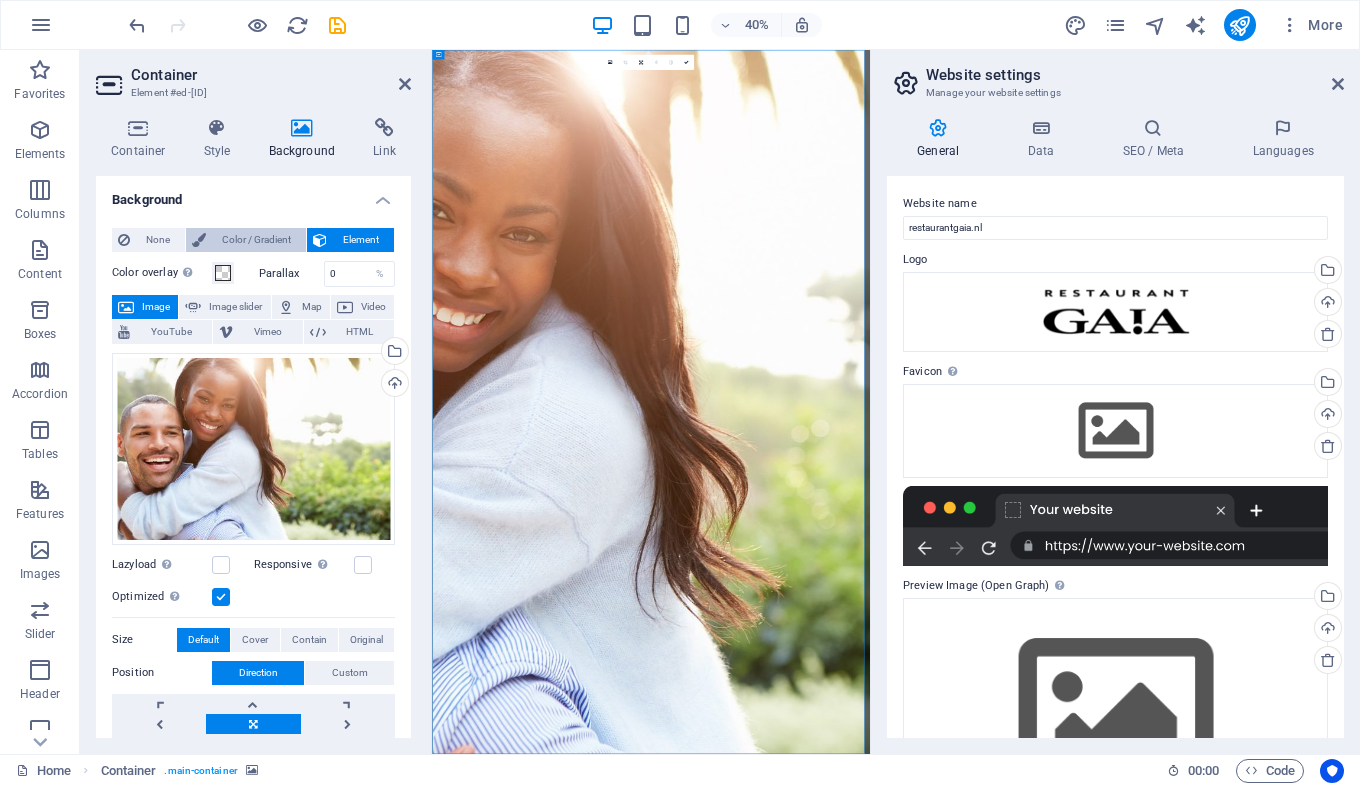 click on "Color / Gradient" at bounding box center (256, 240) 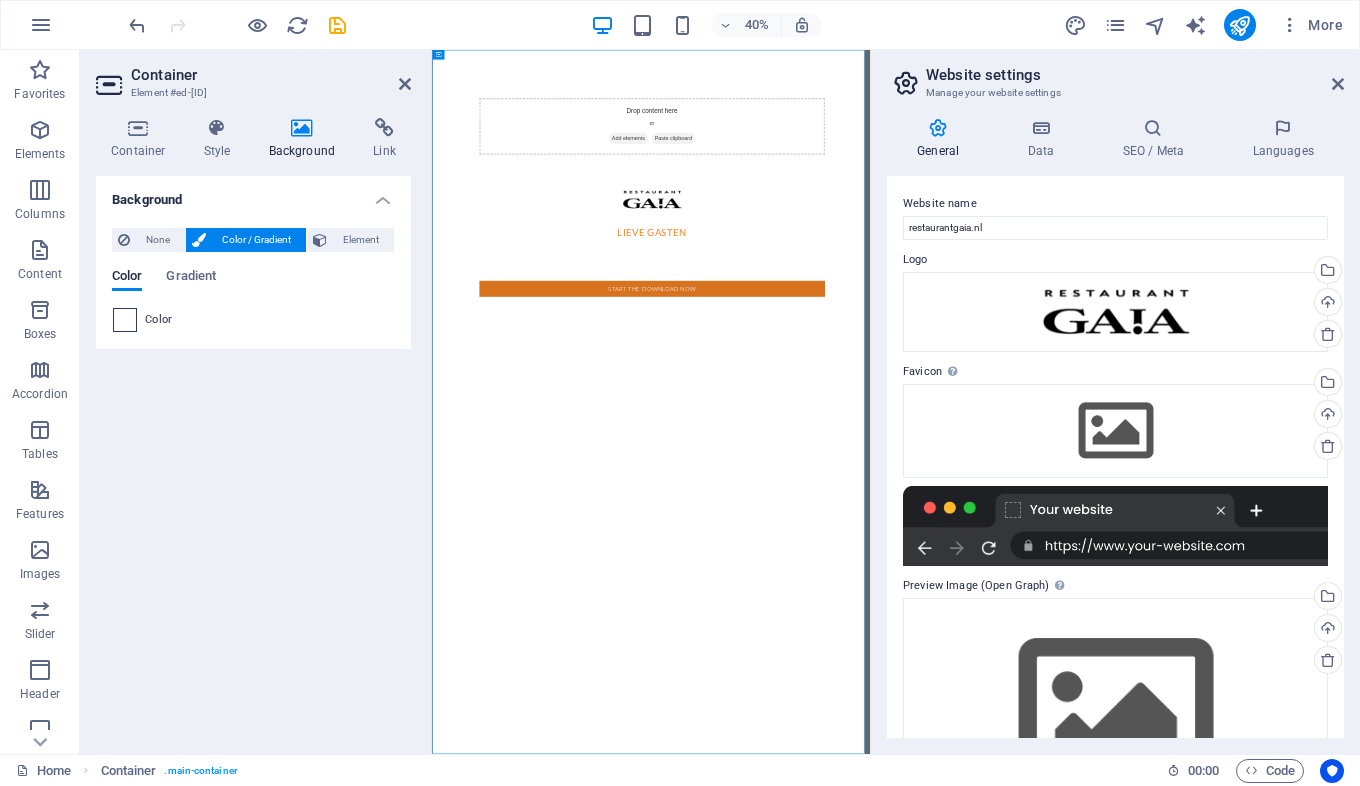 click at bounding box center [125, 320] 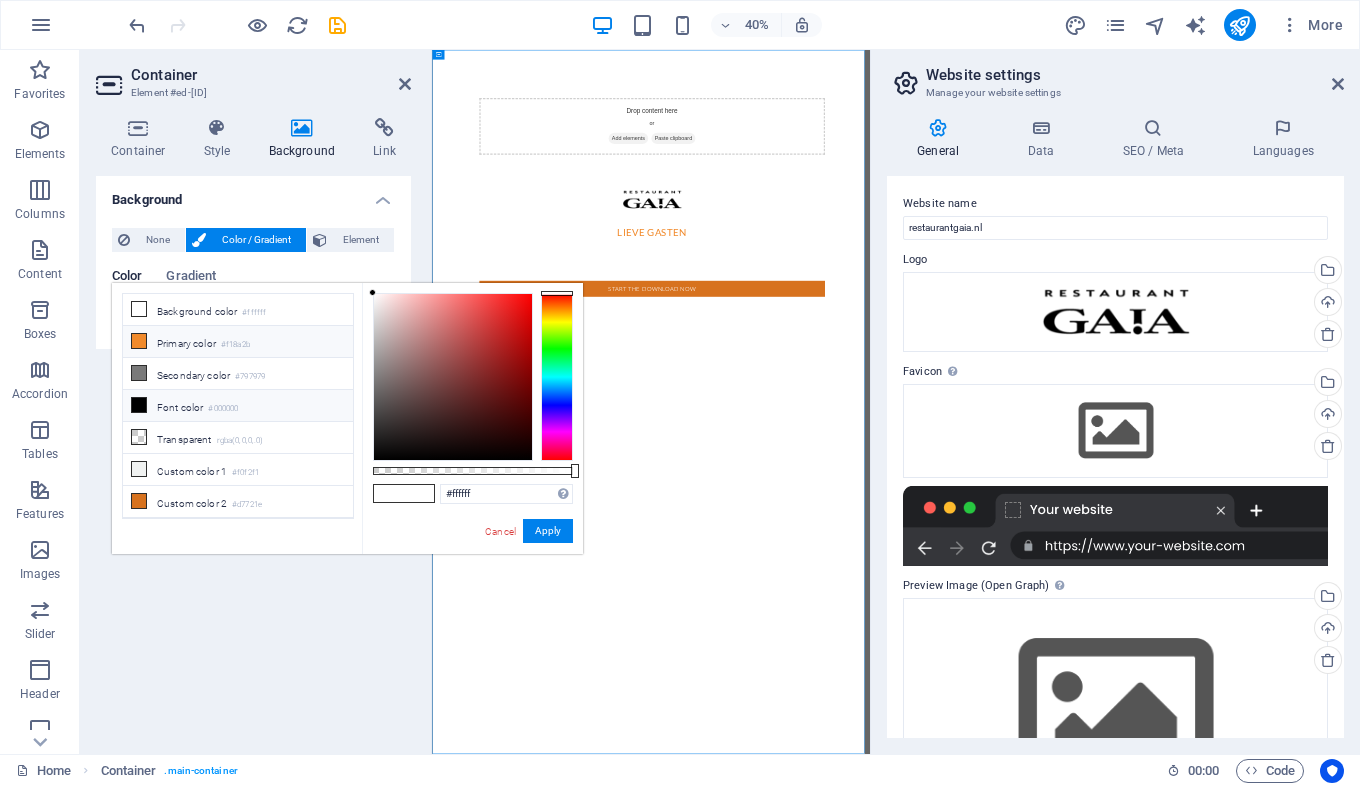 click on "Primary color
#f18a2b" at bounding box center [238, 342] 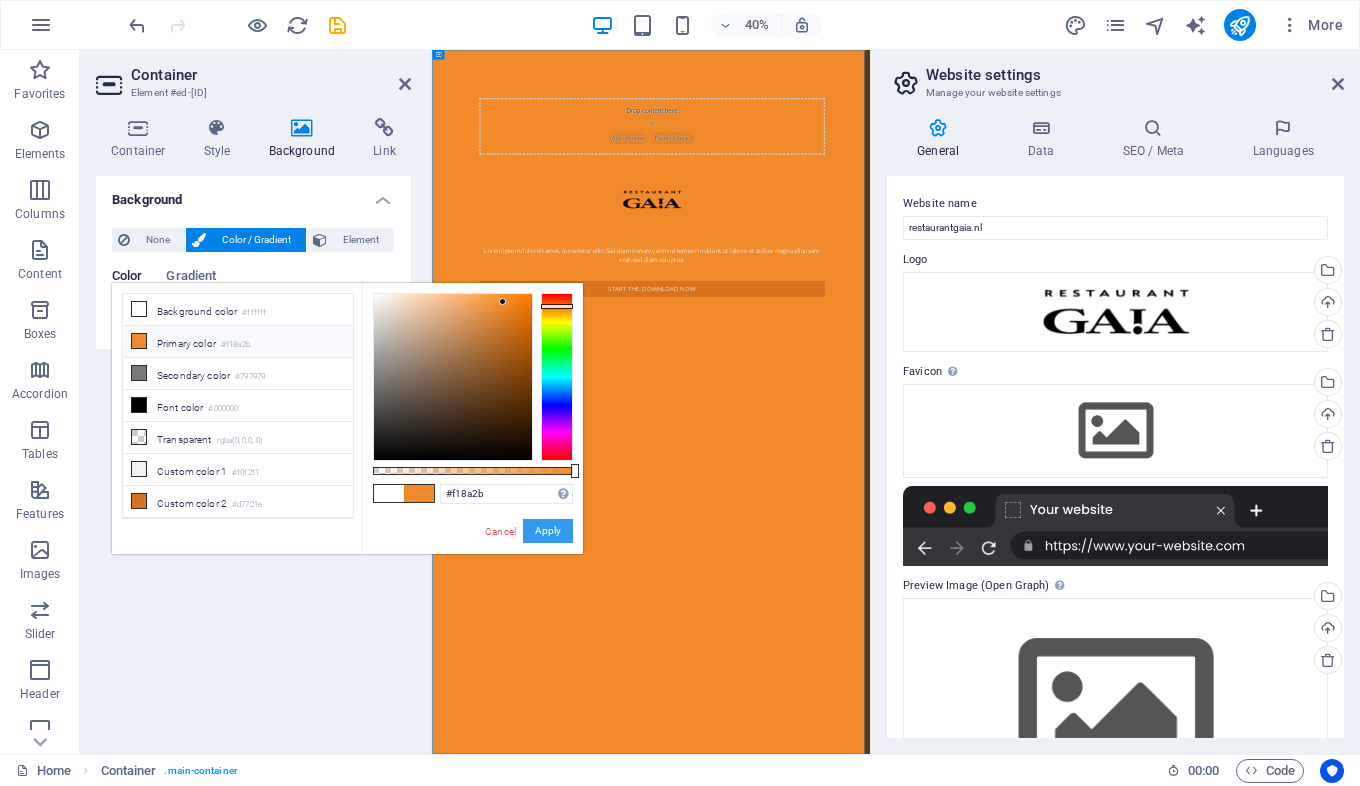 click on "Apply" at bounding box center [548, 531] 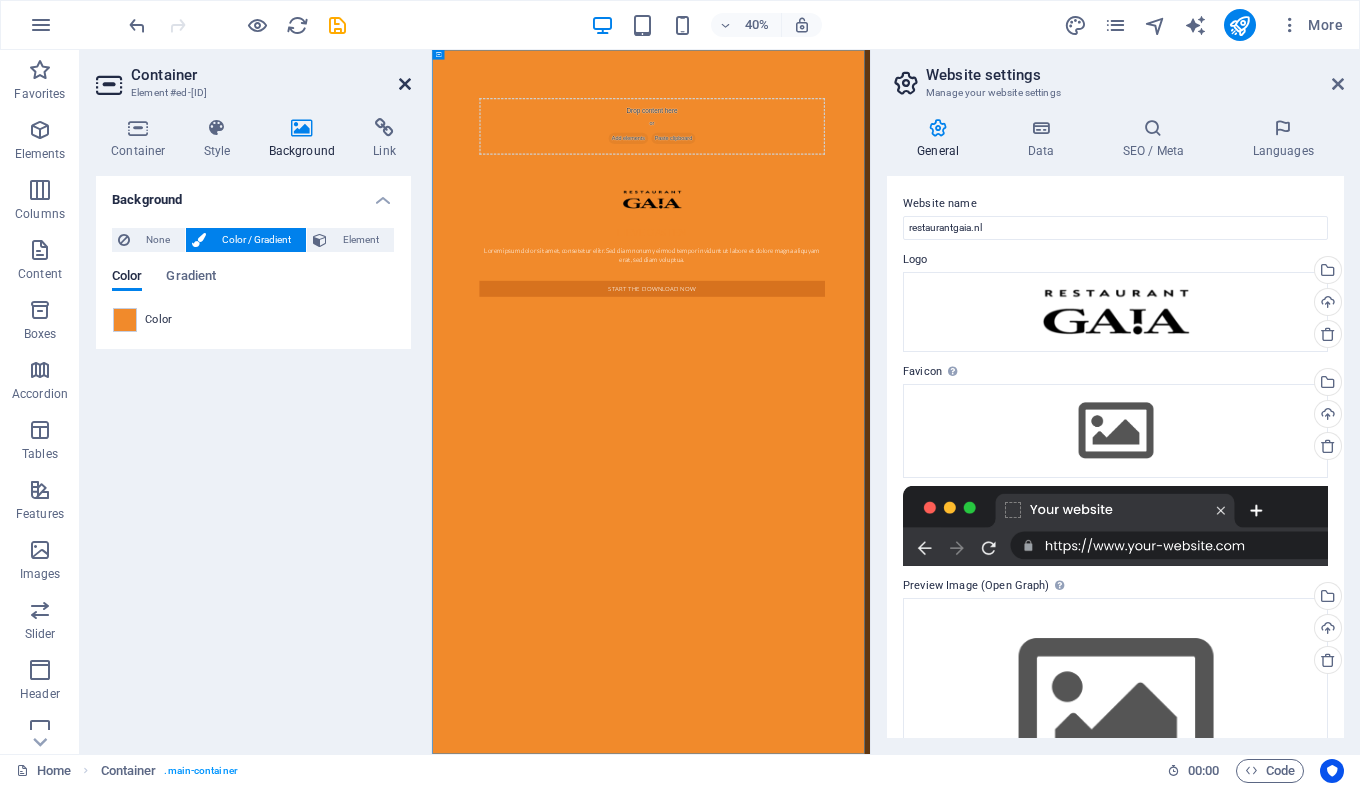 drag, startPoint x: 408, startPoint y: 80, endPoint x: 409, endPoint y: 37, distance: 43.011627 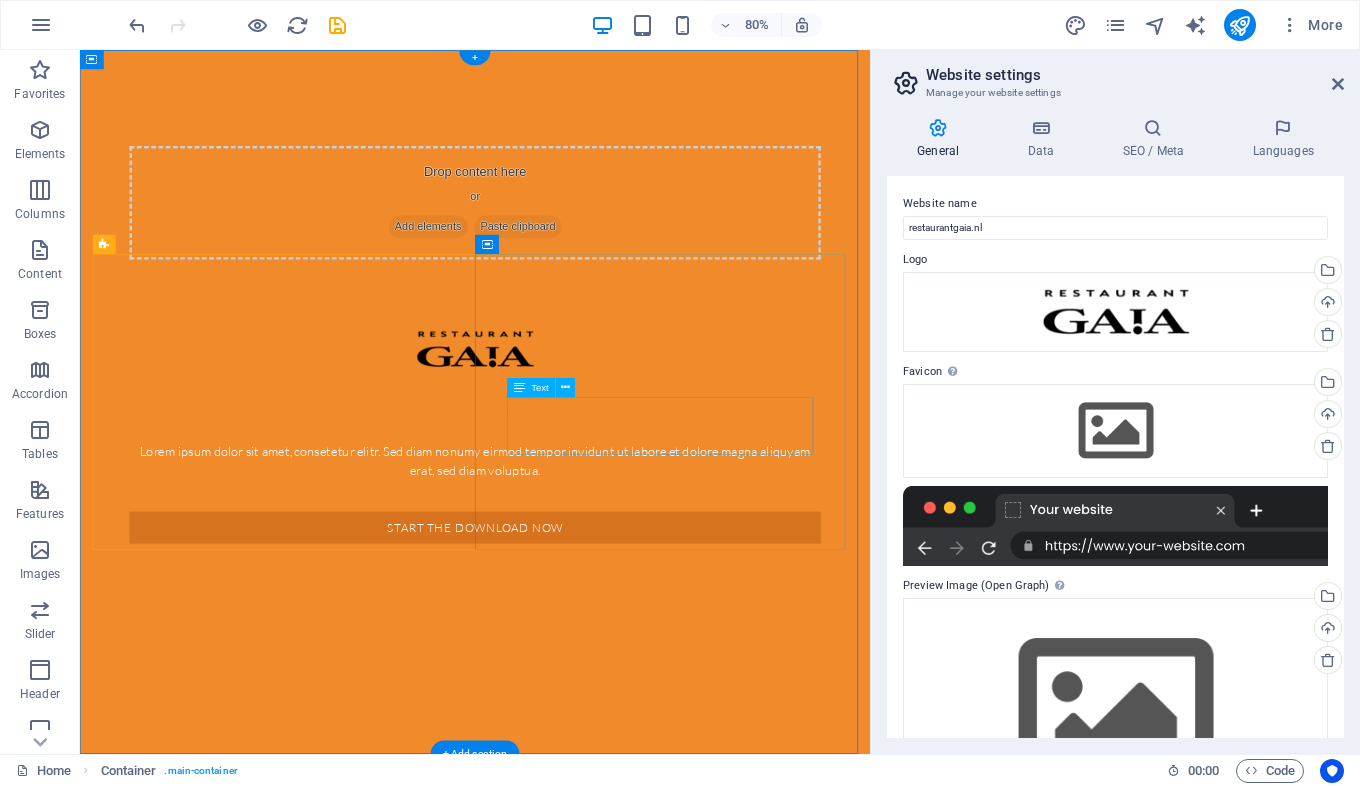 click on "Lorem ipsum dolor sit amet, consetetur elitr. Sed diam nonumy eirmod tempor invidunt ut labore et dolore magna aliquyam erat, sed diam voluptua." at bounding box center [574, 563] 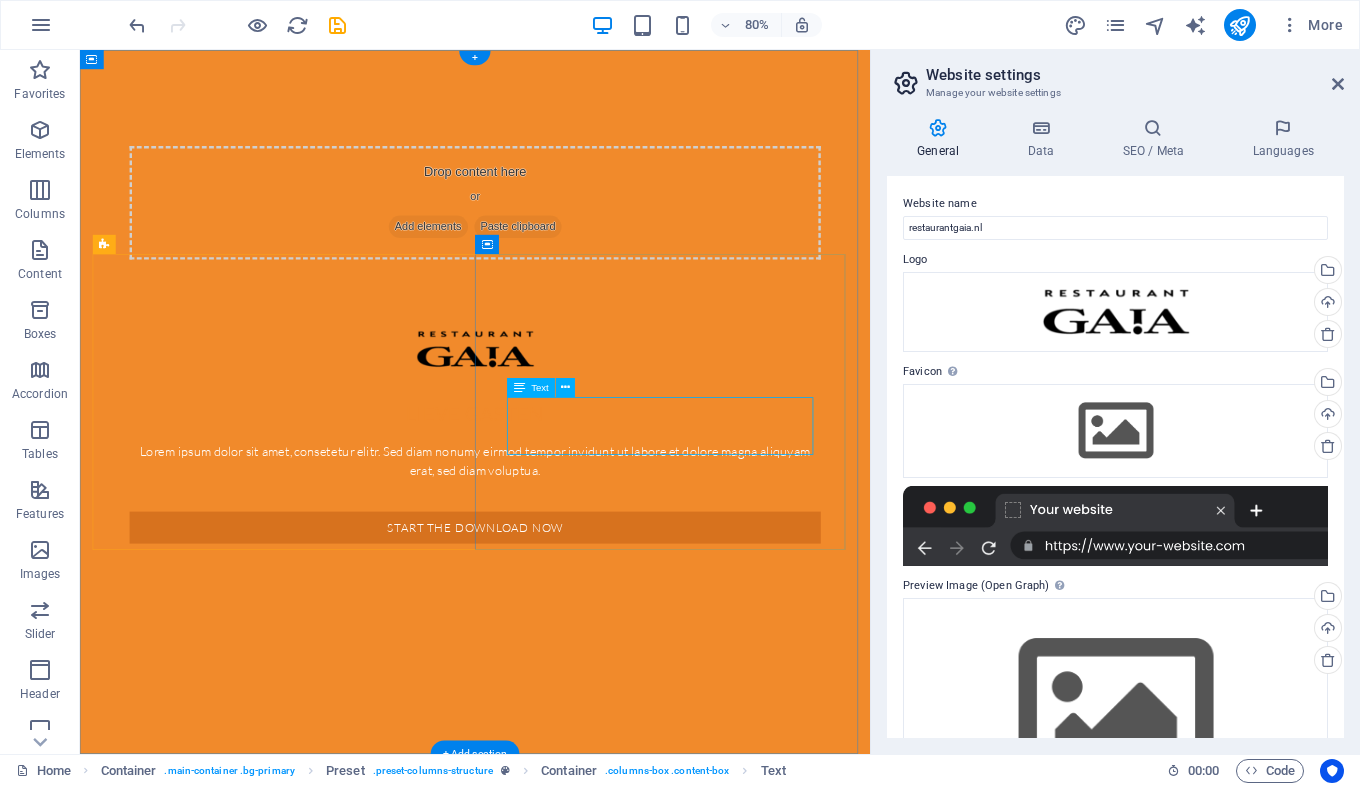 click on "Lorem ipsum dolor sit amet, consetetur elitr. Sed diam nonumy eirmod tempor invidunt ut labore et dolore magna aliquyam erat, sed diam voluptua." at bounding box center [574, 563] 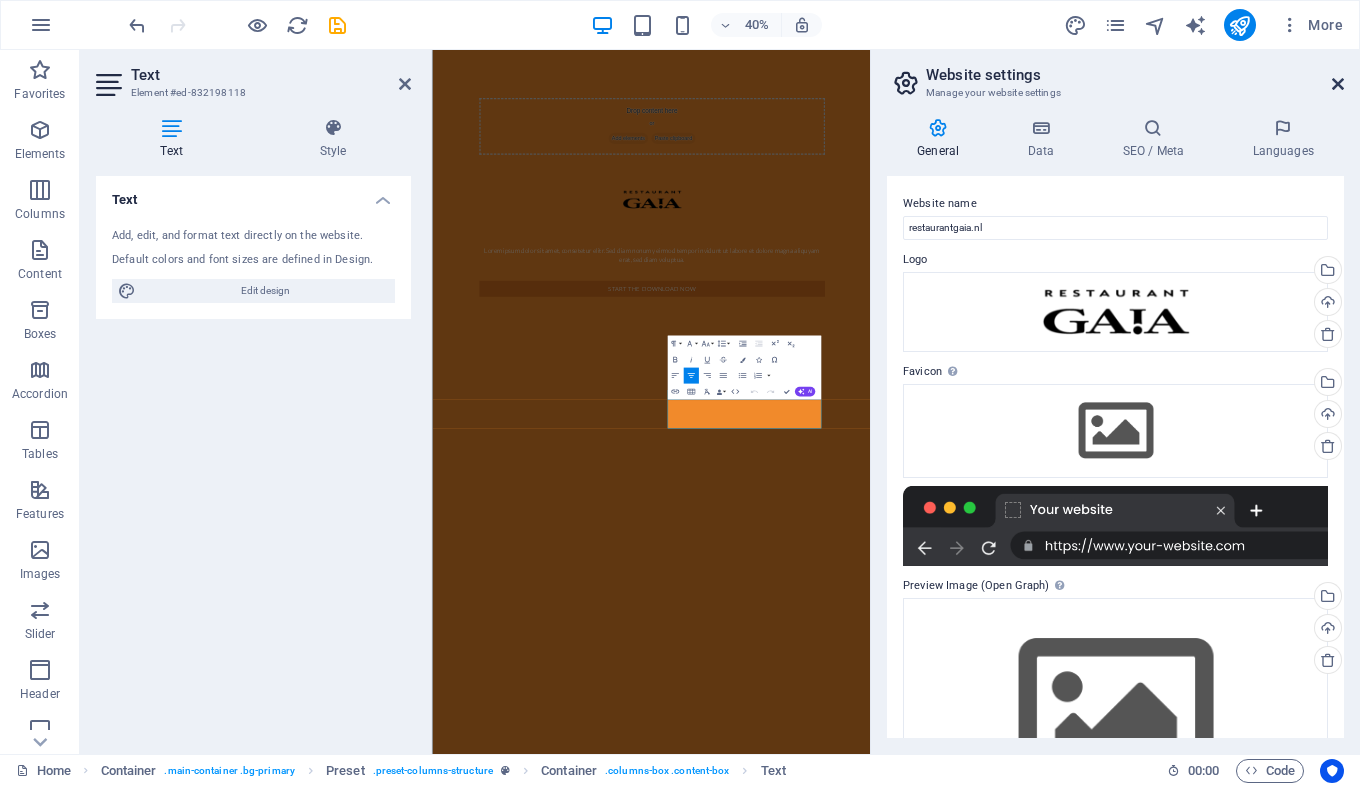 click at bounding box center (1338, 84) 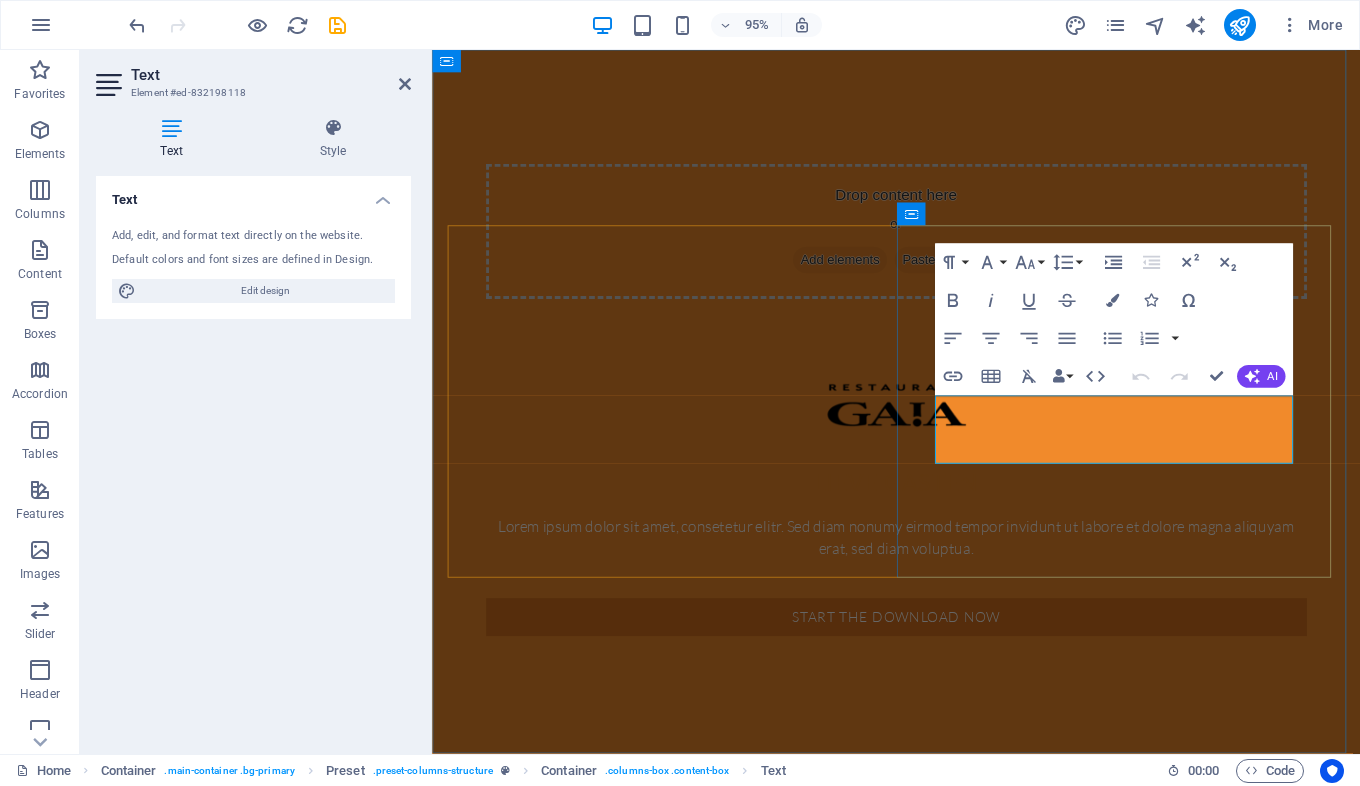 click on "Lorem ipsum dolor sit amet, consetetur elitr. Sed diam nonumy eirmod tempor invidunt ut labore et dolore magna aliquyam erat, sed diam voluptua." at bounding box center (921, 563) 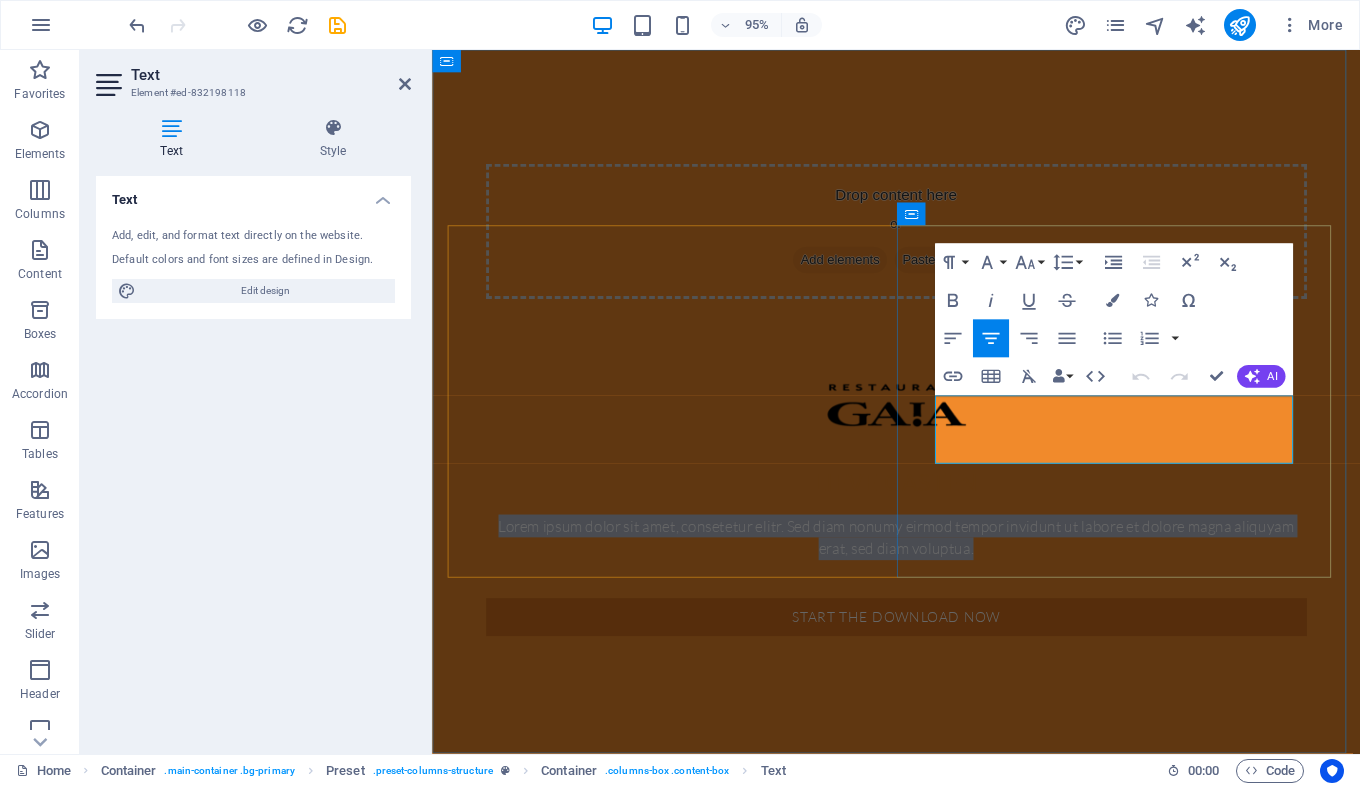 drag, startPoint x: 967, startPoint y: 426, endPoint x: 1330, endPoint y: 472, distance: 365.90298 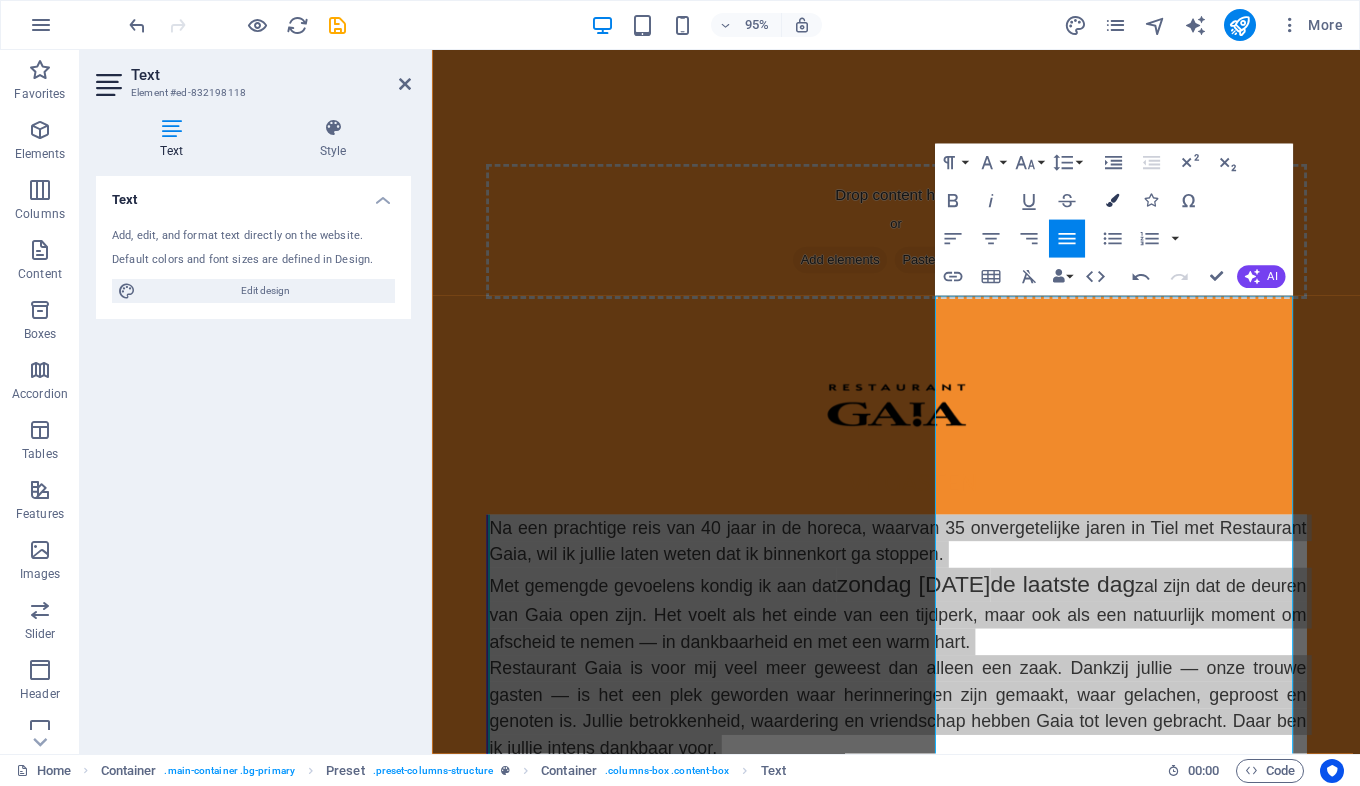 click at bounding box center (1112, 200) 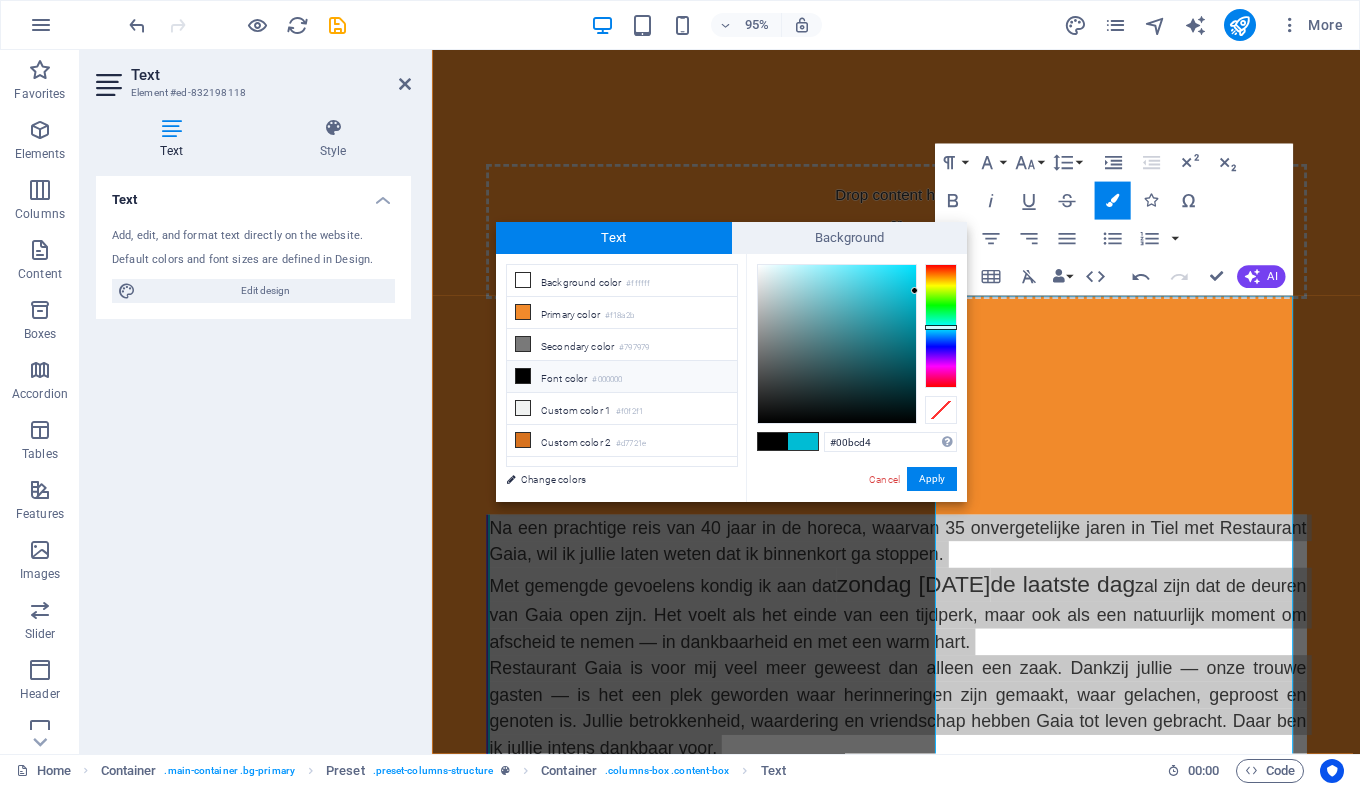 click on "Font color
#000000" at bounding box center (622, 377) 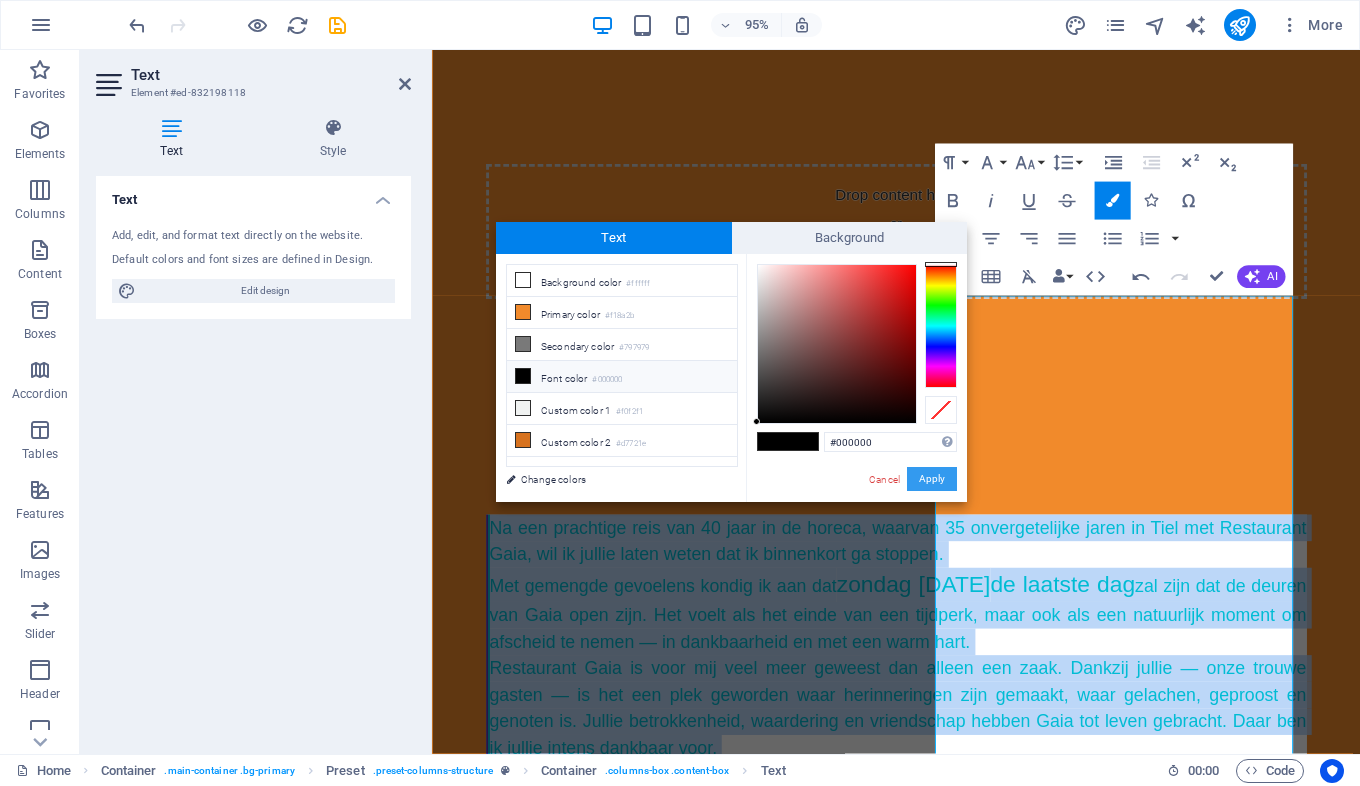click on "Apply" at bounding box center (932, 479) 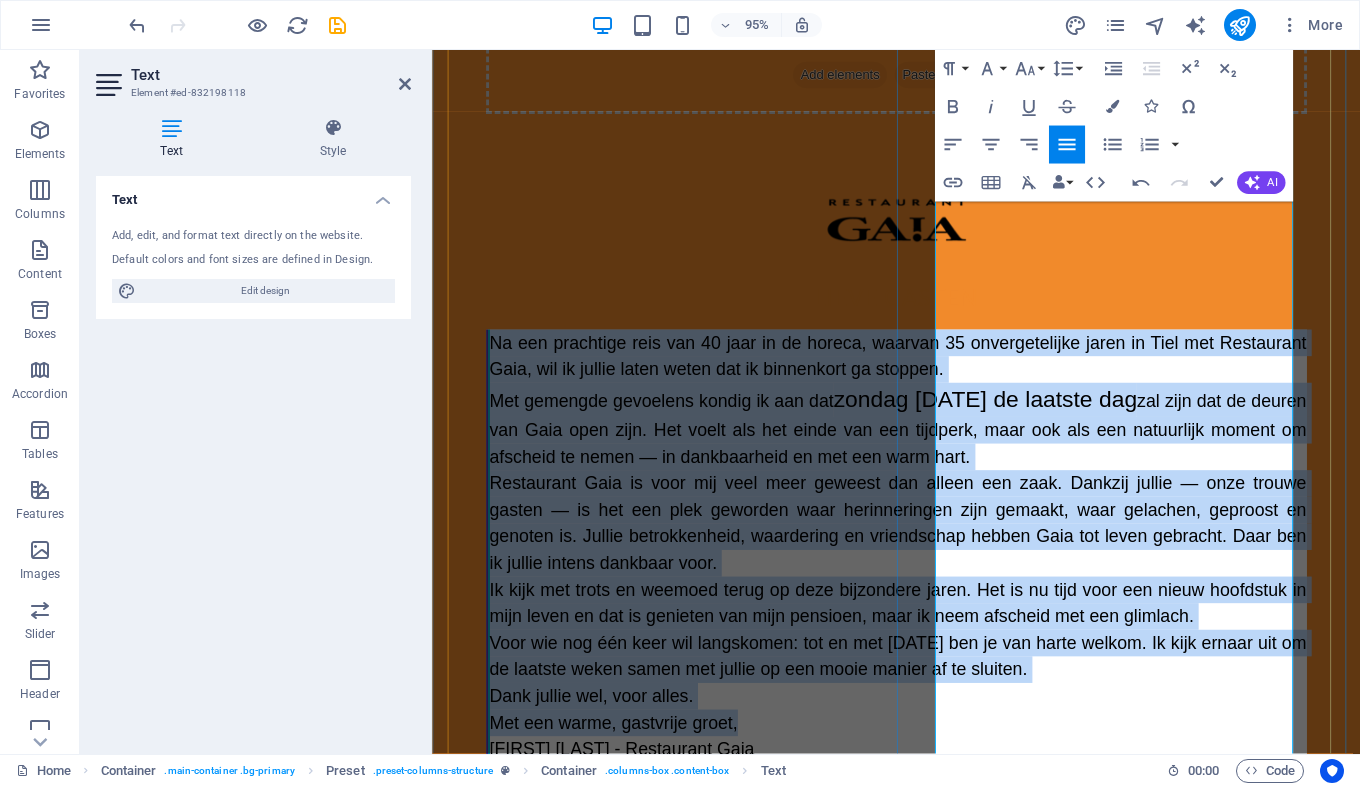 scroll, scrollTop: 0, scrollLeft: 0, axis: both 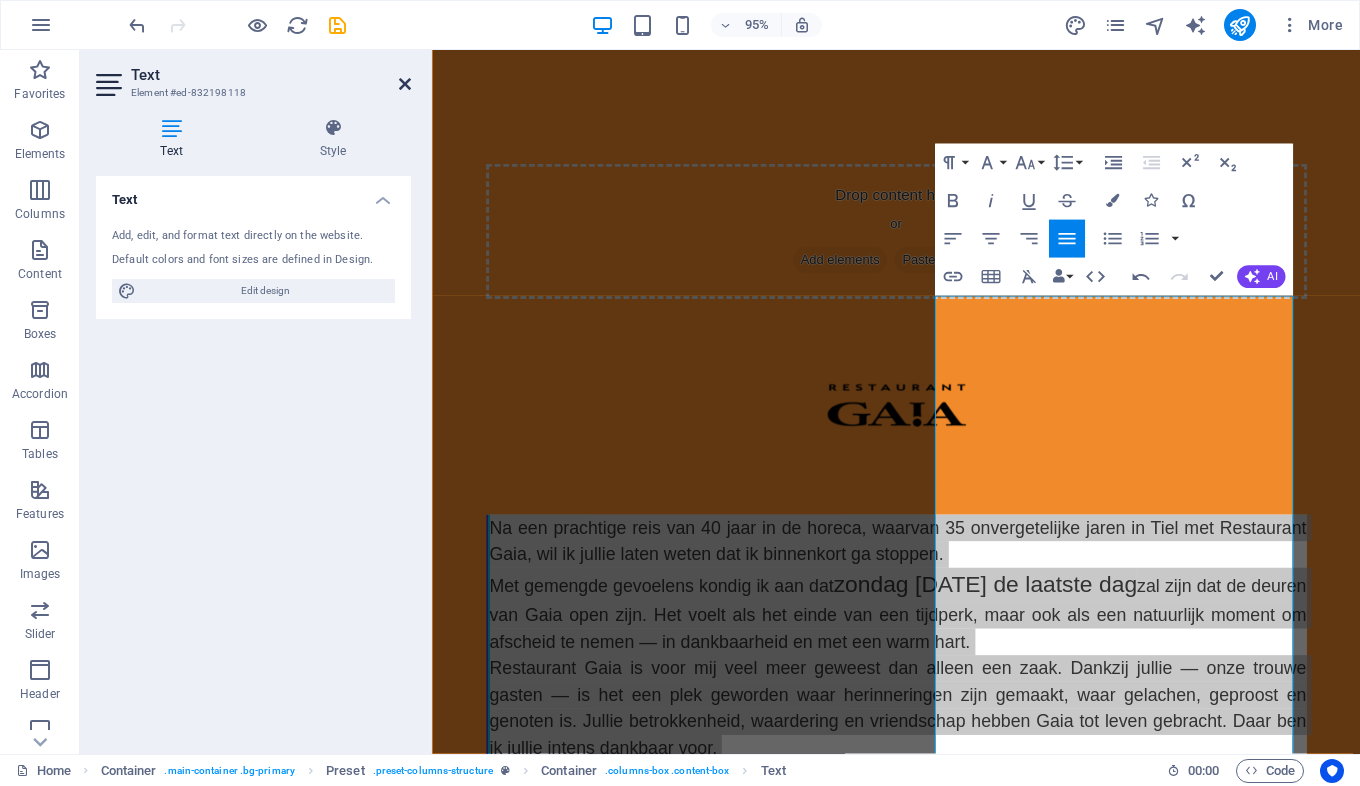 click at bounding box center (405, 84) 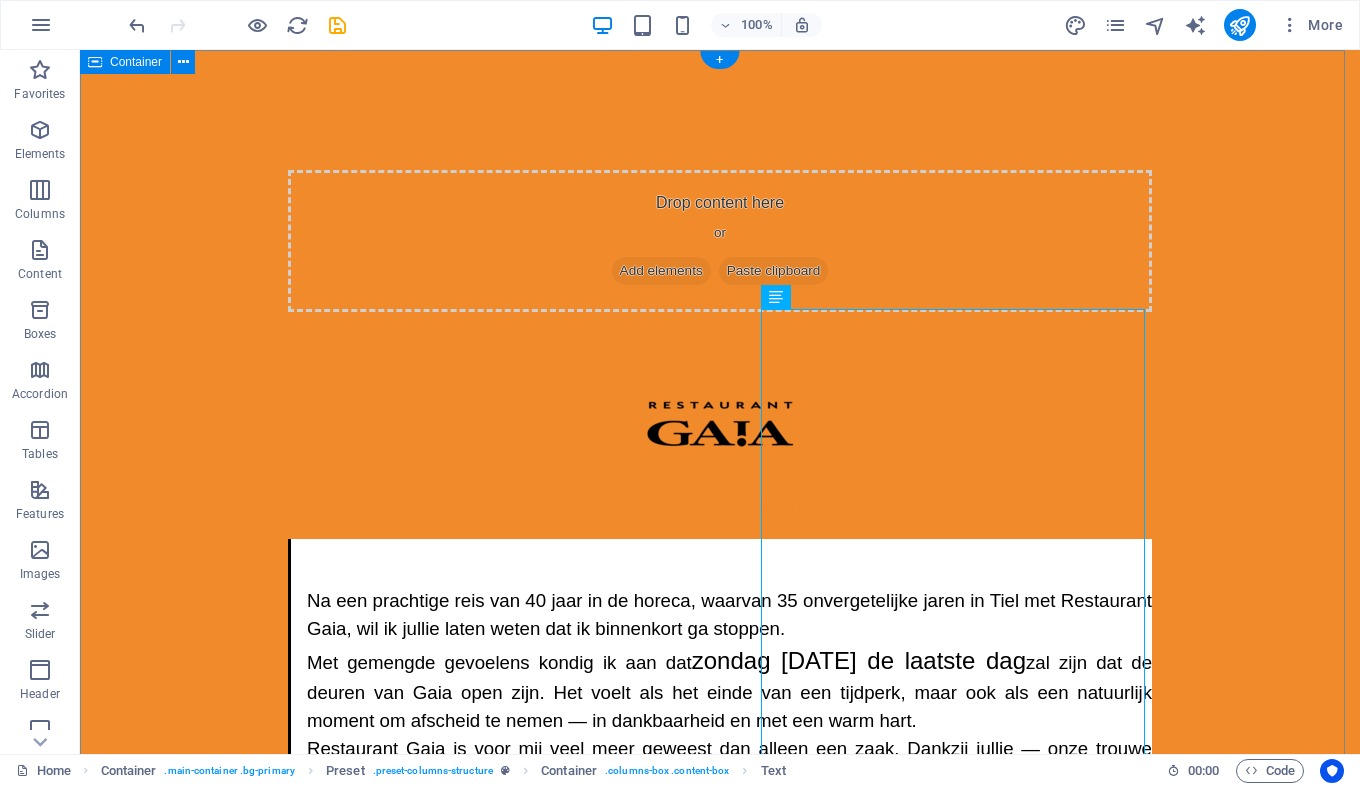 click on "Drop content here or  Add elements  Paste clipboard Lieve Gasten Na een prachtige reis van 40 jaar in de horeca, waarvan 35 onvergetelijke jaren in Tiel met Restaurant Gaia, wil ik jullie laten weten dat ik binnenkort ga stoppen. Met gemengde gevoelens kondig ik aan dat  zondag 15 juni 2025 de laatste dag  zal zijn dat de deuren van Gaia open zijn. Het voelt als het einde van een tijdperk, maar ook als een natuurlijk moment om afscheid te nemen — in dankbaarheid en met een warm hart. Restaurant Gaia is voor mij veel meer geweest dan alleen een zaak. Dankzij jullie — onze trouwe gasten — is het een plek geworden waar herinneringen zijn gemaakt, waar gelachen, geproost en genoten is. Jullie betrokkenheid, waardering en vriendschap hebben Gaia tot leven gebracht. Daar ben ik jullie intens dankbaar voor. Ik kijk met trots en weemoed terug op deze bijzondere jaren. Het is nu tijd voor een nieuw hoofdstuk in mijn leven en dat is genieten van mijn pensioen, maar ik neem afscheid met een glimlach." at bounding box center (720, 670) 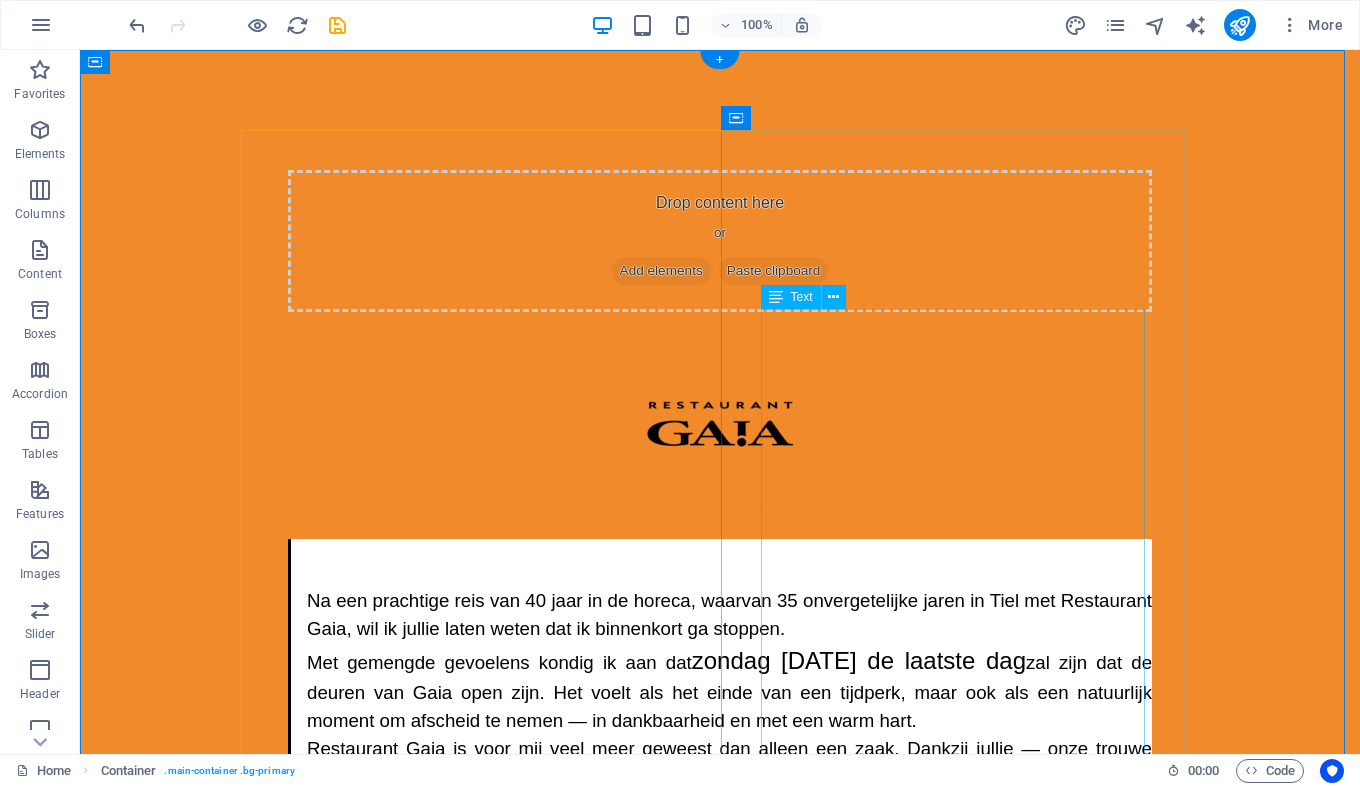 click on "Na een prachtige reis van 40 jaar in de horeca, waarvan 35 onvergetelijke jaren in Tiel met Restaurant Gaia, wil ik jullie laten weten dat ik binnenkort ga stoppen. Met gemengde gevoelens kondig ik aan dat  zondag 15 juni 2025 de laatste dag  zal zijn dat de deuren van Gaia open zijn. Het voelt als het einde van een tijdperk, maar ook als een natuurlijk moment om afscheid te nemen — in dankbaarheid en met een warm hart. Restaurant Gaia is voor mij veel meer geweest dan alleen een zaak. Dankzij jullie — onze trouwe gasten — is het een plek geworden waar herinneringen zijn gemaakt, waar gelachen, geproost en genoten is. Jullie betrokkenheid, waardering en vriendschap hebben Gaia tot leven gebracht. Daar ben ik jullie intens dankbaar voor. Ik kijk met trots en weemoed terug op deze bijzondere jaren. Het is nu tijd voor een nieuw hoofdstuk in mijn leven en dat is genieten van mijn pensioen, maar ik neem afscheid met een glimlach. Dank jullie wel, voor alles. Met een warme, gastvrije groet," at bounding box center (720, 807) 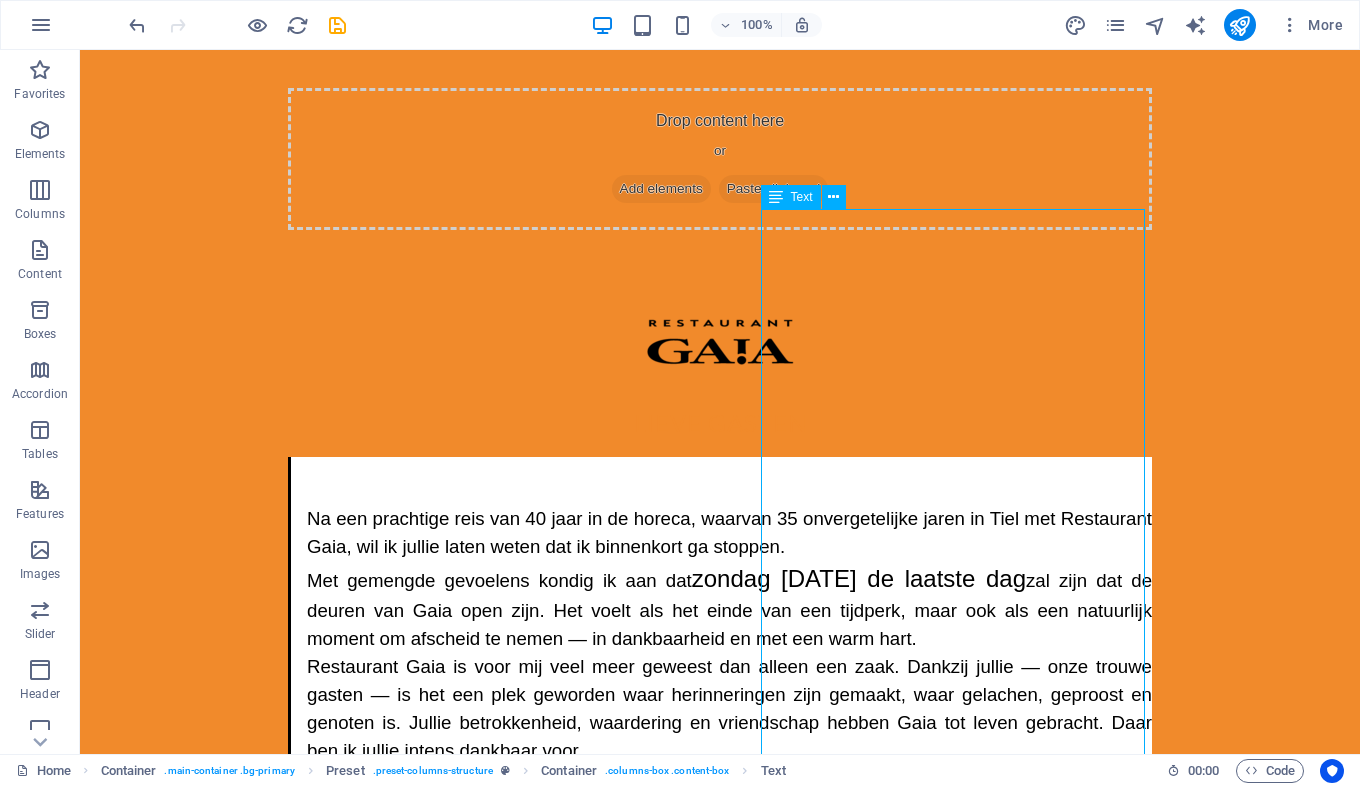 scroll, scrollTop: 100, scrollLeft: 0, axis: vertical 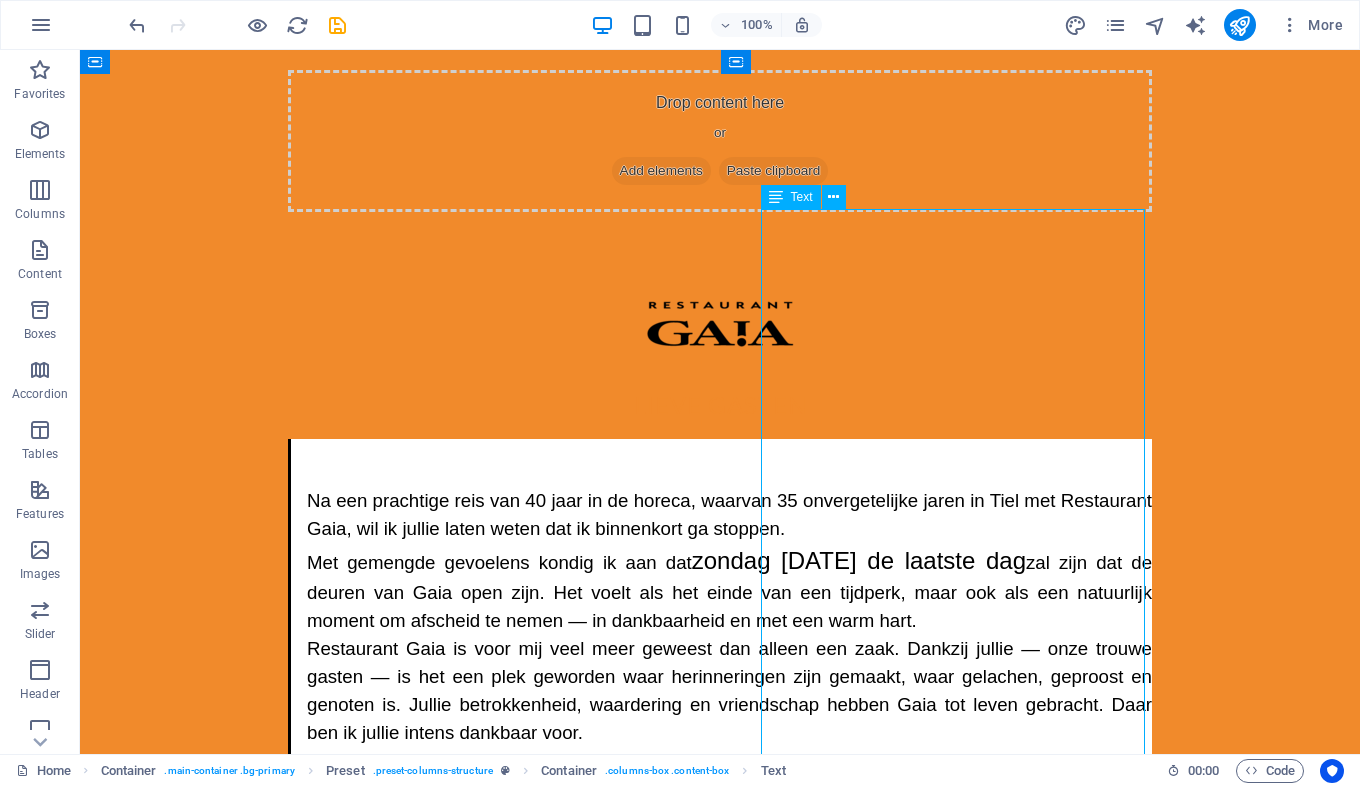 click on "Na een prachtige reis van 40 jaar in de horeca, waarvan 35 onvergetelijke jaren in Tiel met Restaurant Gaia, wil ik jullie laten weten dat ik binnenkort ga stoppen. Met gemengde gevoelens kondig ik aan dat  zondag 15 juni 2025 de laatste dag  zal zijn dat de deuren van Gaia open zijn. Het voelt als het einde van een tijdperk, maar ook als een natuurlijk moment om afscheid te nemen — in dankbaarheid en met een warm hart. Restaurant Gaia is voor mij veel meer geweest dan alleen een zaak. Dankzij jullie — onze trouwe gasten — is het een plek geworden waar herinneringen zijn gemaakt, waar gelachen, geproost en genoten is. Jullie betrokkenheid, waardering en vriendschap hebben Gaia tot leven gebracht. Daar ben ik jullie intens dankbaar voor. Ik kijk met trots en weemoed terug op deze bijzondere jaren. Het is nu tijd voor een nieuw hoofdstuk in mijn leven en dat is genieten van mijn pensioen, maar ik neem afscheid met een glimlach. Dank jullie wel, voor alles. Met een warme, gastvrije groet," at bounding box center [720, 707] 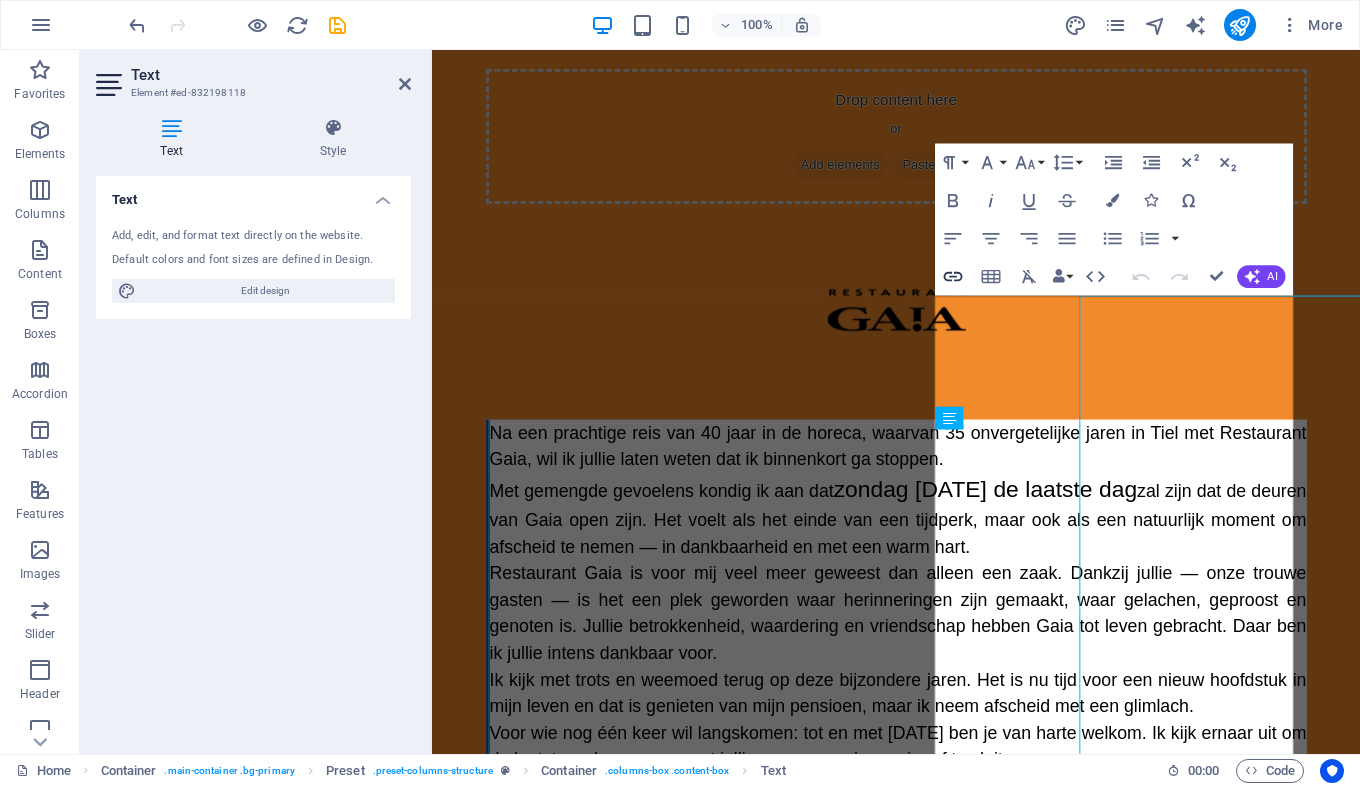 scroll, scrollTop: 0, scrollLeft: 0, axis: both 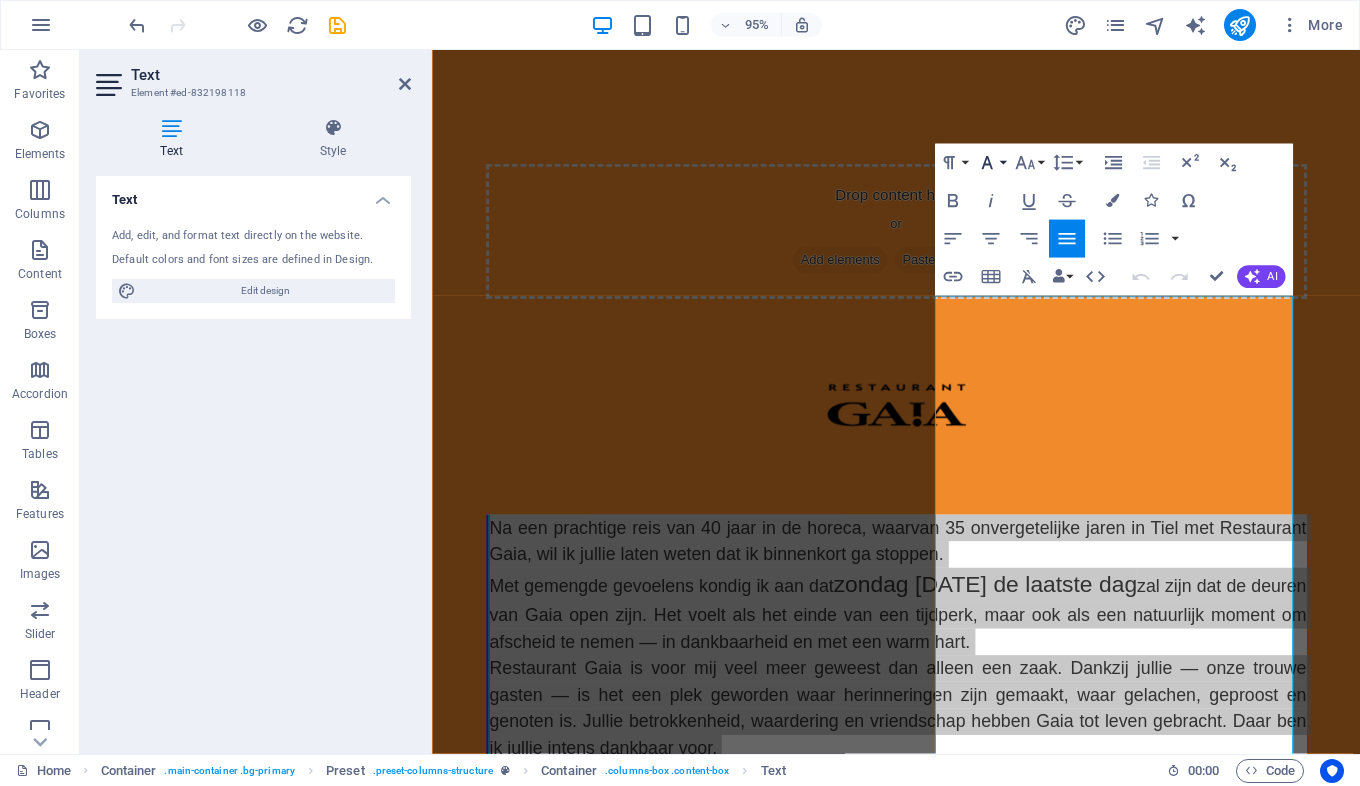 click on "Font Family" at bounding box center (991, 163) 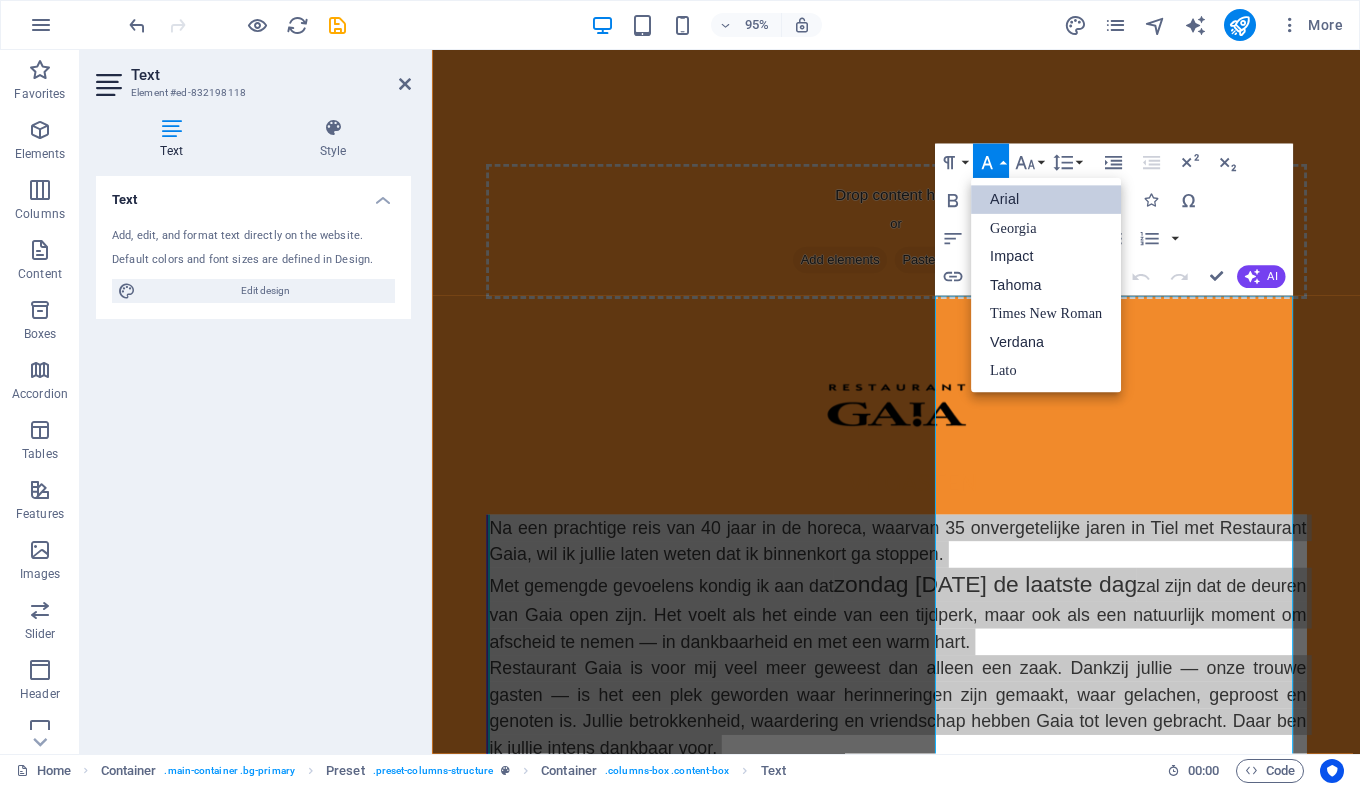 scroll, scrollTop: 0, scrollLeft: 0, axis: both 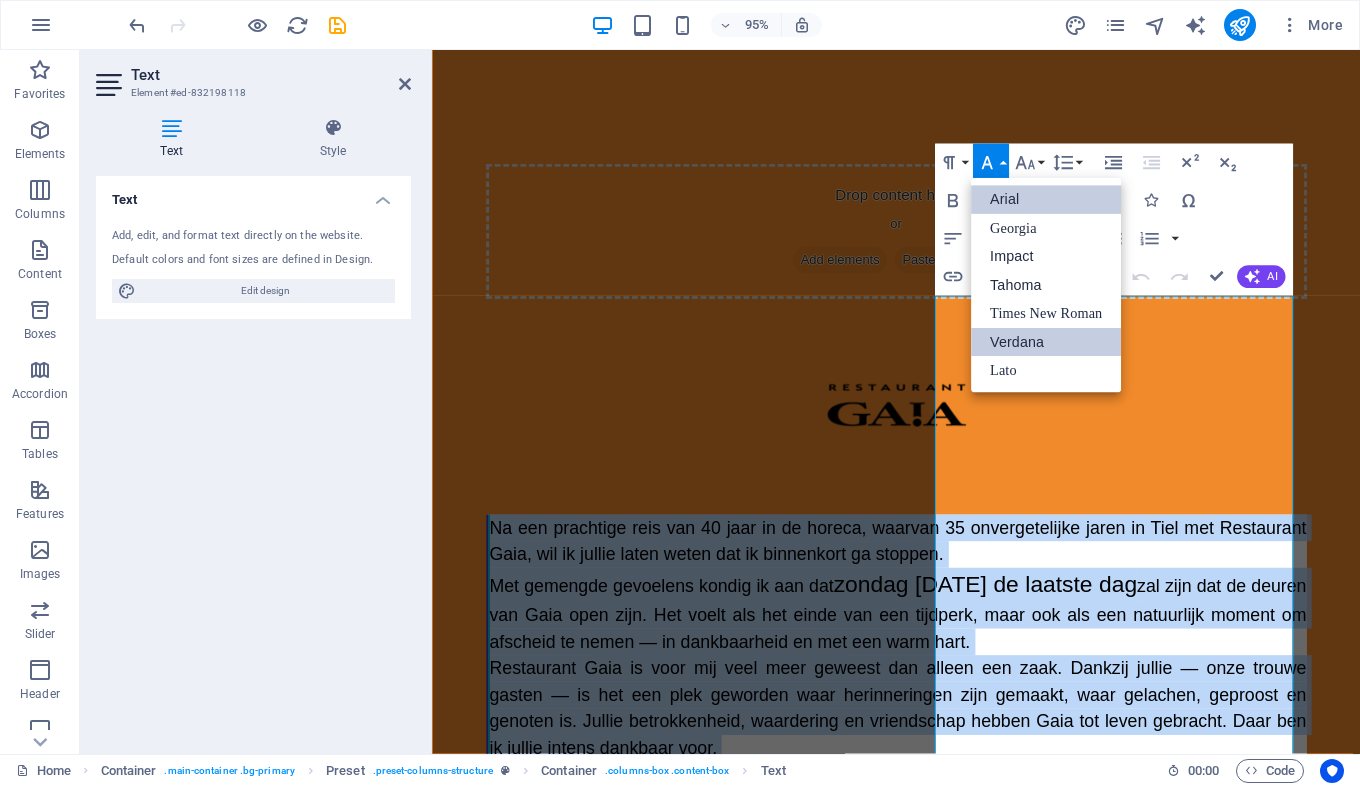 click on "Verdana" at bounding box center [1046, 342] 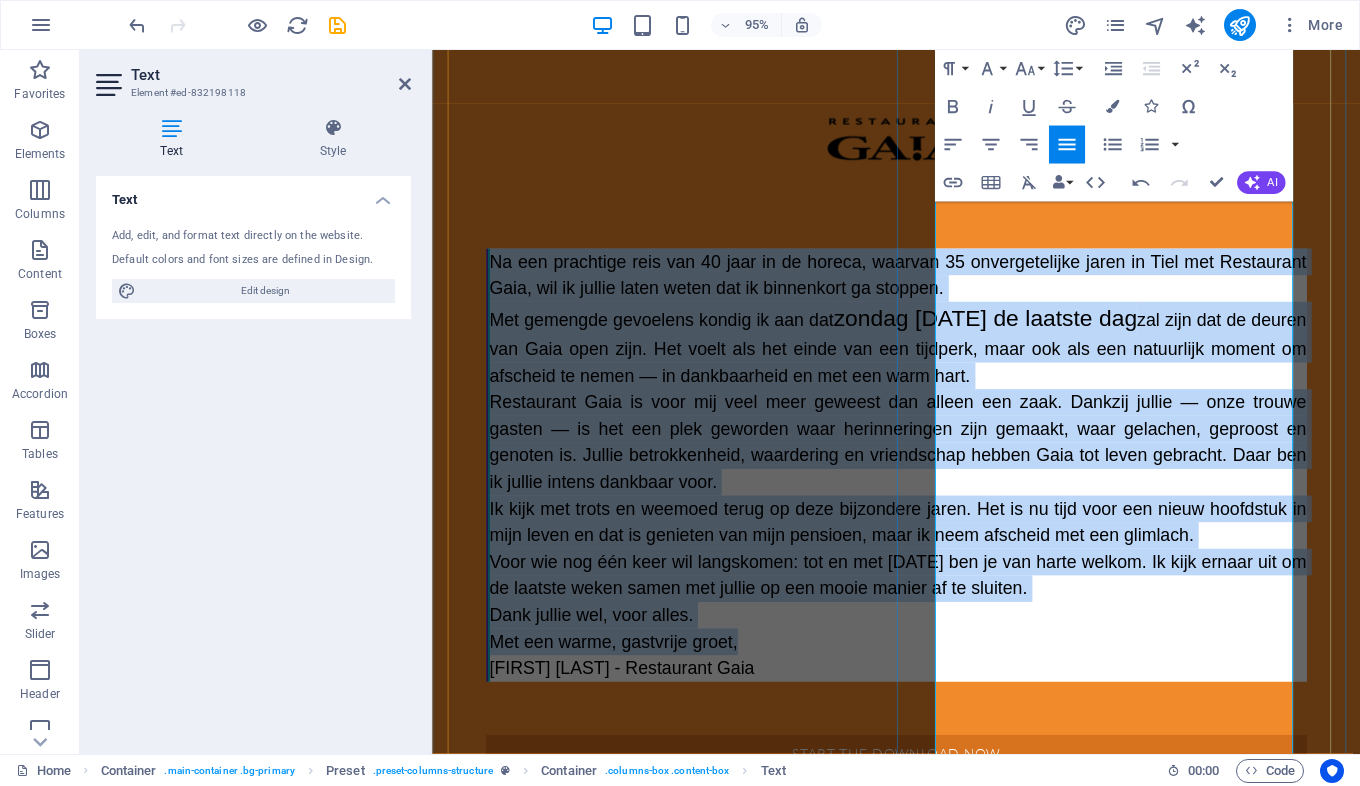 scroll, scrollTop: 300, scrollLeft: 0, axis: vertical 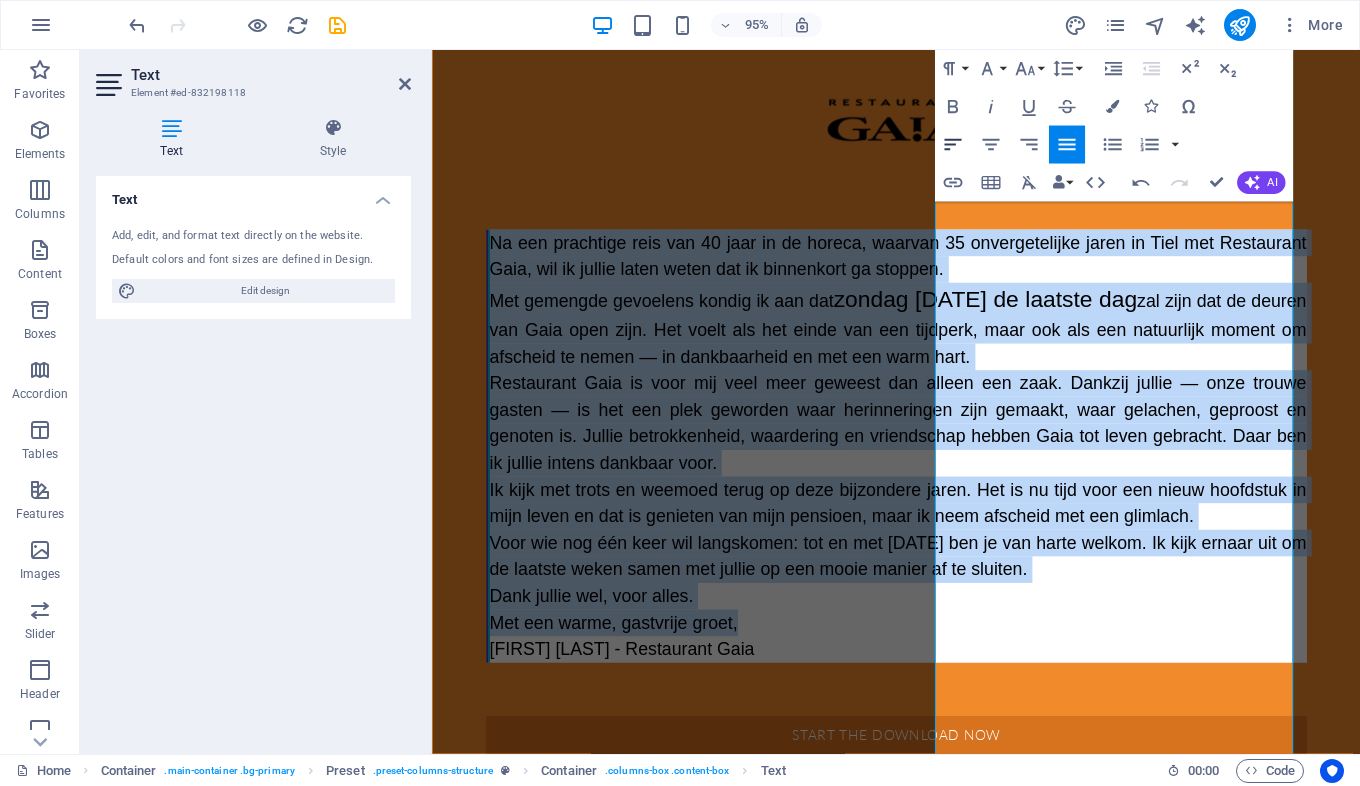 click 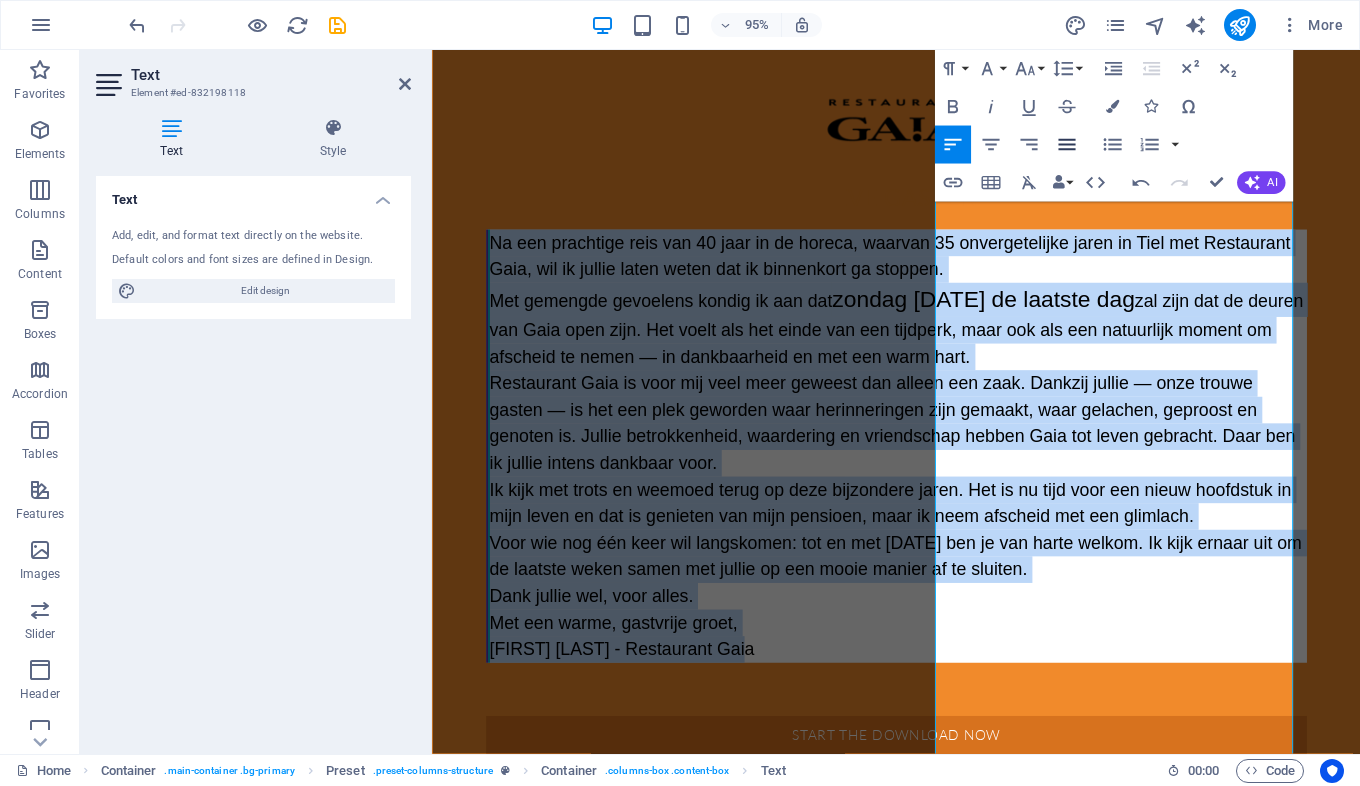 click 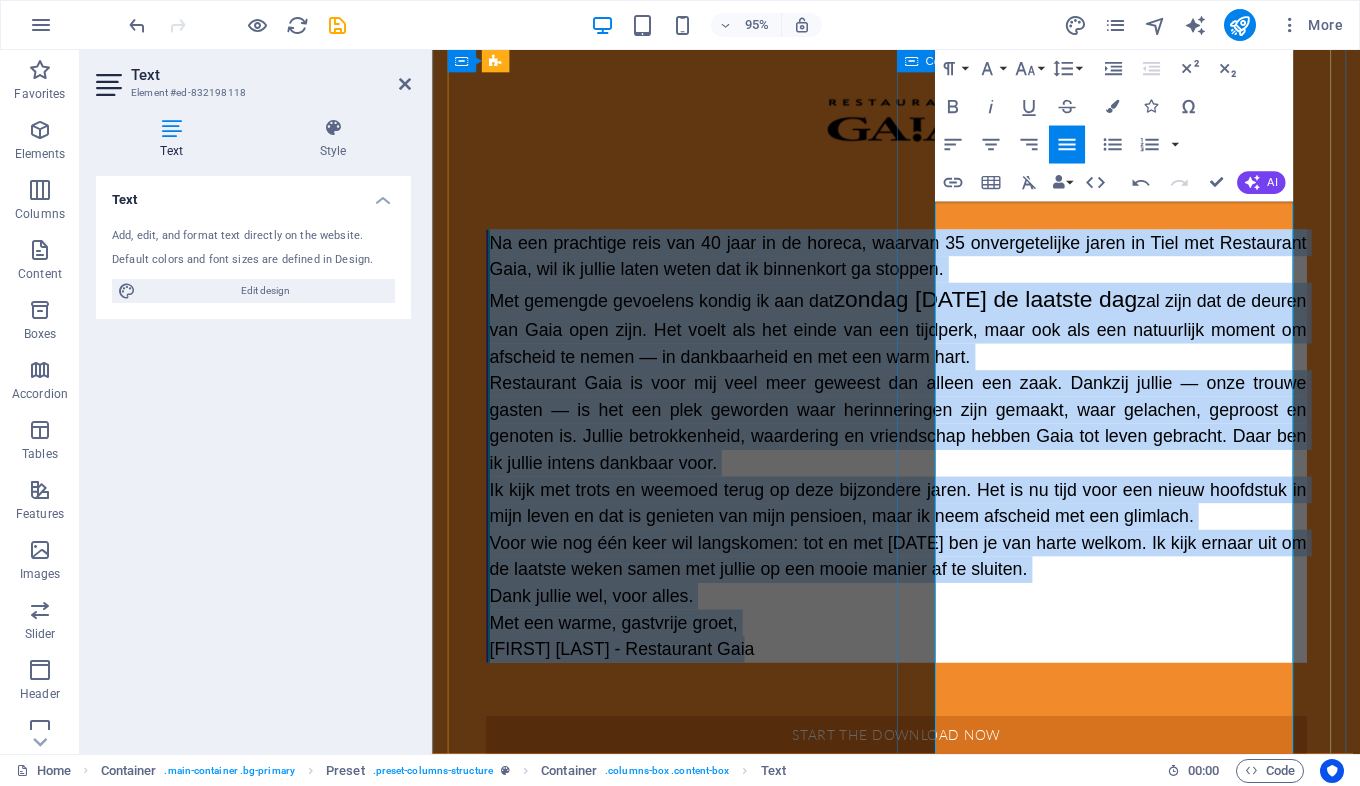 click on "Lieve Gasten Na een prachtige reis van 40 jaar in de horeca, waarvan 35 onvergetelijke jaren in Tiel met Restaurant Gaia, wil ik jullie laten weten dat ik binnenkort ga stoppen. Met gemengde gevoelens kondig ik aan dat  zondag 15 juni 2025 de laatste dag  zal zijn dat de deuren van Gaia open zijn. Het voelt als het einde van een tijdperk, maar ook als een natuurlijk moment om afscheid te nemen — in dankbaarheid en met een warm hart. Restaurant Gaia is voor mij veel meer geweest dan alleen een zaak. Dankzij jullie — onze trouwe gasten — is het een plek geworden waar herinneringen zijn gemaakt, waar gelachen, geproost en genoten is. Jullie betrokkenheid, waardering en vriendschap hebben Gaia tot leven gebracht. Daar ben ik jullie intens dankbaar voor. Ik kijk met trots en weemoed terug op deze bijzondere jaren. Het is nu tijd voor een nieuw hoofdstuk in mijn leven en dat is genieten van mijn pensioen, maar ik neem afscheid met een glimlach. Dank jullie wel, voor alles. Start the download now" at bounding box center [921, 445] 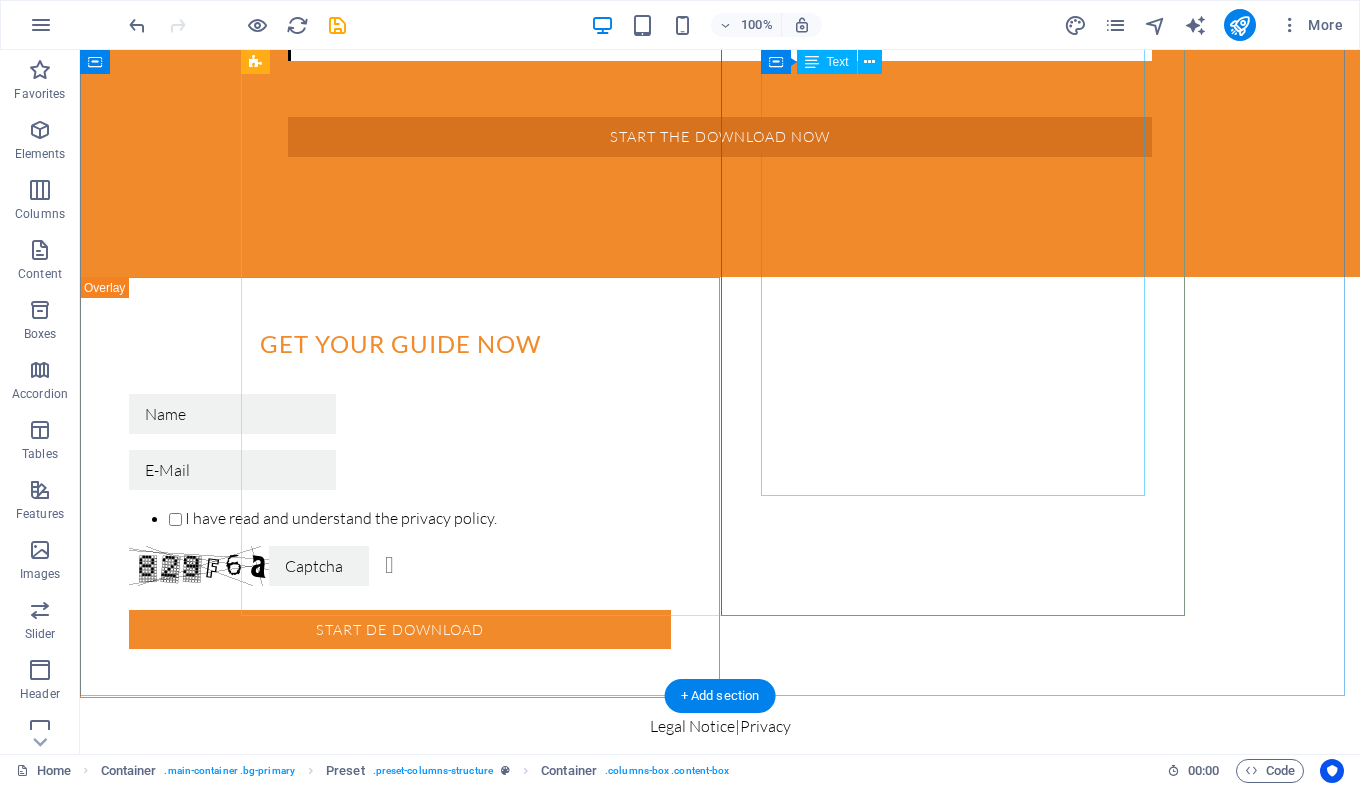 scroll, scrollTop: 1054, scrollLeft: 0, axis: vertical 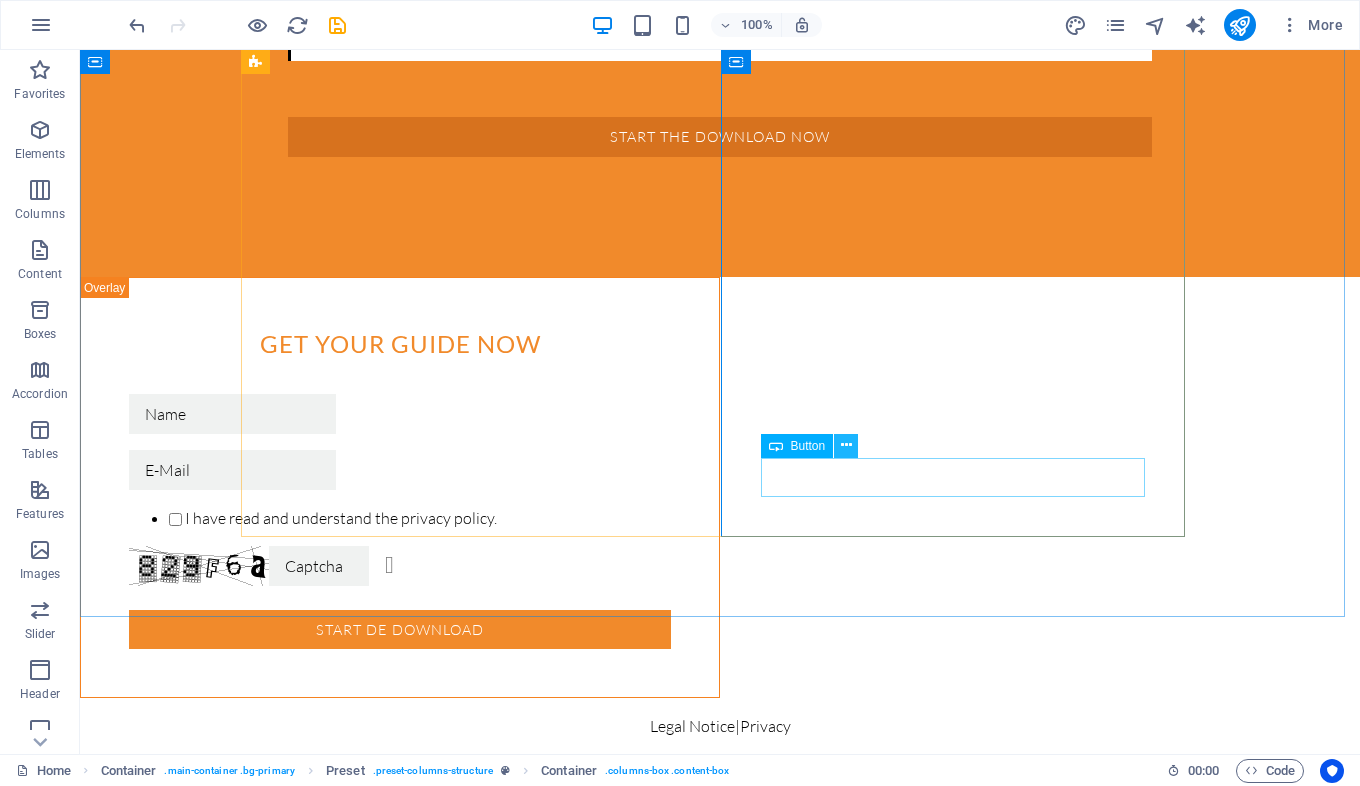 click at bounding box center [846, 445] 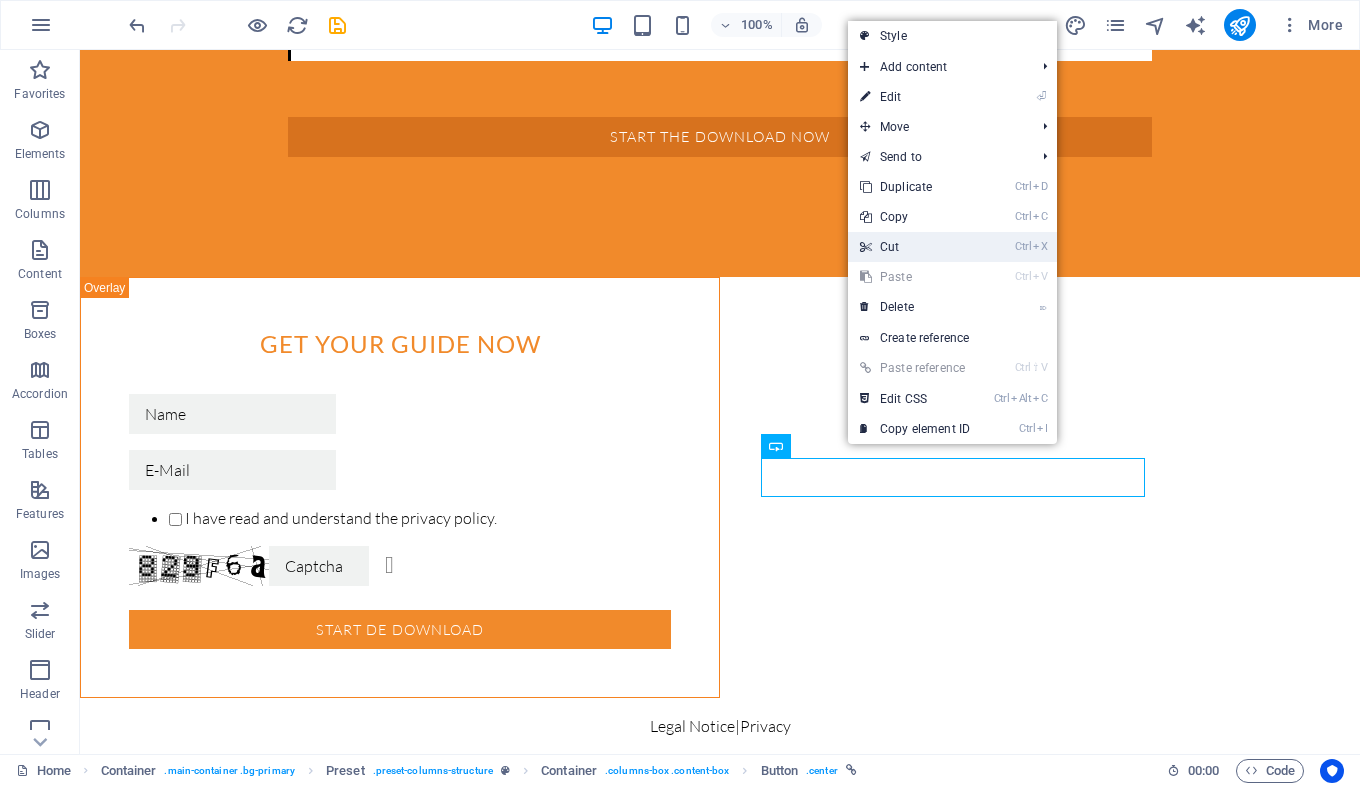 click on "Ctrl X  Cut" at bounding box center (915, 247) 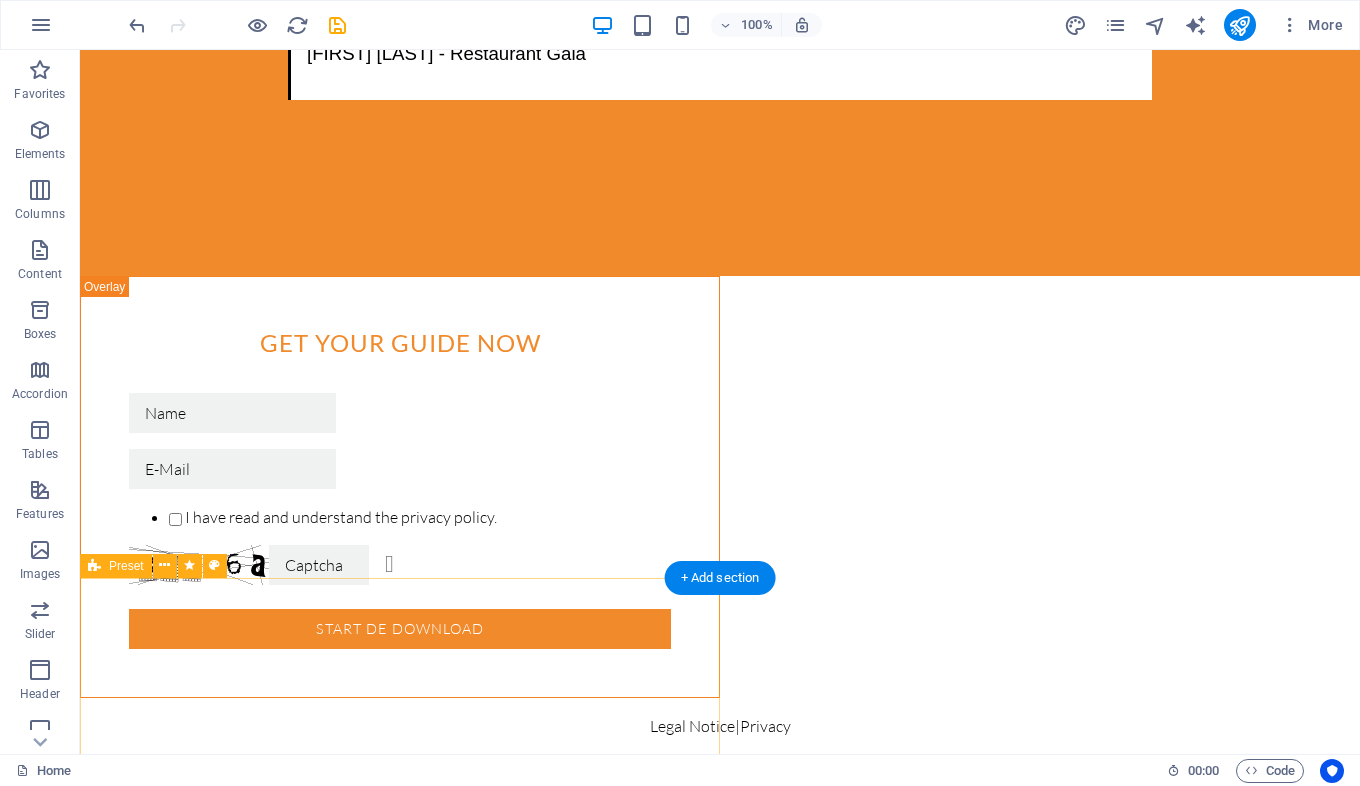 scroll, scrollTop: 1355, scrollLeft: 0, axis: vertical 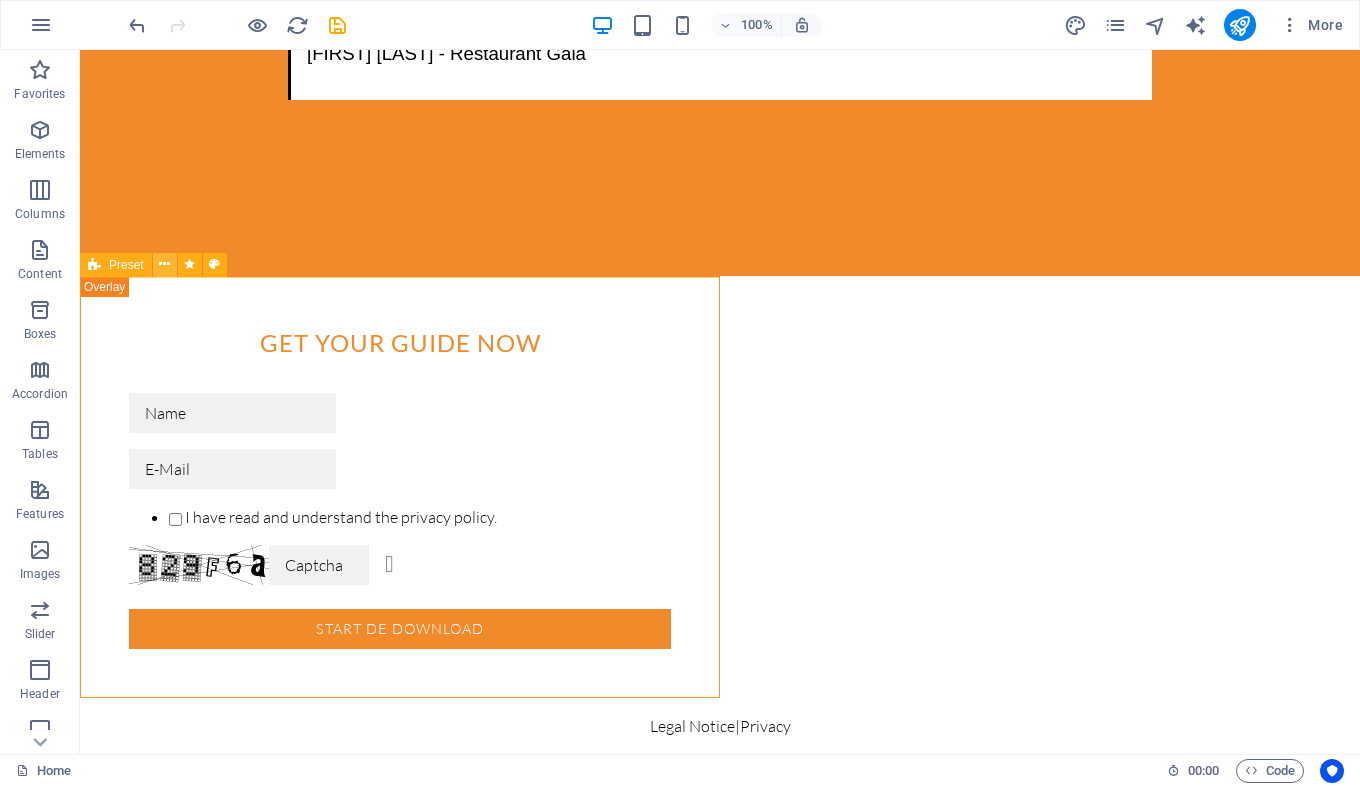 click at bounding box center (164, 264) 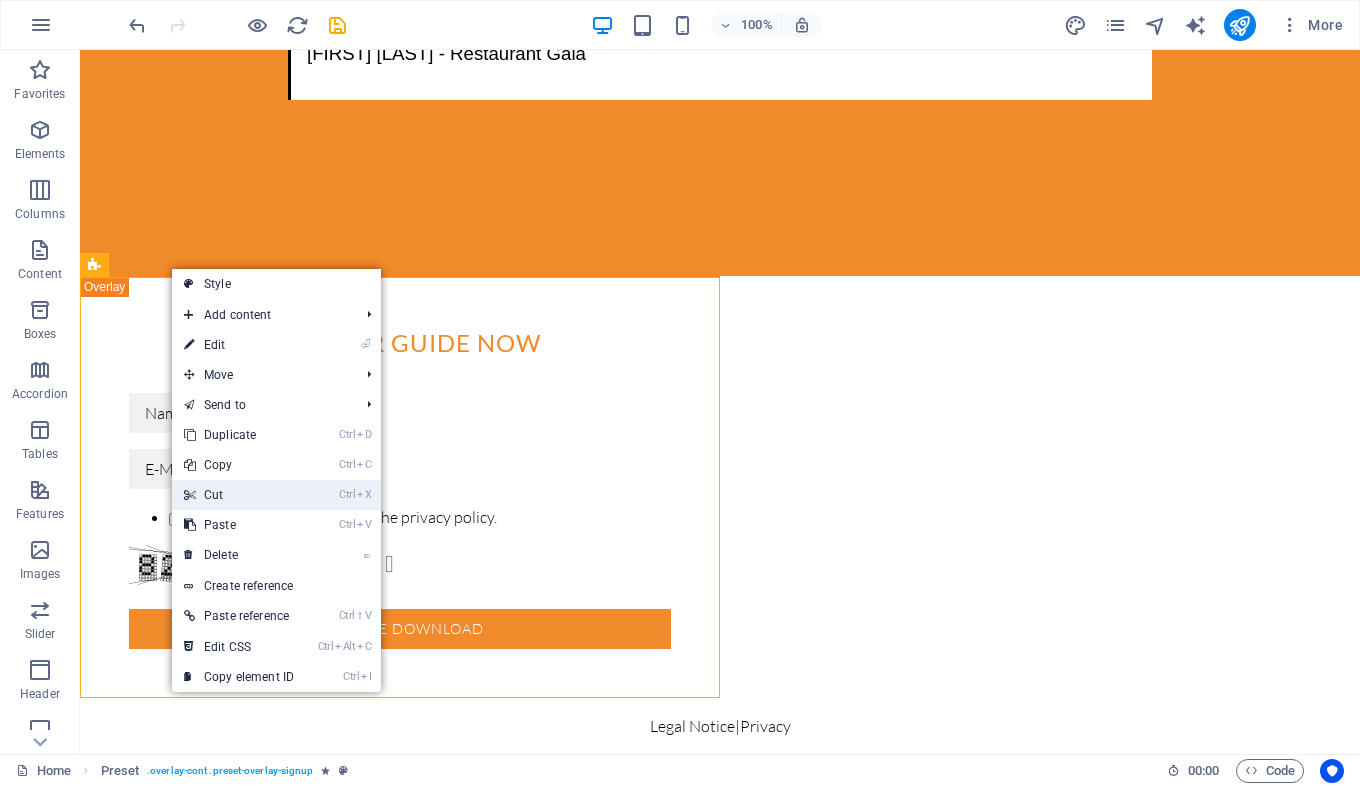 click on "Ctrl X  Cut" at bounding box center (239, 495) 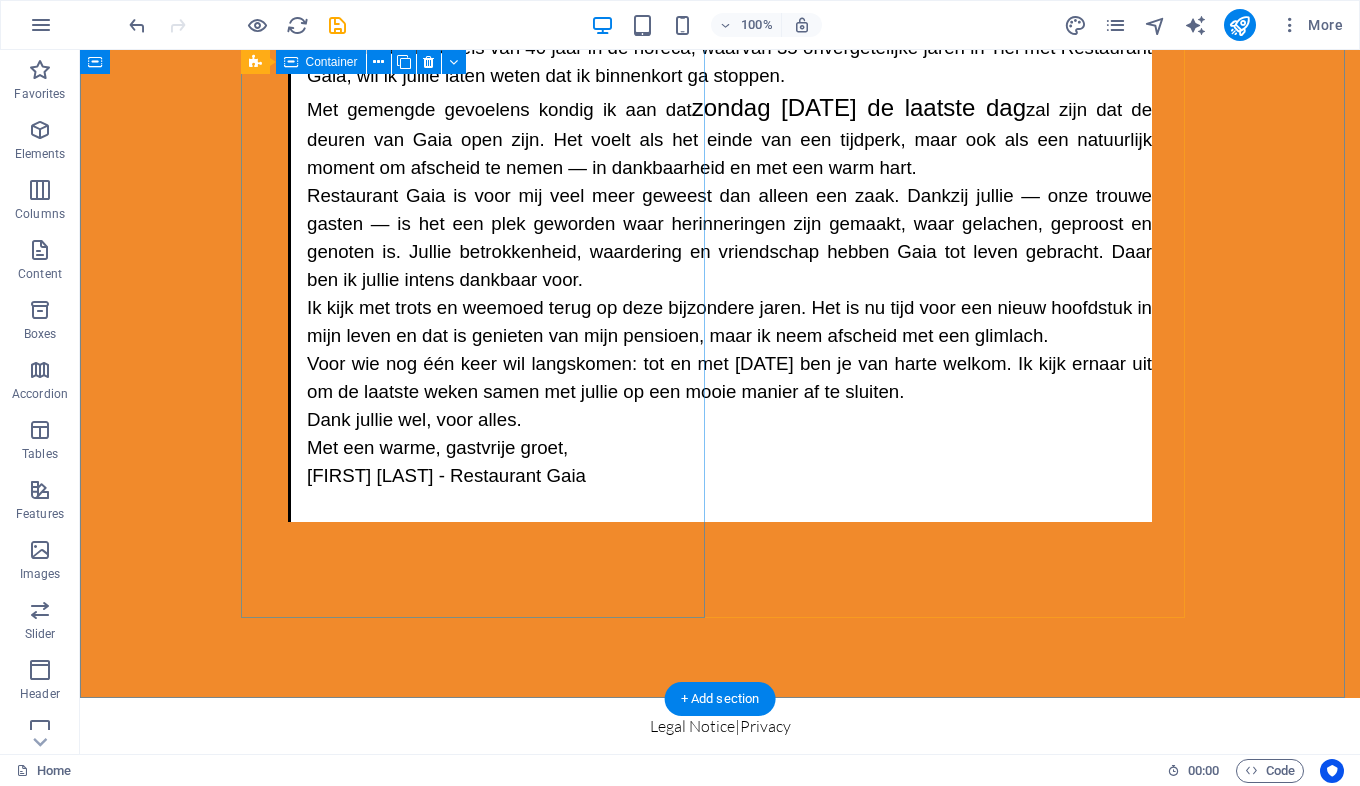 scroll, scrollTop: 933, scrollLeft: 0, axis: vertical 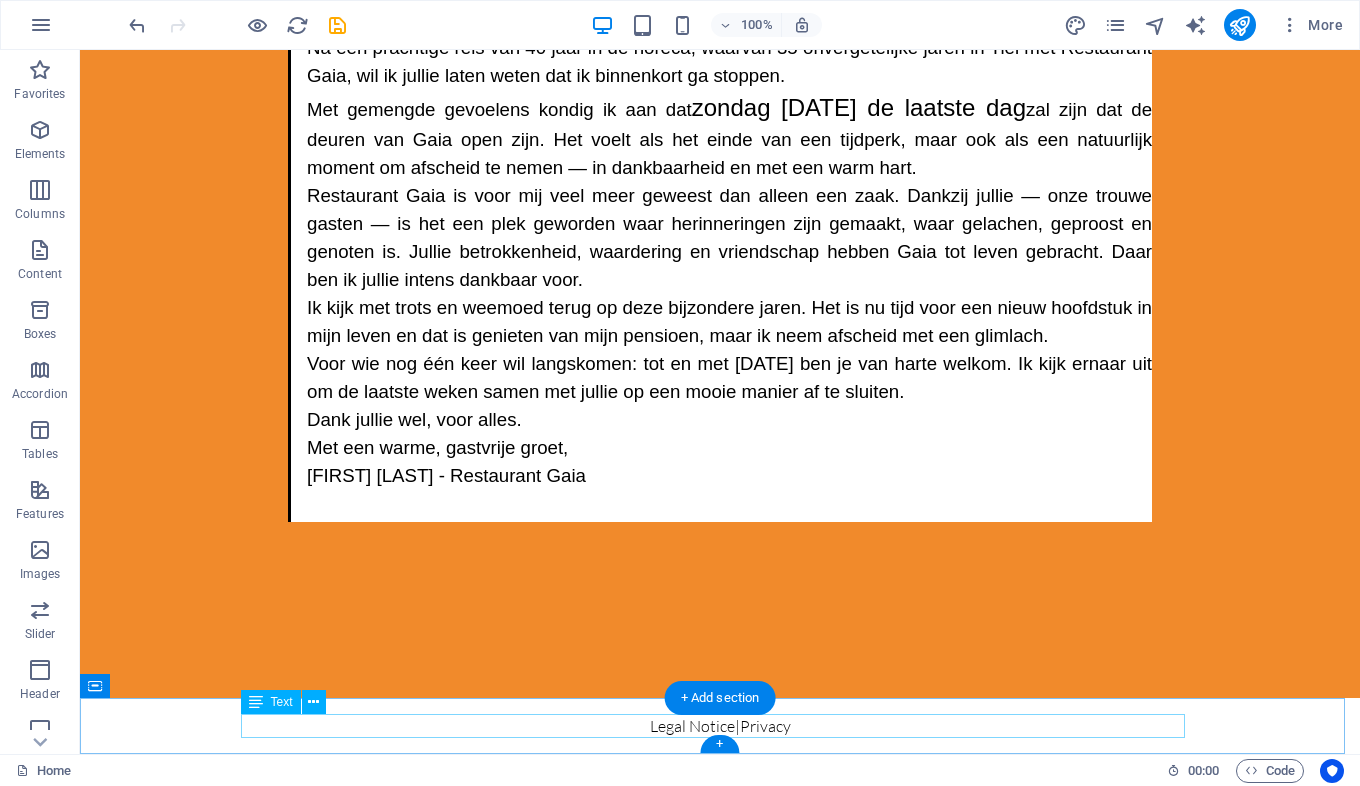 click on "Legal Notice  |  Privacy" at bounding box center [720, 726] 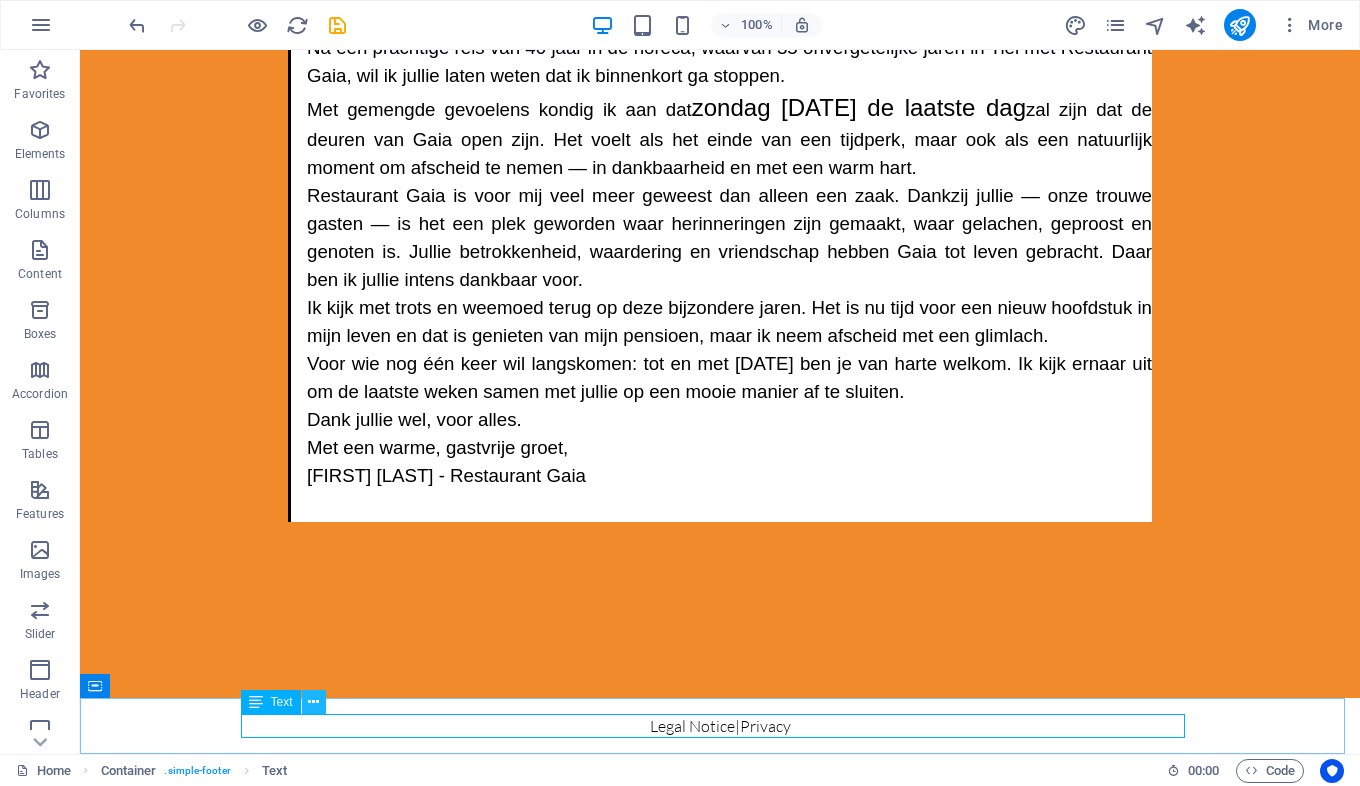 click at bounding box center [313, 702] 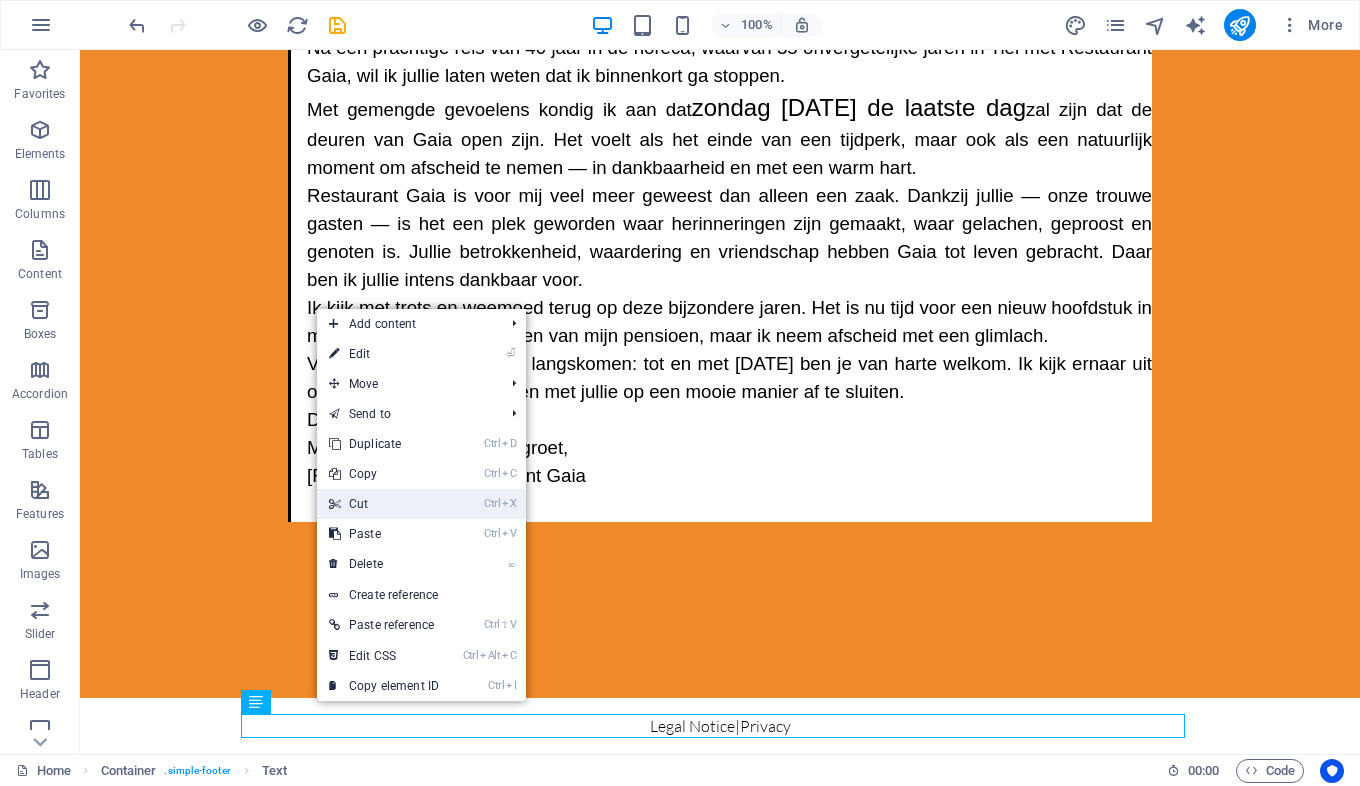 click on "Ctrl X  Cut" at bounding box center [384, 504] 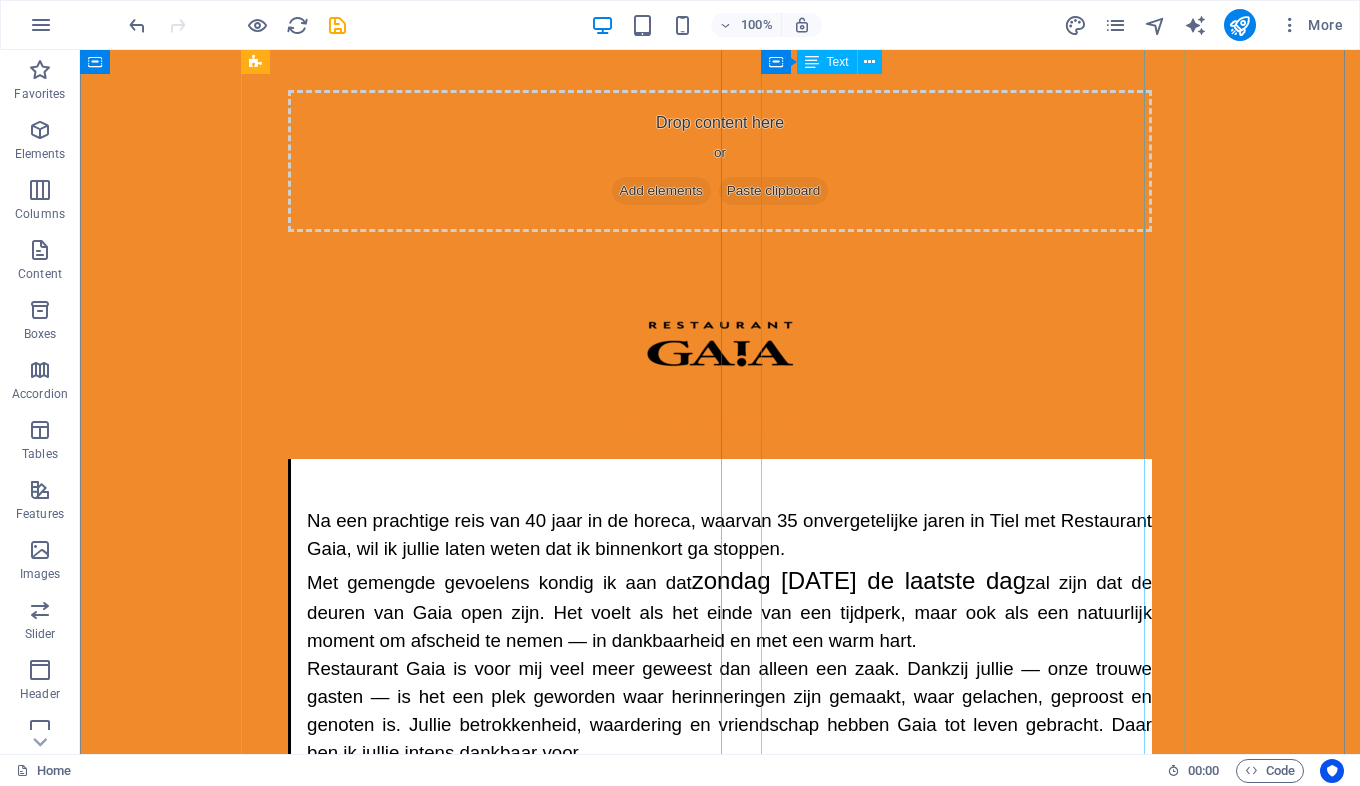 scroll, scrollTop: 0, scrollLeft: 0, axis: both 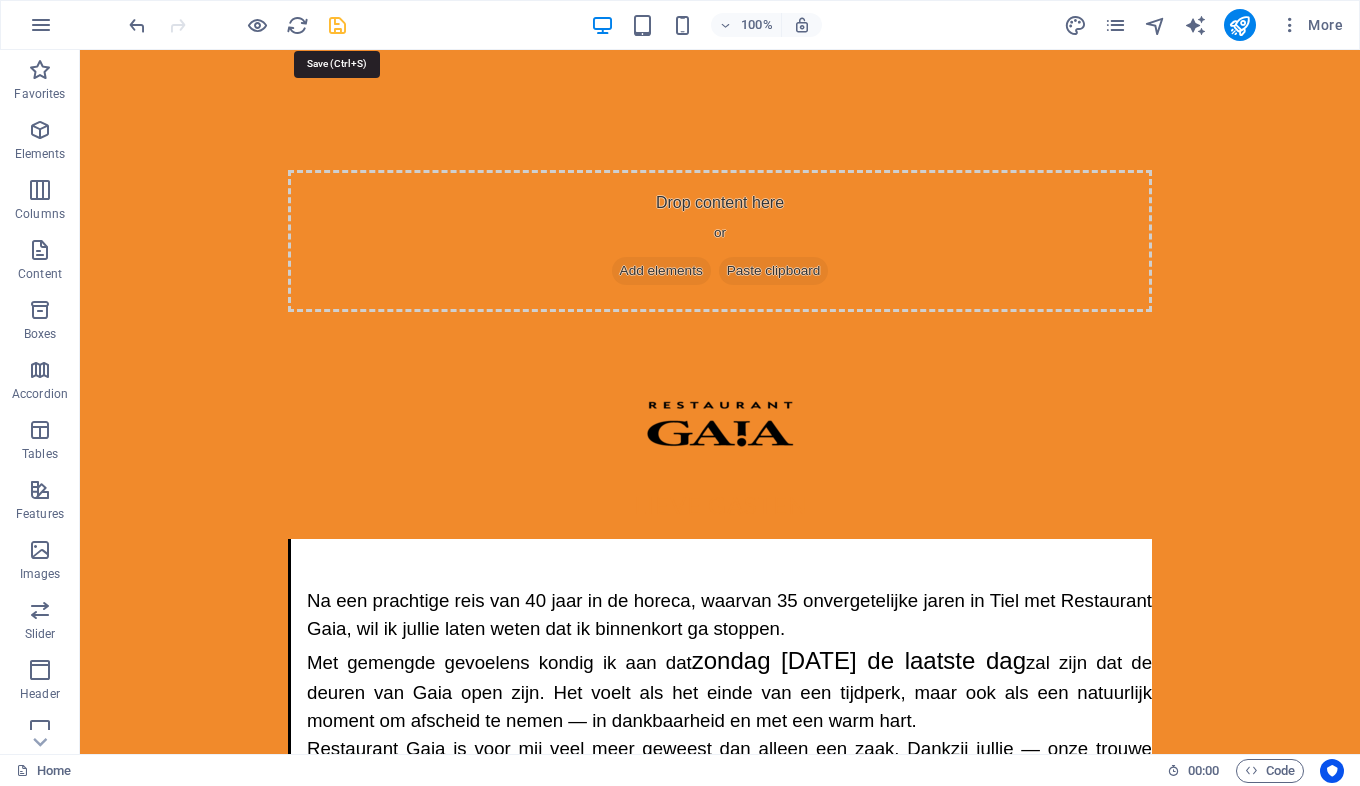 click at bounding box center [337, 25] 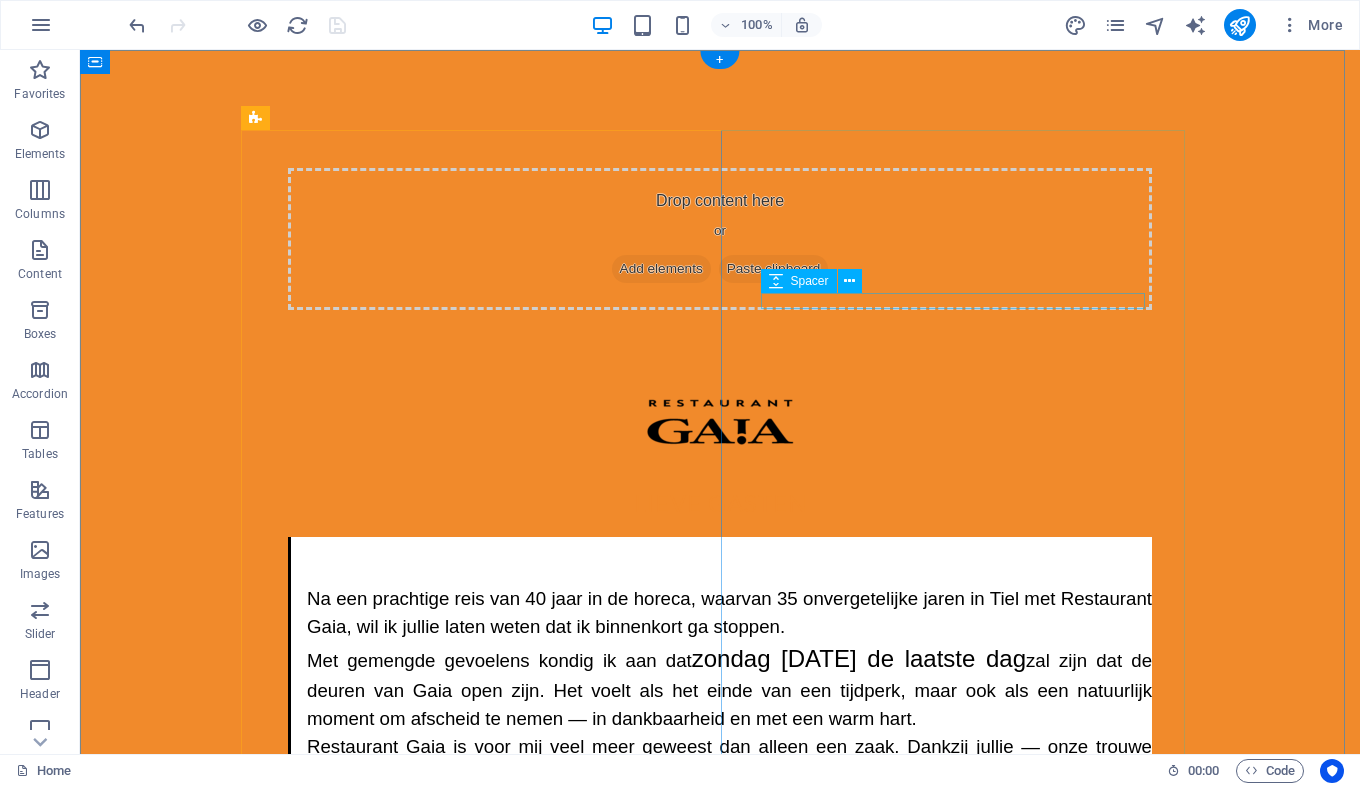 scroll, scrollTop: 0, scrollLeft: 0, axis: both 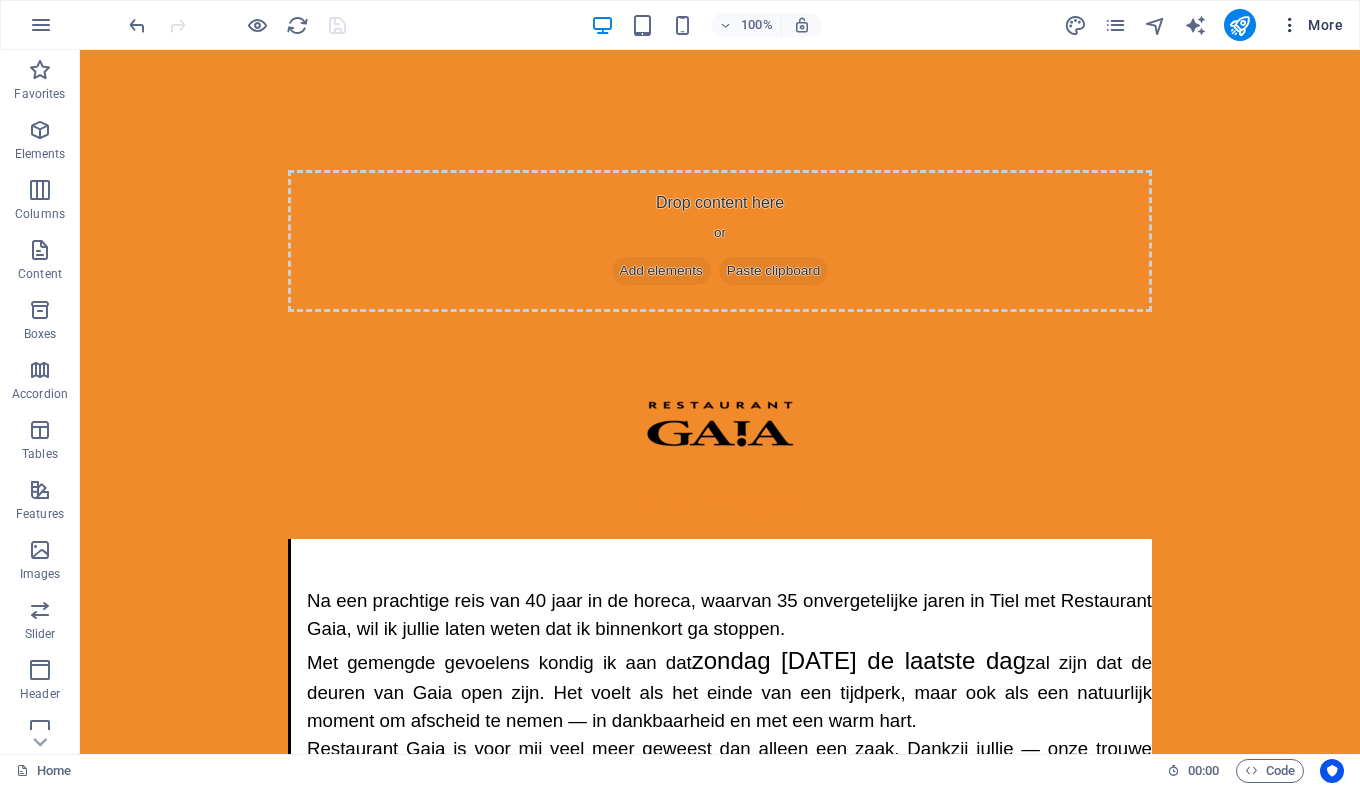 click at bounding box center (1290, 25) 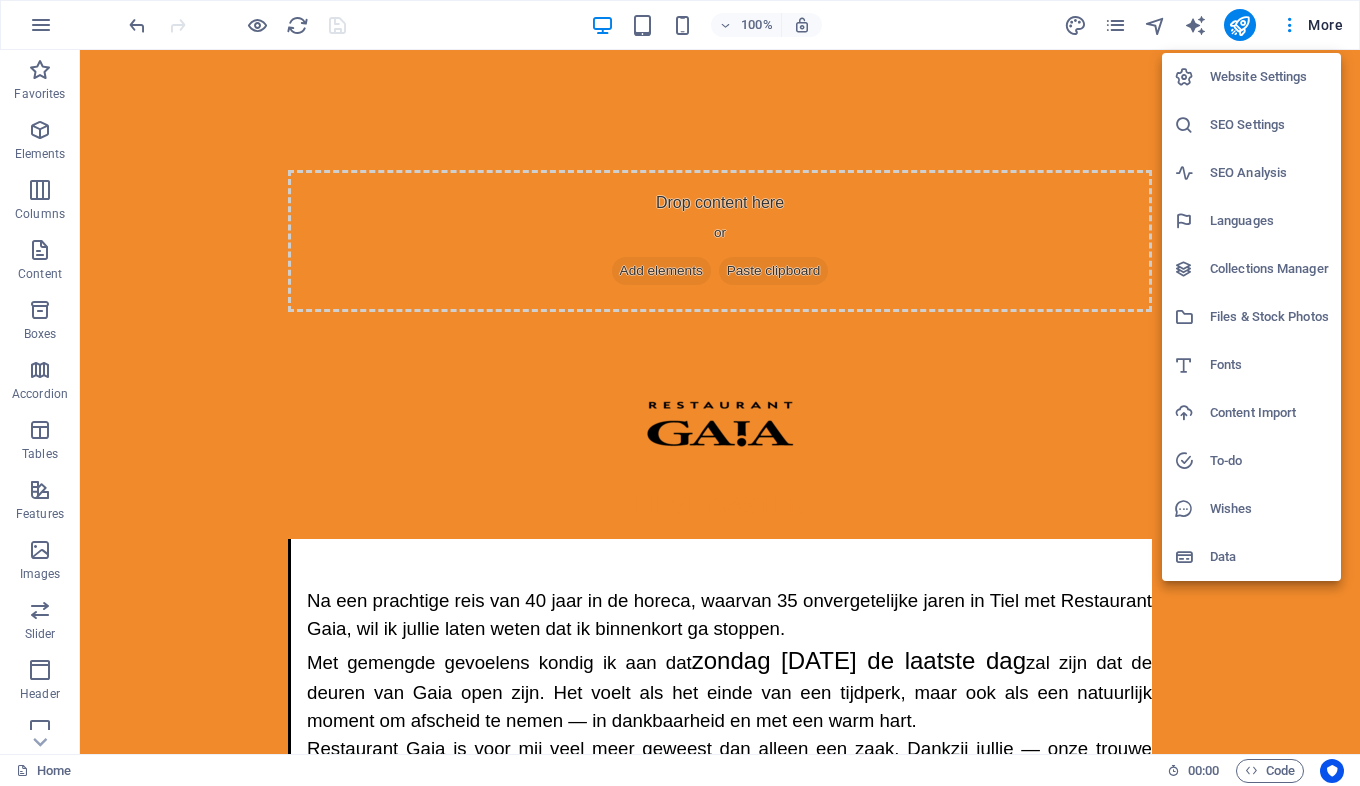 click at bounding box center [680, 393] 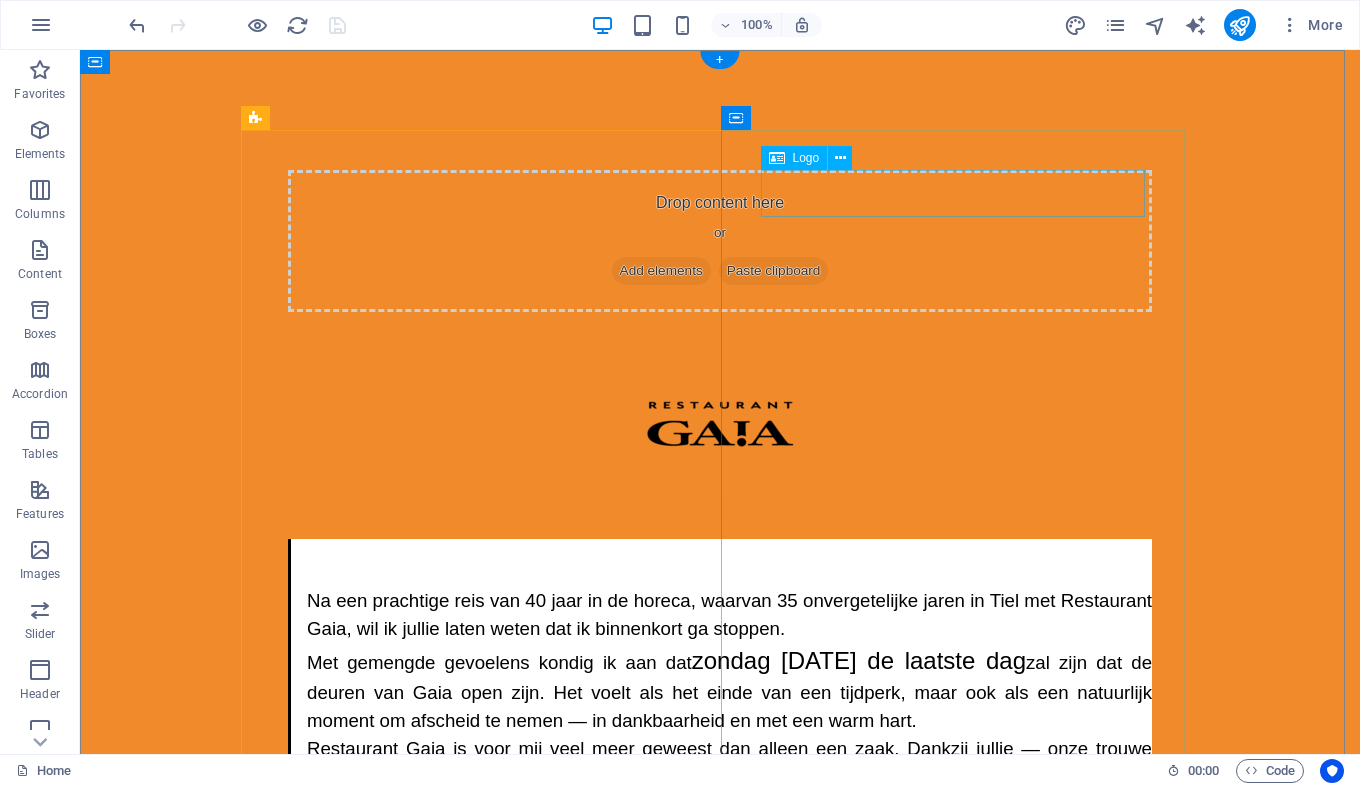 click at bounding box center [720, 423] 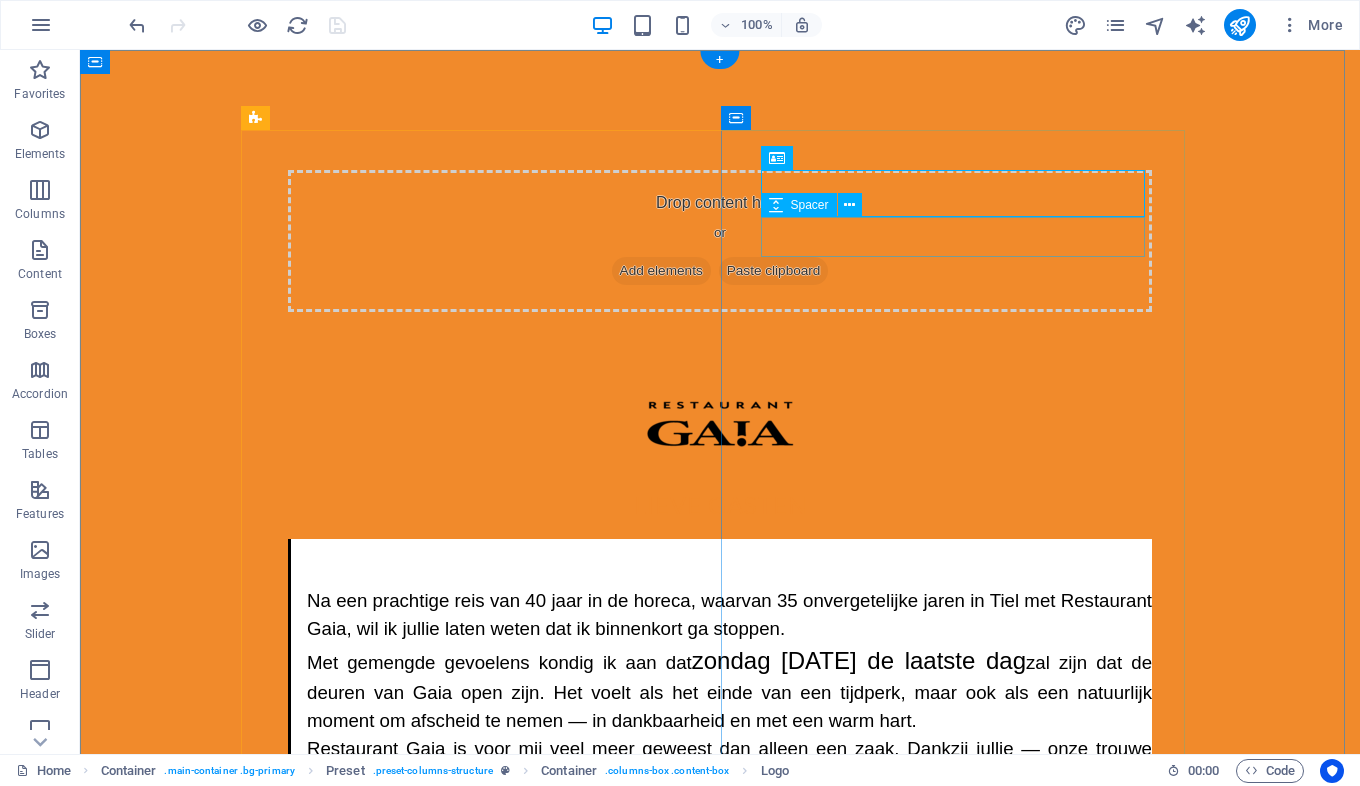 click at bounding box center (720, 467) 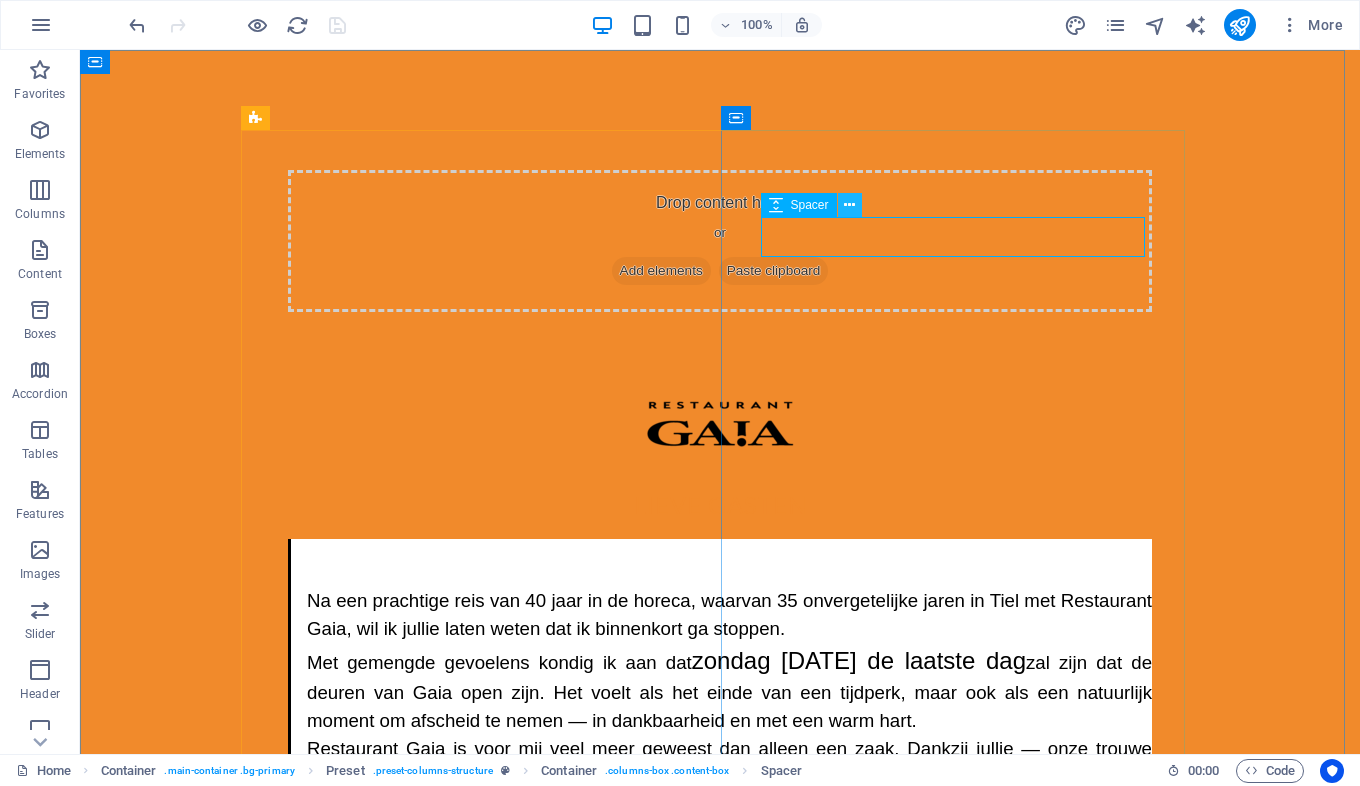 click at bounding box center [849, 205] 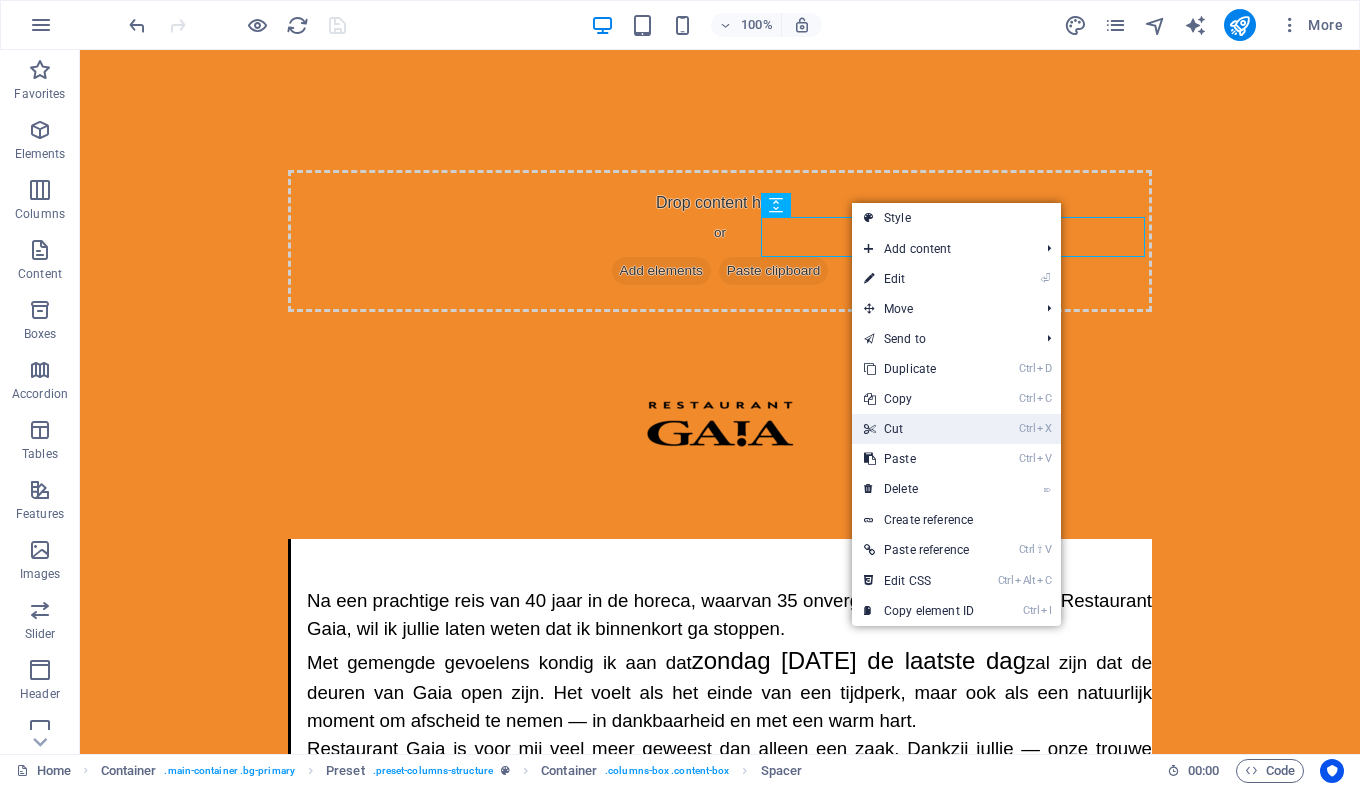 click on "Ctrl X  Cut" at bounding box center [919, 429] 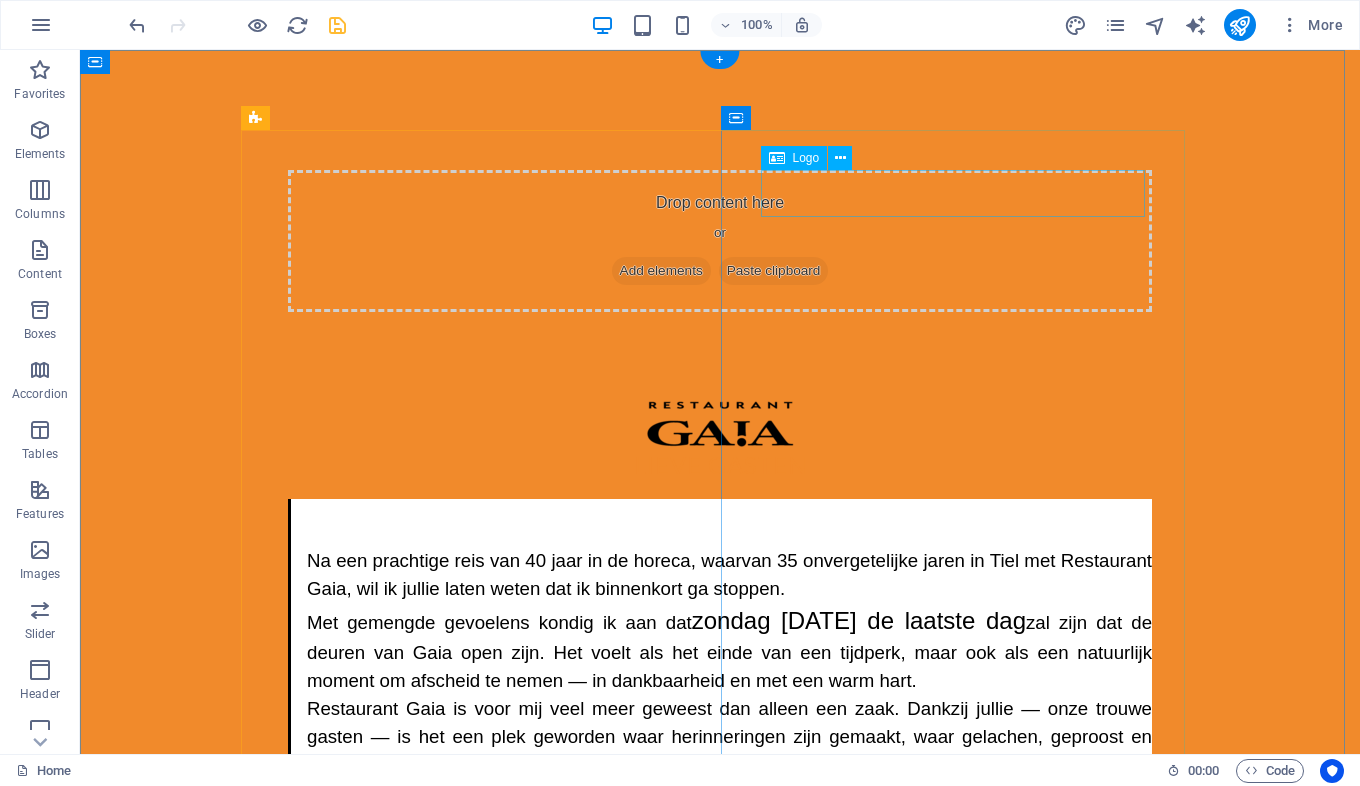 click at bounding box center [720, 423] 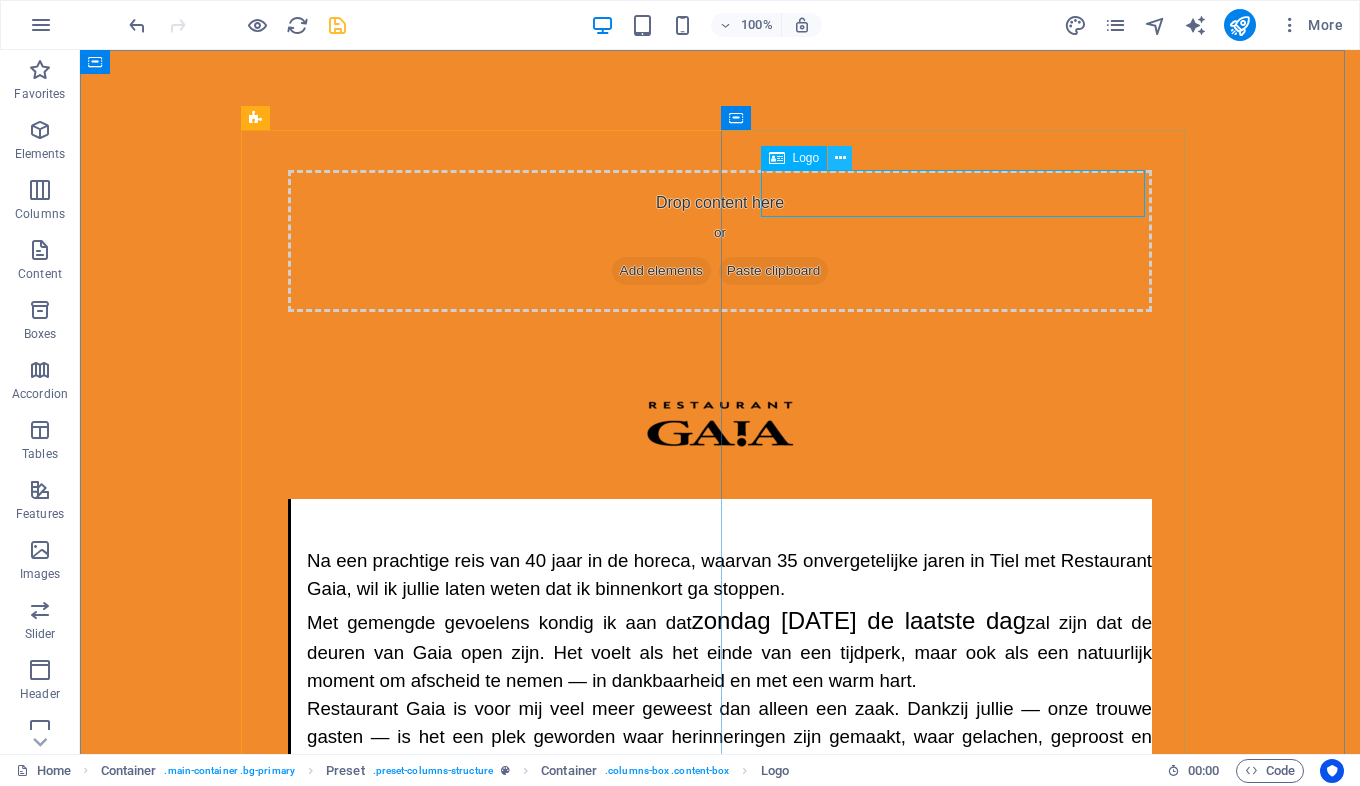 click at bounding box center (840, 158) 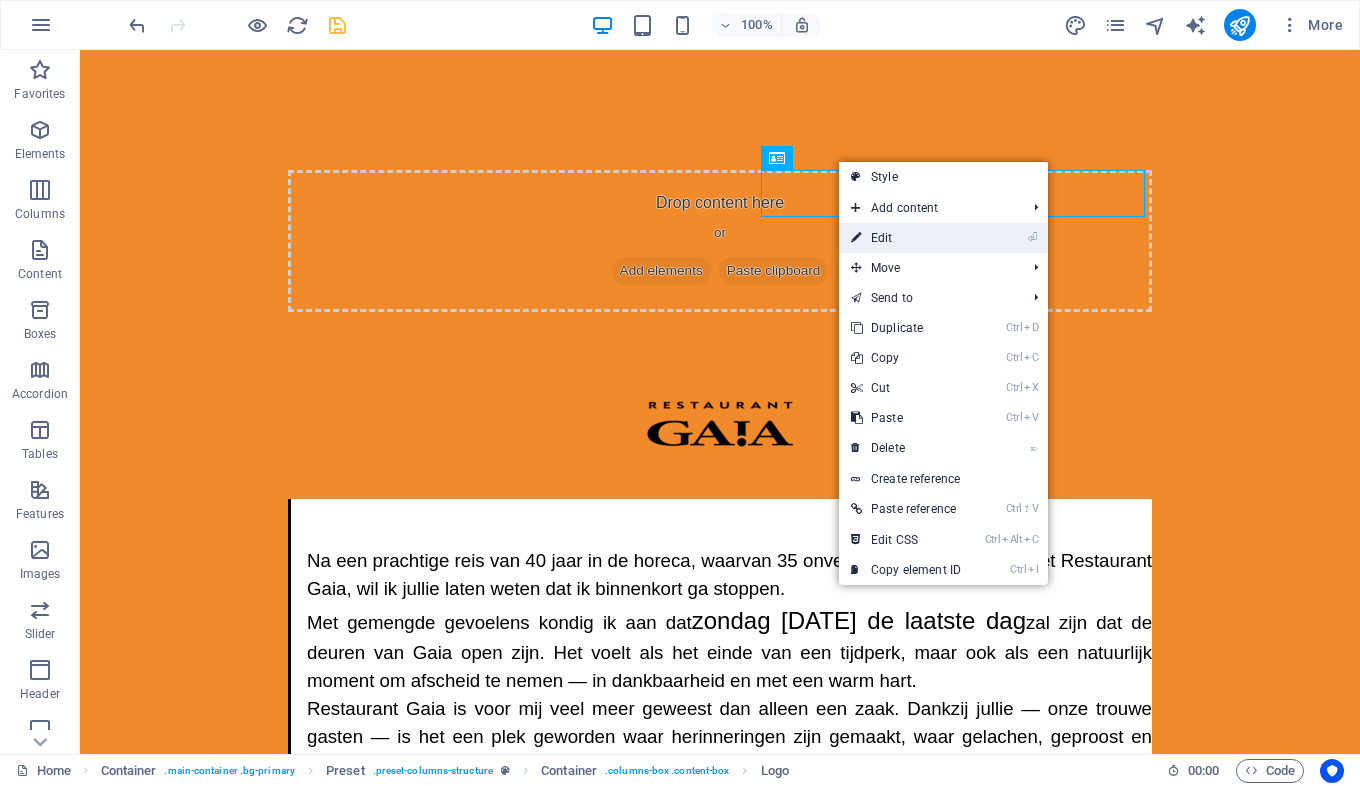 click on "⏎  Edit" at bounding box center (906, 238) 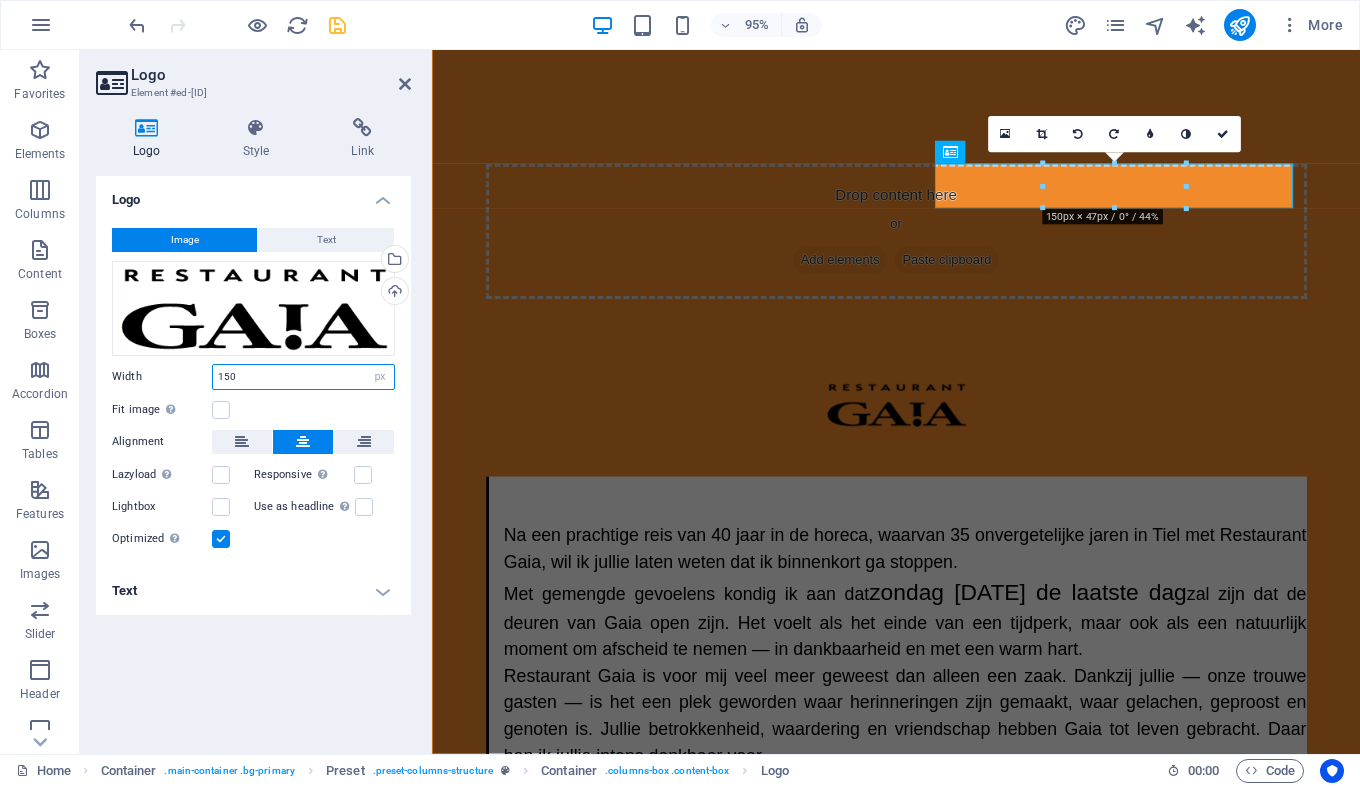 drag, startPoint x: 231, startPoint y: 372, endPoint x: 216, endPoint y: 374, distance: 15.132746 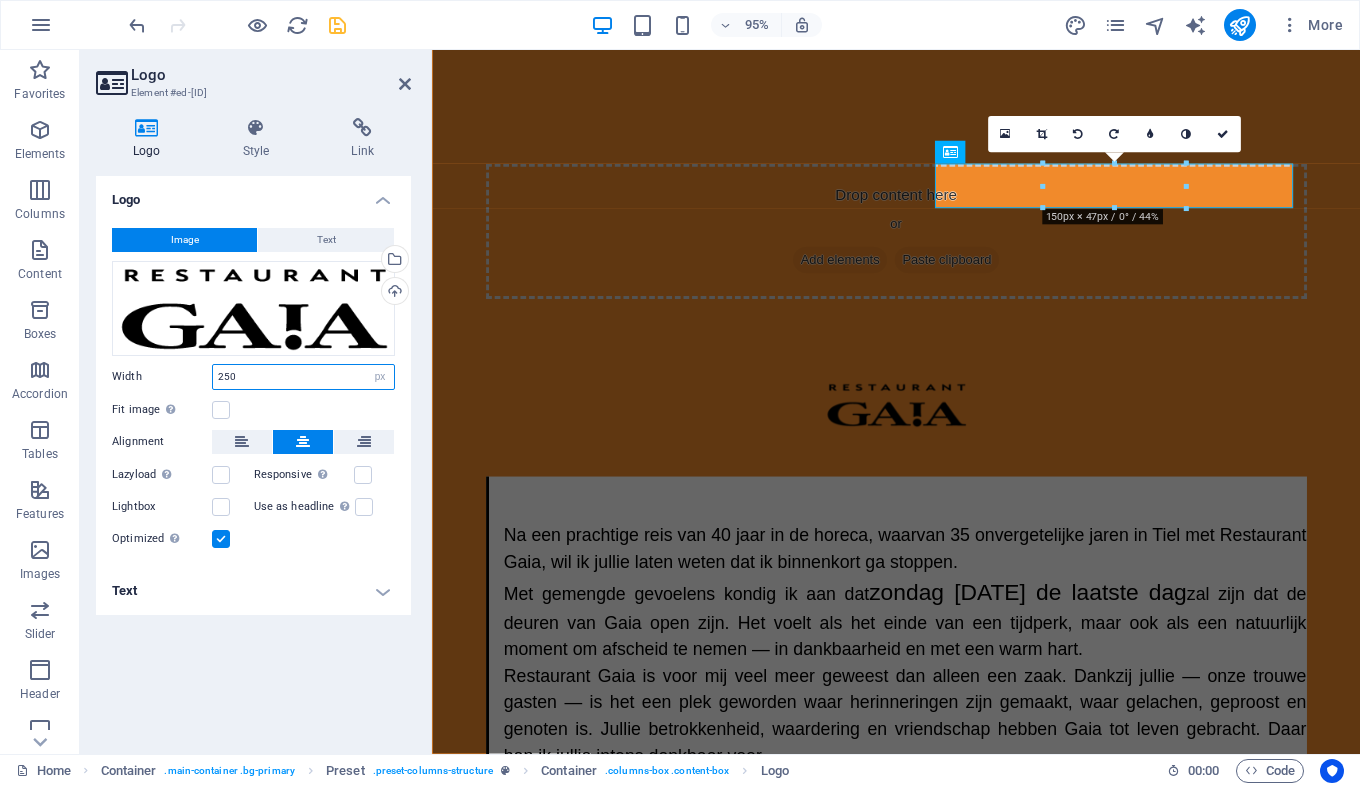 type on "250" 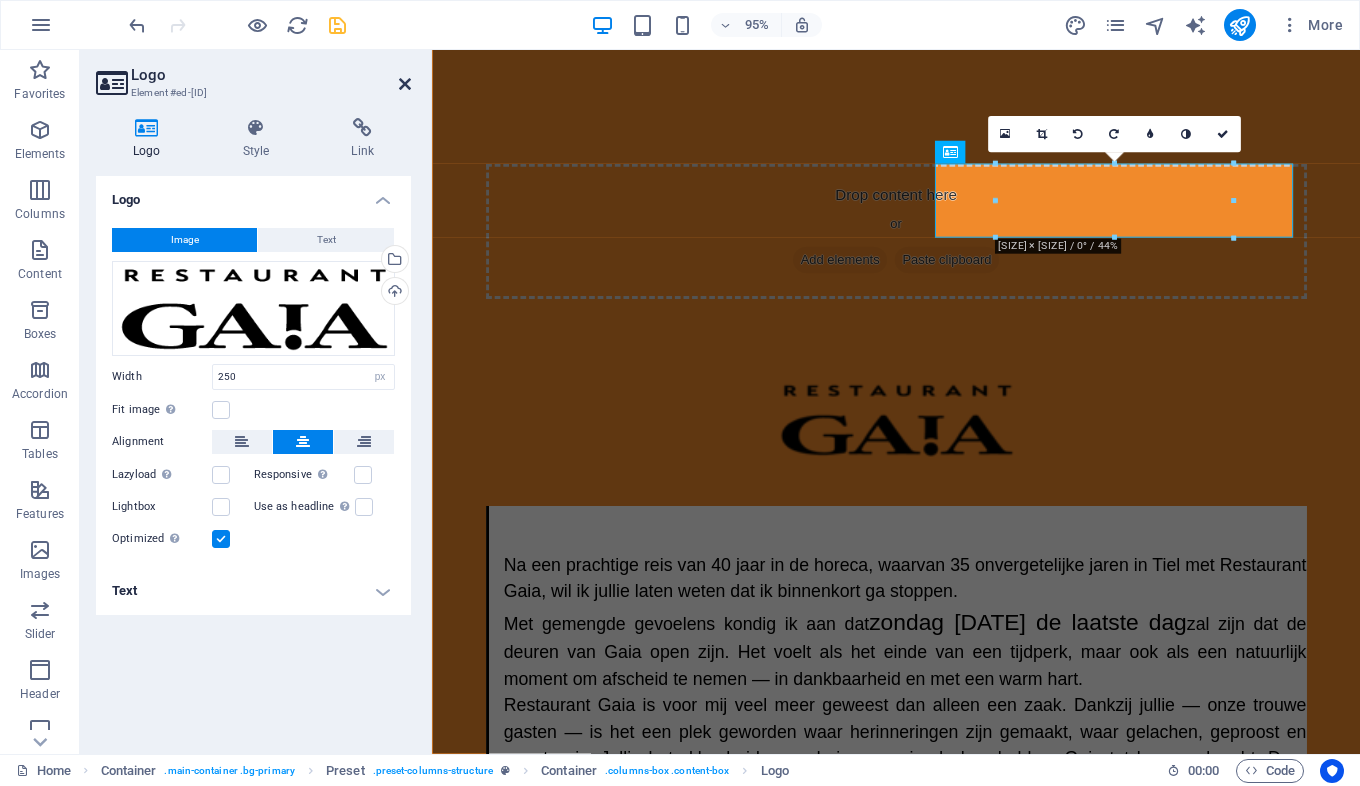 click at bounding box center [405, 84] 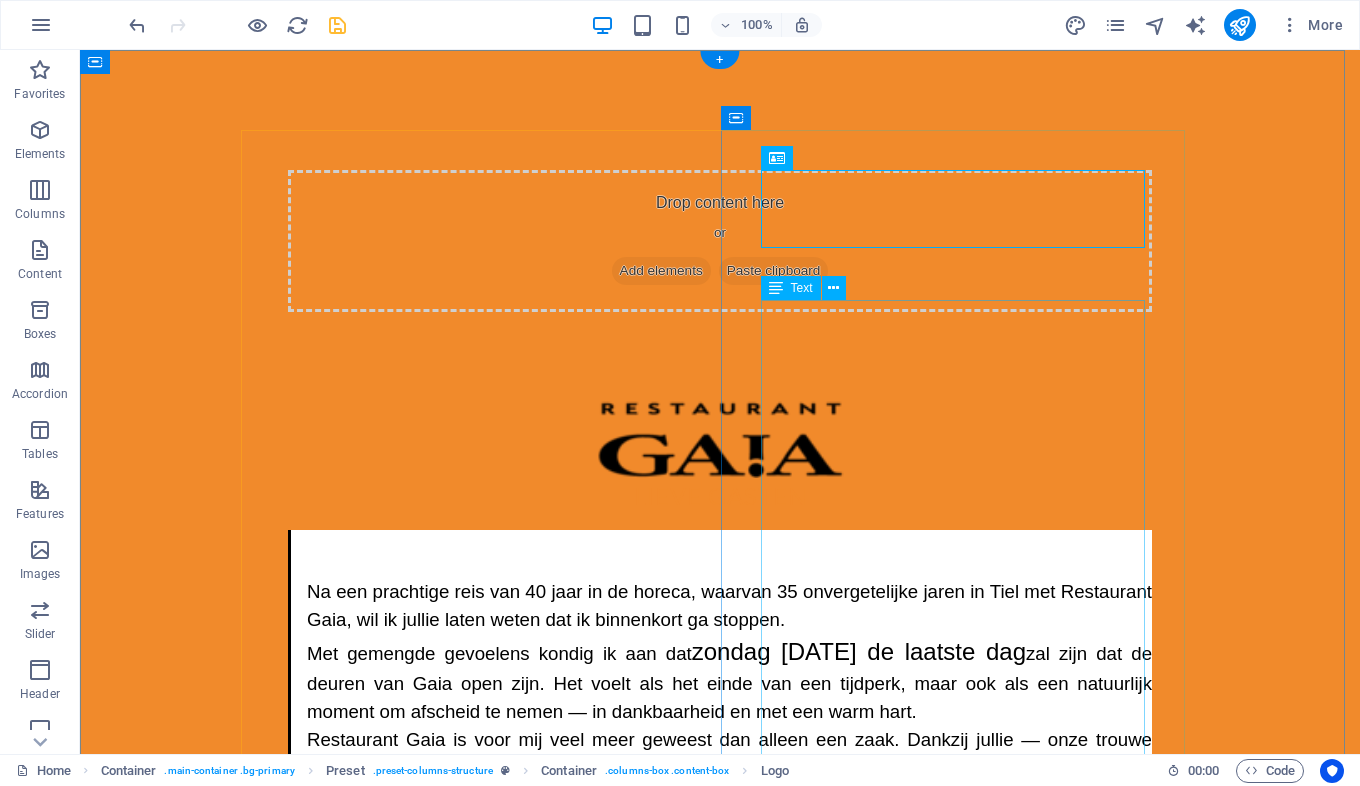 click on "Na een prachtige reis van 40 jaar in de horeca, waarvan 35 onvergetelijke jaren in Tiel met Restaurant Gaia, wil ik jullie laten weten dat ik binnenkort ga stoppen. Met gemengde gevoelens kondig ik aan dat  zondag 15 juni 2025 de laatste dag  zal zijn dat de deuren van Gaia open zijn. Het voelt als het einde van een tijdperk, maar ook als een natuurlijk moment om afscheid te nemen — in dankbaarheid en met een warm hart. Restaurant Gaia is voor mij veel meer geweest dan alleen een zaak. Dankzij jullie — onze trouwe gasten — is het een plek geworden waar herinneringen zijn gemaakt, waar gelachen, geproost en genoten is. Jullie betrokkenheid, waardering en vriendschap hebben Gaia tot leven gebracht. Daar ben ik jullie intens dankbaar voor. Ik kijk met trots en weemoed terug op deze bijzondere jaren. Het is nu tijd voor een nieuw hoofdstuk in mijn leven en dat is genieten van mijn pensioen, maar ik neem afscheid met een glimlach. Dank jullie wel, voor alles. Met een warme, gastvrije groet," at bounding box center (720, 798) 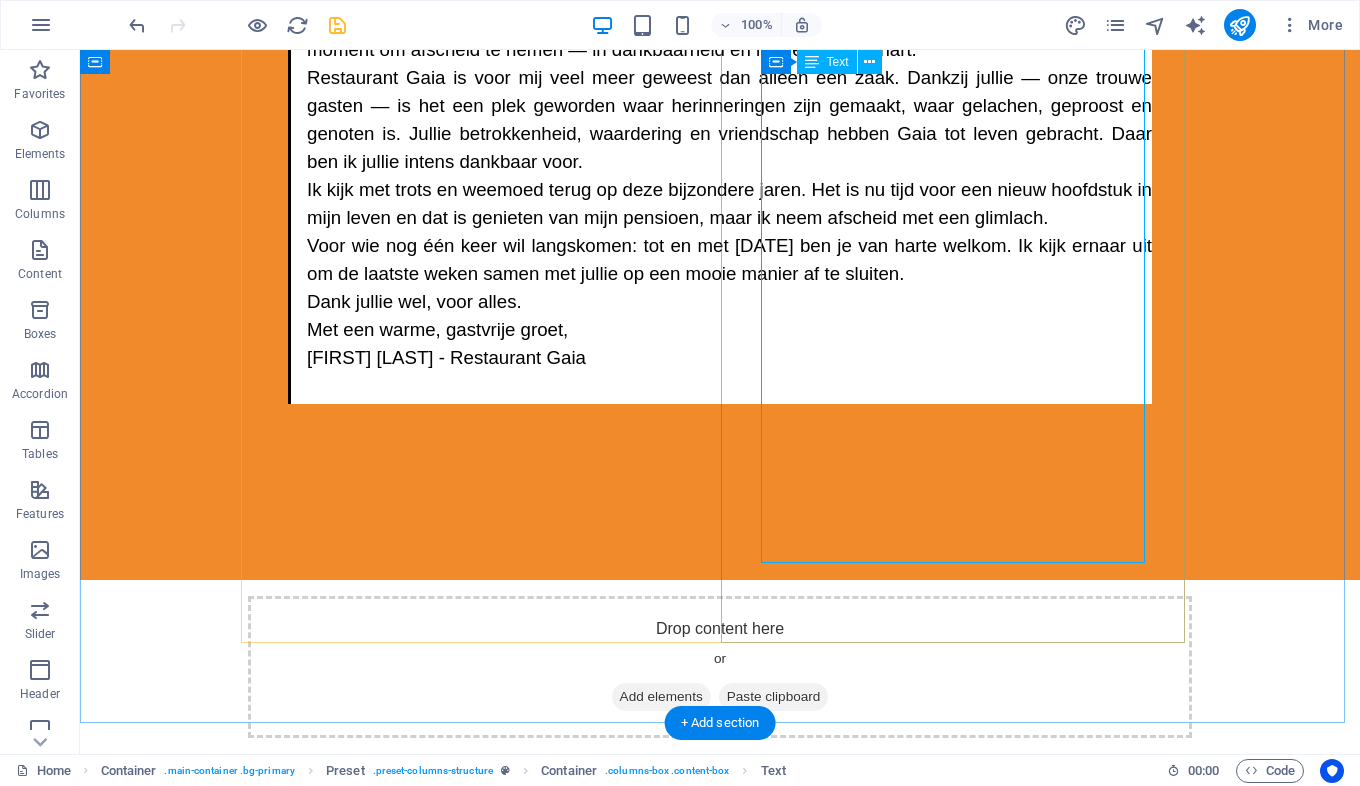 scroll, scrollTop: 900, scrollLeft: 0, axis: vertical 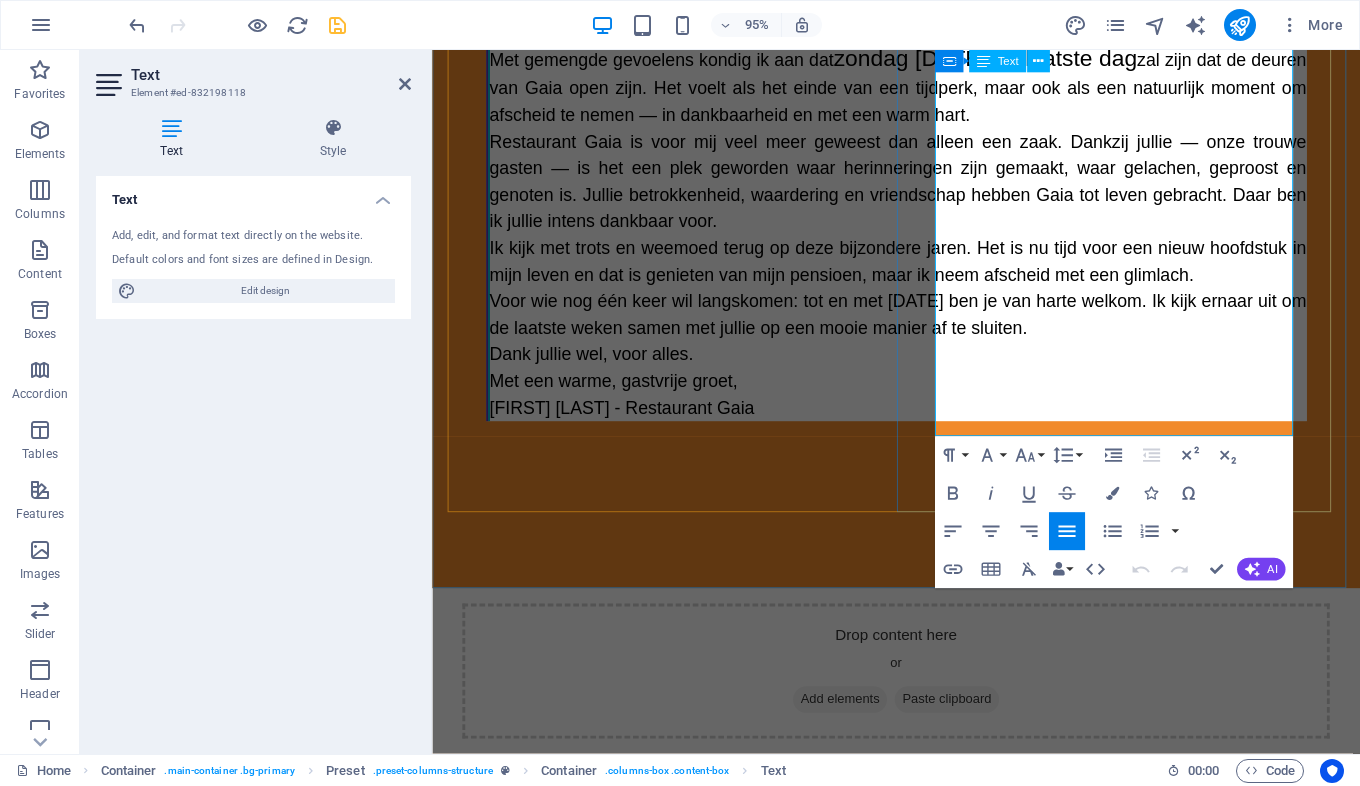 click on "Dank jullie wel, voor alles." at bounding box center (923, 371) 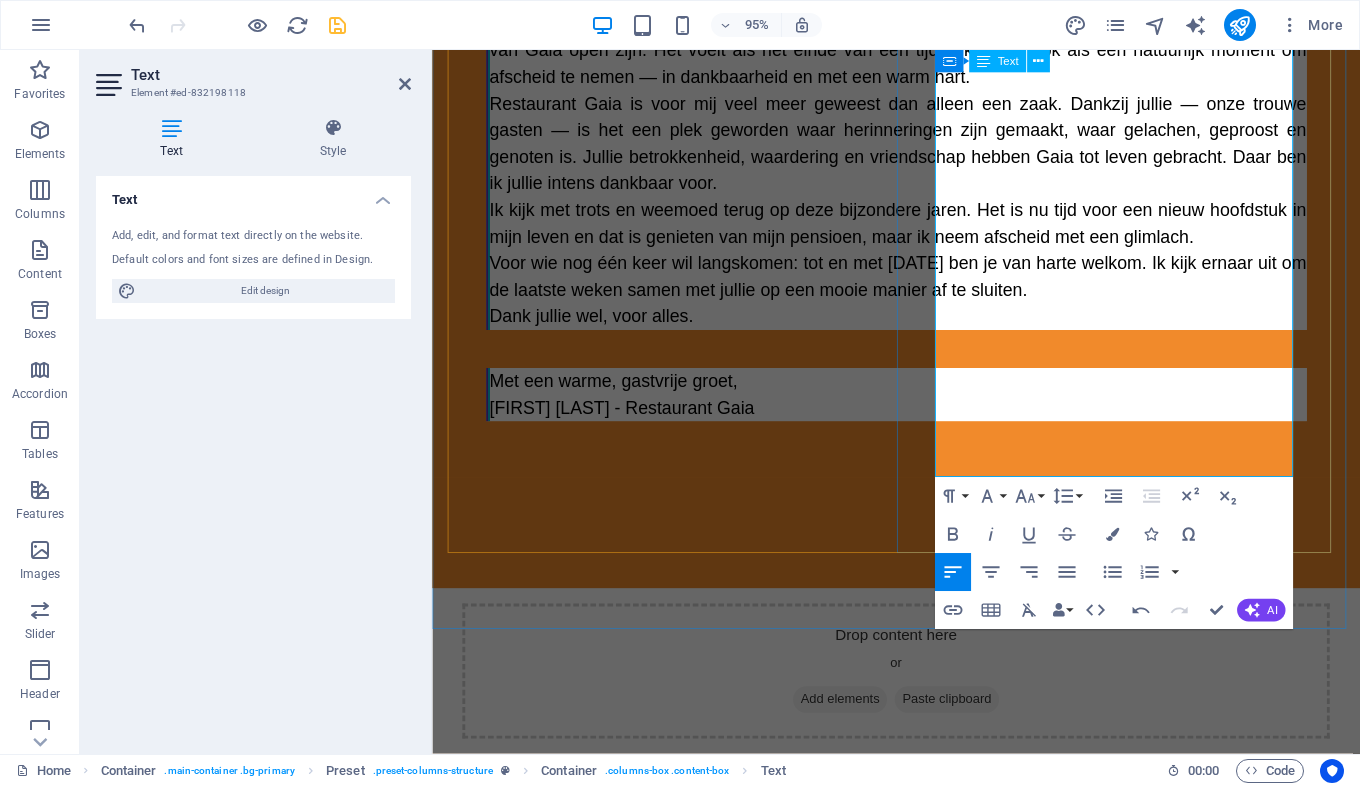 scroll, scrollTop: 797, scrollLeft: 0, axis: vertical 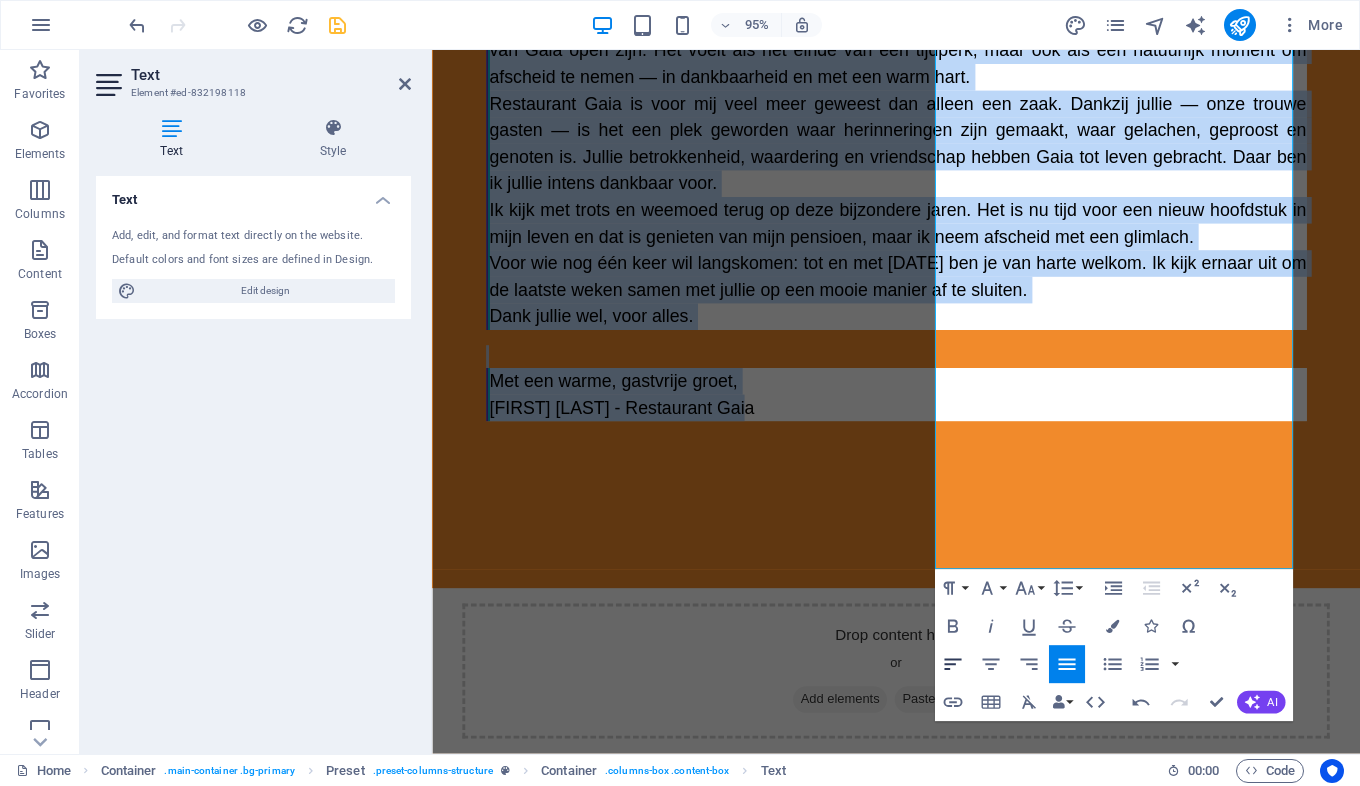 click 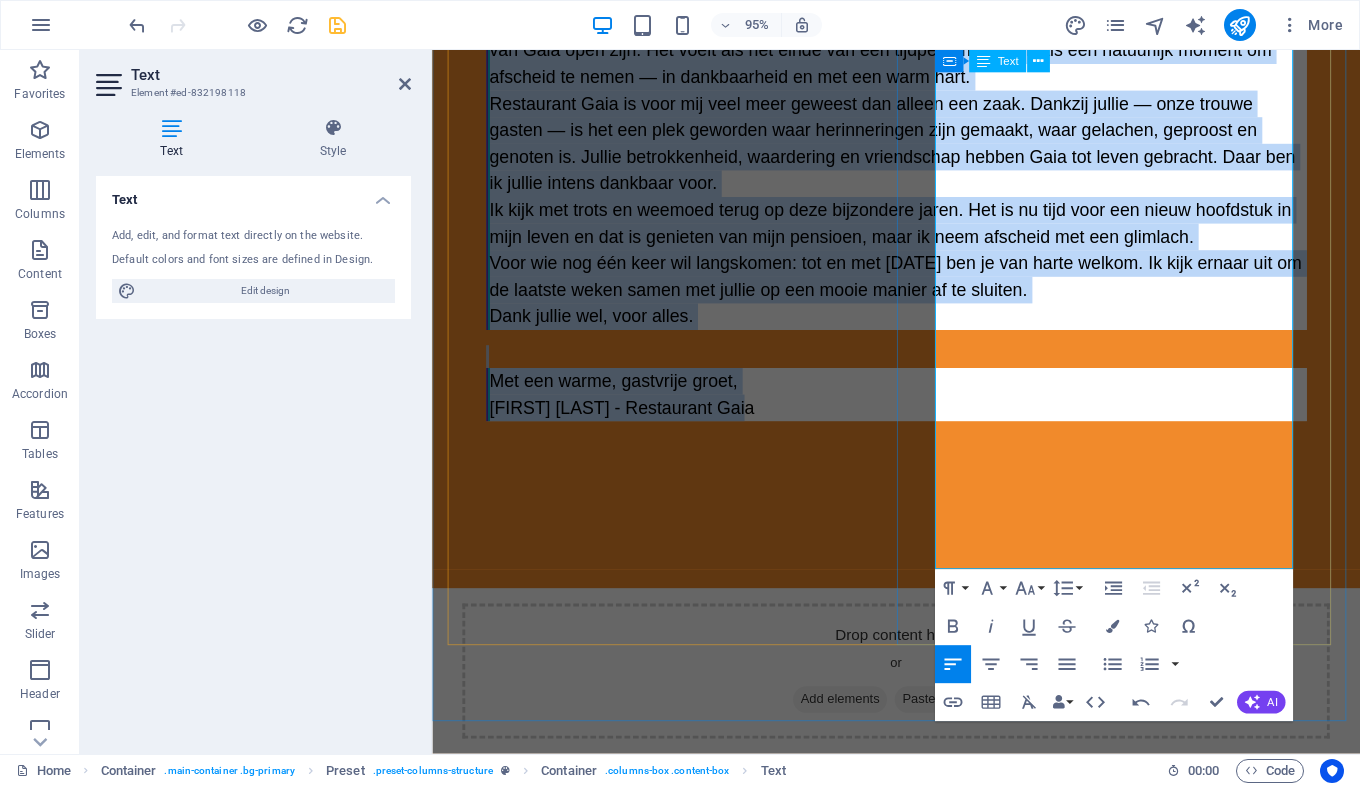 click on "Voor wie nog één keer wil langskomen: tot en met 15 juni ben je van harte welkom. Ik kijk ernaar uit om de laatste weken samen met jullie op een mooie manier af te sluiten." at bounding box center (920, 288) 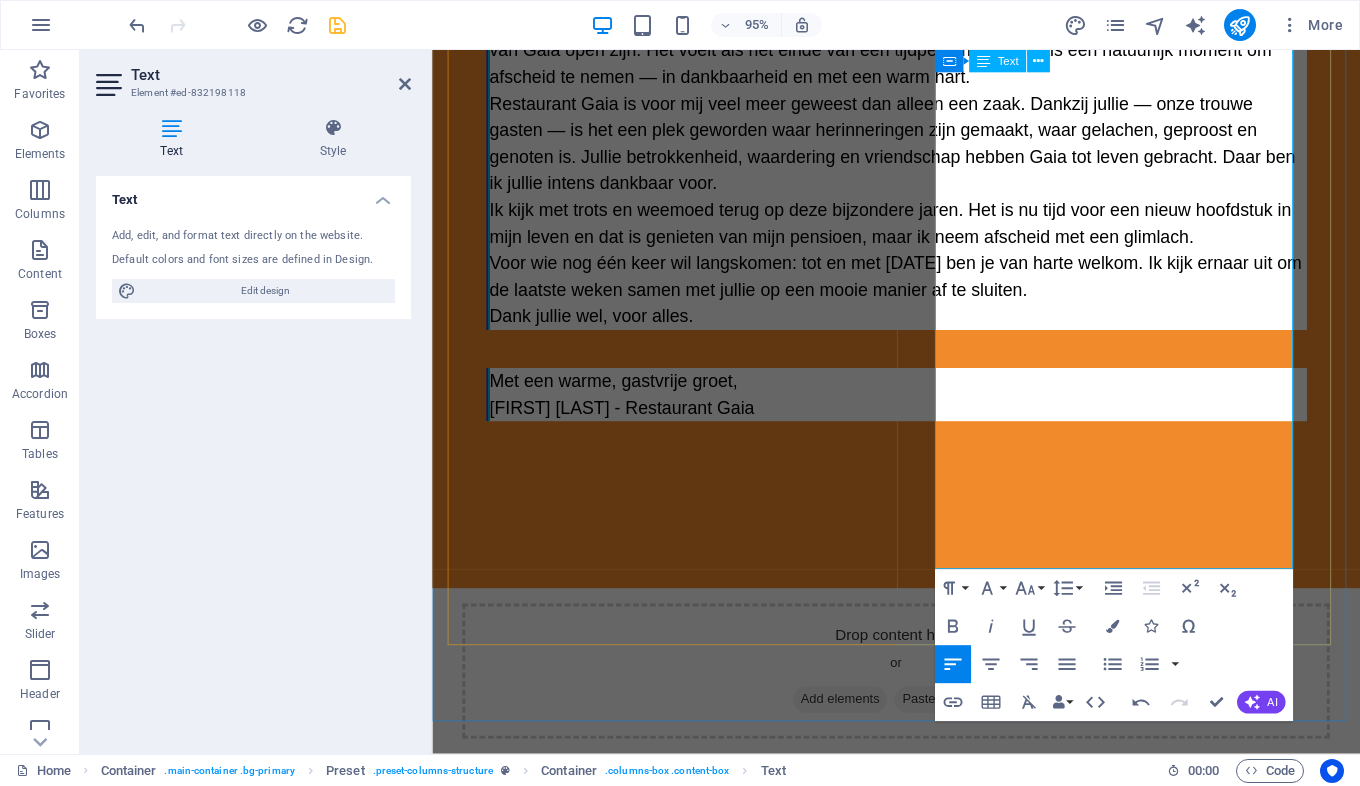 click on "Ik kijk met trots en weemoed terug op deze bijzondere jaren. Het is nu tijd voor een nieuw hoofdstuk in mijn leven en dat is genieten van mijn pensioen, maar ik neem afscheid met een glimlach." at bounding box center [923, 233] 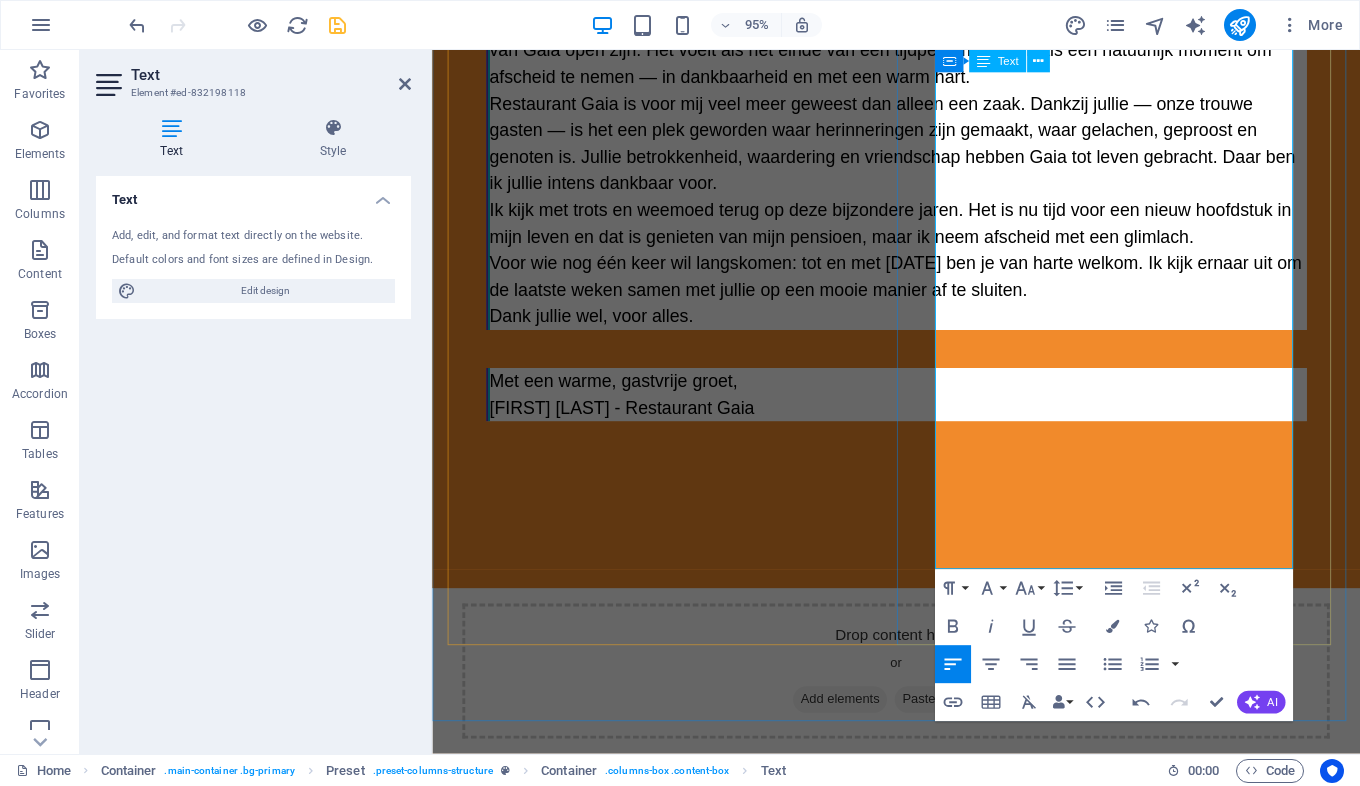 click on "Voor wie nog één keer wil langskomen: tot en met 15 juni ben je van harte welkom. Ik kijk ernaar uit om de laatste weken samen met jullie op een mooie manier af te sluiten." at bounding box center (923, 289) 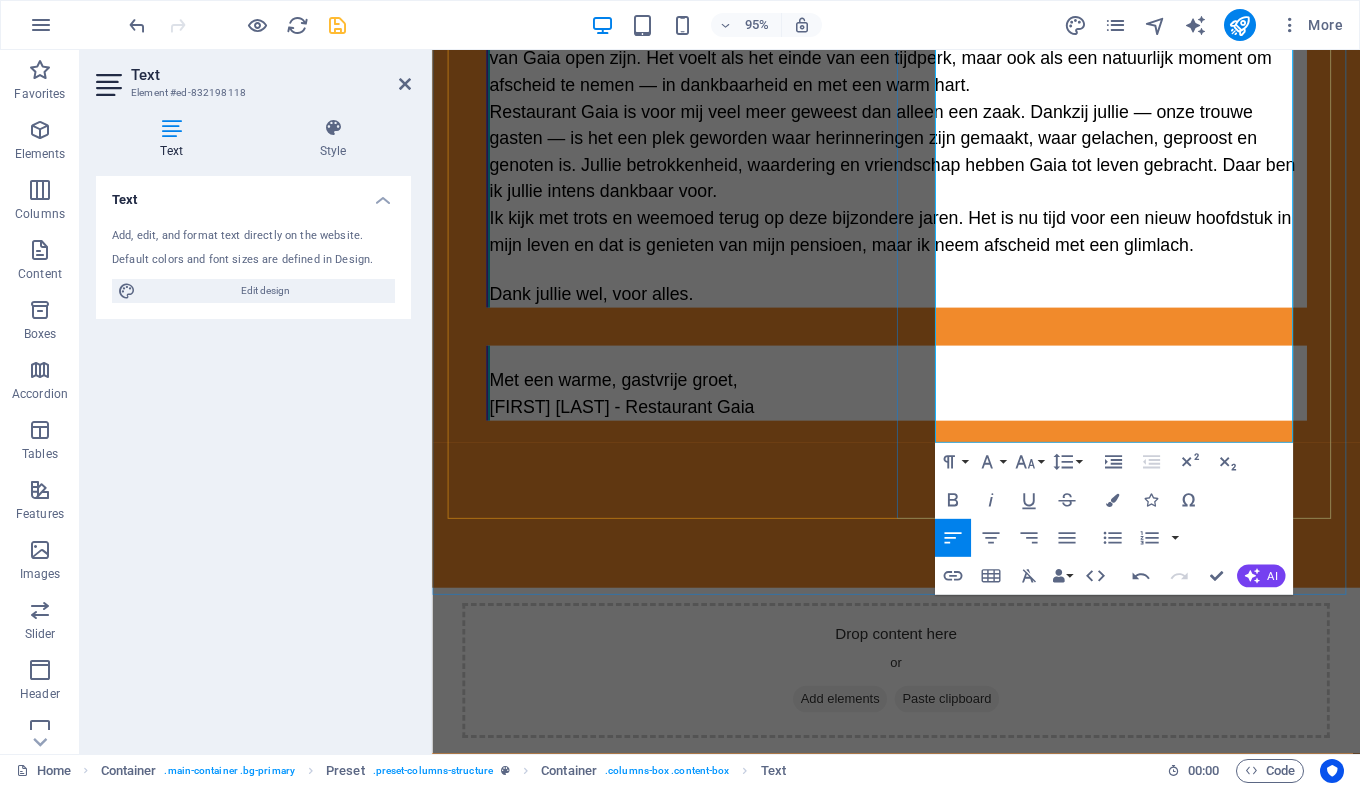 scroll, scrollTop: 841, scrollLeft: 0, axis: vertical 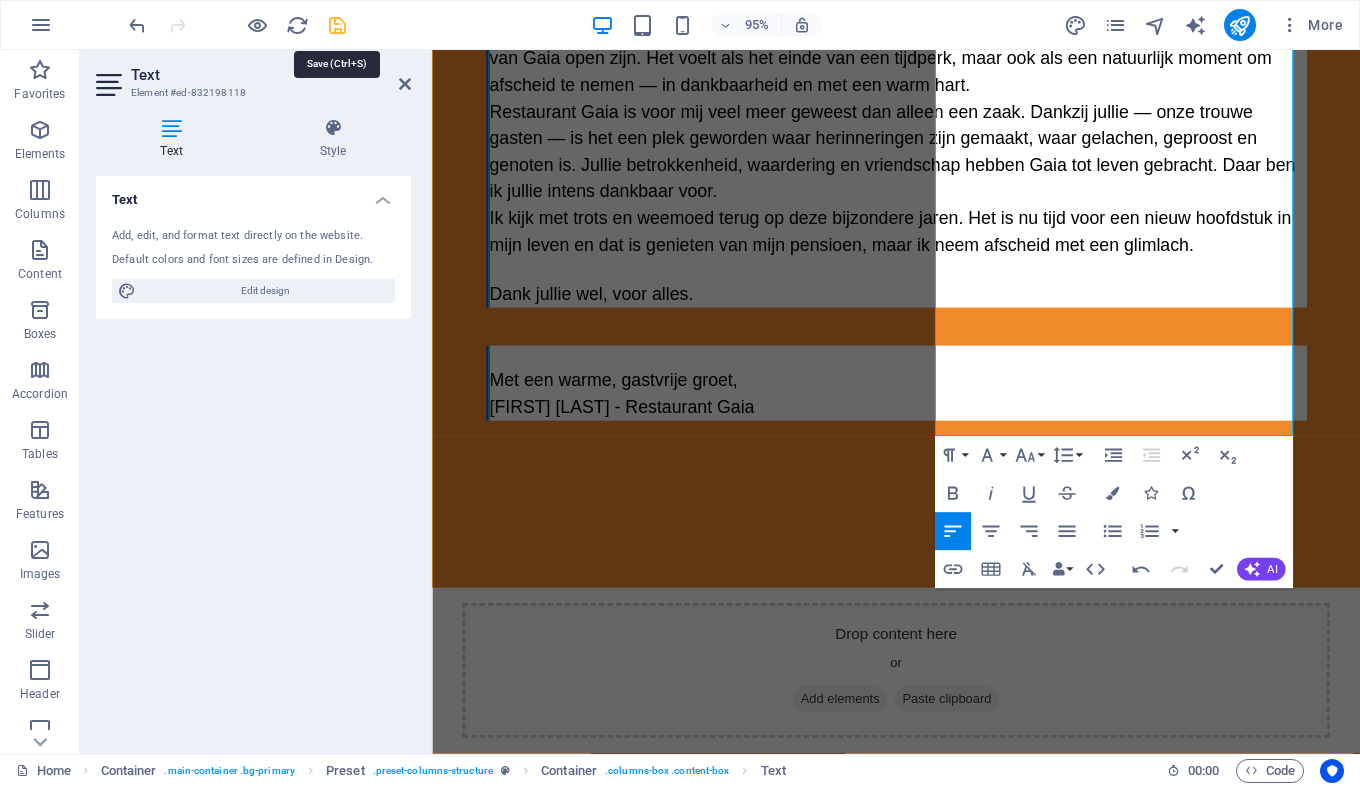 click at bounding box center (337, 25) 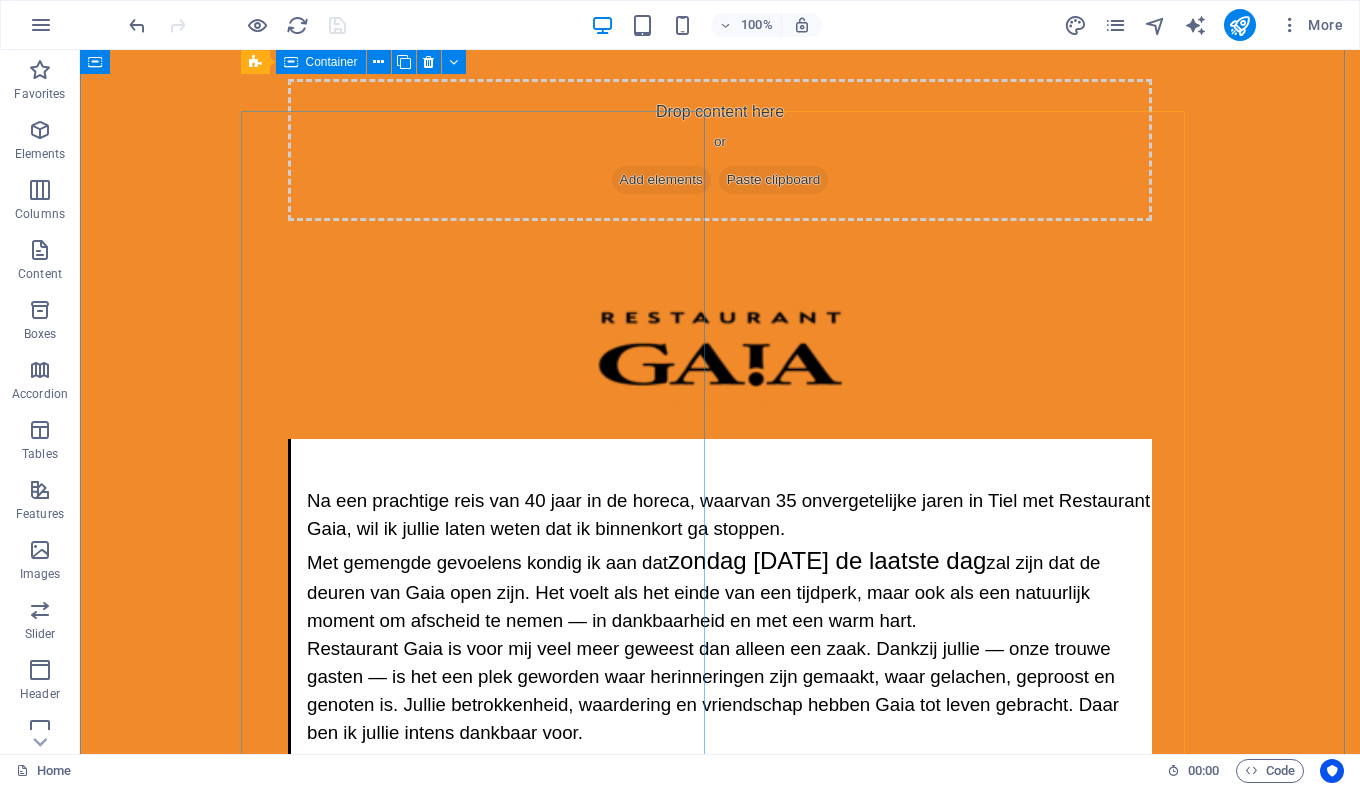scroll, scrollTop: 0, scrollLeft: 0, axis: both 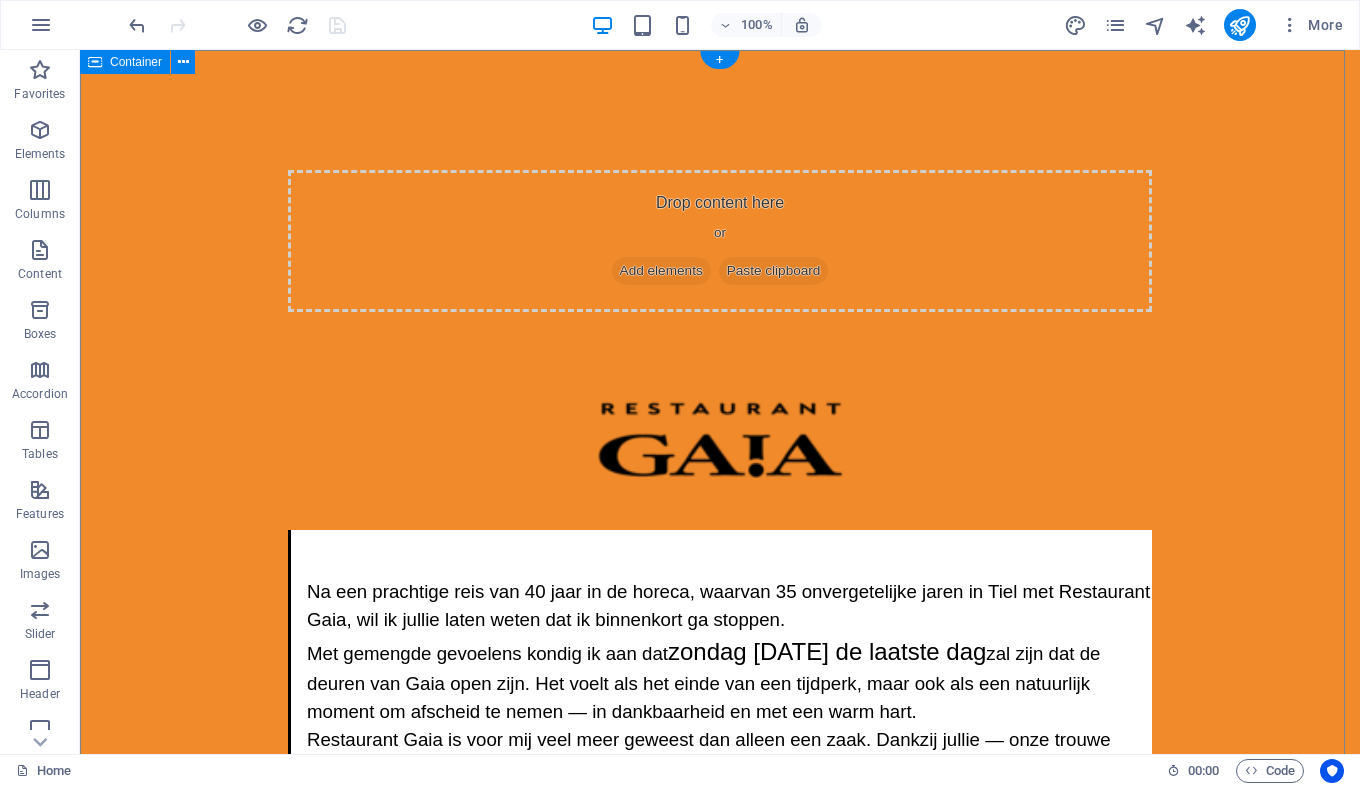 click on "Drop content here or  Add elements  Paste clipboard Lieve Gasten Na een prachtige reis van 40 jaar in de horeca, waarvan 35 onvergetelijke jaren in Tiel met Restaurant Gaia, wil ik jullie laten weten dat ik binnenkort ga stoppen. Met gemengde gevoelens kondig ik aan dat  zondag 15 juni 2025 de laatste dag  zal zijn dat de deuren van Gaia open zijn. Het voelt als het einde van een tijdperk, maar ook als een natuurlijk moment om afscheid te nemen — in dankbaarheid en met een warm hart. Restaurant Gaia is voor mij veel meer geweest dan alleen een zaak. Dankzij jullie — onze trouwe gasten — is het een plek geworden waar herinneringen zijn gemaakt, waar gelachen, geproost en genoten is. Jullie betrokkenheid, waardering en vriendschap hebben Gaia tot leven gebracht. Daar ben ik jullie intens dankbaar voor. Ik kijk met trots en weemoed terug op deze bijzondere jaren. Het is nu tijd voor een nieuw hoofdstuk in mijn leven en dat is genieten van mijn pensioen, maar ik neem afscheid met een glimlach." at bounding box center [720, 701] 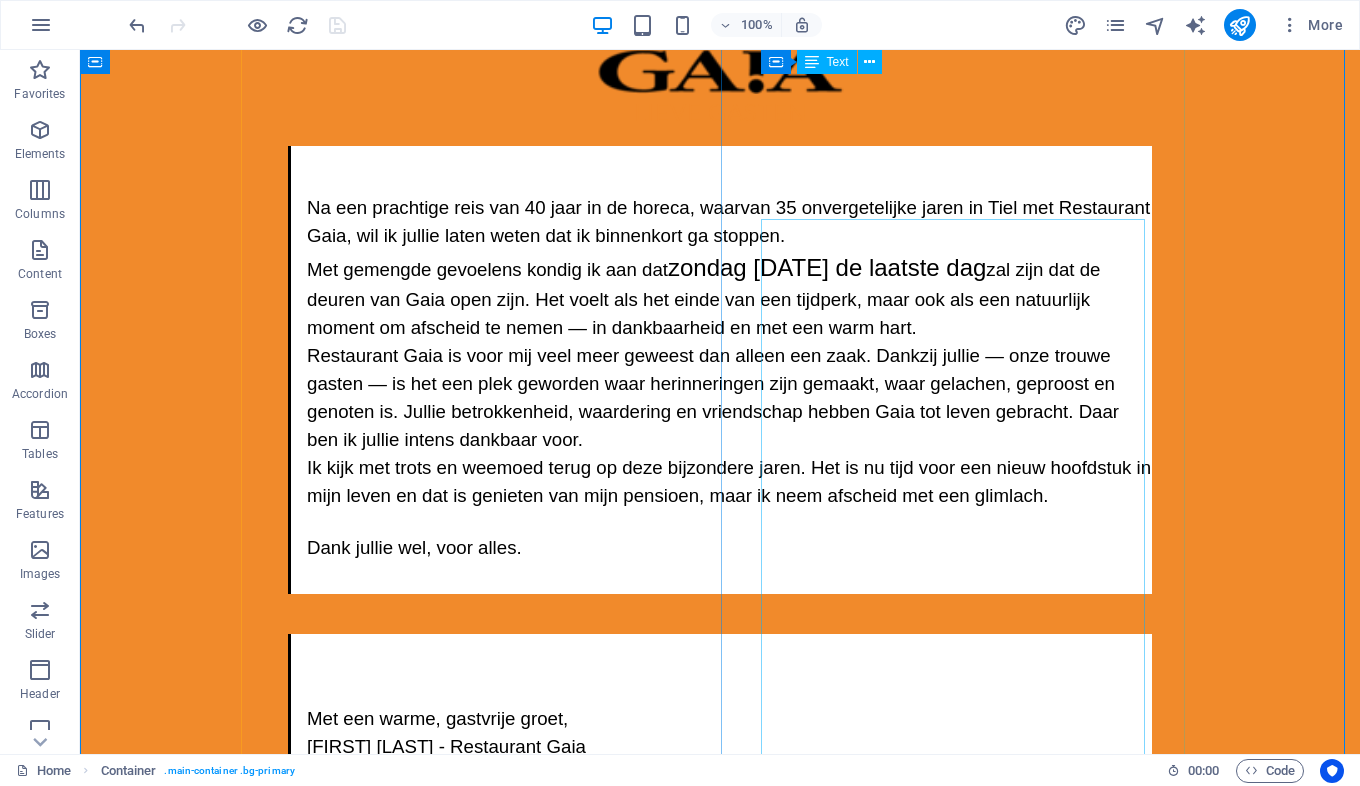 scroll, scrollTop: 0, scrollLeft: 0, axis: both 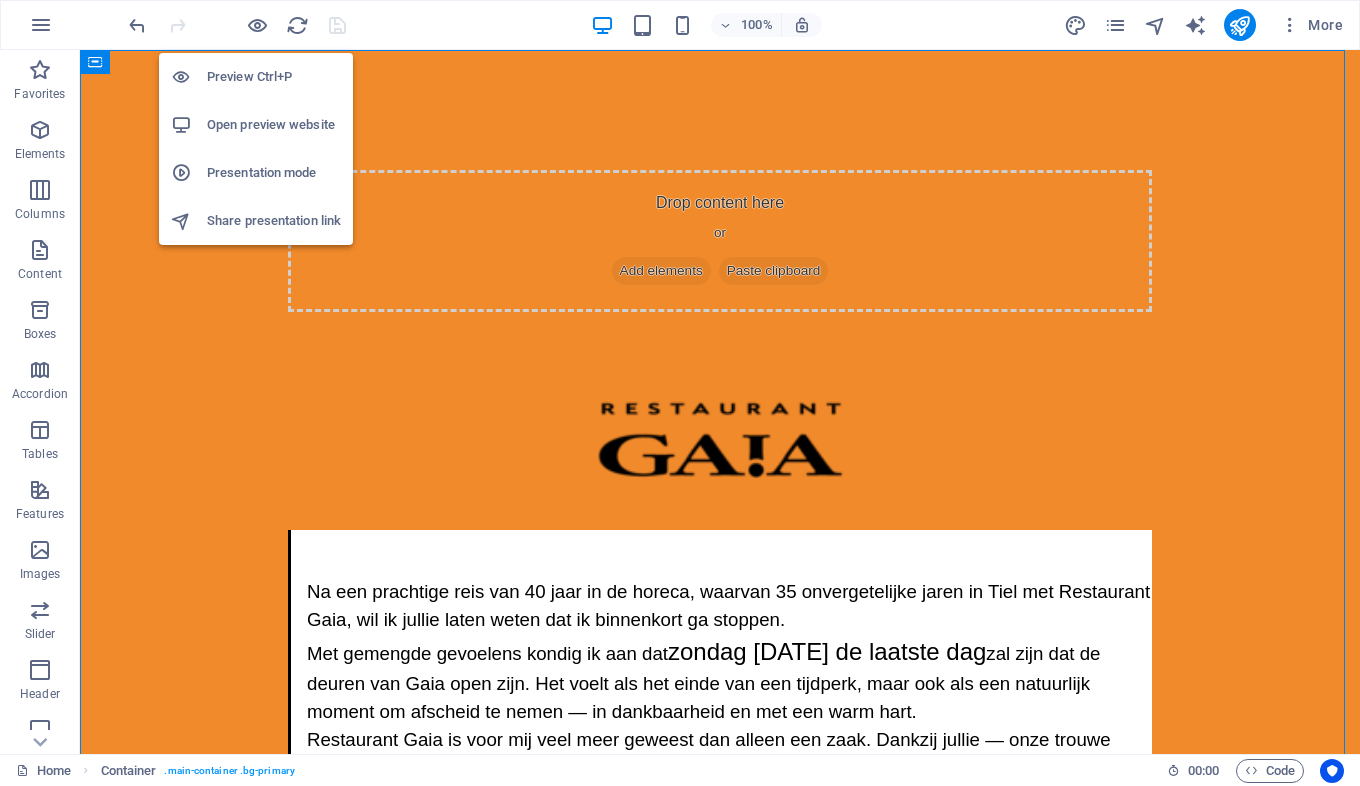 click on "Preview Ctrl+P" at bounding box center (274, 77) 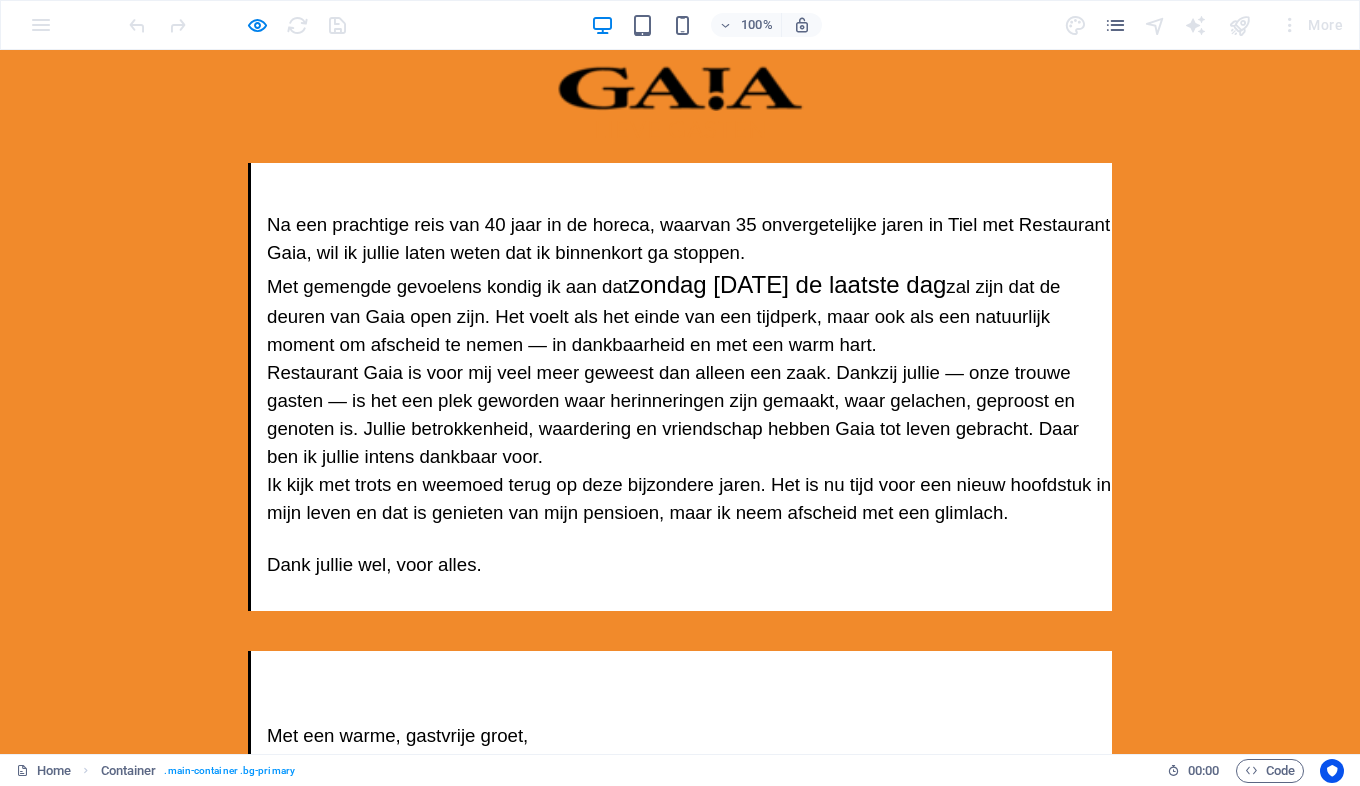 scroll, scrollTop: 125, scrollLeft: 0, axis: vertical 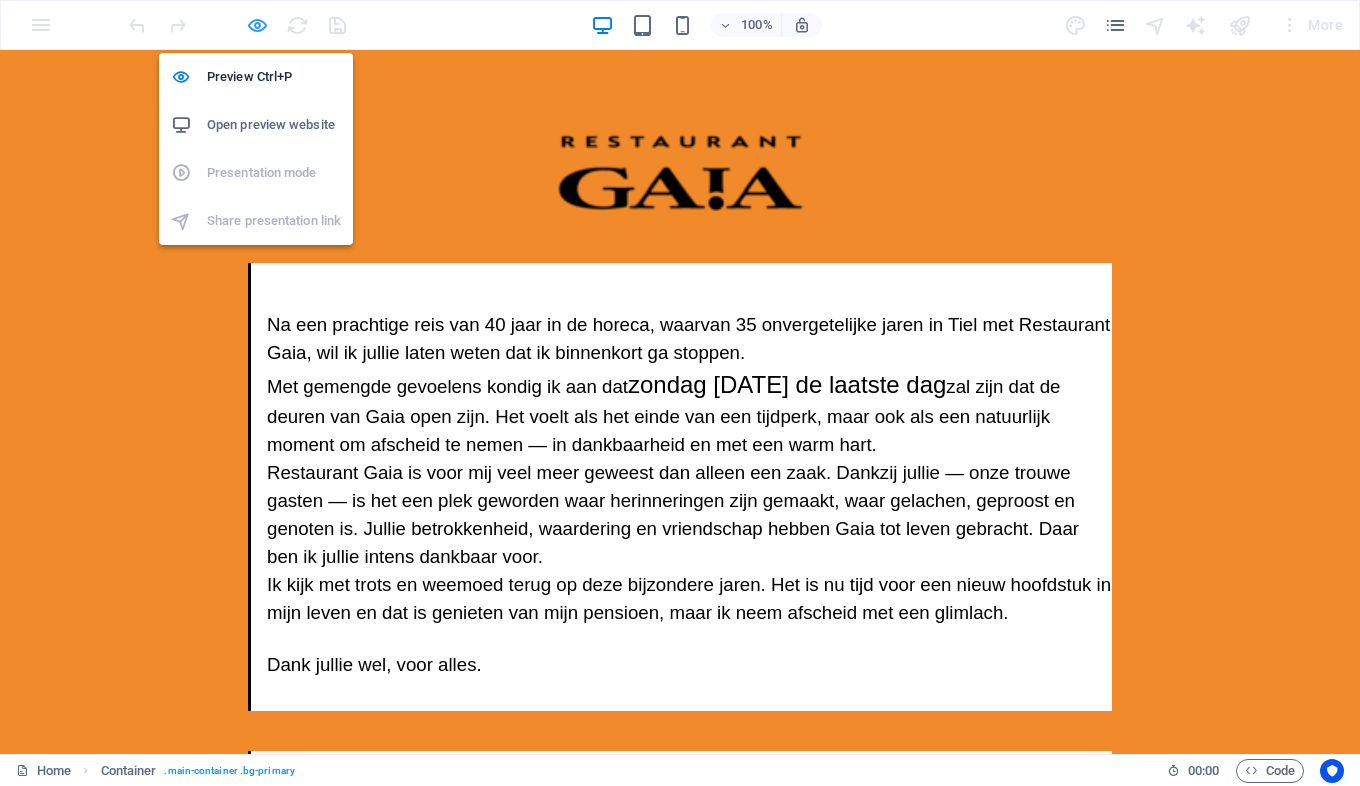 click at bounding box center (257, 25) 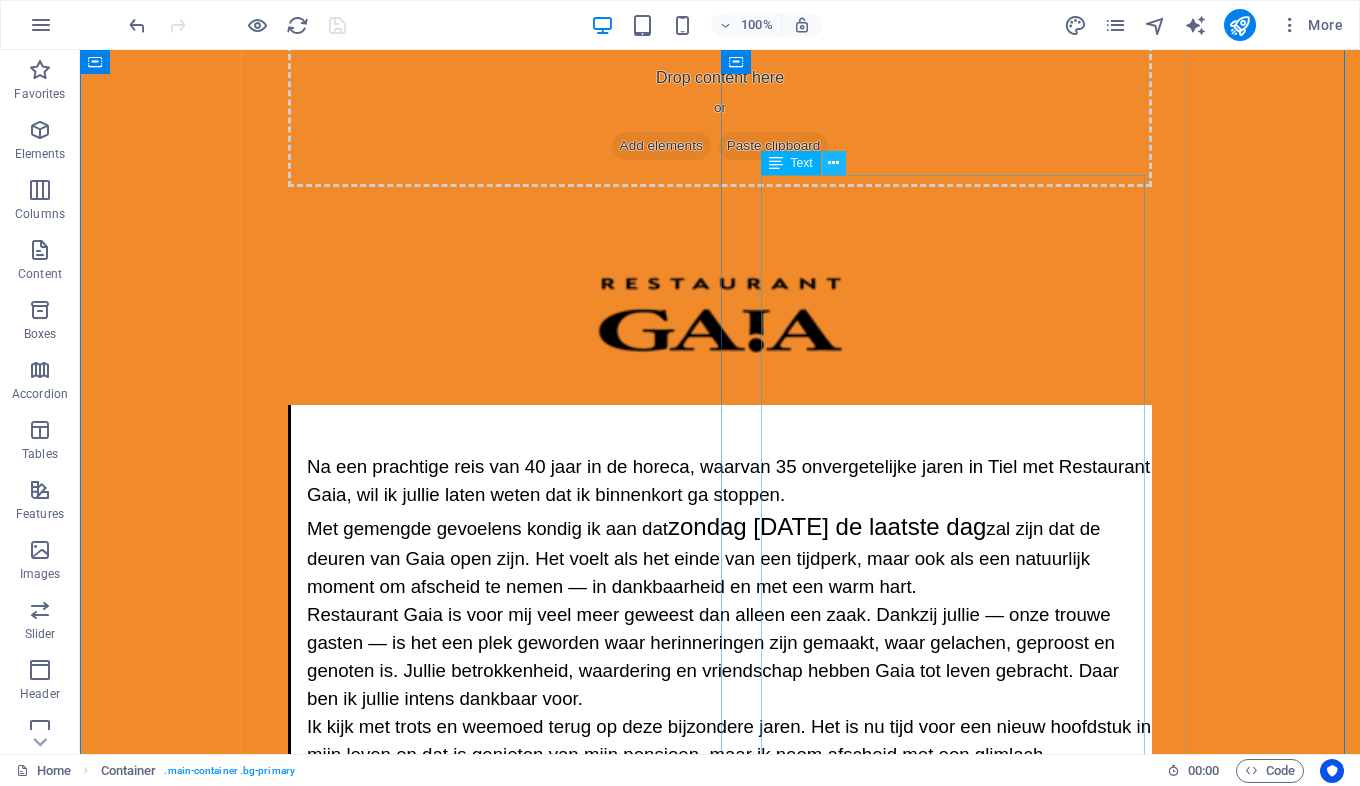click at bounding box center (834, 163) 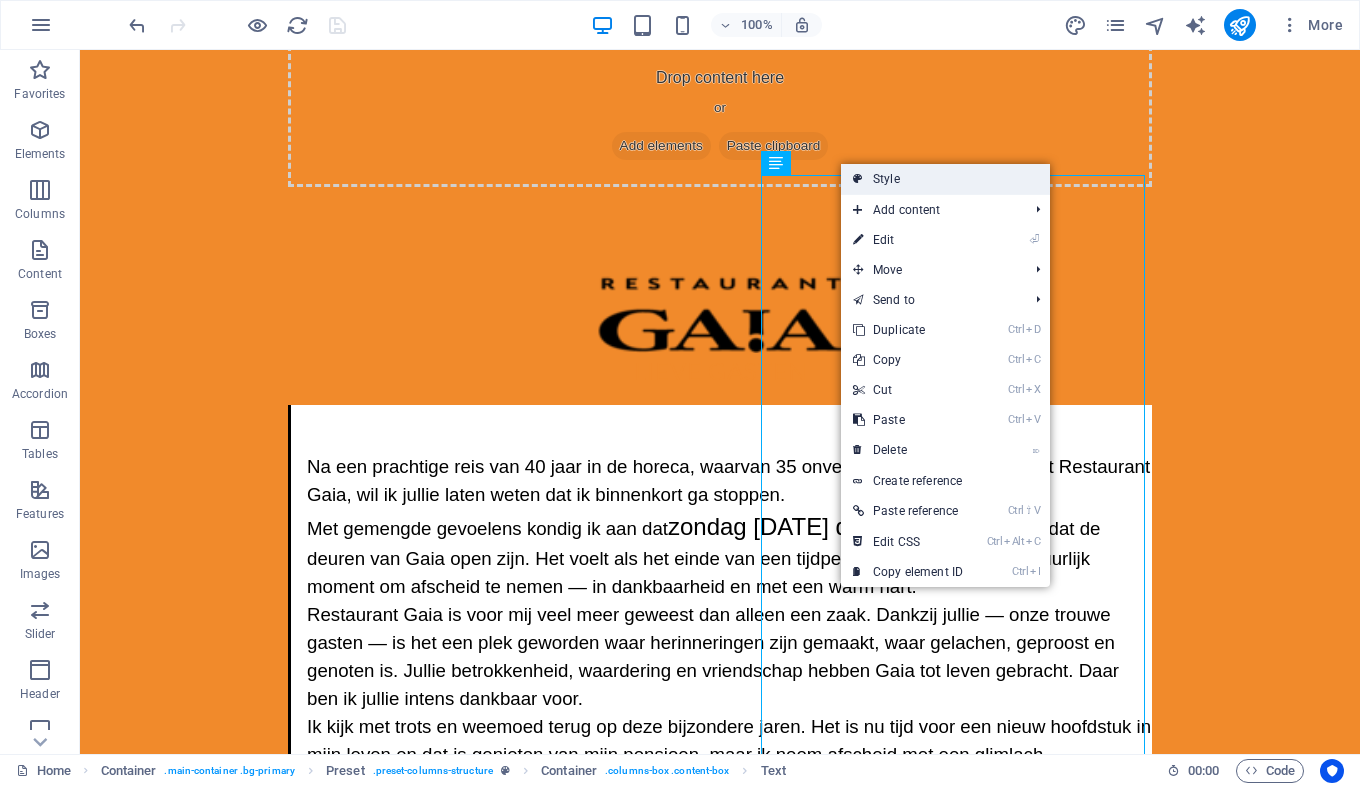 click on "Style" at bounding box center (945, 179) 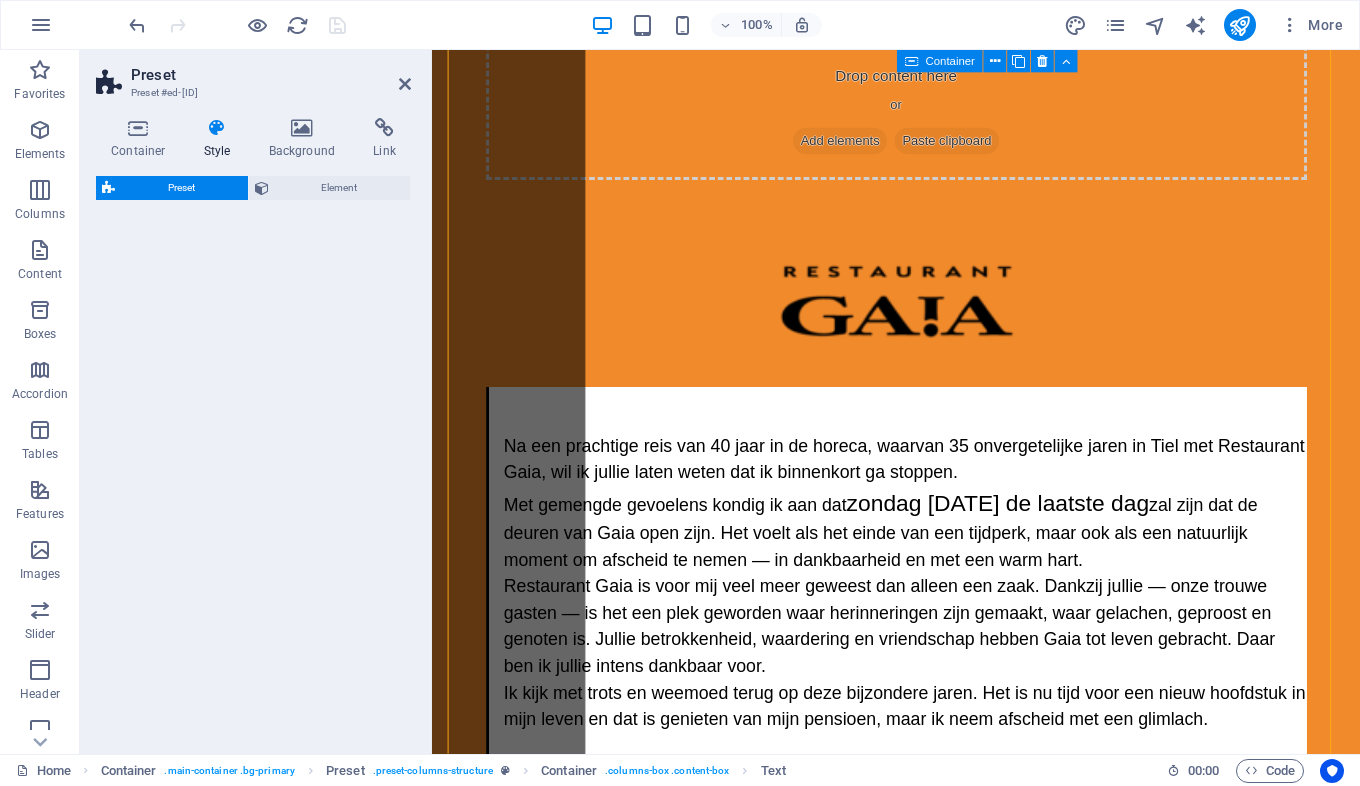 select on "px" 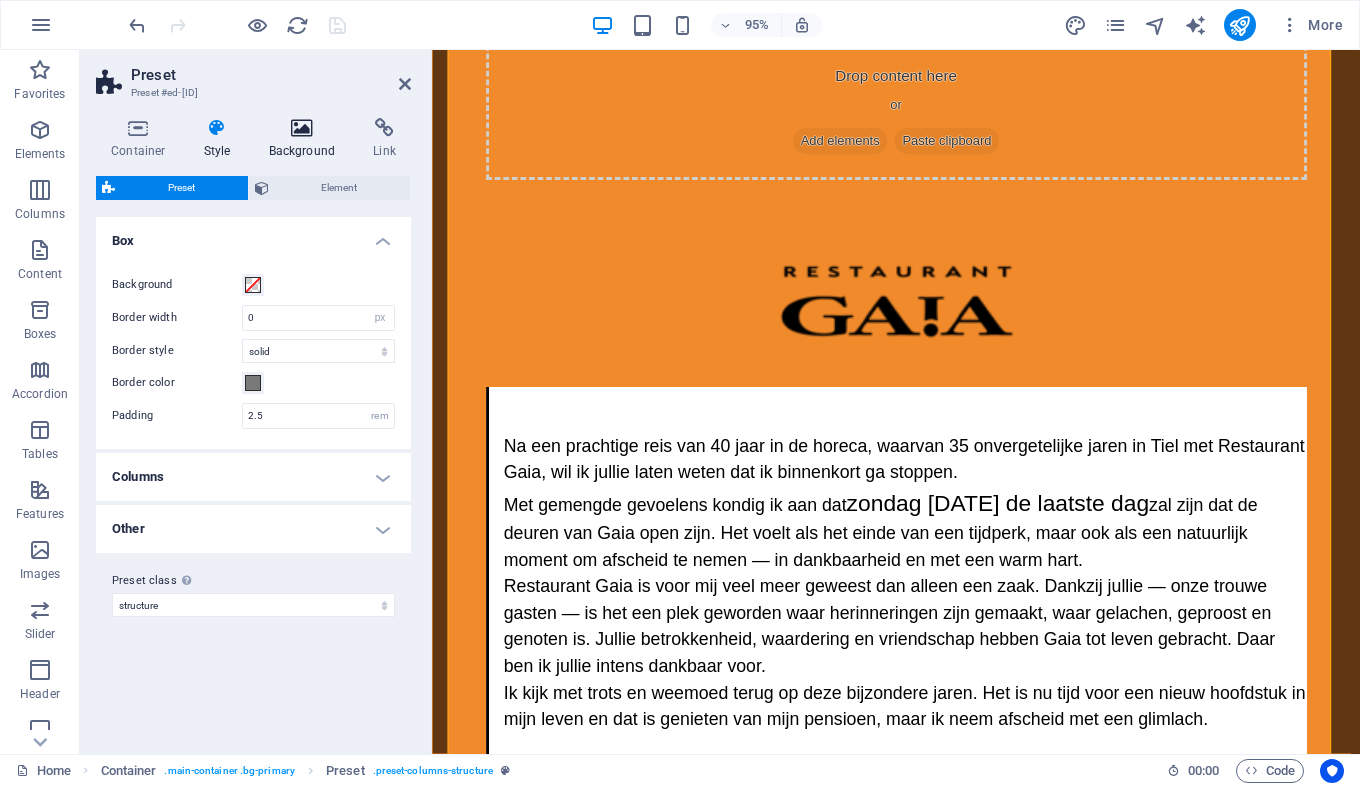 click at bounding box center (302, 128) 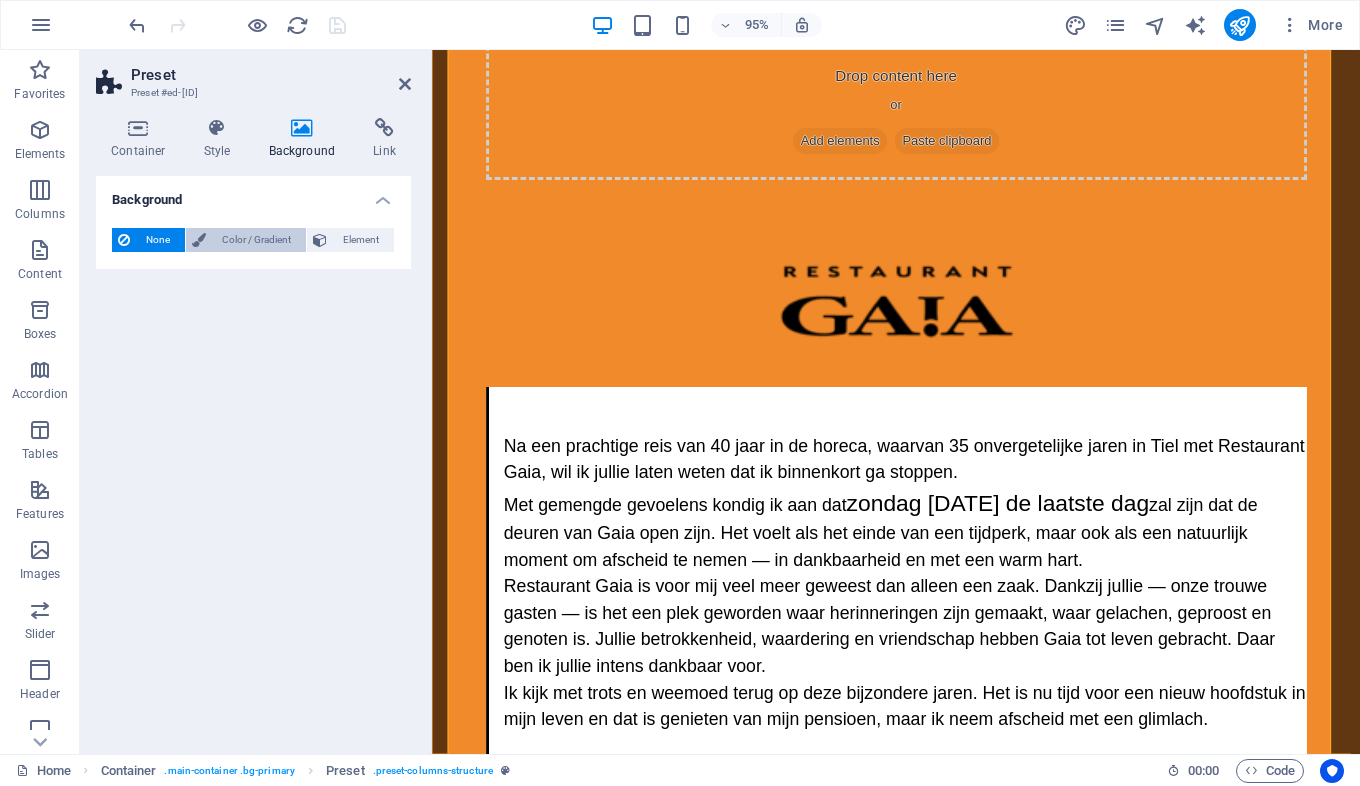 click on "Color / Gradient" at bounding box center (256, 240) 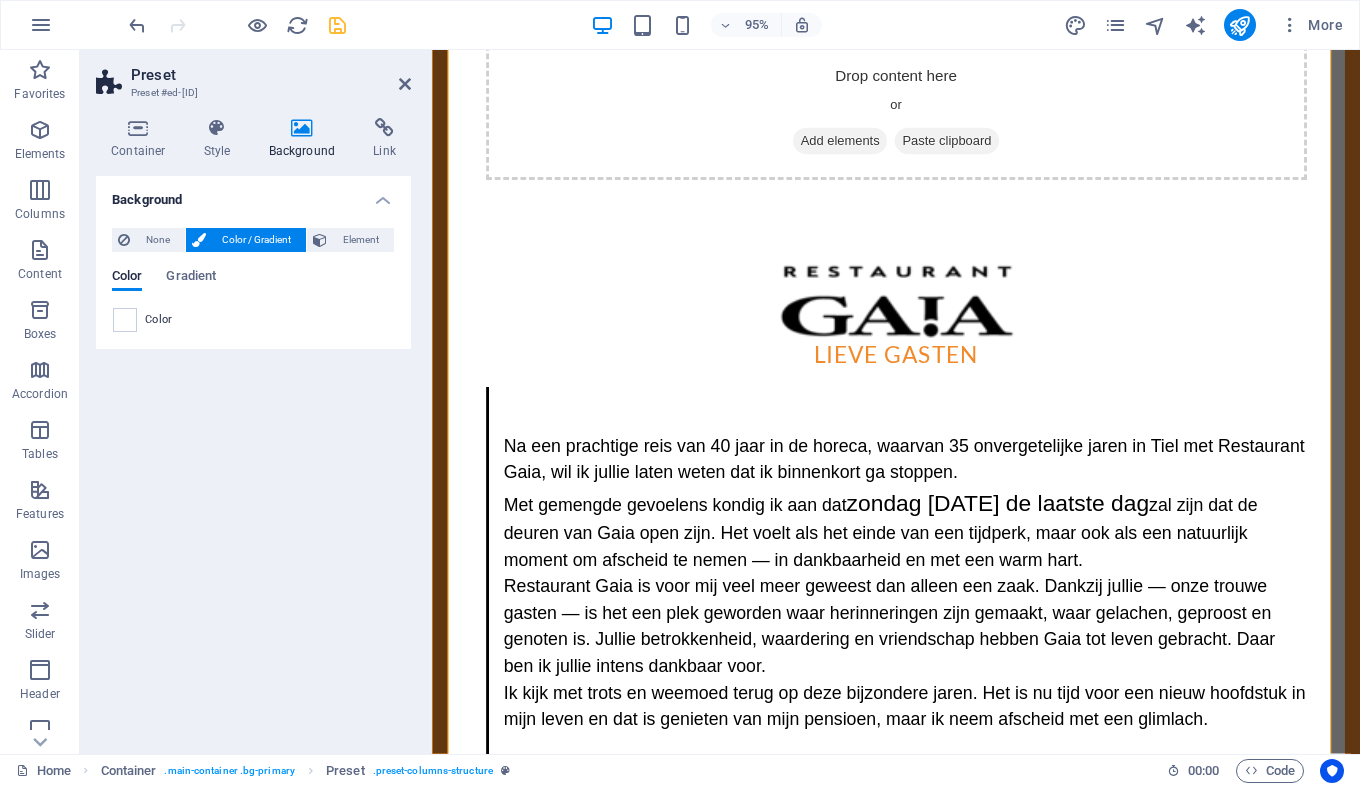 click at bounding box center (125, 320) 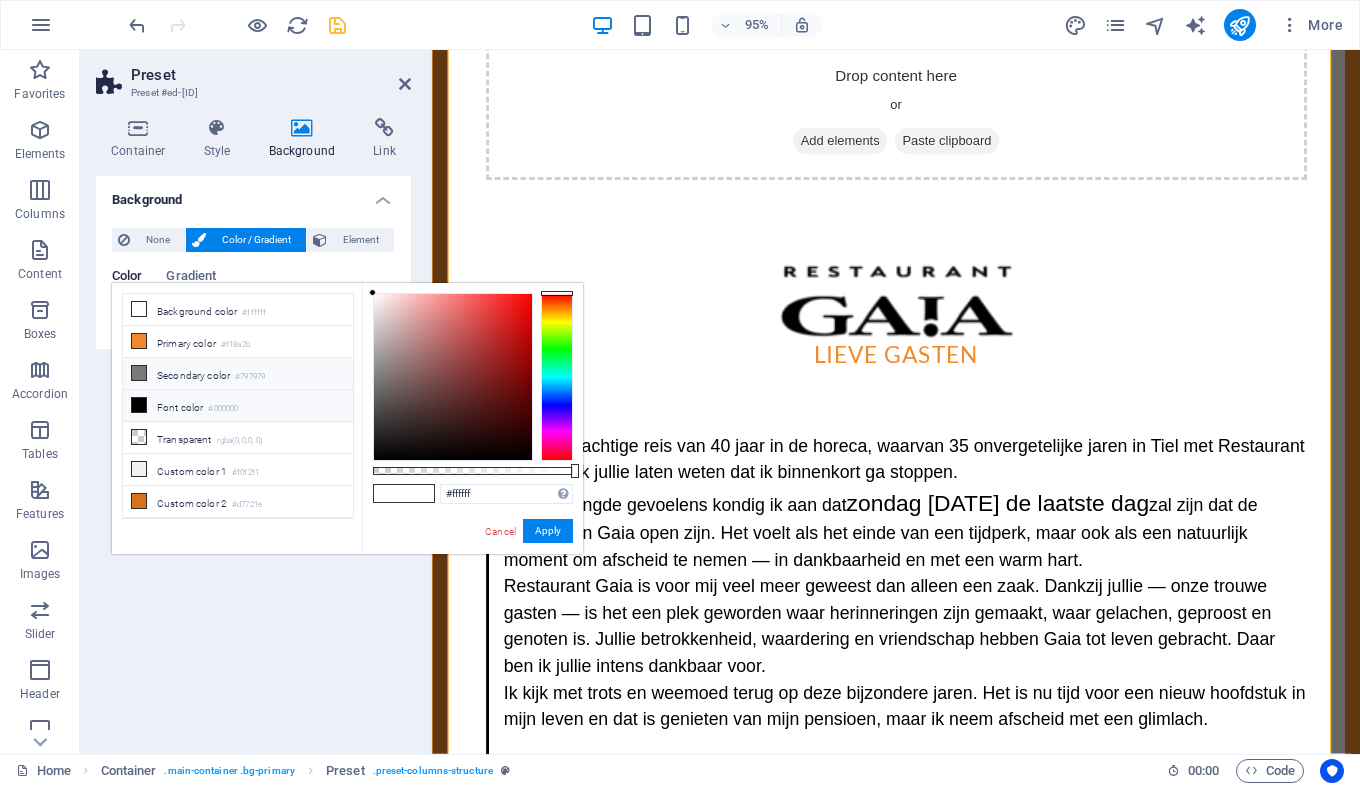 click on "Secondary color
#797979" at bounding box center [238, 374] 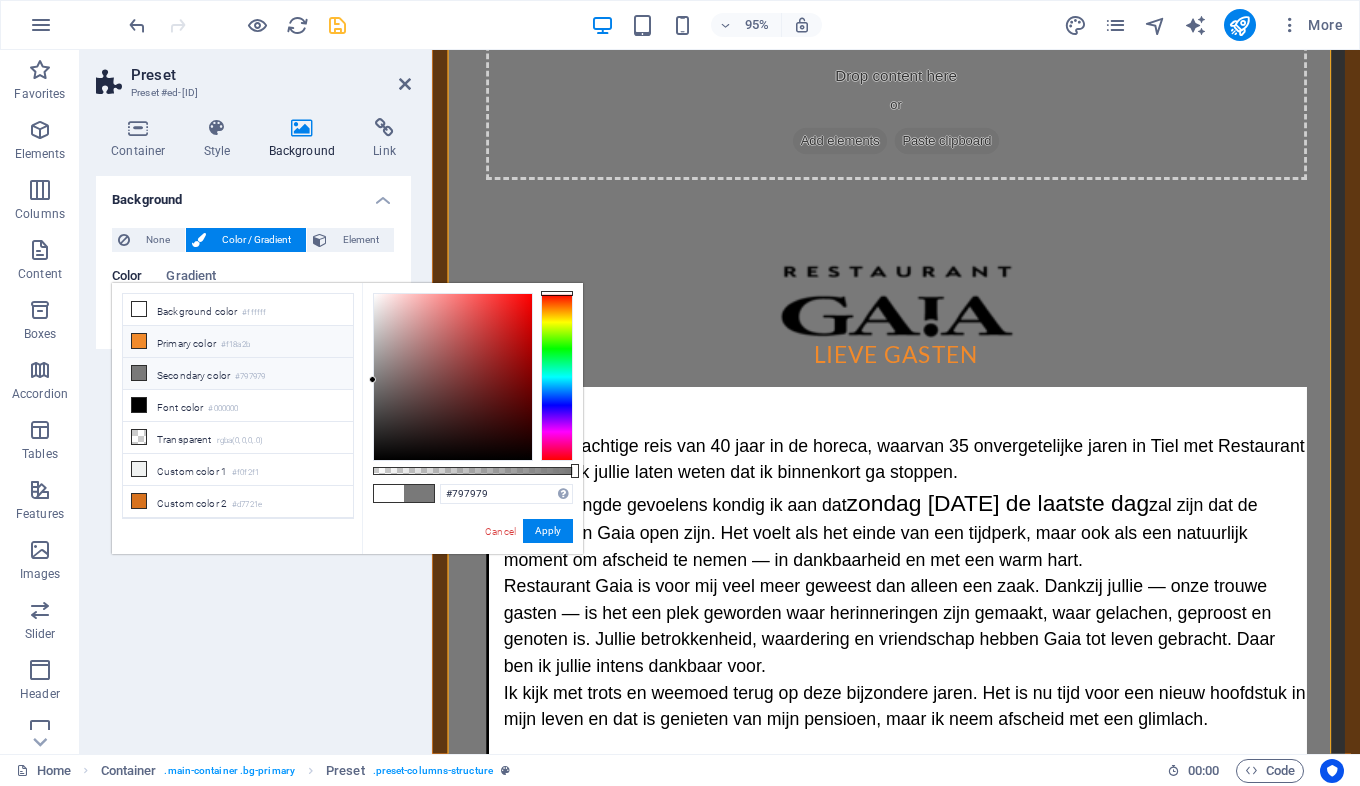 click on "Primary color
#f18a2b" at bounding box center [238, 342] 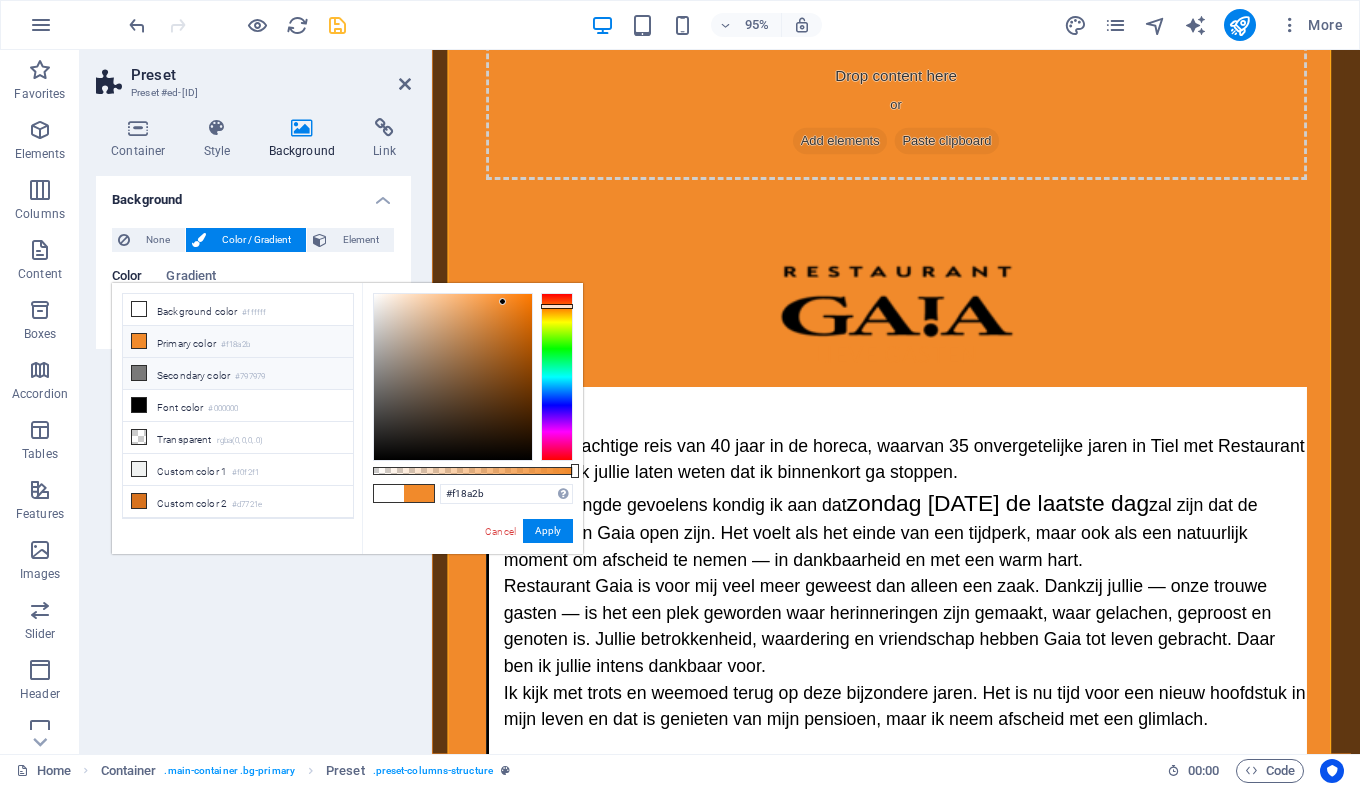click on "Secondary color
#797979" at bounding box center [238, 374] 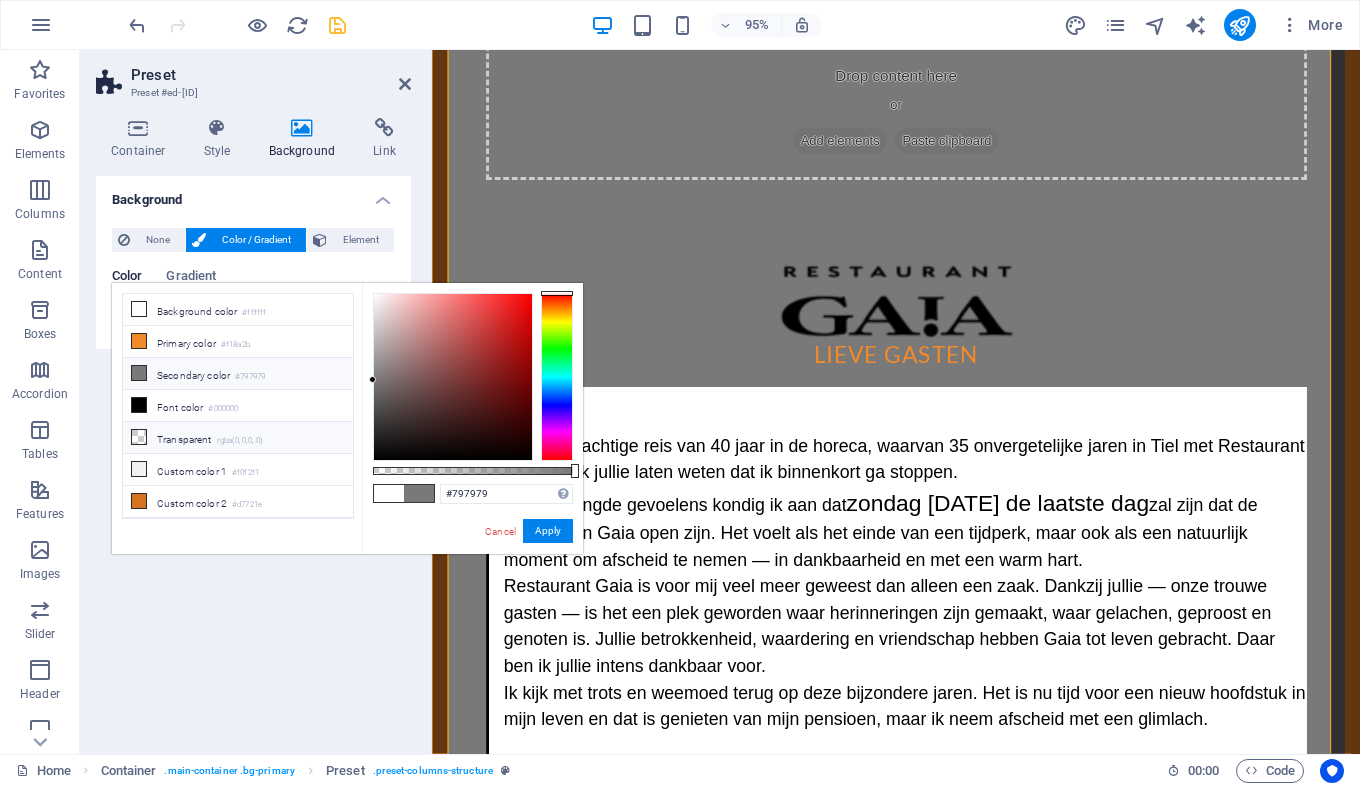 click on "Transparent
rgba(0,0,0,.0)" at bounding box center (238, 438) 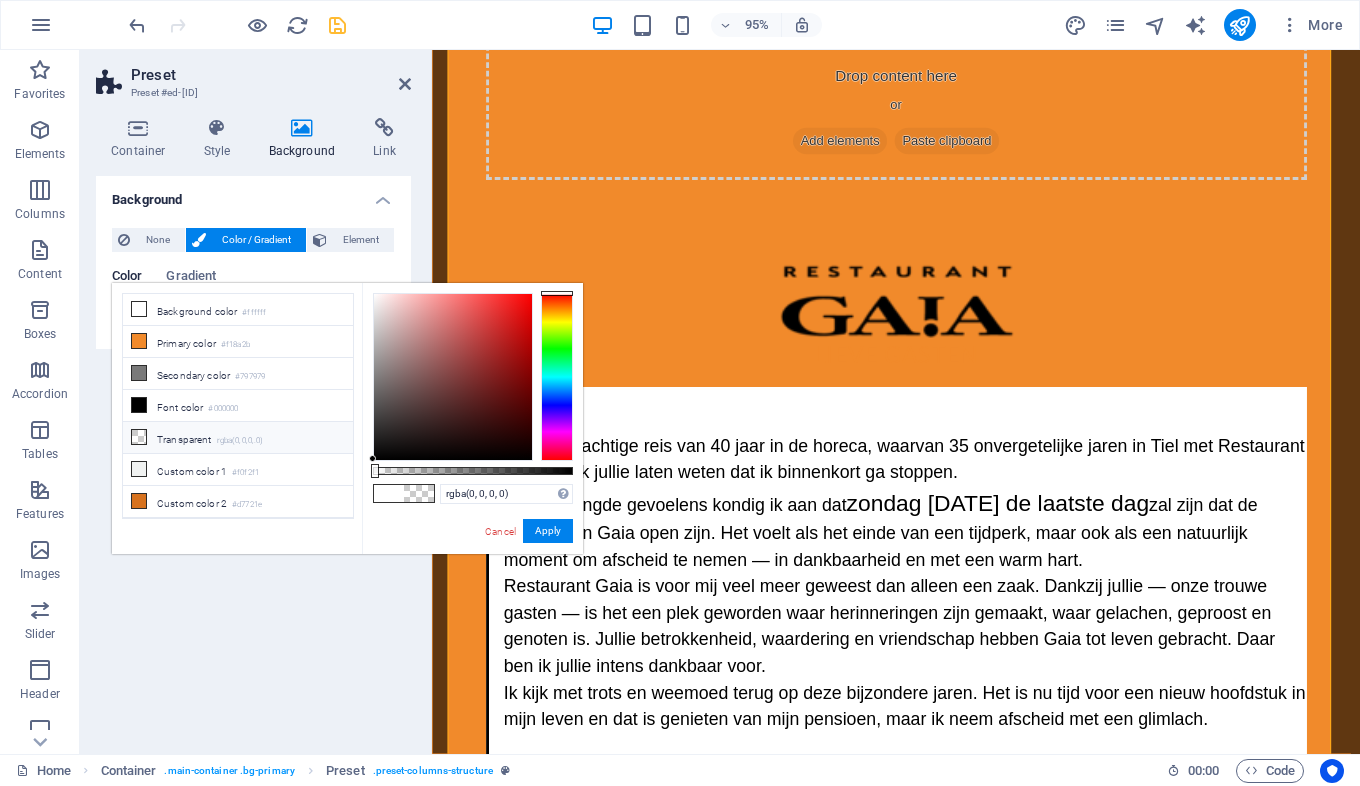 click on "Transparent
rgba(0,0,0,.0)" at bounding box center (238, 438) 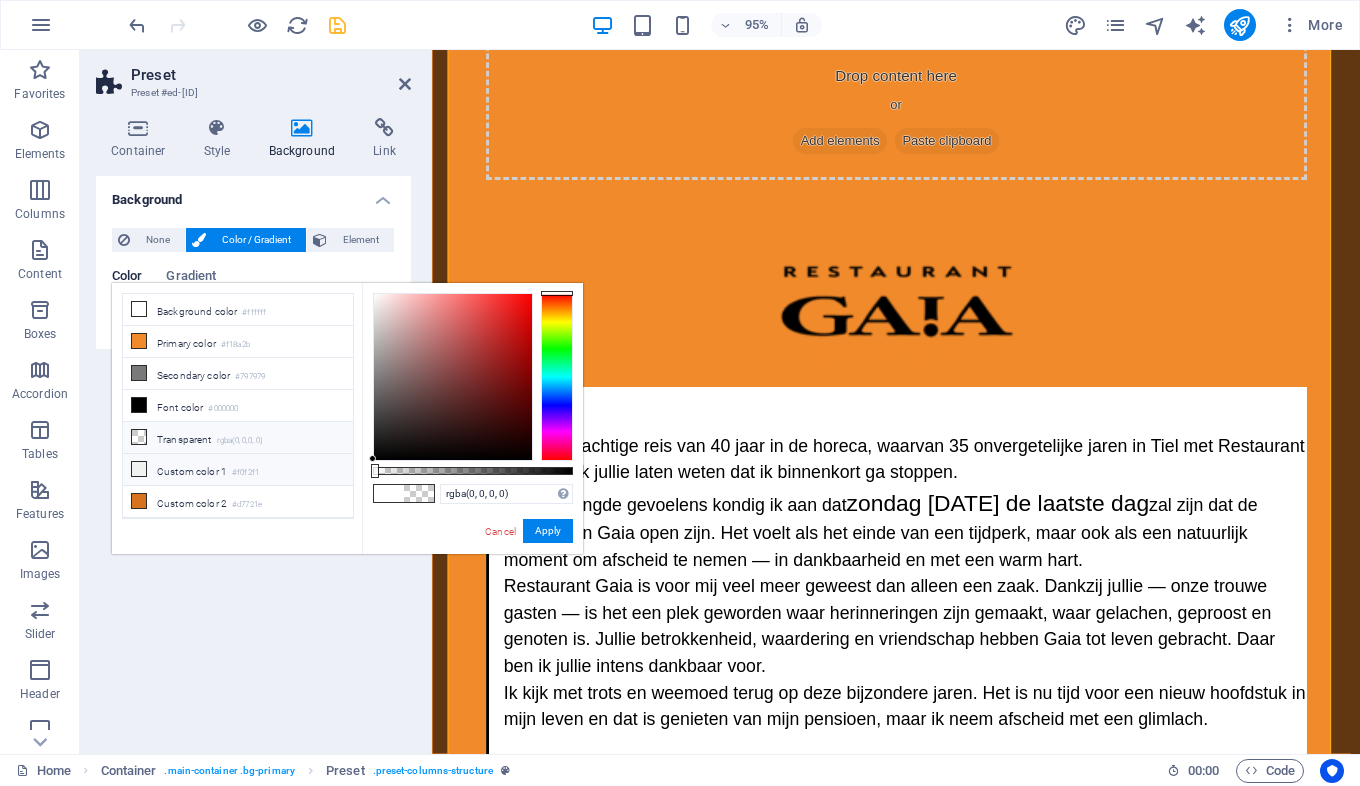 click on "Custom color 1
#f0f2f1" at bounding box center (238, 470) 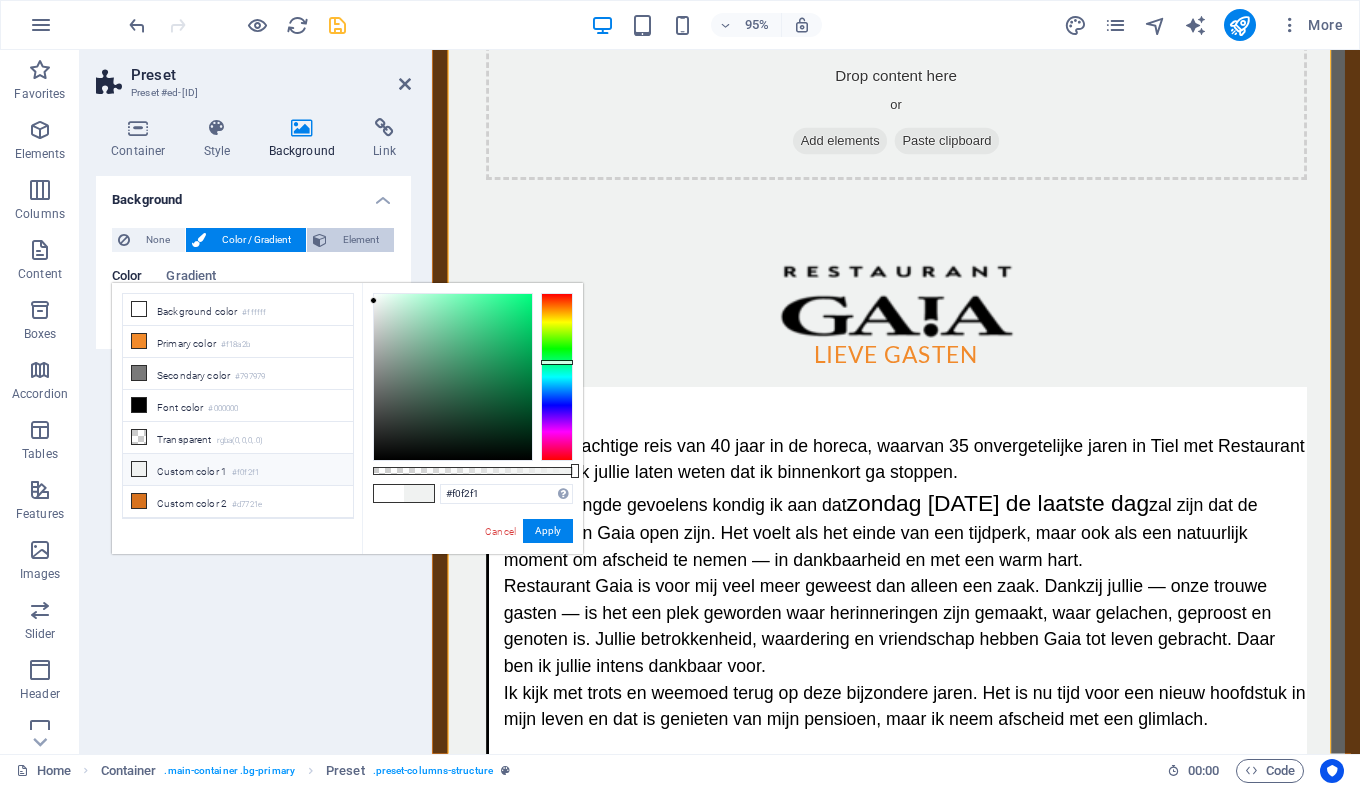 click on "Element" at bounding box center [360, 240] 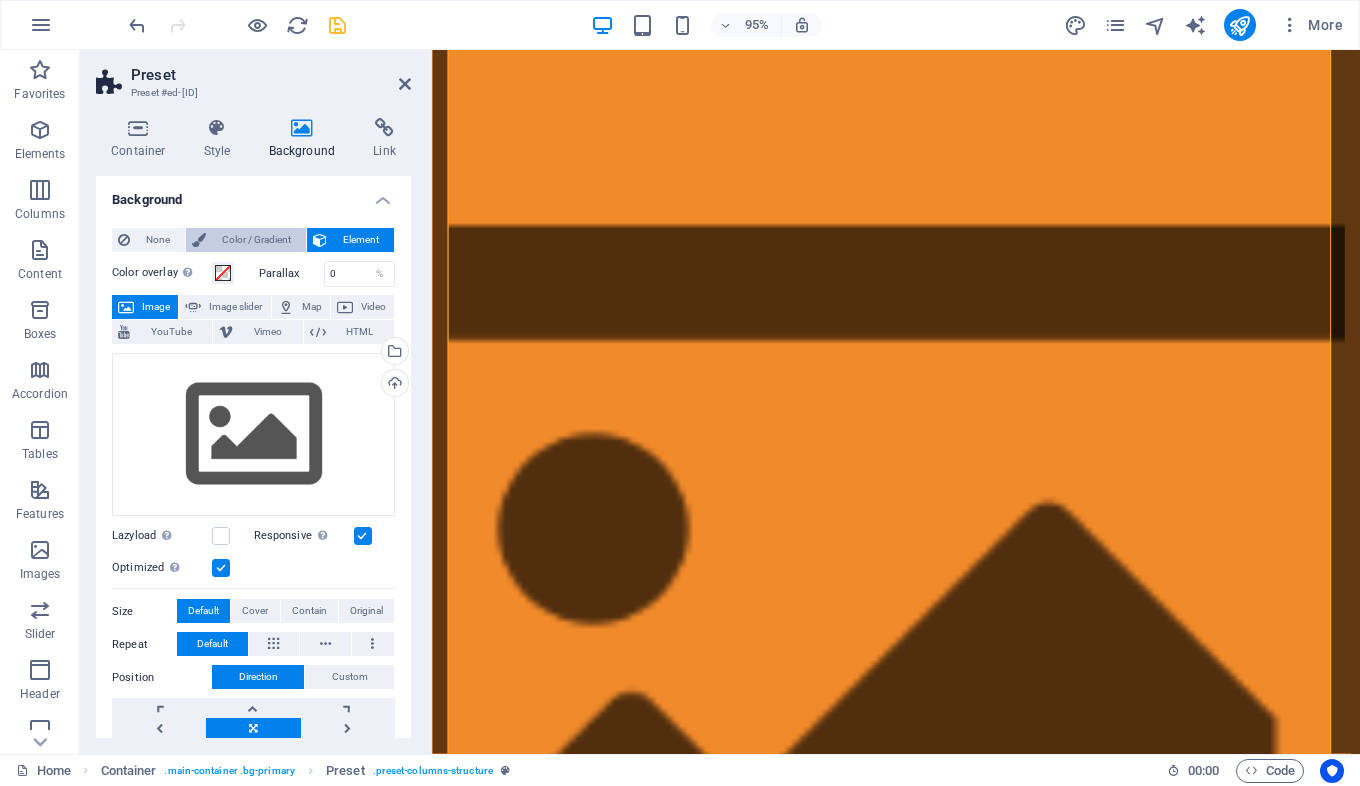 click on "Color / Gradient" at bounding box center [256, 240] 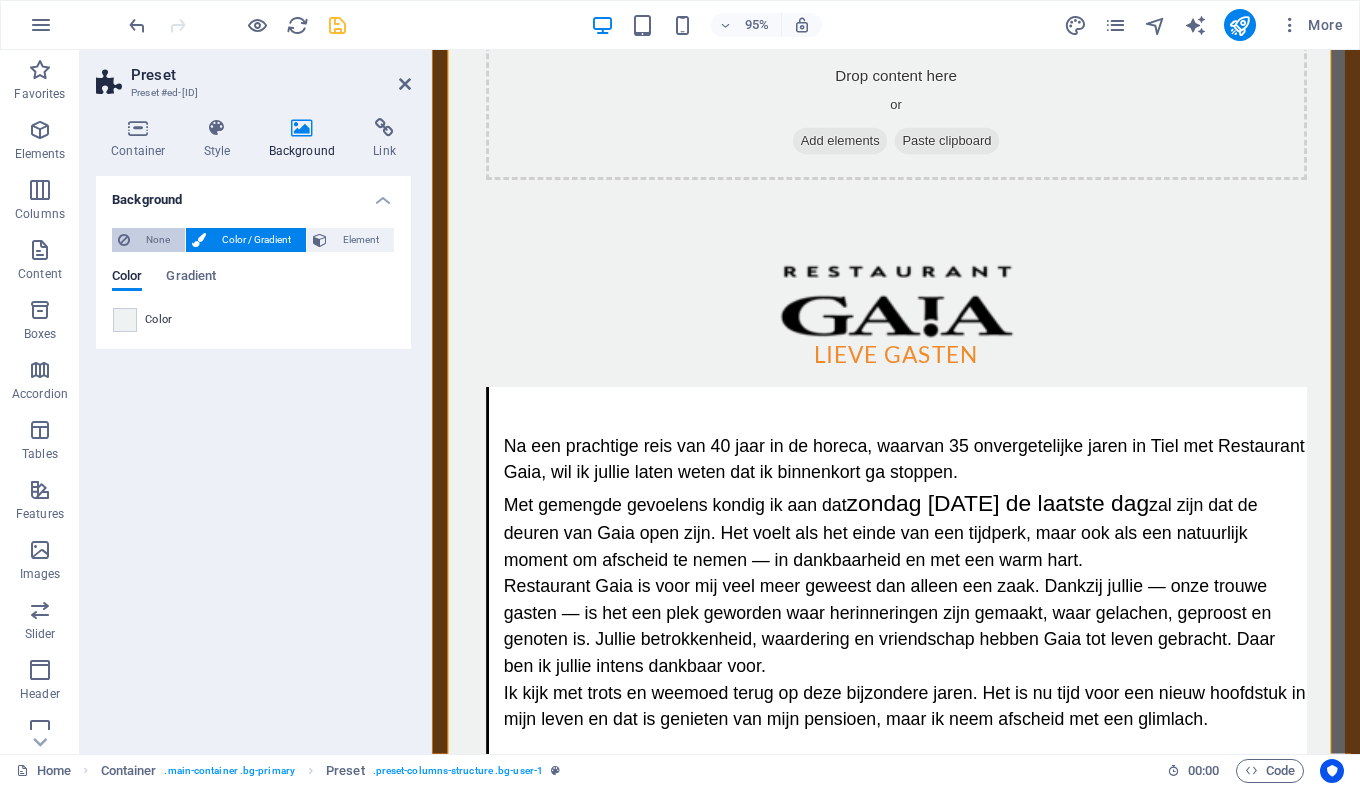 click on "None" at bounding box center (157, 240) 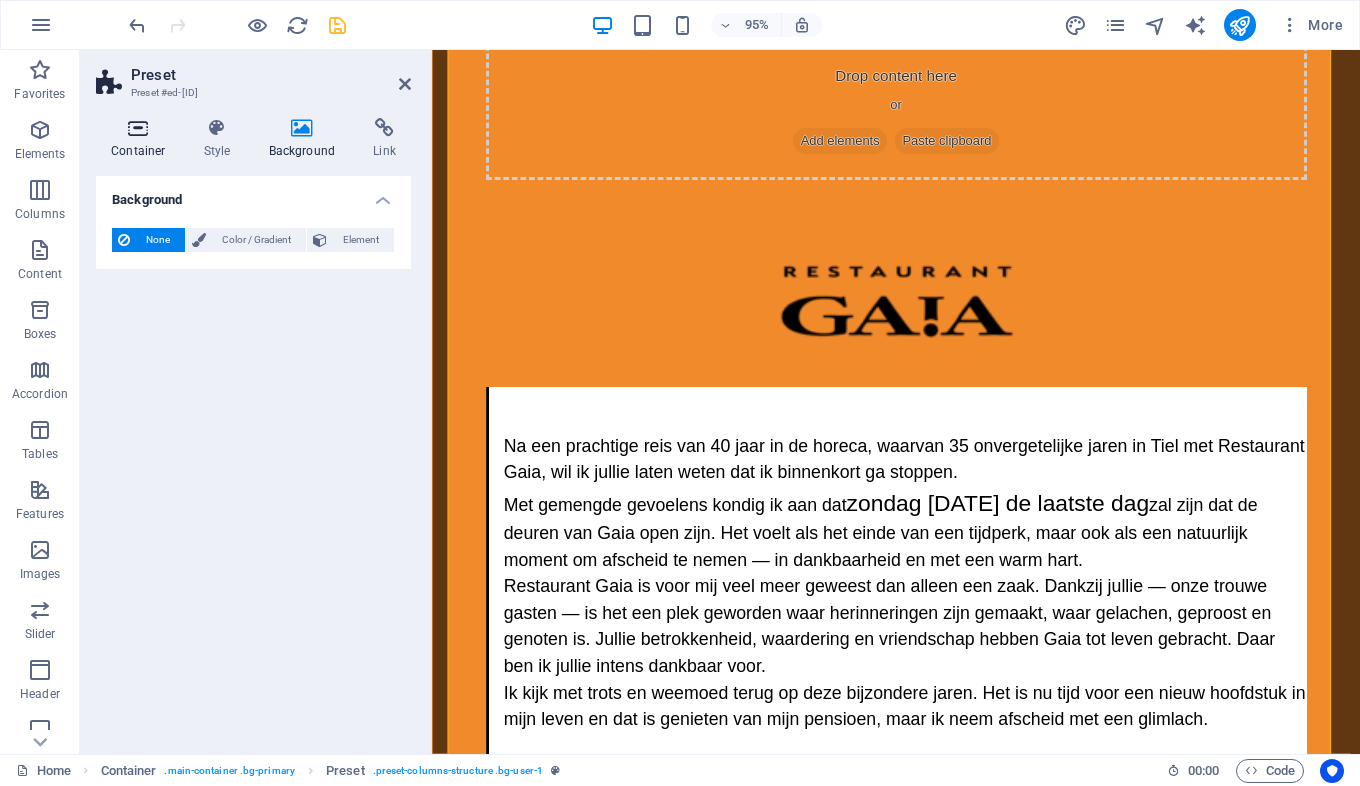 click at bounding box center [138, 128] 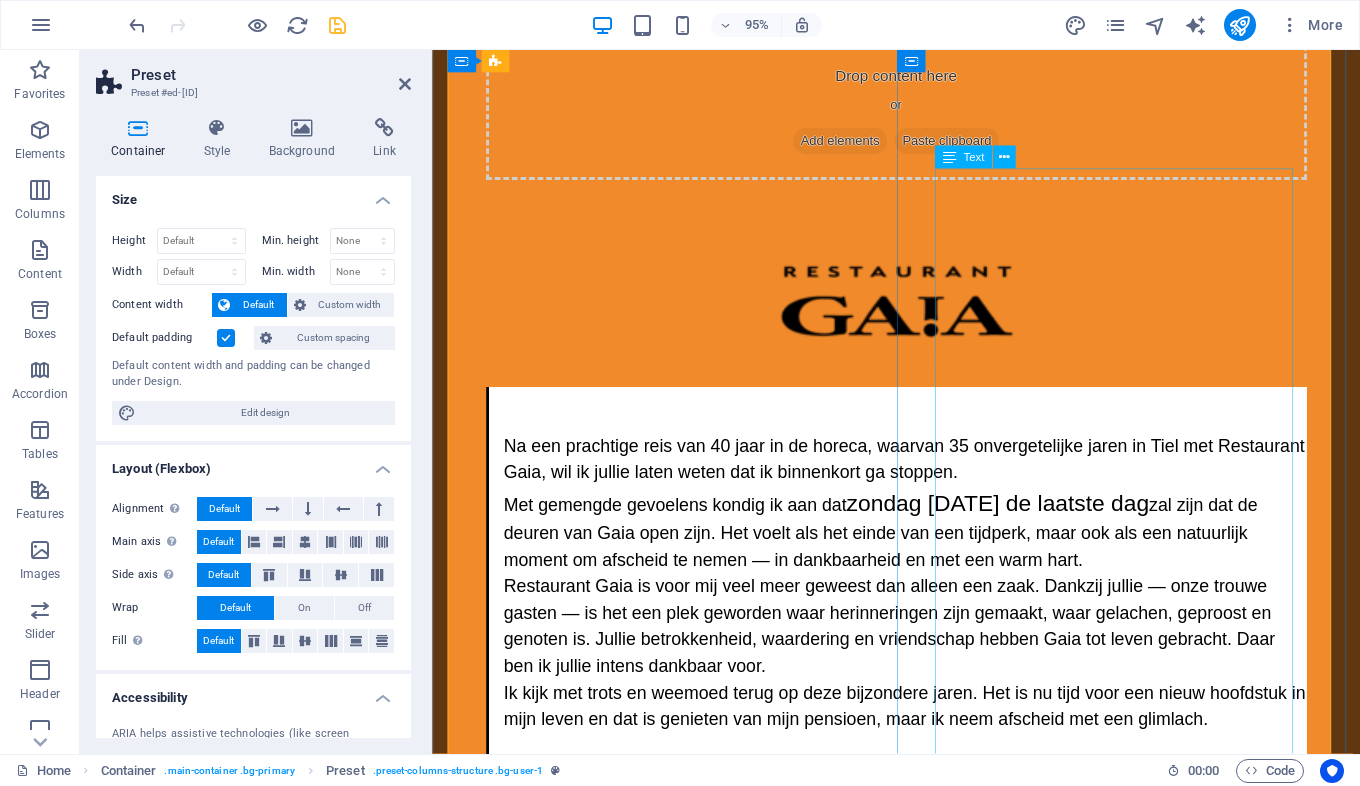 click on "Na een prachtige reis van 40 jaar in de horeca, waarvan 35 onvergetelijke jaren in Tiel met Restaurant Gaia, wil ik jullie laten weten dat ik binnenkort ga stoppen. Met gemengde gevoelens kondig ik aan dat  zondag 15 juni 2025 de laatste dag  zal zijn dat de deuren van Gaia open zijn. Het voelt als het einde van een tijdperk, maar ook als een natuurlijk moment om afscheid te nemen — in dankbaarheid en met een warm hart. Restaurant Gaia is voor mij veel meer geweest dan alleen een zaak. Dankzij jullie — onze trouwe gasten — is het een plek geworden waar herinneringen zijn gemaakt, waar gelachen, geproost en genoten is. Jullie betrokkenheid, waardering en vriendschap hebben Gaia tot leven gebracht. Daar ben ik jullie intens dankbaar voor. Ik kijk met trots en weemoed terug op deze bijzondere jaren. Het is nu tijd voor een nieuw hoofdstuk in mijn leven en dat is genieten van mijn pensioen, maar ik neem afscheid met een glimlach. Dank jullie wel, voor alles. Met een warme, gastvrije groet," at bounding box center (921, 728) 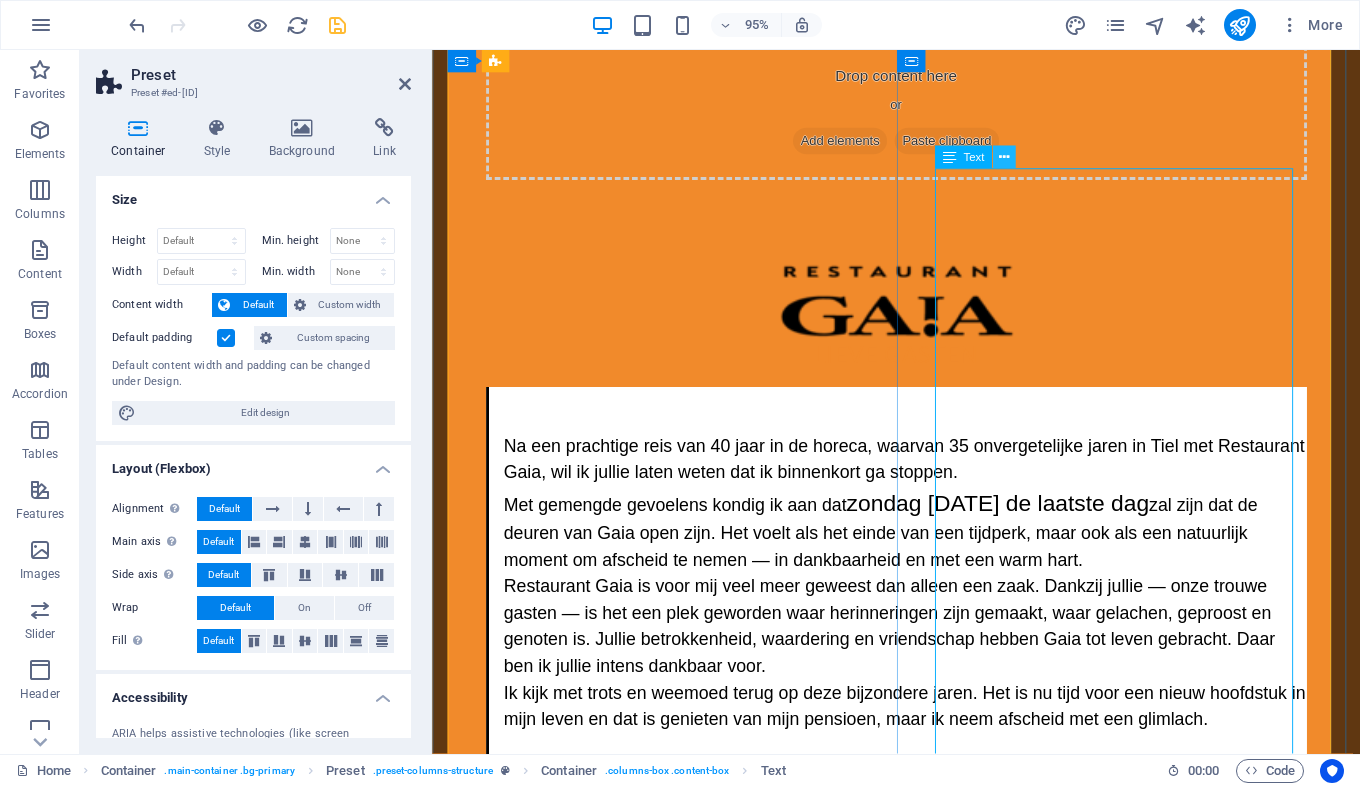 click at bounding box center (1004, 158) 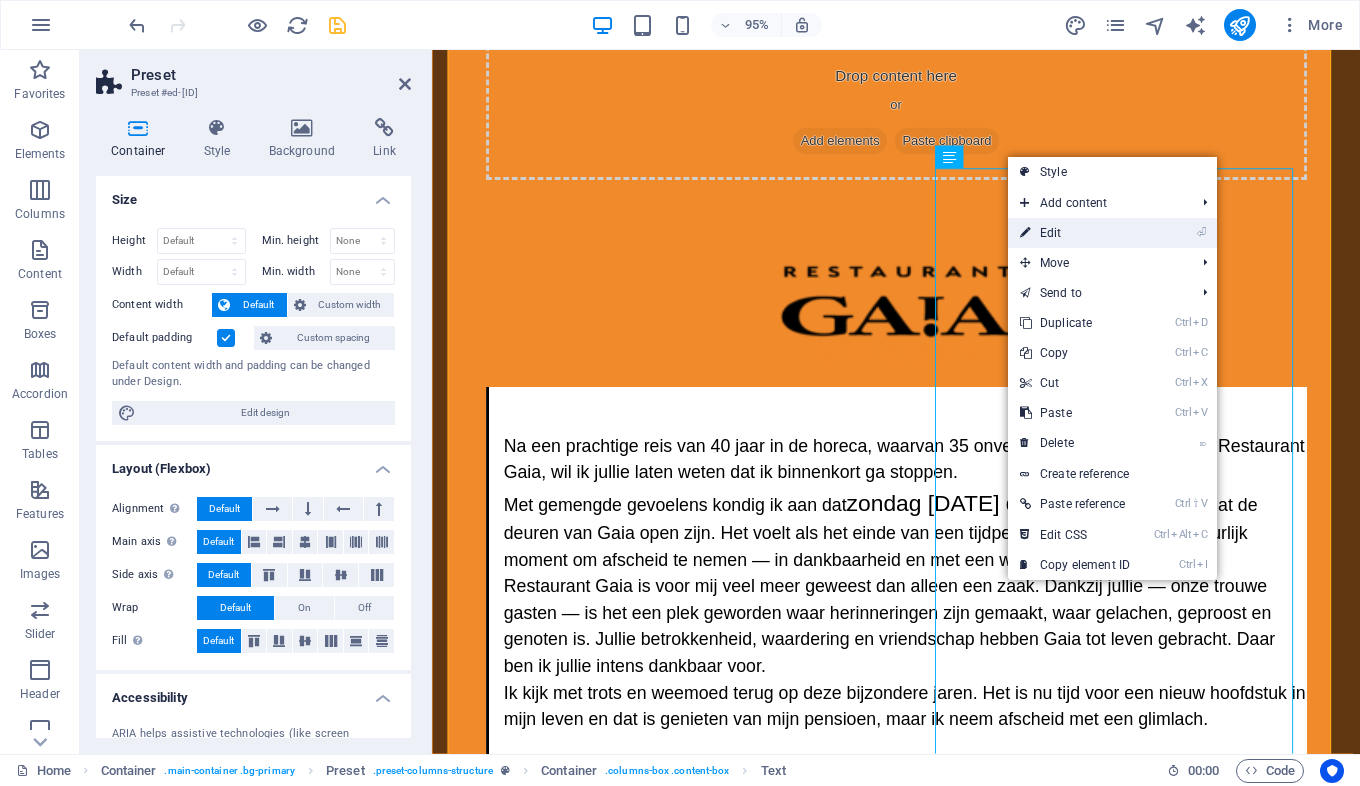 click on "⏎  Edit" at bounding box center [1075, 233] 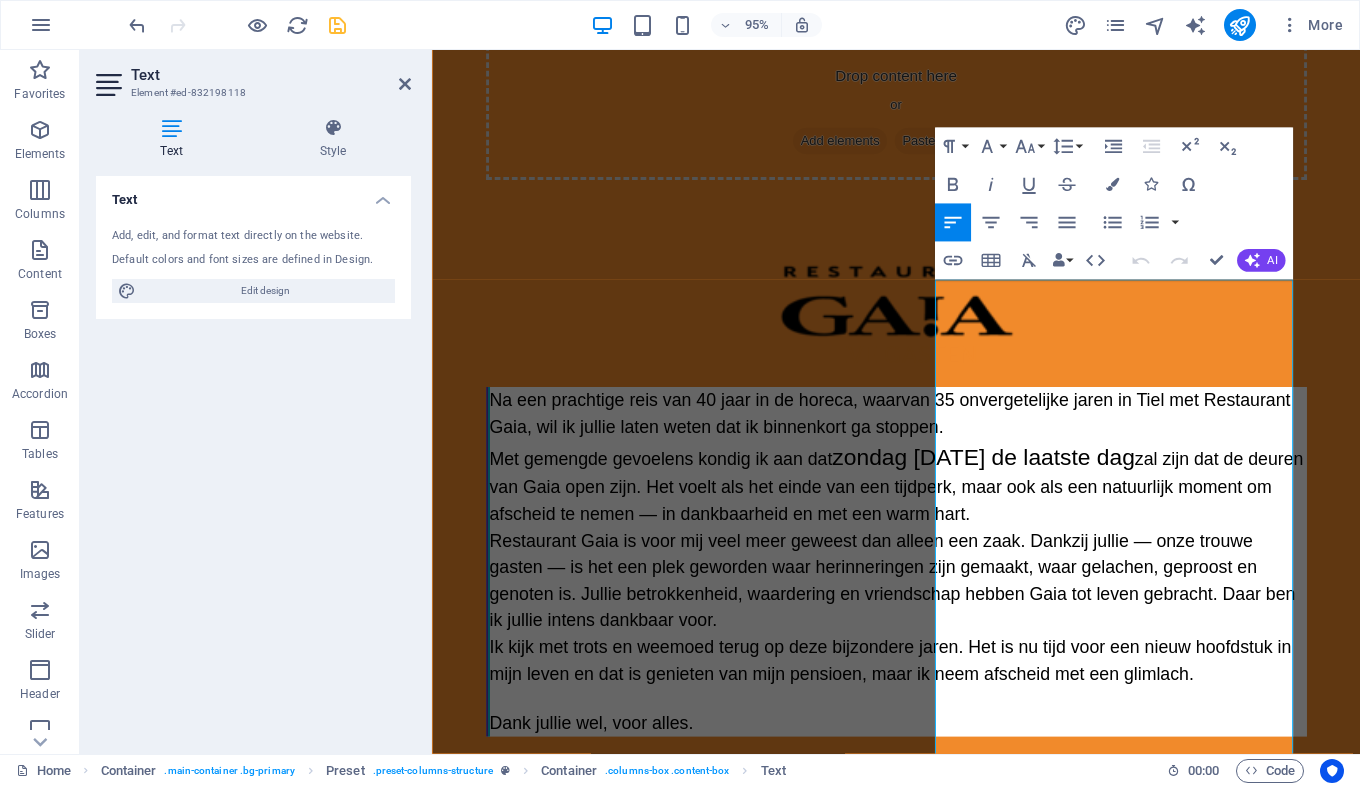 scroll, scrollTop: 8, scrollLeft: 0, axis: vertical 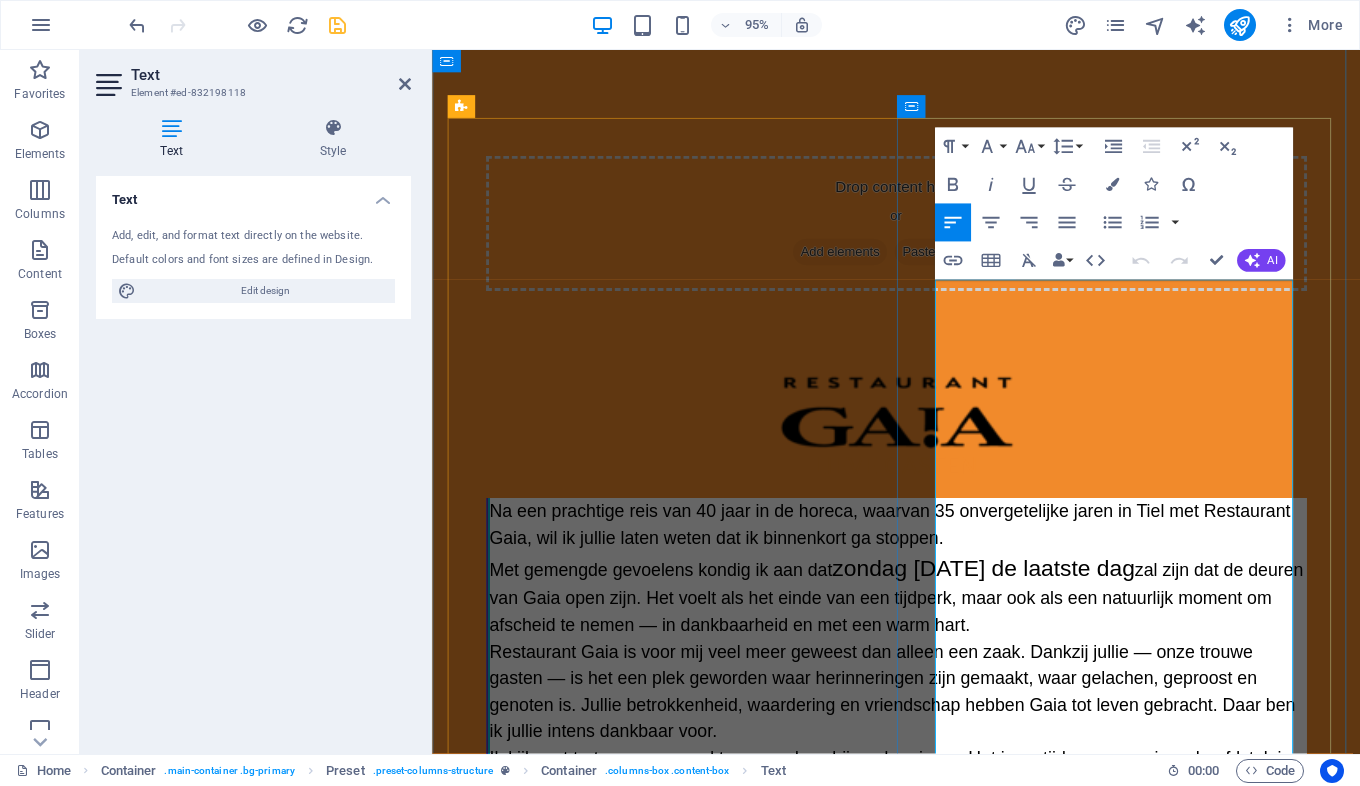 click on "Na een prachtige reis van 40 jaar in de horeca, waarvan 35 onvergetelijke jaren in Tiel met Restaurant Gaia, wil ik jullie laten weten dat ik binnenkort ga stoppen." at bounding box center [914, 549] 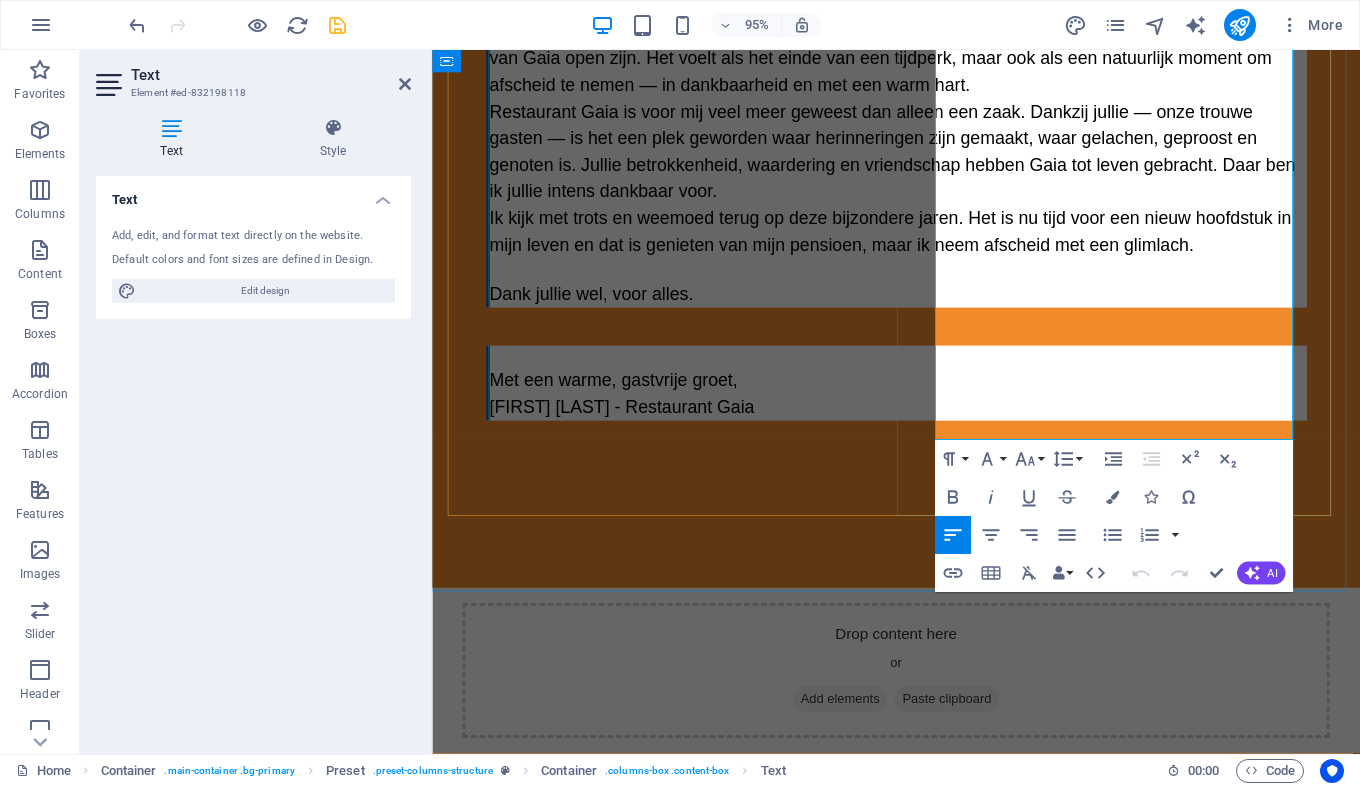 scroll, scrollTop: 841, scrollLeft: 0, axis: vertical 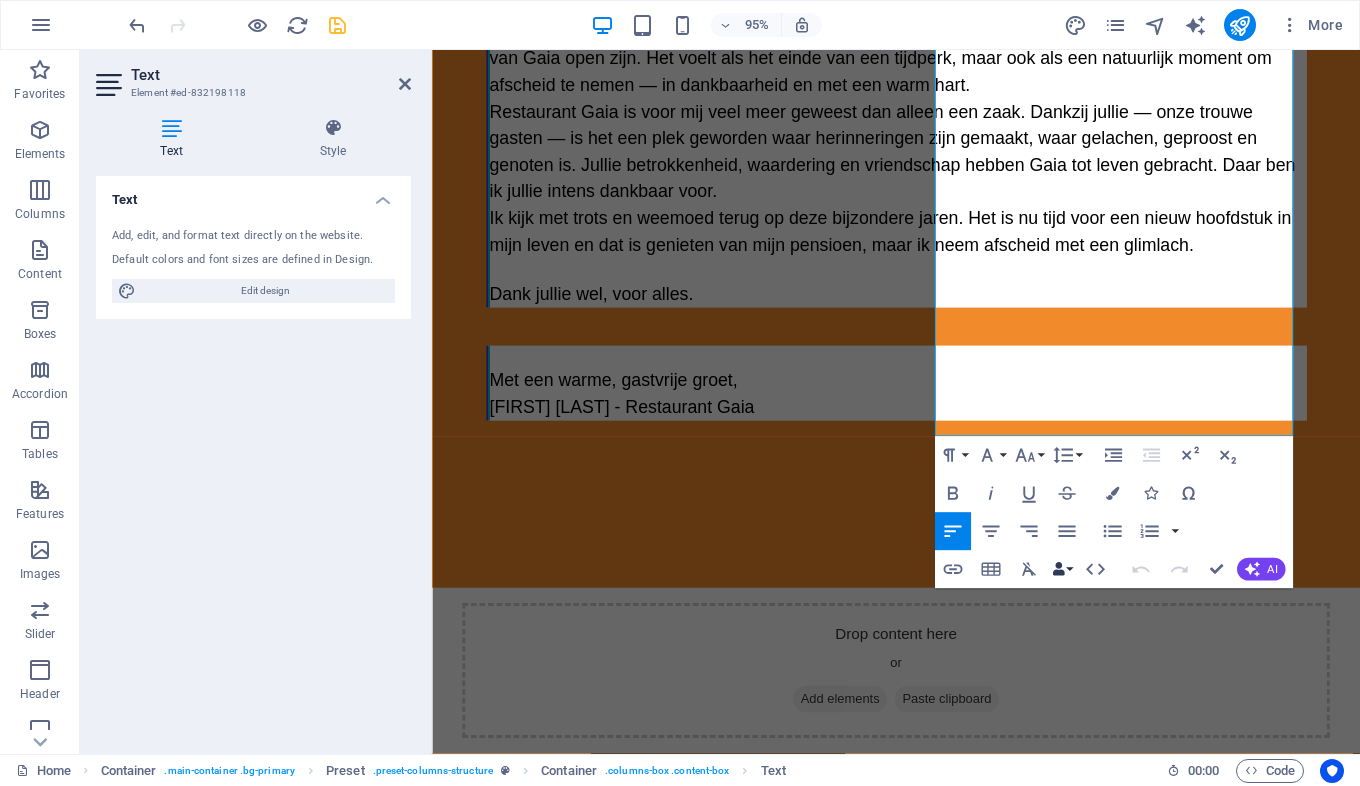 click at bounding box center (1057, 569) 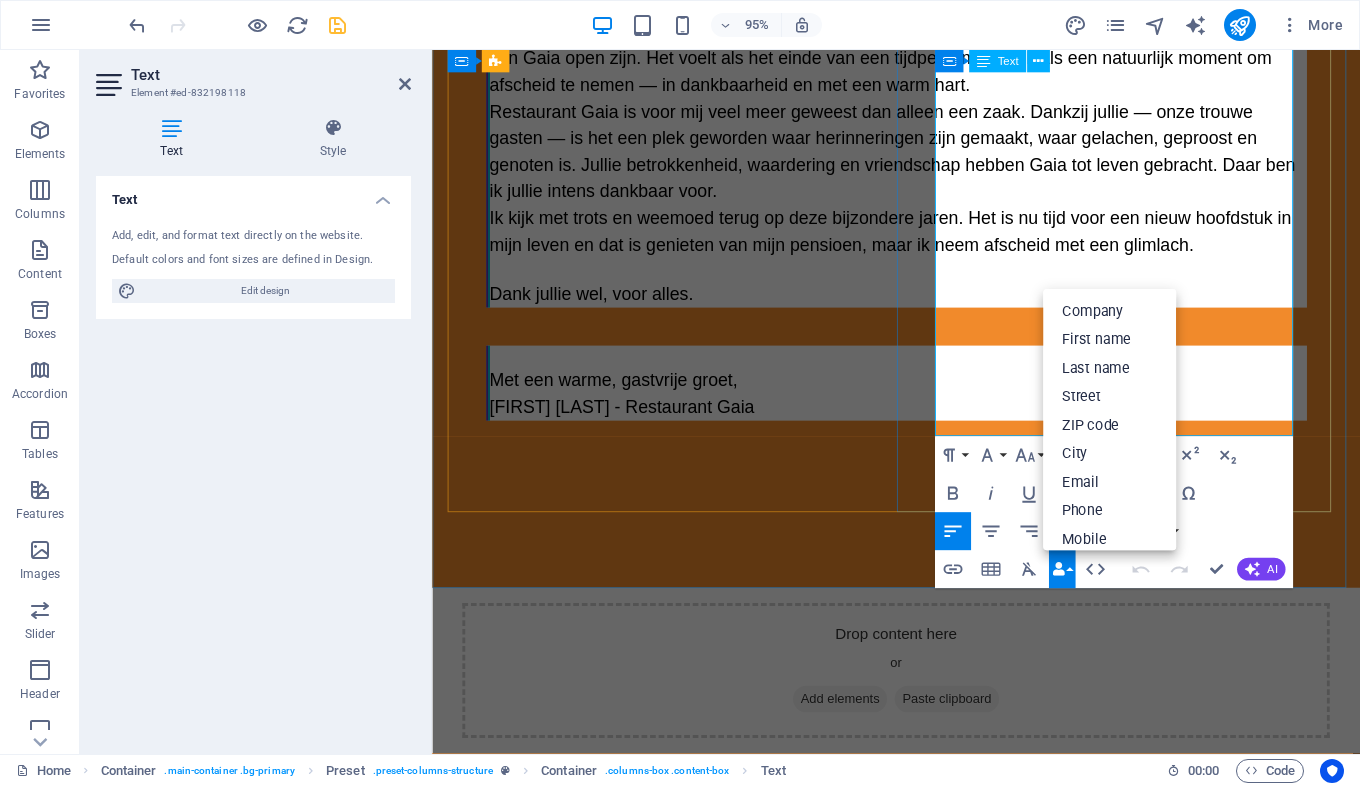 click on "Met een warme, gastvrije groet," at bounding box center [923, 399] 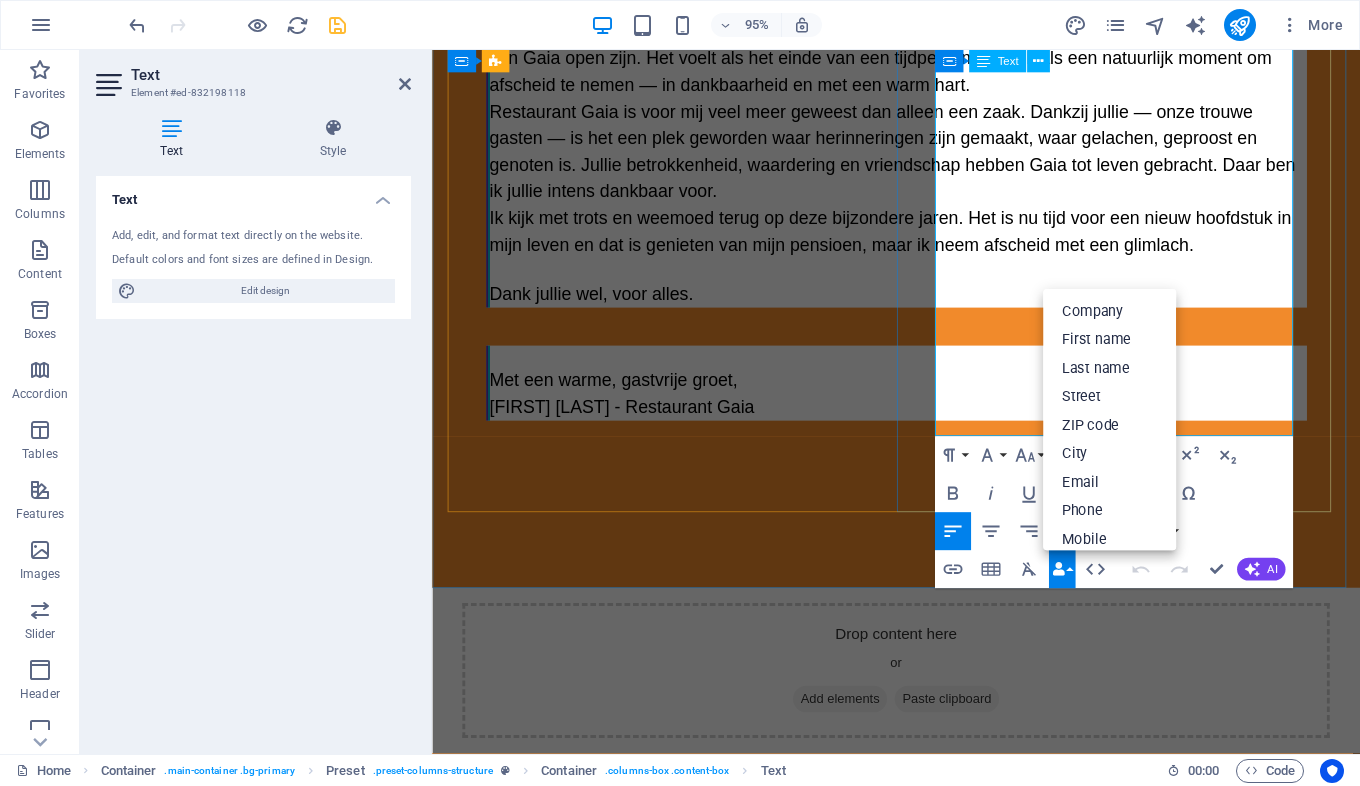 click on "Ik kijk met trots en weemoed terug op deze bijzondere jaren. Het is nu tijd voor een nieuw hoofdstuk in mijn leven en dat is genieten van mijn pensioen, maar ik neem afscheid met een glimlach." at bounding box center [915, 241] 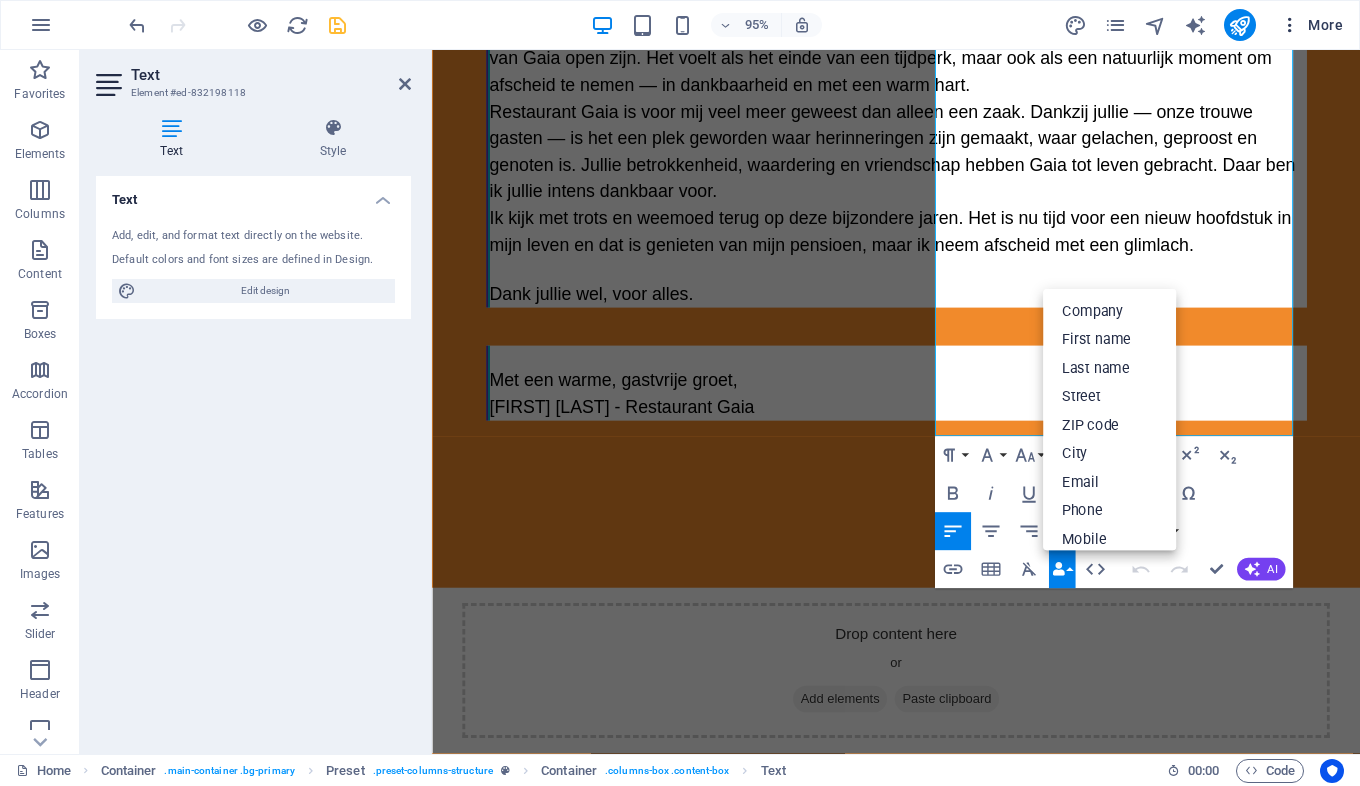 click at bounding box center (1290, 25) 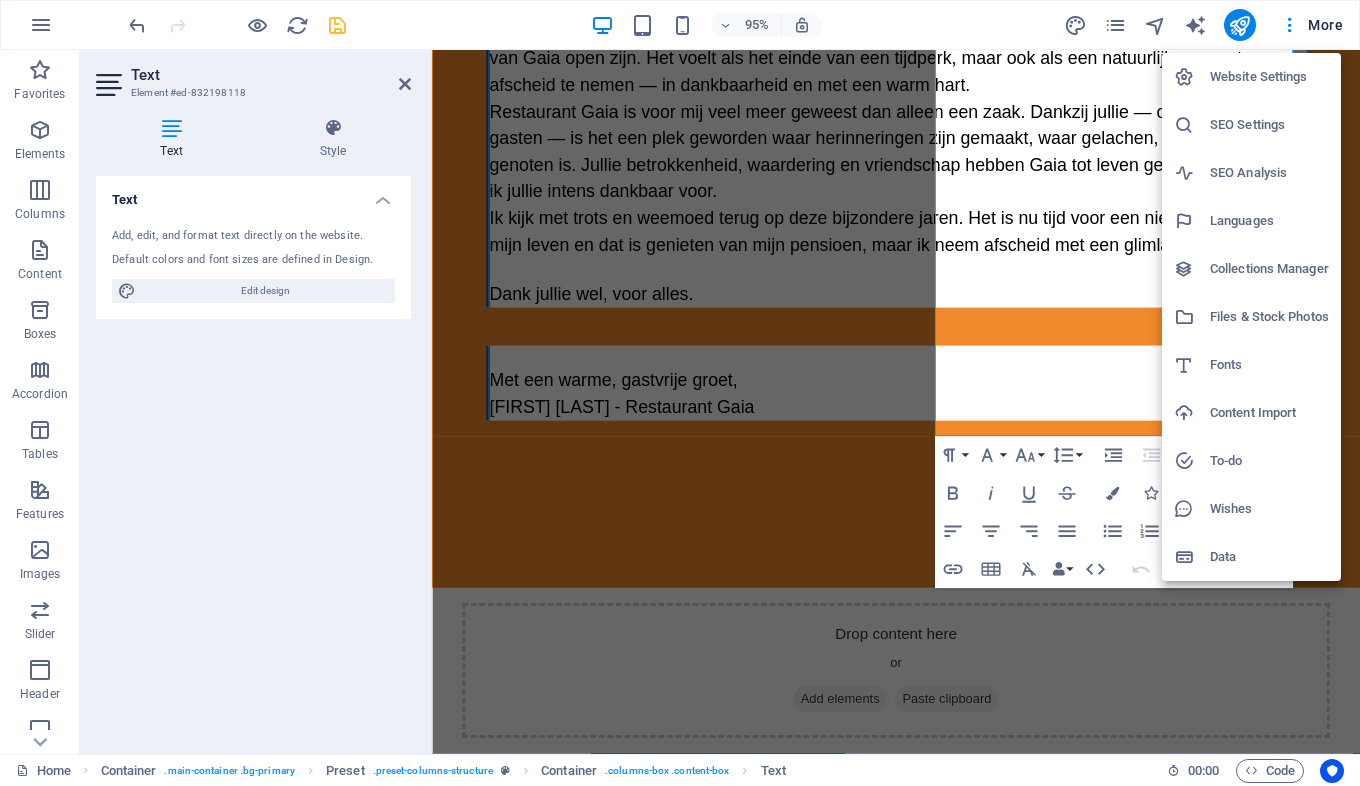 click on "SEO Settings" at bounding box center (1269, 125) 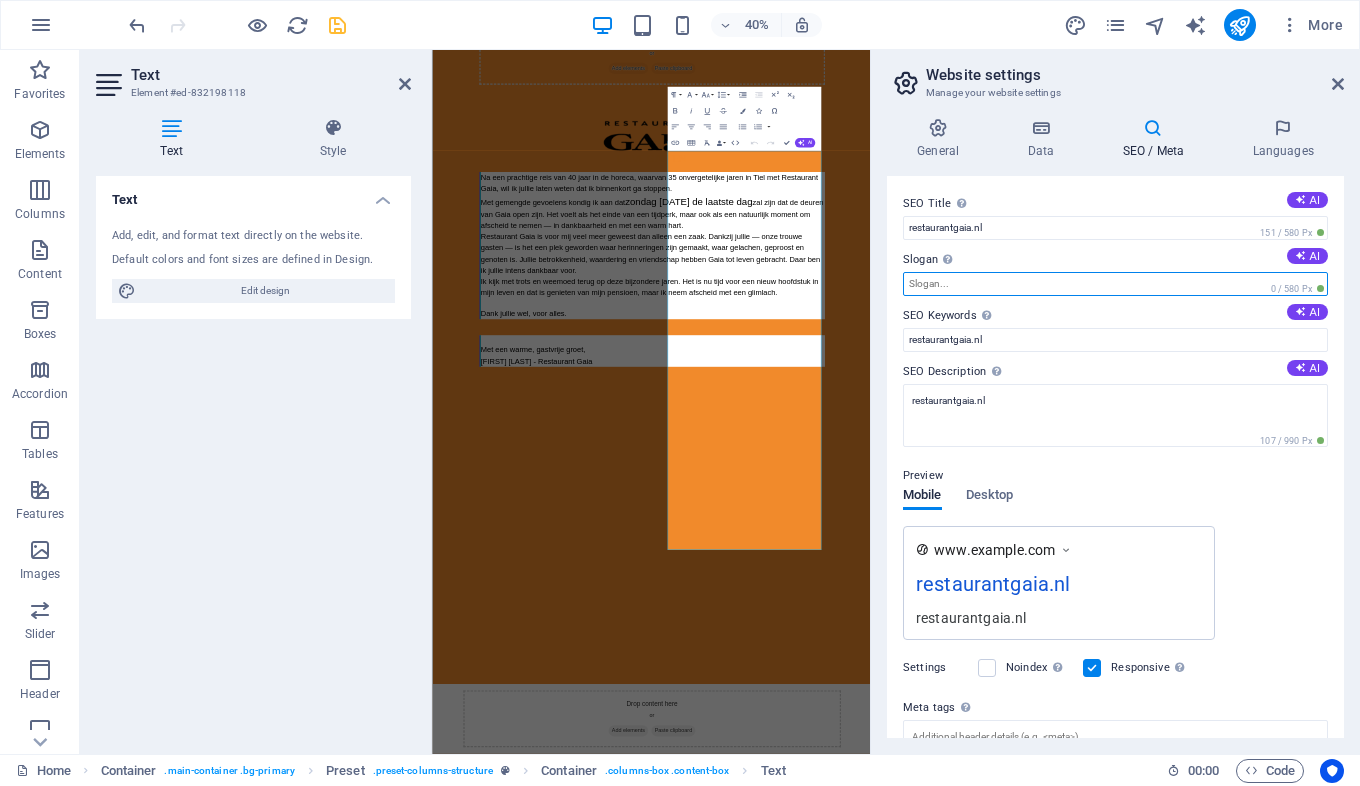 click on "Slogan The slogan of your website. AI" at bounding box center (1115, 284) 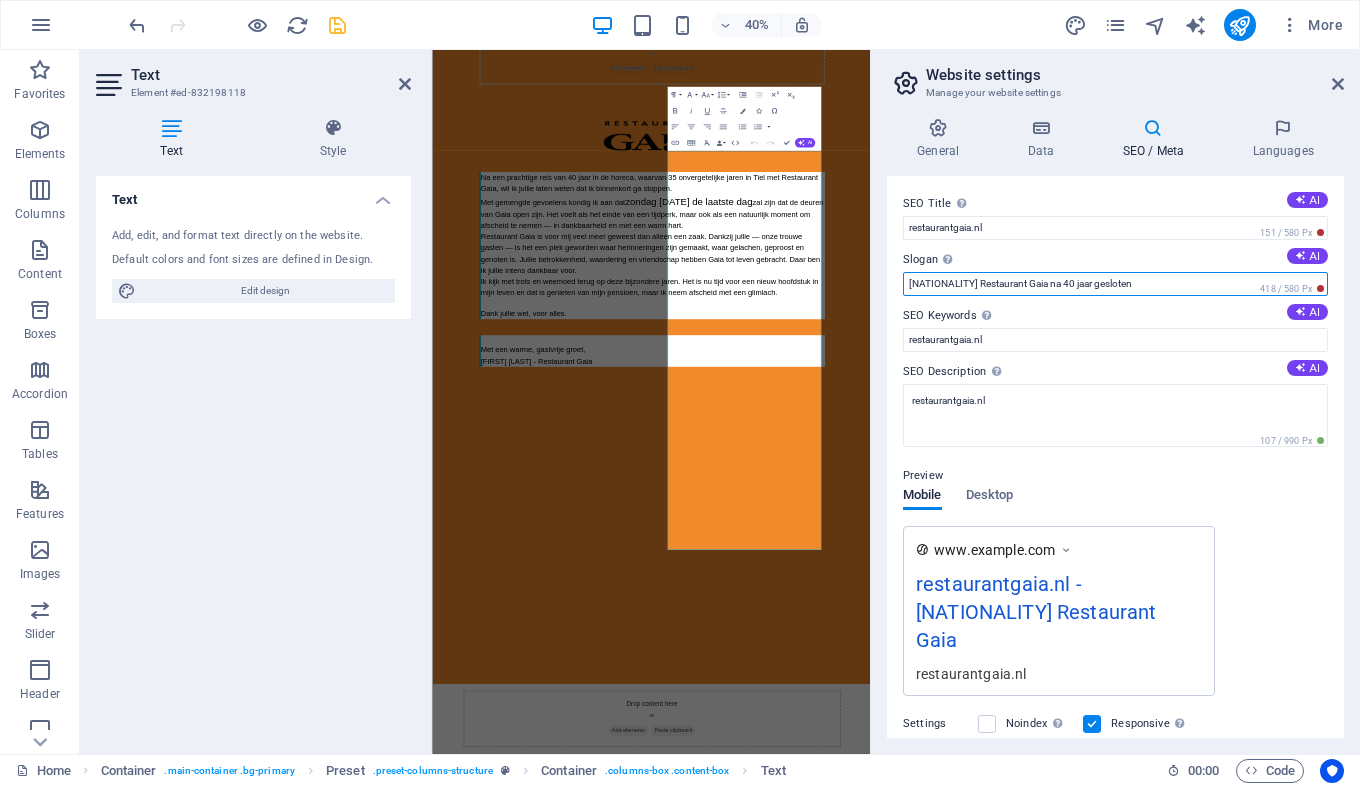 type on "Israelisch Restaurant Gaia na 40 jaar gesloten" 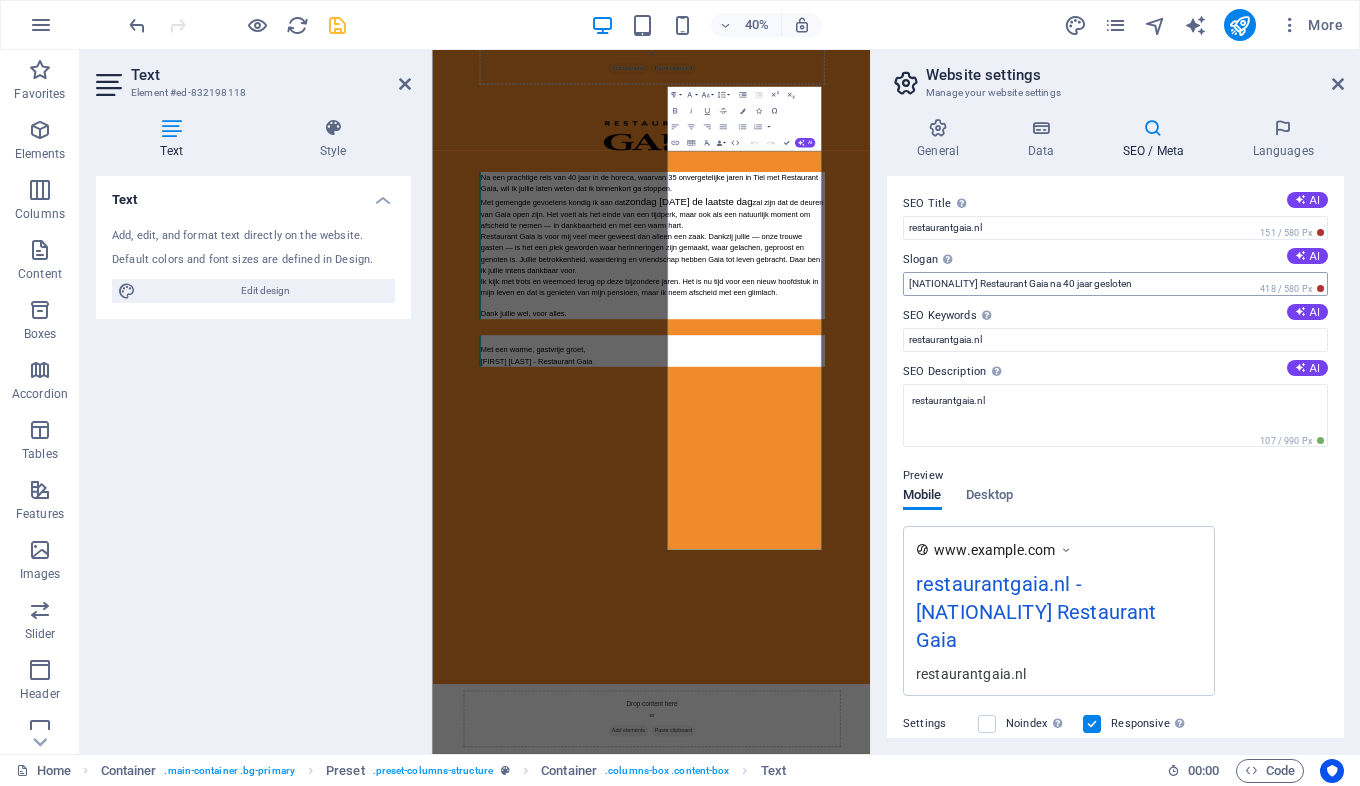 type 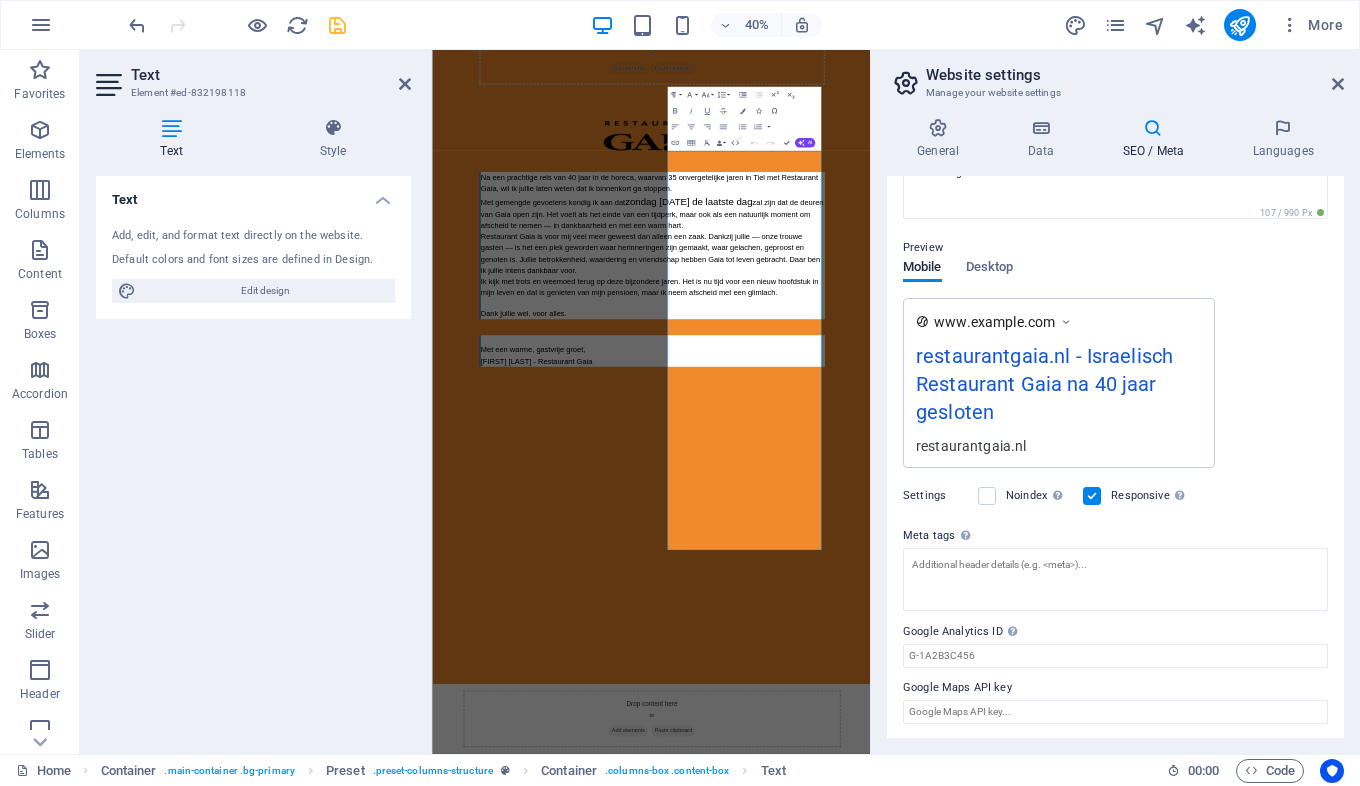 scroll, scrollTop: 229, scrollLeft: 0, axis: vertical 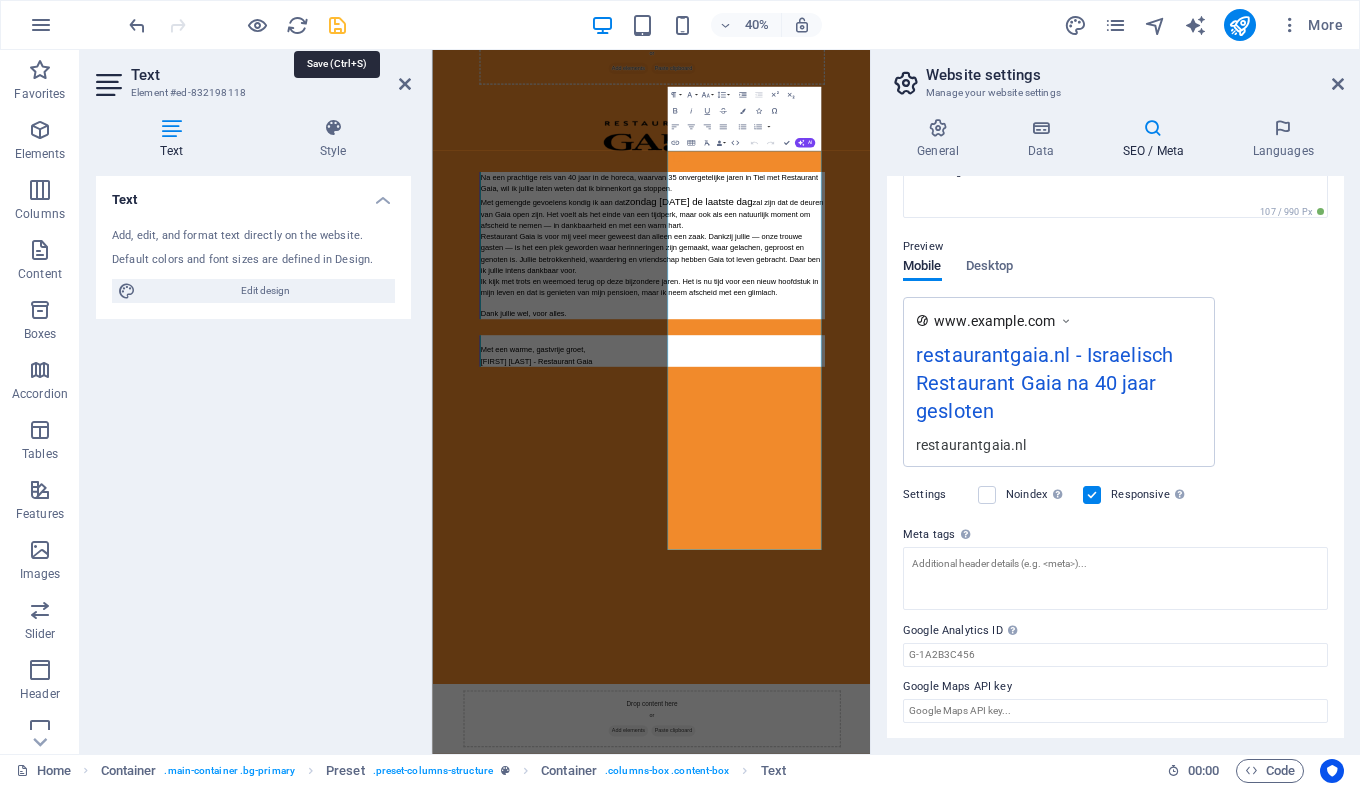 click at bounding box center [337, 25] 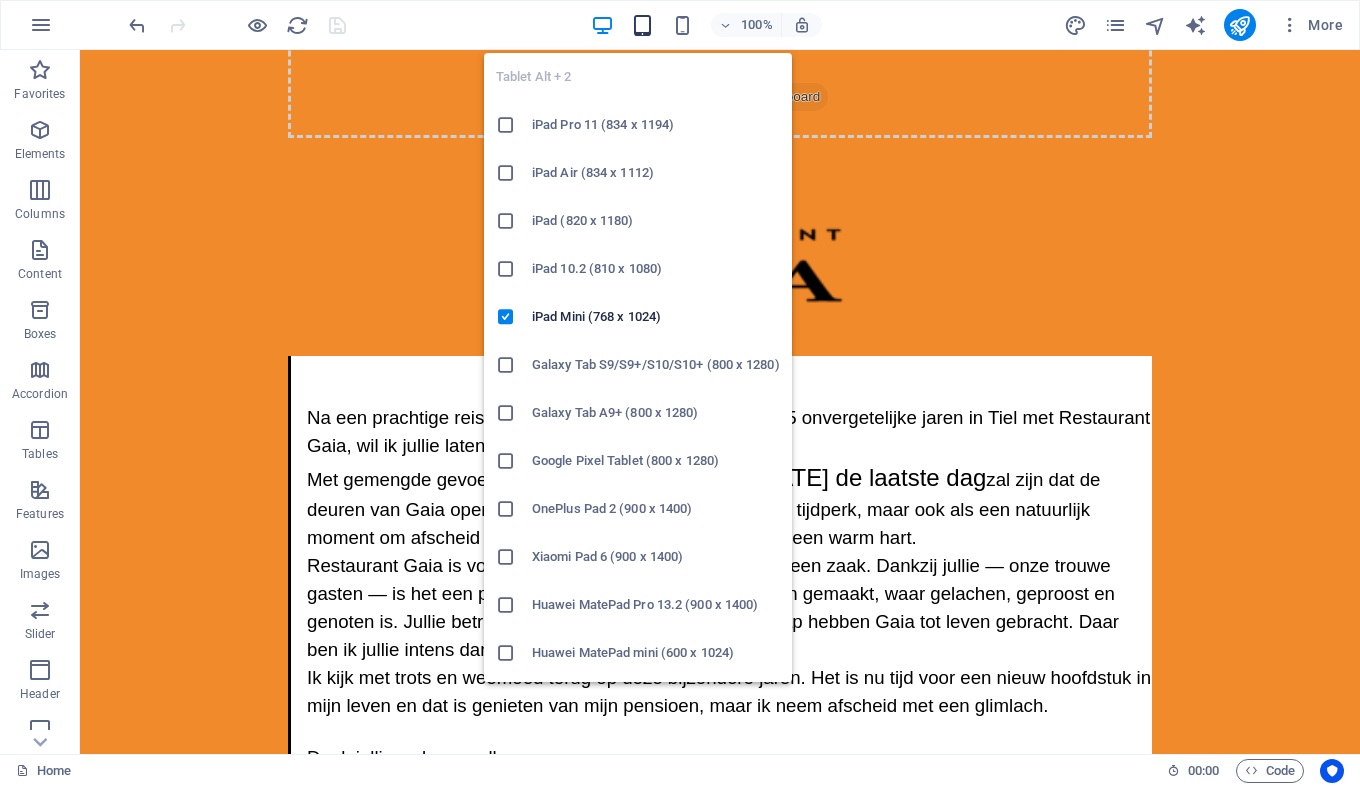 click at bounding box center [642, 25] 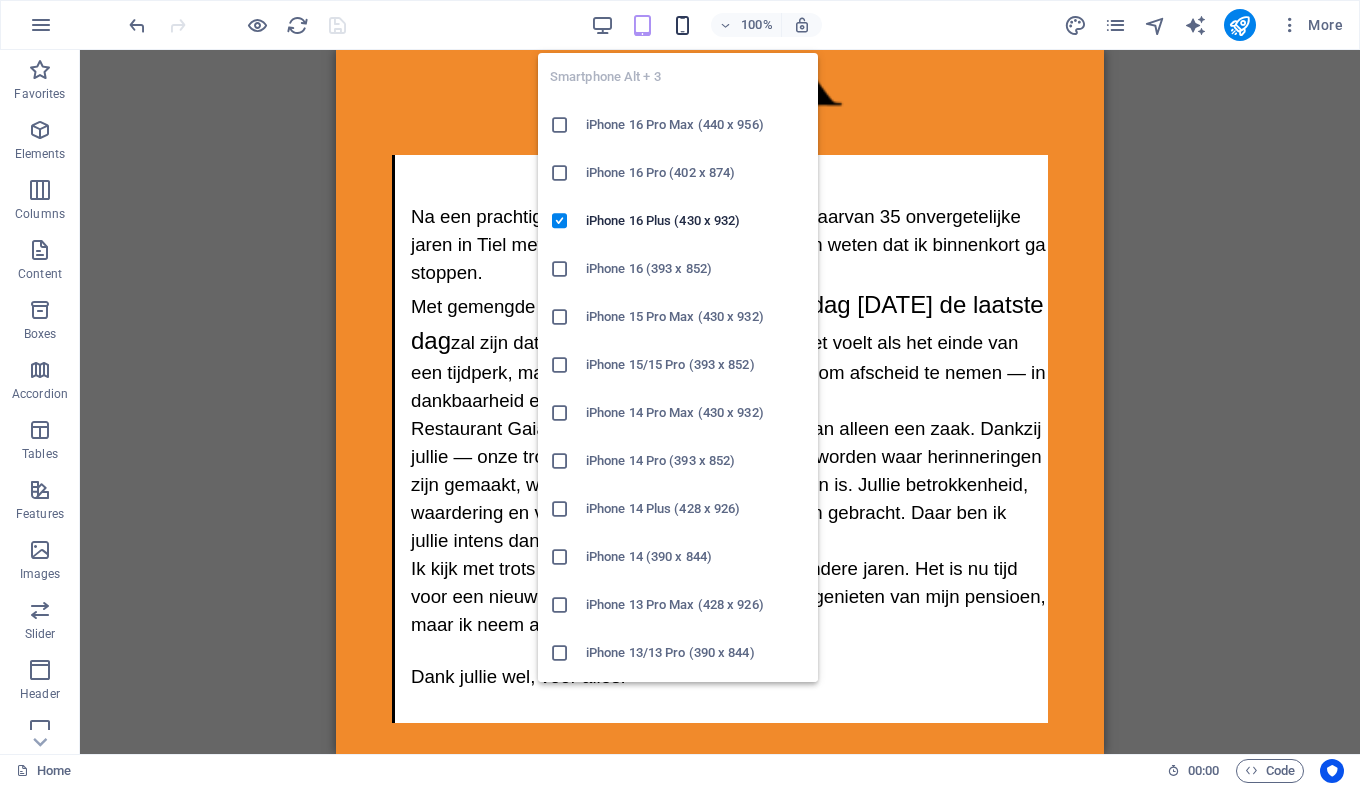 click at bounding box center [682, 25] 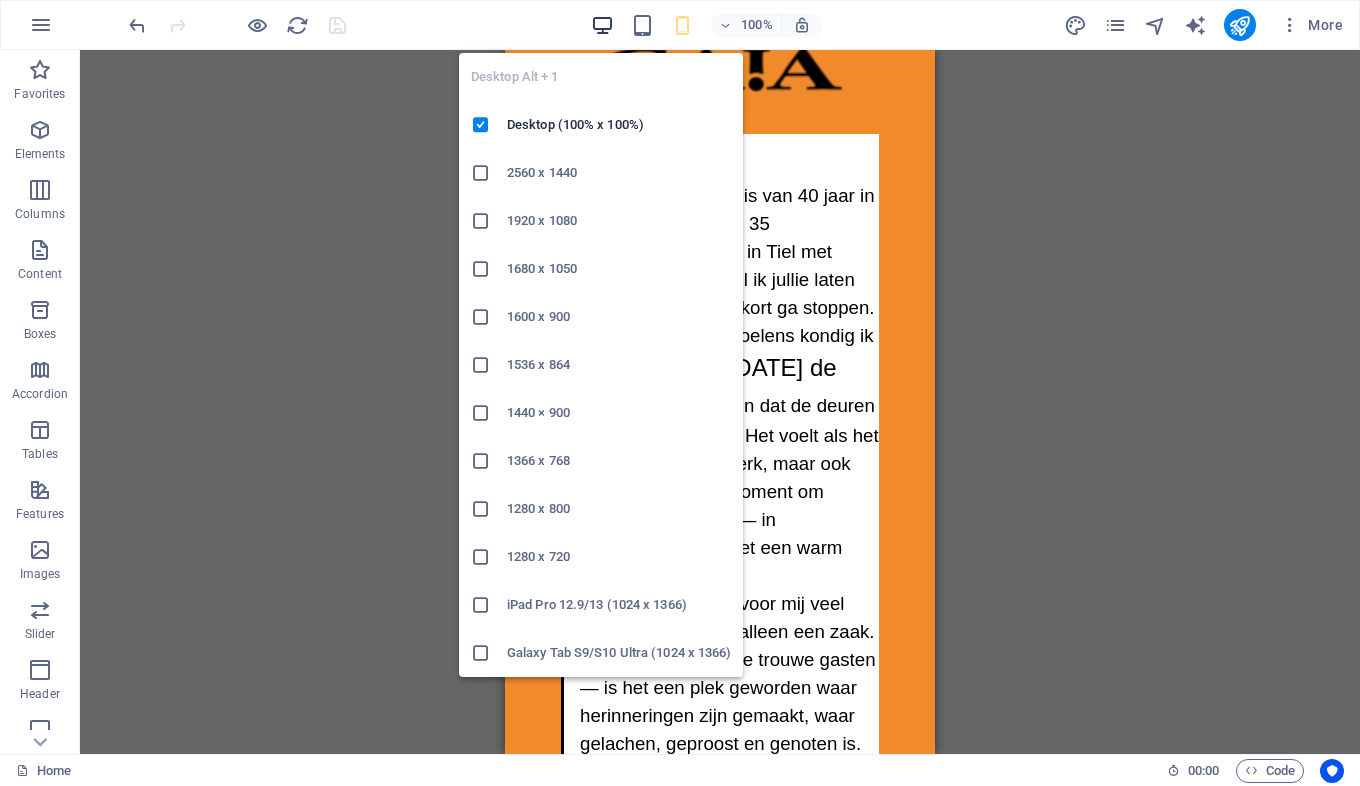click at bounding box center [602, 25] 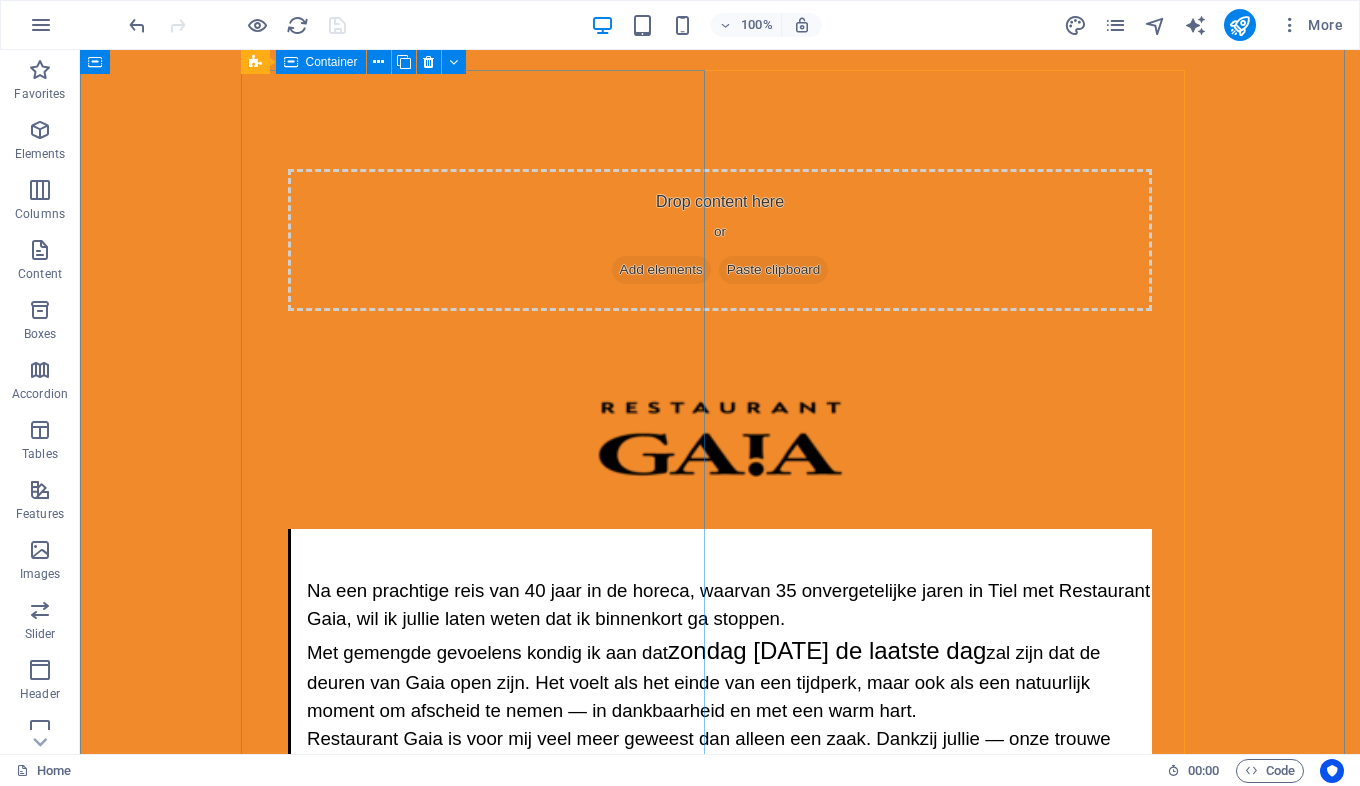 scroll, scrollTop: 0, scrollLeft: 0, axis: both 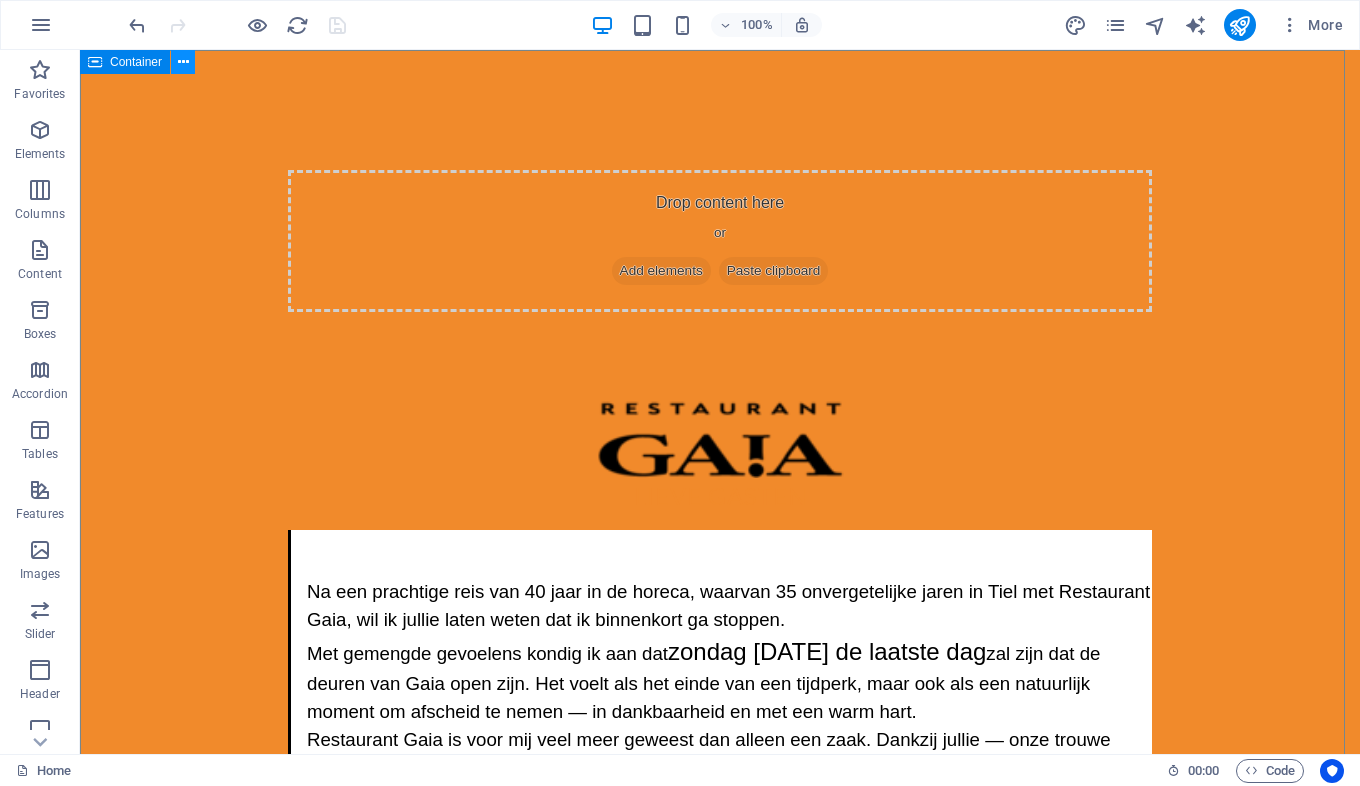 click at bounding box center (183, 62) 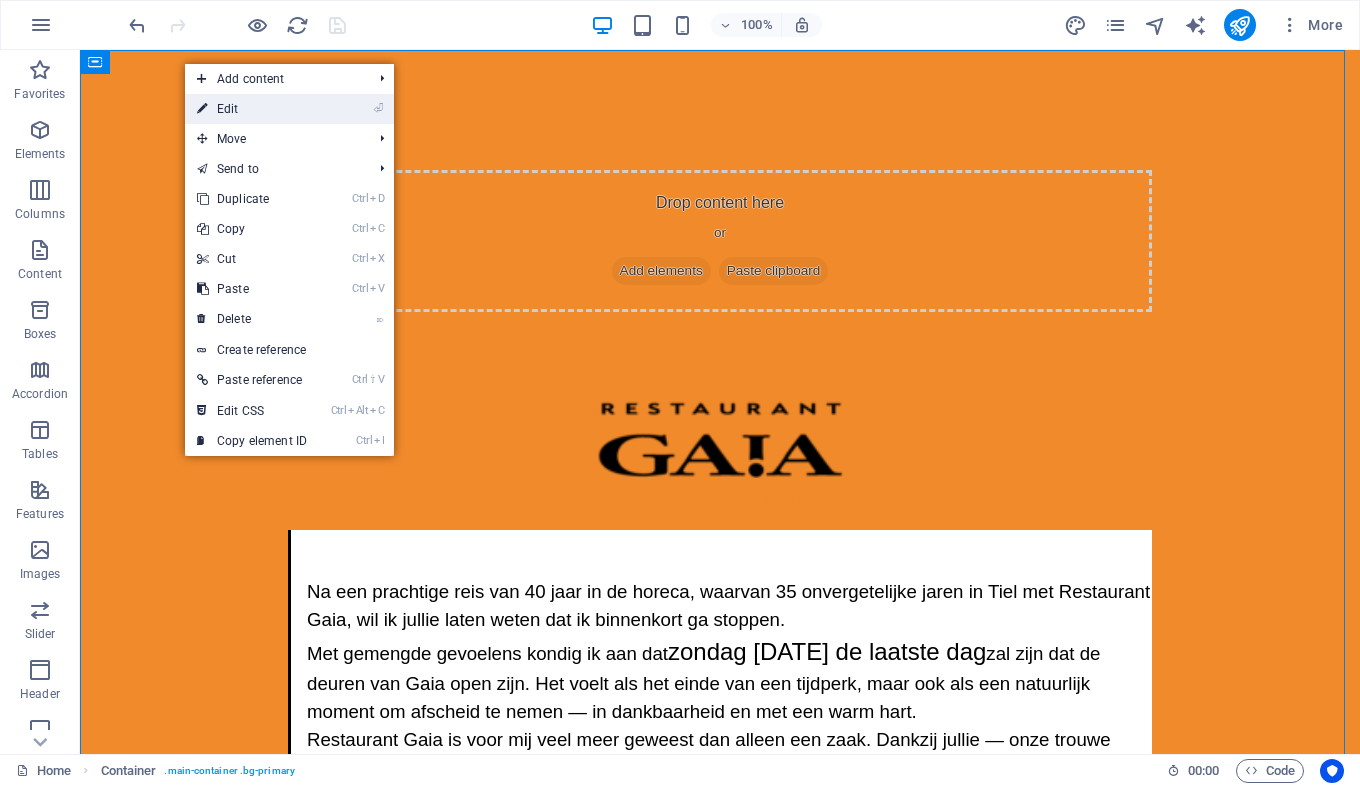 click on "⏎  Edit" at bounding box center (252, 109) 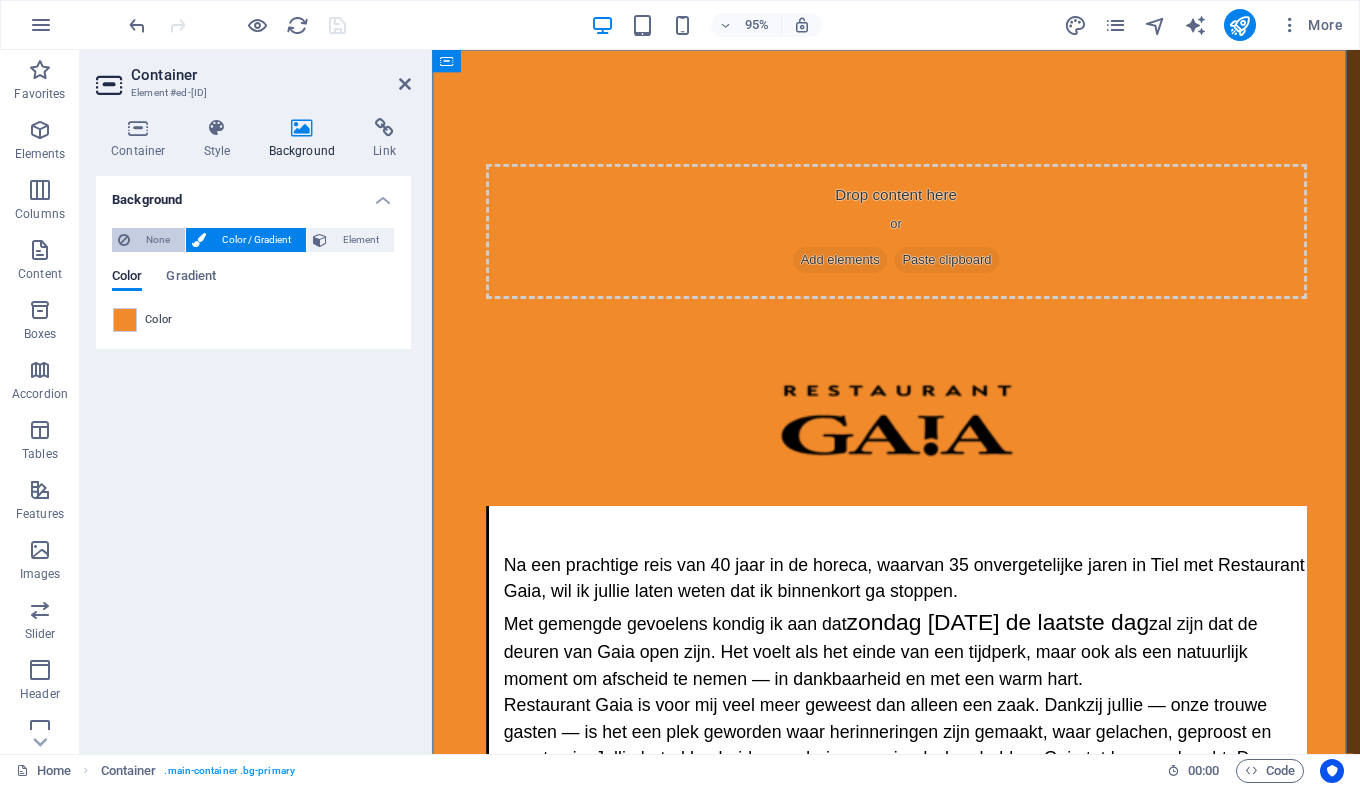 click on "None" at bounding box center (157, 240) 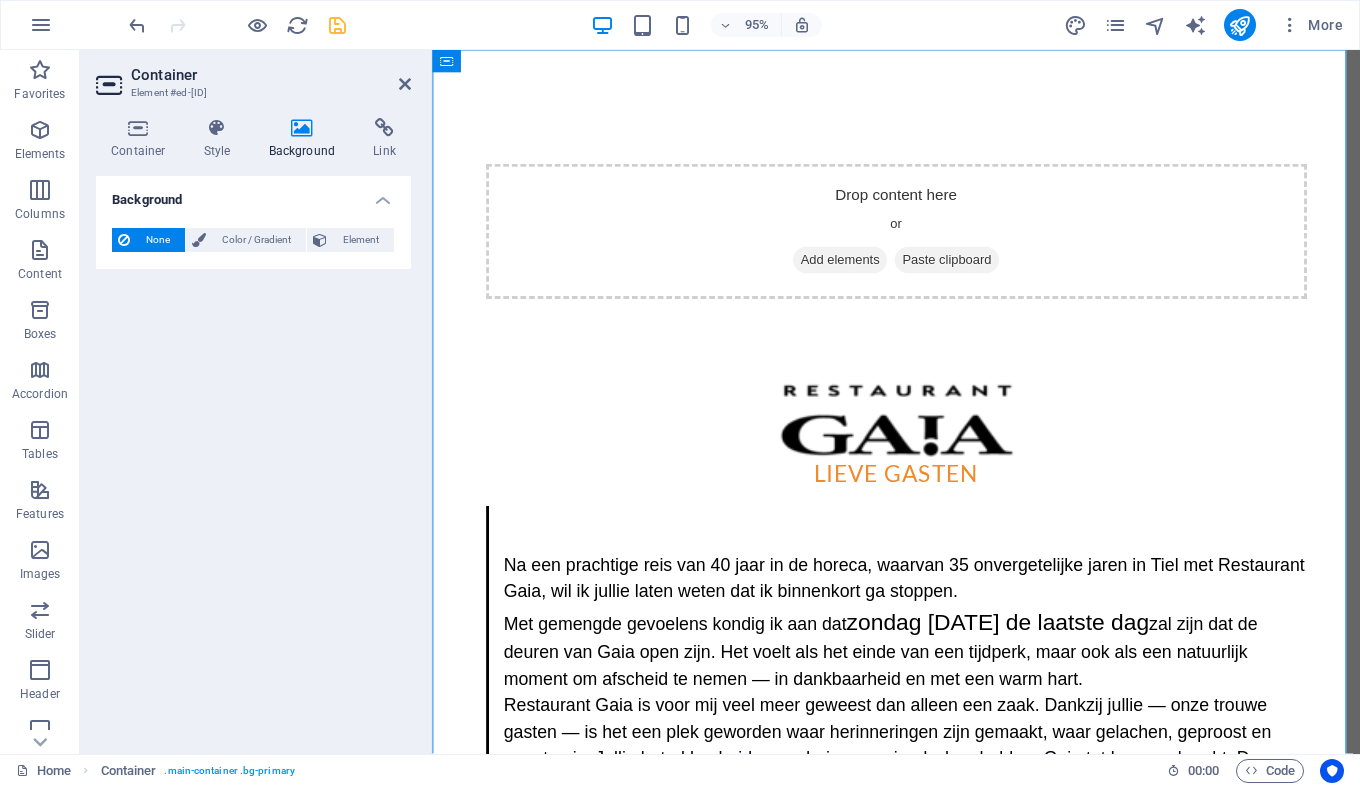 click at bounding box center [302, 128] 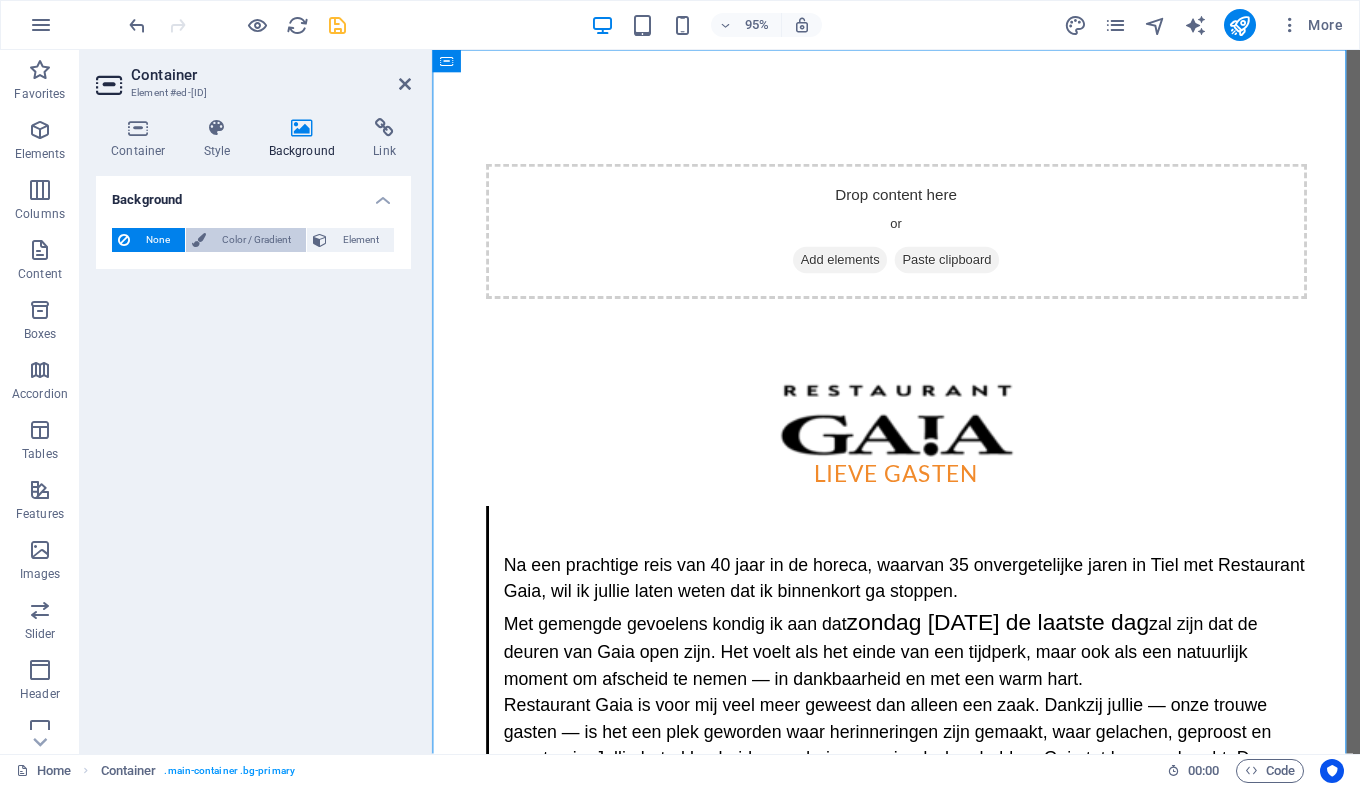 click on "Color / Gradient" at bounding box center (256, 240) 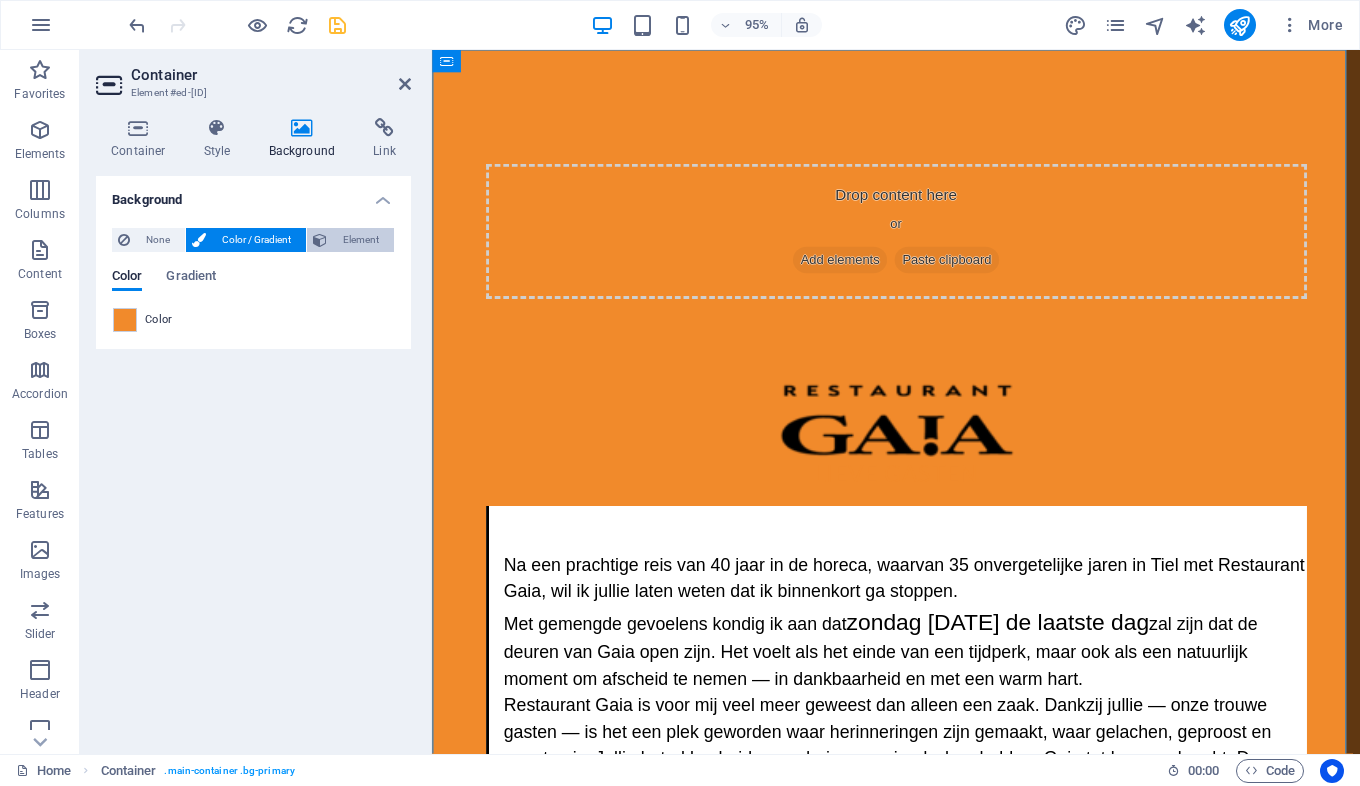 click on "Element" at bounding box center [360, 240] 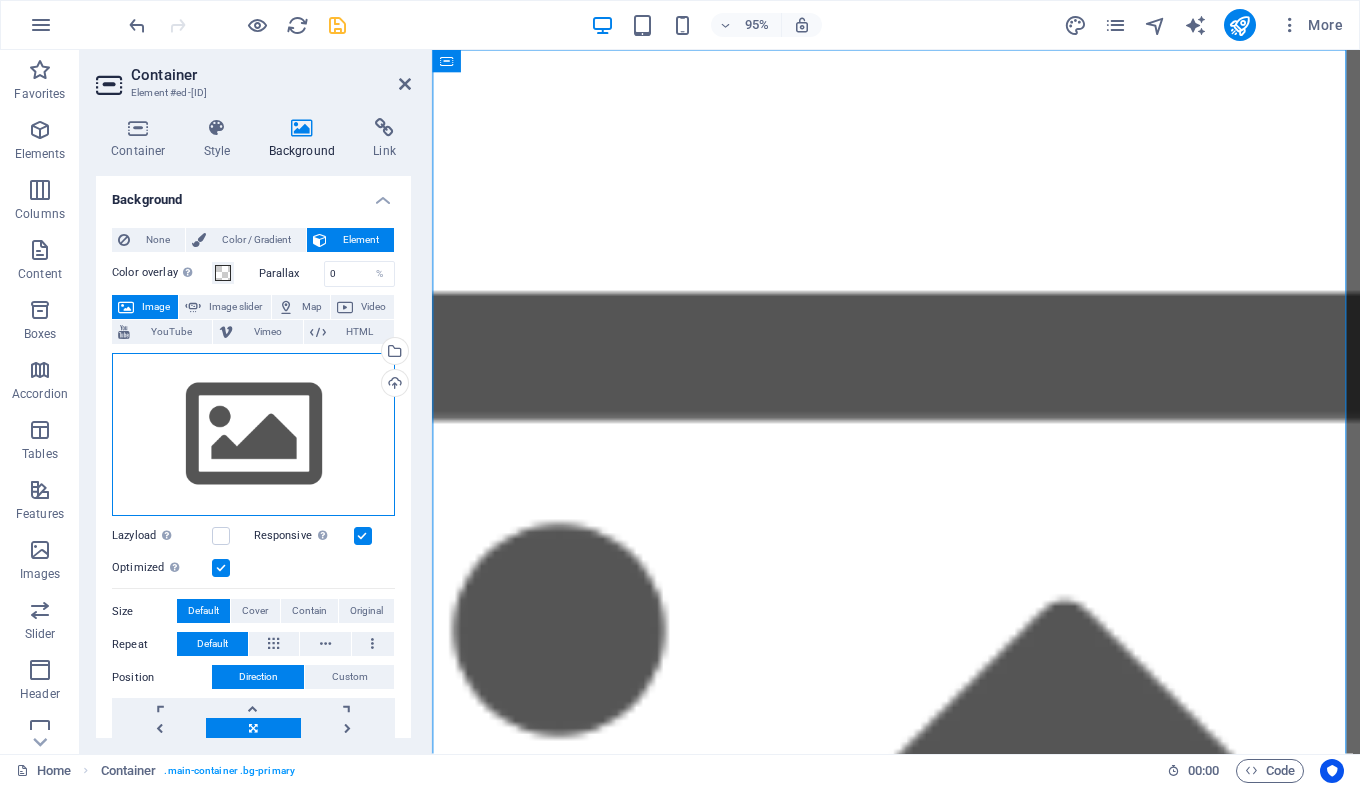click on "Drag files here, click to choose files or select files from Files or our free stock photos & videos" at bounding box center [253, 435] 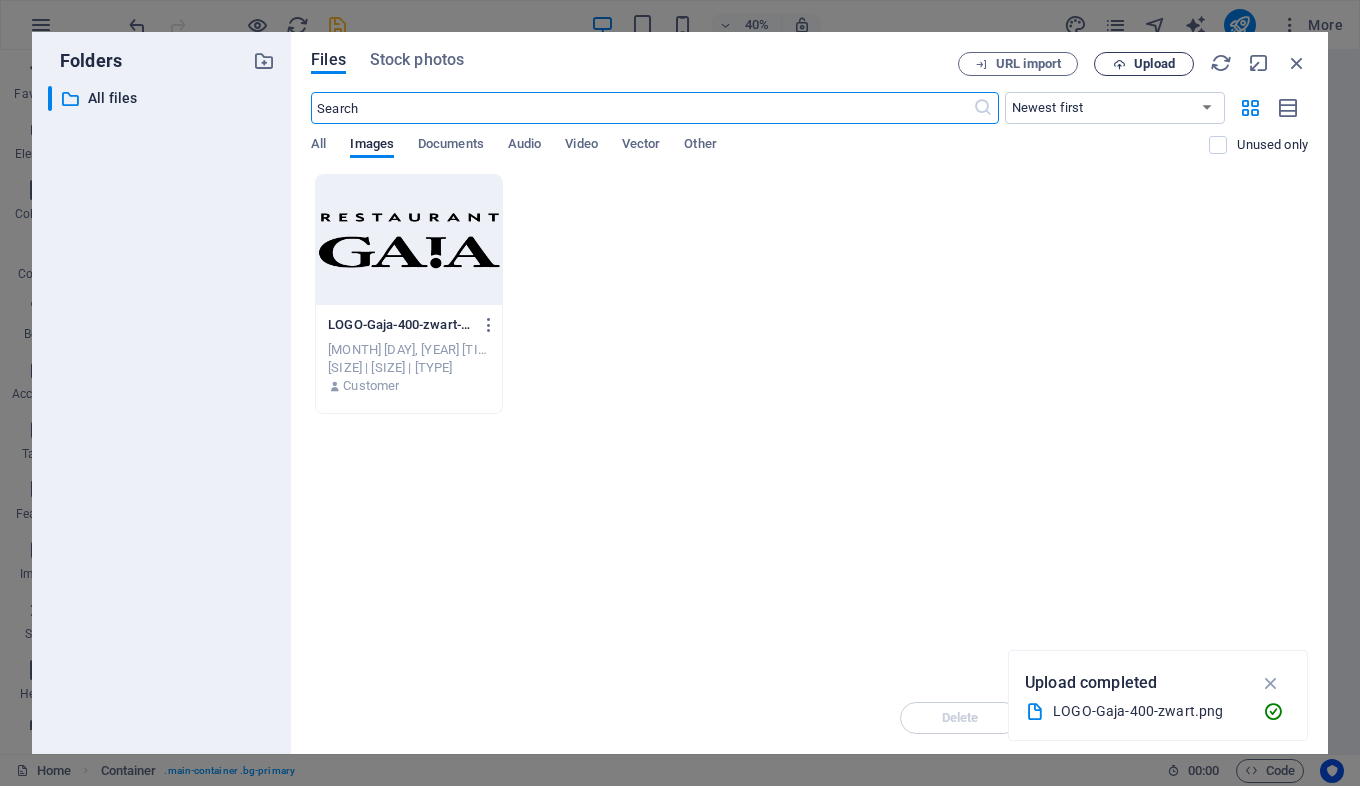 click at bounding box center [1119, 64] 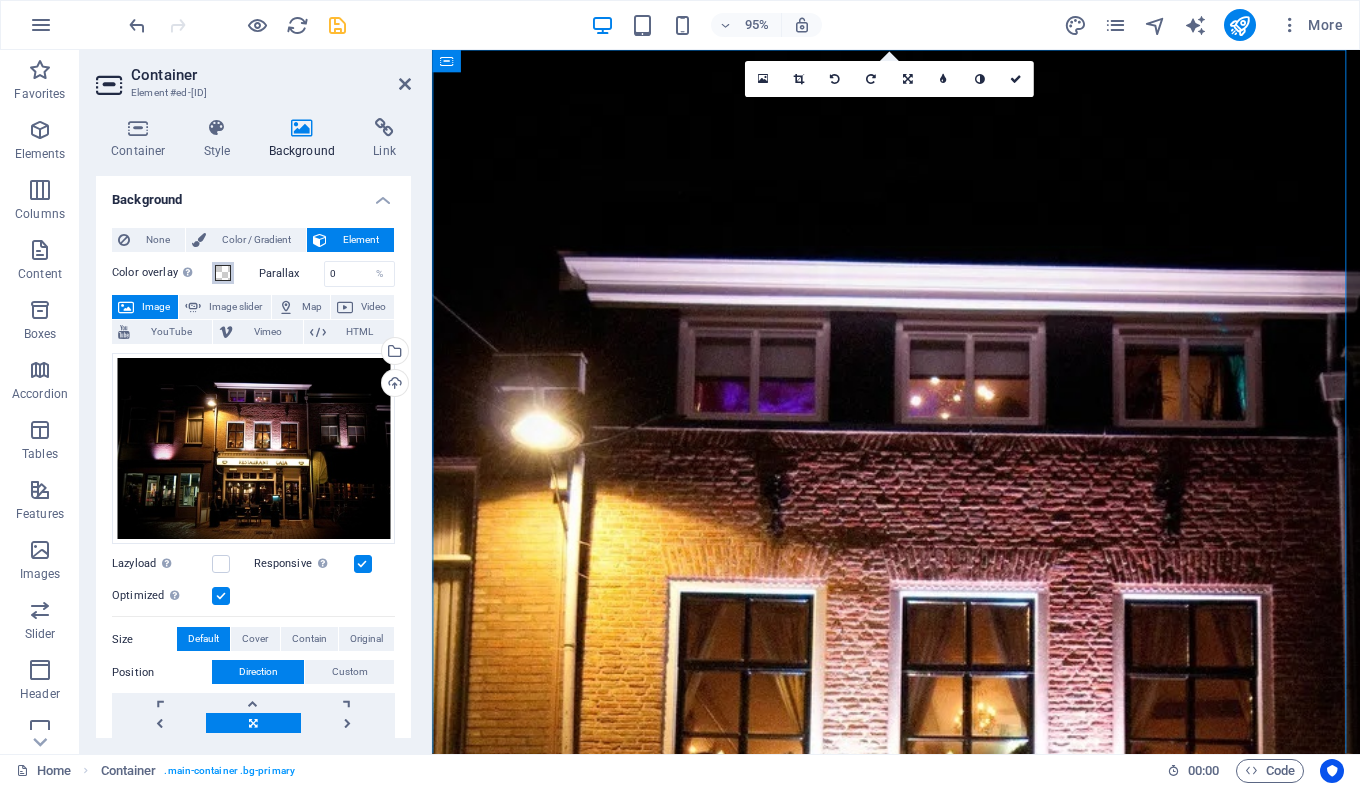 click at bounding box center [223, 273] 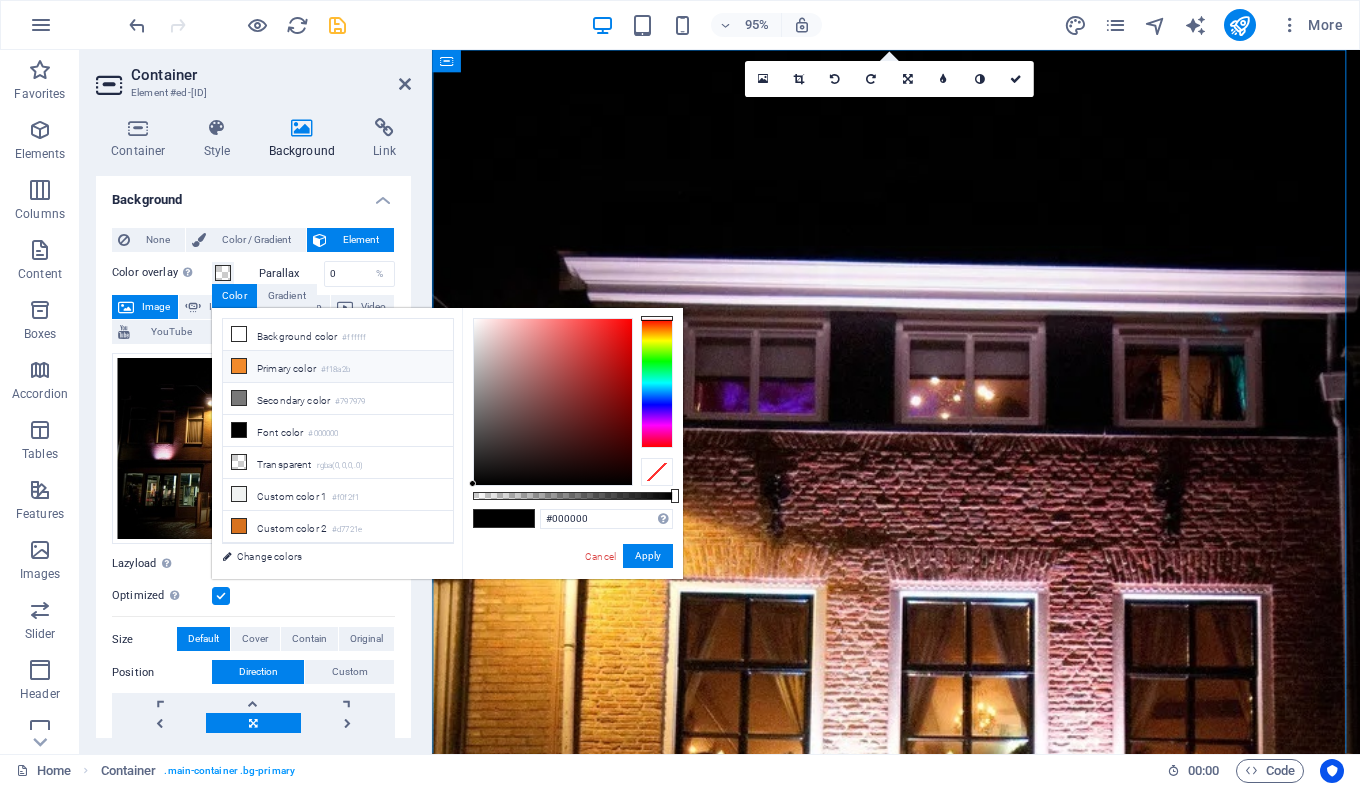 click at bounding box center [239, 366] 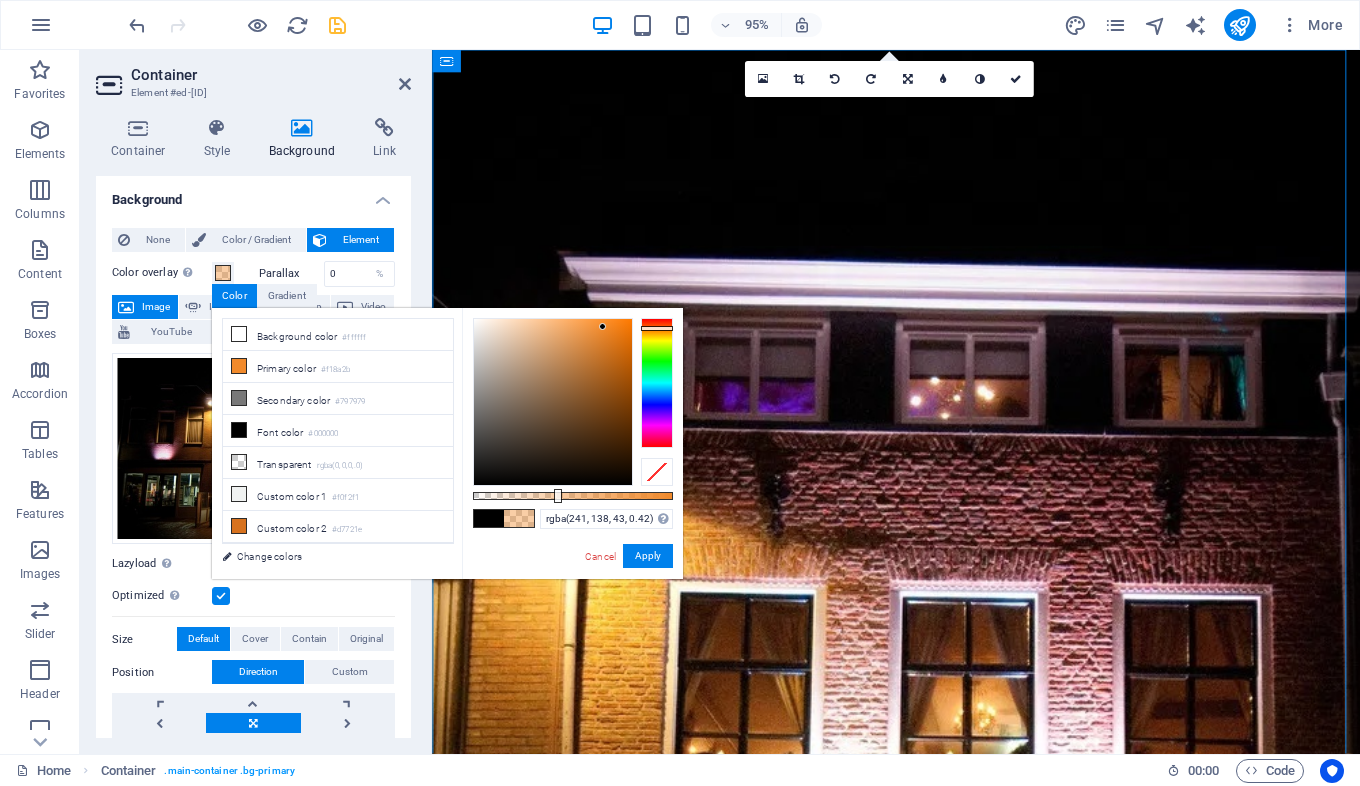 type on "rgba(241, 138, 43, 0.425)" 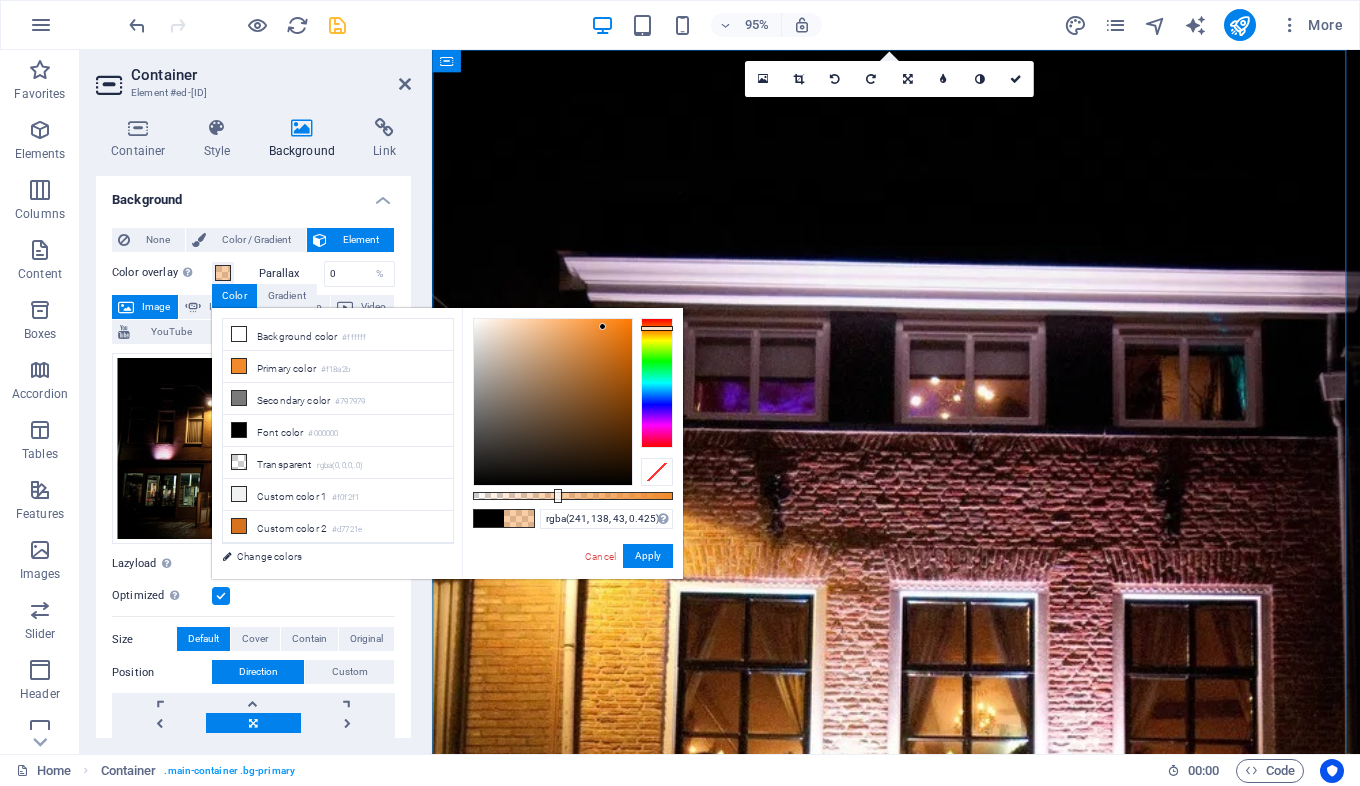 drag, startPoint x: 514, startPoint y: 492, endPoint x: 558, endPoint y: 496, distance: 44.181442 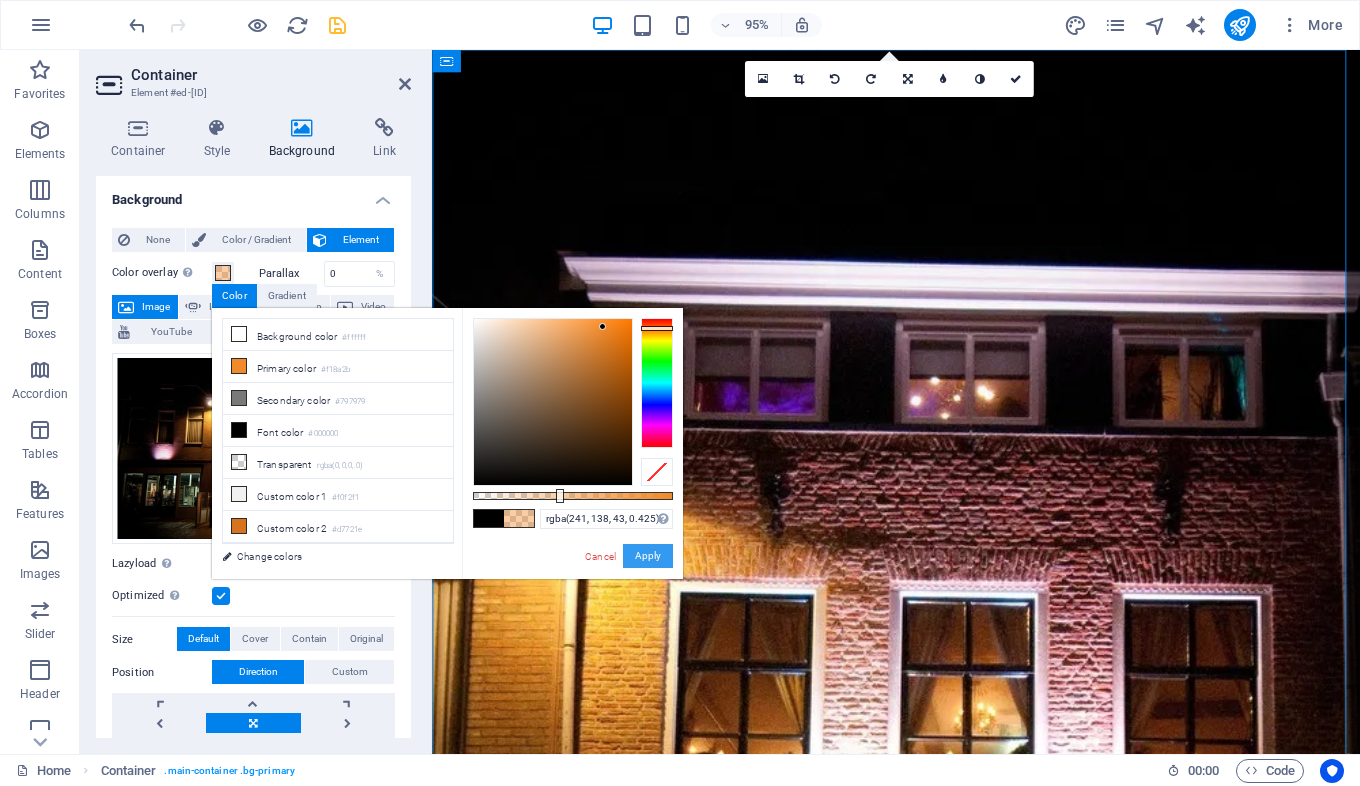 click on "Apply" at bounding box center [648, 556] 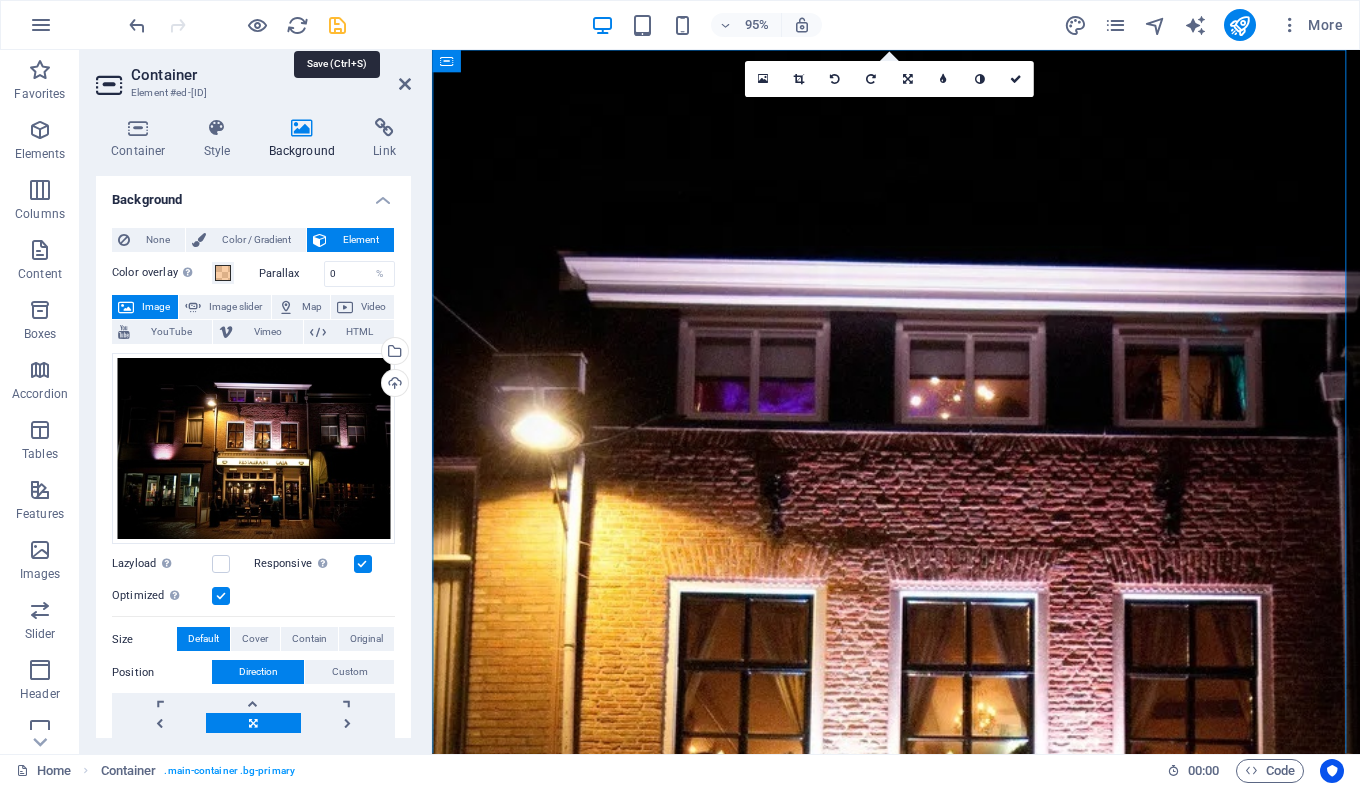 click at bounding box center (337, 25) 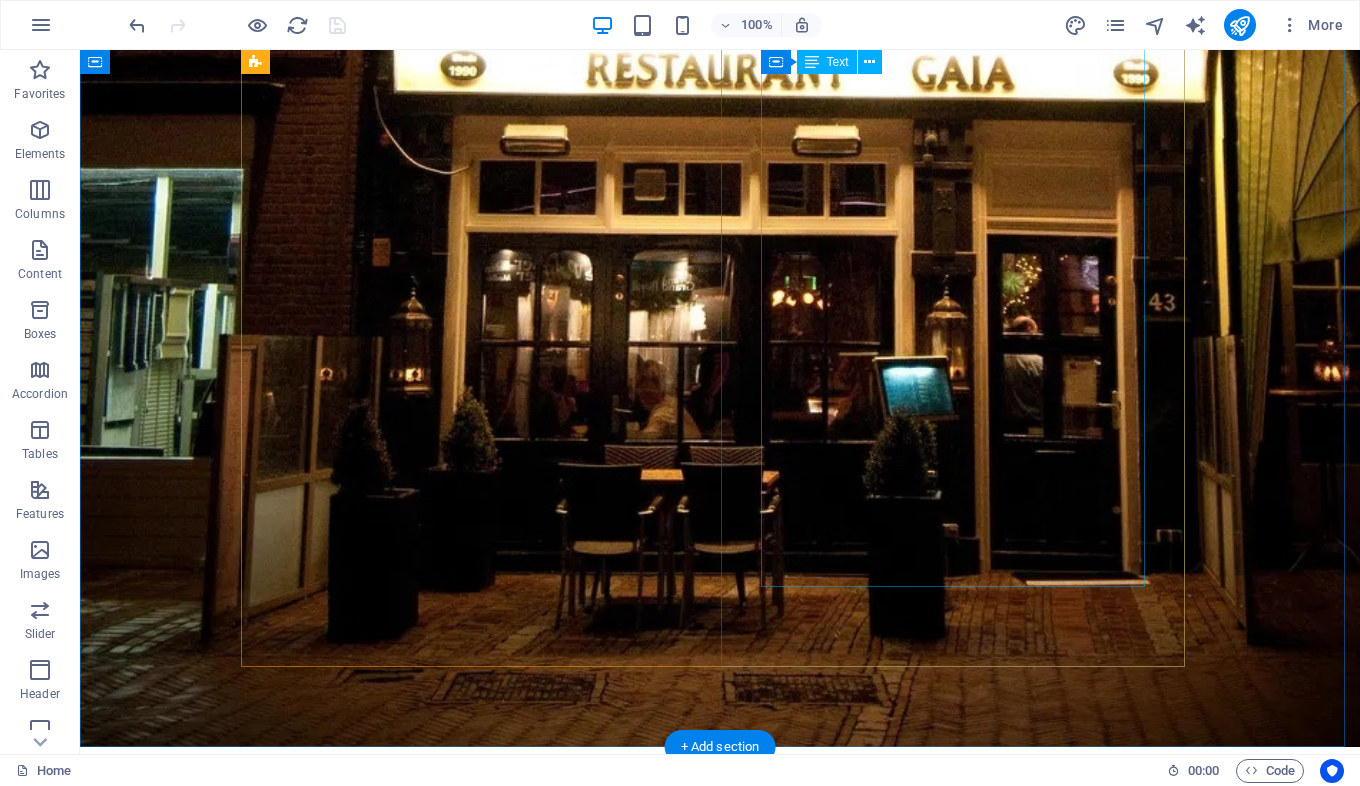 click on "Na een prachtige reis van 40 jaar in de horeca, waarvan 35 onvergetelijke jaren in Tiel met Restaurant Gaia, wil ik jullie laten weten dat ik binnenkort ga stoppen. Met gemengde gevoelens kondig ik aan dat  zondag 15 juni 2025 de laatste dag  zal zijn dat de deuren van Gaia open zijn. Het voelt als het einde van een tijdperk, maar ook als een natuurlijk moment om afscheid te nemen — in dankbaarheid en met een warm hart. Restaurant Gaia is voor mij veel meer geweest dan alleen een zaak. Dankzij jullie — onze trouwe gasten — is het een plek geworden waar herinneringen zijn gemaakt, waar gelachen, geproost en genoten is. Jullie betrokkenheid, waardering en vriendschap hebben Gaia tot leven gebracht. Daar ben ik jullie intens dankbaar voor. Ik kijk met trots en weemoed terug op deze bijzondere jaren. Het is nu tijd voor een nieuw hoofdstuk in mijn leven en dat is genieten van mijn pensioen, maar ik neem afscheid met een glimlach. Dank jullie wel, voor alles. Met een warme, gastvrije groet," at bounding box center [720, 1550] 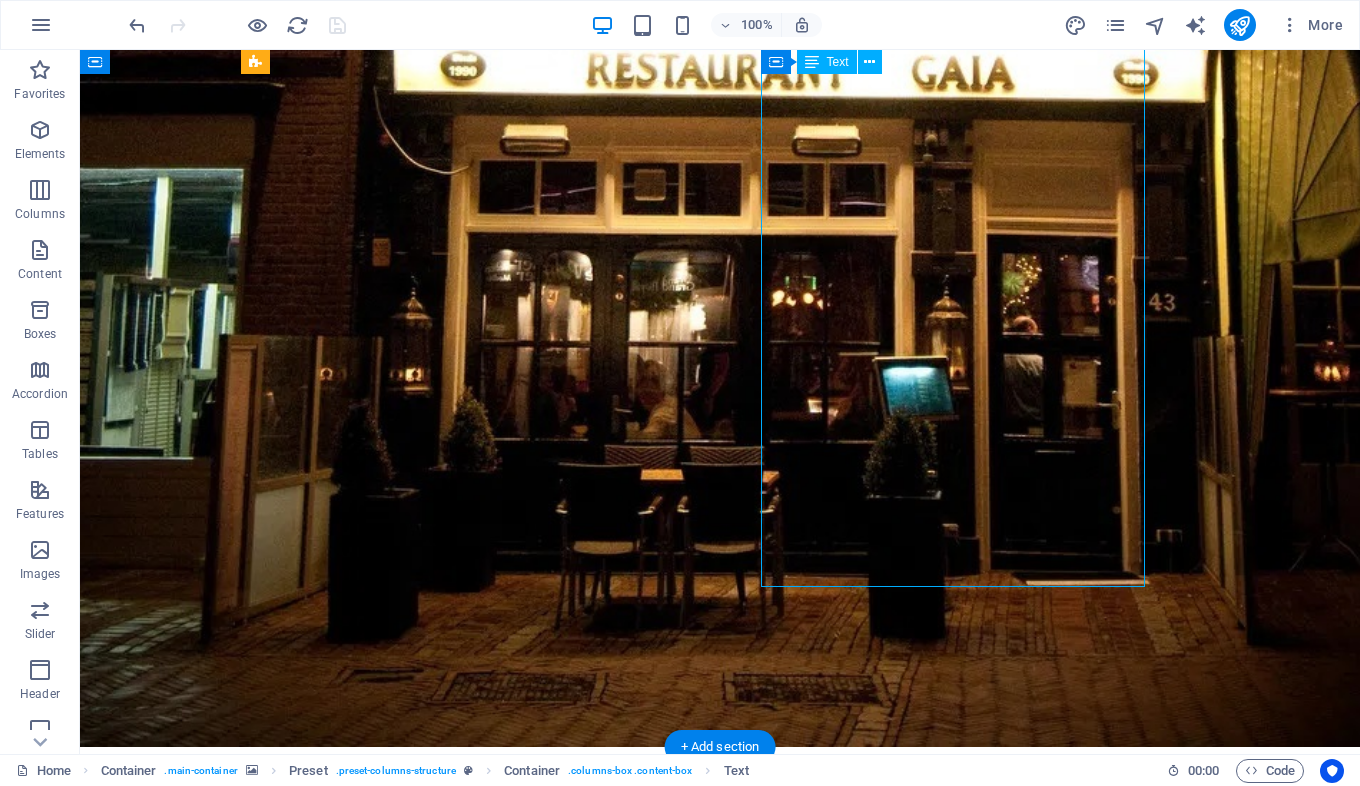 click on "Na een prachtige reis van 40 jaar in de horeca, waarvan 35 onvergetelijke jaren in Tiel met Restaurant Gaia, wil ik jullie laten weten dat ik binnenkort ga stoppen. Met gemengde gevoelens kondig ik aan dat  zondag 15 juni 2025 de laatste dag  zal zijn dat de deuren van Gaia open zijn. Het voelt als het einde van een tijdperk, maar ook als een natuurlijk moment om afscheid te nemen — in dankbaarheid en met een warm hart. Restaurant Gaia is voor mij veel meer geweest dan alleen een zaak. Dankzij jullie — onze trouwe gasten — is het een plek geworden waar herinneringen zijn gemaakt, waar gelachen, geproost en genoten is. Jullie betrokkenheid, waardering en vriendschap hebben Gaia tot leven gebracht. Daar ben ik jullie intens dankbaar voor. Ik kijk met trots en weemoed terug op deze bijzondere jaren. Het is nu tijd voor een nieuw hoofdstuk in mijn leven en dat is genieten van mijn pensioen, maar ik neem afscheid met een glimlach. Dank jullie wel, voor alles. Met een warme, gastvrije groet," at bounding box center (720, 1550) 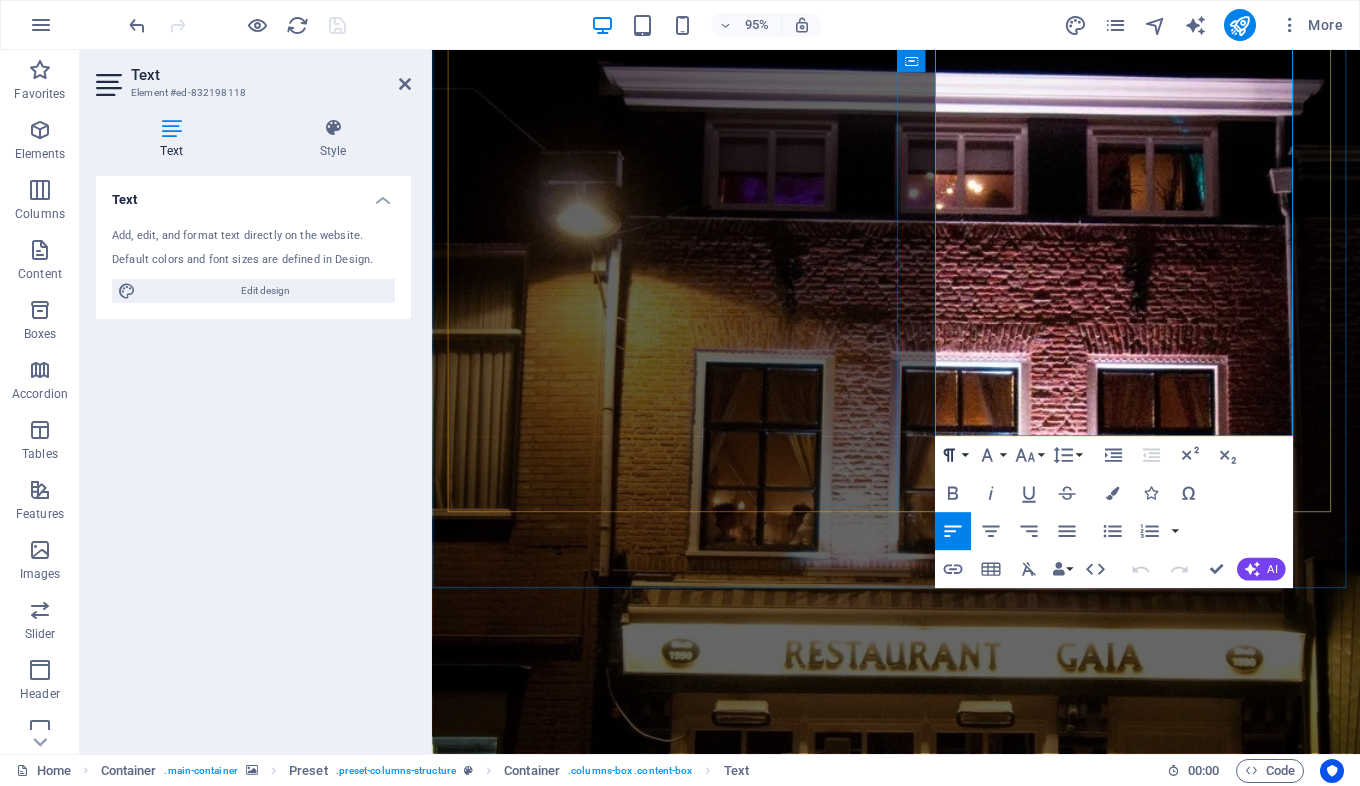 scroll, scrollTop: 841, scrollLeft: 0, axis: vertical 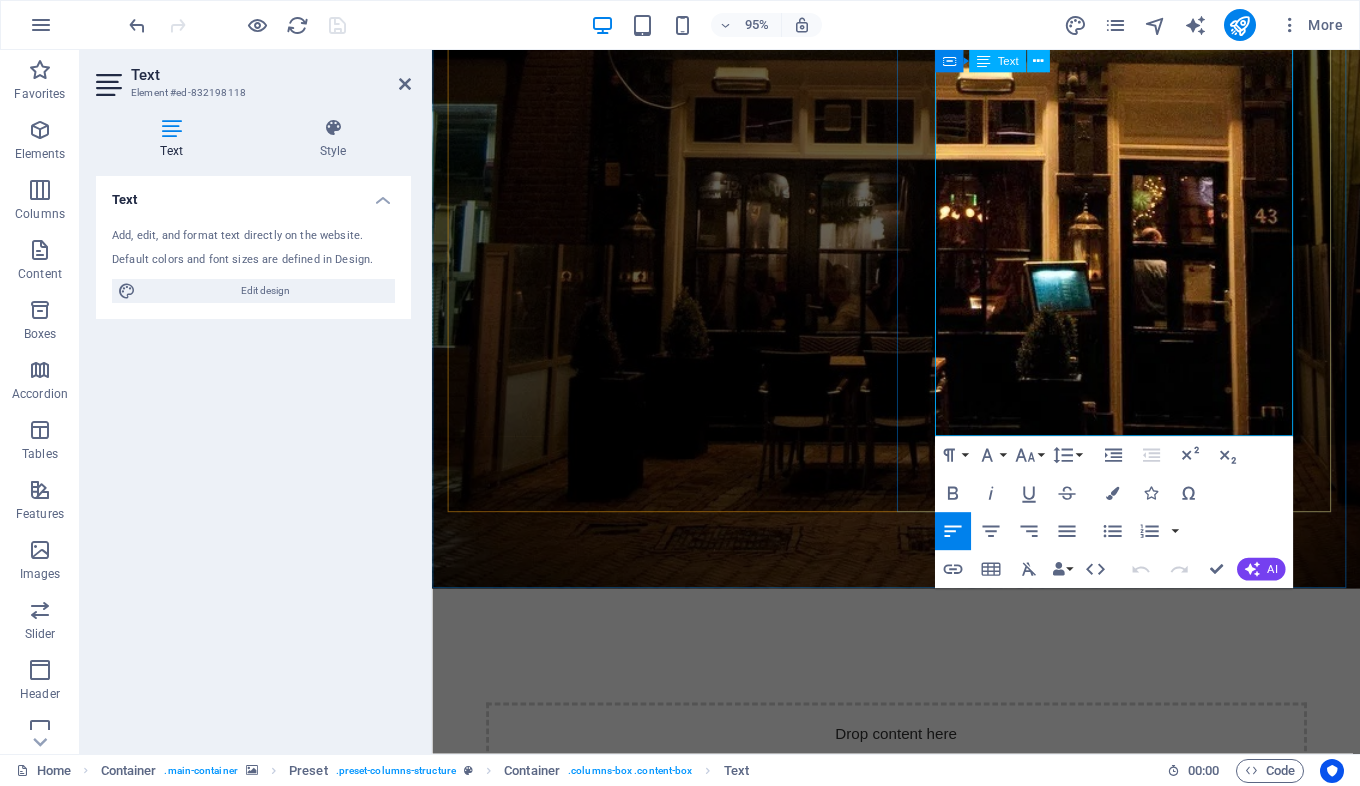 click on "Met een warme, gastvrije groet," at bounding box center (623, 1541) 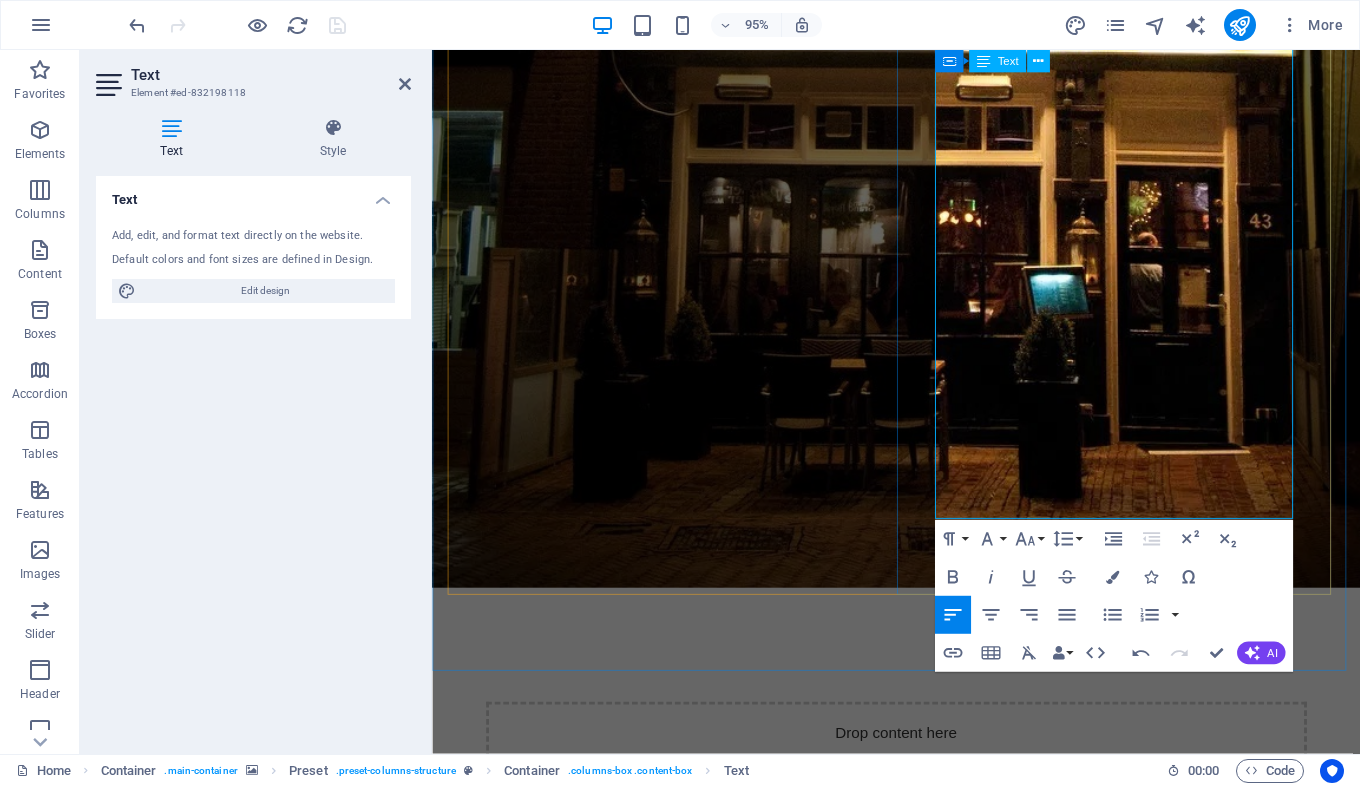 scroll, scrollTop: 0, scrollLeft: 0, axis: both 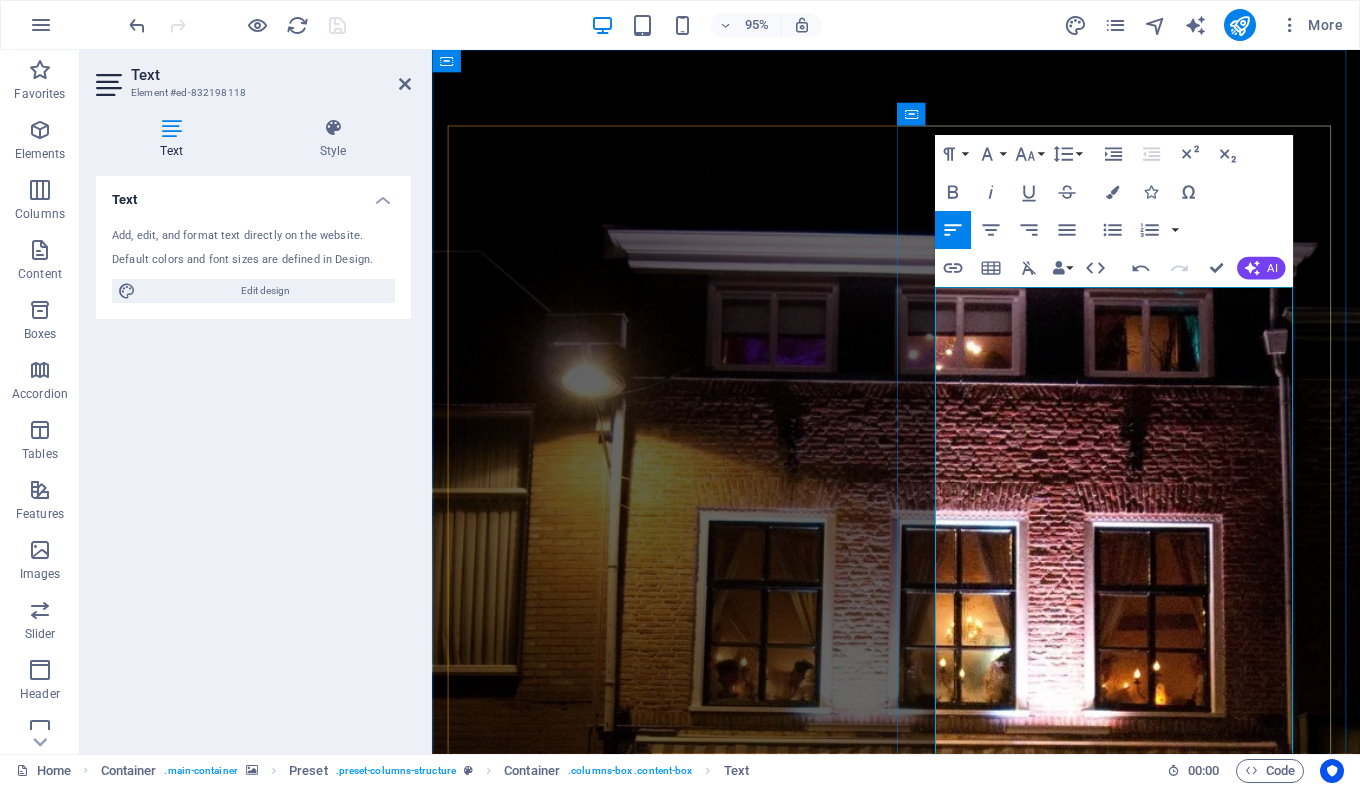 click on "Na een prachtige reis van 40 jaar in de horeca, waarvan 35 onvergetelijke jaren in Tiel met Restaurant Gaia, wil ik jullie laten weten dat ik binnenkort ga stoppen." at bounding box center [914, 1943] 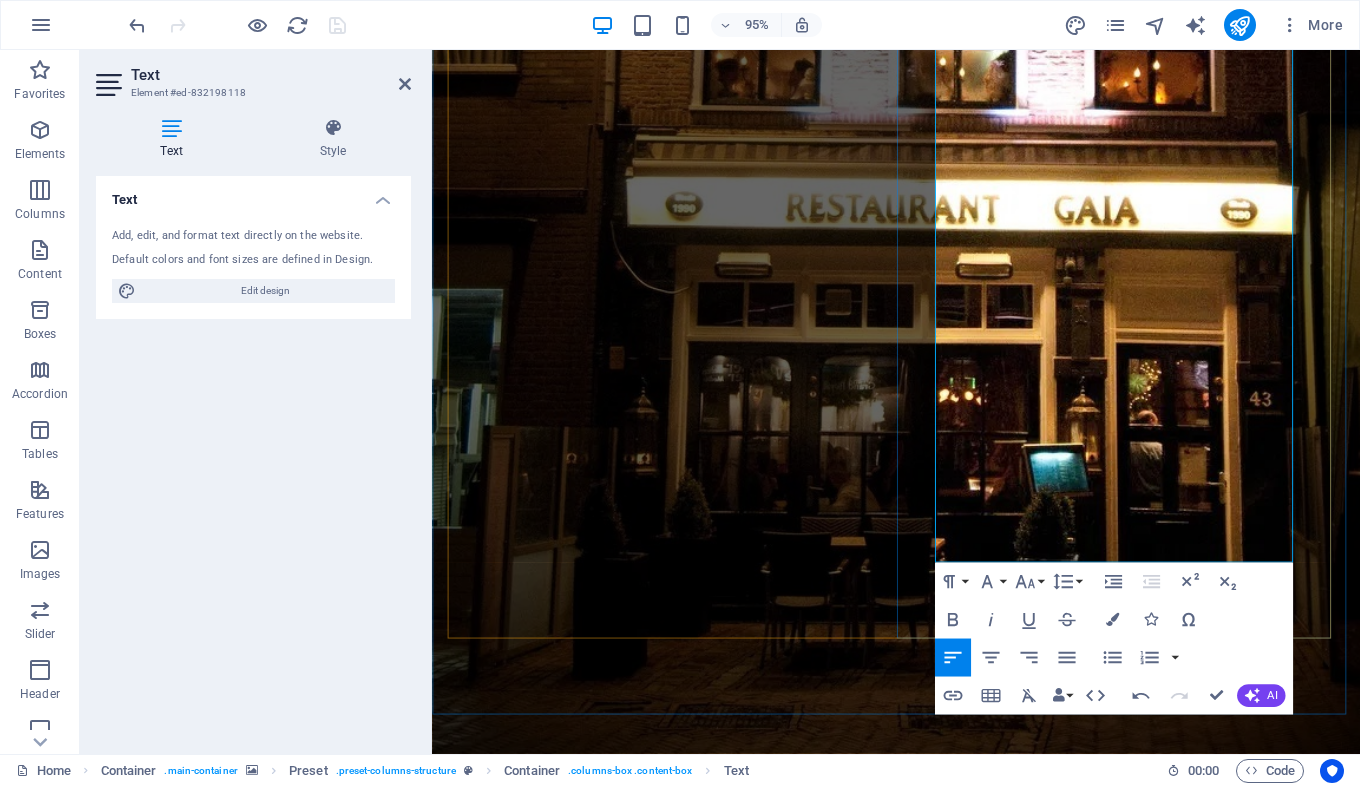 scroll, scrollTop: 819, scrollLeft: 0, axis: vertical 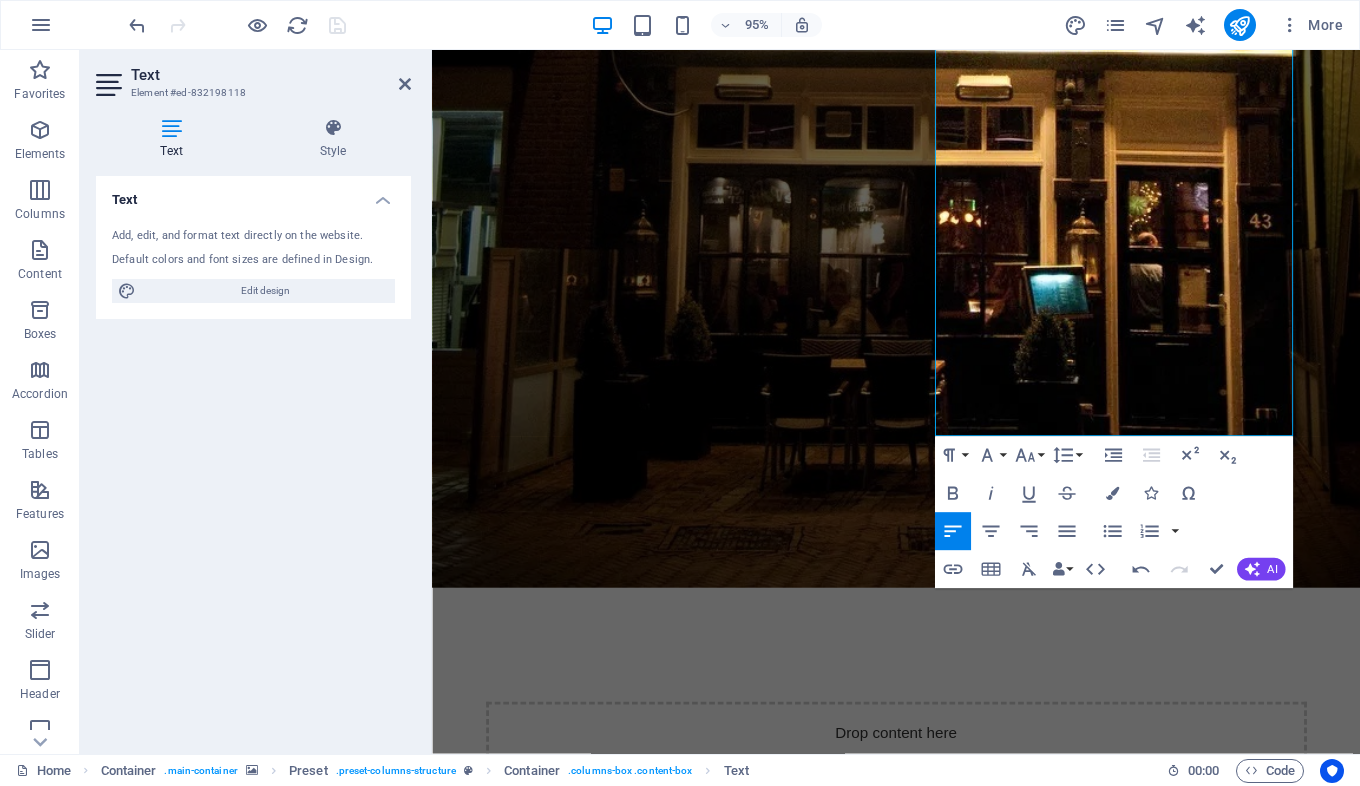 click at bounding box center (920, -76) 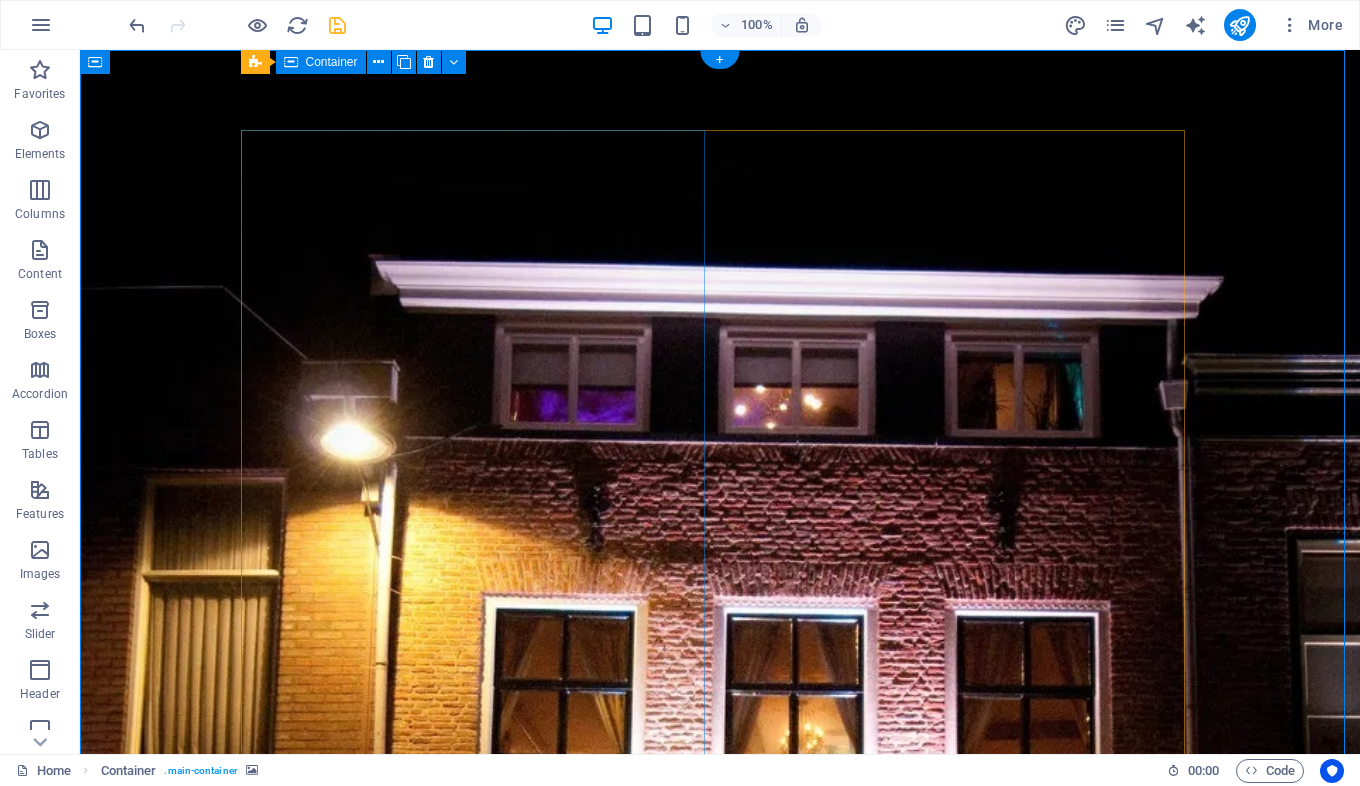 scroll, scrollTop: 0, scrollLeft: 0, axis: both 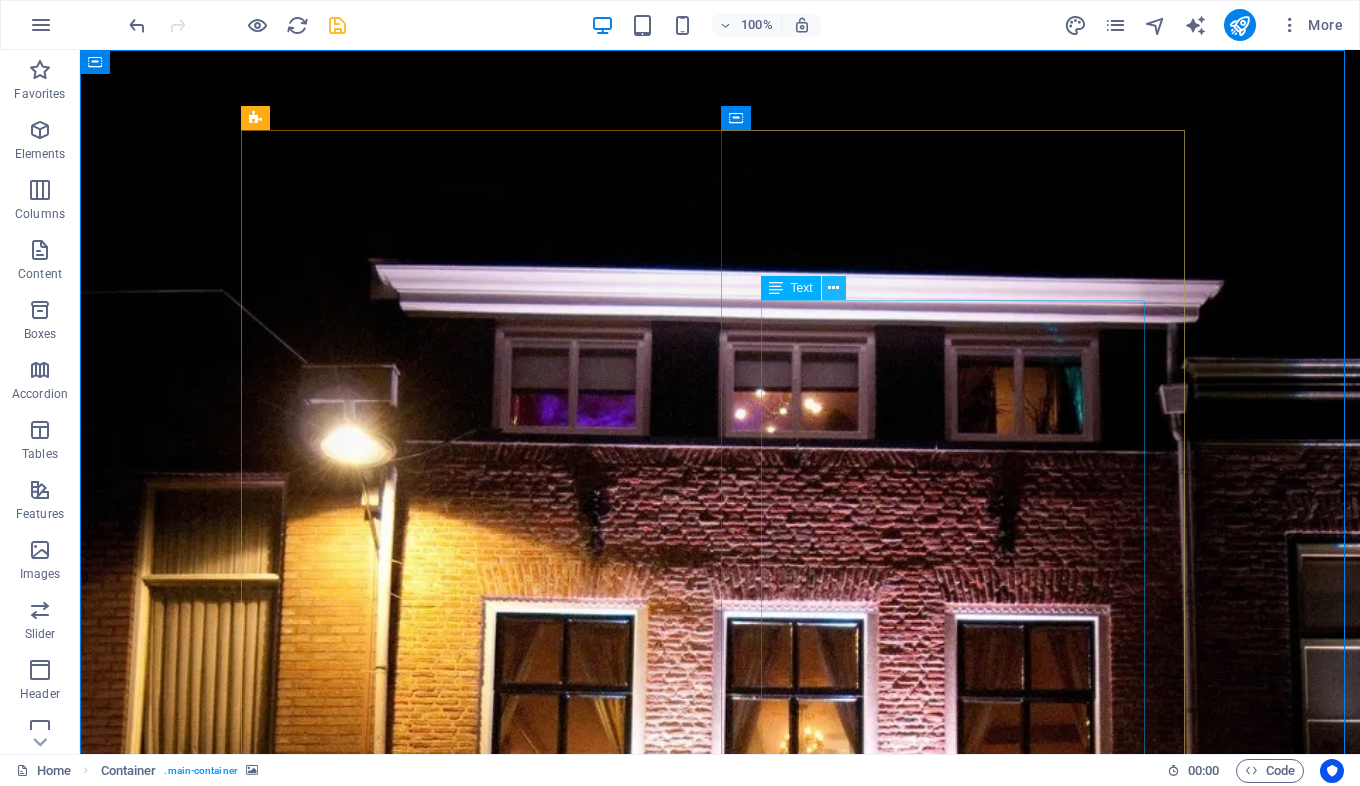 click at bounding box center [833, 288] 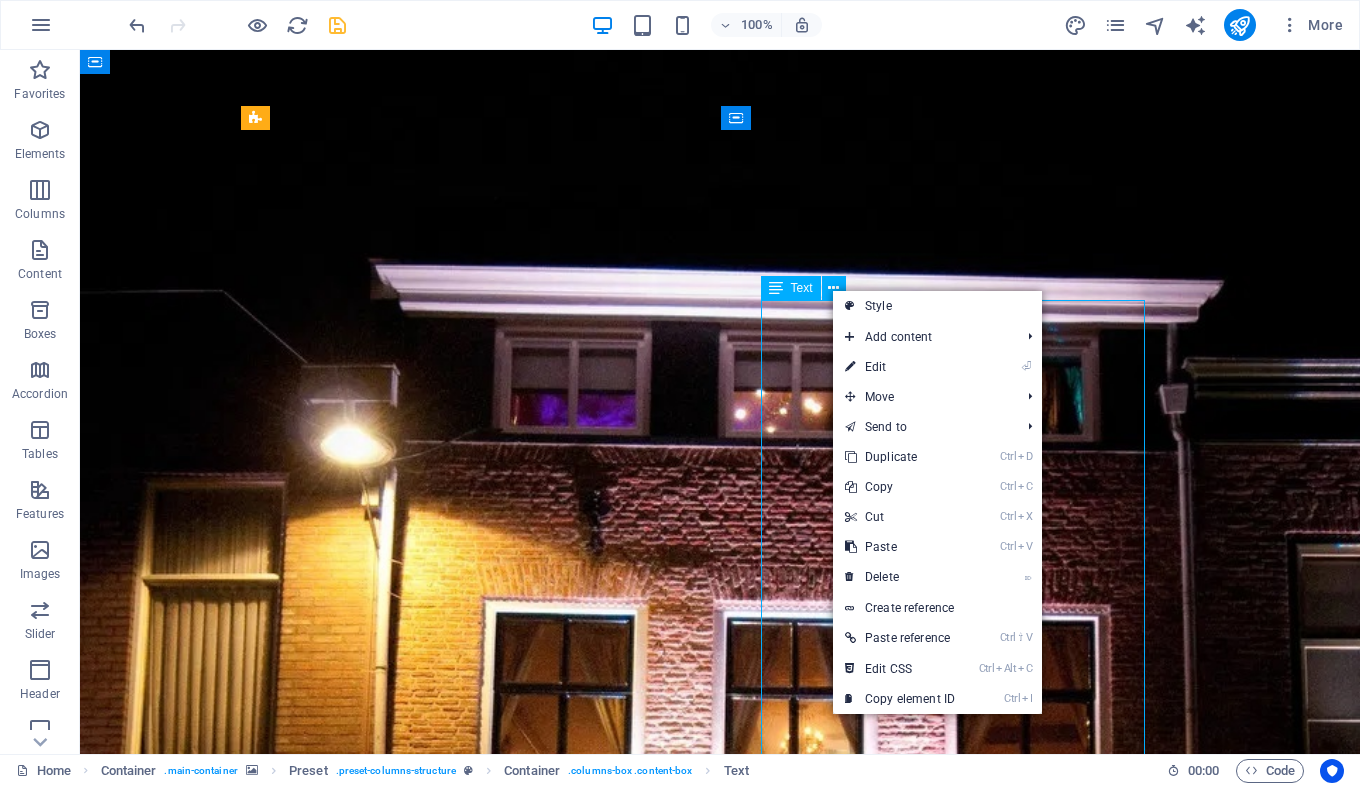 click at bounding box center (776, 288) 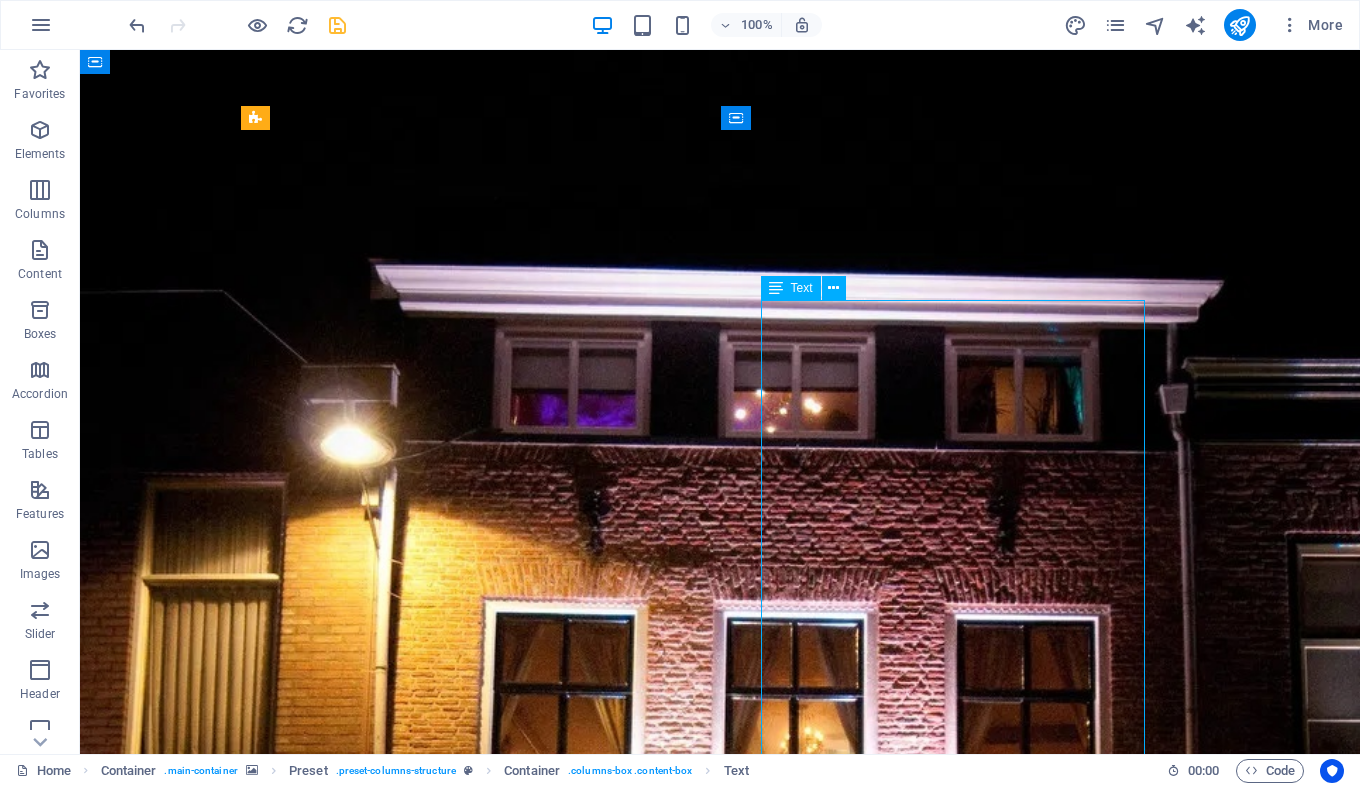 click at bounding box center [776, 288] 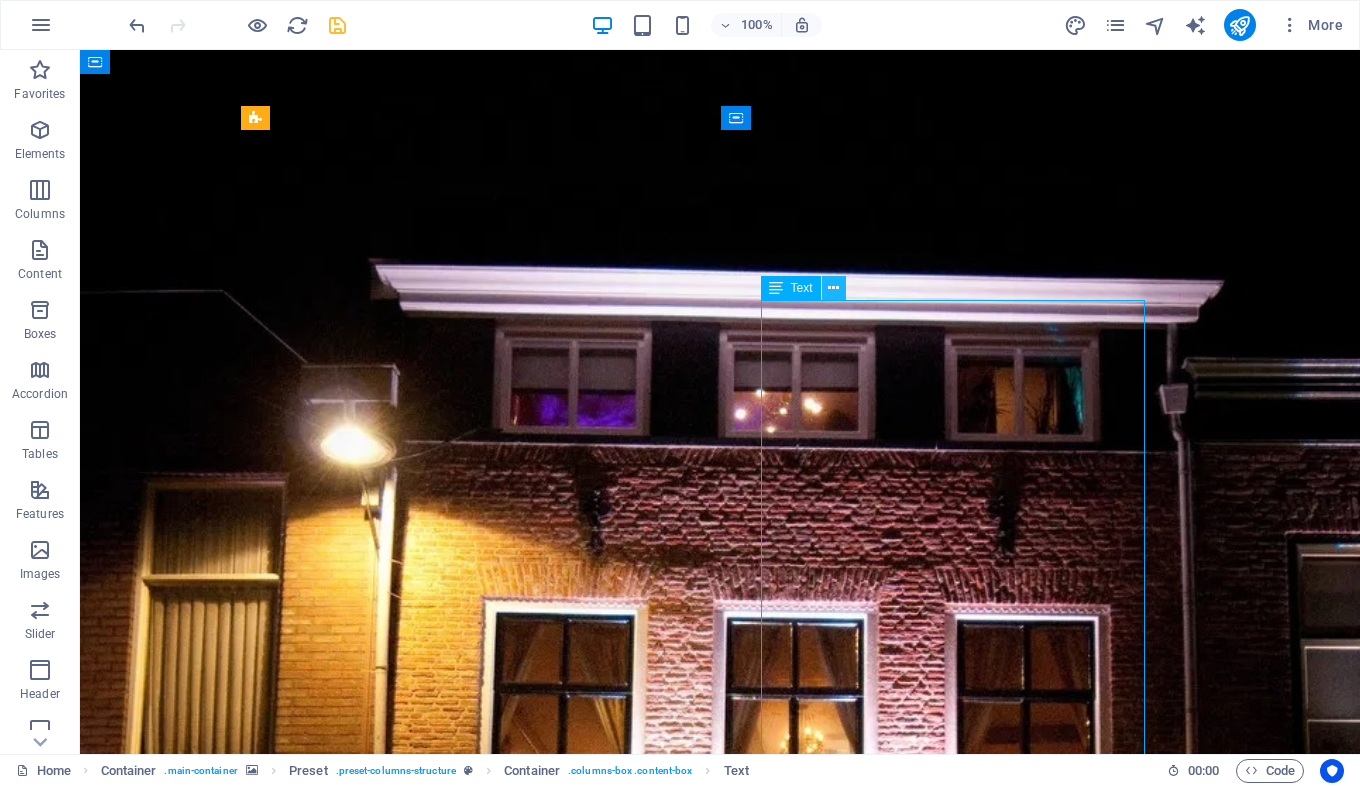 click at bounding box center (833, 288) 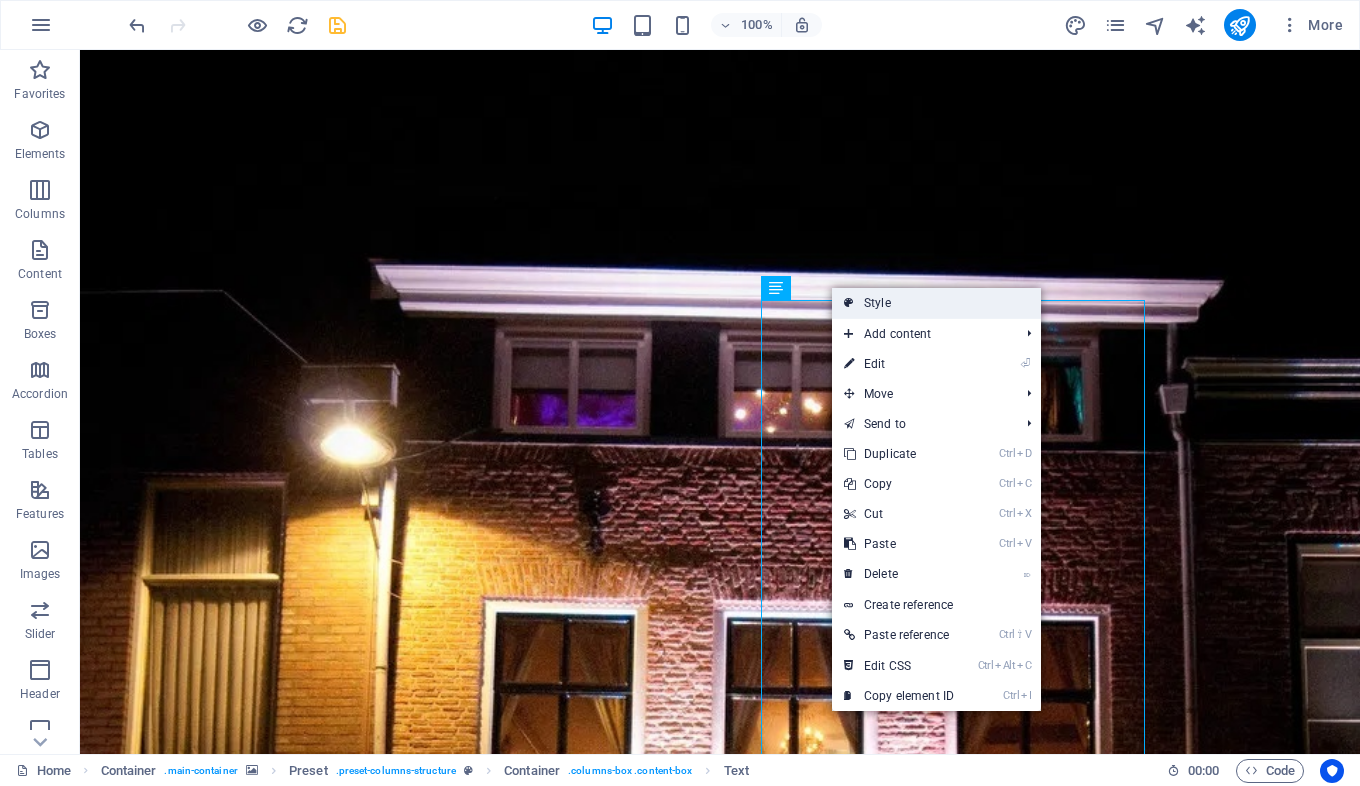 click on "Style" at bounding box center [936, 303] 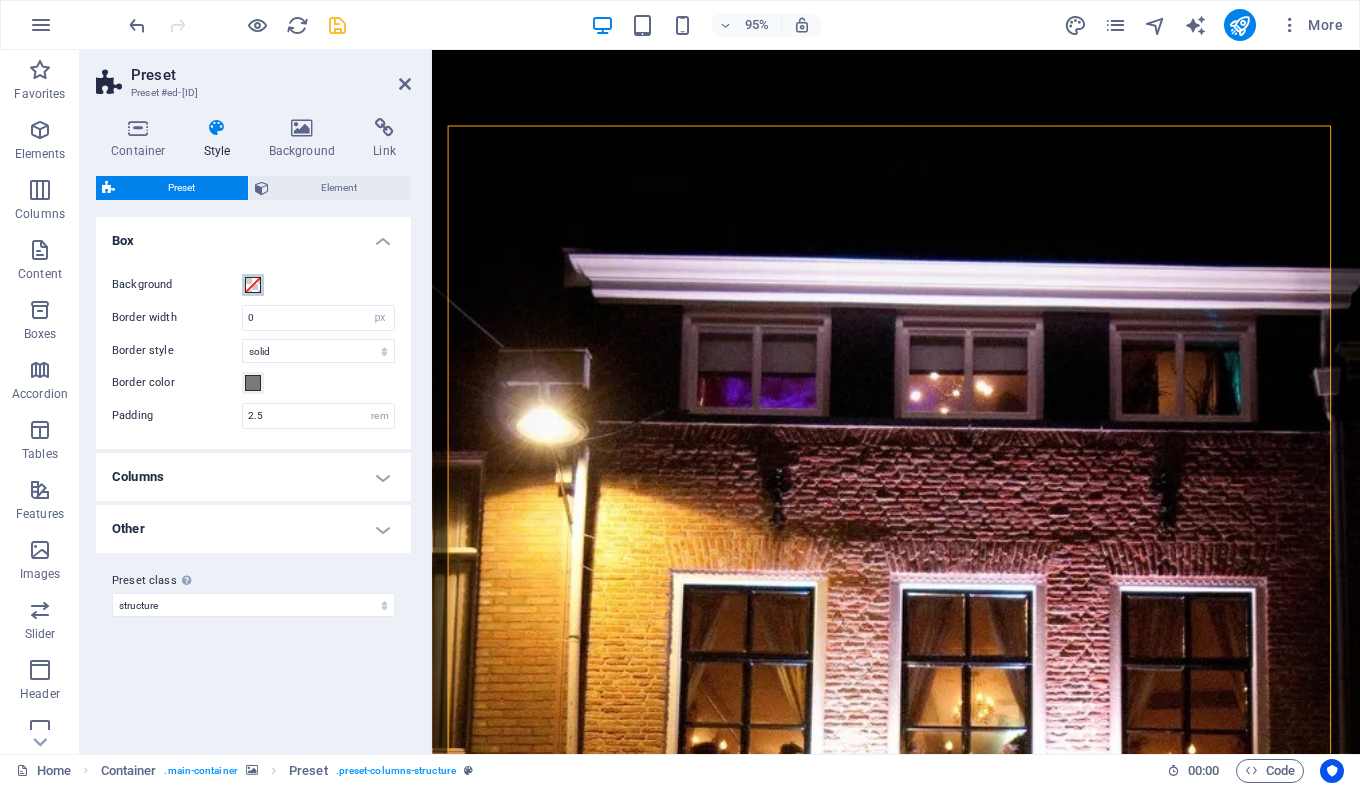 click at bounding box center (253, 285) 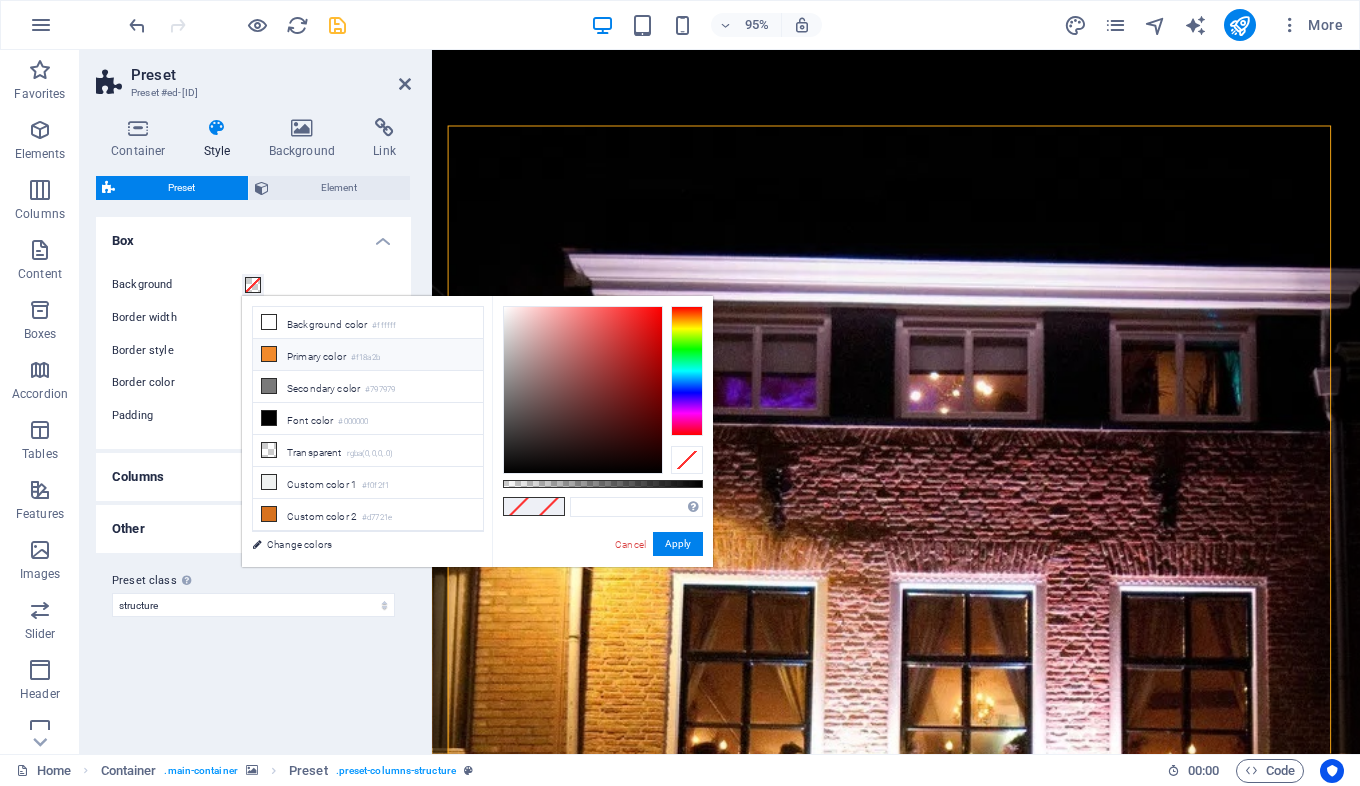 click on "Primary color
#f18a2b" at bounding box center [368, 355] 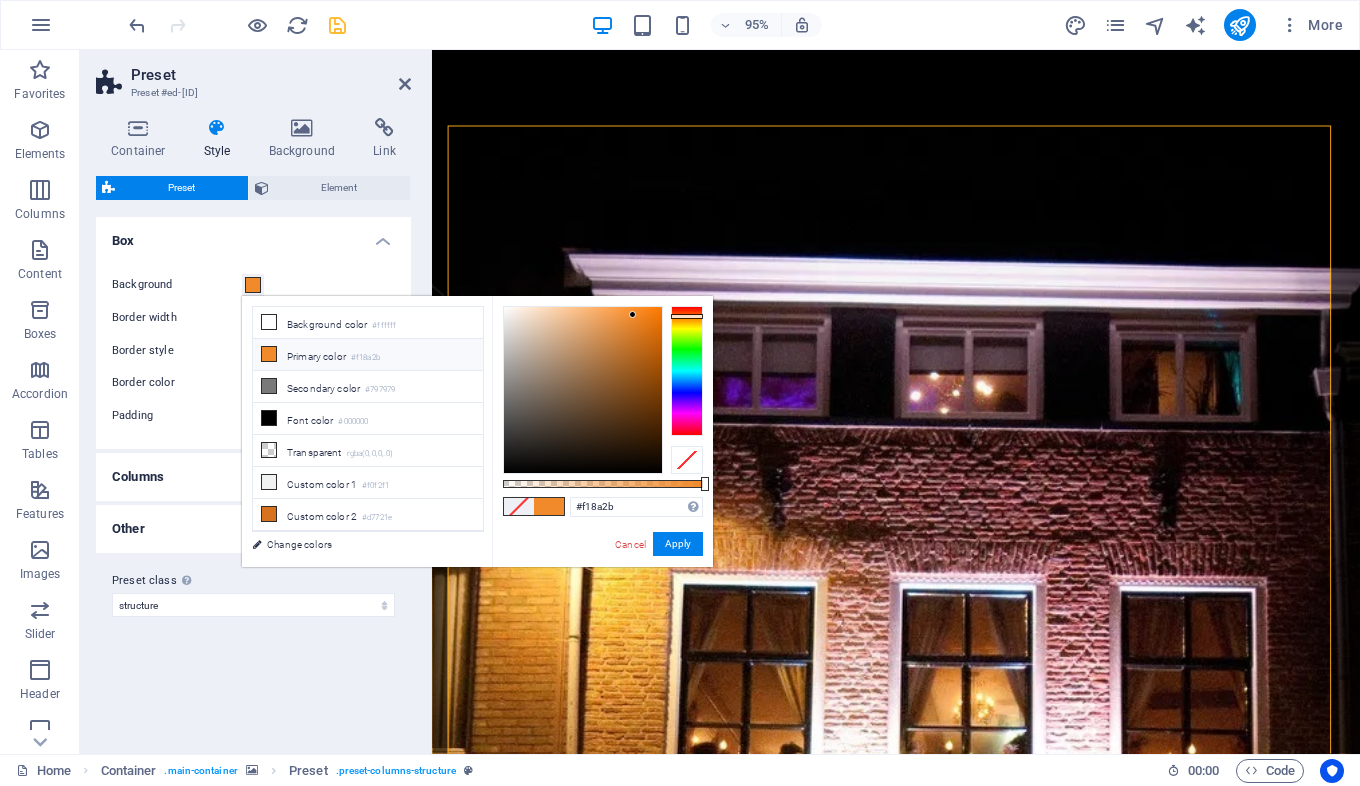 click on "Primary color
#f18a2b" at bounding box center (368, 355) 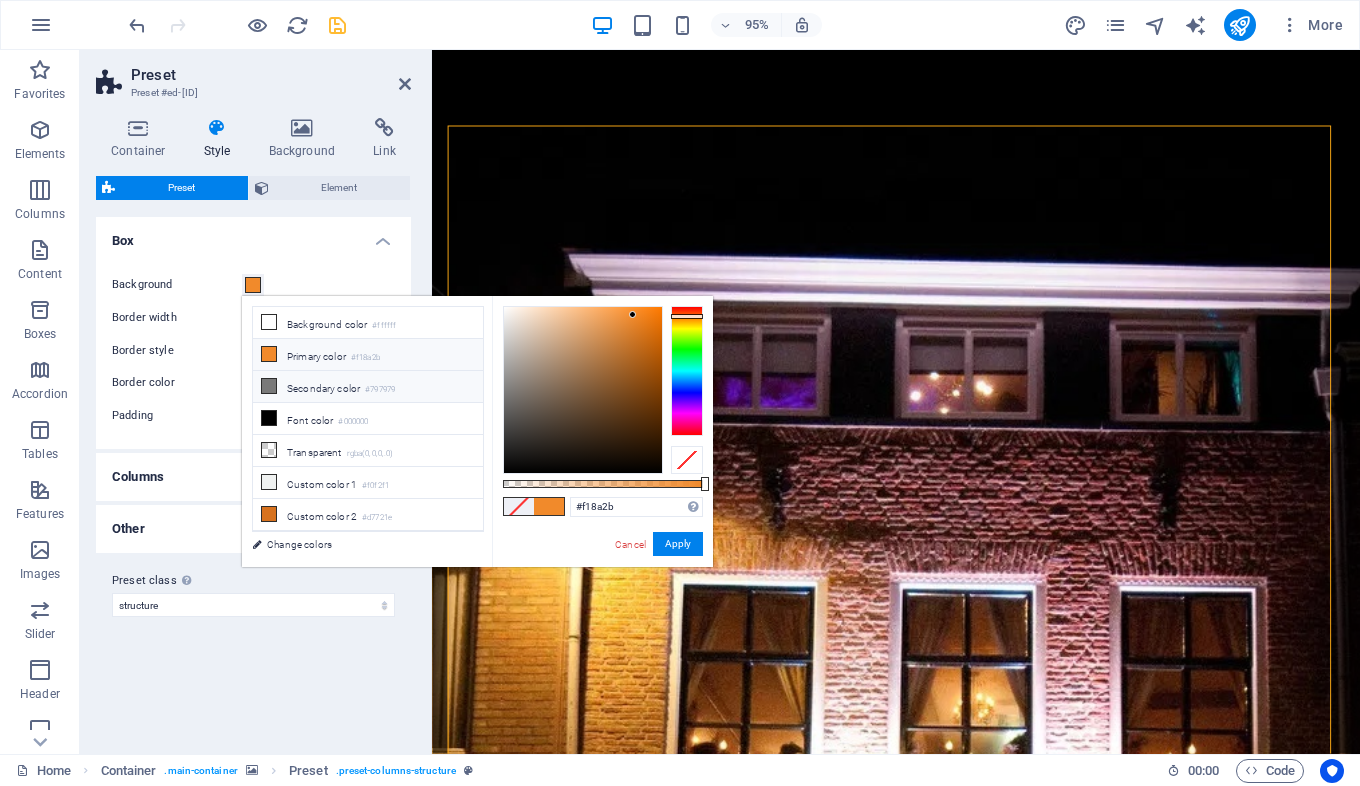 click on "Secondary color
#797979" at bounding box center (368, 387) 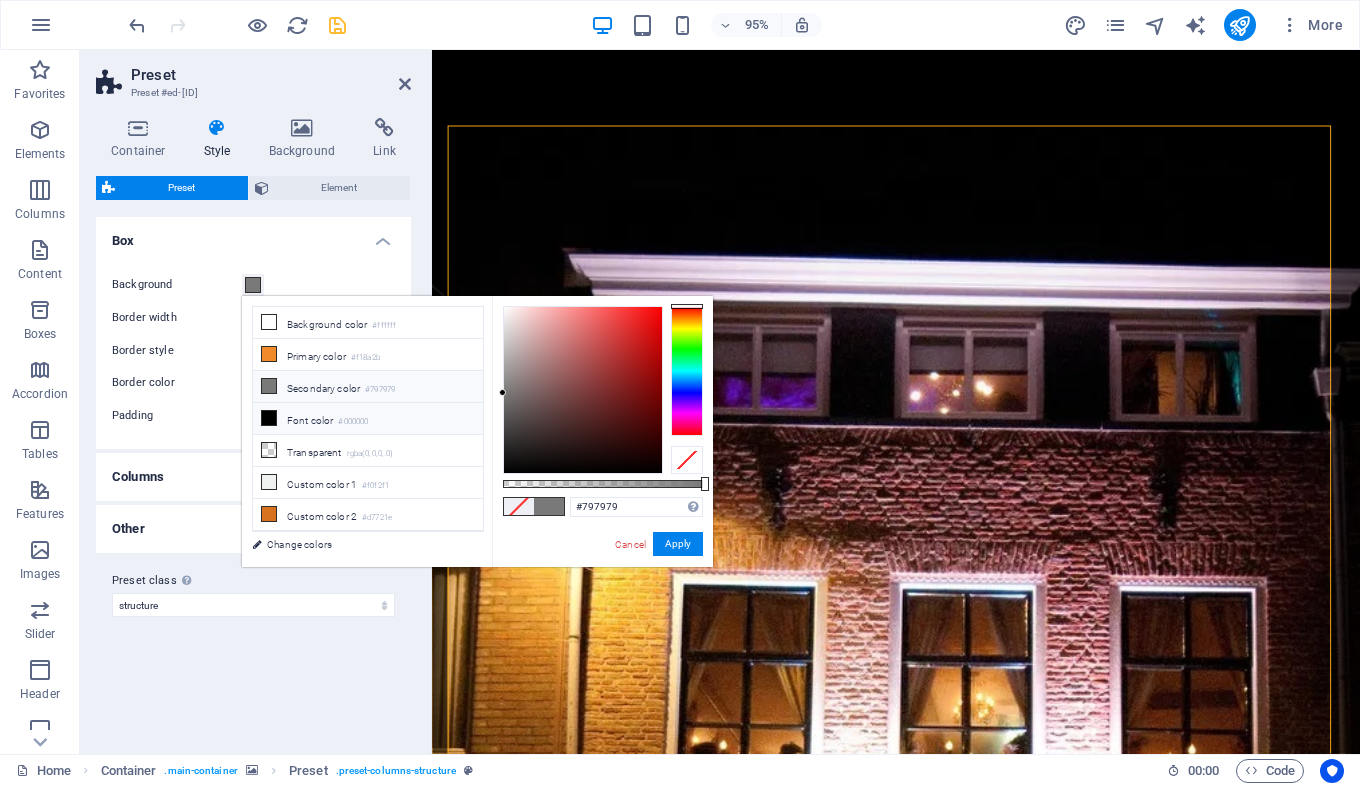 click on "Font color
#000000" at bounding box center (368, 419) 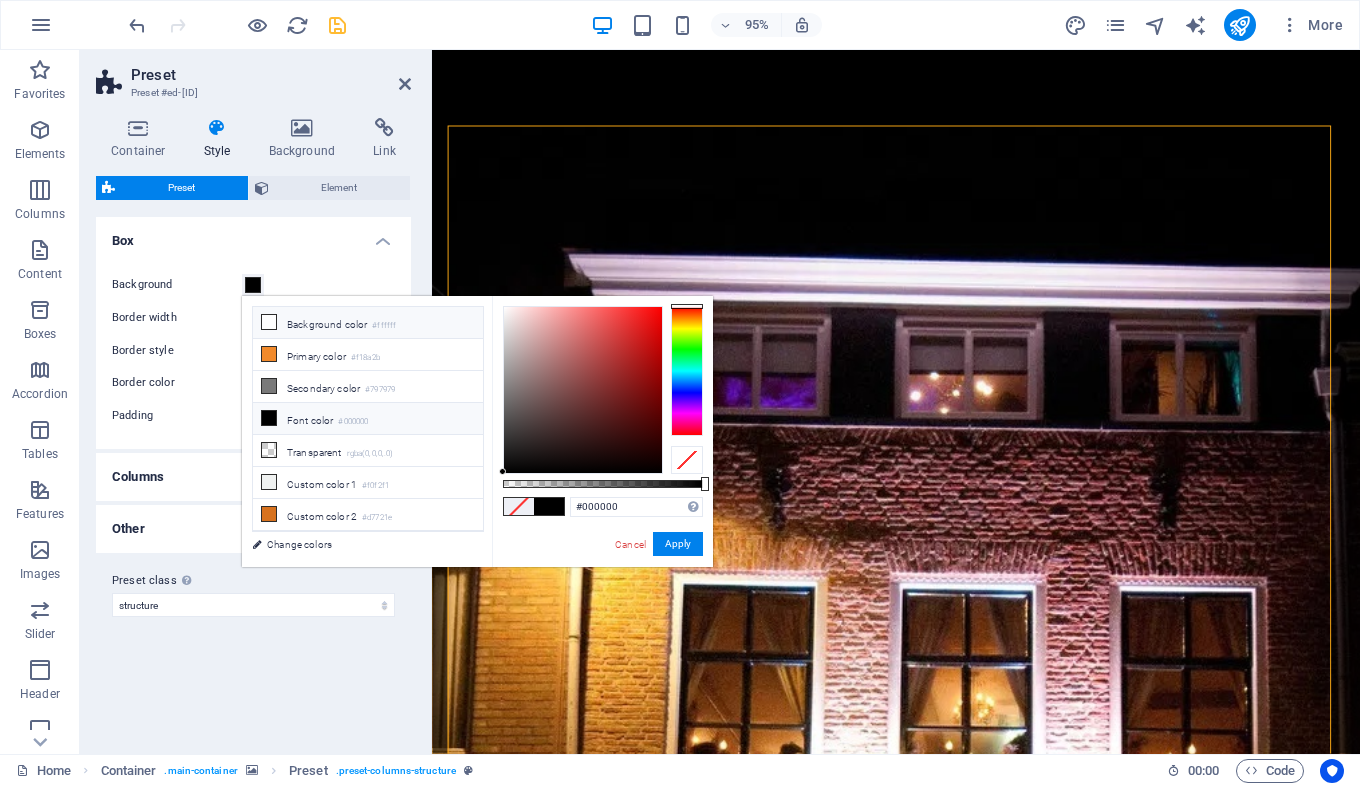 click on "Background color
#ffffff" at bounding box center [368, 323] 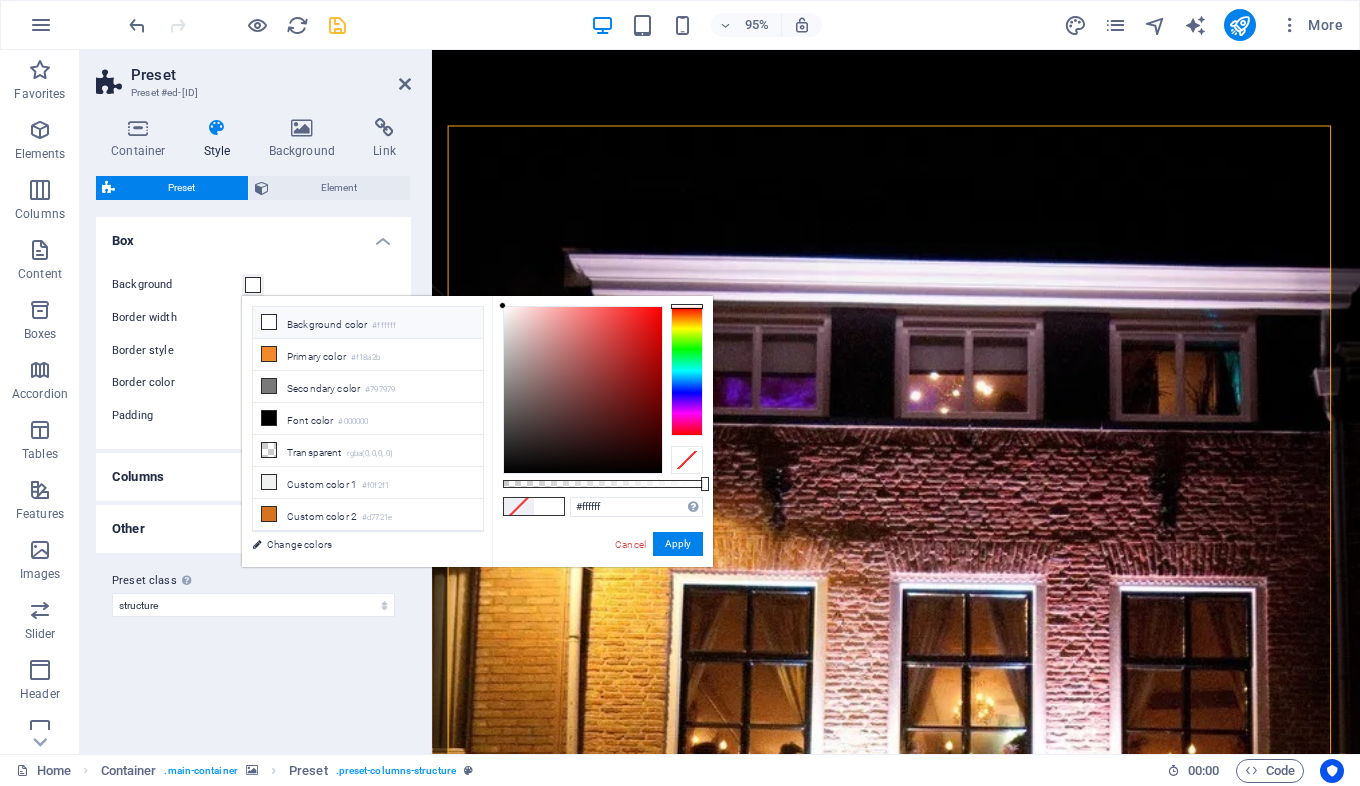drag, startPoint x: 313, startPoint y: 324, endPoint x: 275, endPoint y: 270, distance: 66.0303 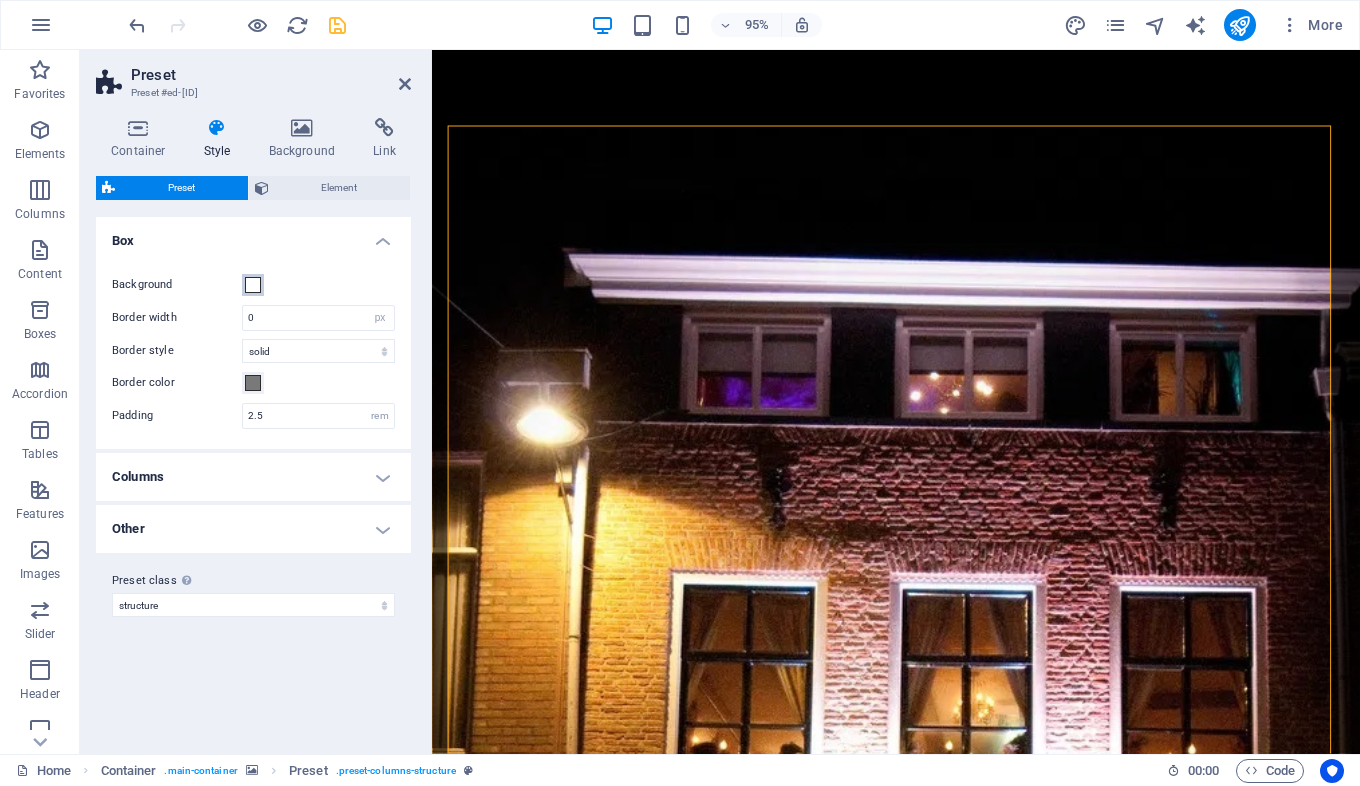 click at bounding box center [253, 285] 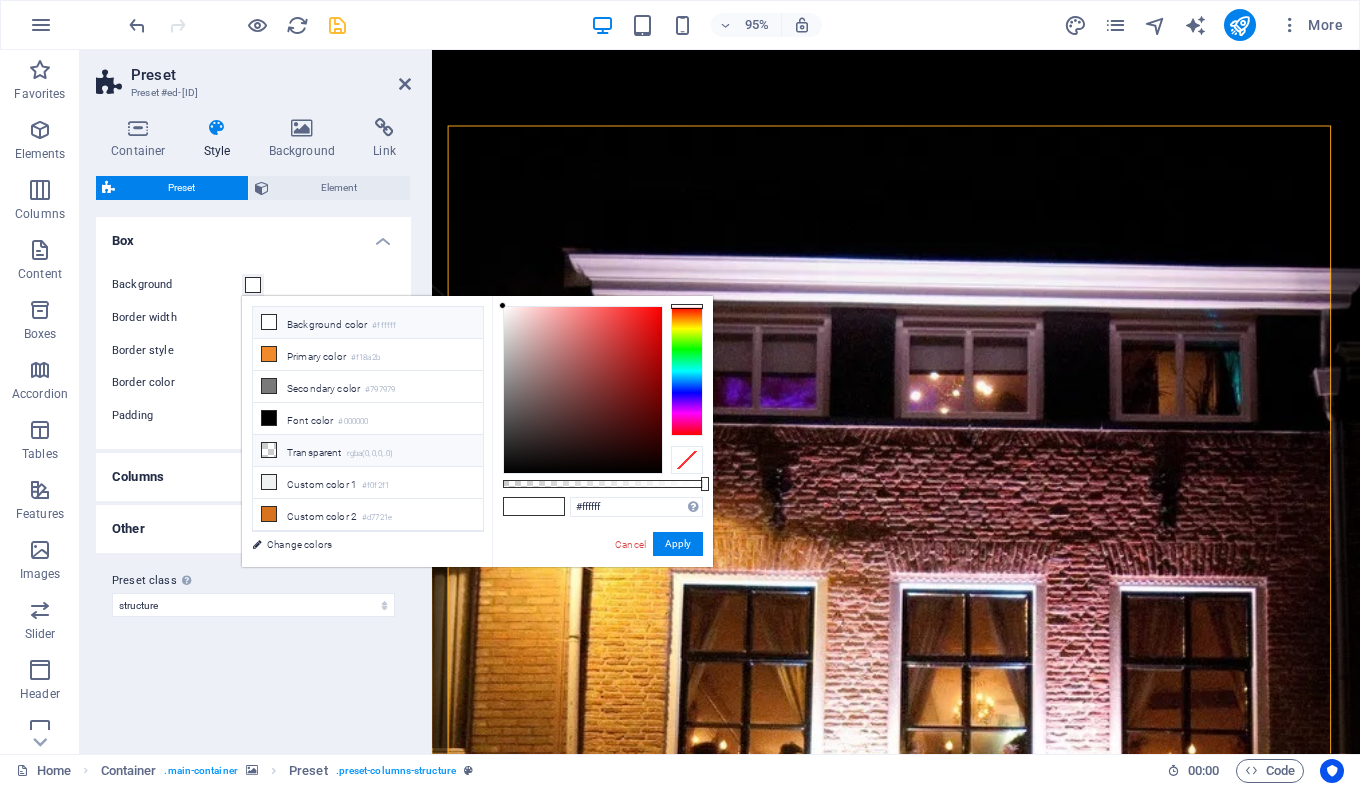 click on "Transparent
rgba(0,0,0,.0)" at bounding box center (368, 451) 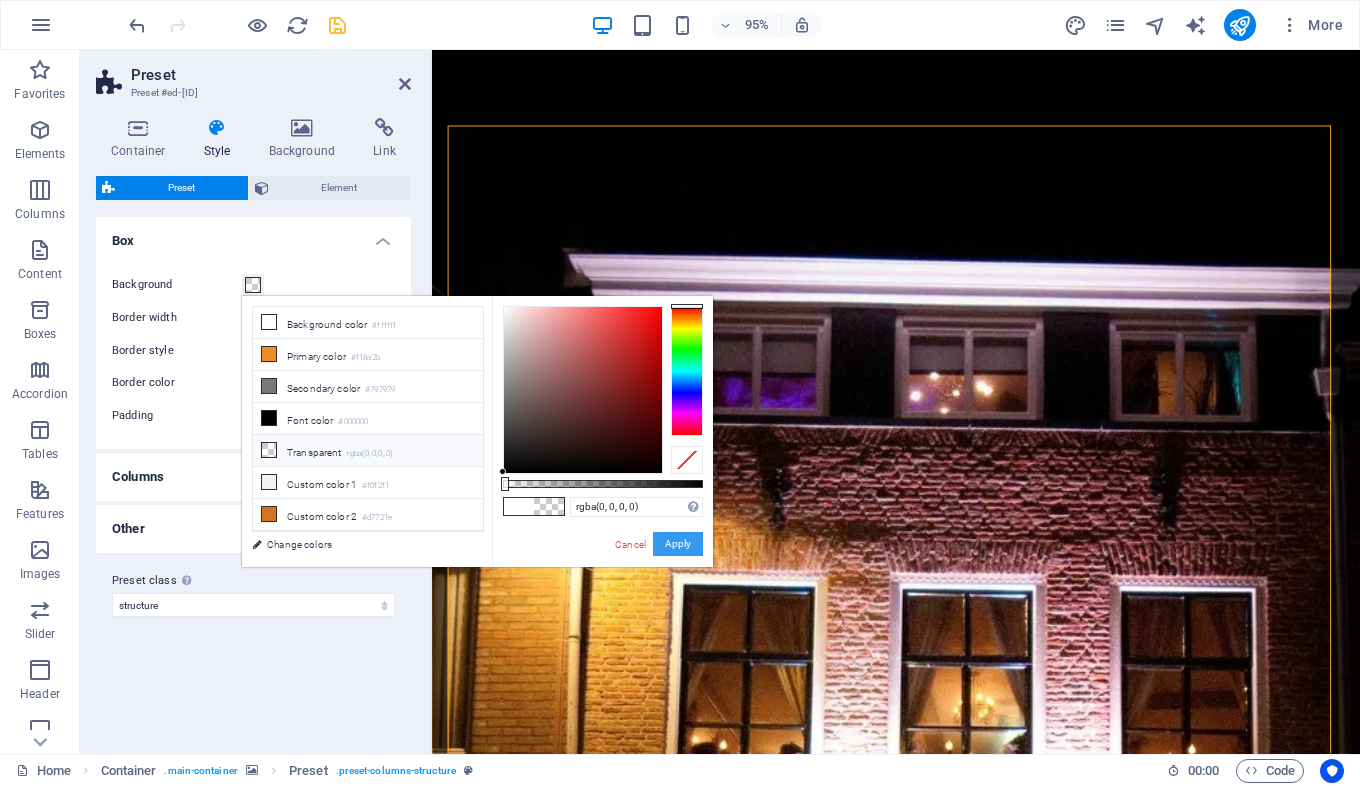 click on "Apply" at bounding box center (678, 544) 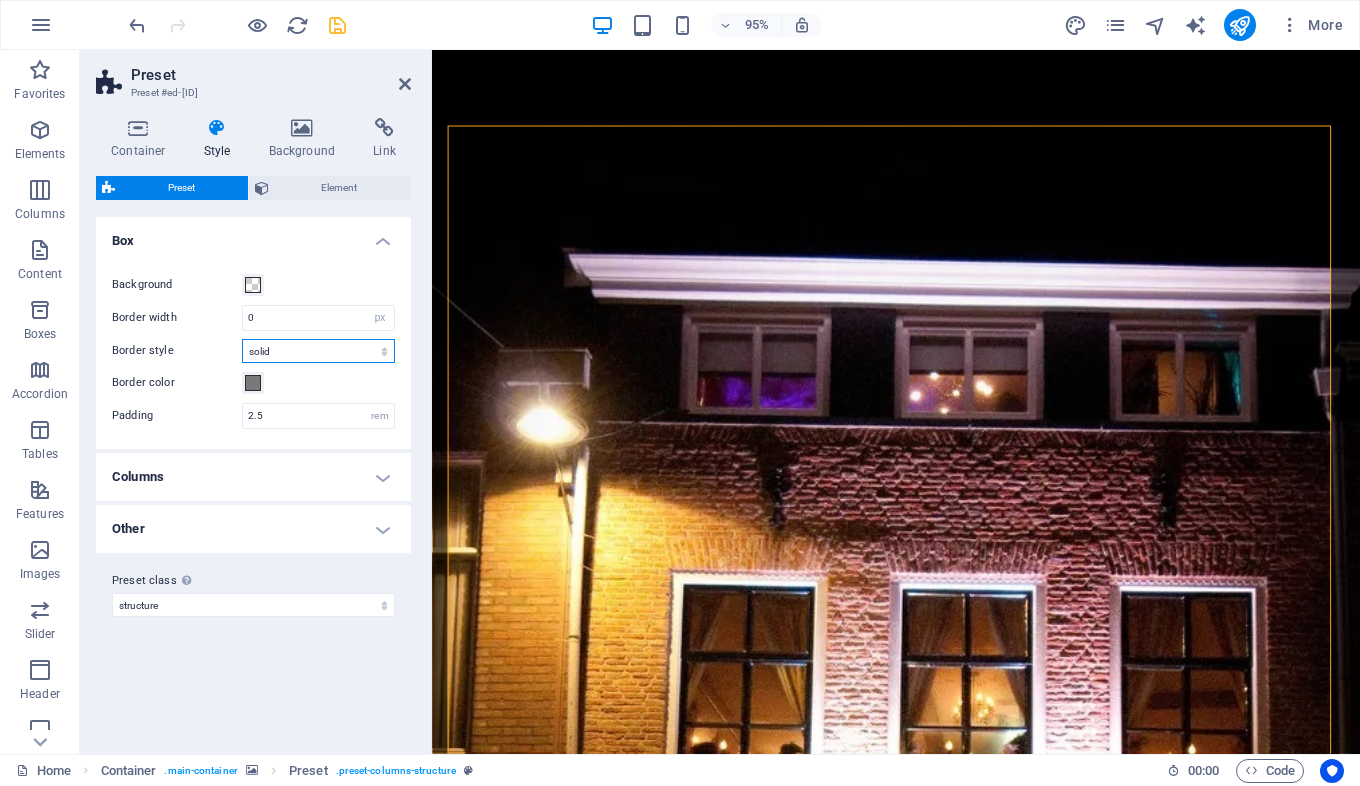 click on "solid dashed dotted double" at bounding box center [318, 351] 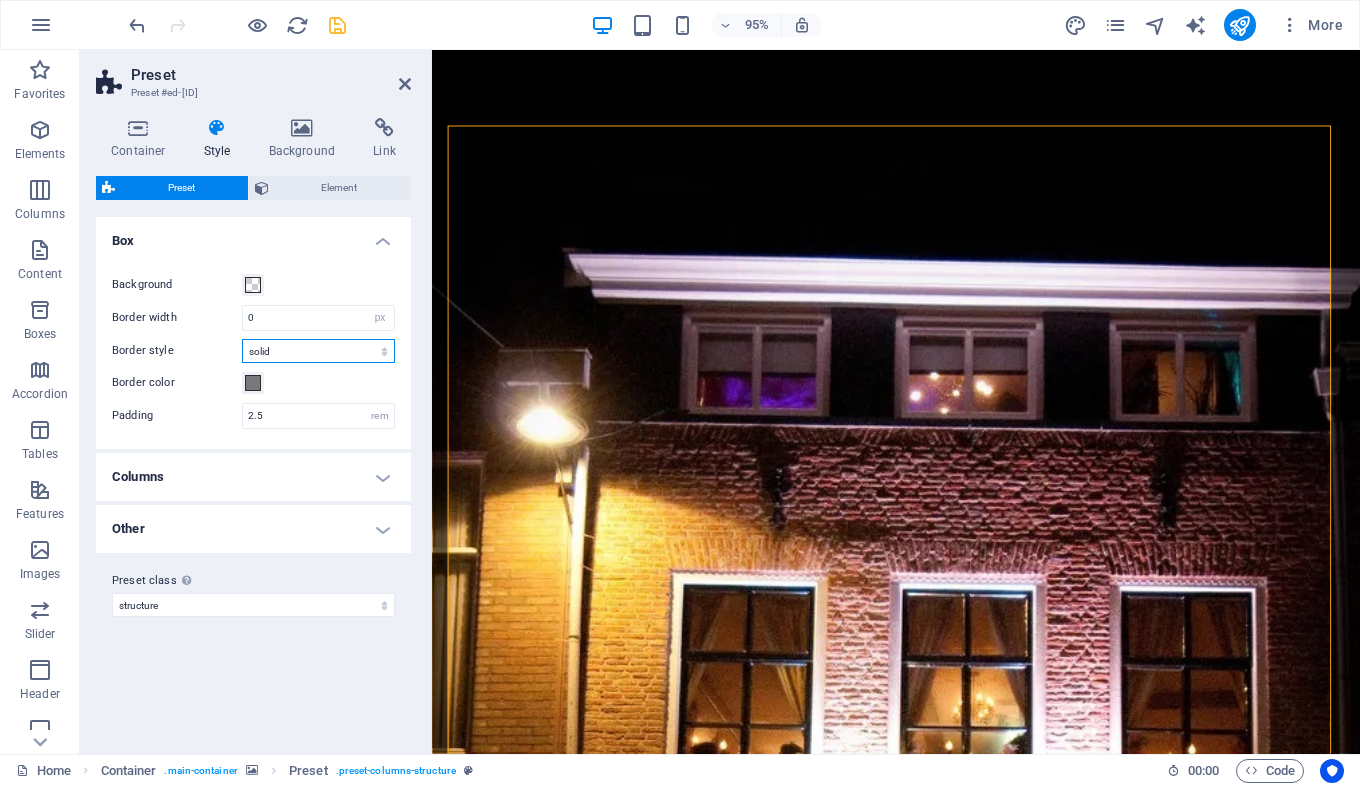 click on "solid dashed dotted double" at bounding box center (318, 351) 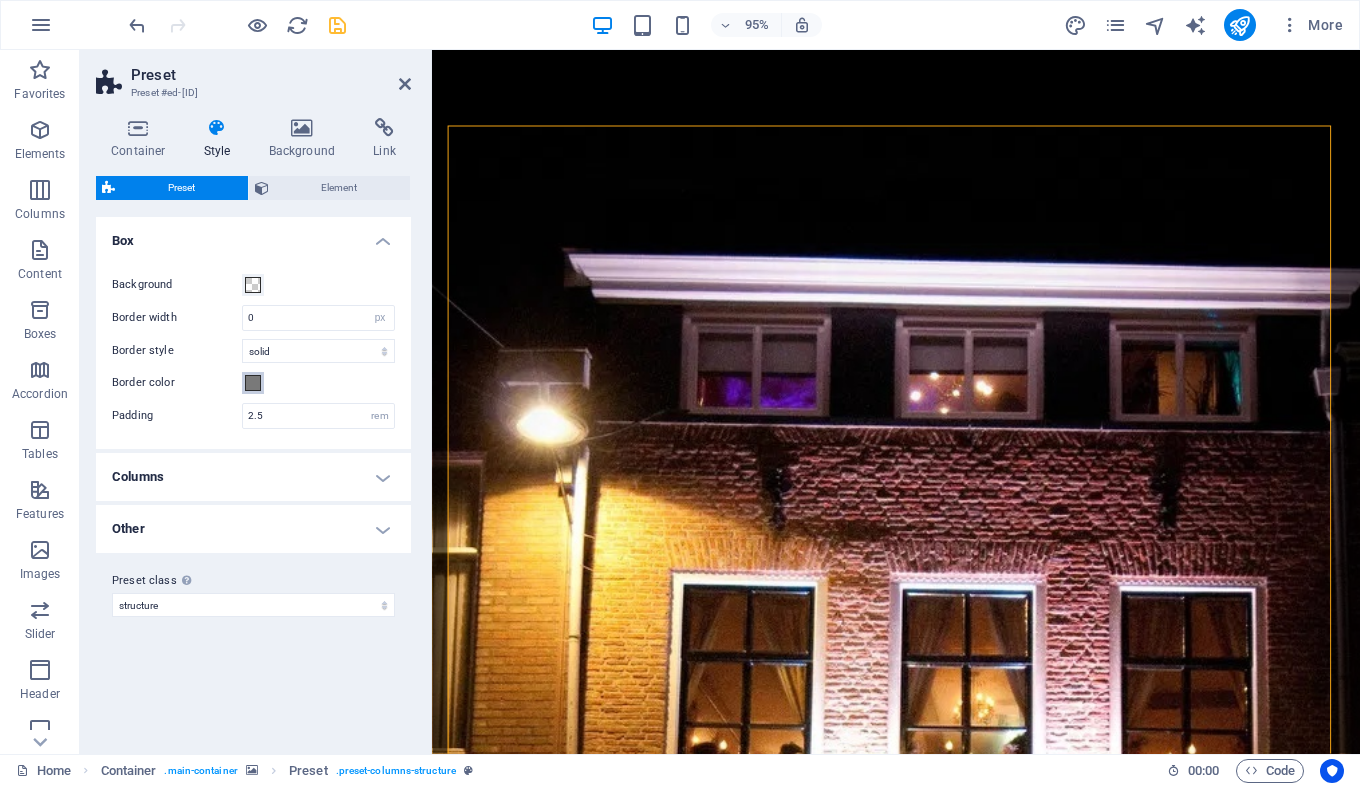 click at bounding box center (253, 383) 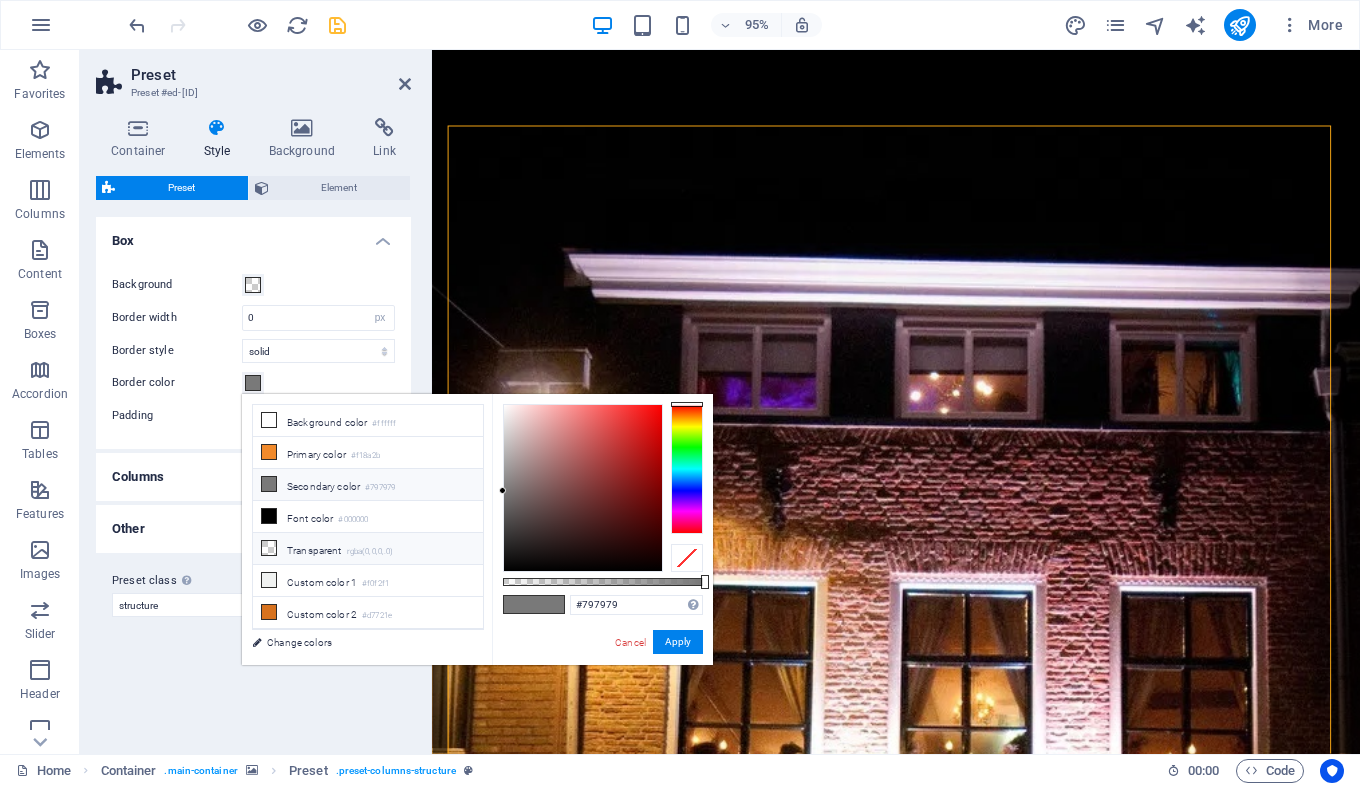 click on "Transparent
rgba(0,0,0,.0)" at bounding box center [368, 549] 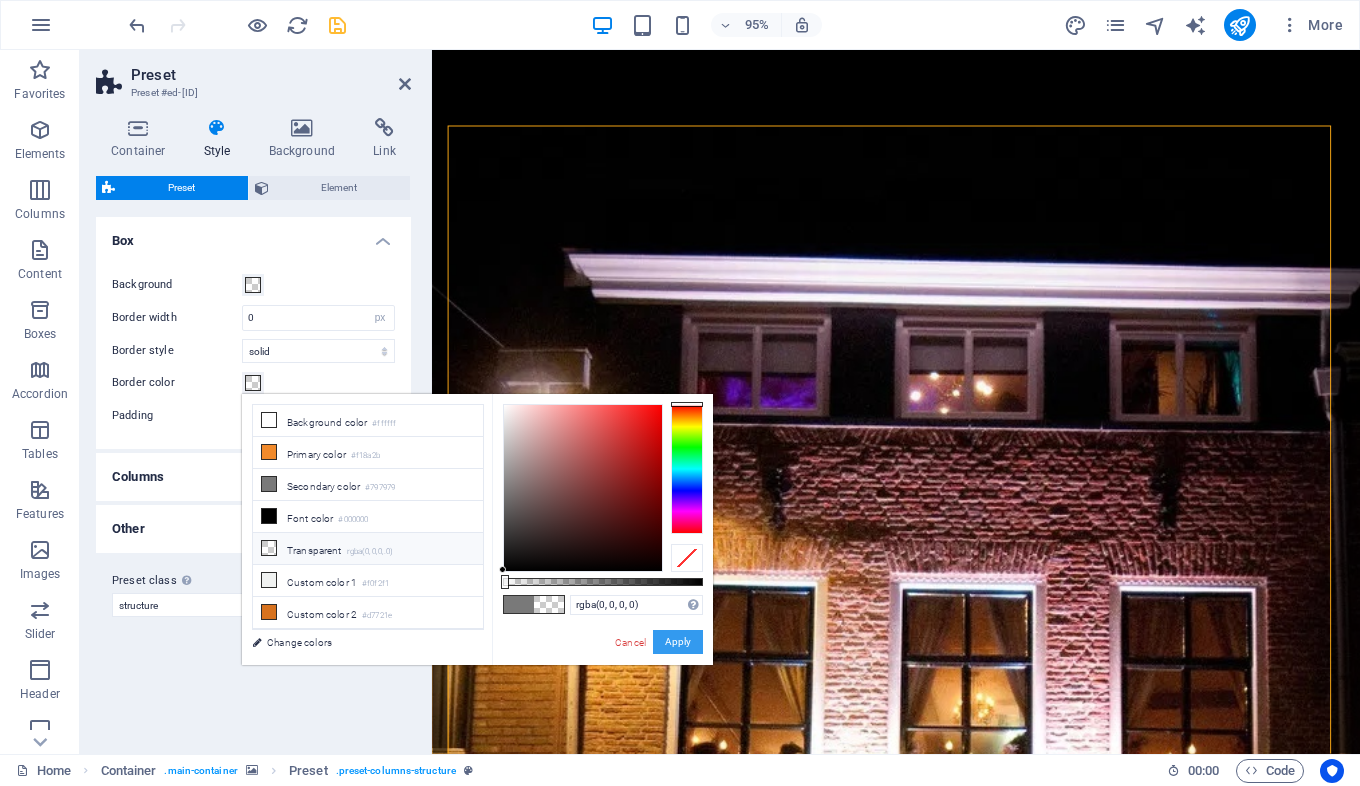 click on "Apply" at bounding box center [678, 642] 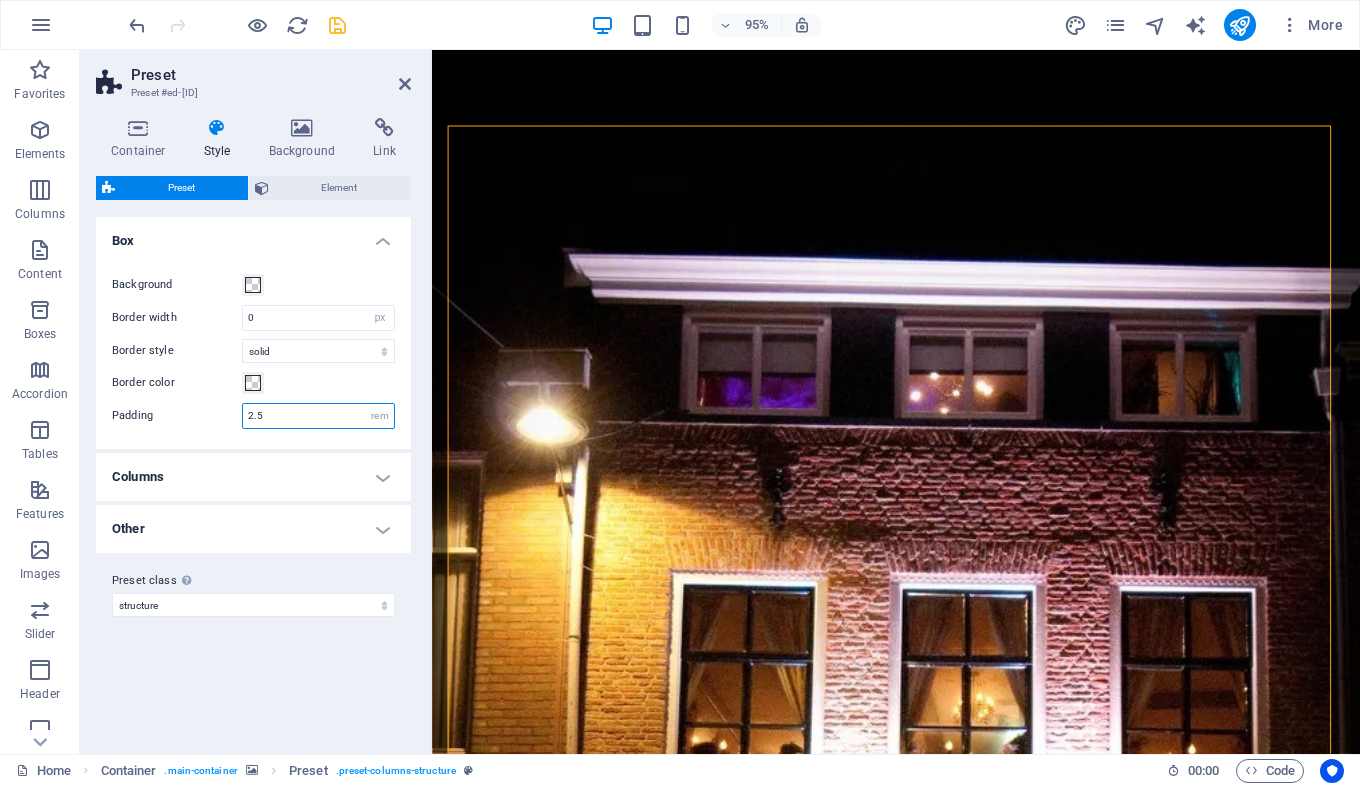 drag, startPoint x: 332, startPoint y: 417, endPoint x: 230, endPoint y: 420, distance: 102.044106 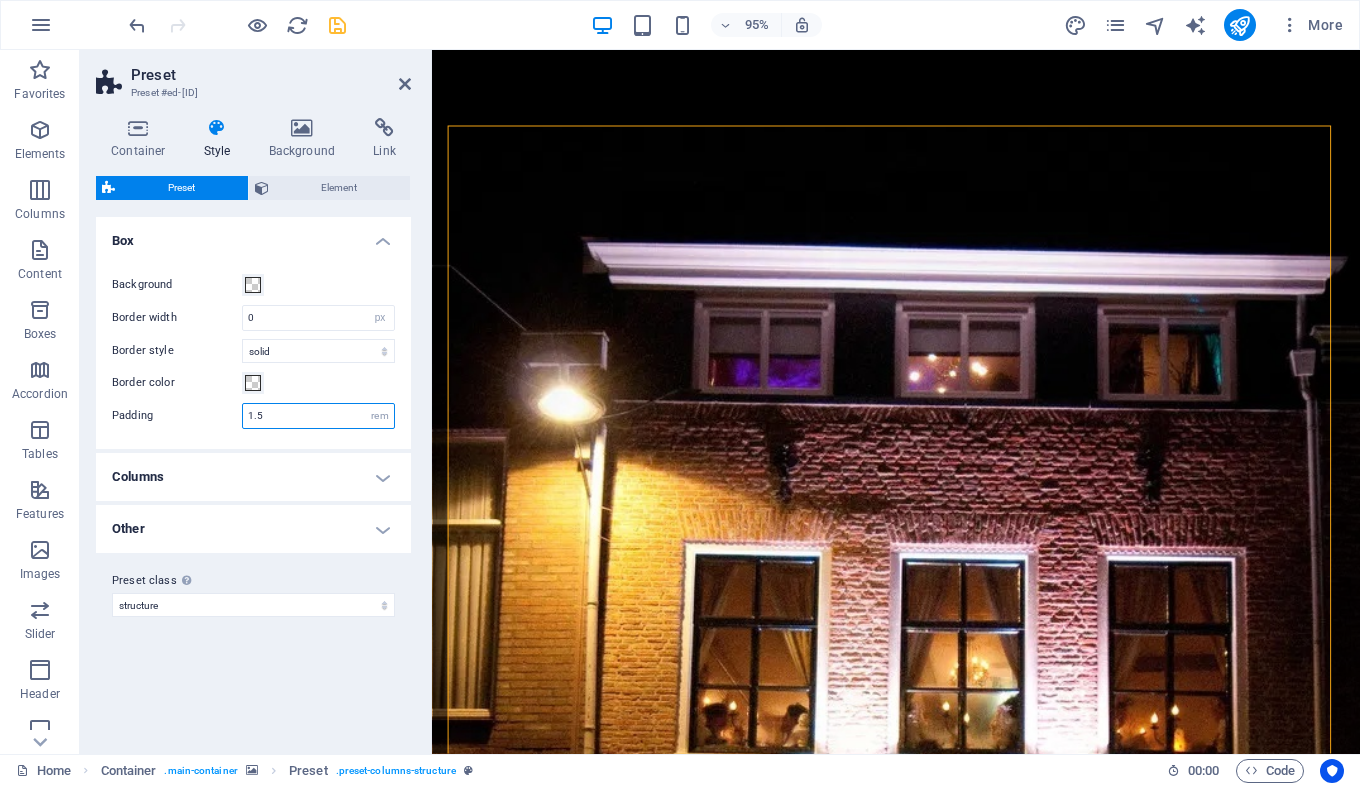drag, startPoint x: 253, startPoint y: 410, endPoint x: 241, endPoint y: 410, distance: 12 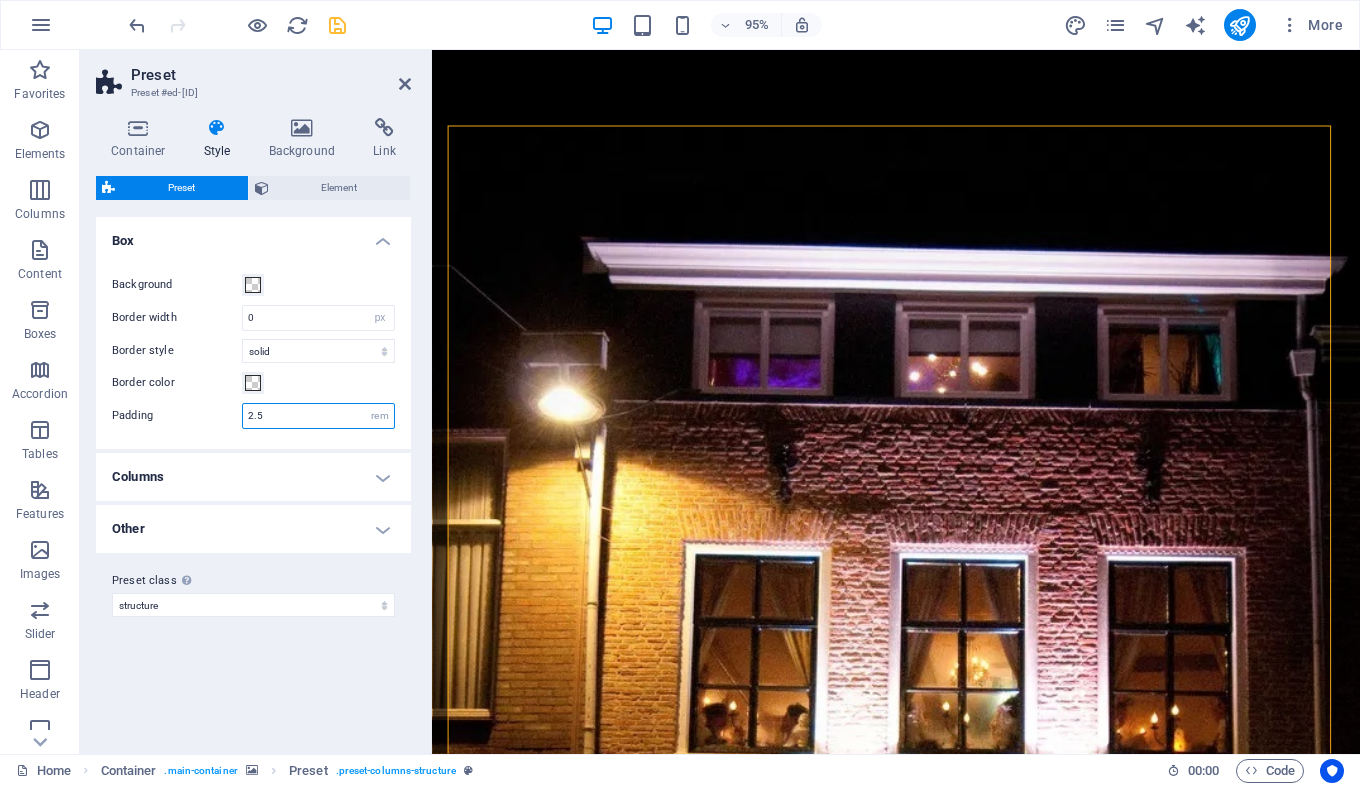 type on "2.5" 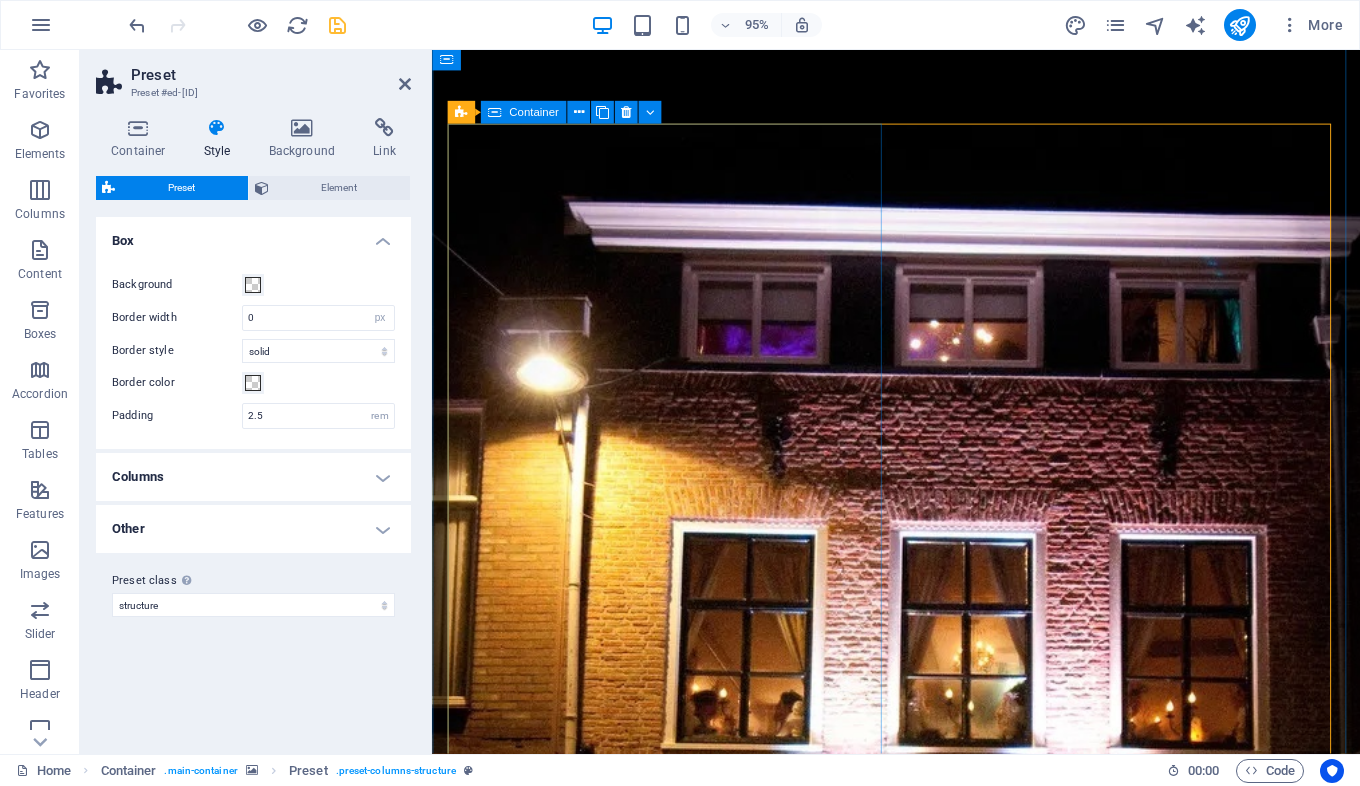 scroll, scrollTop: 100, scrollLeft: 0, axis: vertical 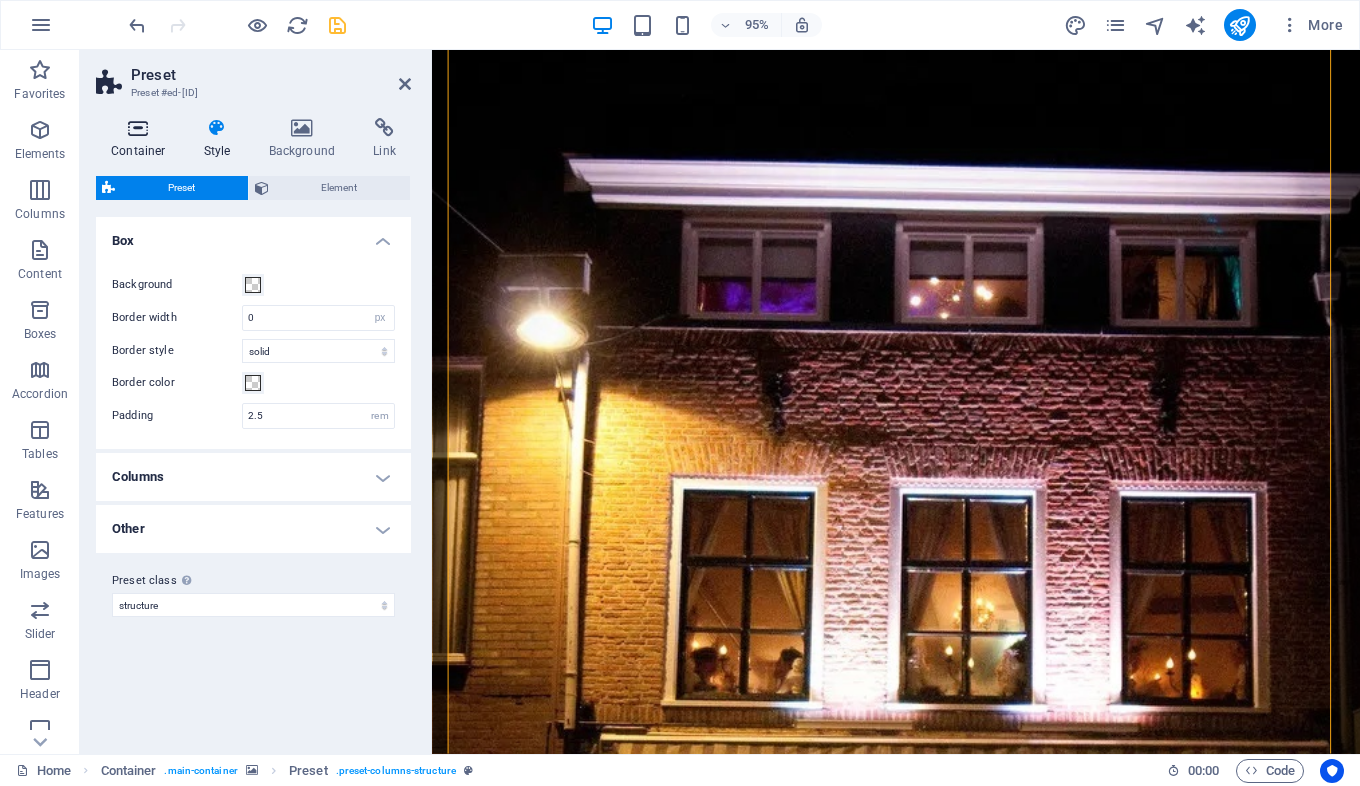 click at bounding box center [138, 128] 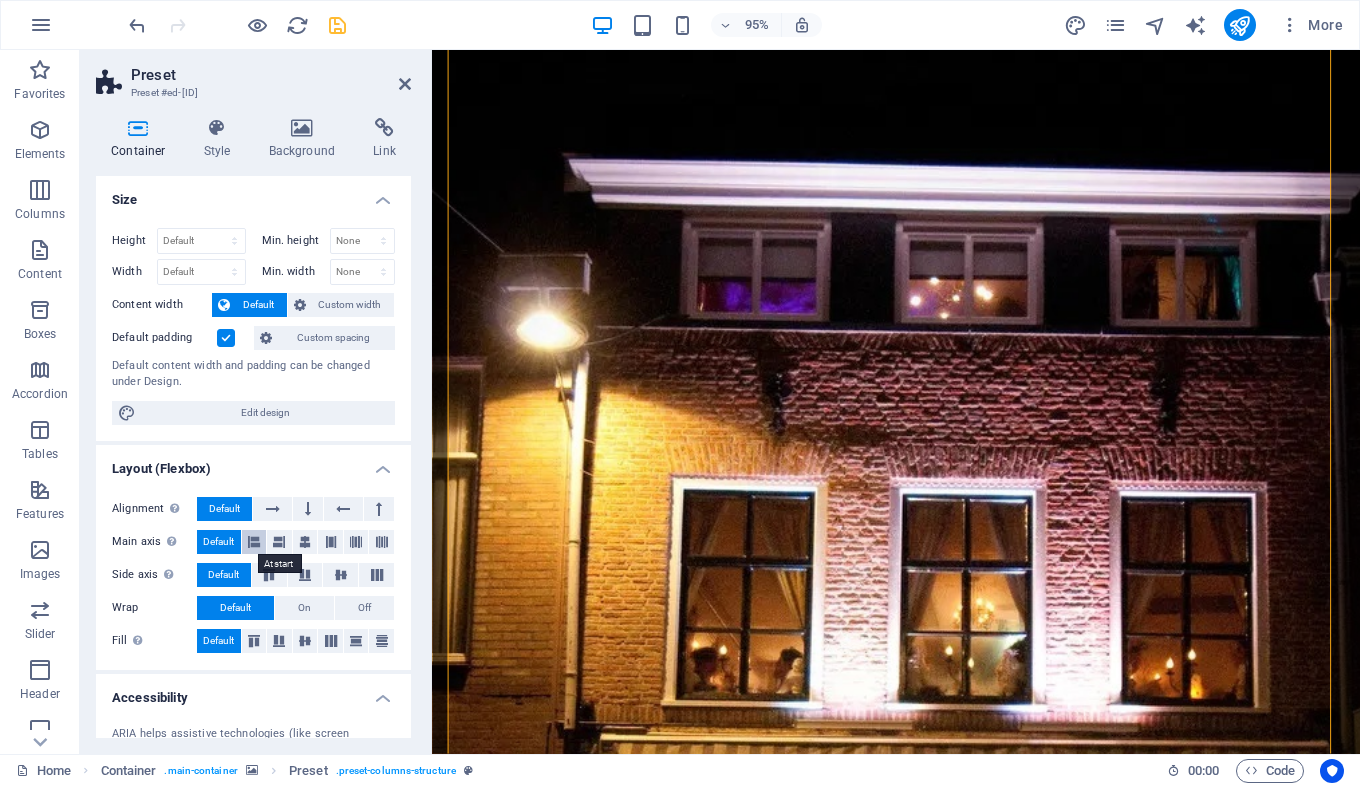 click at bounding box center [254, 542] 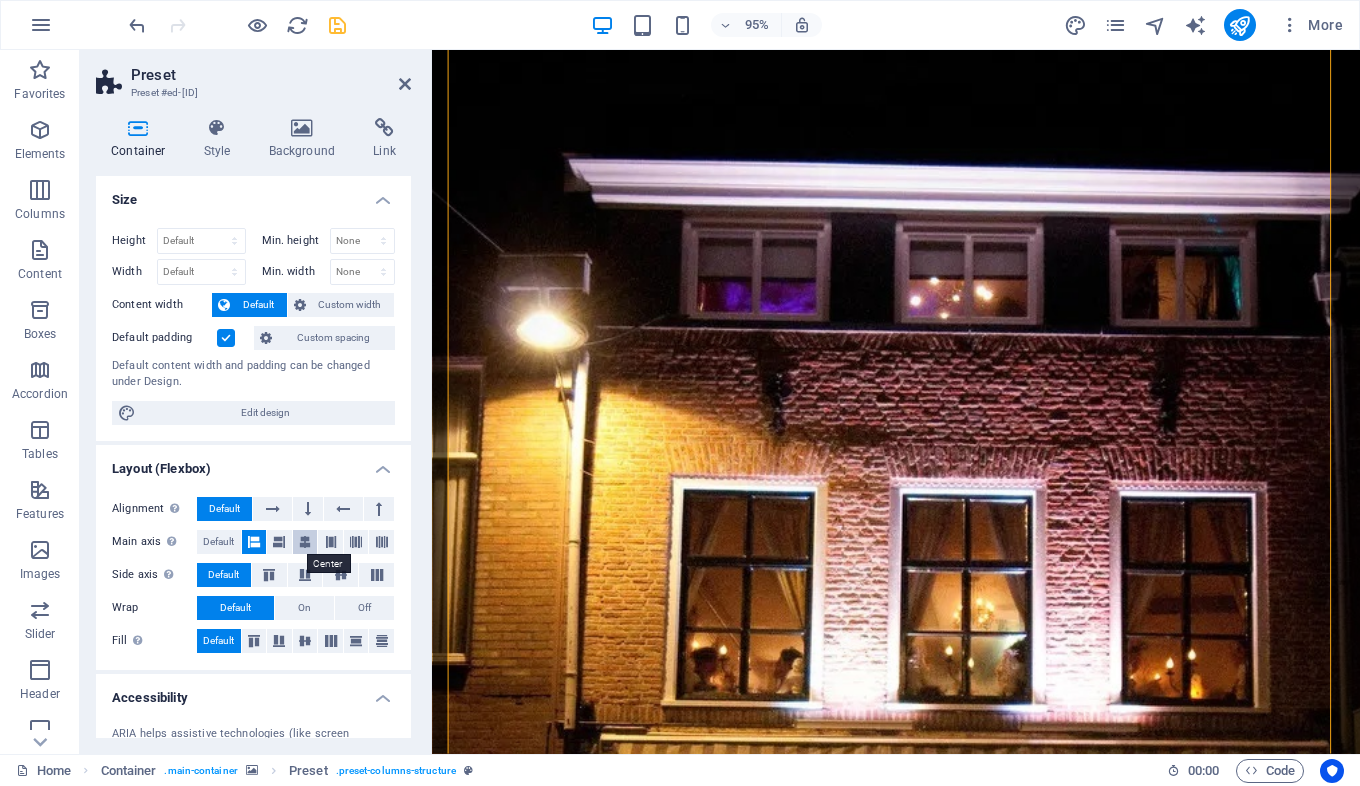 click at bounding box center [305, 542] 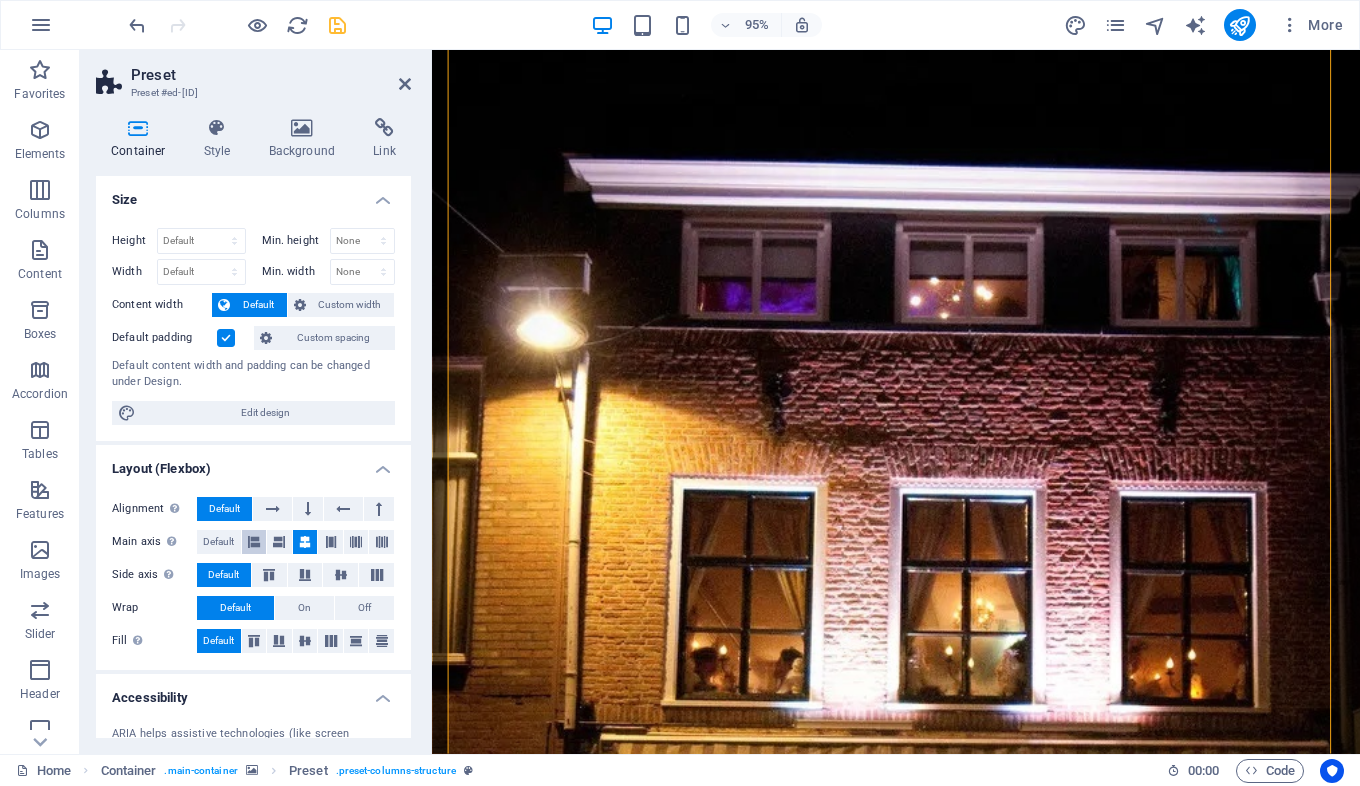 click at bounding box center [254, 542] 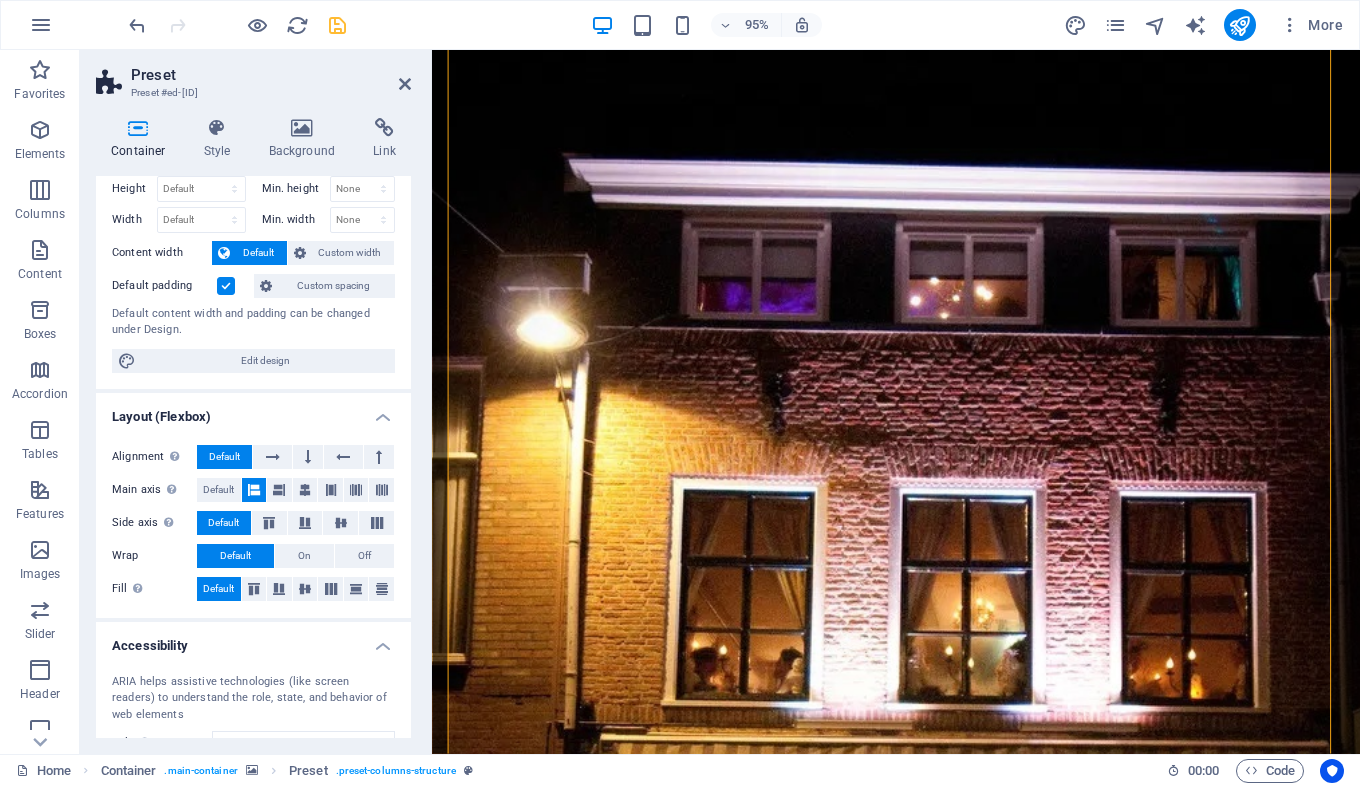 scroll, scrollTop: 0, scrollLeft: 0, axis: both 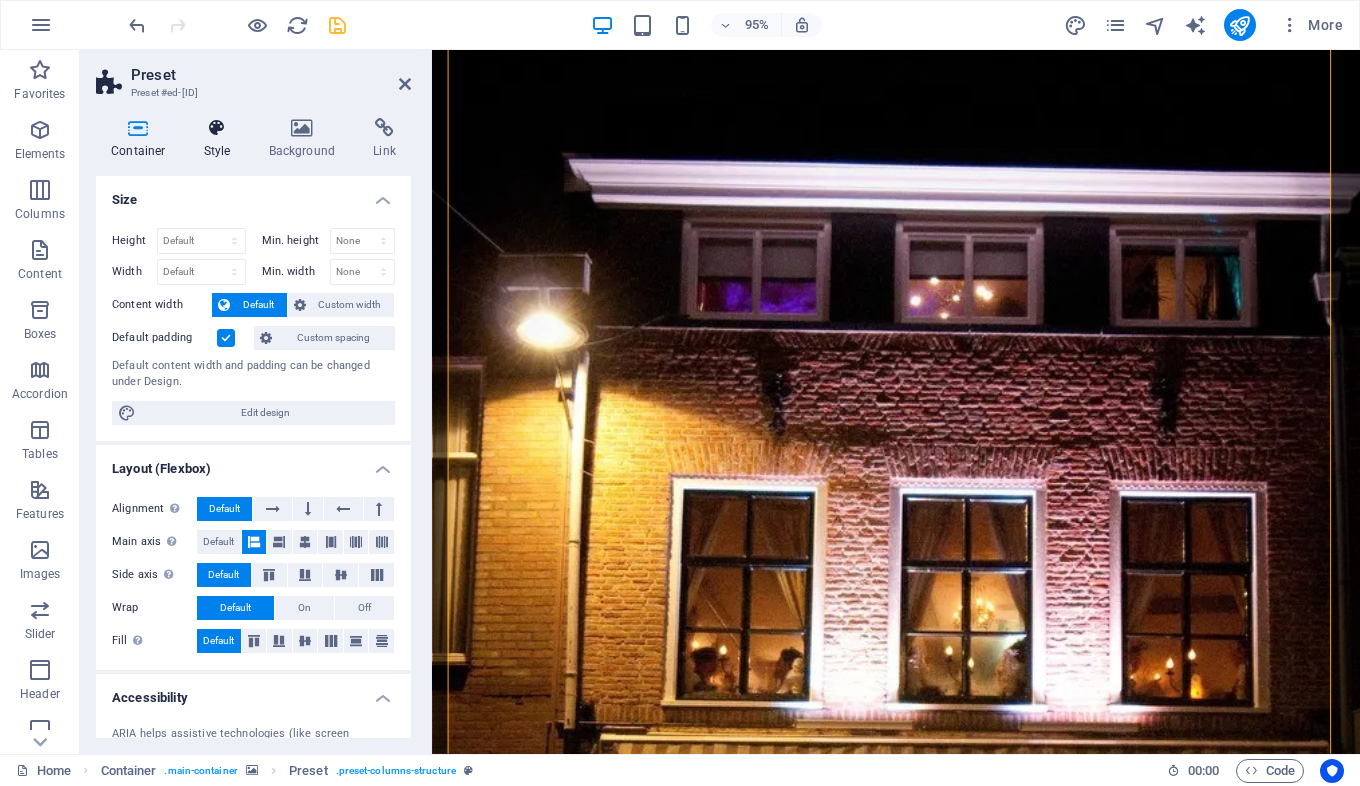 click on "Style" at bounding box center (221, 139) 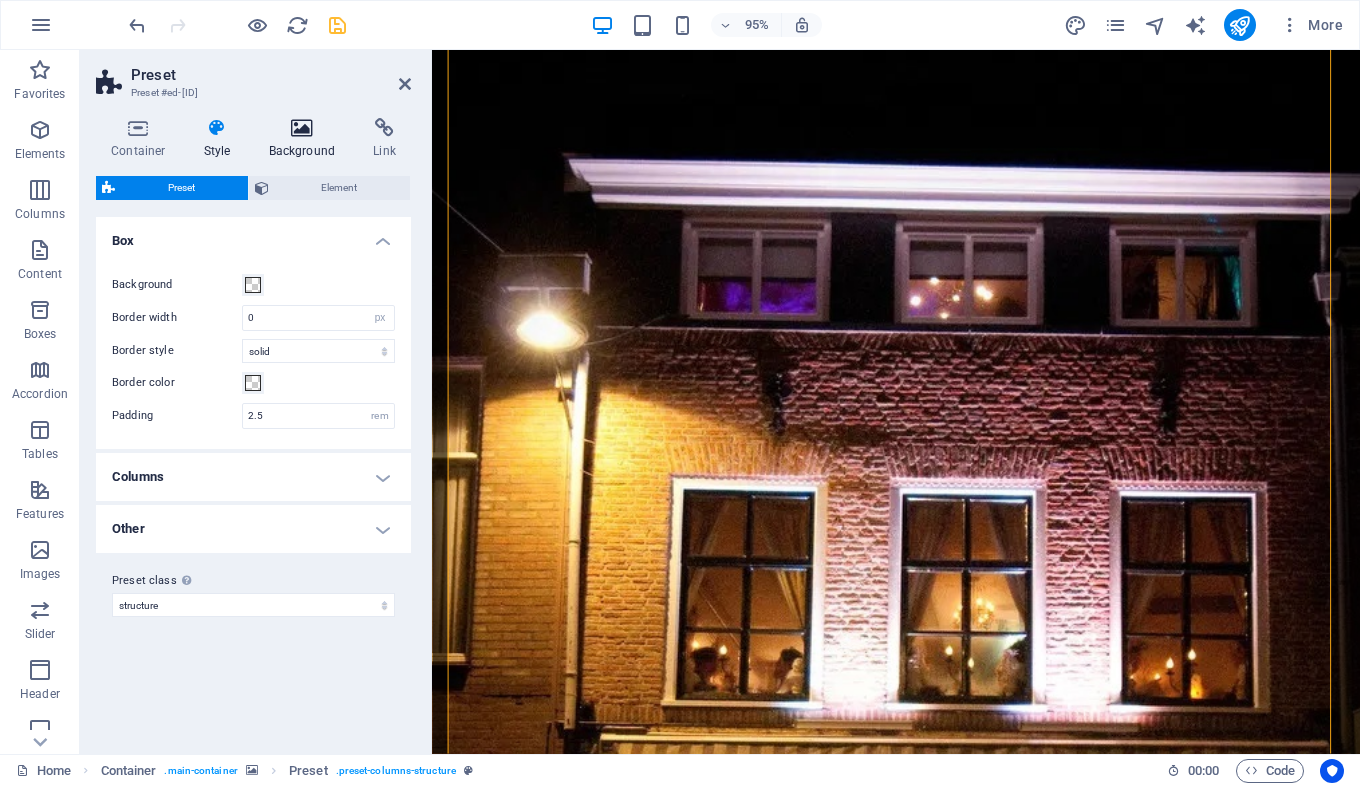 click at bounding box center [302, 128] 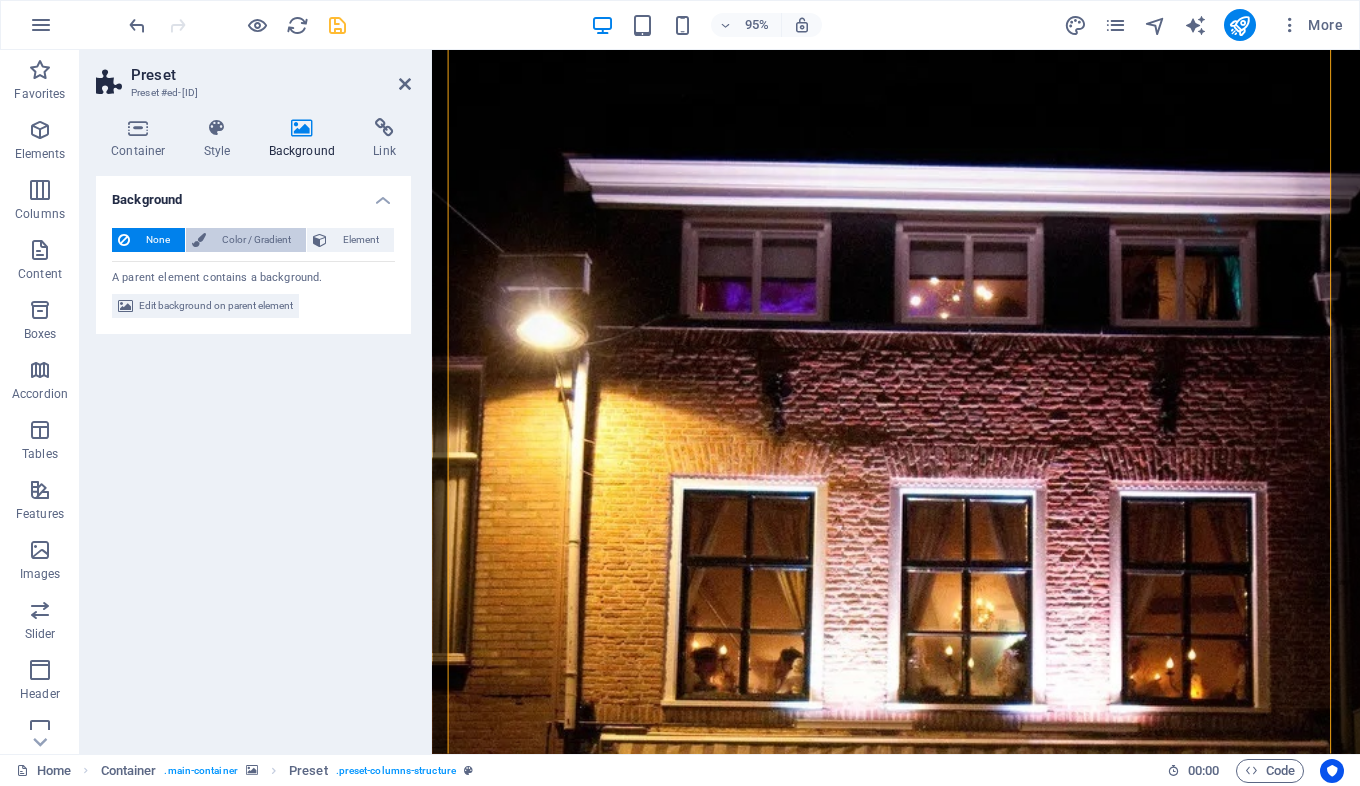 click on "Color / Gradient" at bounding box center [256, 240] 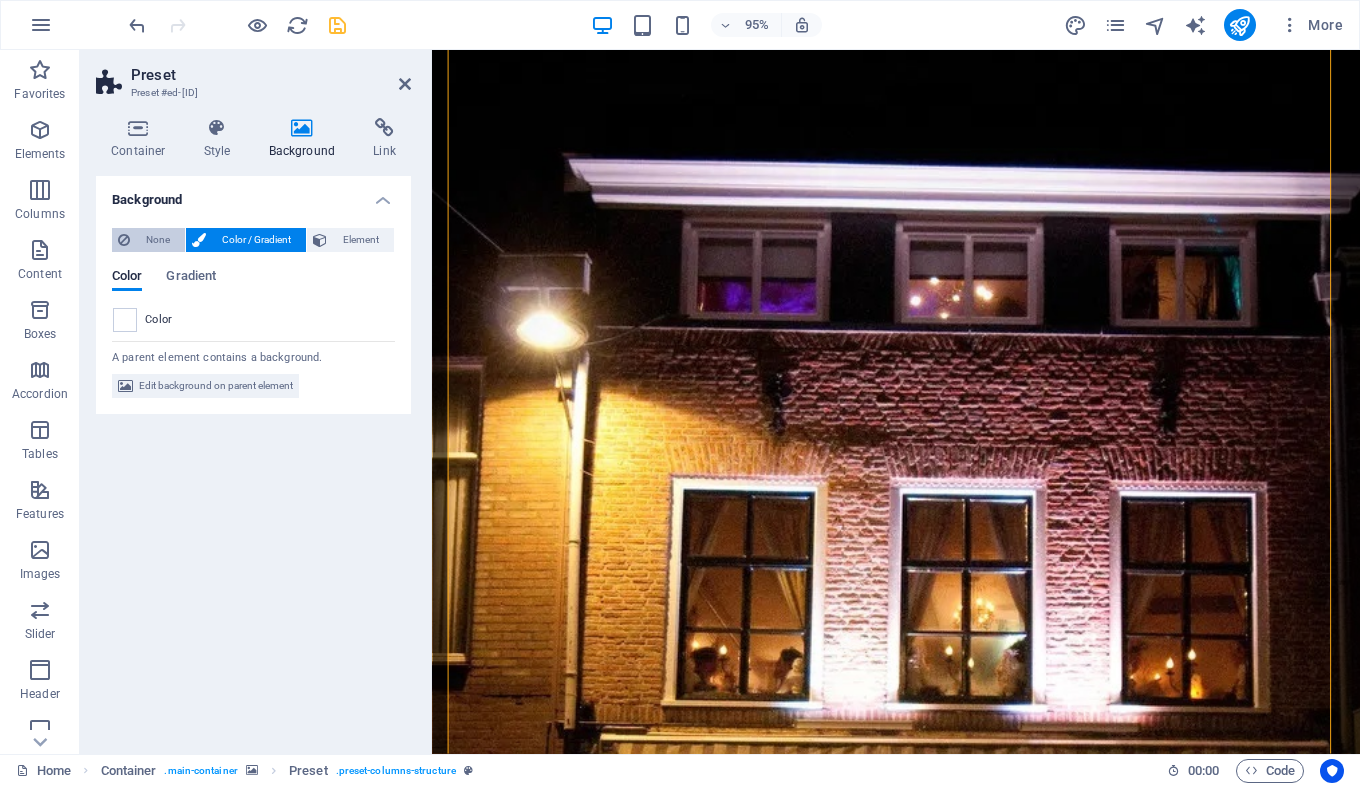 click on "None" at bounding box center (157, 240) 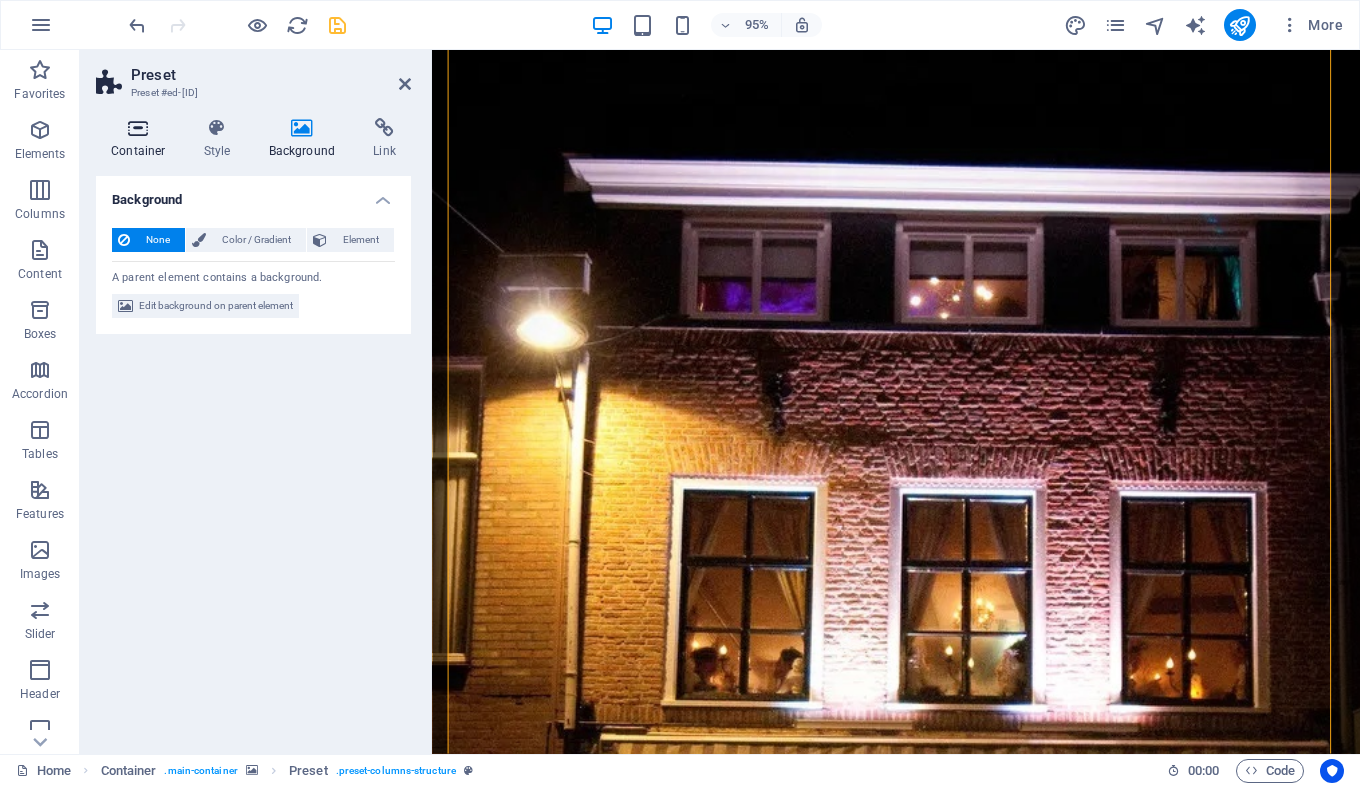 click at bounding box center [138, 128] 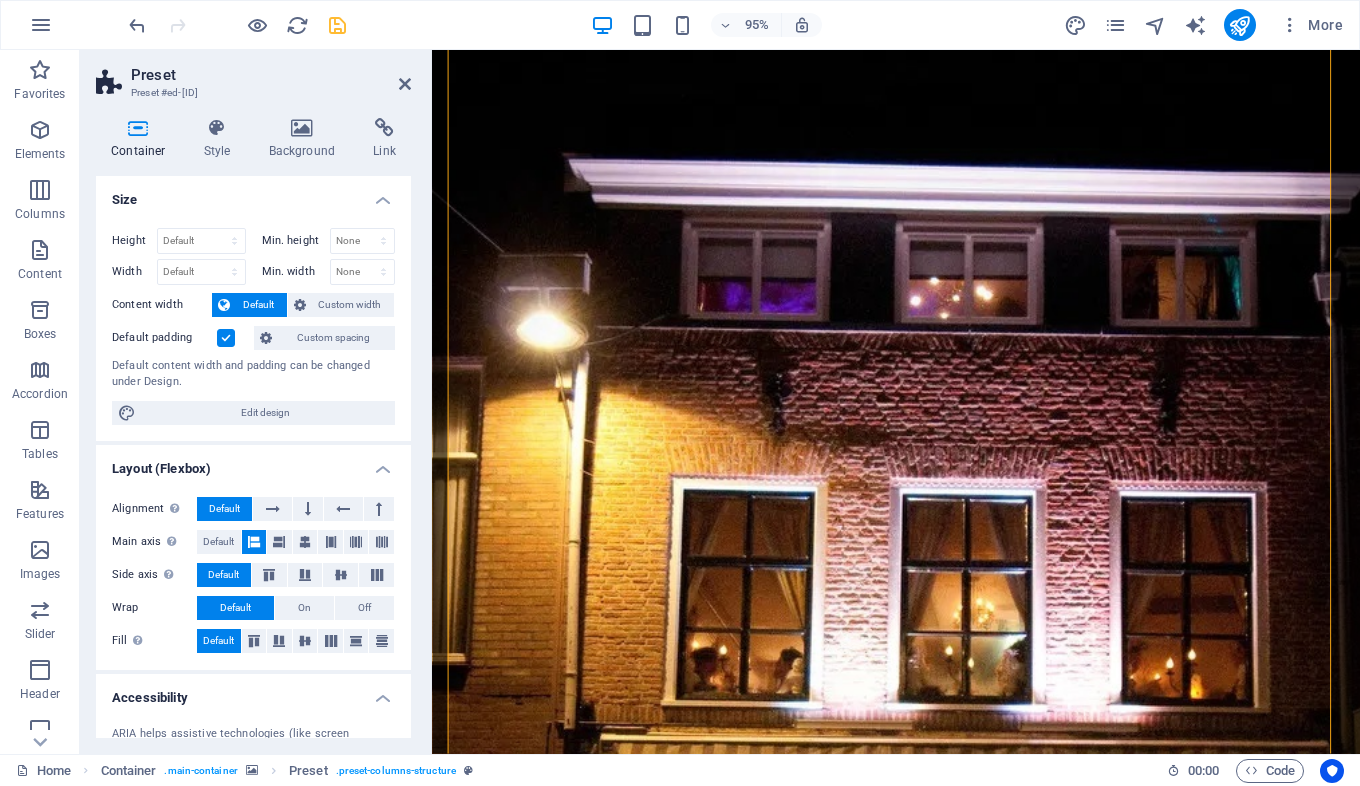 click on "Preset" at bounding box center (271, 75) 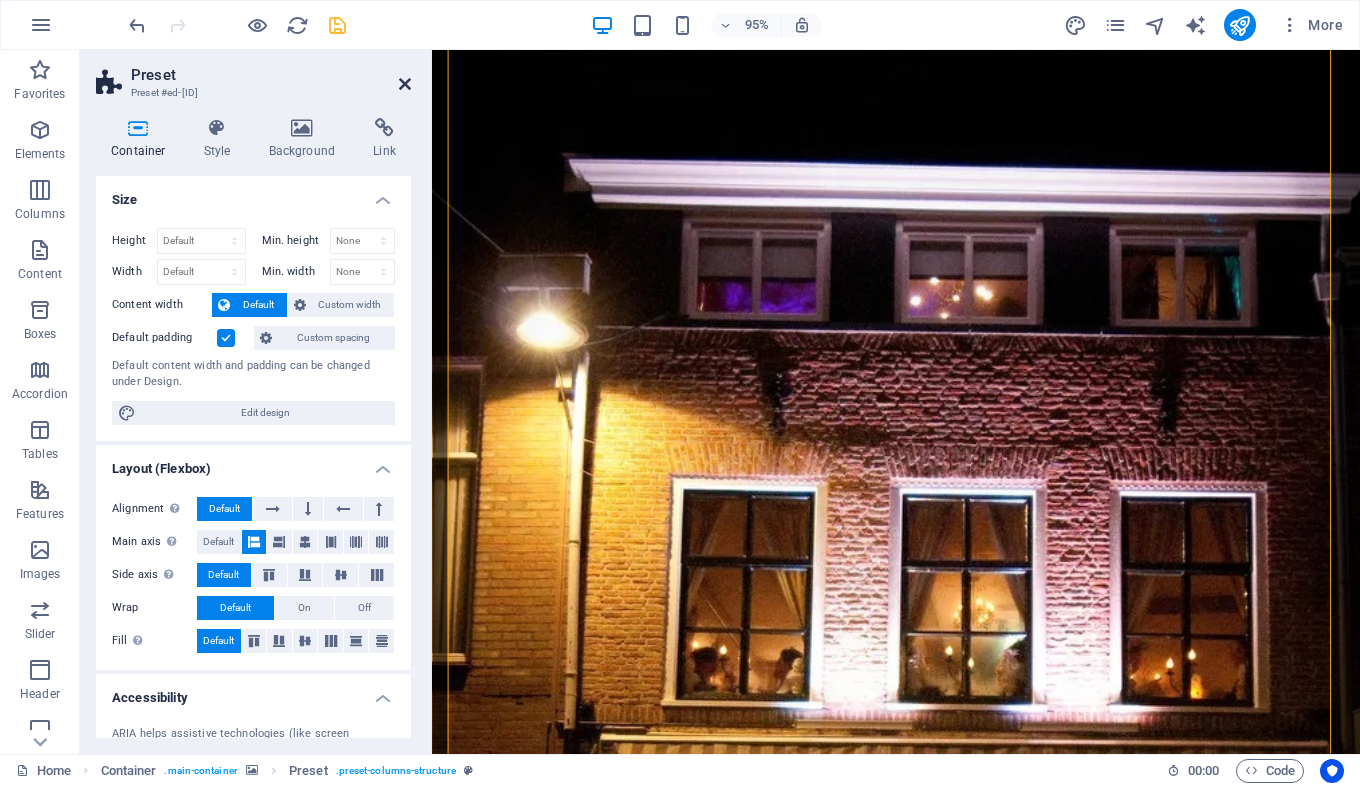 click at bounding box center (405, 84) 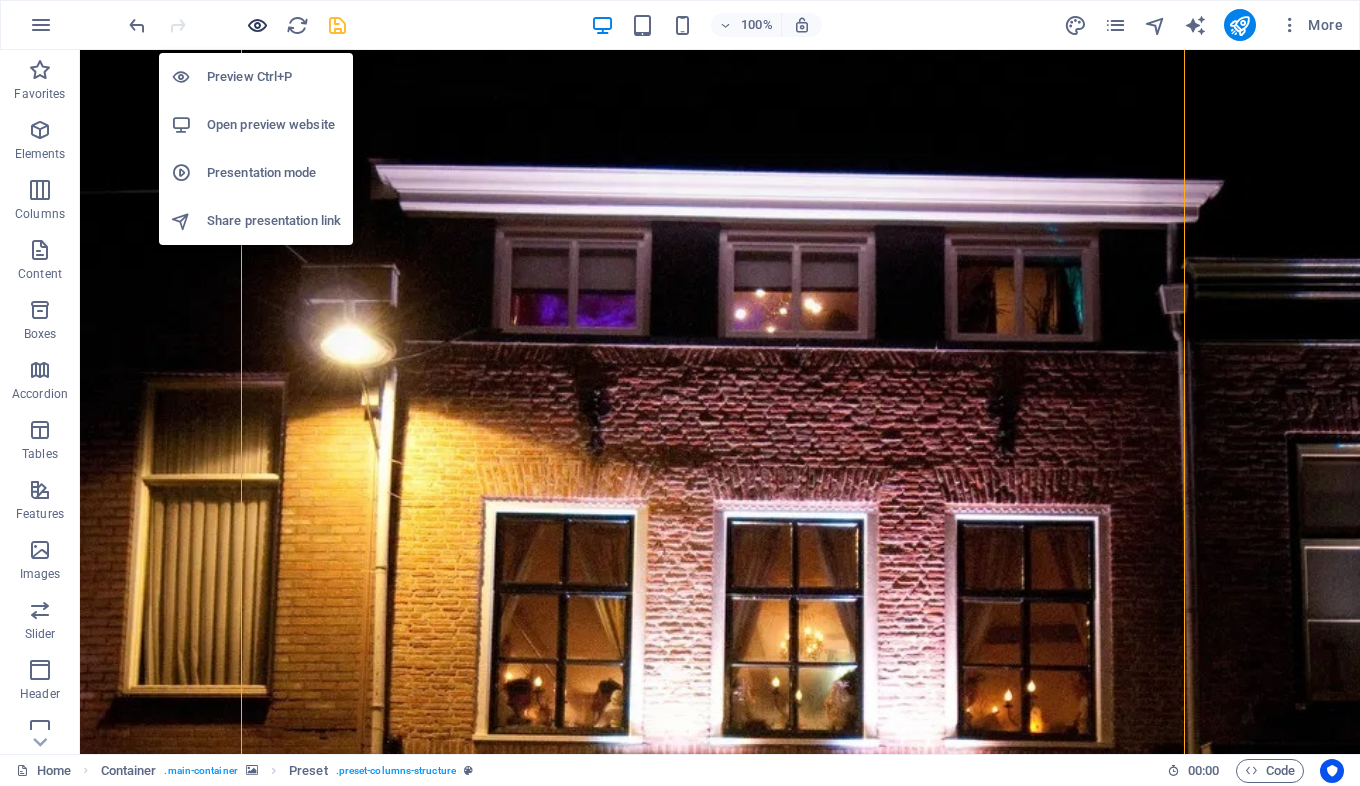 click at bounding box center [257, 25] 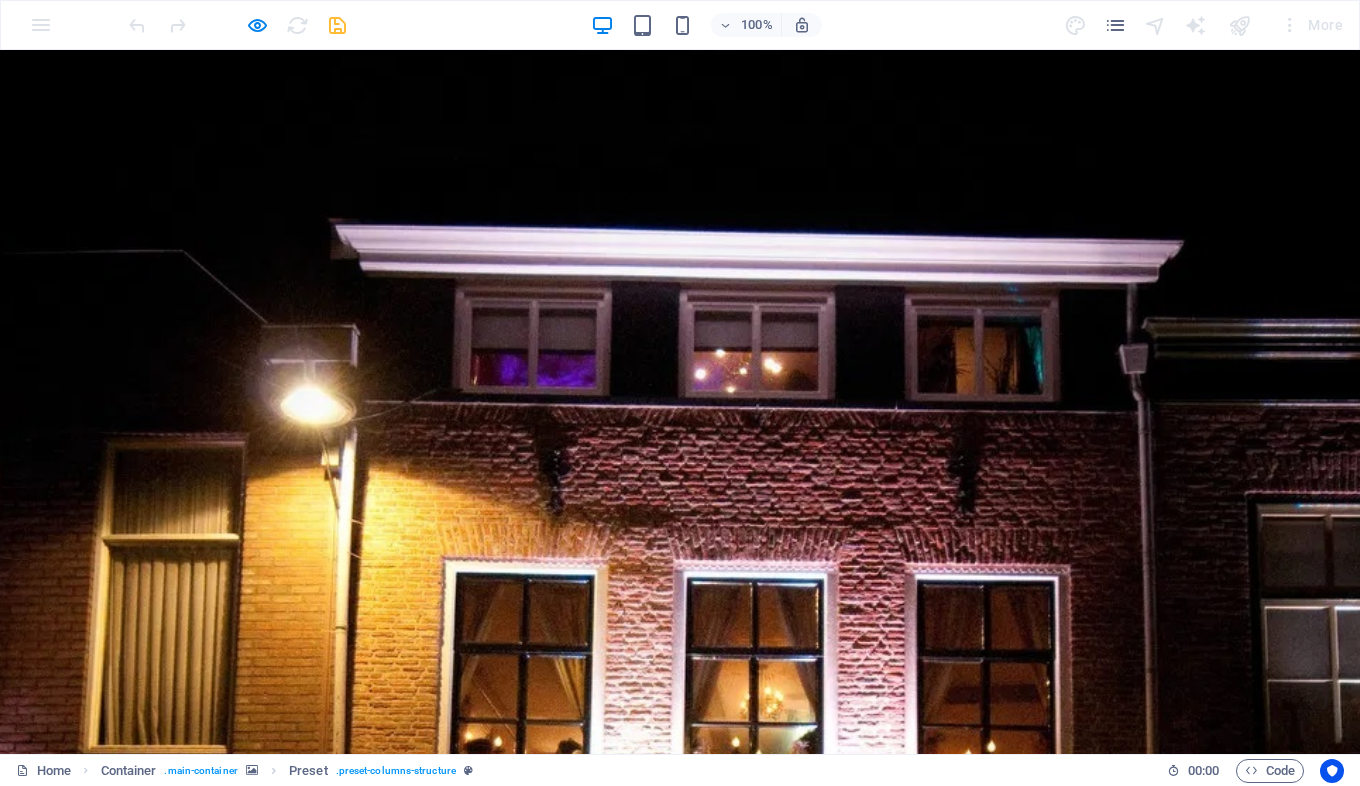 scroll, scrollTop: 0, scrollLeft: 0, axis: both 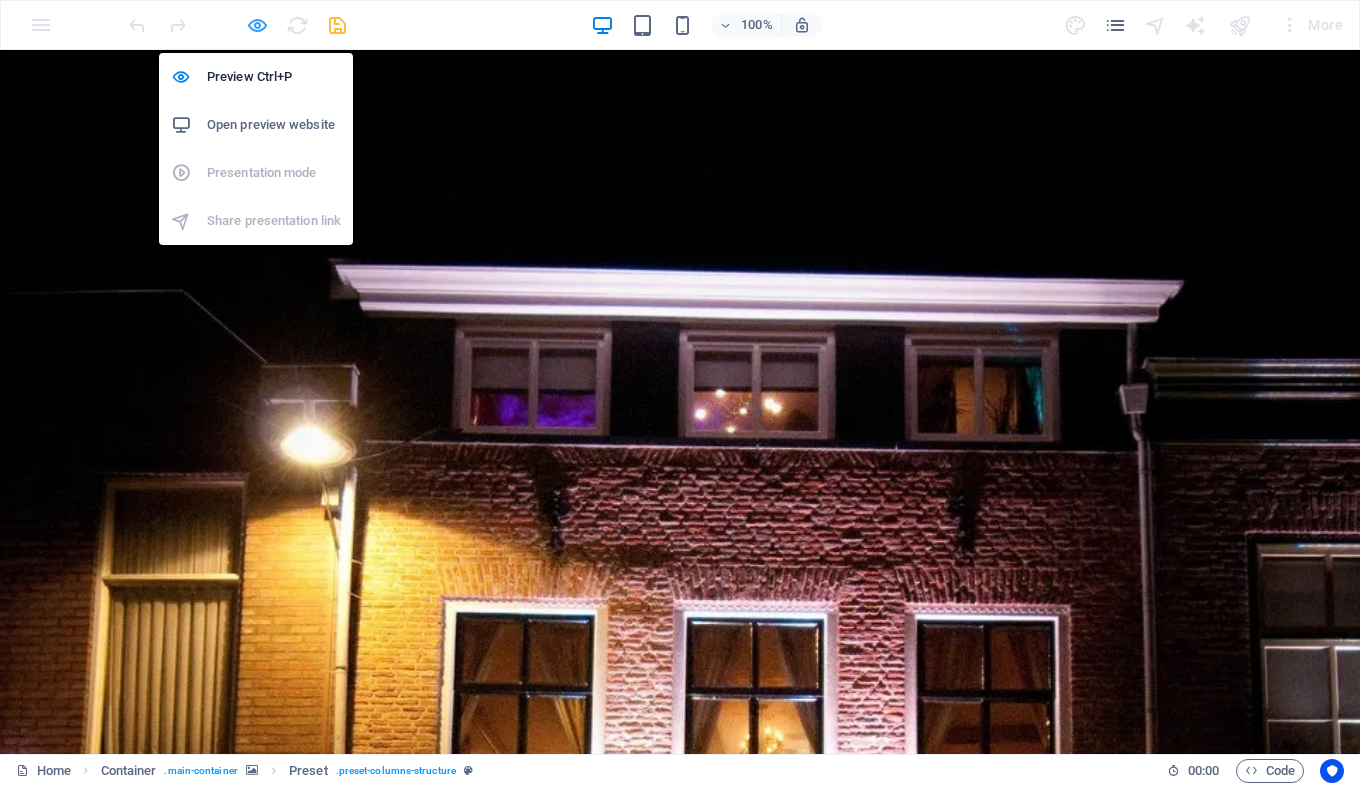 click at bounding box center (257, 25) 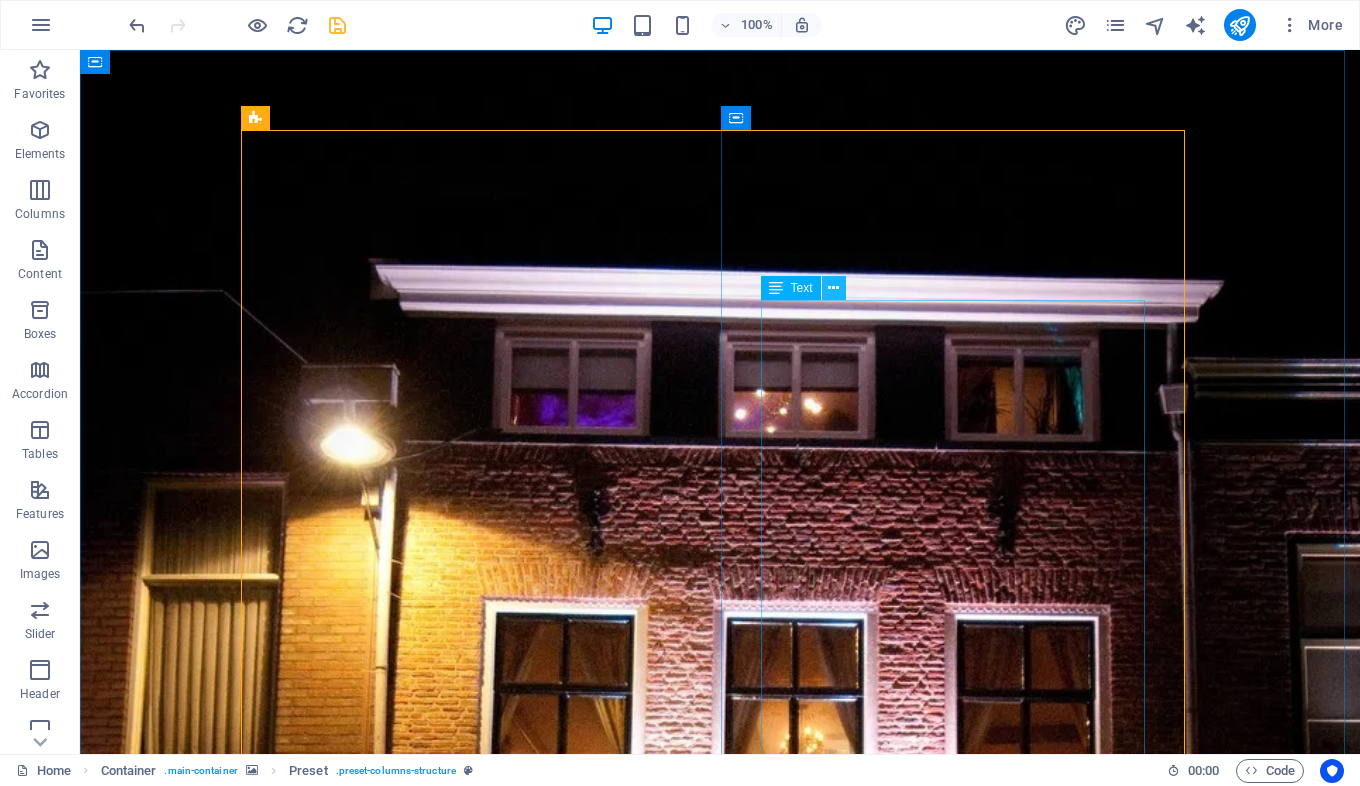 click at bounding box center [833, 288] 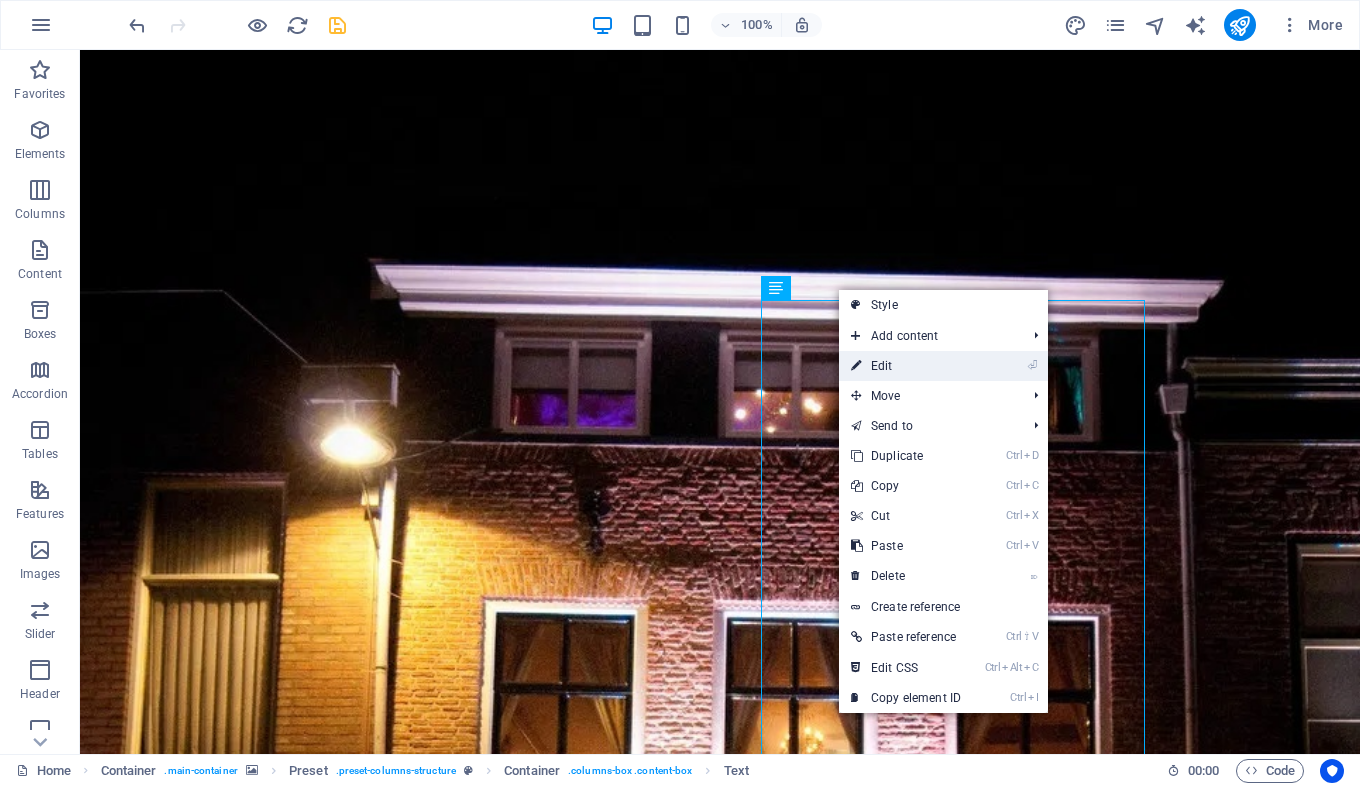 click on "⏎  Edit" at bounding box center (906, 366) 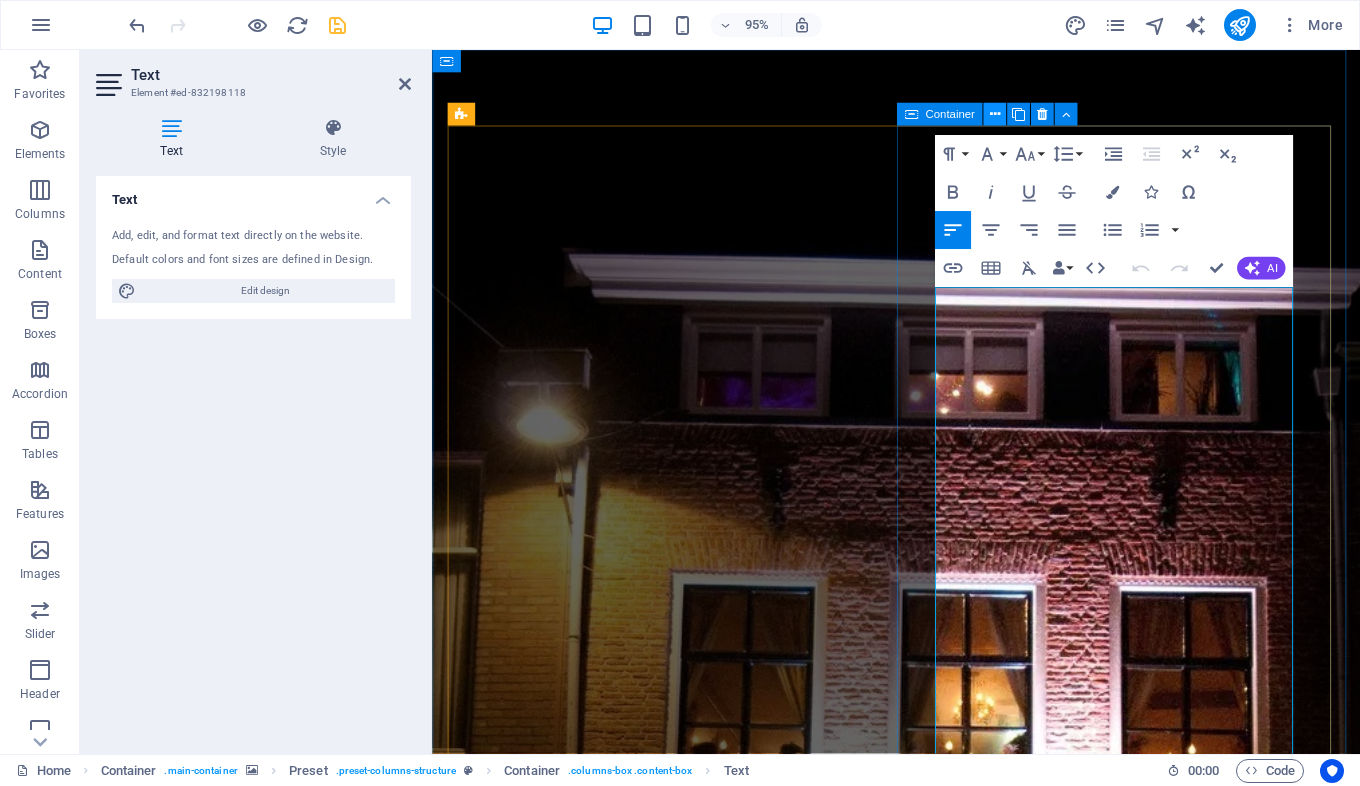 click at bounding box center (994, 115) 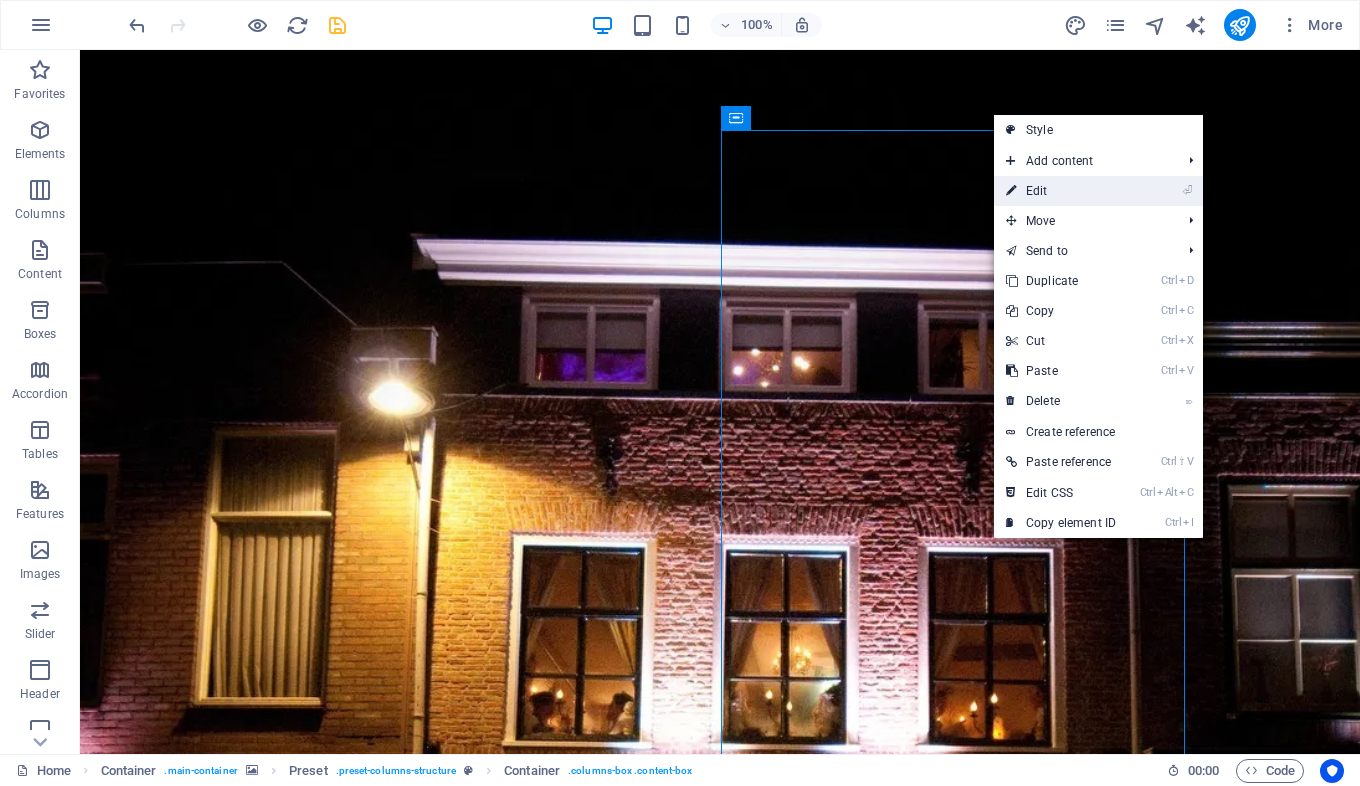 click on "⏎  Edit" at bounding box center (1061, 191) 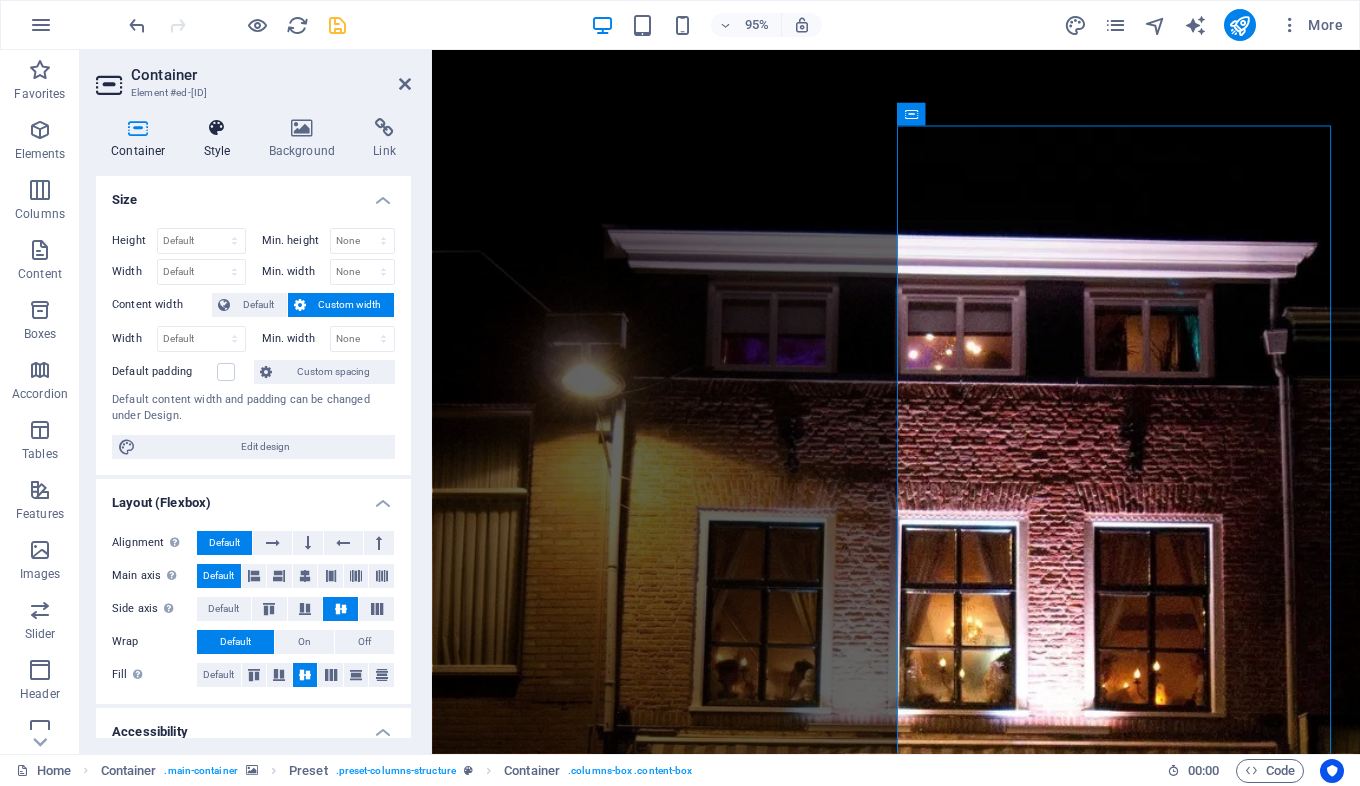 click at bounding box center [217, 128] 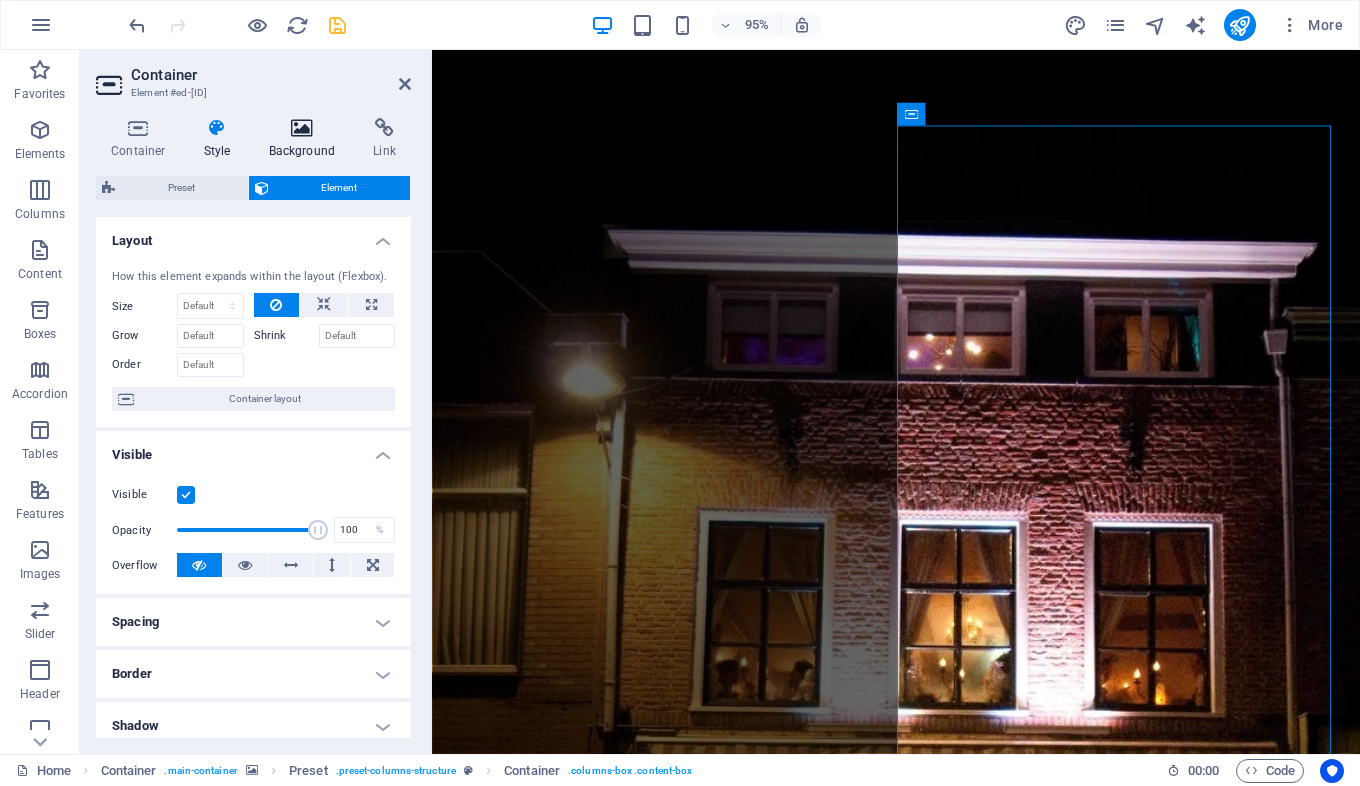 click at bounding box center [302, 128] 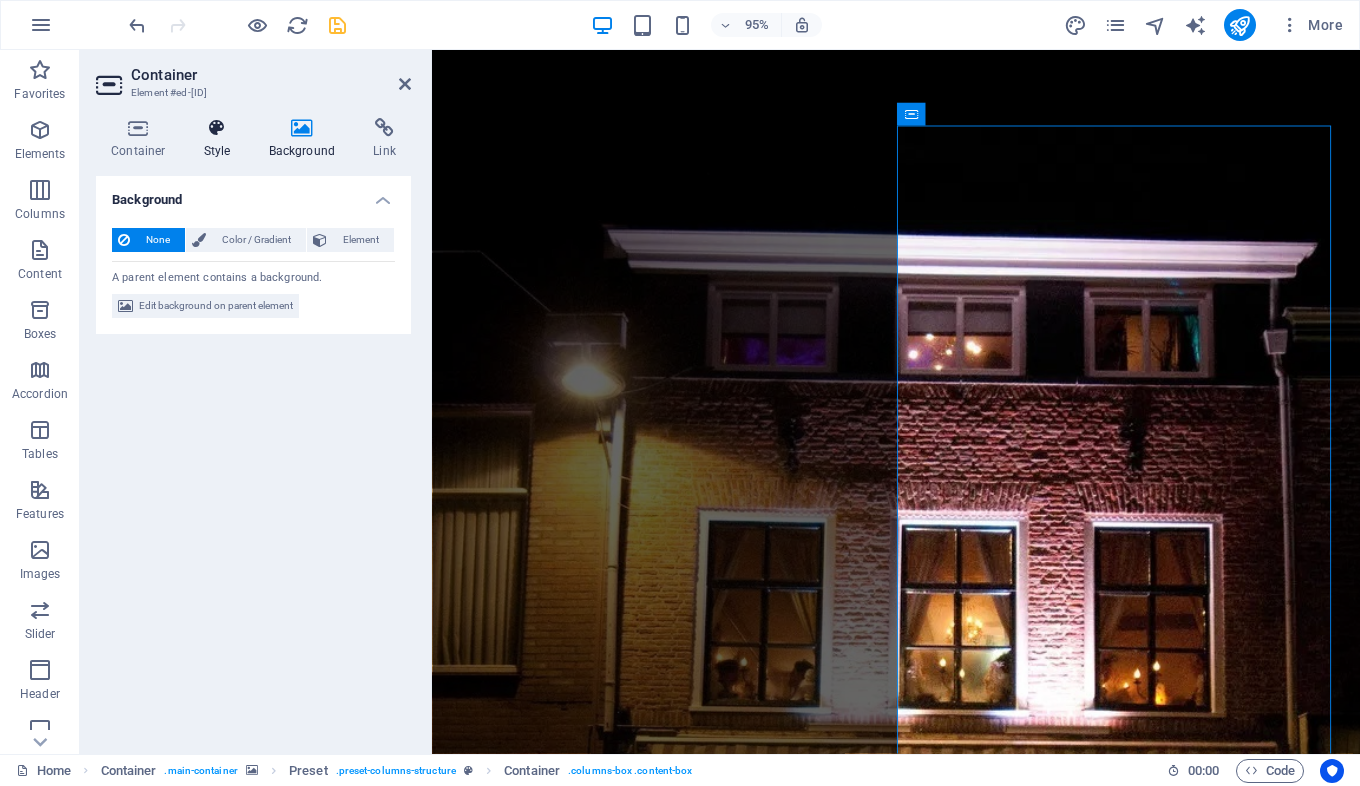 click on "Style" at bounding box center (221, 139) 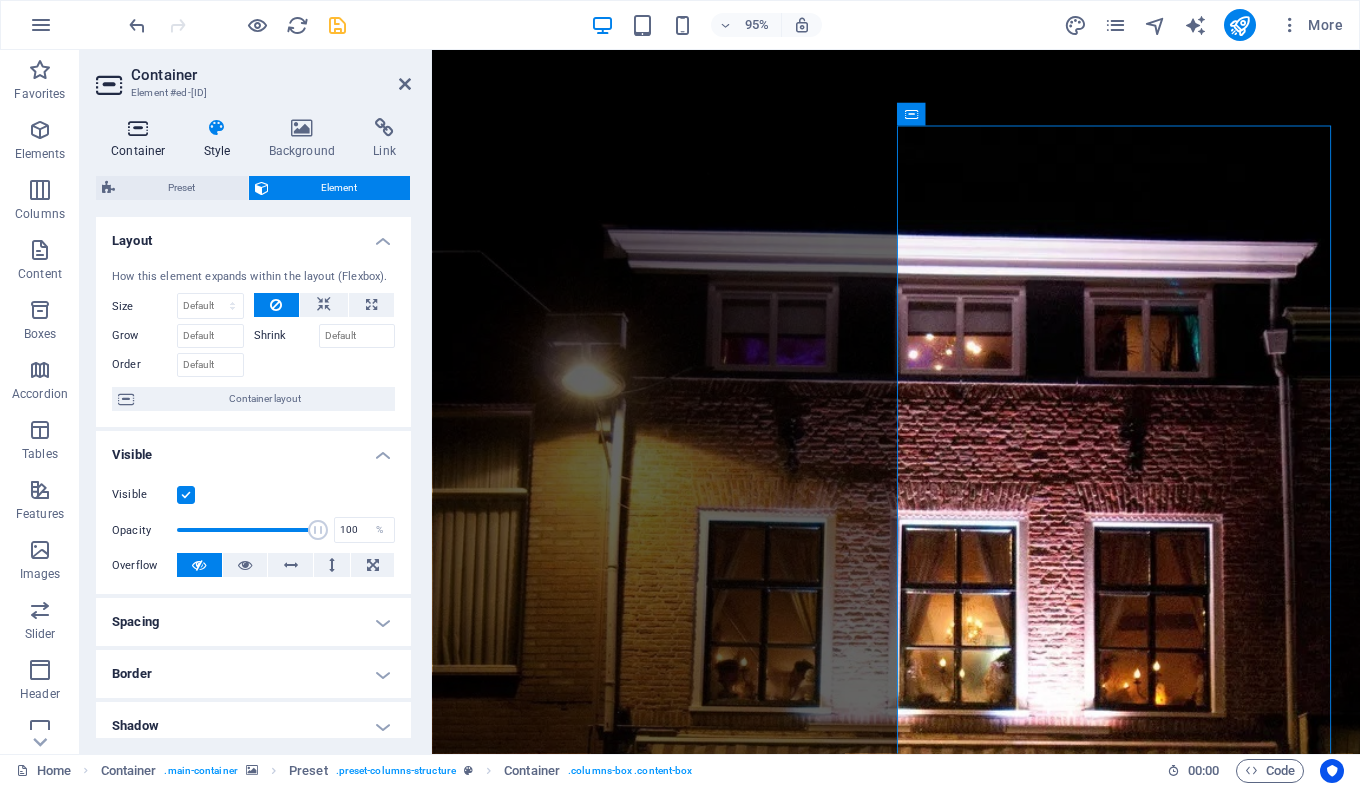 click at bounding box center [138, 128] 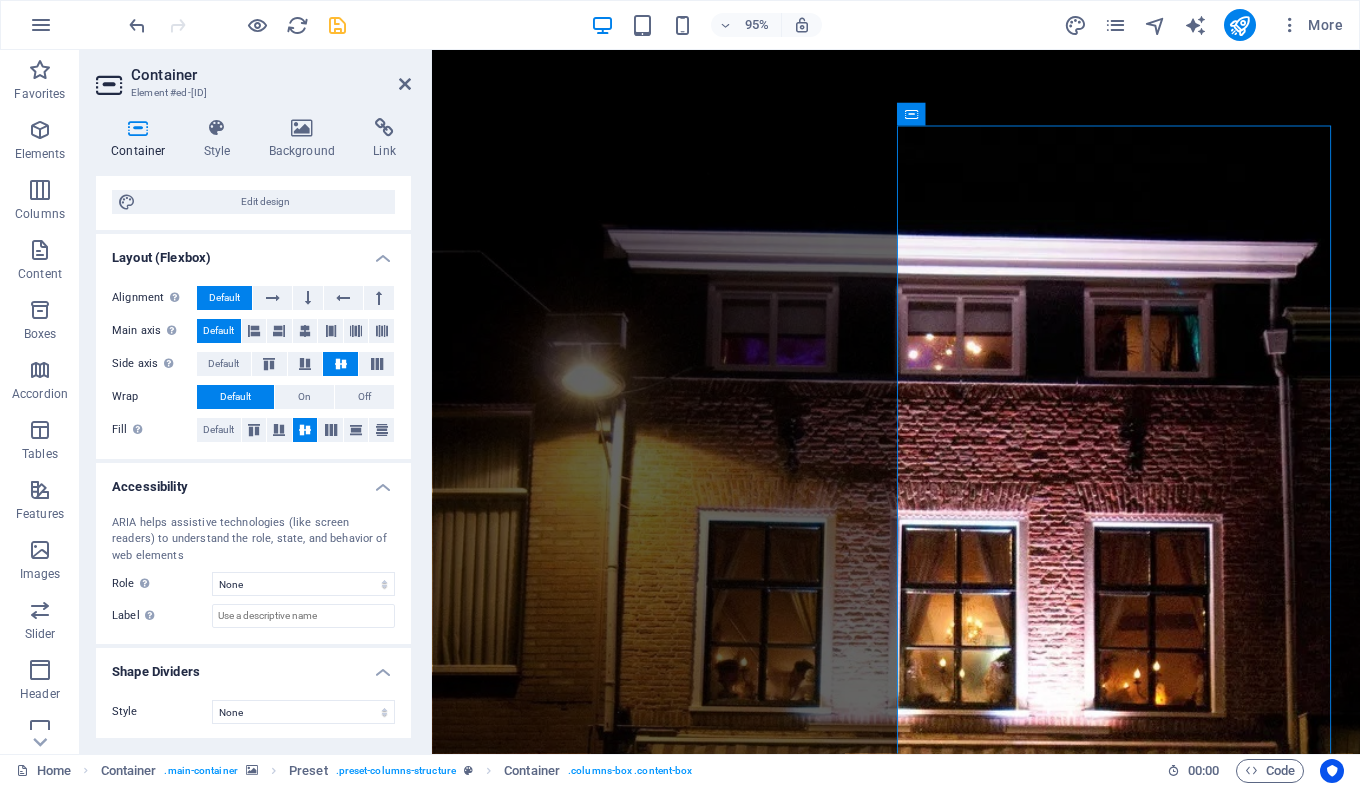 scroll, scrollTop: 247, scrollLeft: 0, axis: vertical 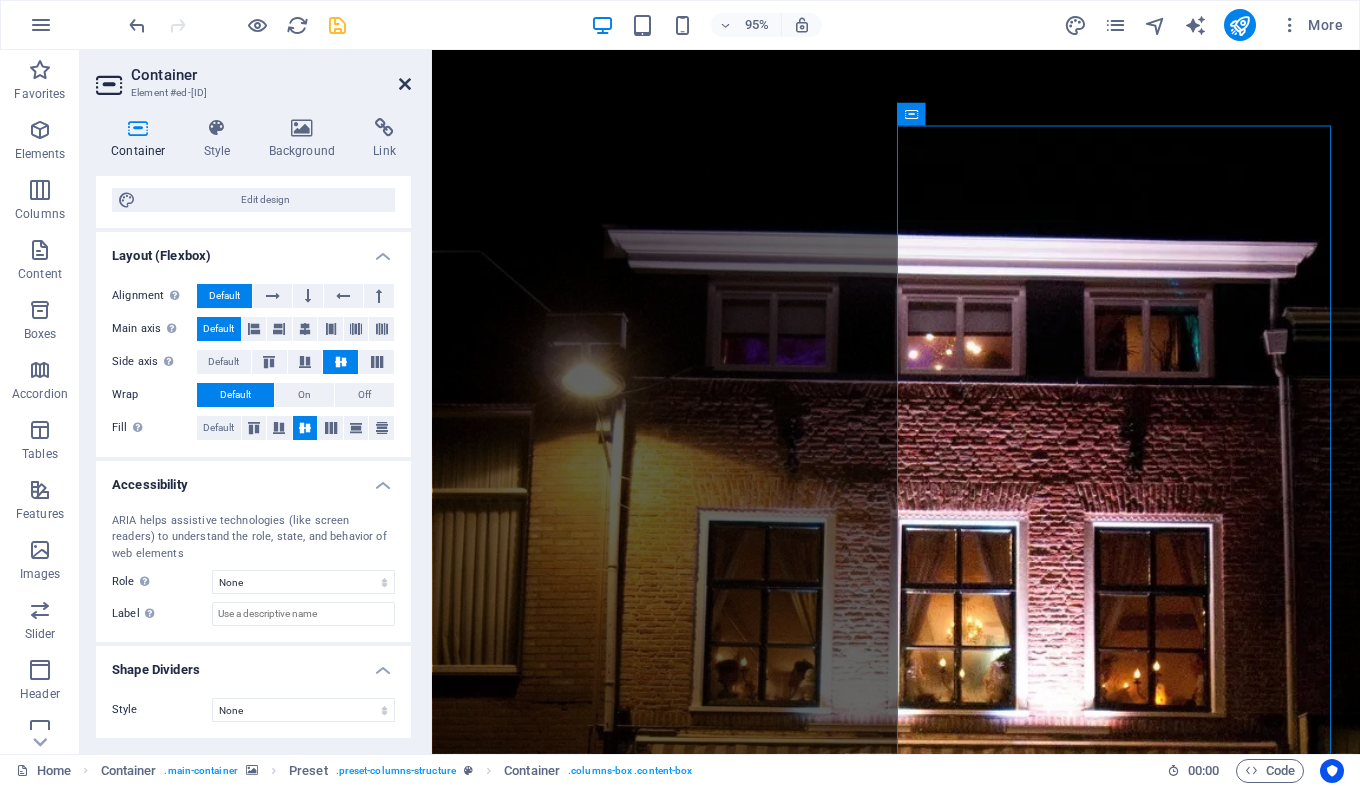 click at bounding box center (405, 84) 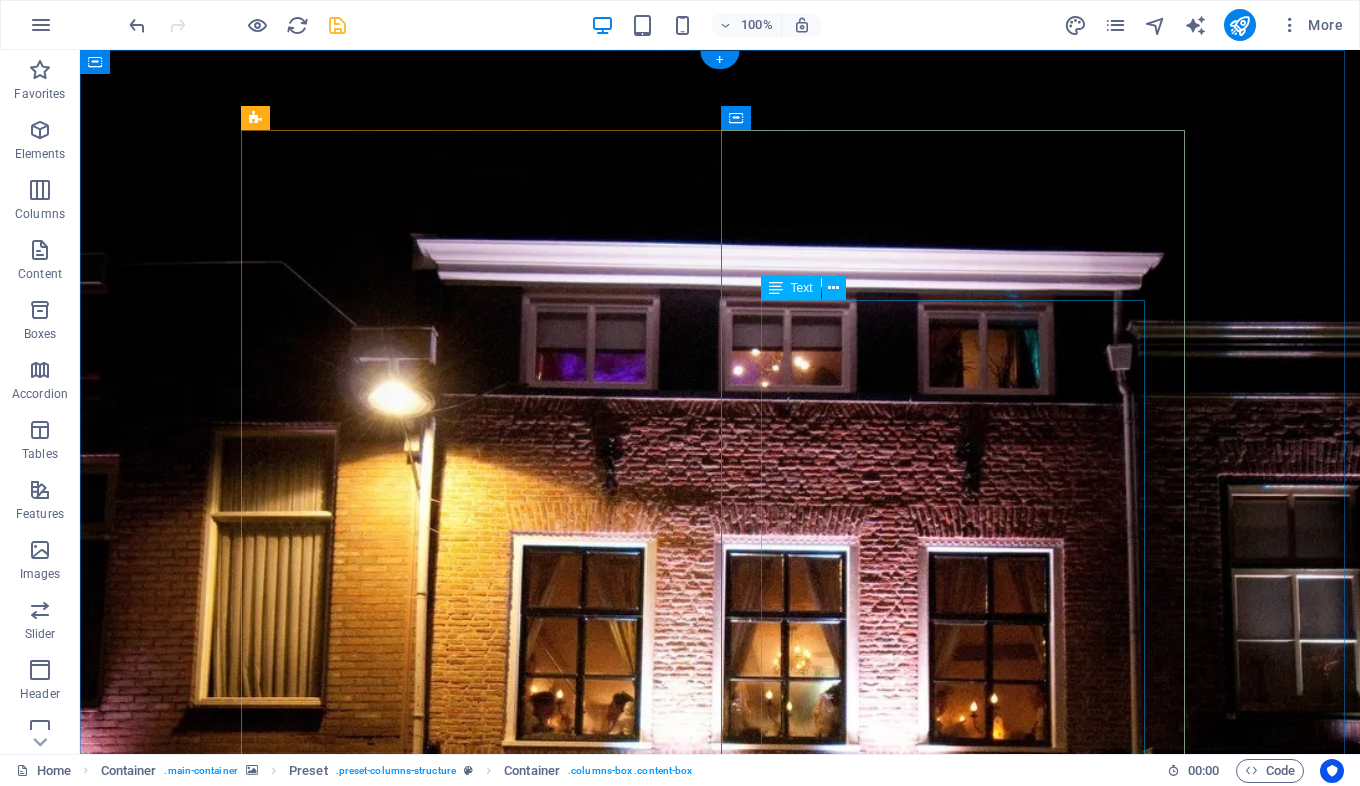 click on "Na een prachtige reis van 40 jaar in de horeca, waarvan 35 onvergetelijke jaren in Tiel met Restaurant Gaia, wil ik jullie laten weten dat ik binnenkort ga stoppen. Met gemengde gevoelens kondig ik aan dat  zondag 15 juni 2025 de laatste dag  zal zijn dat de deuren van Gaia open zijn. Het voelt als het einde van een tijdperk, maar ook als een natuurlijk moment om afscheid te nemen — in dankbaarheid en met een warm hart. Restaurant Gaia is voor mij veel meer geweest dan alleen een zaak. Dankzij jullie — onze trouwe gasten — is het een plek geworden waar herinneringen zijn gemaakt, waar gelachen, geproost en genoten is. Jullie betrokkenheid, waardering en vriendschap hebben Gaia tot leven gebracht. Daar ben ik jullie intens dankbaar voor. Ik kijk met trots en weemoed terug op deze bijzondere jaren. Het is nu tijd voor een nieuw hoofdstuk in mijn leven en dat is genieten van mijn pensioen, maar ik neem afscheid met een glimlach. Dank jullie wel, voor alles. Met een warme, gastvrije groet," at bounding box center (720, 2228) 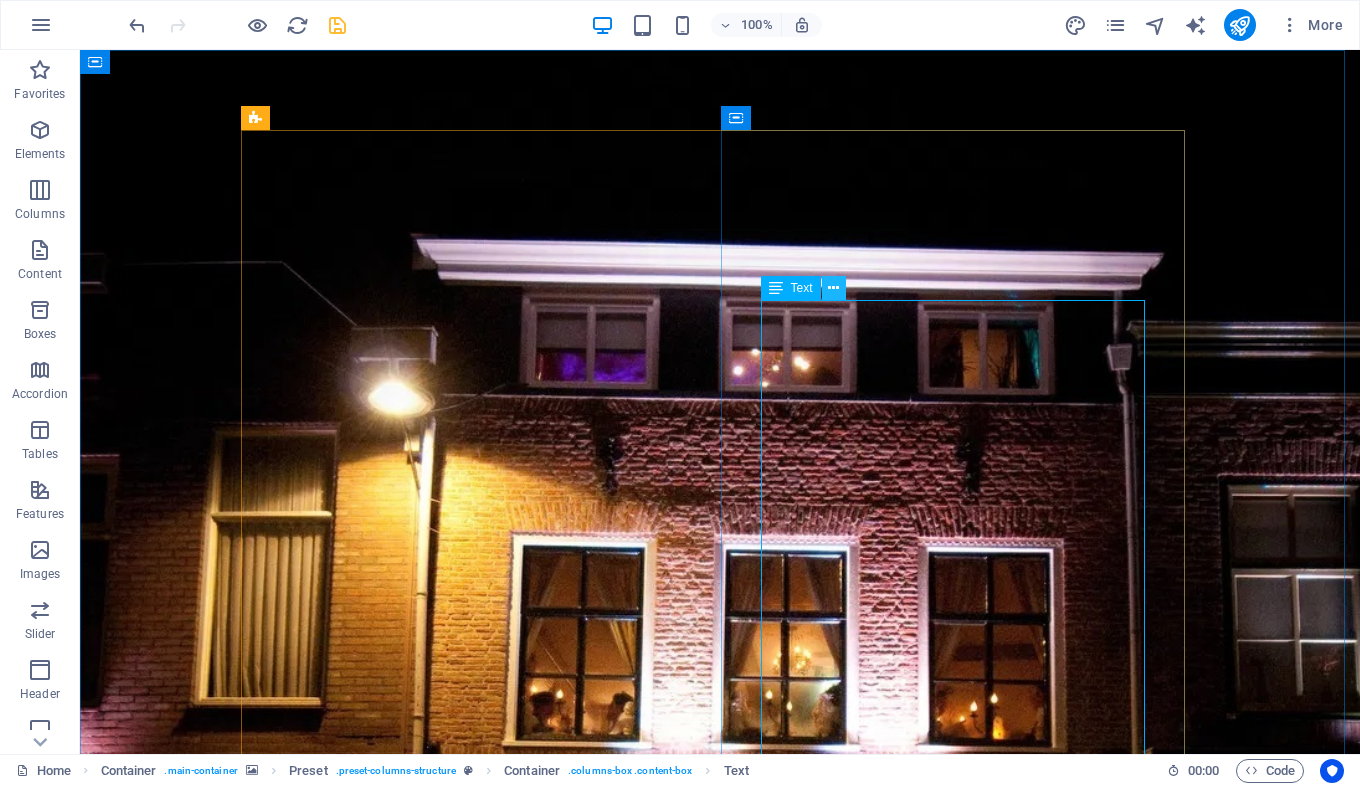 click at bounding box center [833, 288] 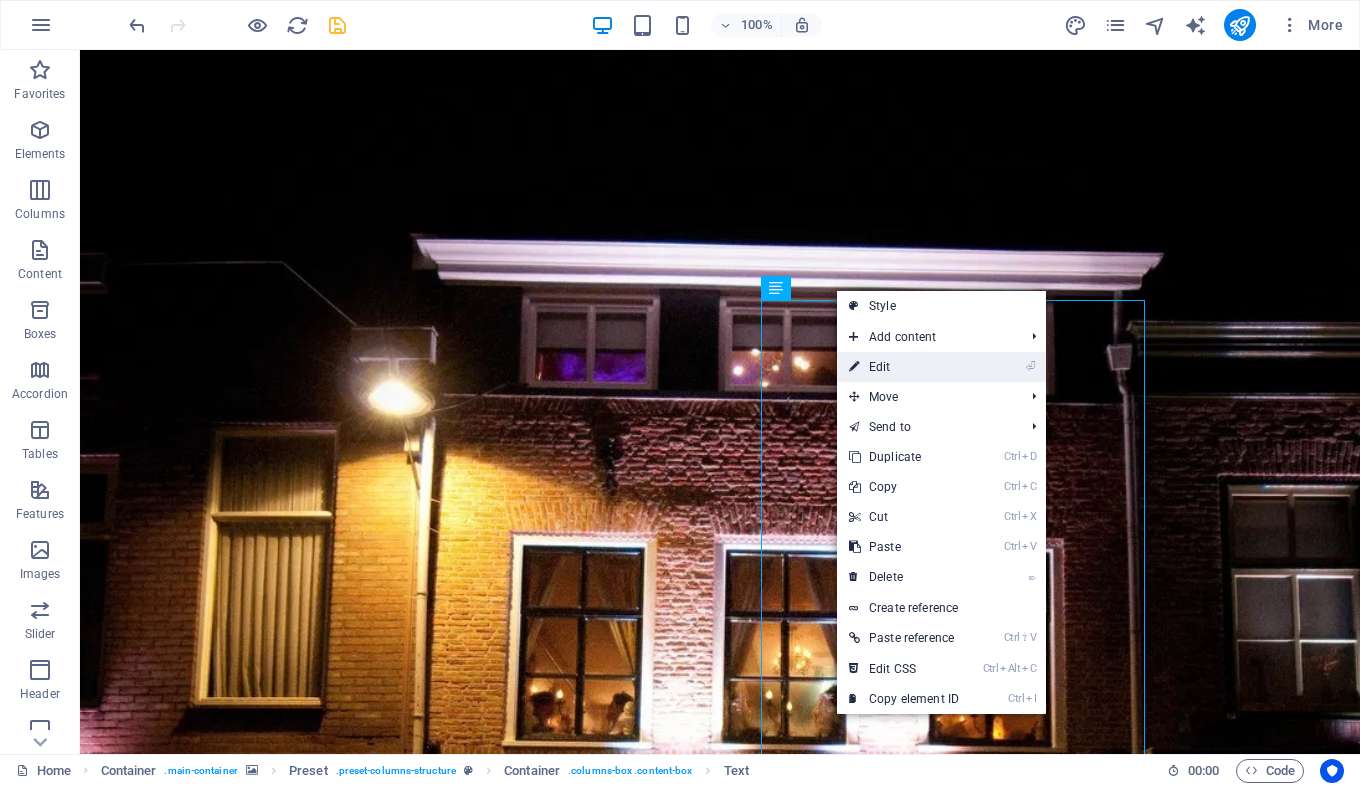 click on "⏎  Edit" at bounding box center (904, 367) 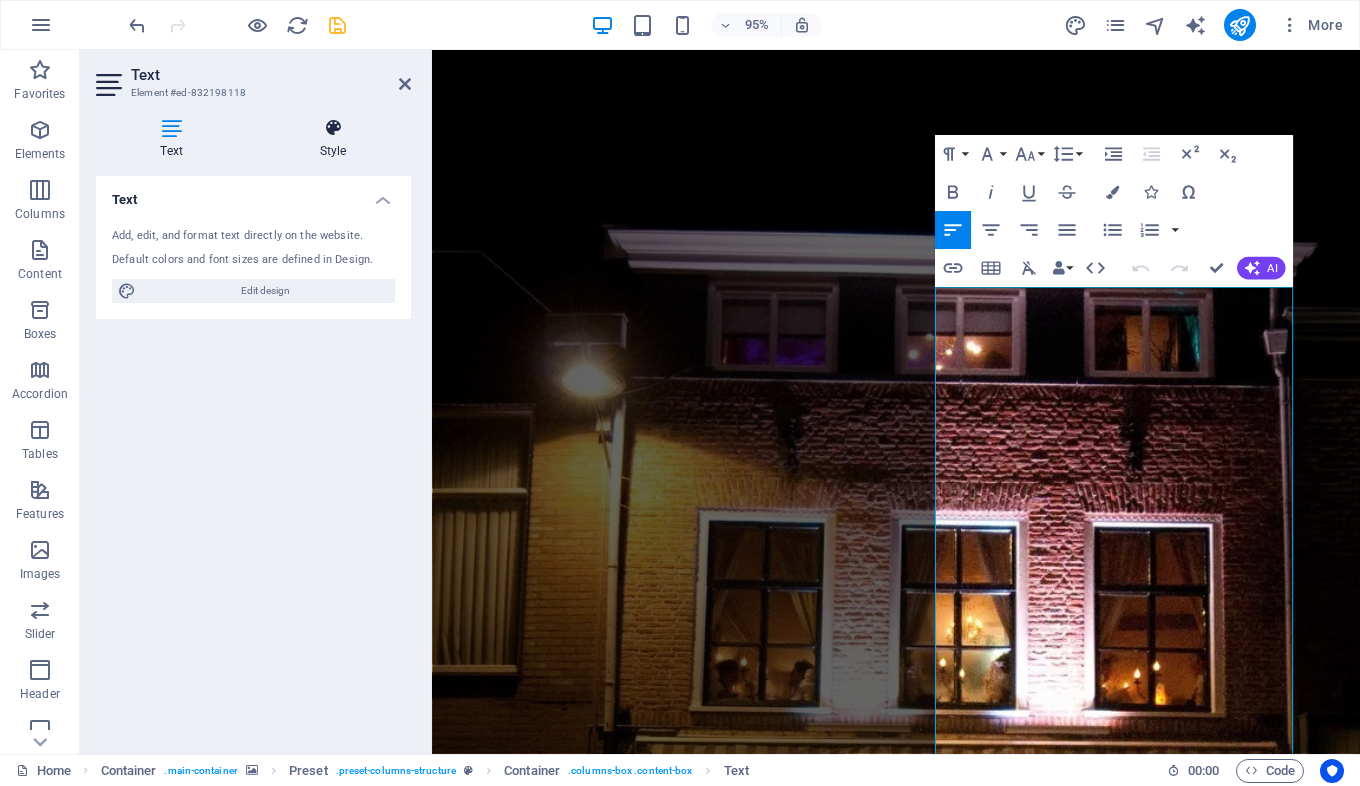 click on "Style" at bounding box center [333, 139] 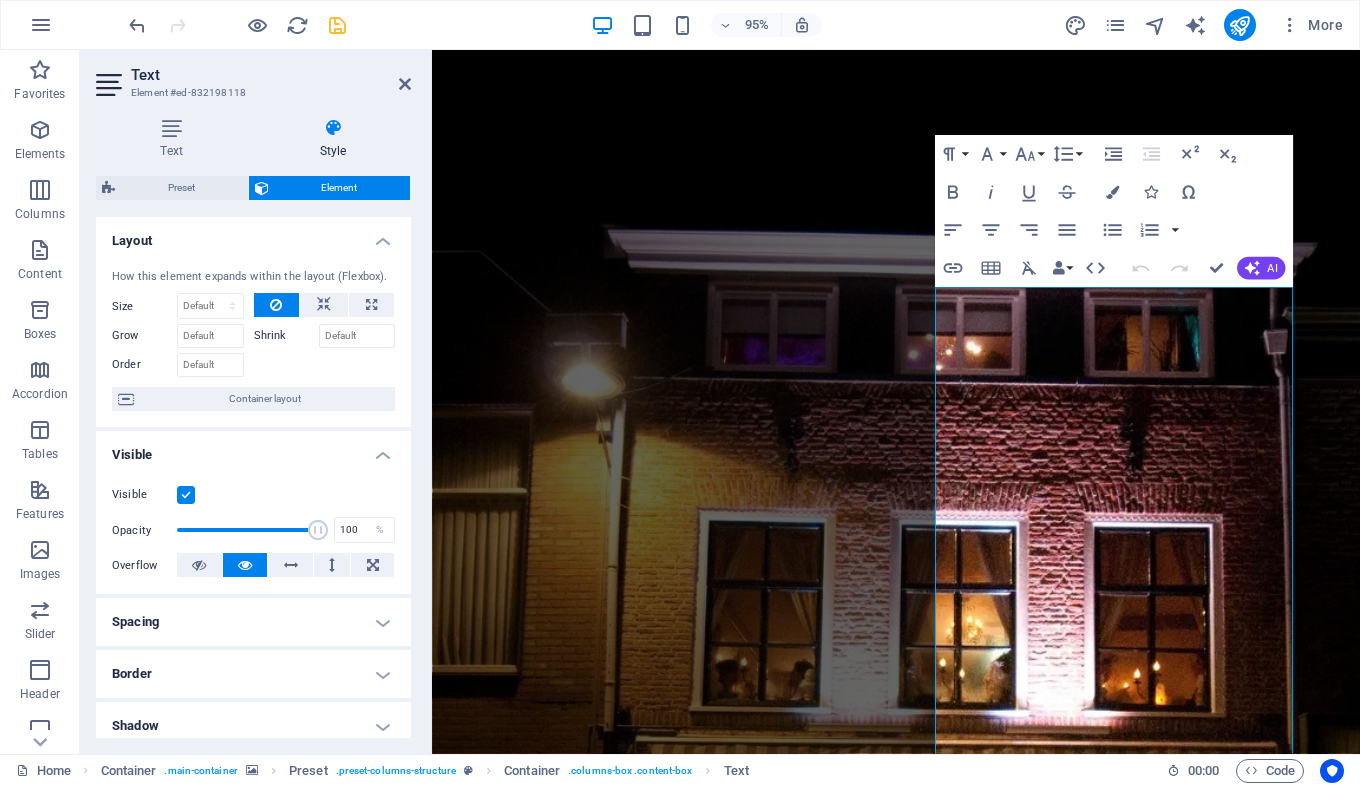 click at bounding box center (186, 495) 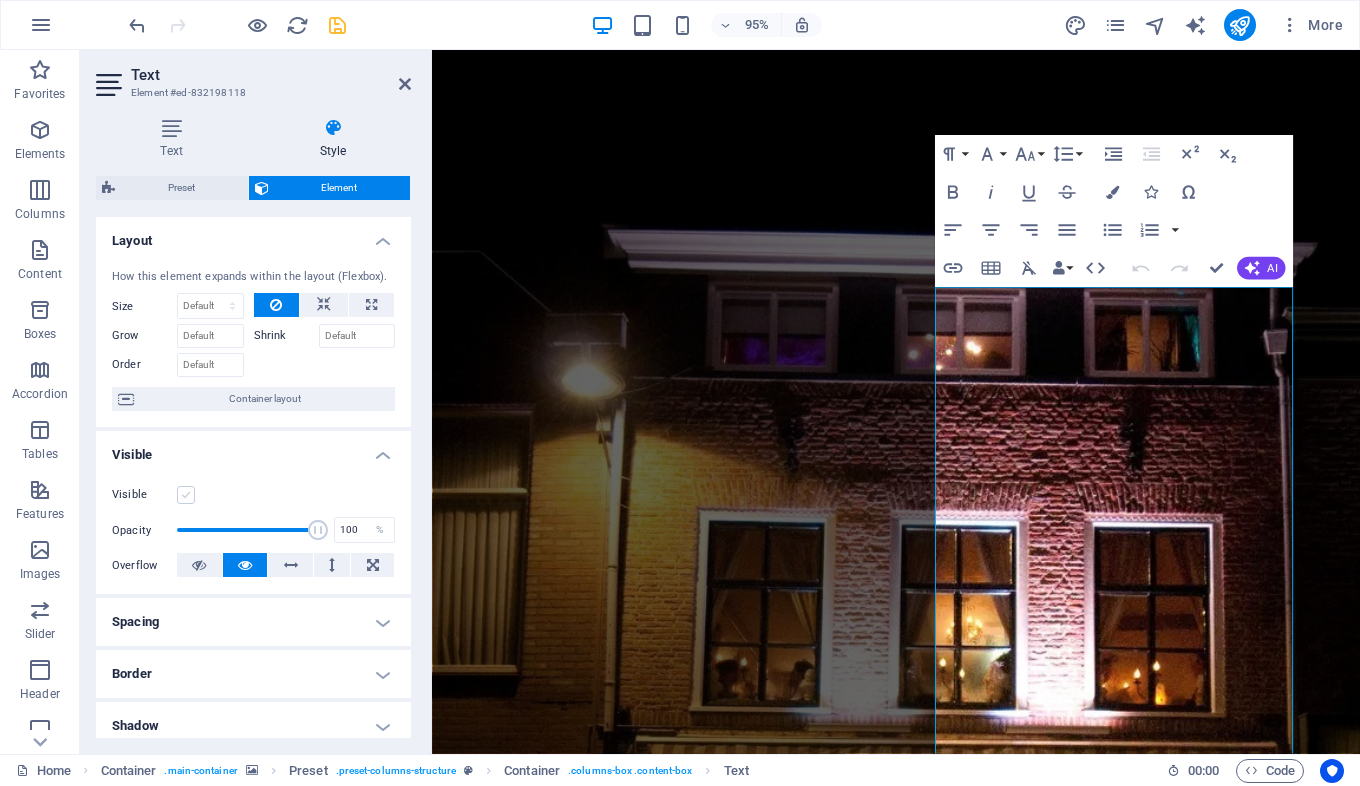 click at bounding box center [186, 495] 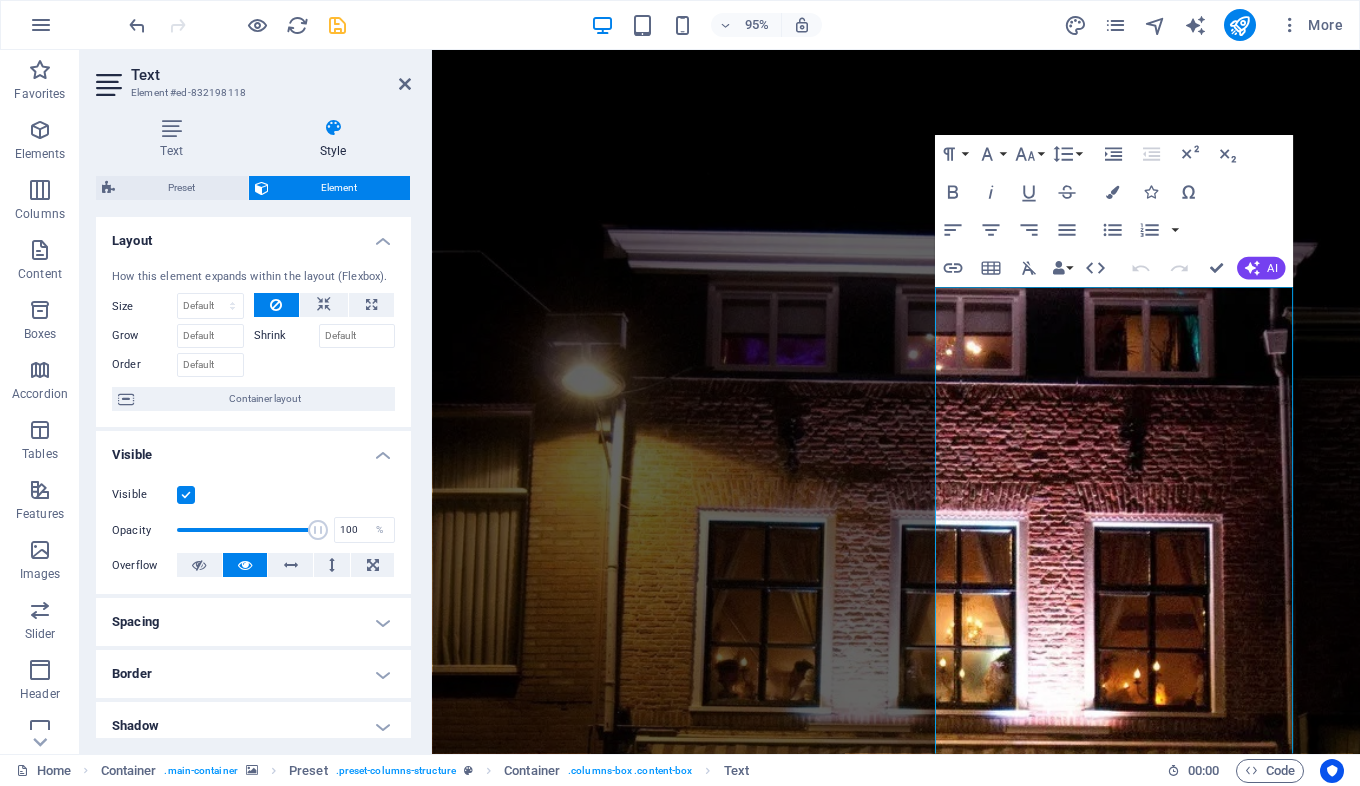 click at bounding box center (186, 495) 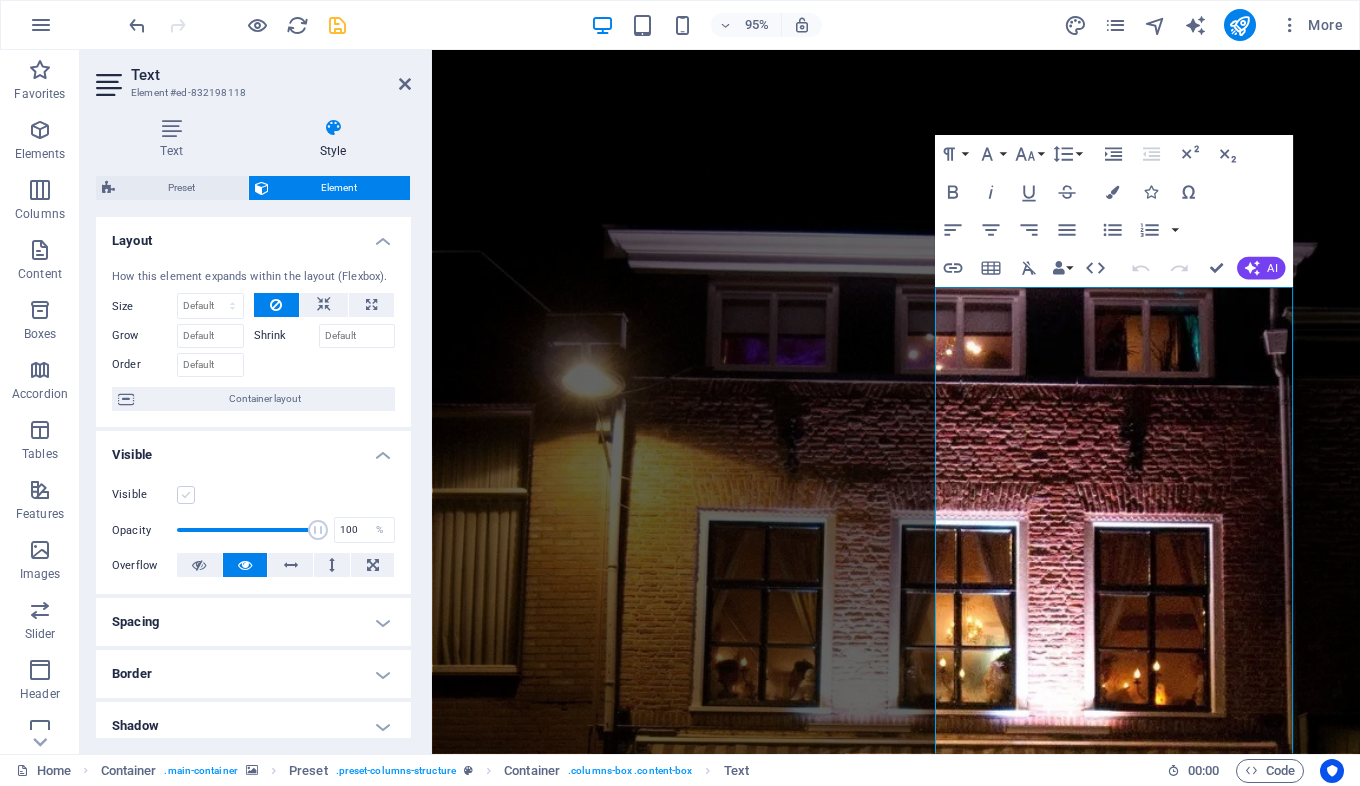 click at bounding box center (186, 495) 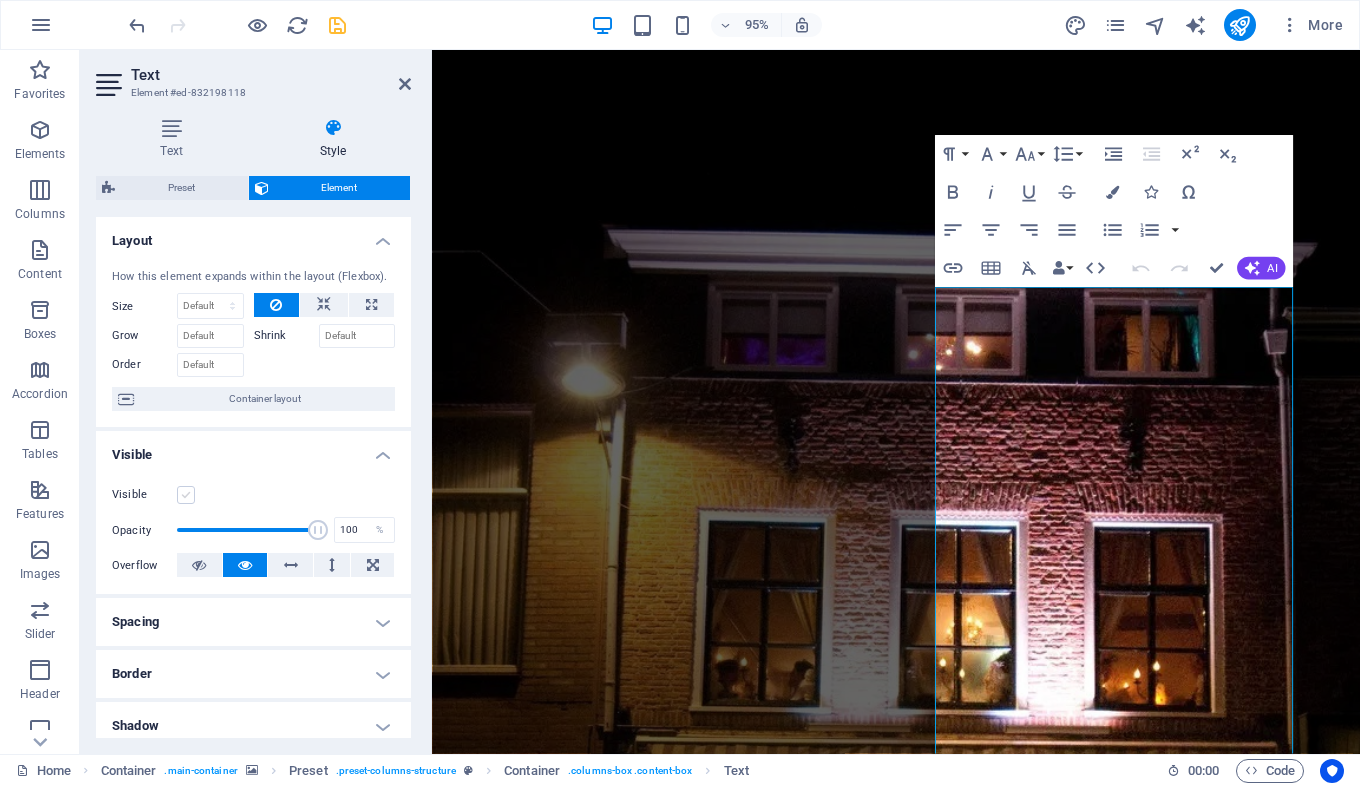 click on "Visible" at bounding box center (0, 0) 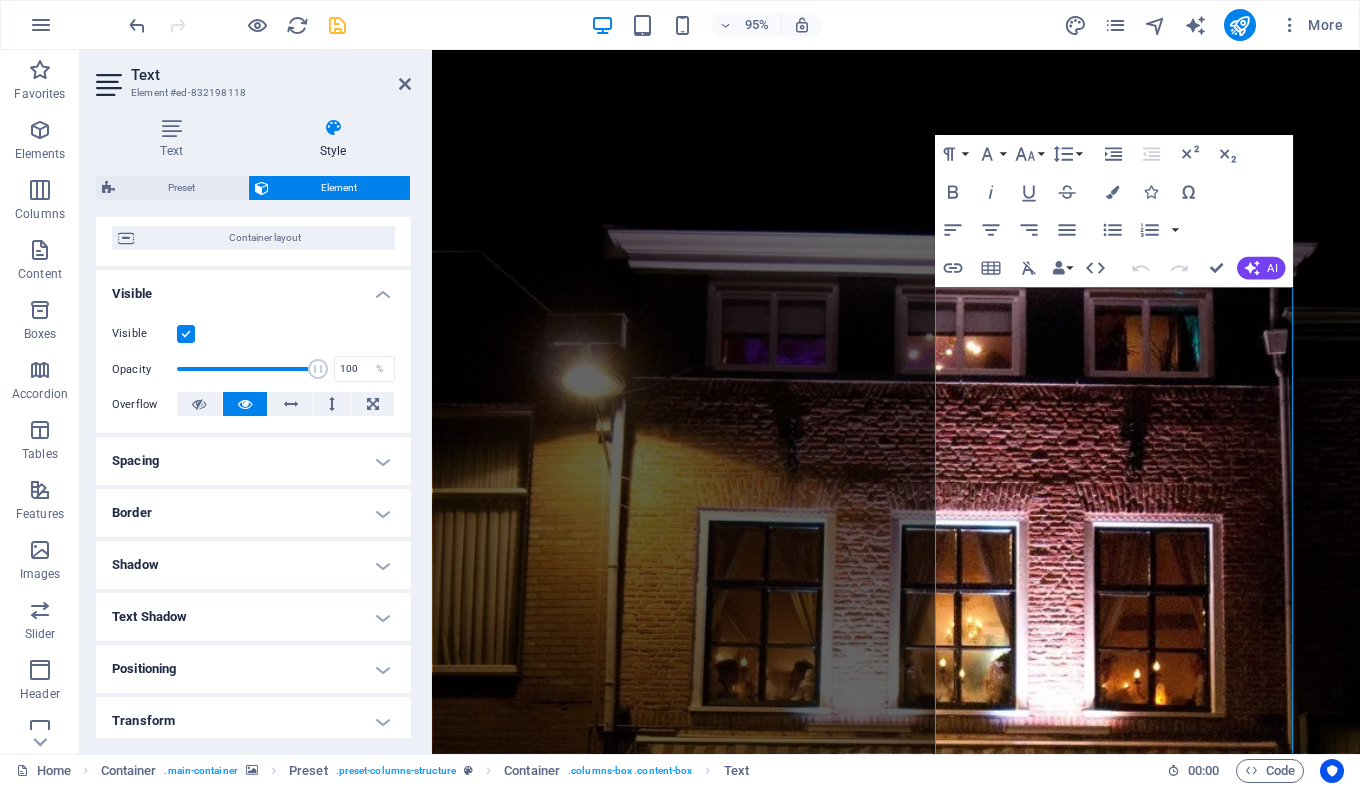 scroll, scrollTop: 200, scrollLeft: 0, axis: vertical 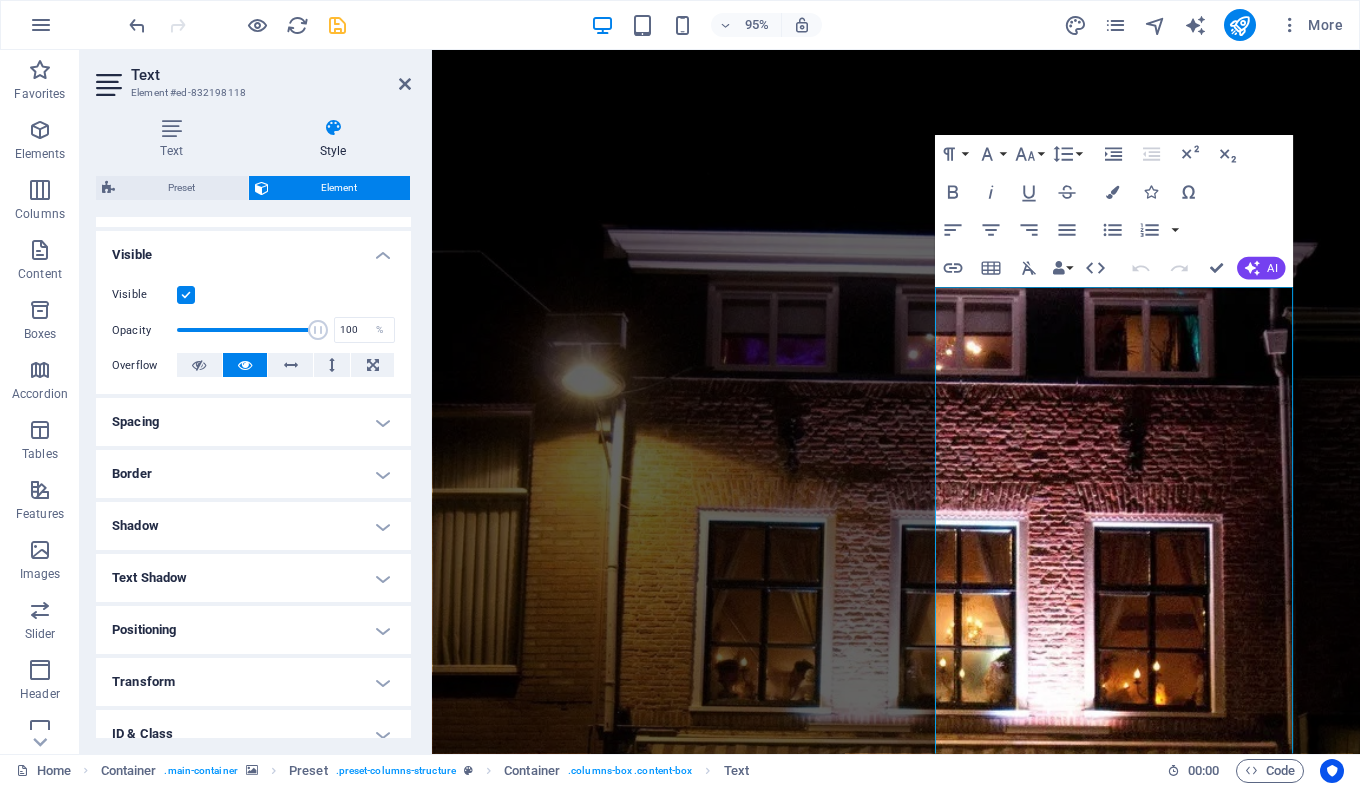 click on "Border" at bounding box center [253, 474] 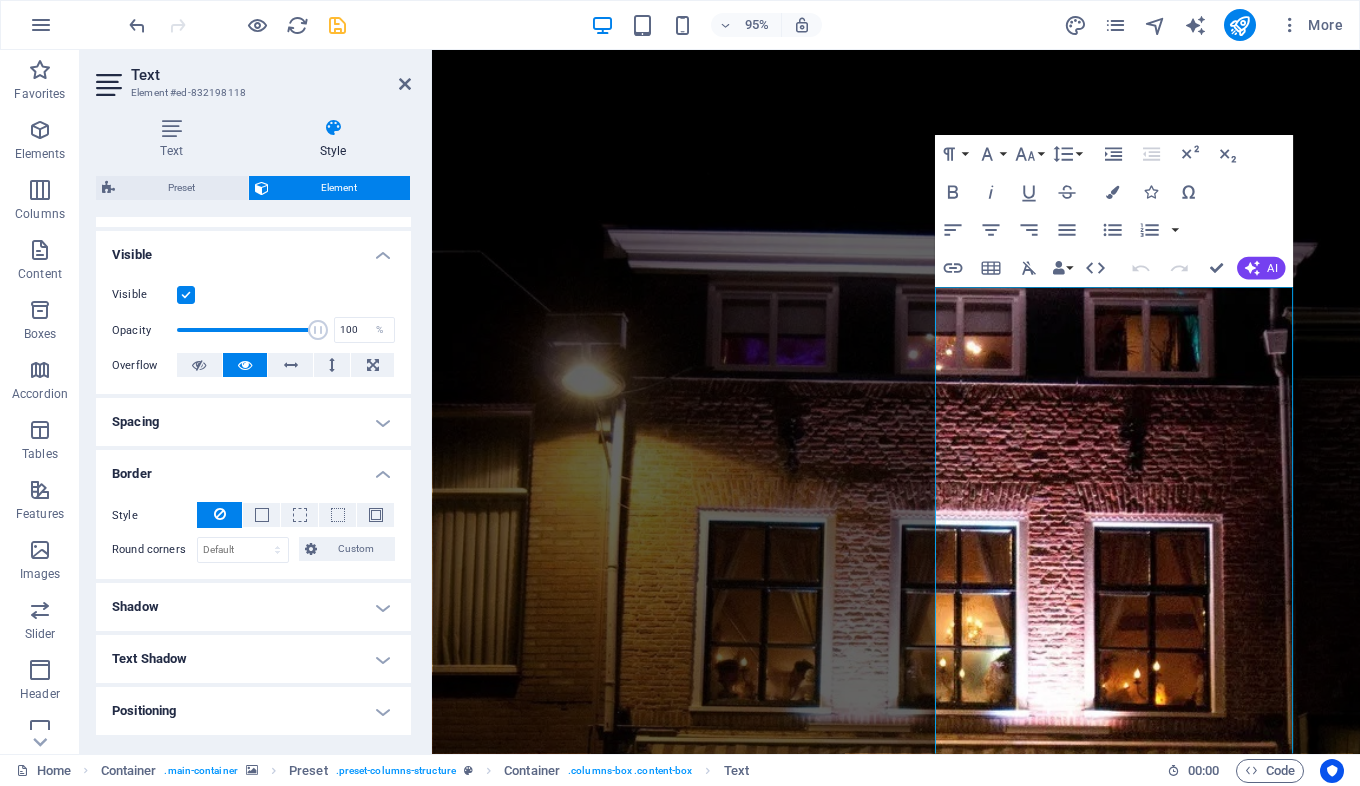 click on "Border" at bounding box center [253, 468] 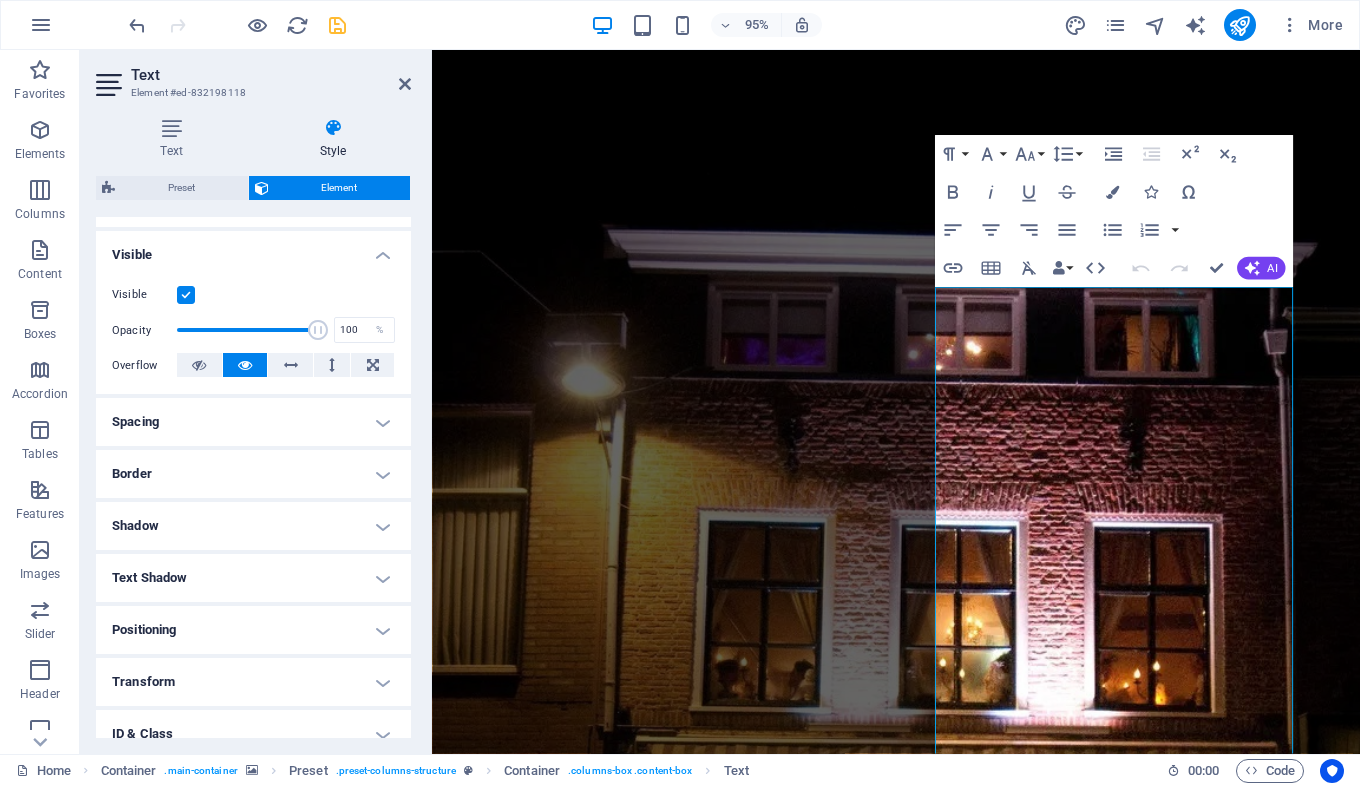 click on "Shadow" at bounding box center (253, 526) 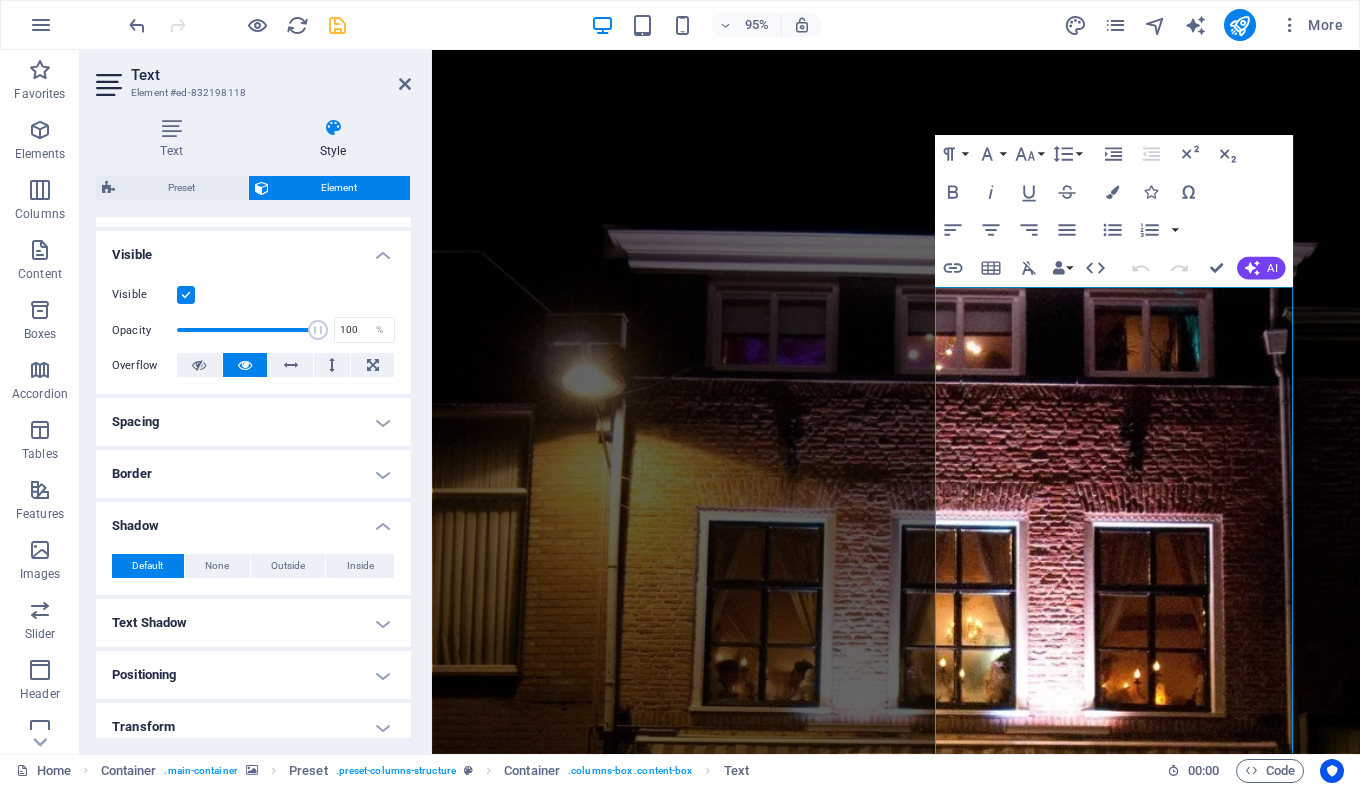 click on "Shadow" at bounding box center [253, 520] 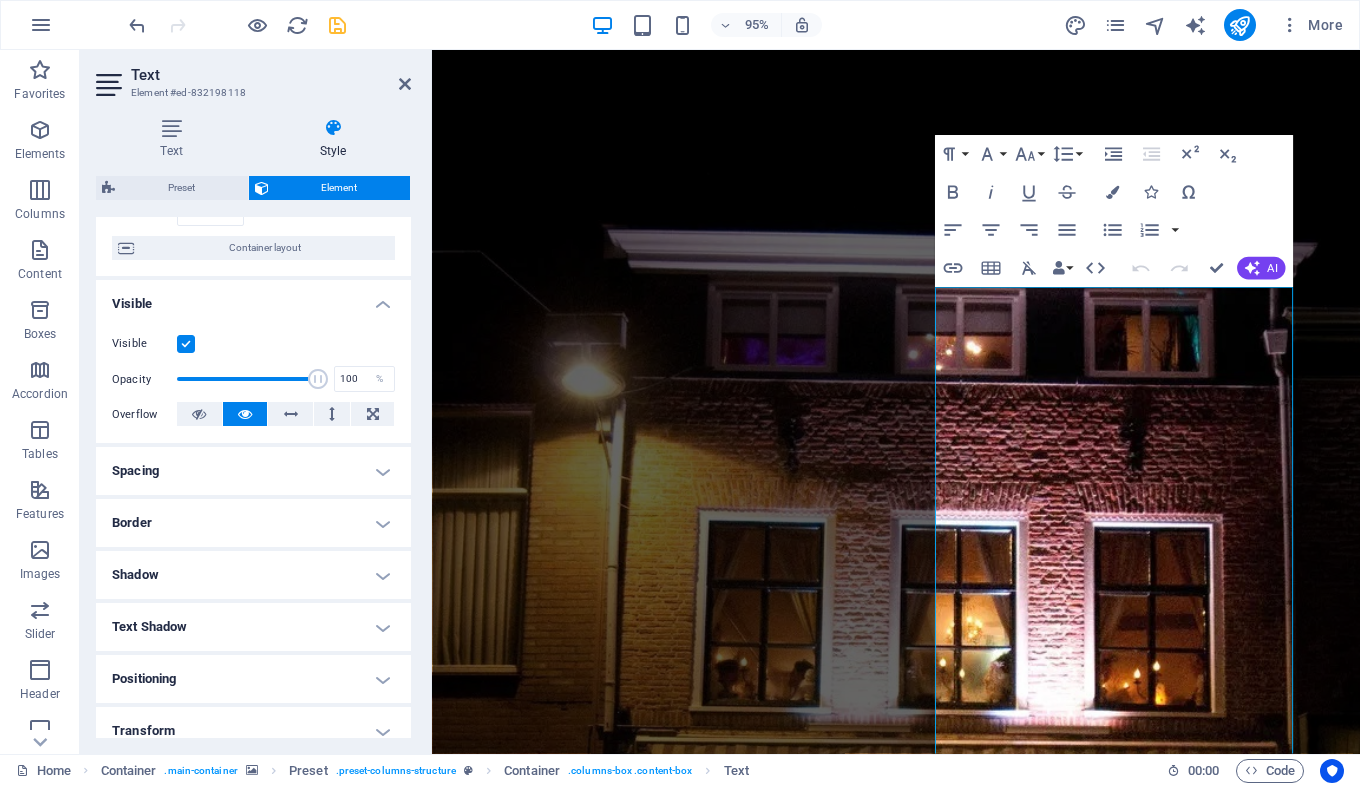 scroll, scrollTop: 100, scrollLeft: 0, axis: vertical 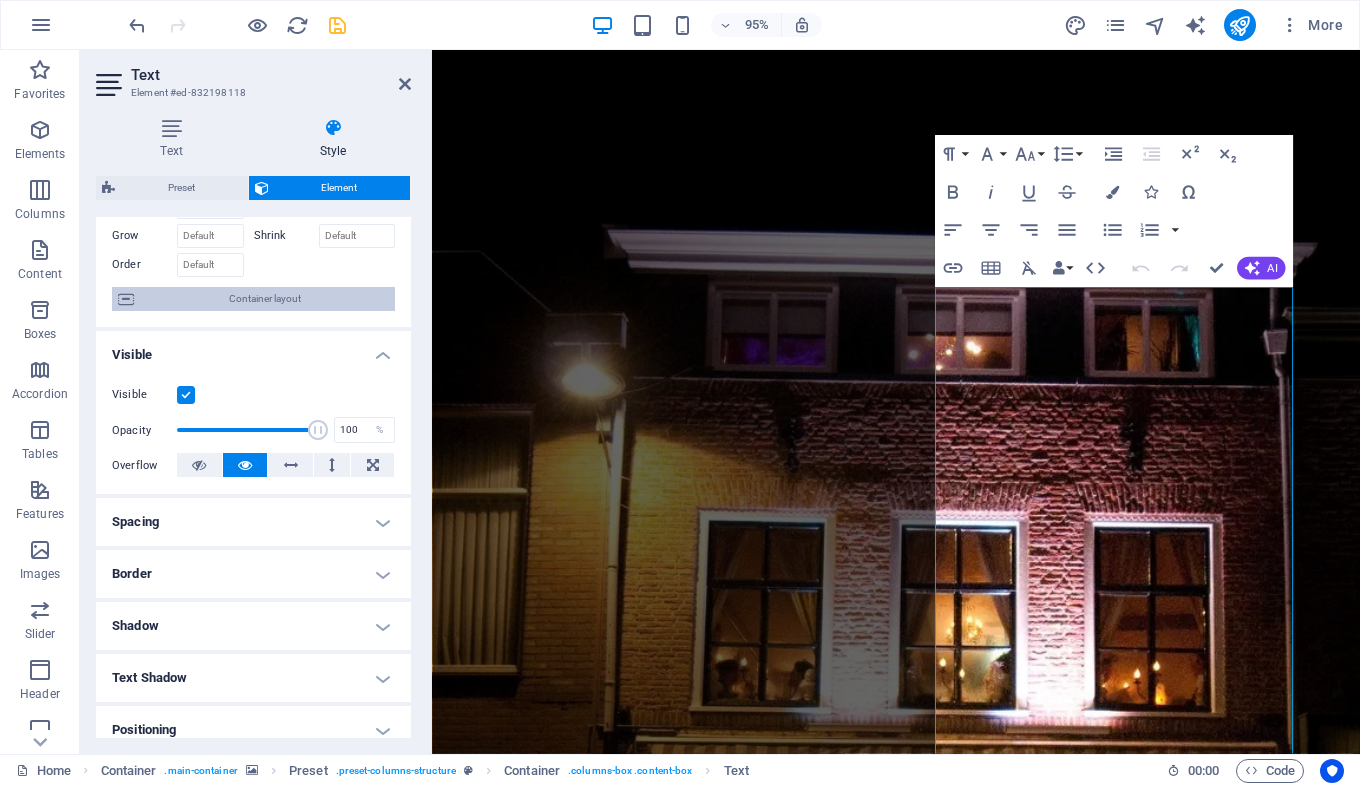 click on "Container layout" at bounding box center (264, 299) 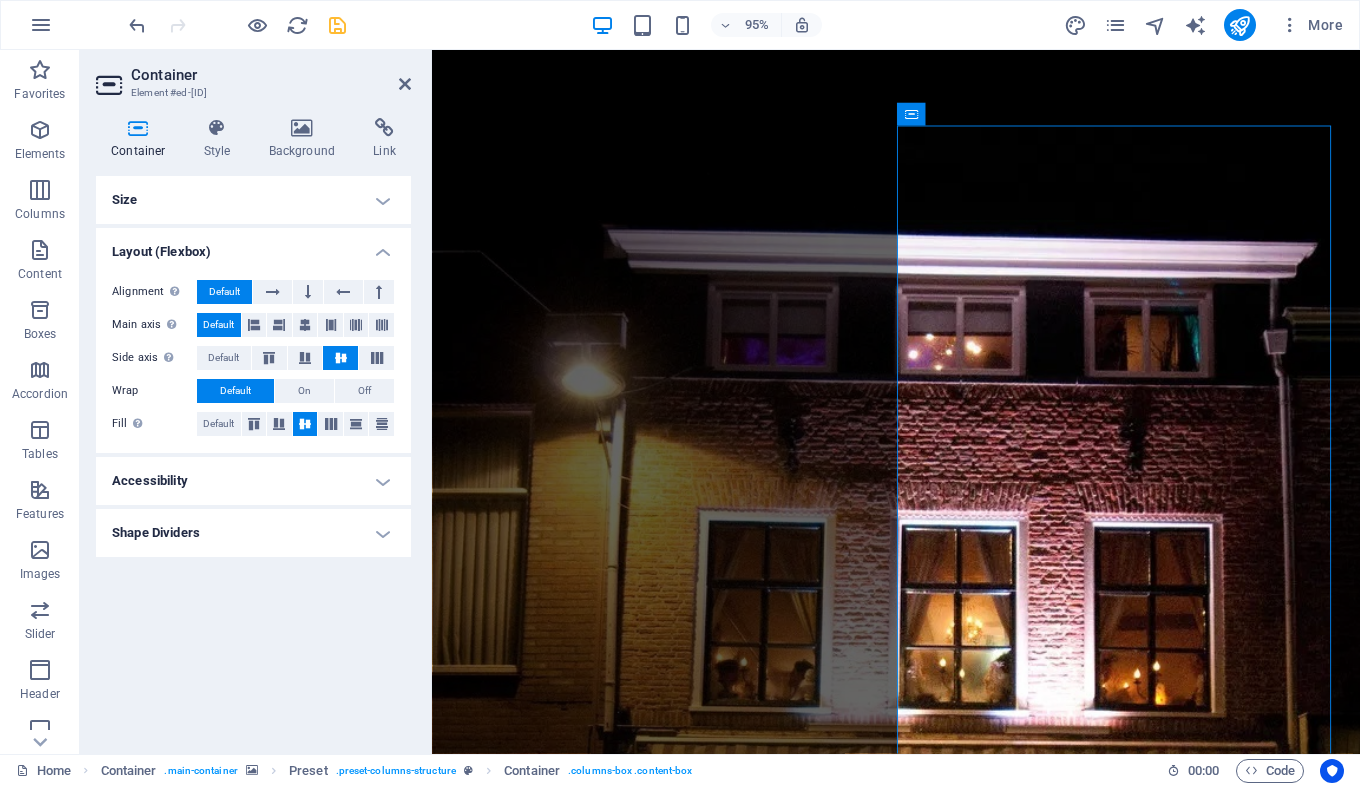 click on "Layout (Flexbox)" at bounding box center [253, 246] 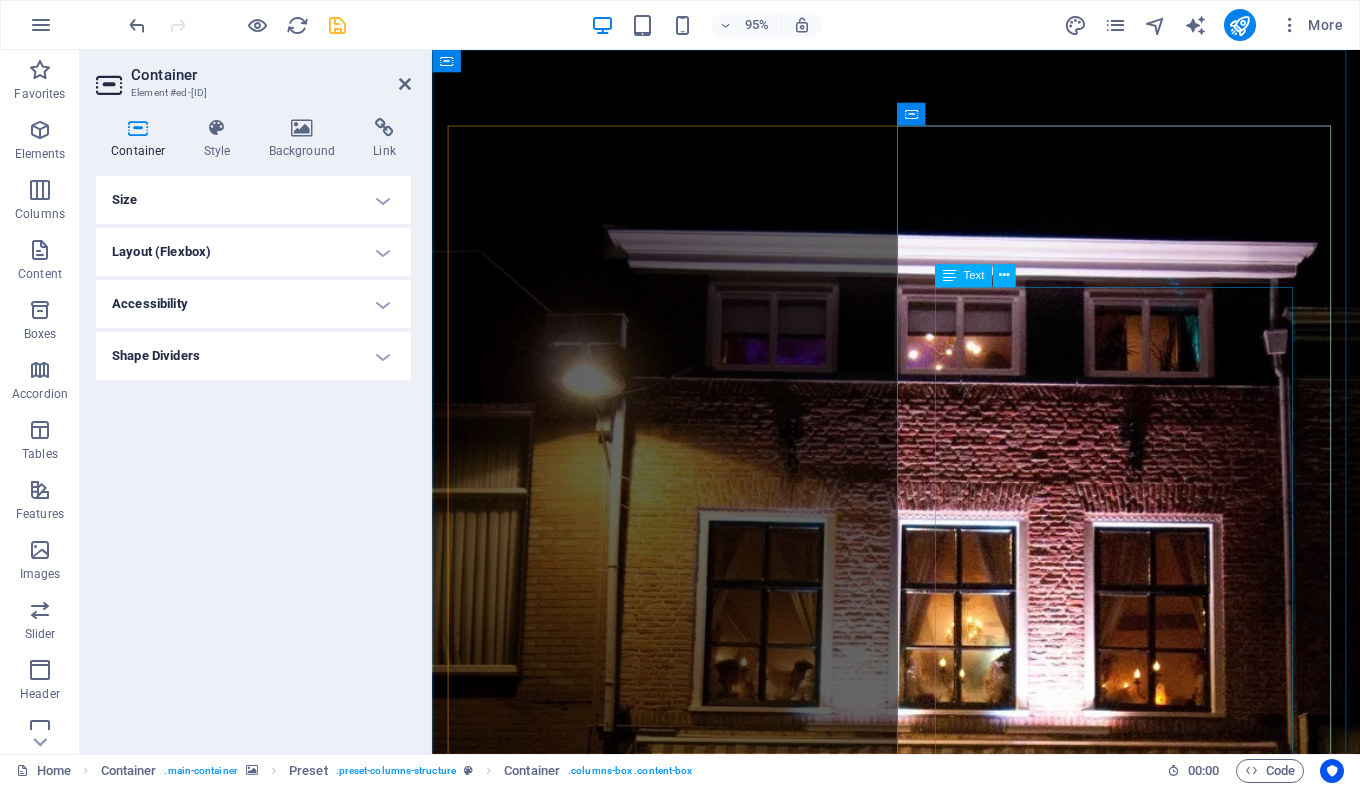 click on "Na een prachtige reis van 40 jaar in de horeca, waarvan 35 onvergetelijke jaren in Tiel met Restaurant Gaia, wil ik jullie laten weten dat ik binnenkort ga stoppen. Met gemengde gevoelens kondig ik aan dat  zondag 15 juni 2025 de laatste dag  zal zijn dat de deuren van Gaia open zijn. Het voelt als het einde van een tijdperk, maar ook als een natuurlijk moment om afscheid te nemen — in dankbaarheid en met een warm hart. Restaurant Gaia is voor mij veel meer geweest dan alleen een zaak. Dankzij jullie — onze trouwe gasten — is het een plek geworden waar herinneringen zijn gemaakt, waar gelachen, geproost en genoten is. Jullie betrokkenheid, waardering en vriendschap hebben Gaia tot leven gebracht. Daar ben ik jullie intens dankbaar voor. Ik kijk met trots en weemoed terug op deze bijzondere jaren. Het is nu tijd voor een nieuw hoofdstuk in mijn leven en dat is genieten van mijn pensioen, maar ik neem afscheid met een glimlach. Dank jullie wel, voor alles. Met een warme, gastvrije groet," at bounding box center [921, 2228] 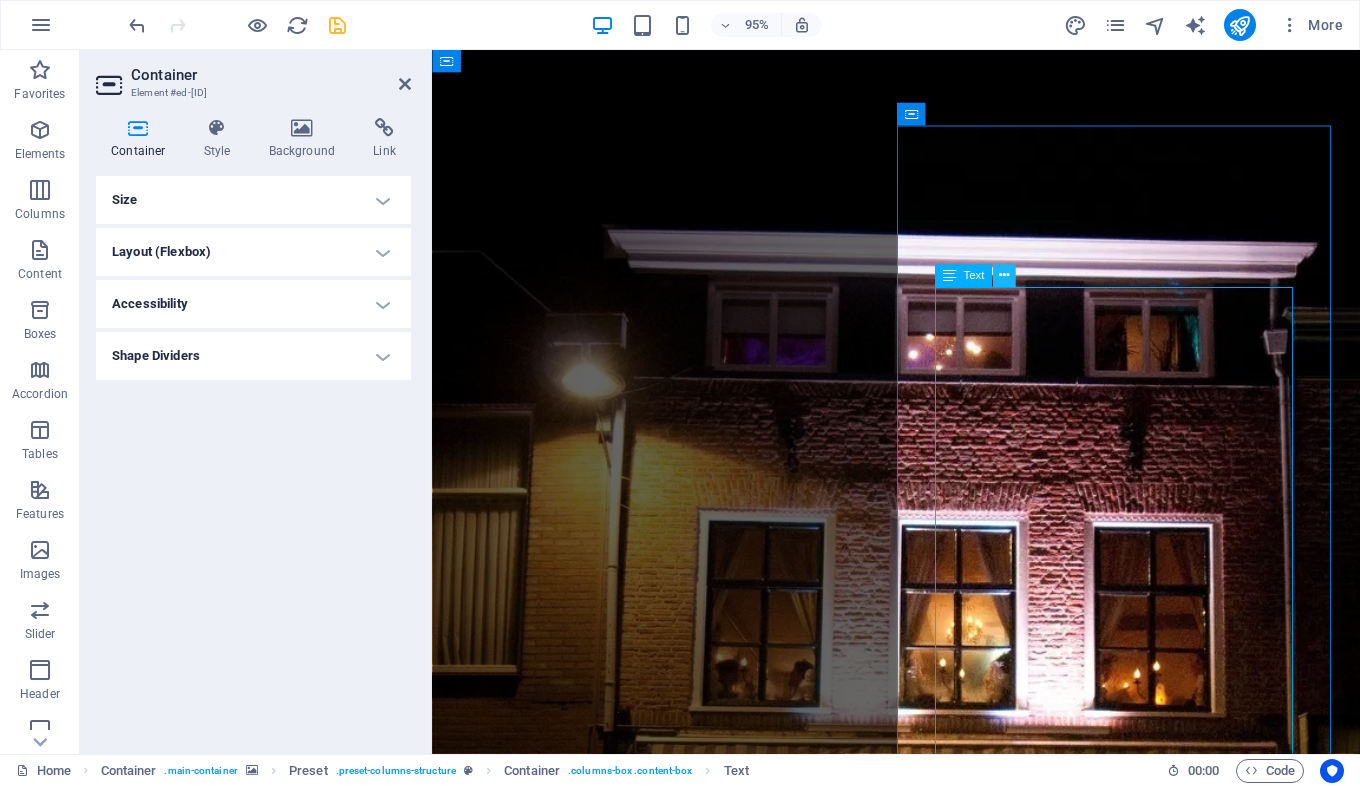 click at bounding box center (1004, 276) 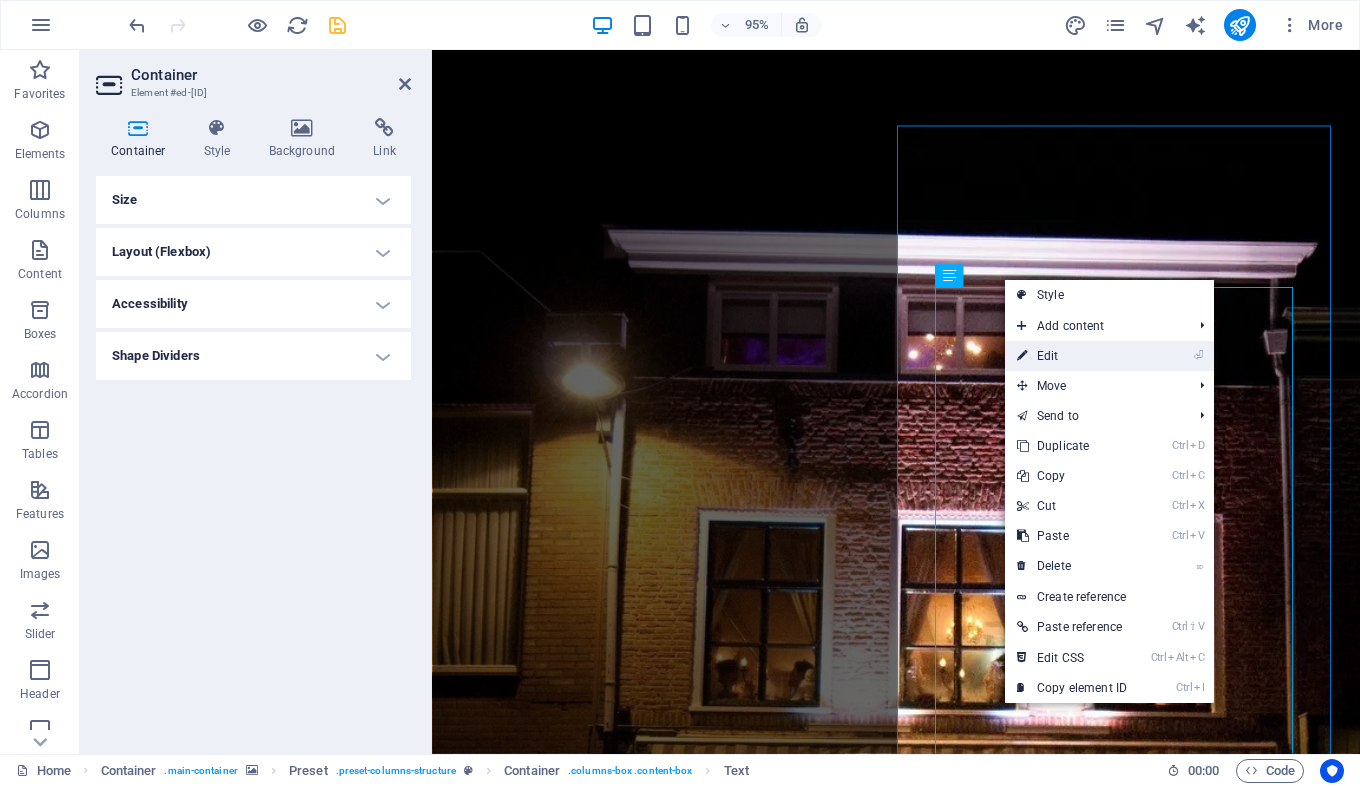 click on "⏎  Edit" at bounding box center (1072, 356) 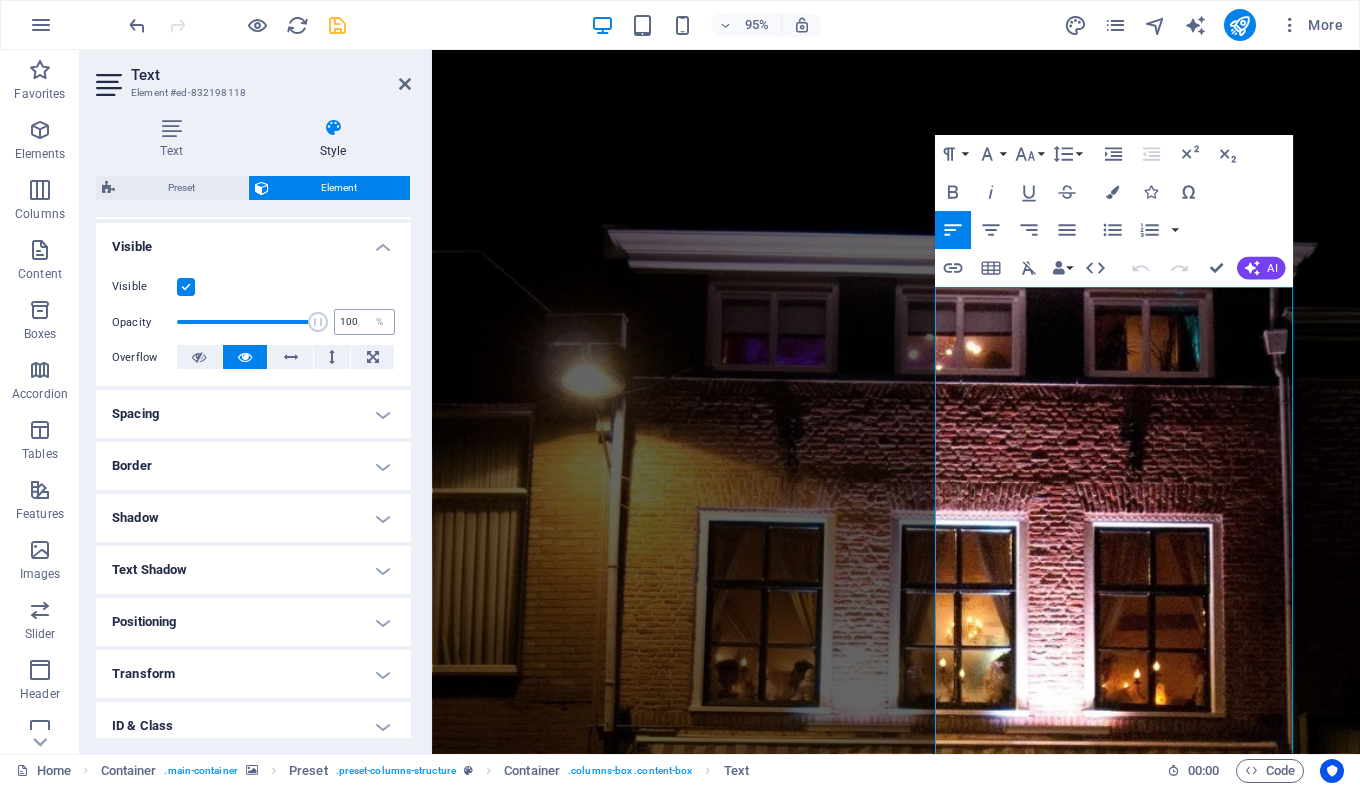 scroll, scrollTop: 300, scrollLeft: 0, axis: vertical 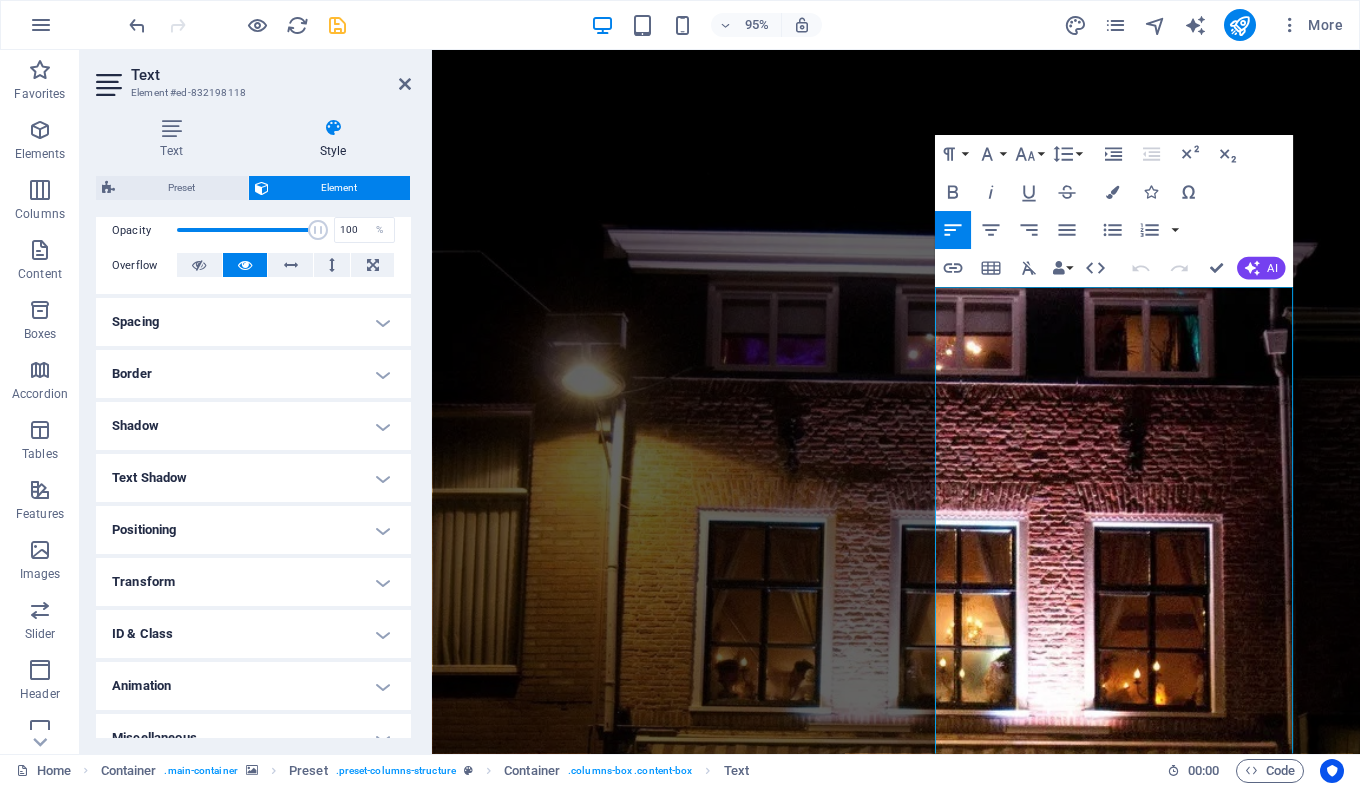 click on "Spacing" at bounding box center [253, 322] 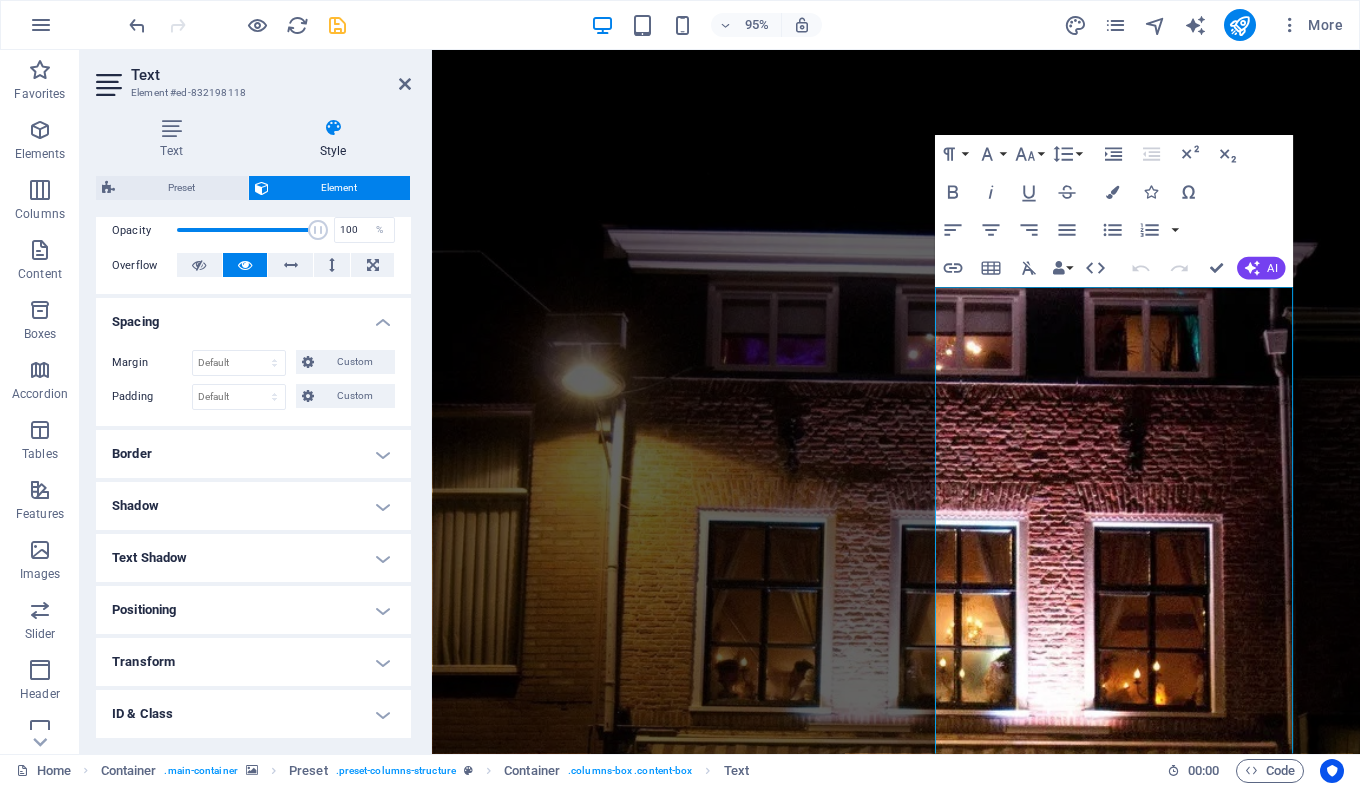 click on "Spacing" at bounding box center (253, 316) 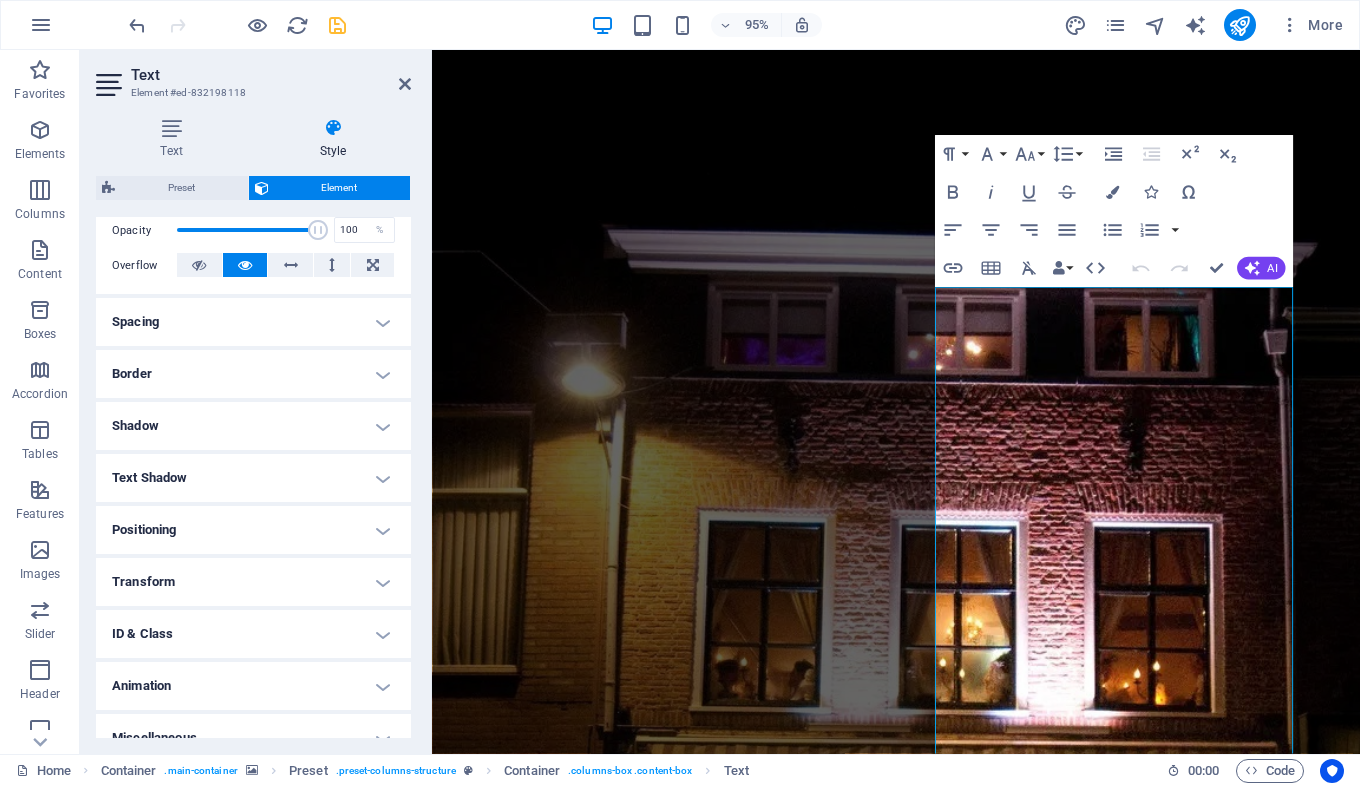 click on "Border" at bounding box center [253, 374] 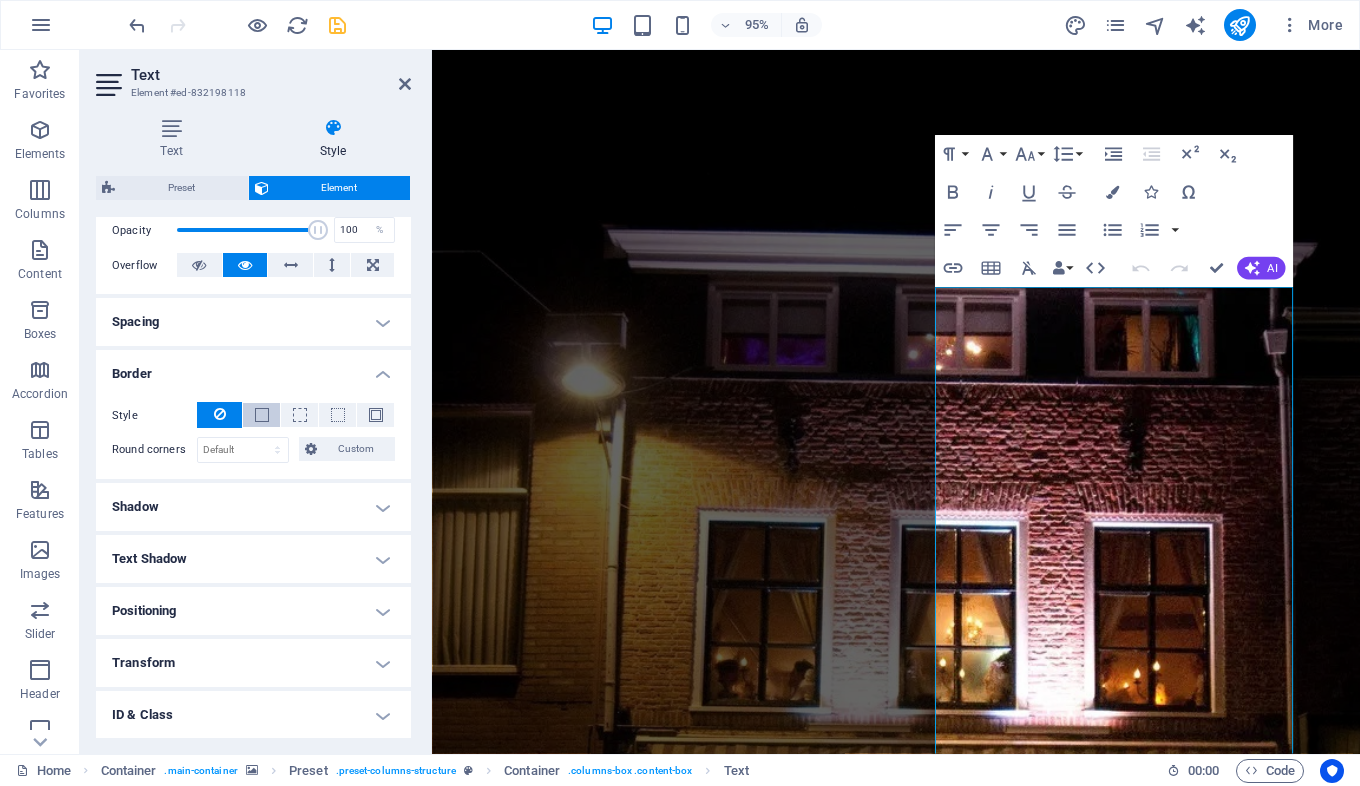 click at bounding box center [262, 415] 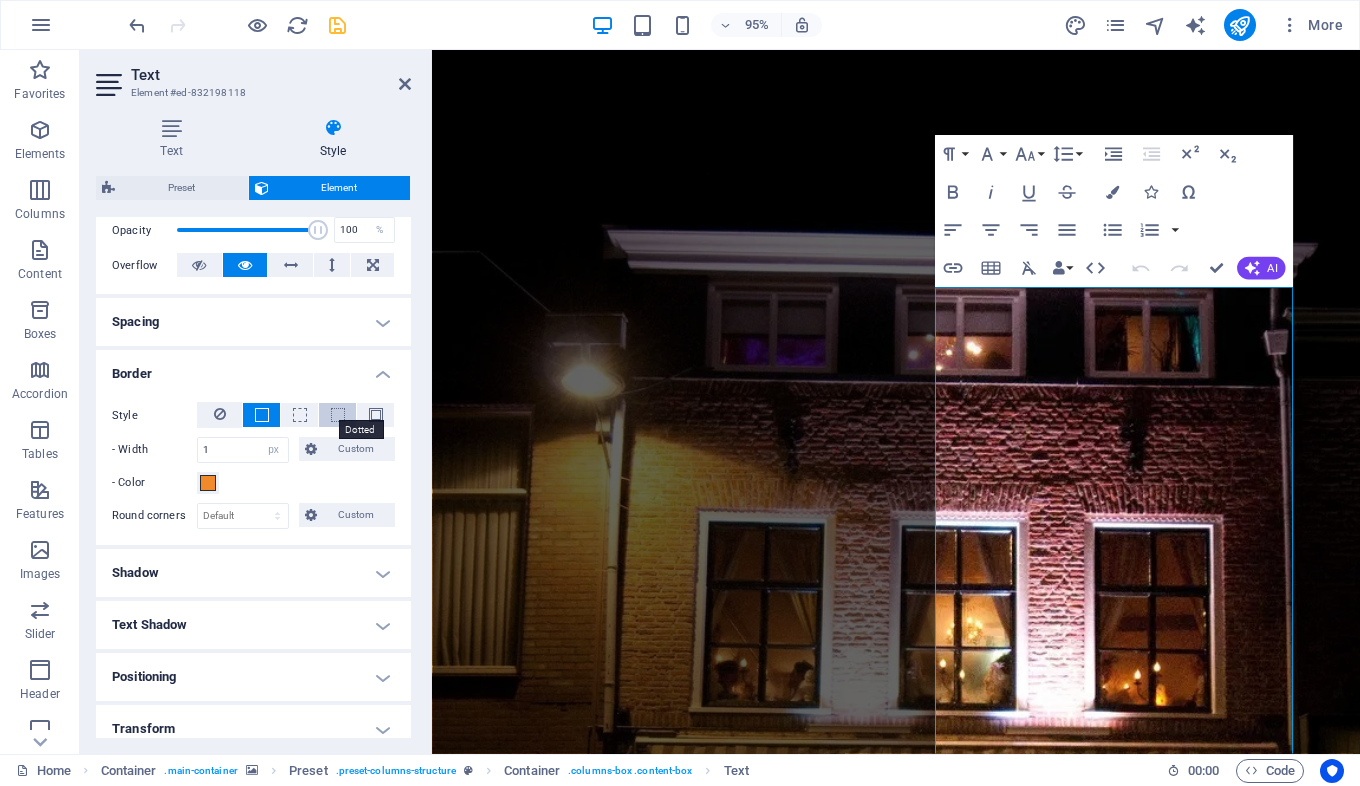 click at bounding box center (338, 415) 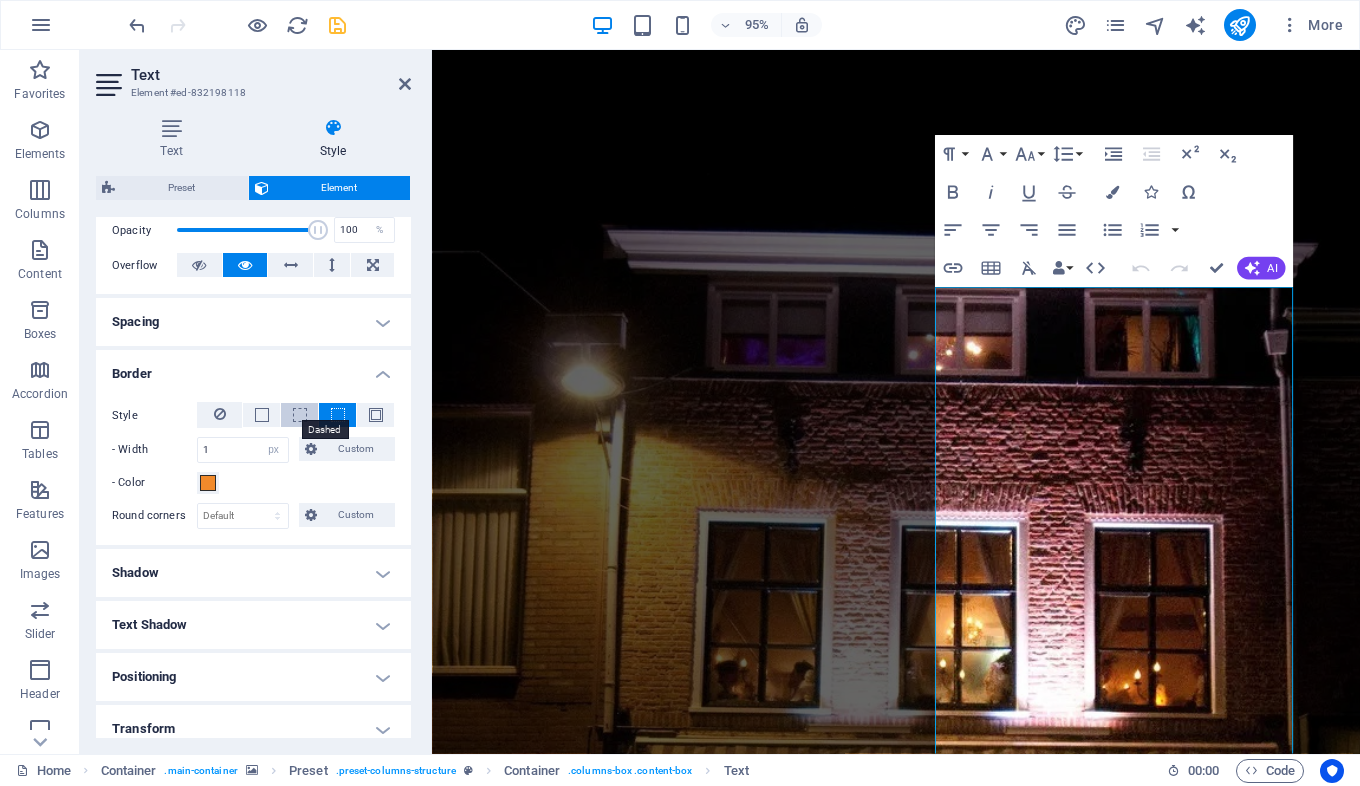 click at bounding box center [300, 415] 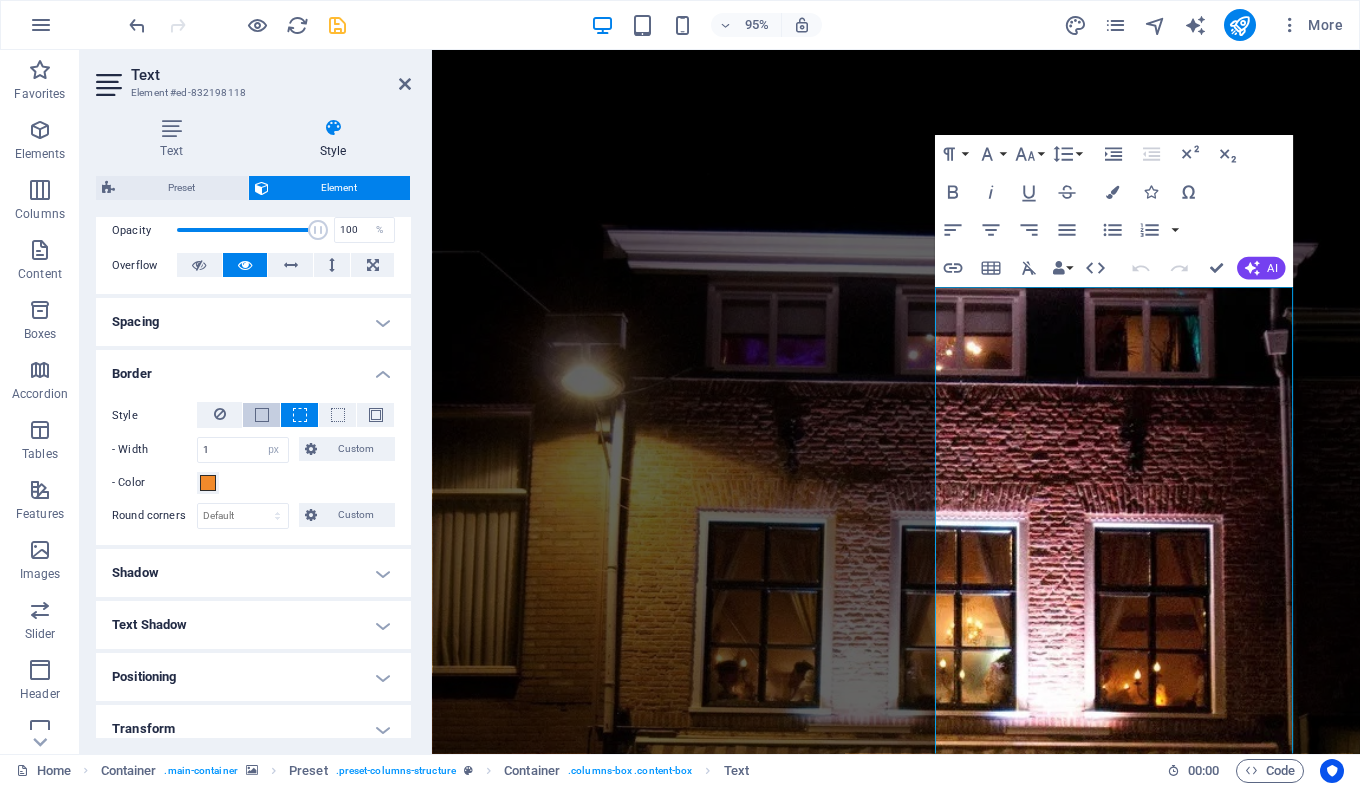 click at bounding box center [262, 415] 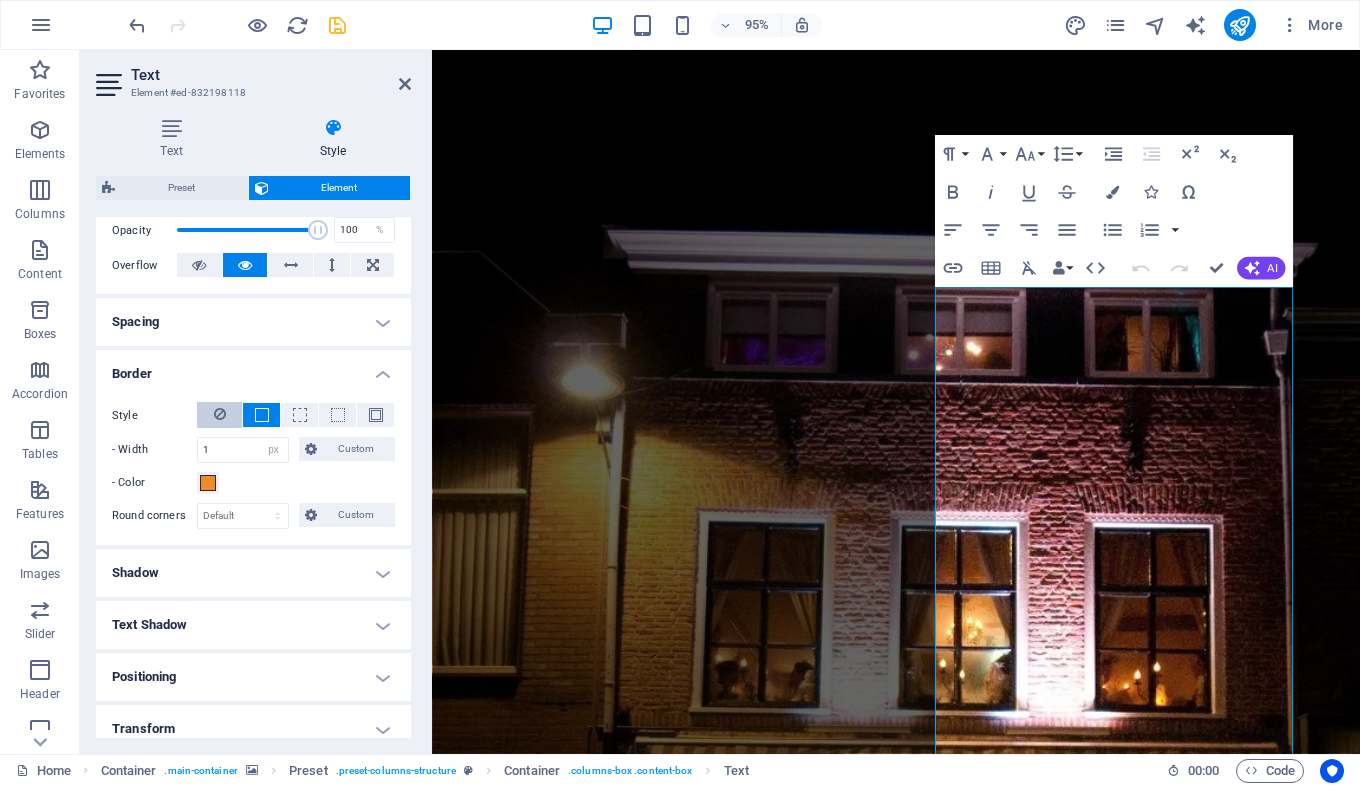 click at bounding box center (220, 414) 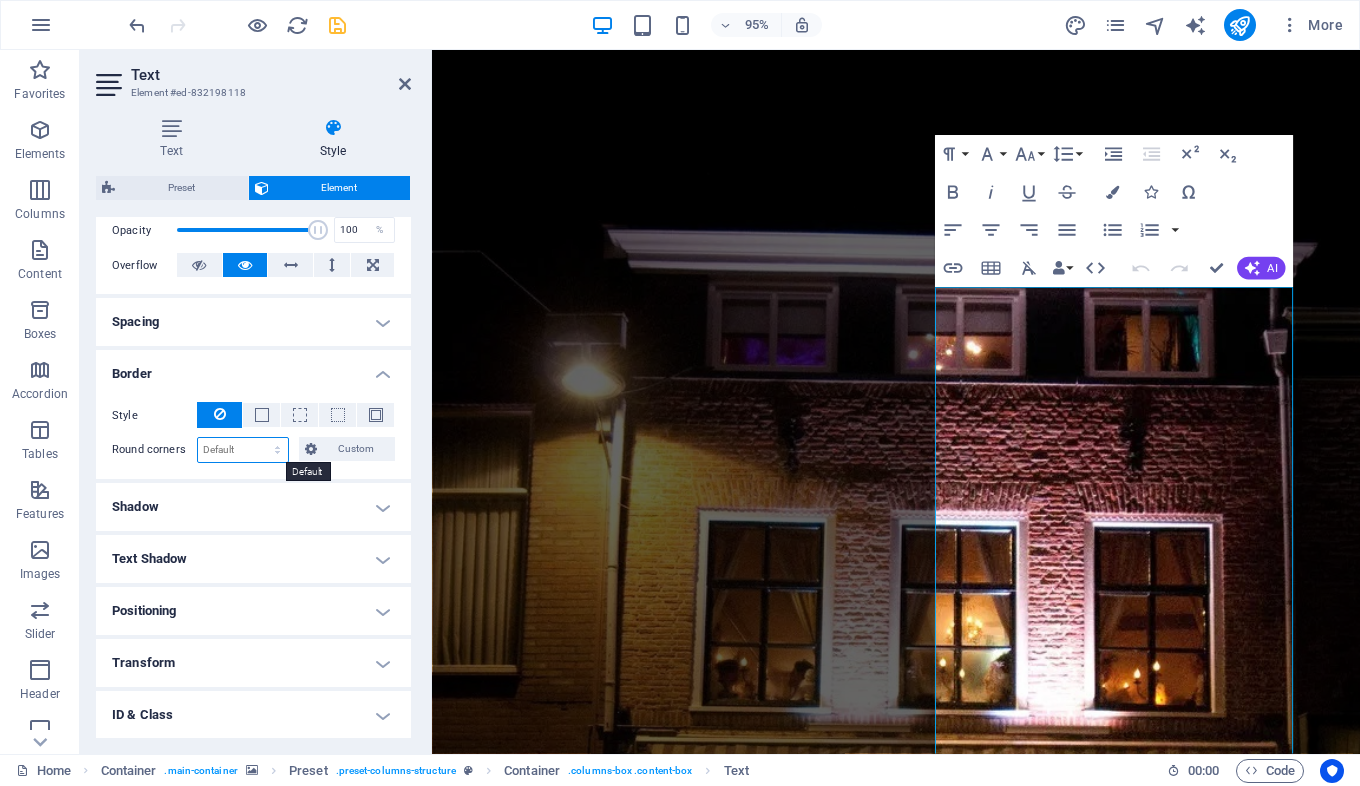 click on "Default px rem % vh vw Custom" at bounding box center [243, 450] 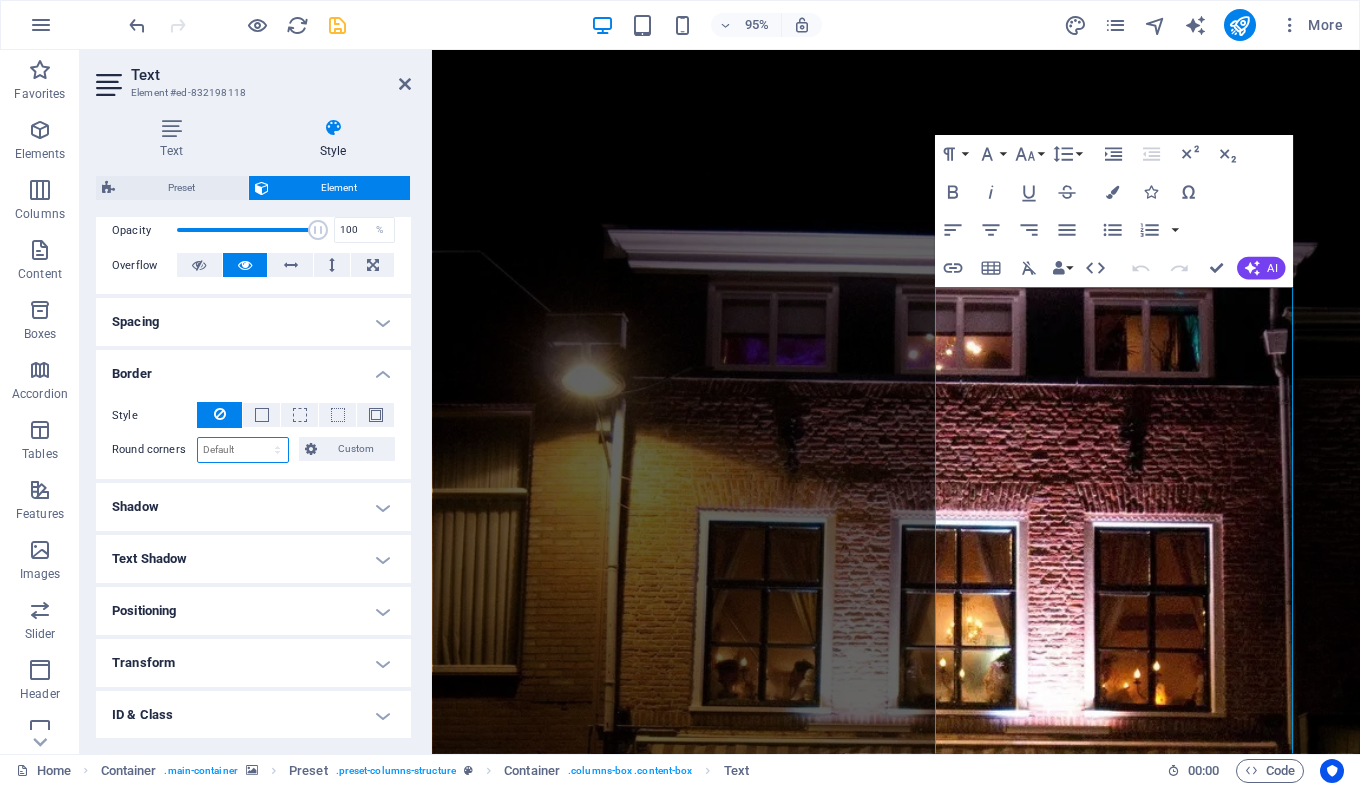 select on "px" 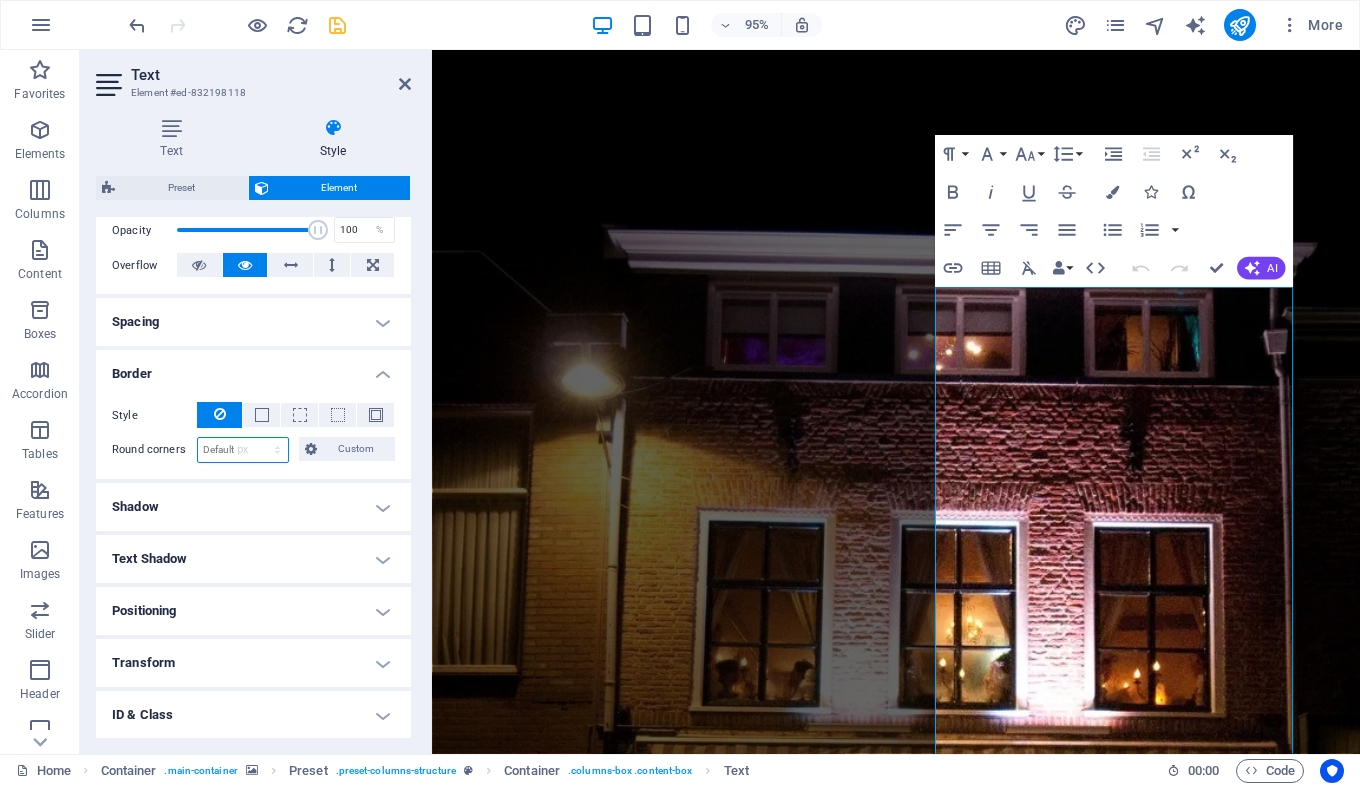 click on "Default px rem % vh vw Custom" at bounding box center (243, 450) 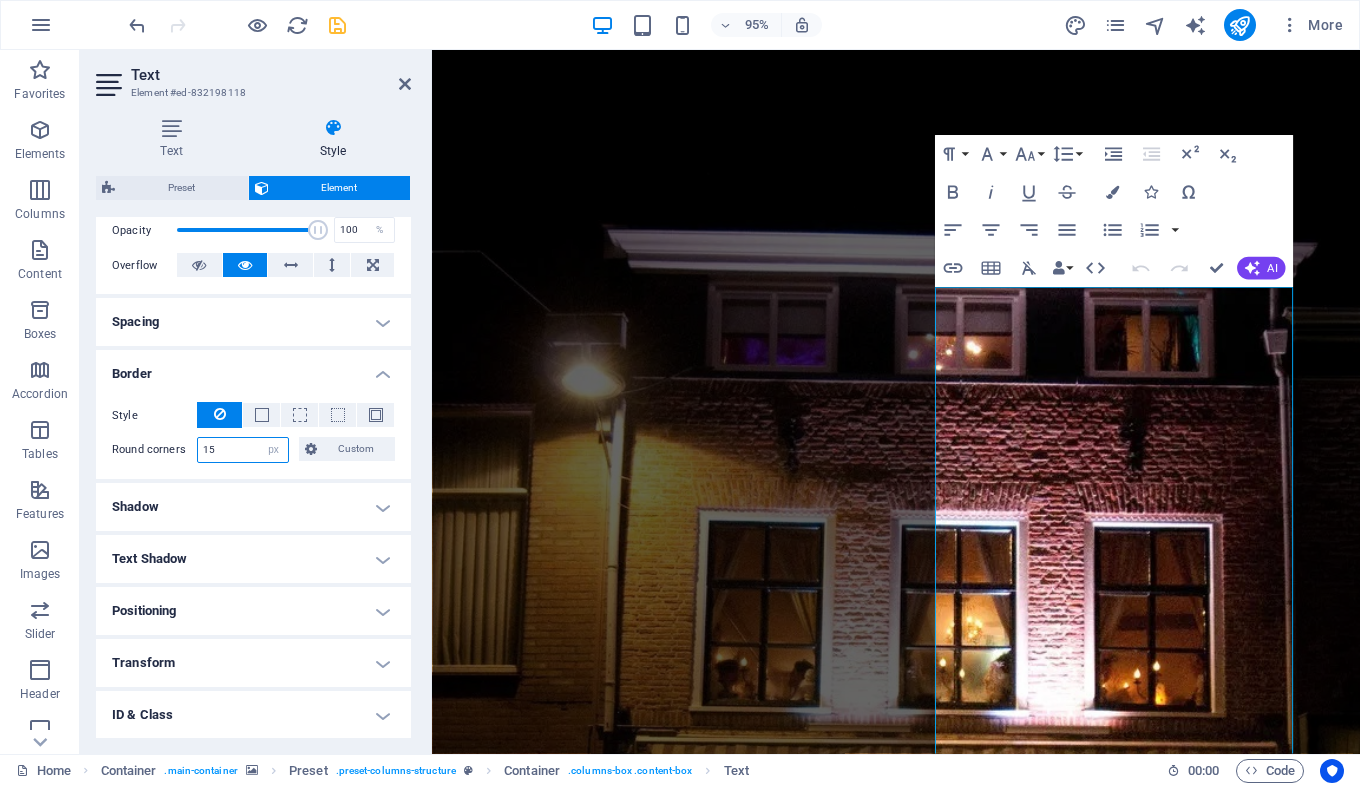 type on "15" 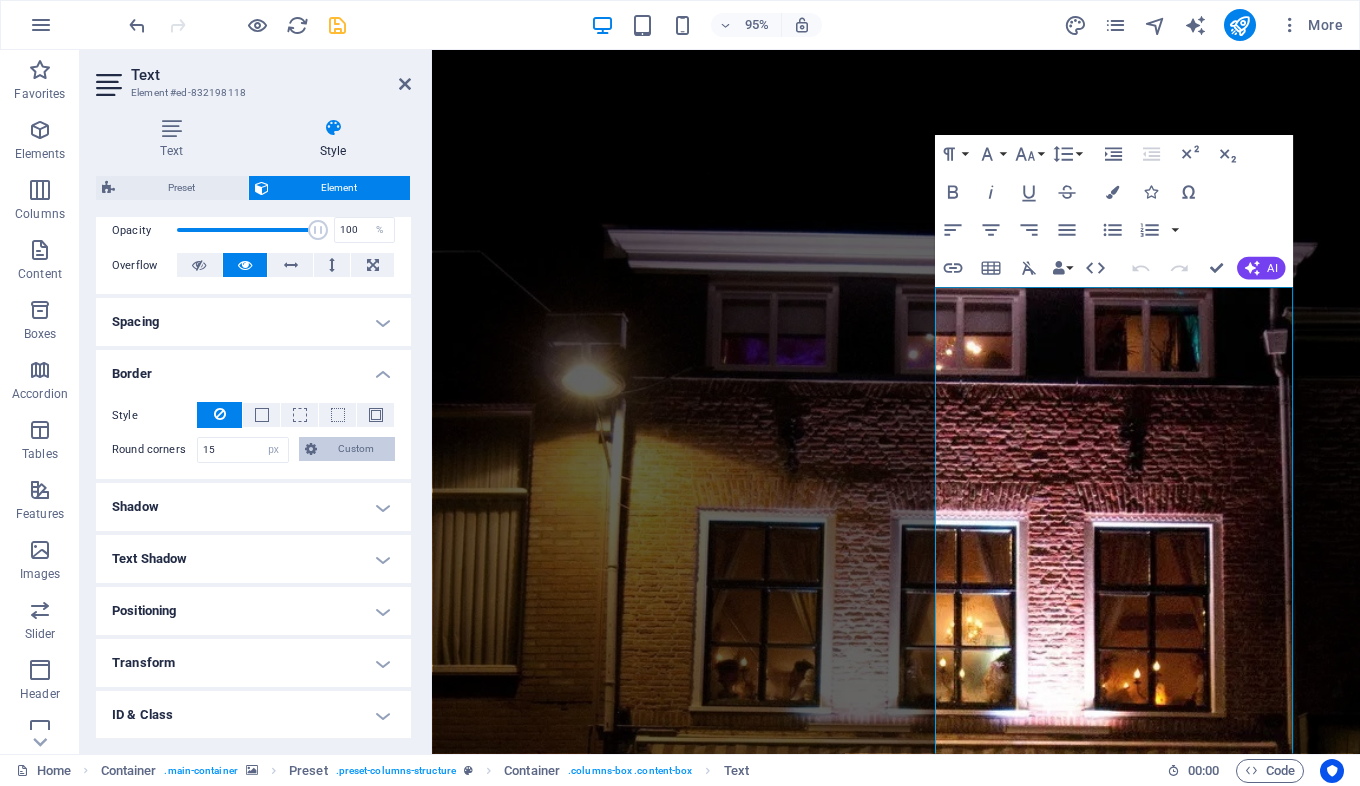 click on "Custom" at bounding box center (356, 449) 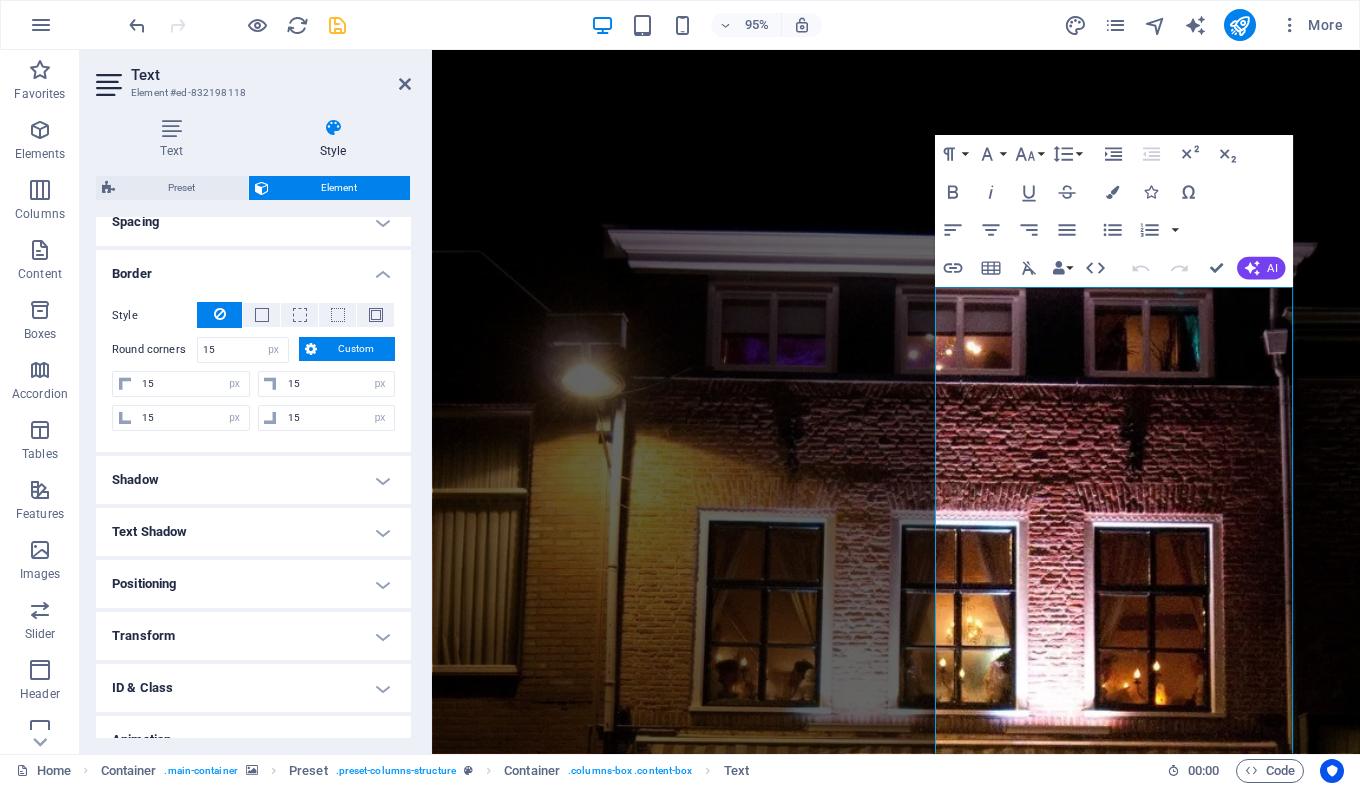 scroll, scrollTop: 477, scrollLeft: 0, axis: vertical 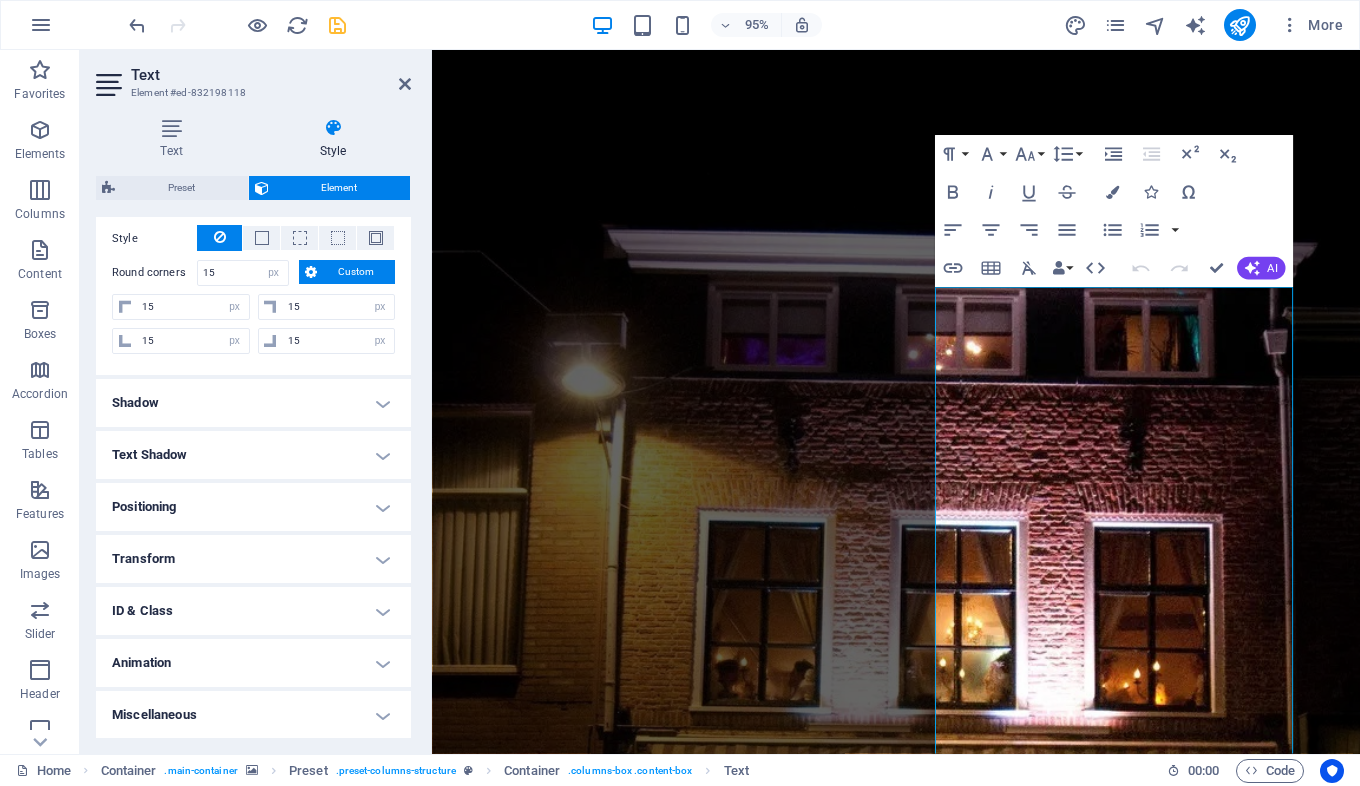click on "Shadow" at bounding box center (253, 403) 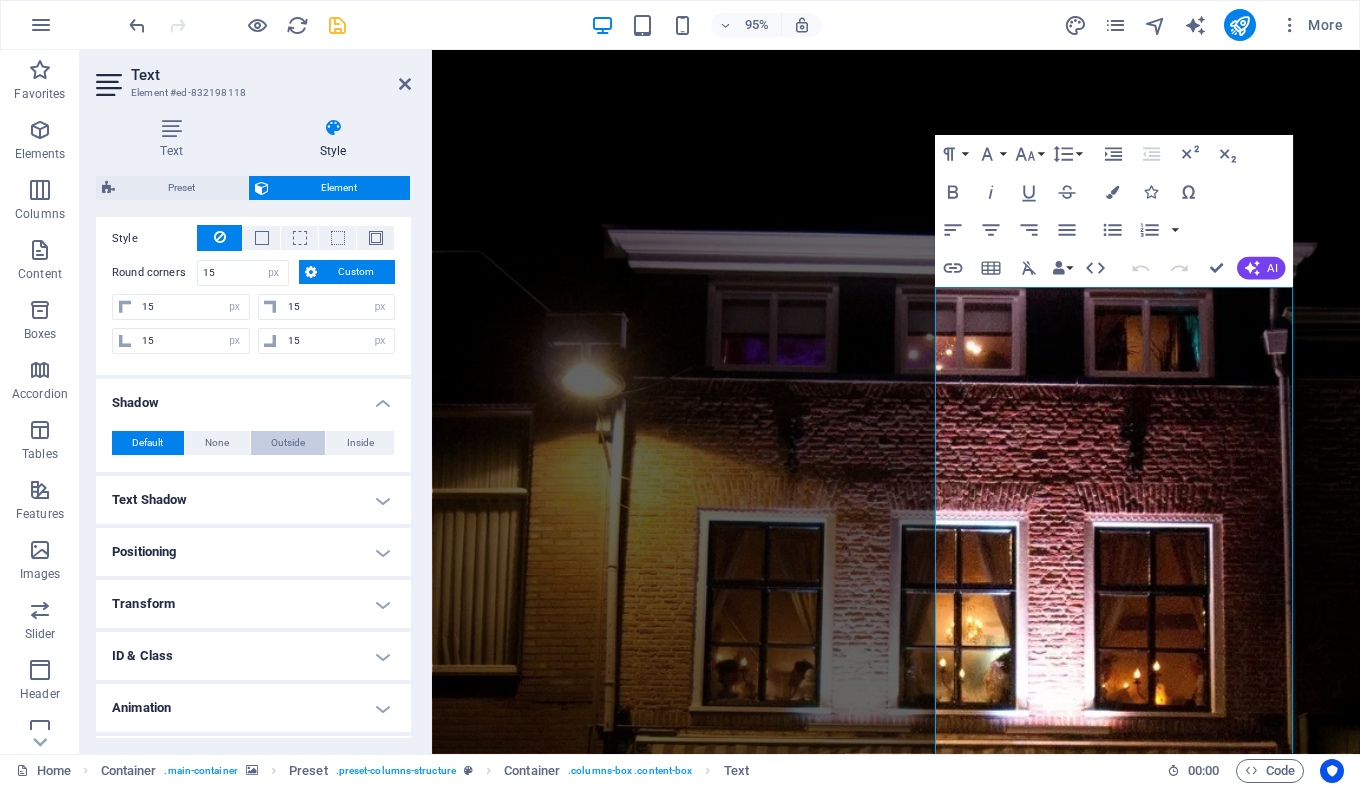 click on "Outside" at bounding box center (288, 443) 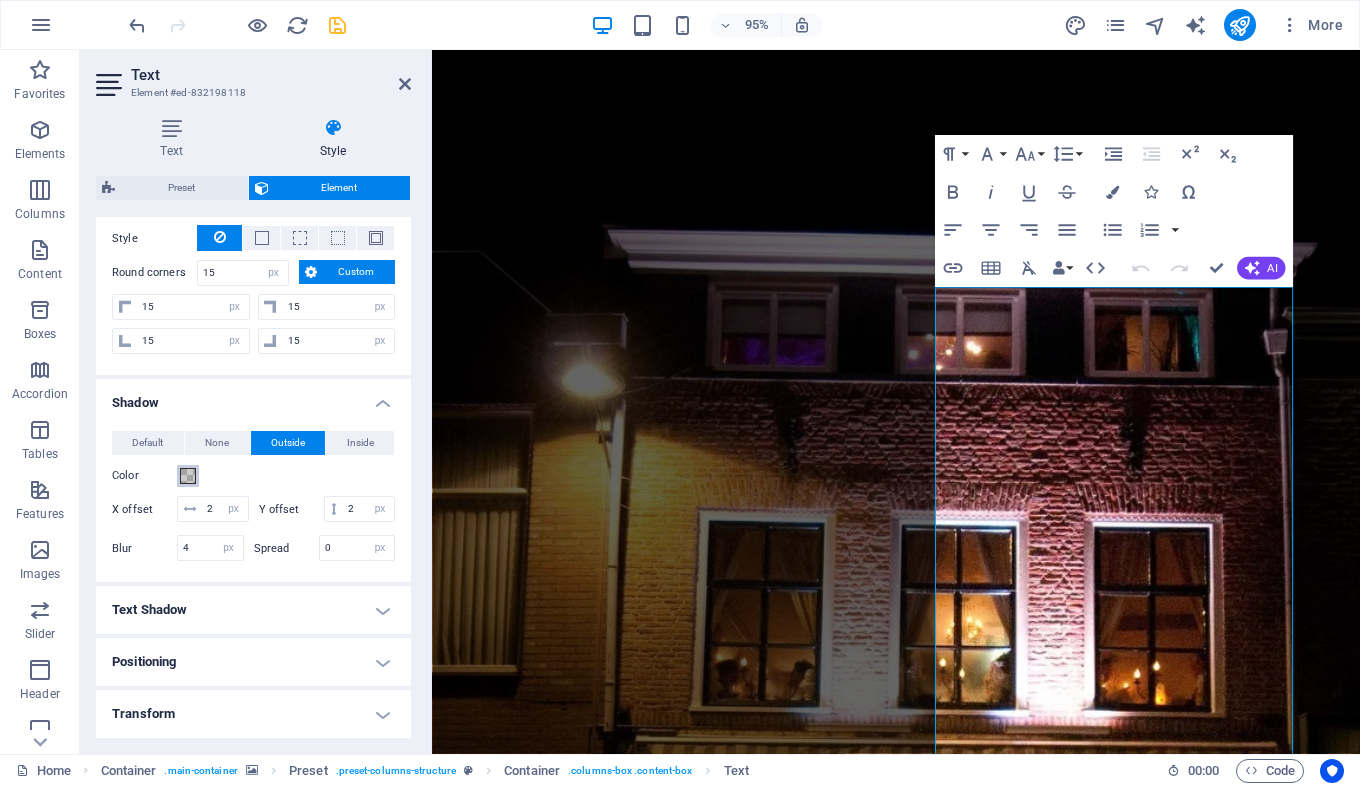 click at bounding box center (188, 476) 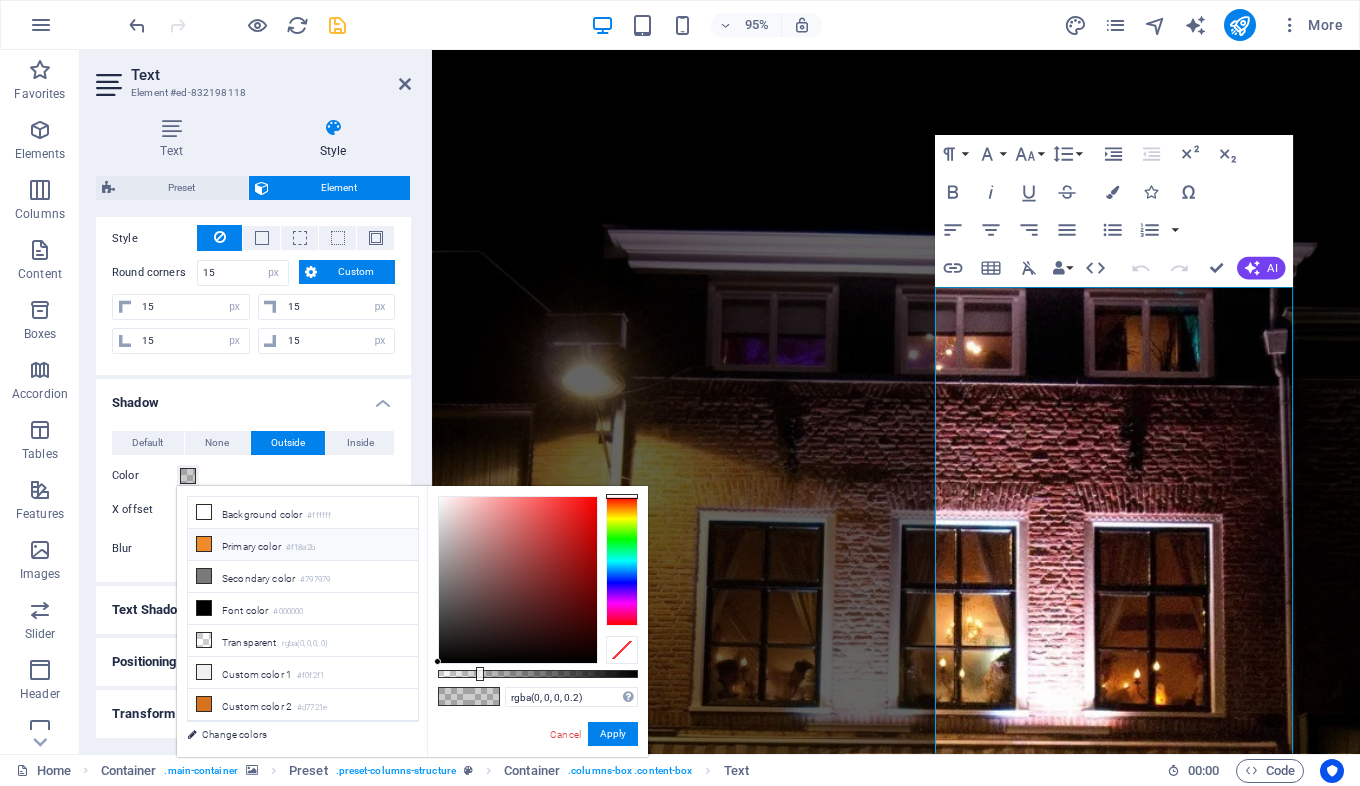 click on "Primary color
#f18a2b" at bounding box center [303, 545] 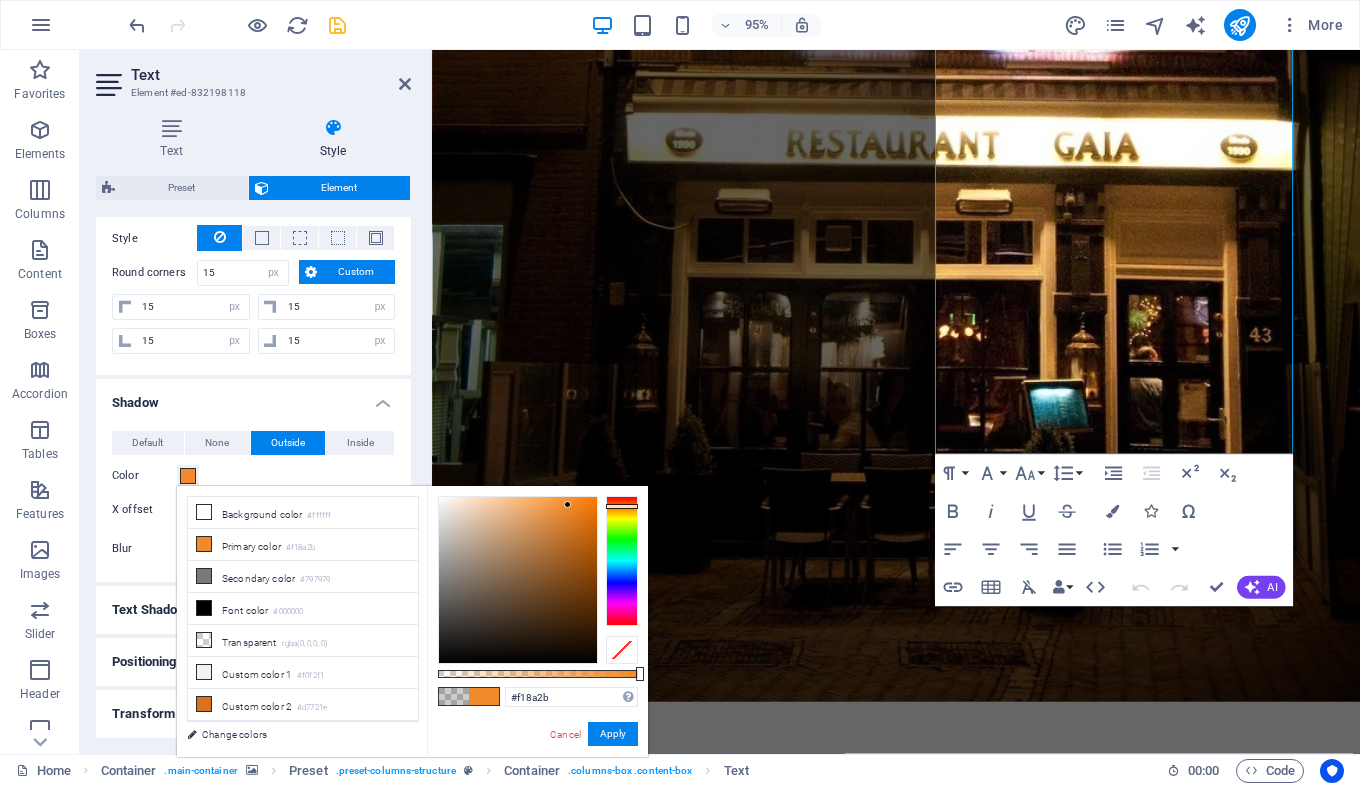 scroll, scrollTop: 800, scrollLeft: 0, axis: vertical 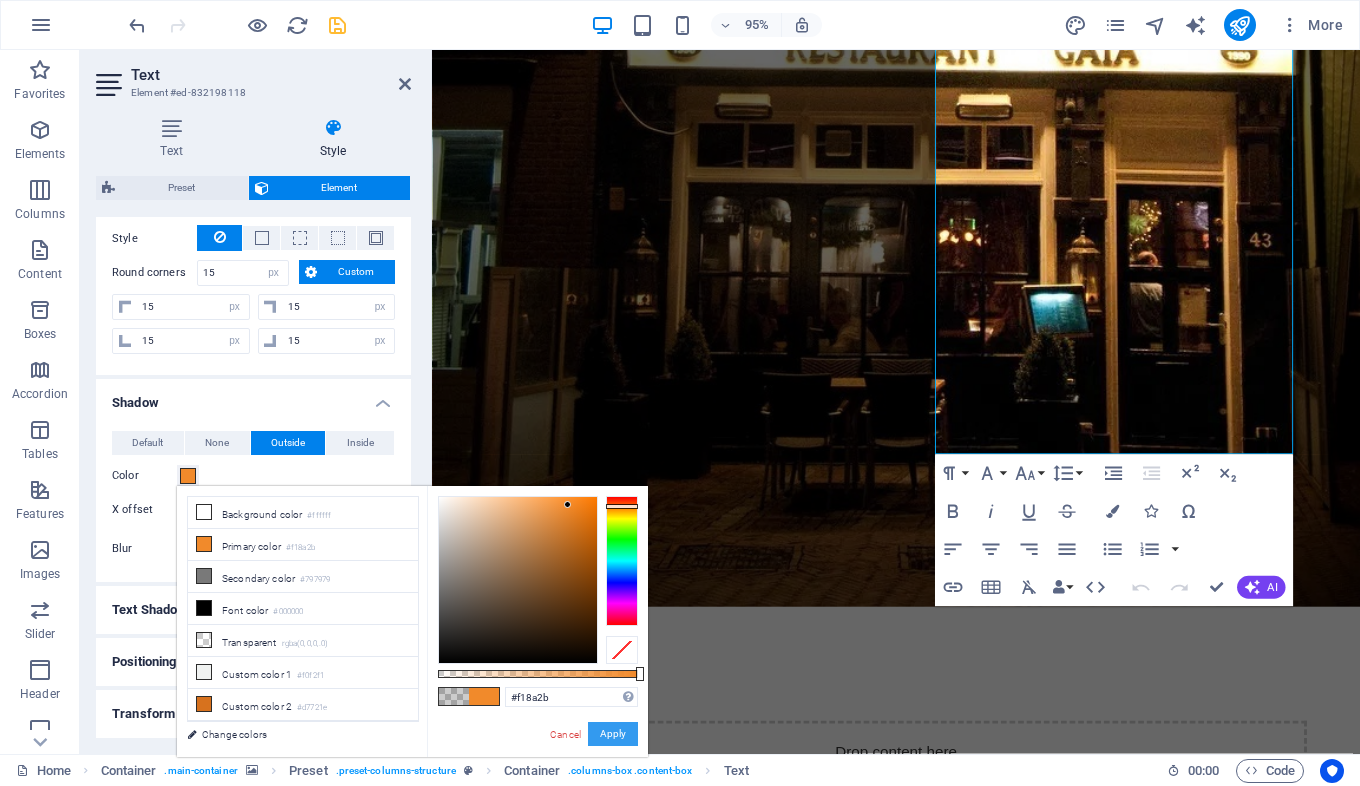 click on "Apply" at bounding box center [613, 734] 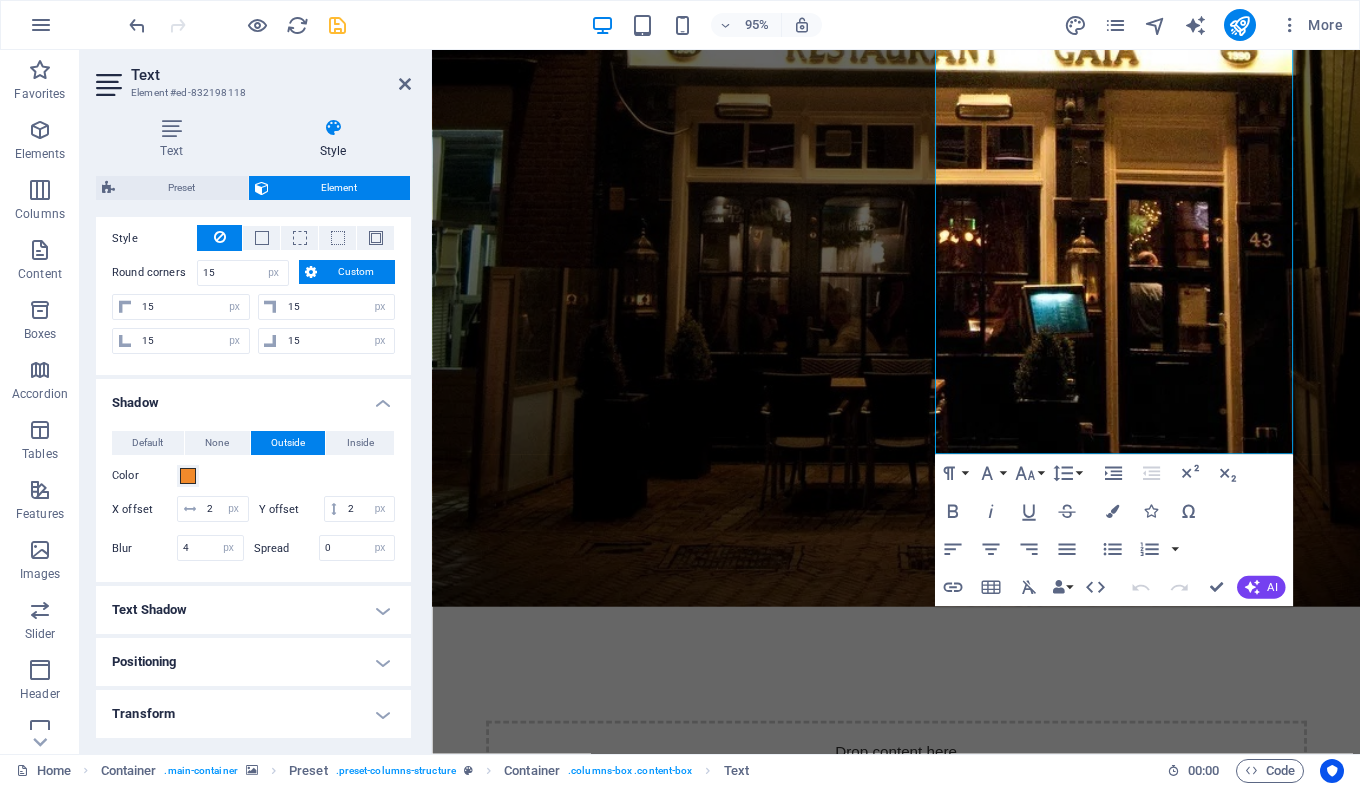 click at bounding box center (337, 25) 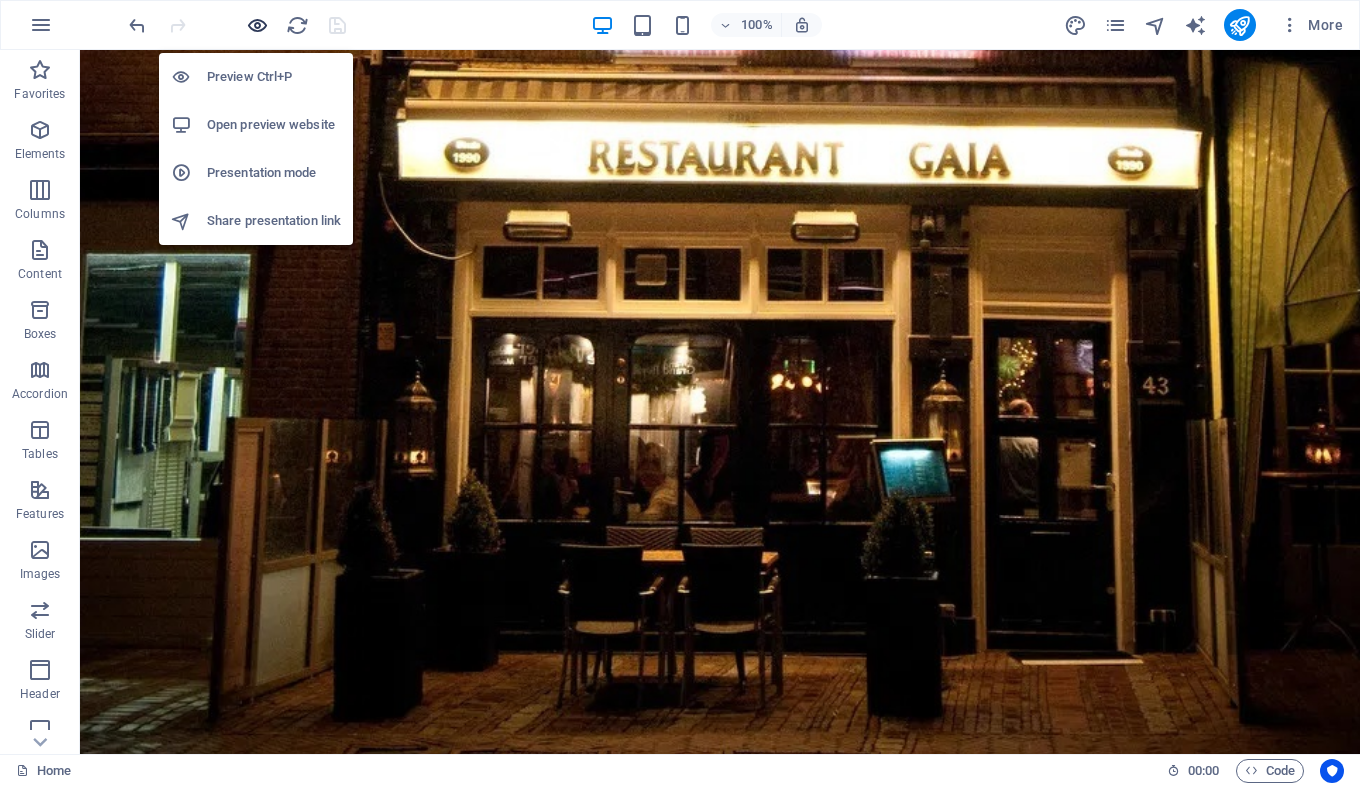 click at bounding box center [257, 25] 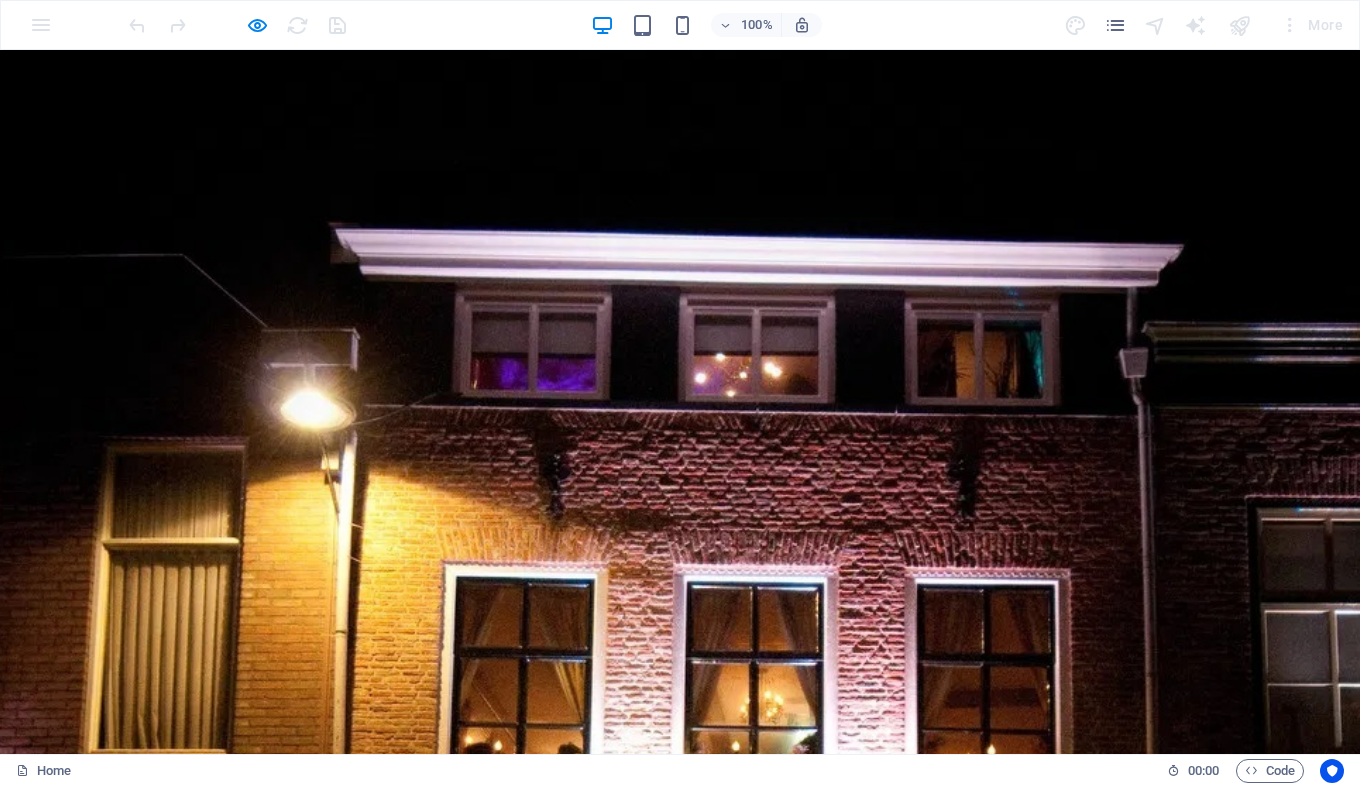 scroll, scrollTop: 0, scrollLeft: 0, axis: both 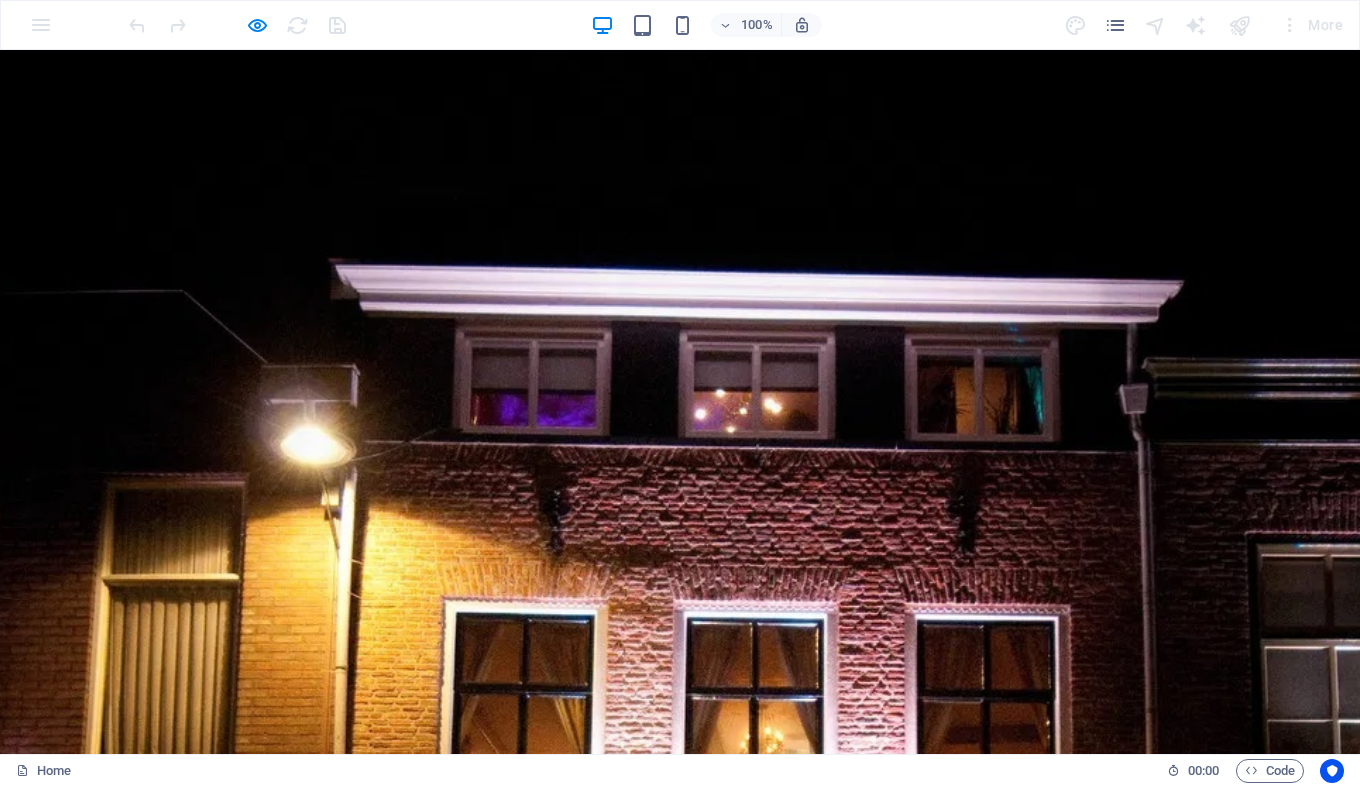 click on "Na een prachtige reis van 40 jaar in de horeca, waarvan 35 onvergetelijke jaren in Tiel met Restaurant Gaia, wil ik jullie laten weten dat ik binnenkort ga stoppen. Met gemengde gevoelens kondig ik aan dat  zondag 15 juni 2025 de laatste dag  zal zijn dat de deuren van Gaia open zijn. Het voelt als het einde van een tijdperk, maar ook als een natuurlijk moment om afscheid te nemen — in dankbaarheid en met een warm hart. Restaurant Gaia is voor mij veel meer geweest dan alleen een zaak. Dankzij jullie — onze trouwe gasten — is het een plek geworden waar herinneringen zijn gemaakt, waar gelachen, geproost en genoten is. Jullie betrokkenheid, waardering en vriendschap hebben Gaia tot leven gebracht. Daar ben ik jullie intens dankbaar voor. Ik kijk met trots en weemoed terug op deze bijzondere jaren. Het is nu tijd voor een nieuw hoofdstuk in mijn leven en dat is genieten van mijn pensioen, maar ik neem afscheid met een glimlach. Dank jullie wel, voor alles." at bounding box center [680, 2186] 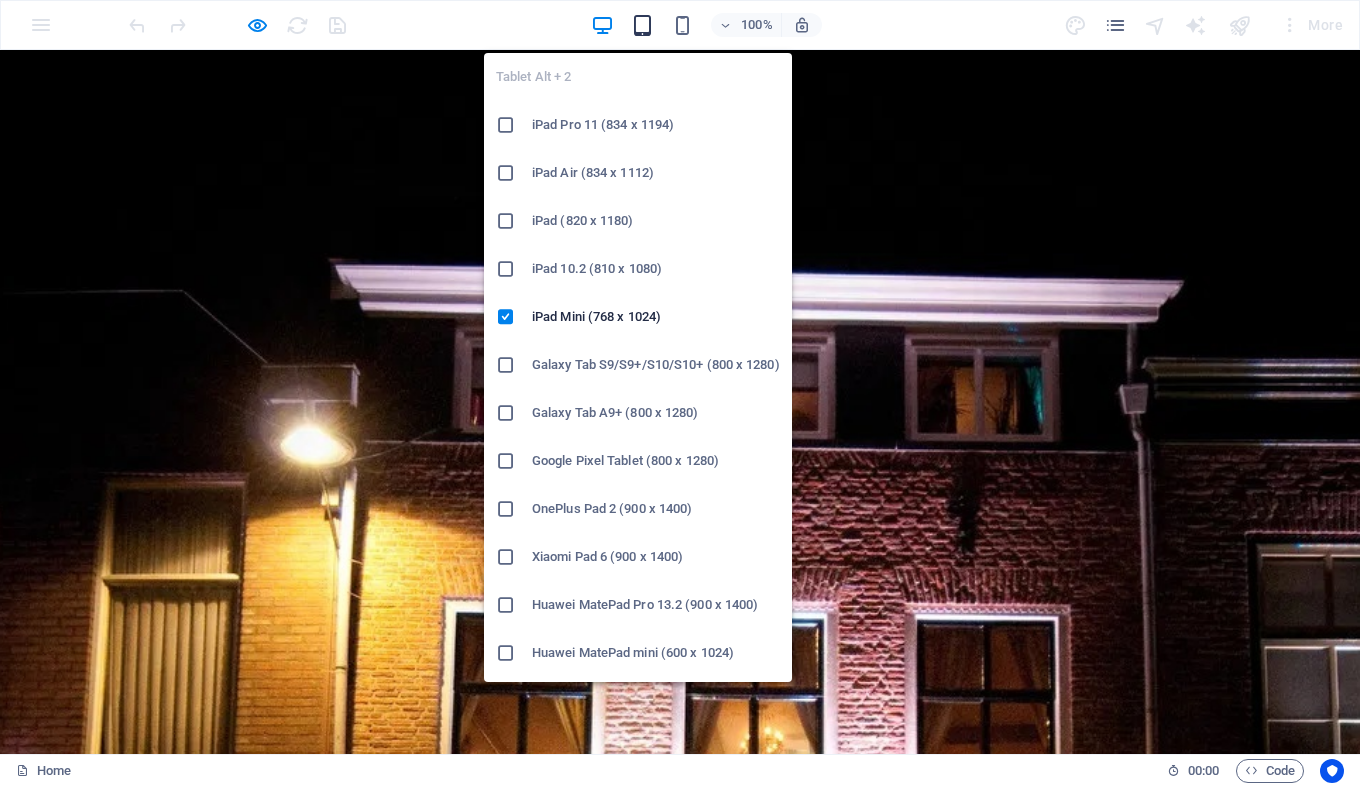 click at bounding box center (642, 25) 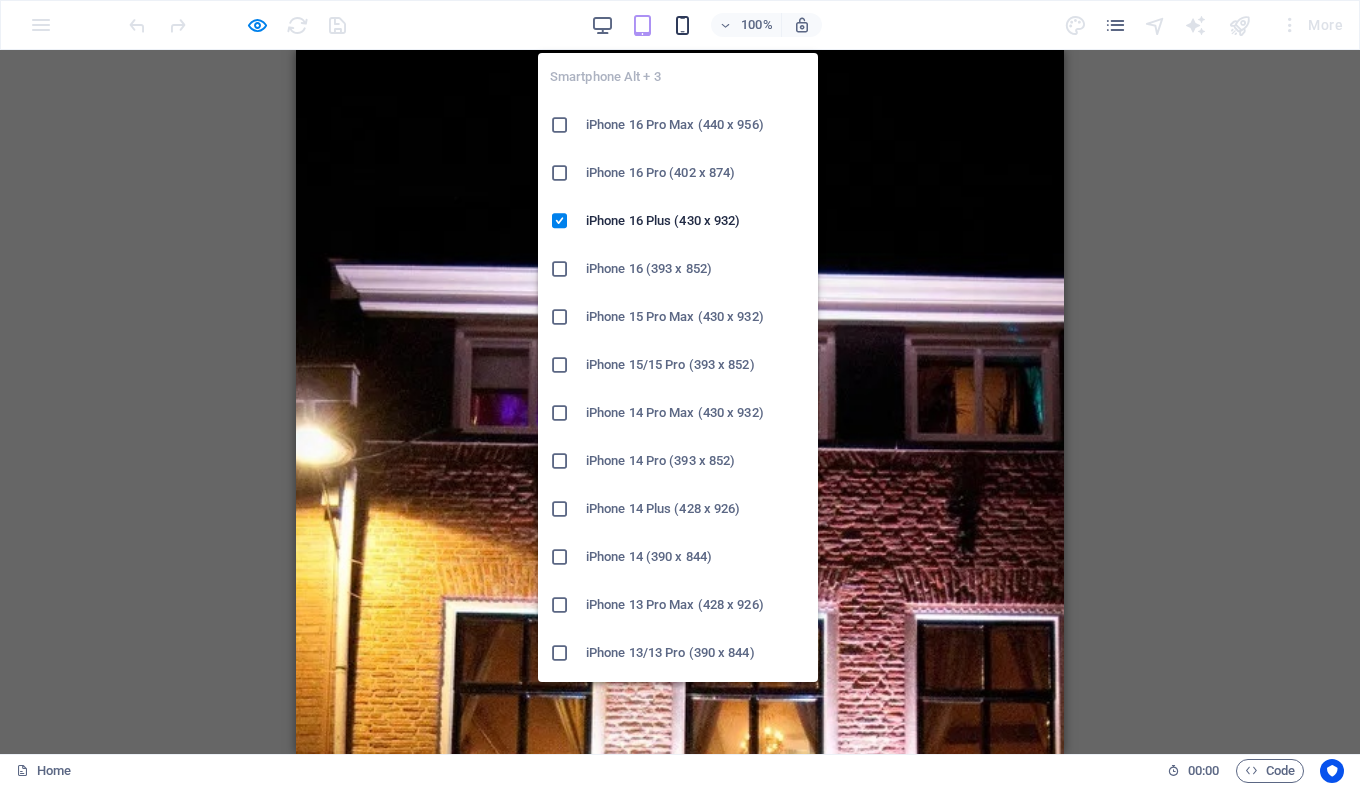 click at bounding box center [682, 25] 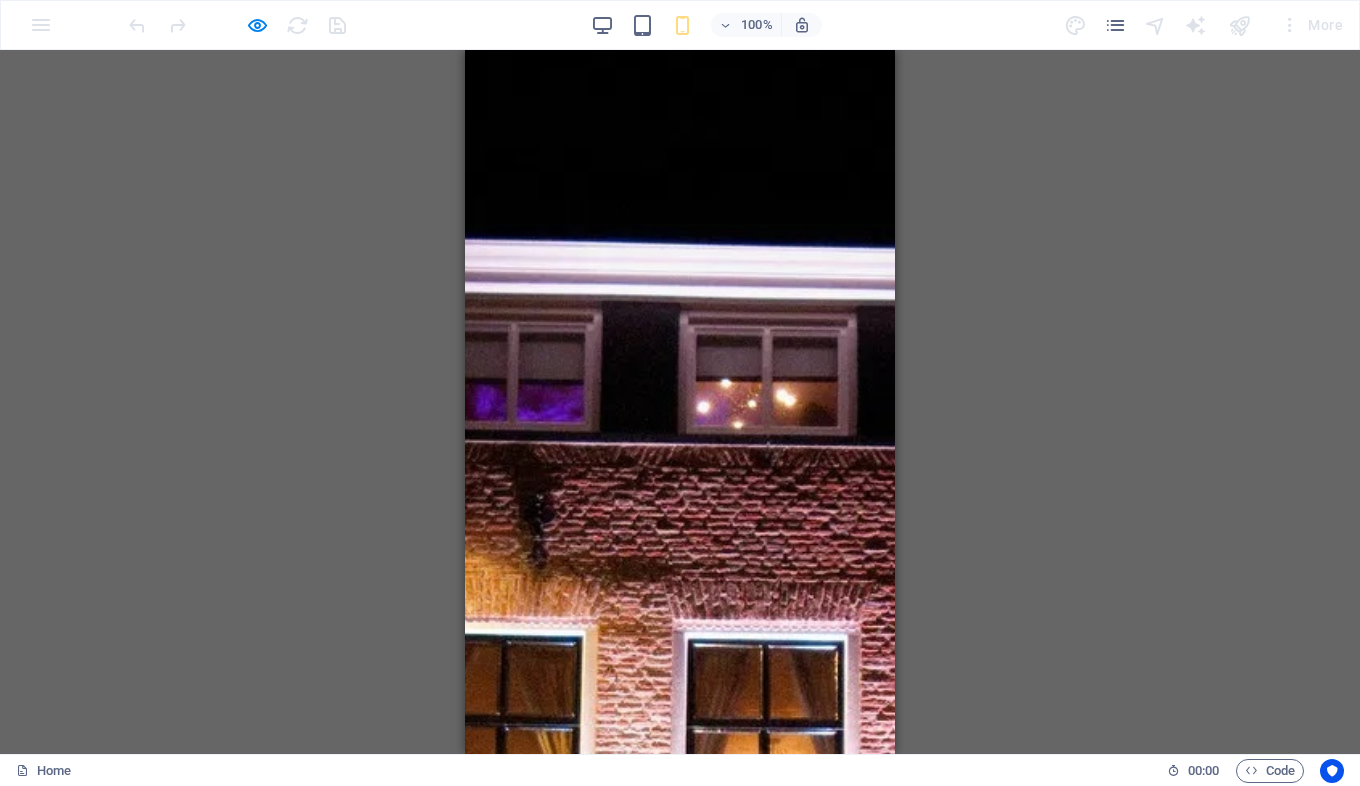 scroll, scrollTop: 0, scrollLeft: 0, axis: both 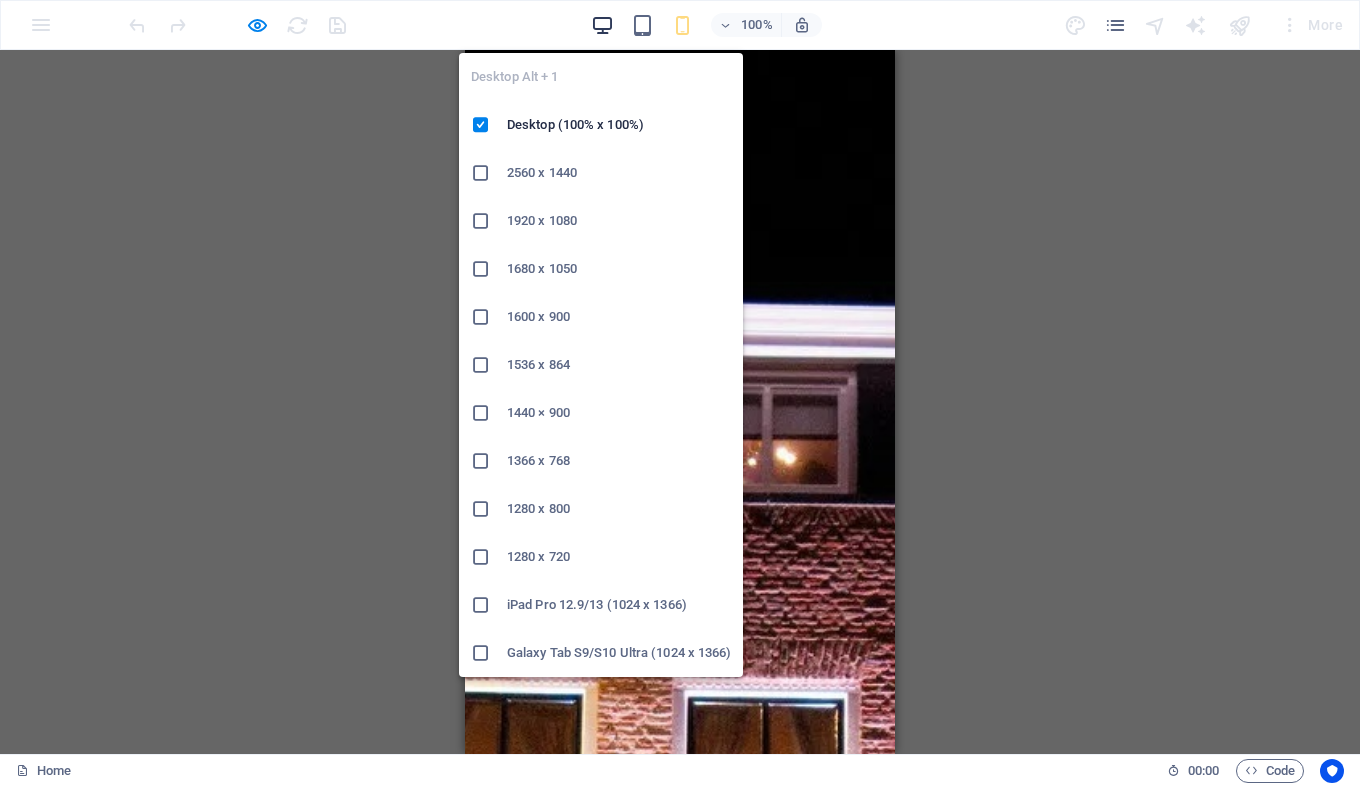 click at bounding box center (602, 25) 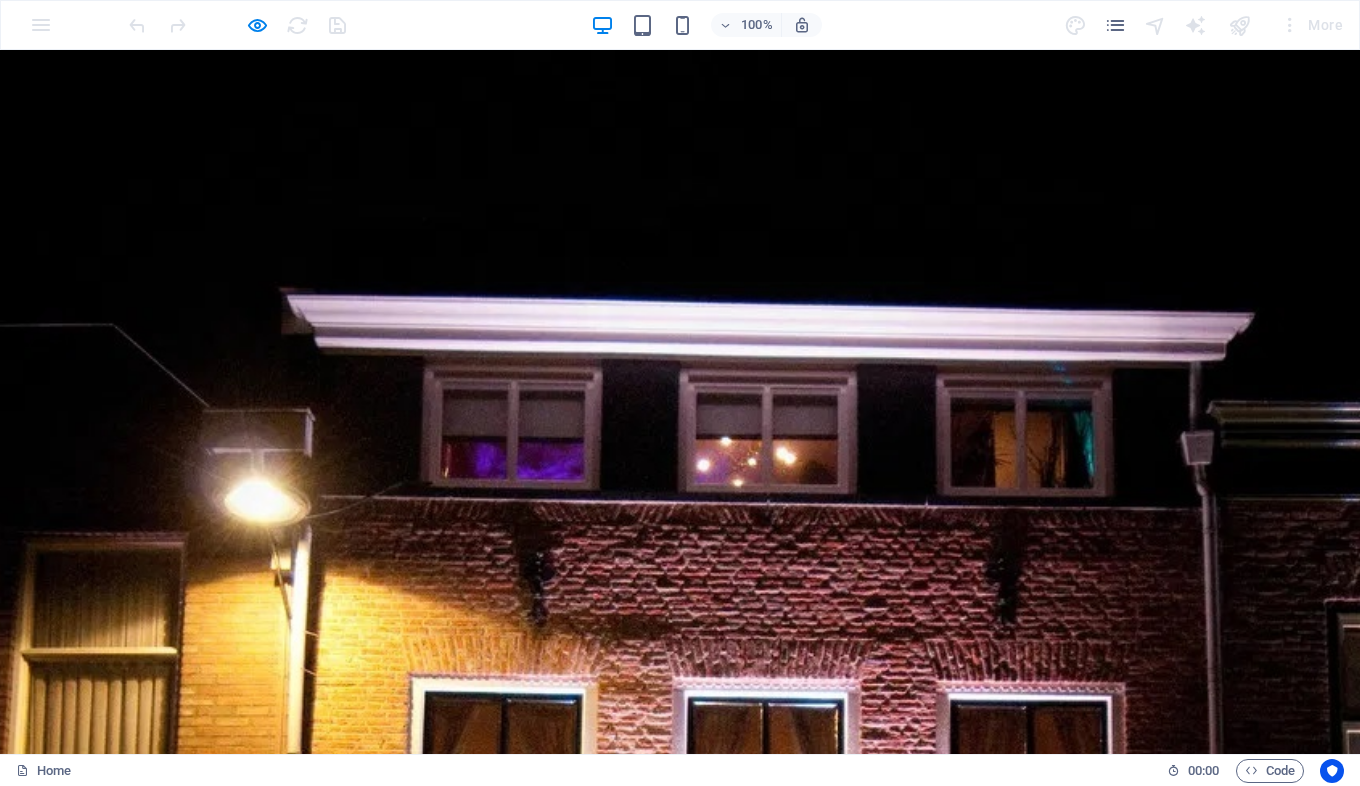 click at bounding box center [237, 25] 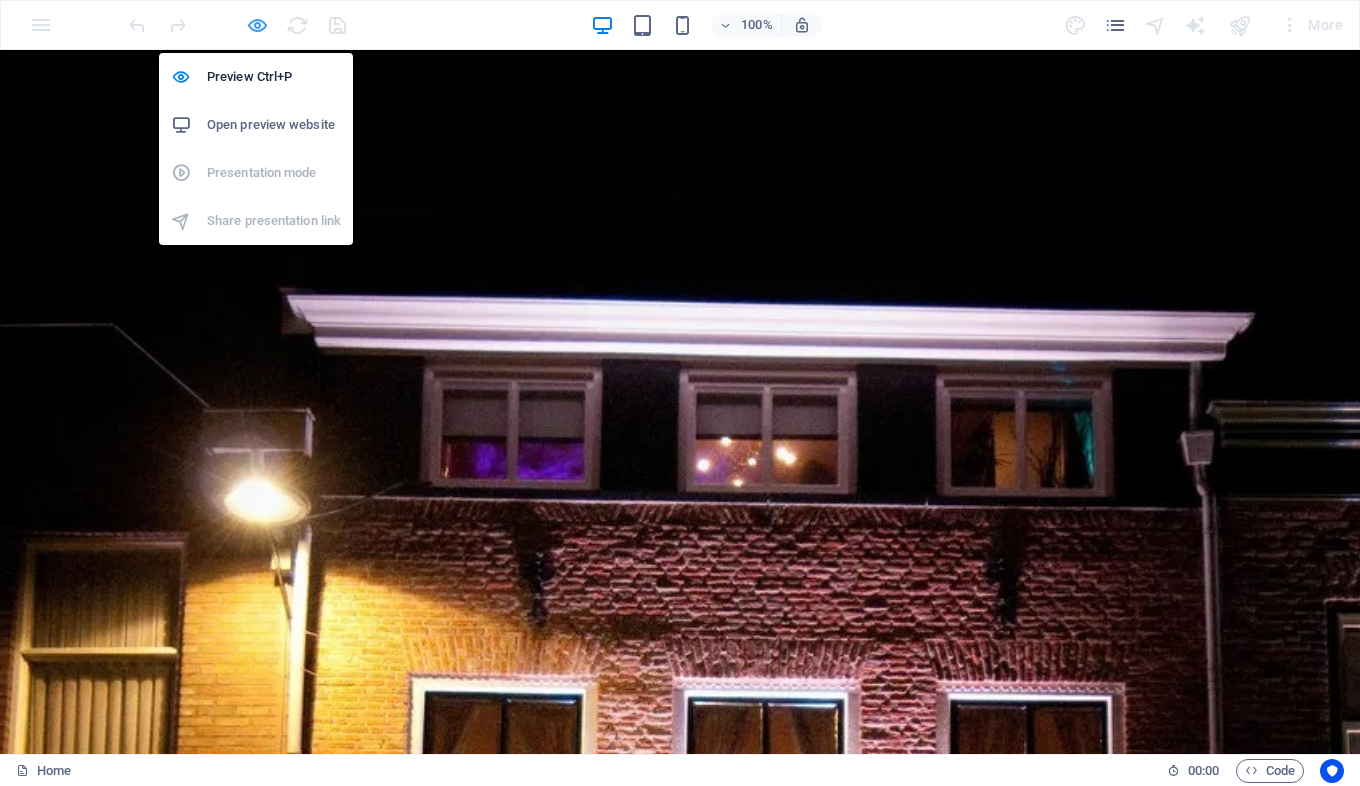 click at bounding box center (257, 25) 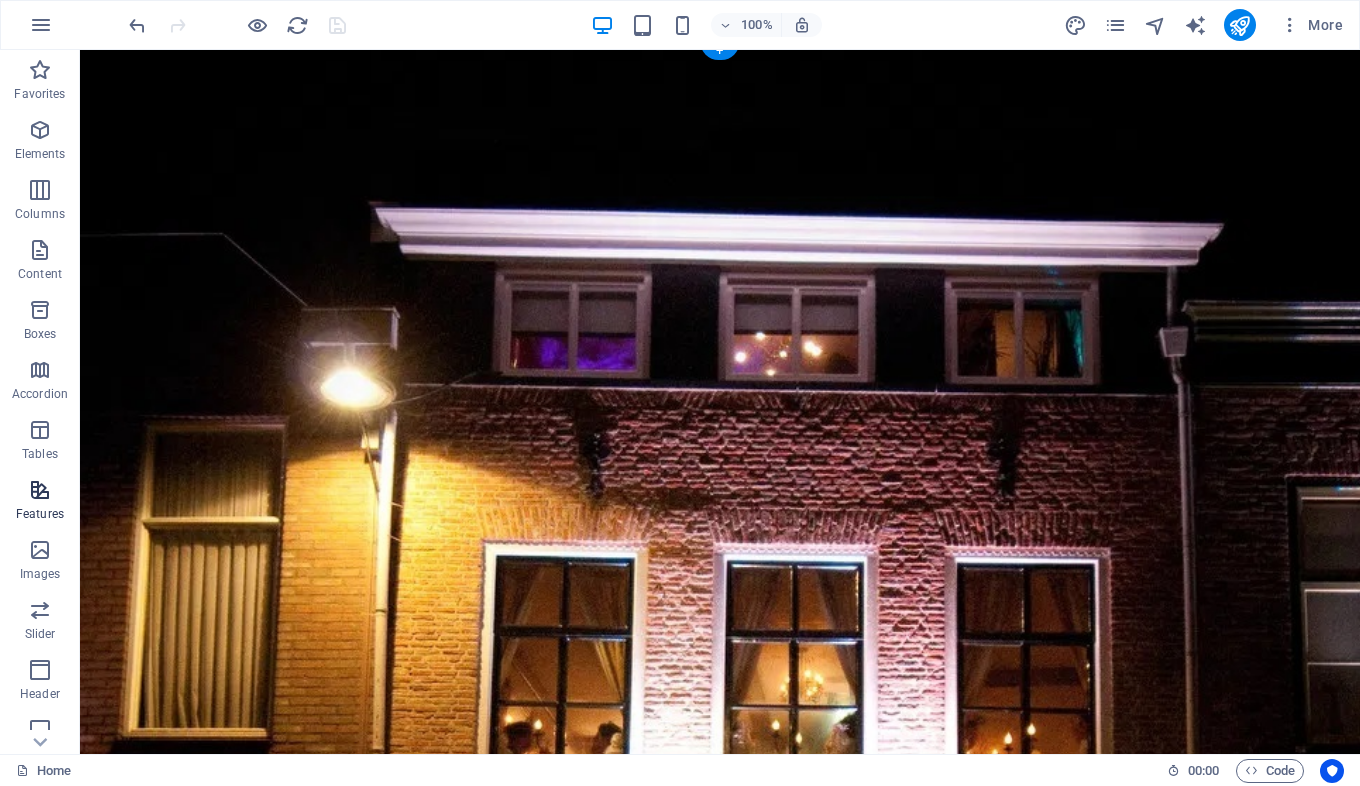 scroll, scrollTop: 300, scrollLeft: 0, axis: vertical 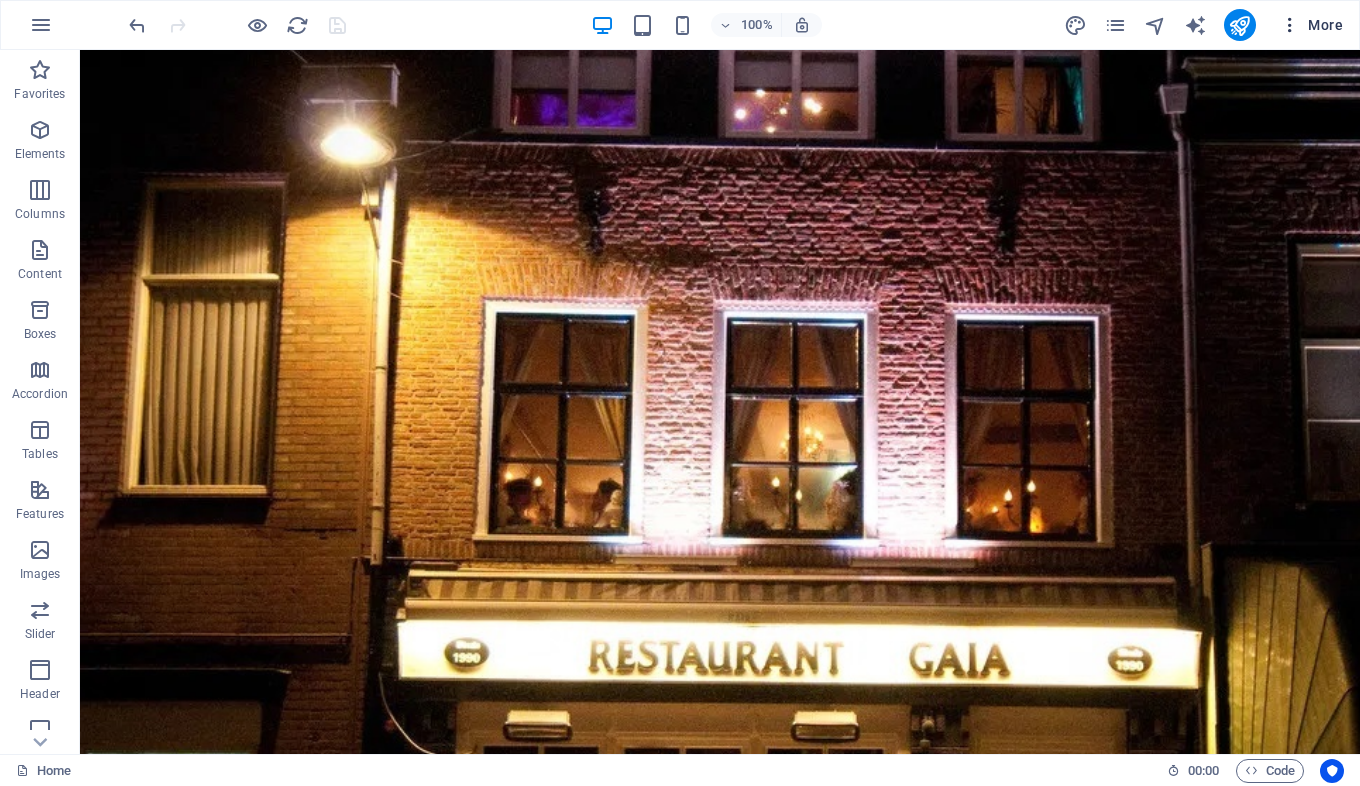 click on "More" at bounding box center [1311, 25] 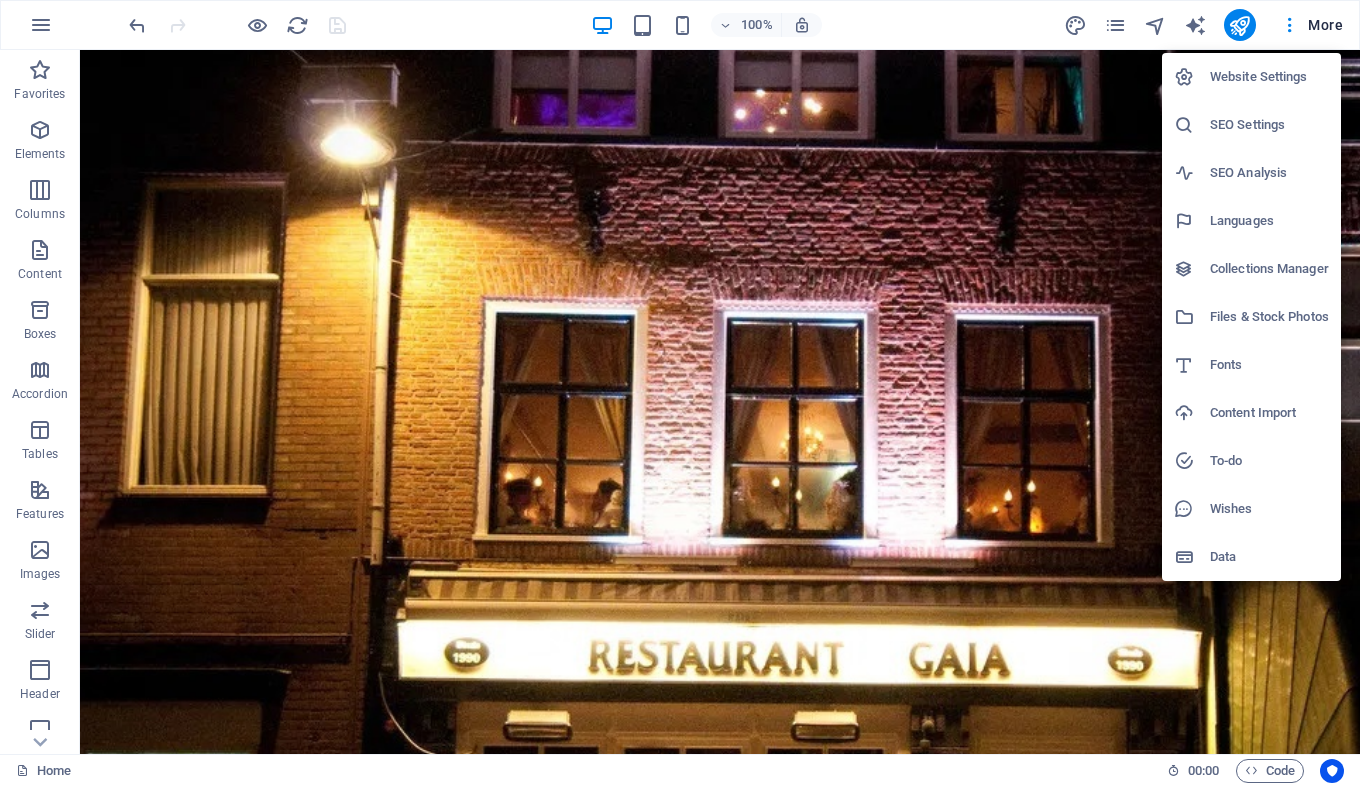 click at bounding box center [680, 393] 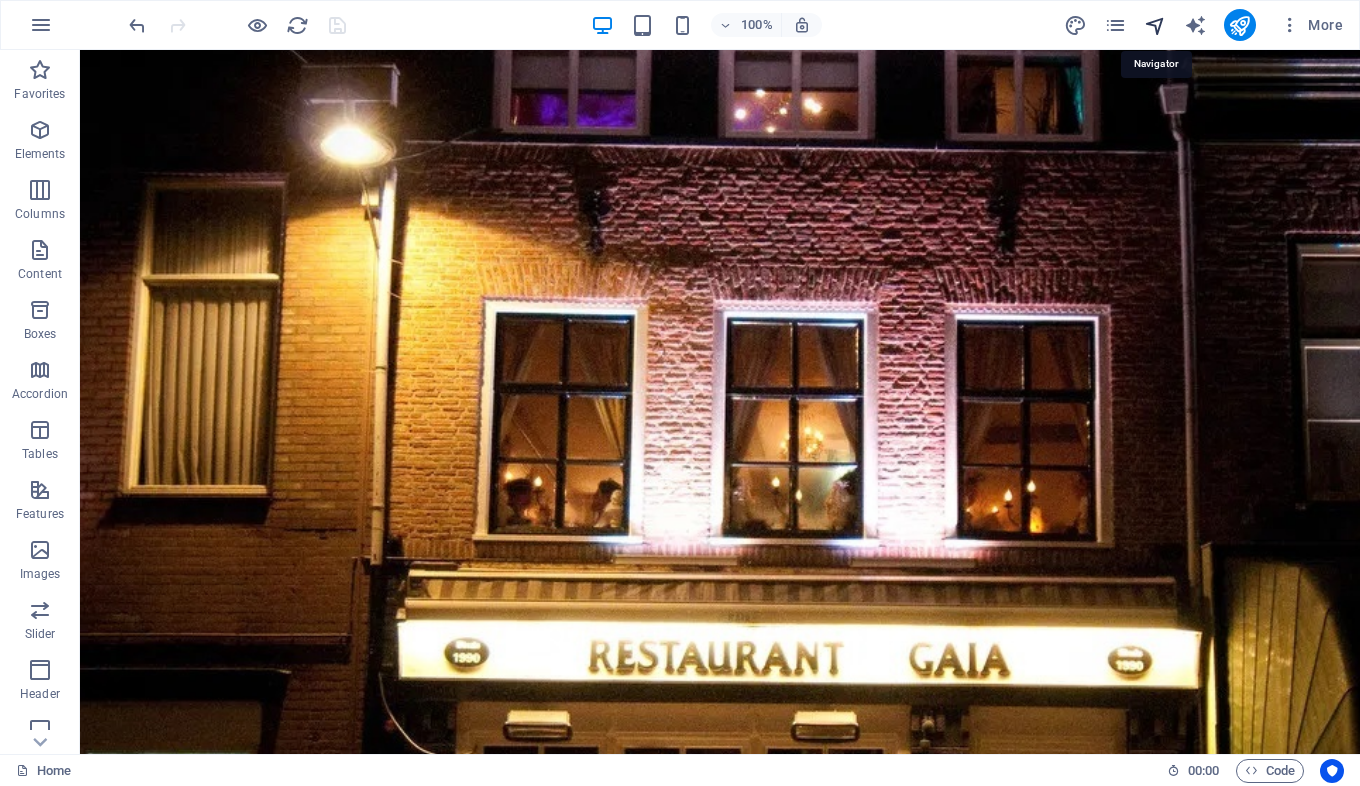 click at bounding box center [1155, 25] 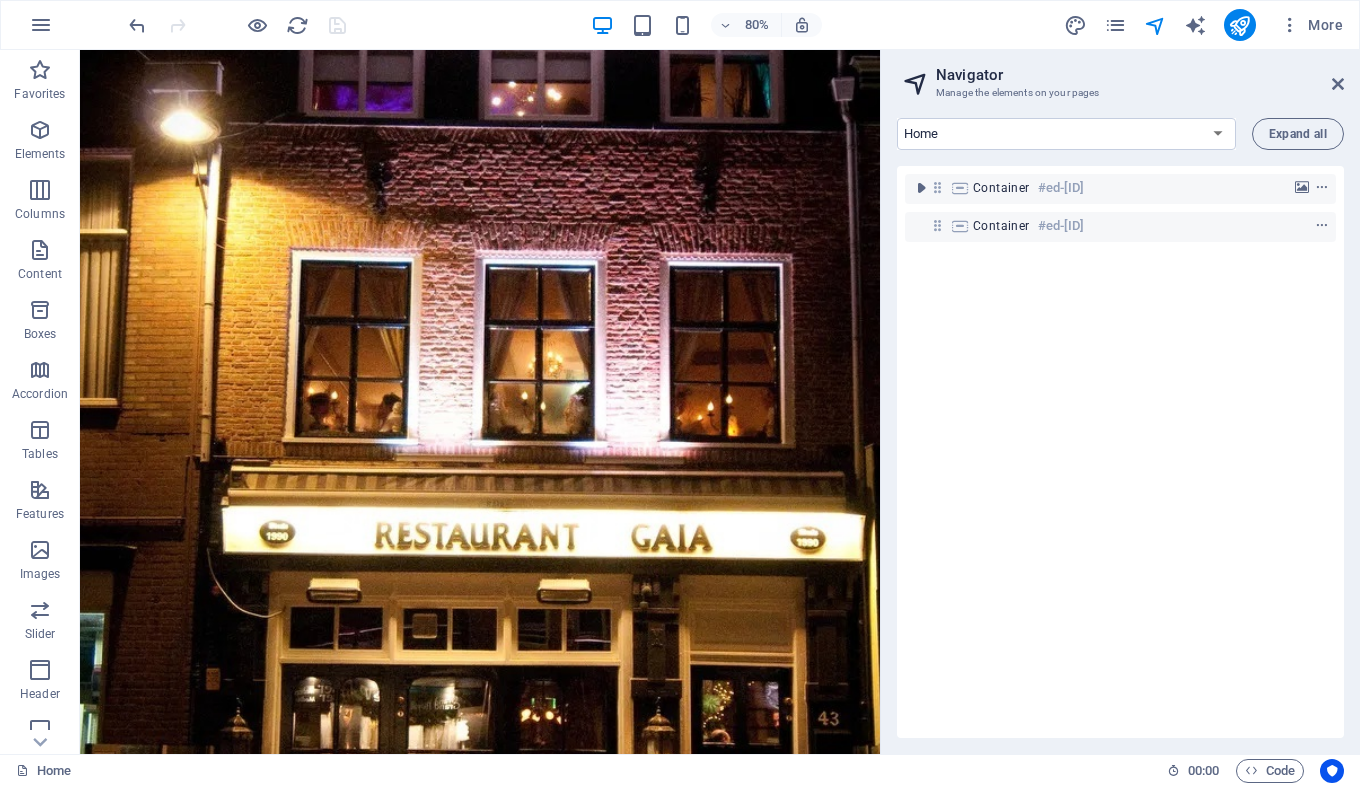 click on "Navigator Manage the elements on your pages Home  Legal Notice  Privacy  Expand all Container #ed-832198094 Container #ed-832198160" at bounding box center (1120, 402) 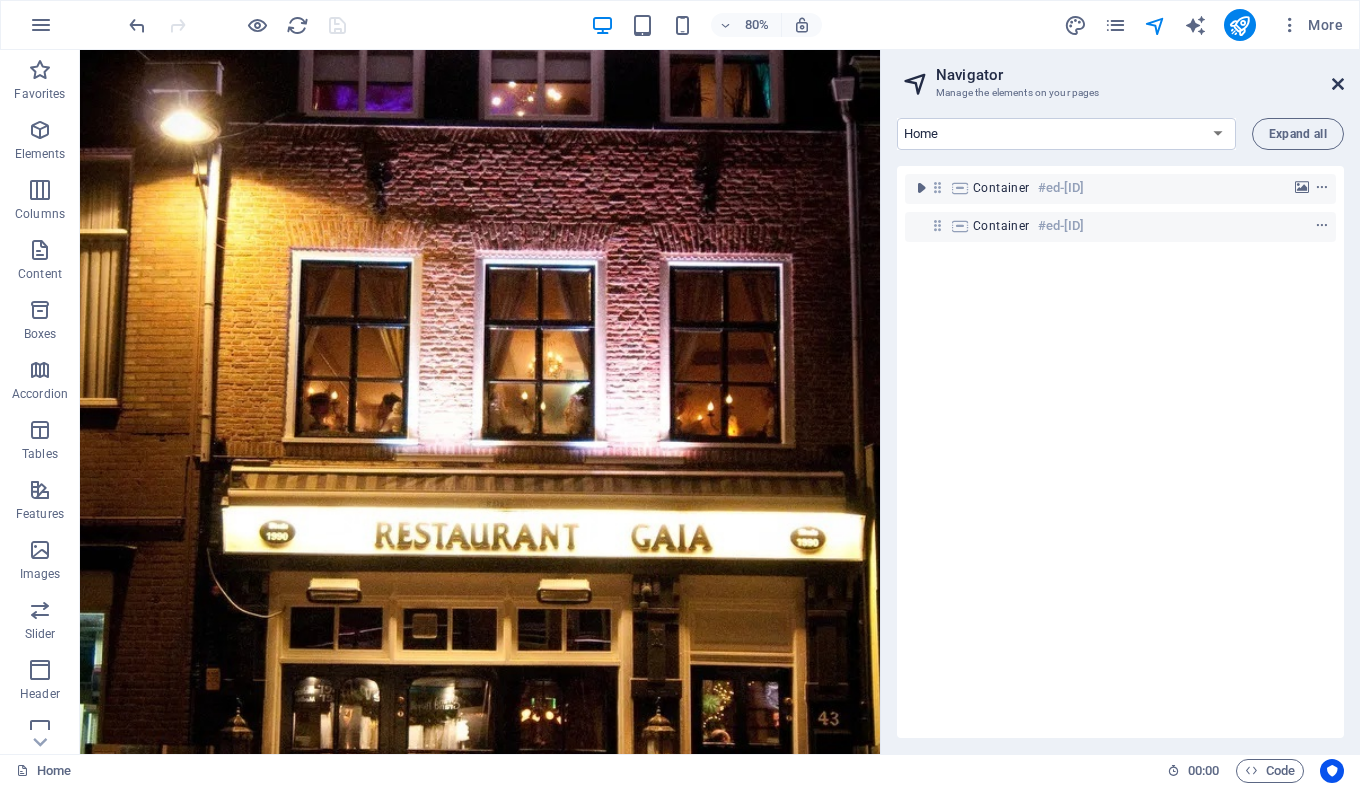 click at bounding box center [1338, 84] 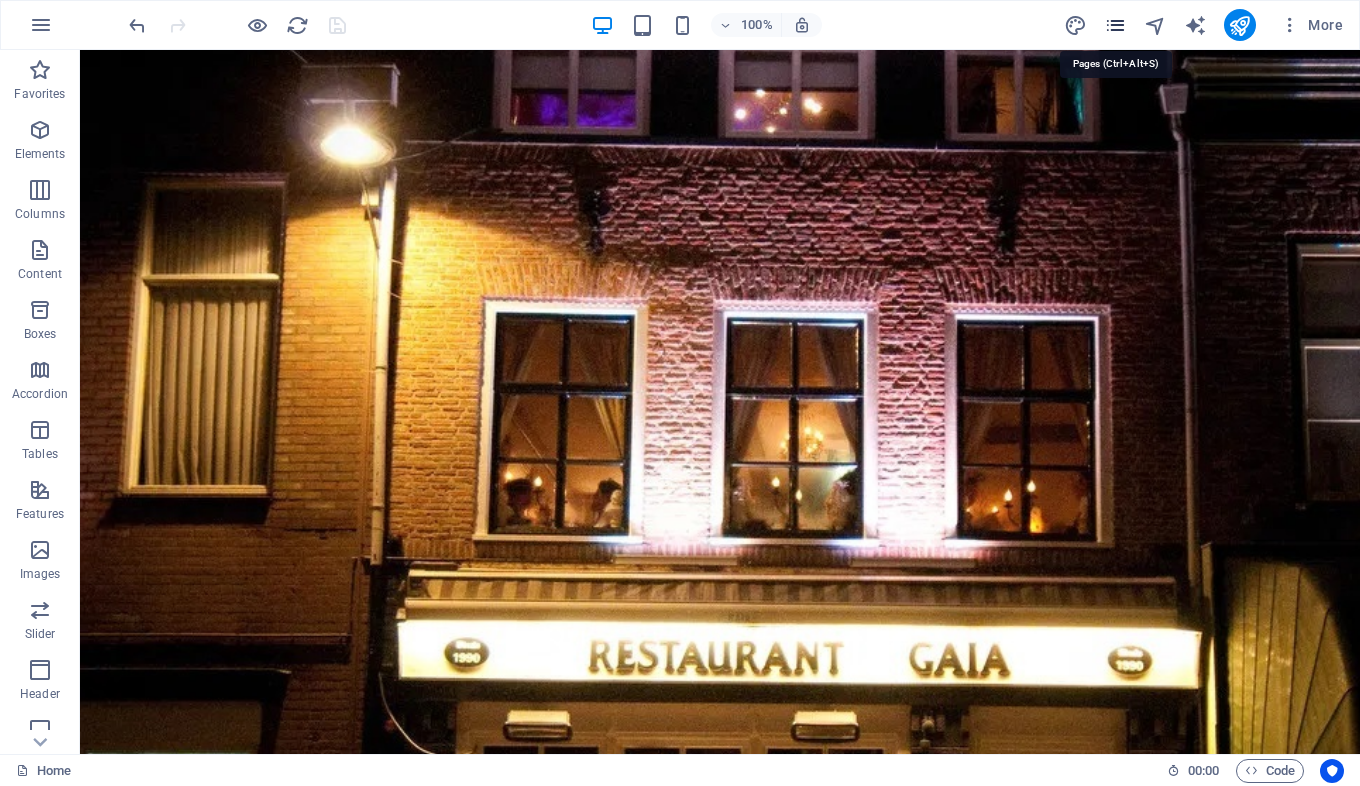 click at bounding box center (1115, 25) 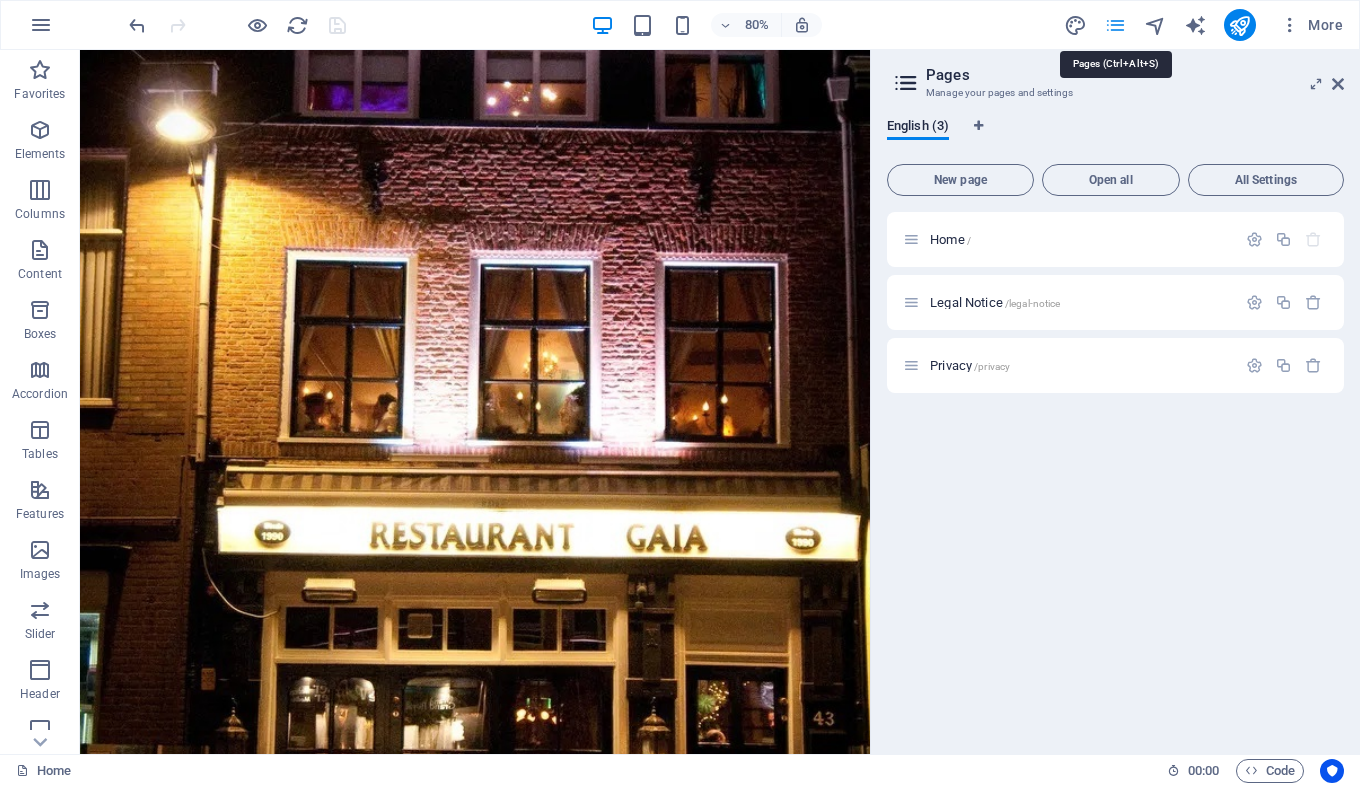 click at bounding box center (1115, 25) 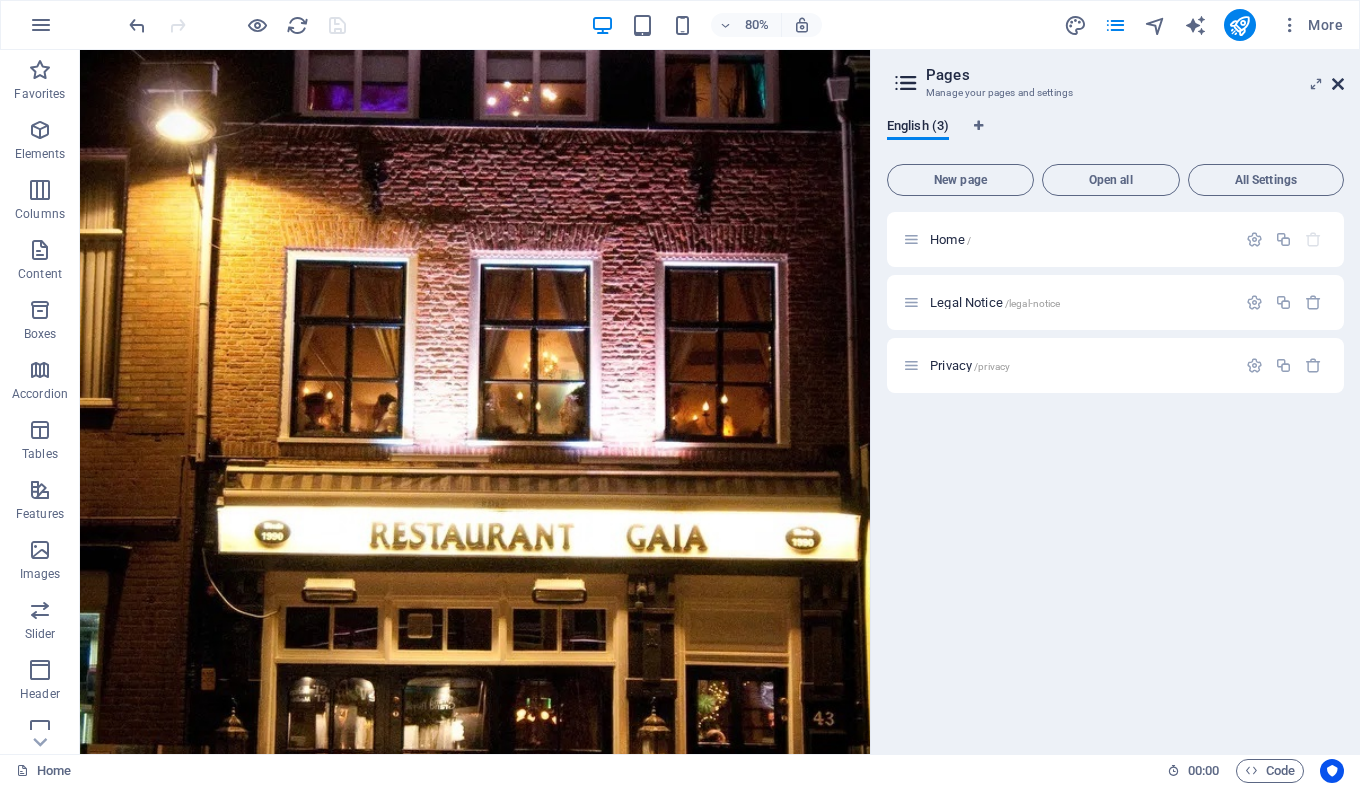 click at bounding box center [1338, 84] 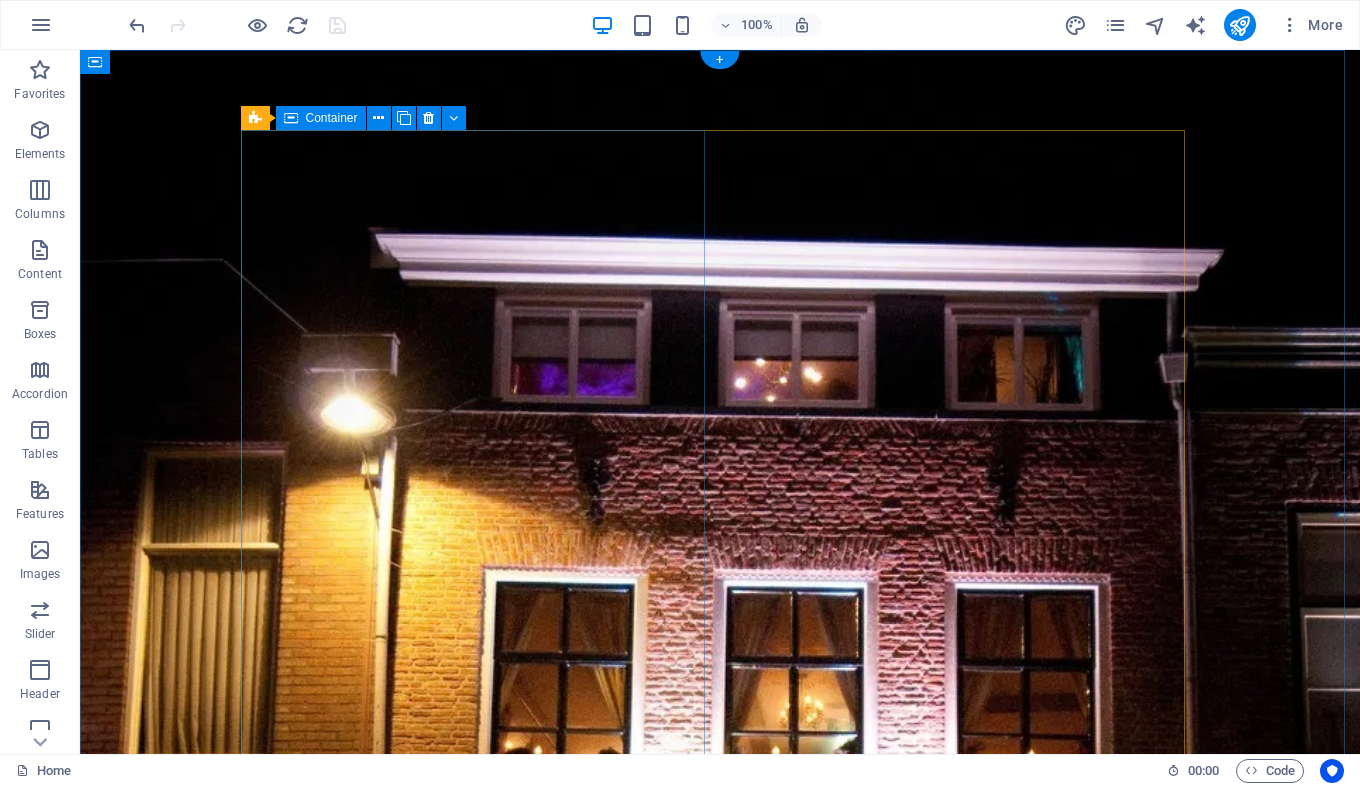 scroll, scrollTop: 0, scrollLeft: 0, axis: both 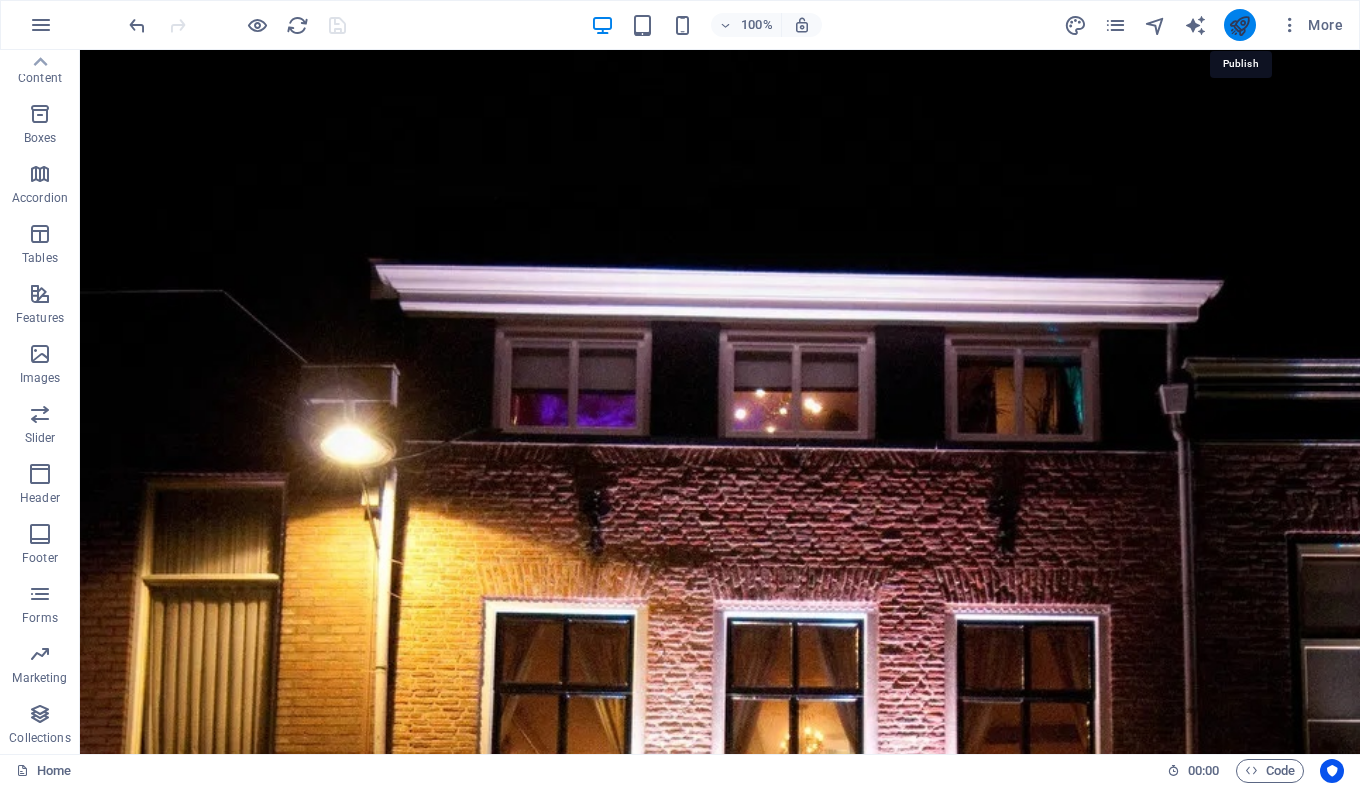 click at bounding box center (1239, 25) 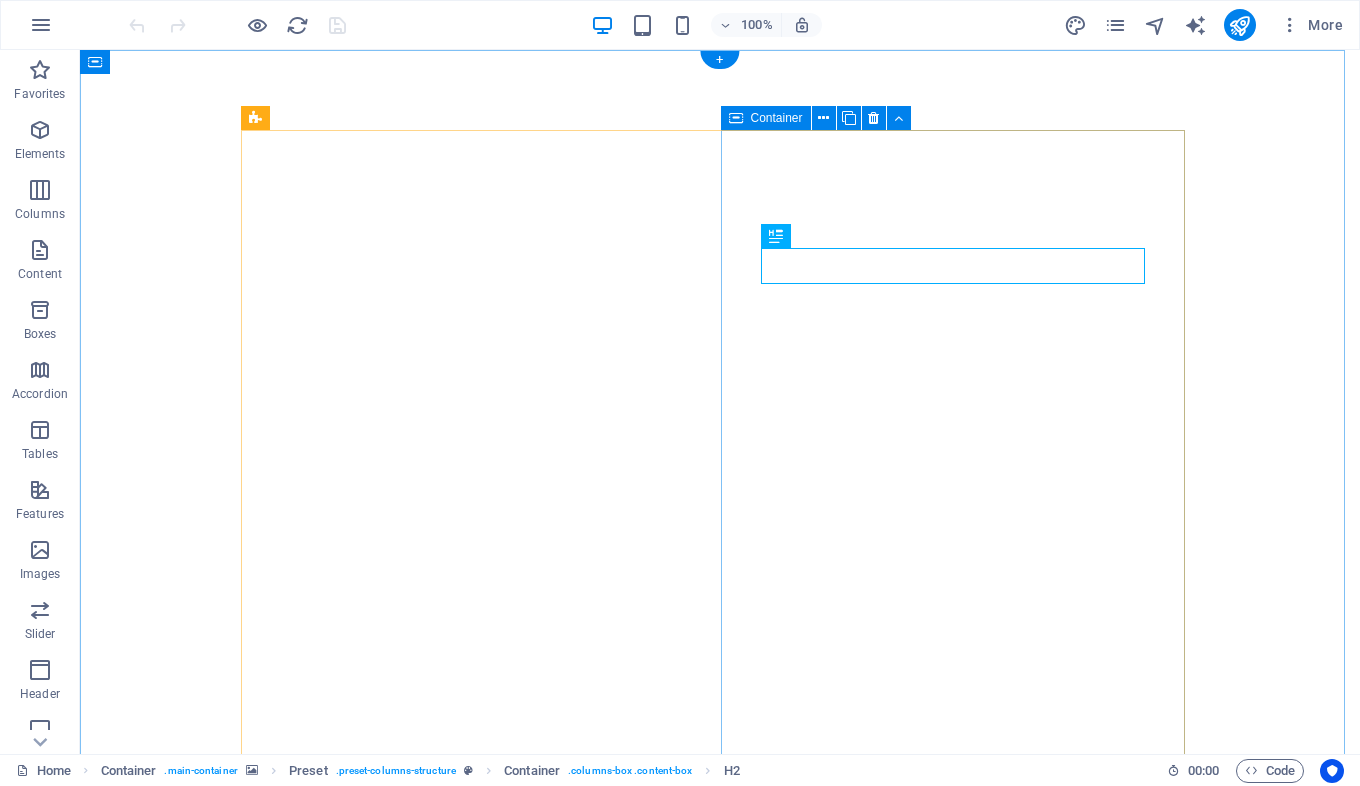scroll, scrollTop: 0, scrollLeft: 0, axis: both 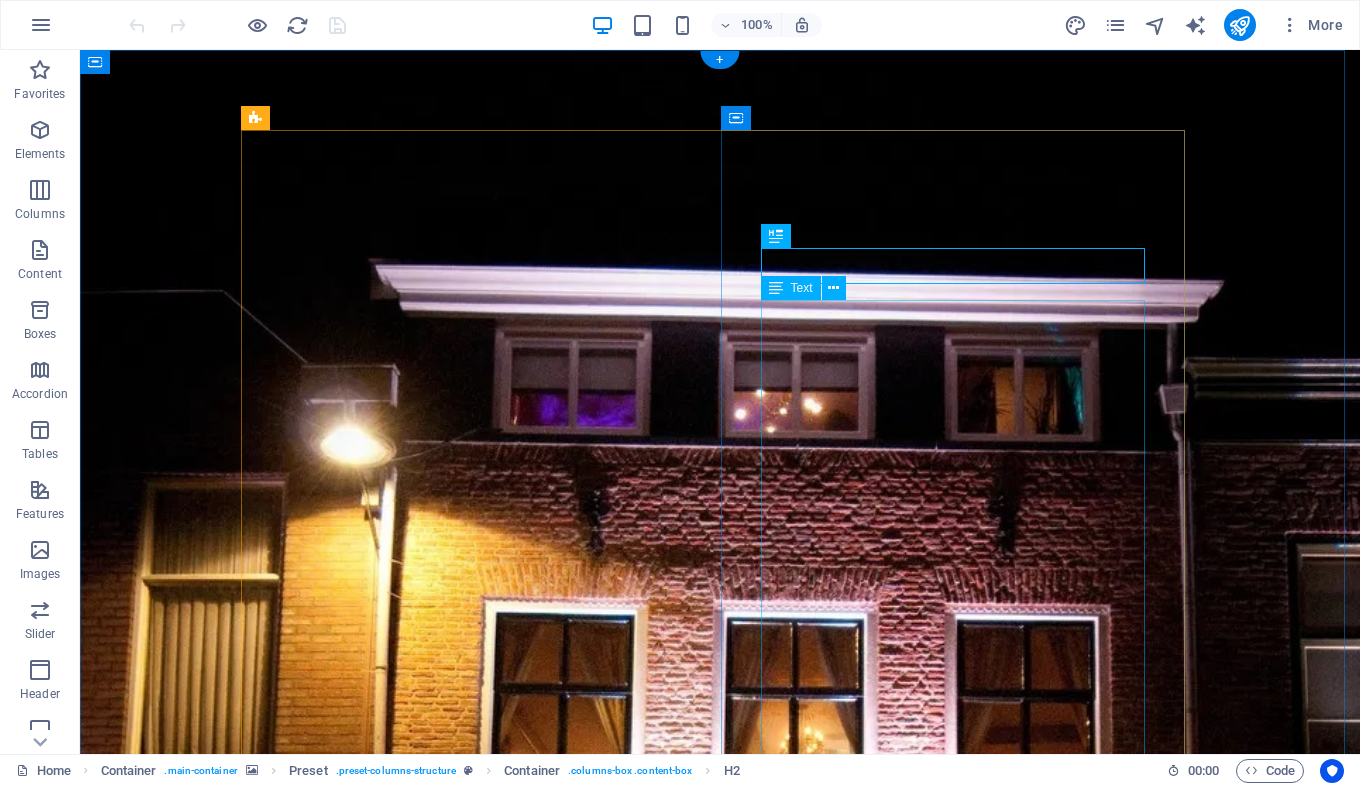 click on "Na een prachtige reis van 40 jaar in de horeca, waarvan 35 onvergetelijke jaren in Tiel met Restaurant Gaia, wil ik jullie laten weten dat ik binnenkort ga stoppen. Met gemengde gevoelens kondig ik aan dat zondag [DATE] de laatste dag zal zijn dat de deuren van Gaia open zijn. Het voelt als het einde van een tijdperk, maar ook als een natuurlijk moment om afscheid te nemen — in dankbaarheid en met een warm hart. Restaurant Gaia is voor mij veel meer geweest dan alleen een zaak. Dankzij jullie — onze trouwe gasten — is het een plek geworden waar herinneringen zijn gemaakt, waar gelachen, geproost en genoten is. Jullie betrokkenheid, waardering en vriendschap hebben Gaia tot leven gebracht. Daar ben ik jullie intens dankbaar voor. Ik kijk met trots en weemoed terug op deze bijzondere jaren. Het is nu tijd voor een nieuw hoofdstuk in mijn leven en dat is genieten van mijn pensioen, maar ik neem afscheid met een glimlach. Dank jullie wel, voor alles. Met een warme, gastvrije groet," at bounding box center [720, 2416] 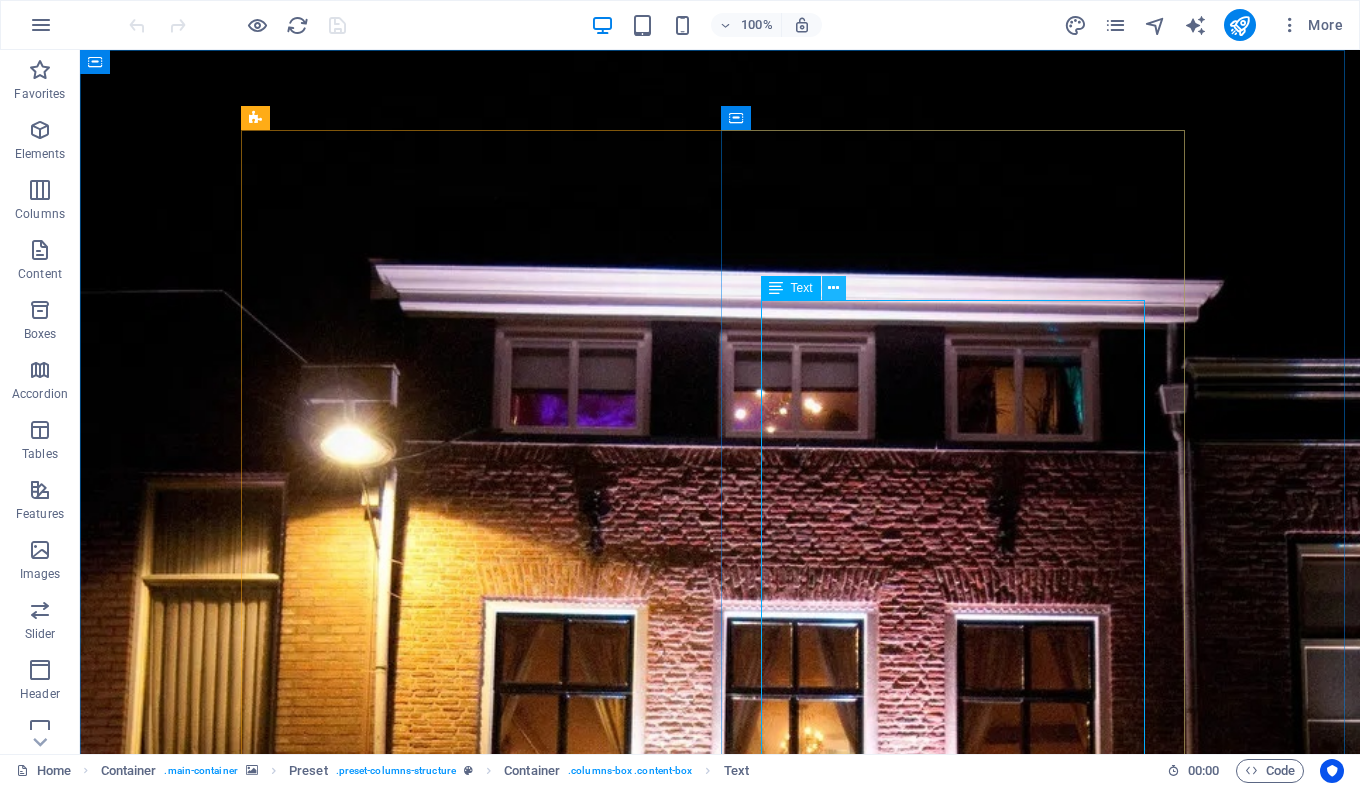click at bounding box center (833, 288) 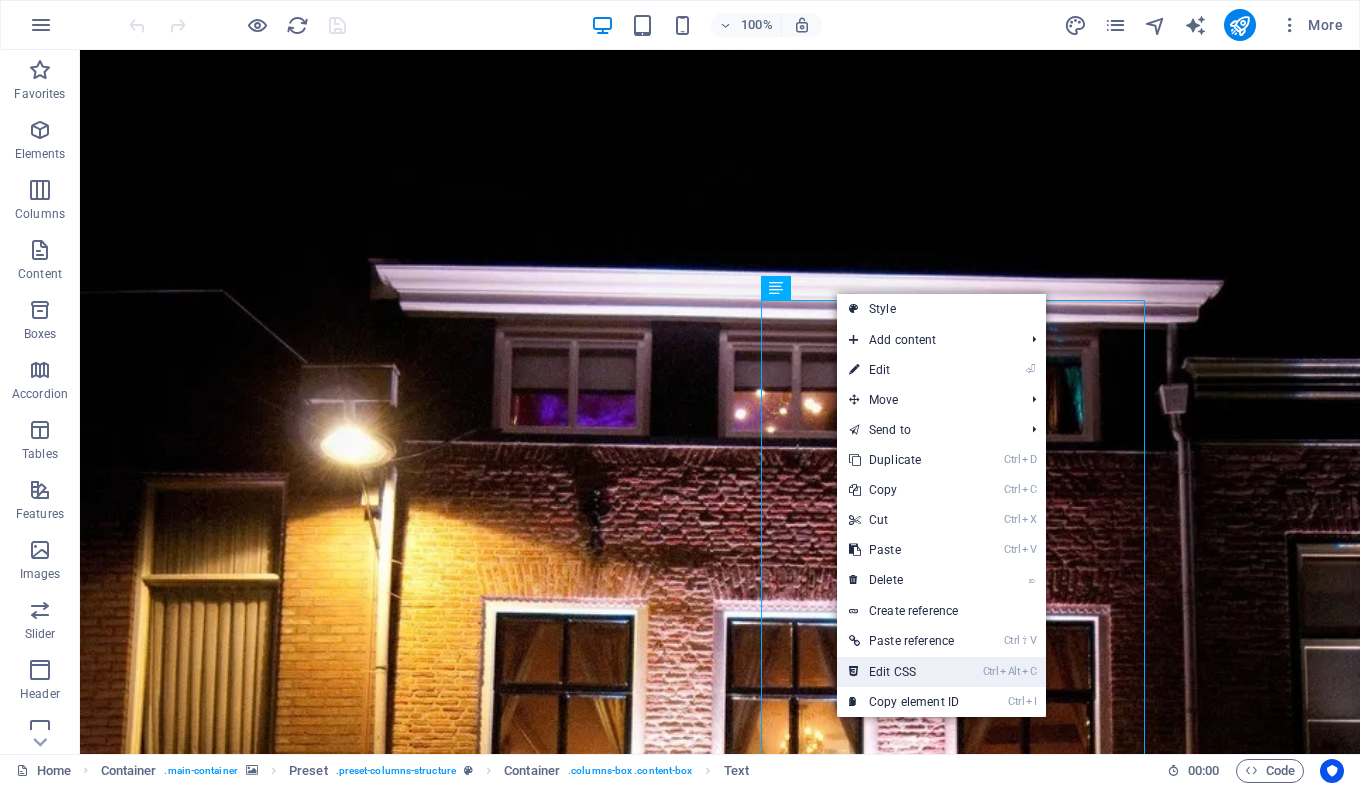 click on "Ctrl Alt C  Edit CSS" at bounding box center (904, 672) 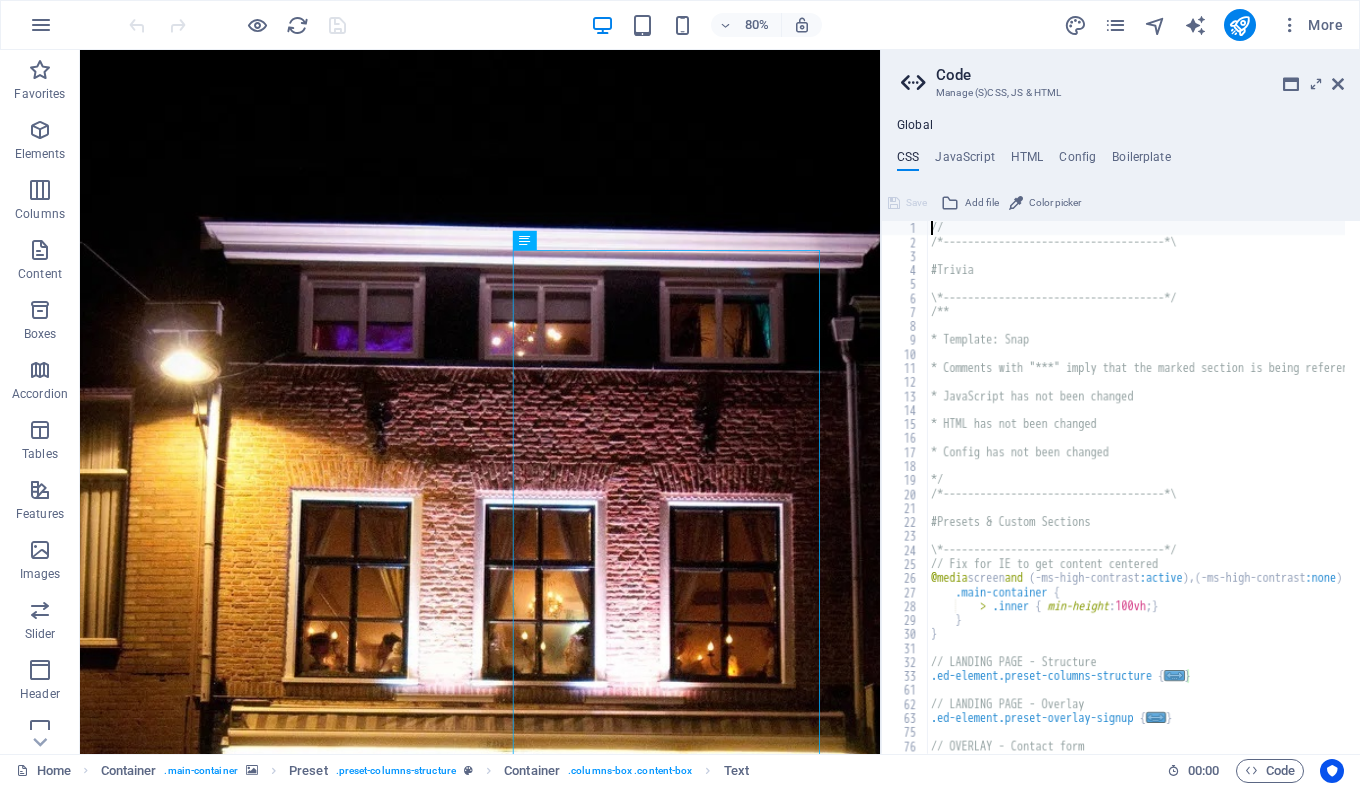 type on ".ed-text { color: $white; }" 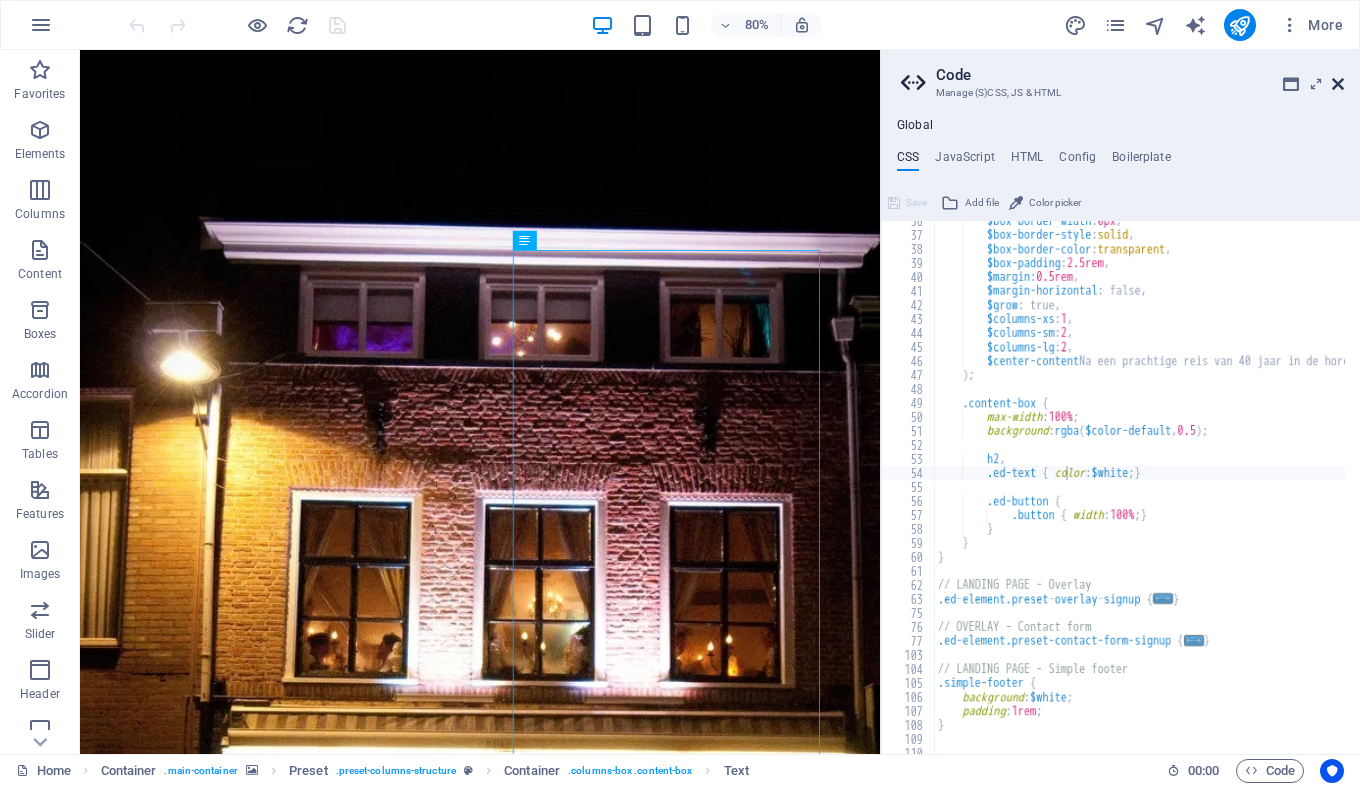 click at bounding box center [1338, 84] 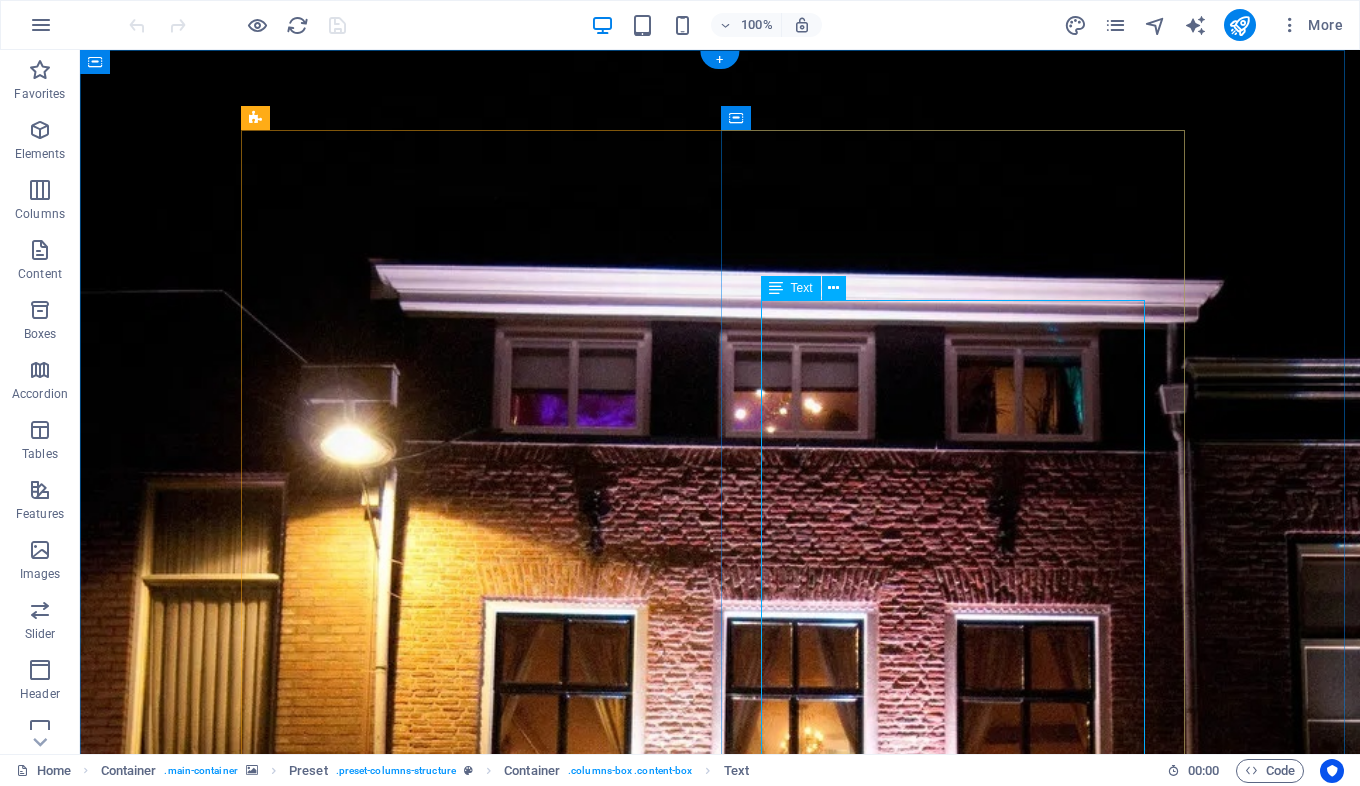 click on "Na een prachtige reis van 40 jaar in de horeca, waarvan 35 onvergetelijke jaren in Tiel met Restaurant Gaia, wil ik jullie laten weten dat ik binnenkort ga stoppen. Met gemengde gevoelens kondig ik aan dat zondag [DATE] de laatste dag zal zijn dat de deuren van Gaia open zijn. Het voelt als het einde van een tijdperk, maar ook als een natuurlijk moment om afscheid te nemen — in dankbaarheid en met een warm hart. Restaurant Gaia is voor mij veel meer geweest dan alleen een zaak. Dankzij jullie — onze trouwe gasten — is het een plek geworden waar herinneringen zijn gemaakt, waar gelachen, geproost en genoten is. Jullie betrokkenheid, waardering en vriendschap hebben Gaia tot leven gebracht. Daar ben ik jullie intens dankbaar voor. Ik kijk met trots en weemoed terug op deze bijzondere jaren. Het is nu tijd voor een nieuw hoofdstuk in mijn leven en dat is genieten van mijn pensioen, maar ik neem afscheid met een glimlach. Dank jullie wel, voor alles. Met een warme, gastvrije groet," at bounding box center [720, 2416] 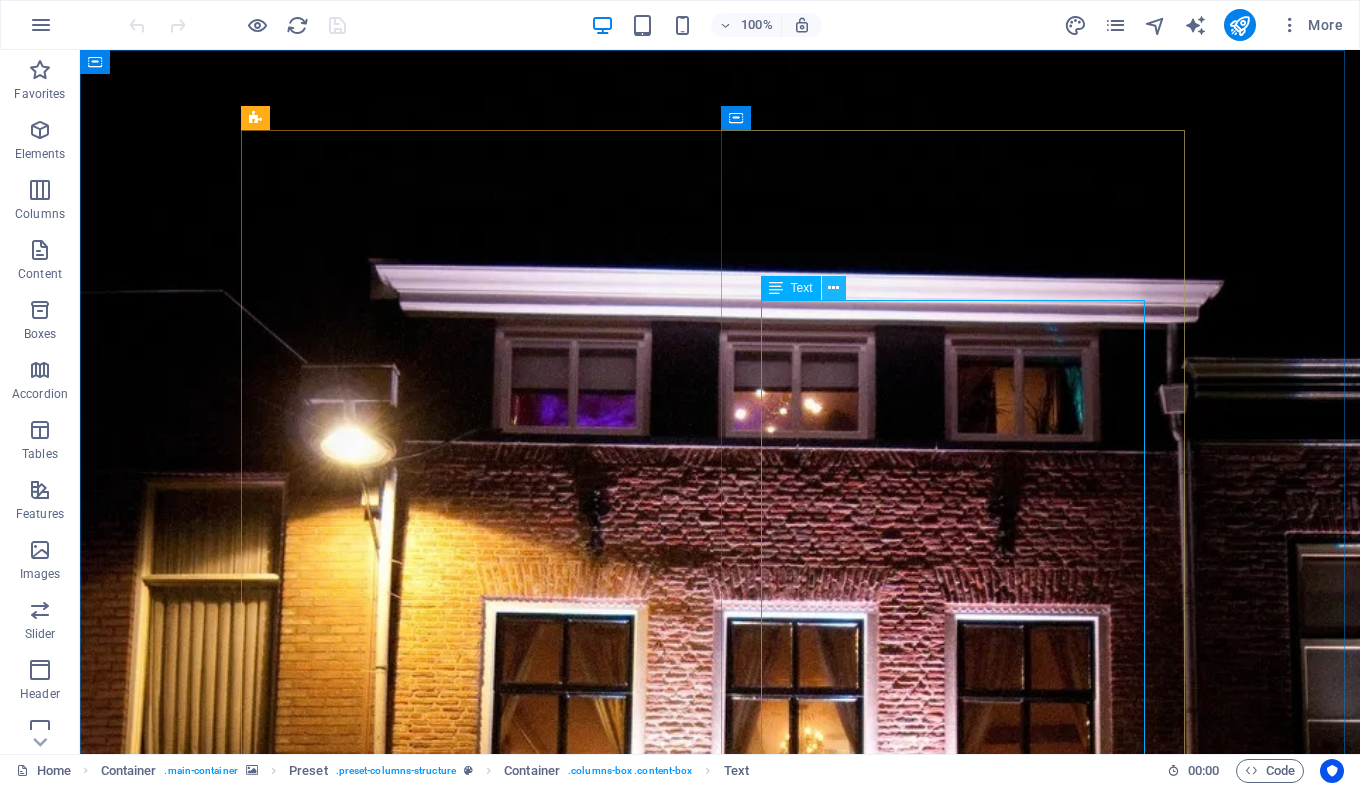click at bounding box center (833, 288) 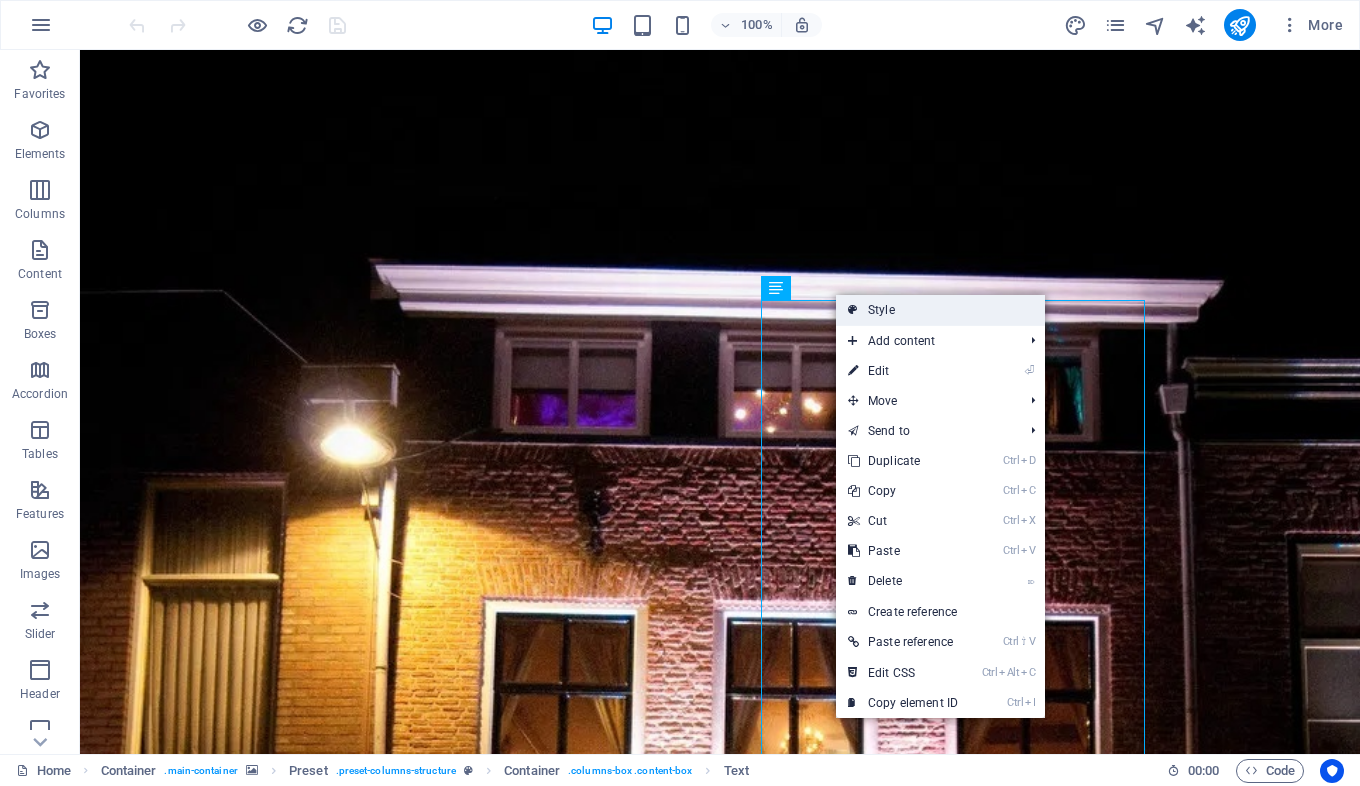 click on "Style" at bounding box center [940, 310] 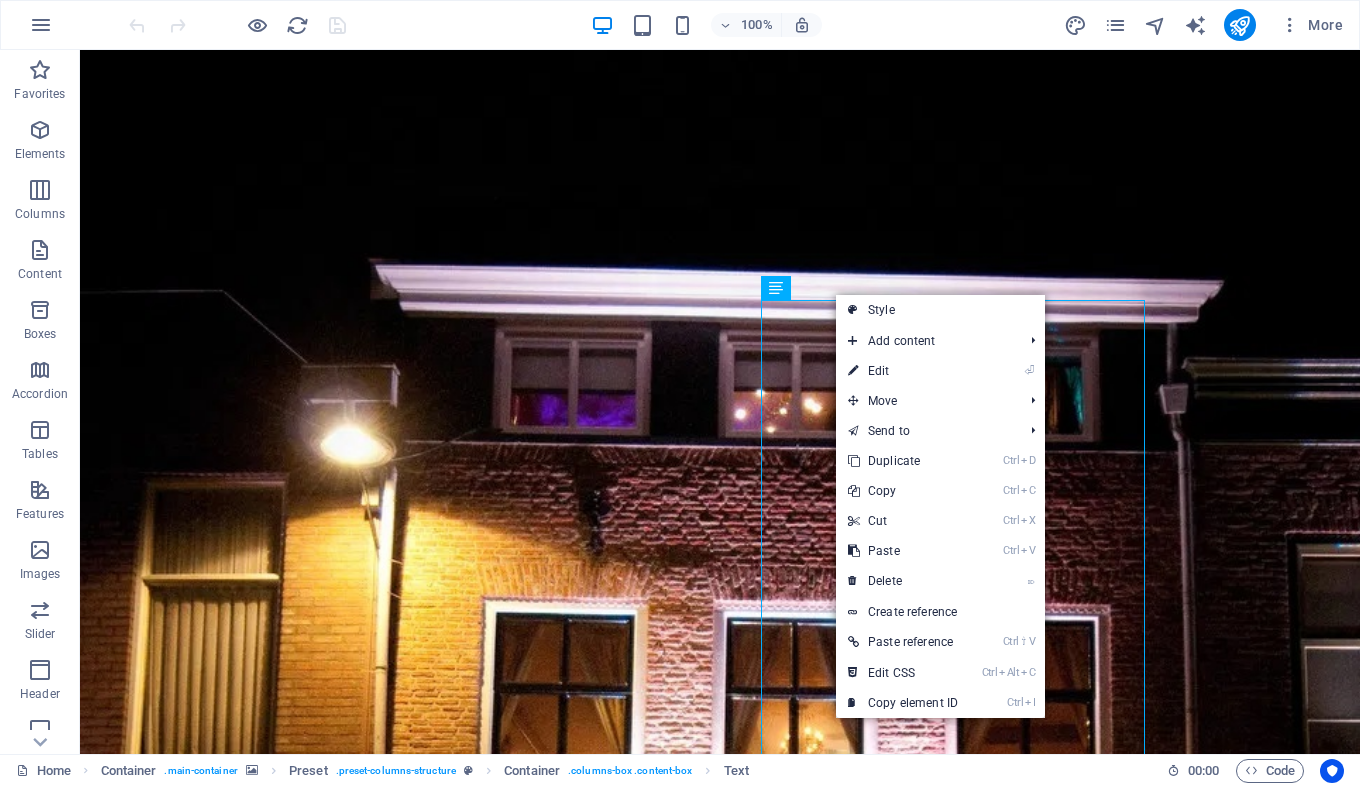 select on "px" 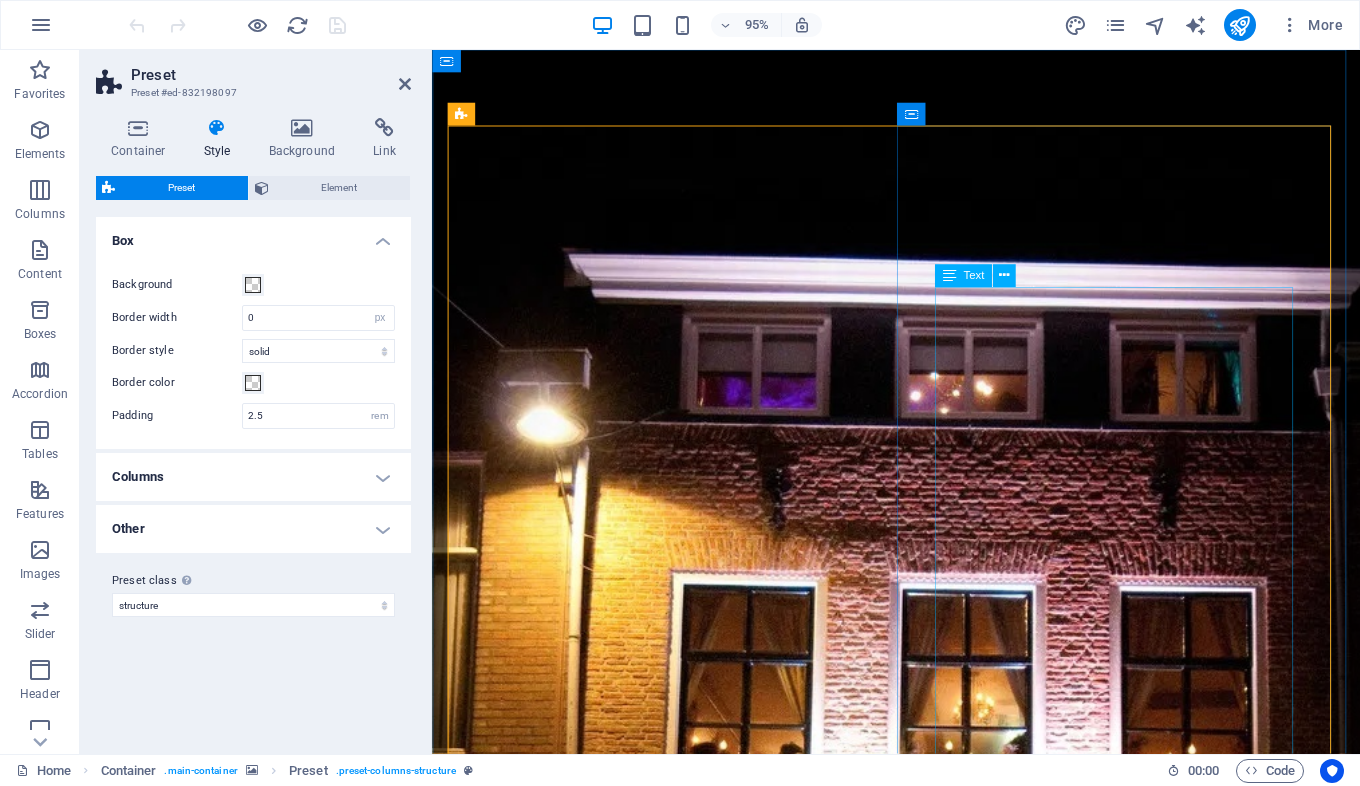 click on "Na een prachtige reis van 40 jaar in de horeca, waarvan 35 onvergetelijke jaren in Tiel met Restaurant Gaia, wil ik jullie laten weten dat ik binnenkort ga stoppen. Met gemengde gevoelens kondig ik aan dat  zondag 15 juni 2025 de laatste dag  zal zijn dat de deuren van Gaia open zijn. Het voelt als het einde van een tijdperk, maar ook als een natuurlijk moment om afscheid te nemen — in dankbaarheid en met een warm hart. Restaurant Gaia is voor mij veel meer geweest dan alleen een zaak. Dankzij jullie — onze trouwe gasten — is het een plek geworden waar herinneringen zijn gemaakt, waar gelachen, geproost en genoten is. Jullie betrokkenheid, waardering en vriendschap hebben Gaia tot leven gebracht. Daar ben ik jullie intens dankbaar voor. Ik kijk met trots en weemoed terug op deze bijzondere jaren. Het is nu tijd voor een nieuw hoofdstuk in mijn leven en dat is genieten van mijn pensioen, maar ik neem afscheid met een glimlach. Dank jullie wel, voor alles. Met een warme, gastvrije groet," at bounding box center [921, 2416] 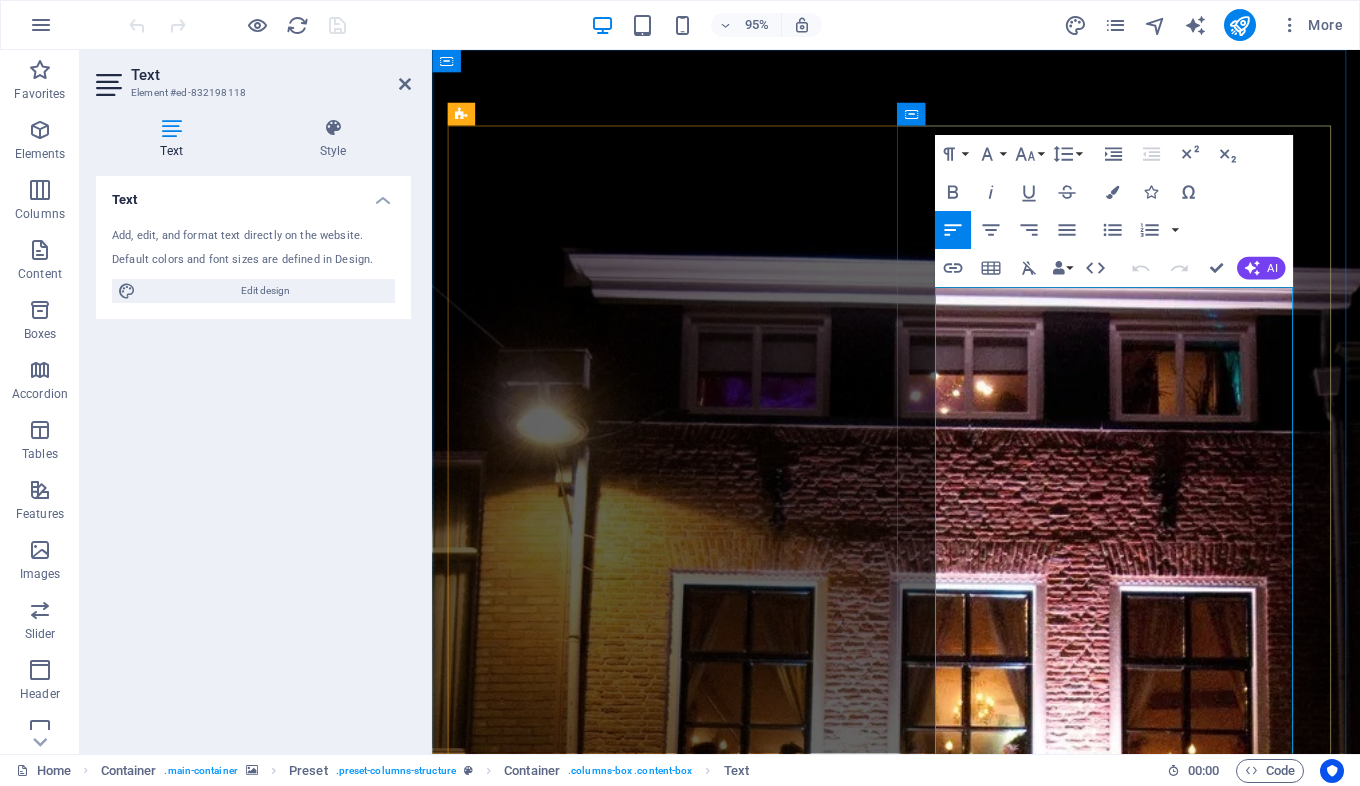 click on "Na een prachtige reis van 40 jaar in de horeca, waarvan 35 onvergetelijke jaren in Tiel met Restaurant Gaia, wil ik jullie laten weten dat ik binnenkort ga stoppen." at bounding box center (914, 2131) 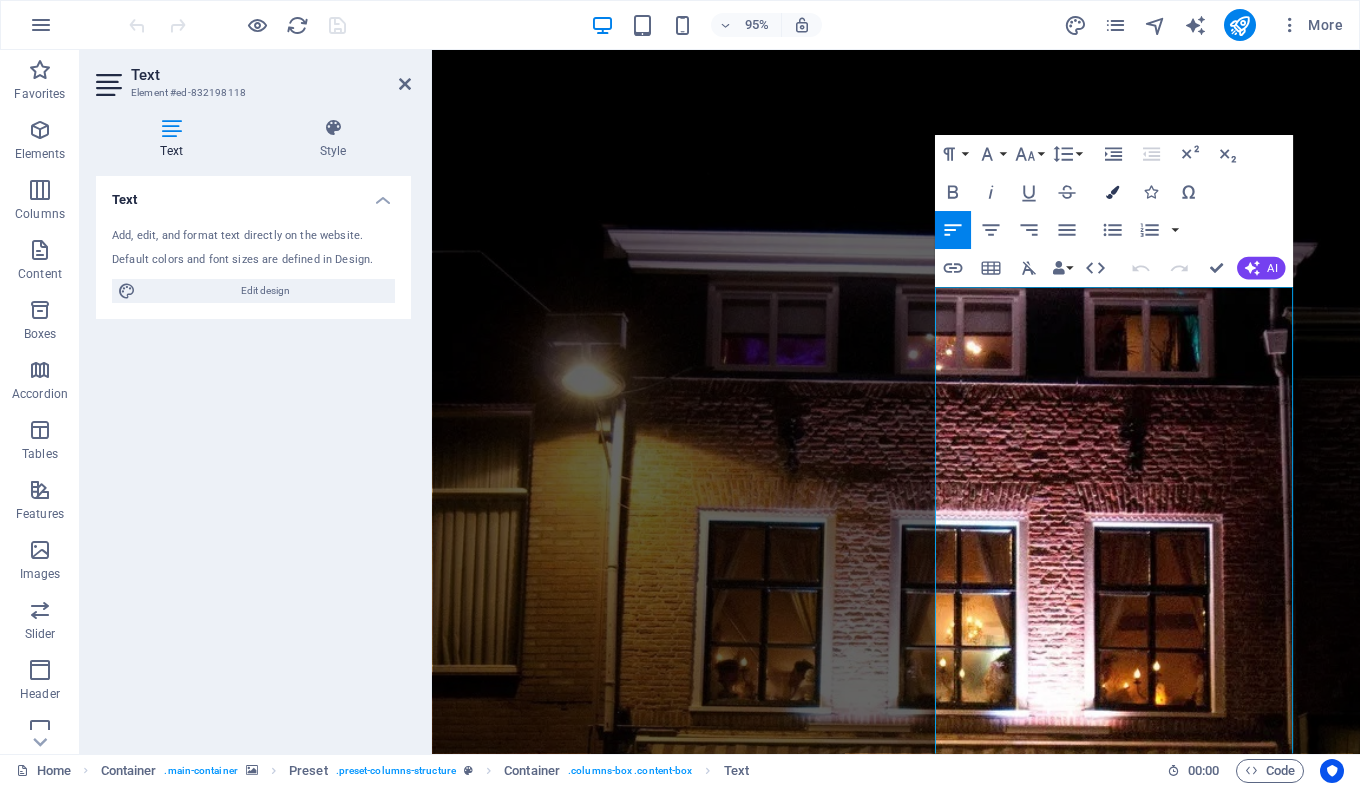 click at bounding box center [1112, 192] 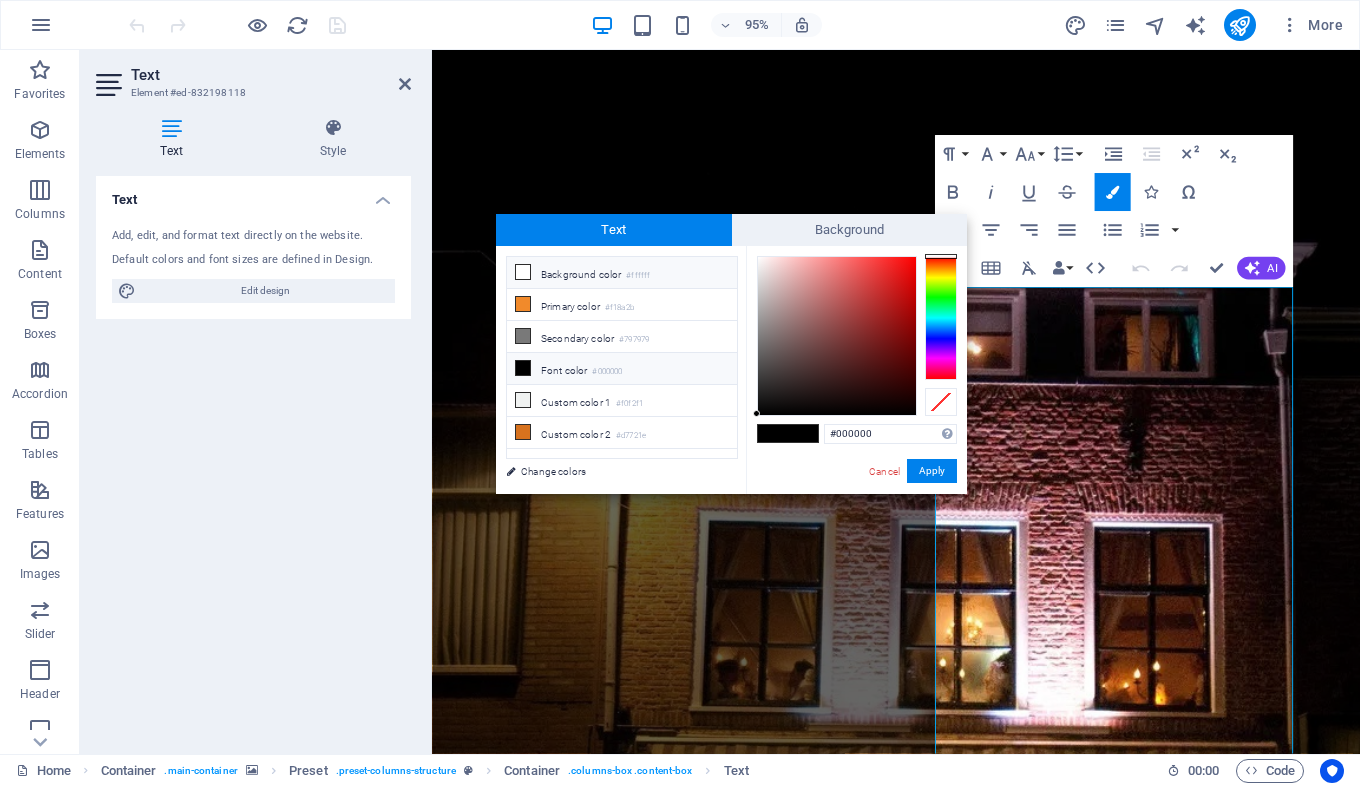 click on "Background color
#ffffff" at bounding box center (622, 273) 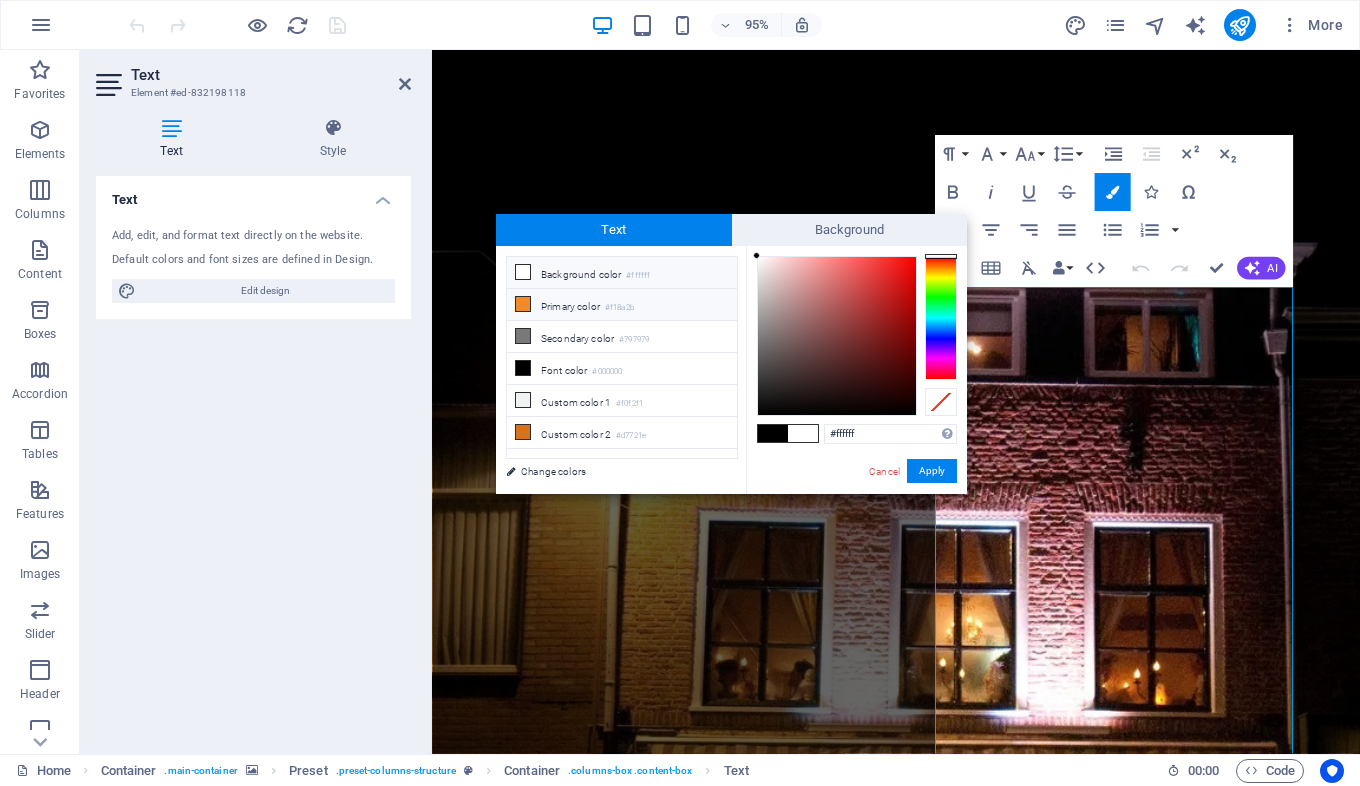 click on "Primary color
#f18a2b" at bounding box center (622, 305) 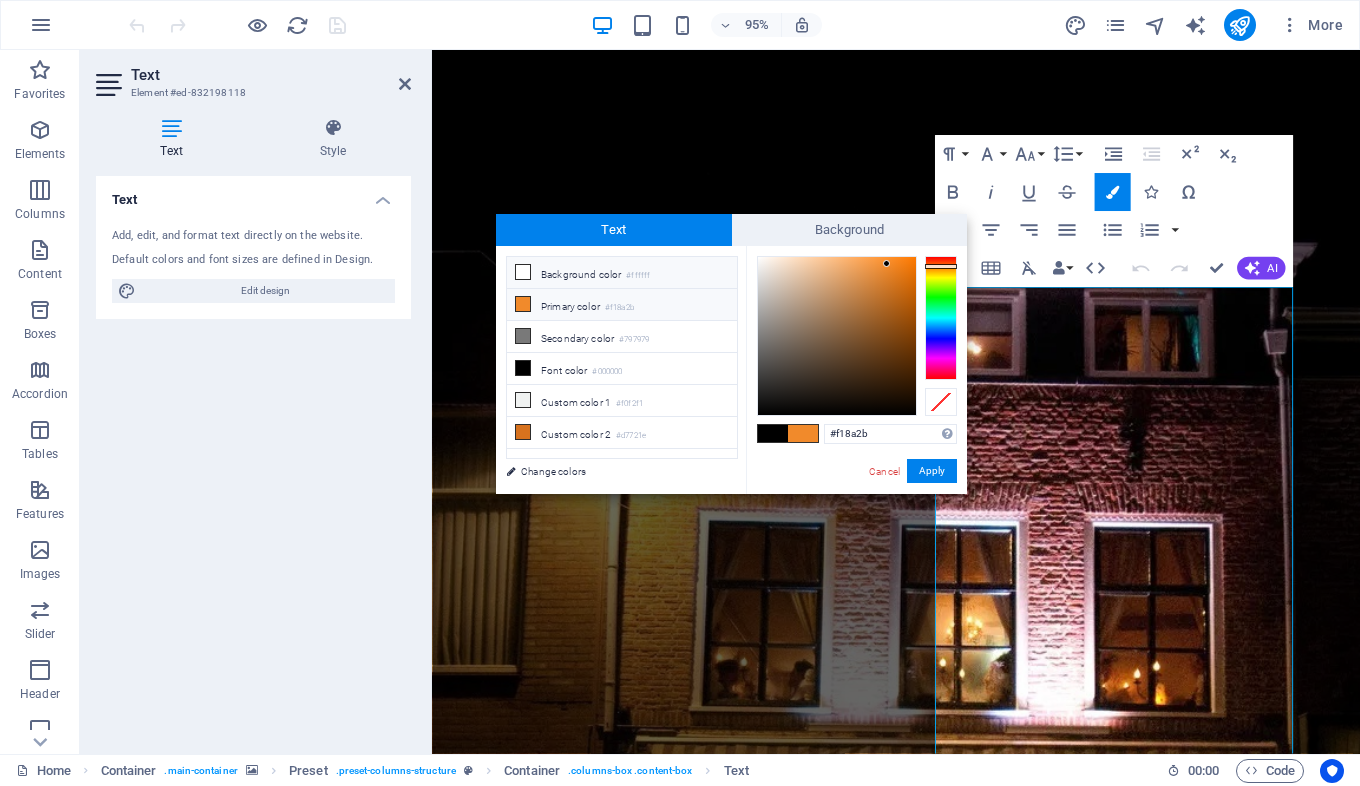 click on "Background color
#ffffff" at bounding box center (622, 273) 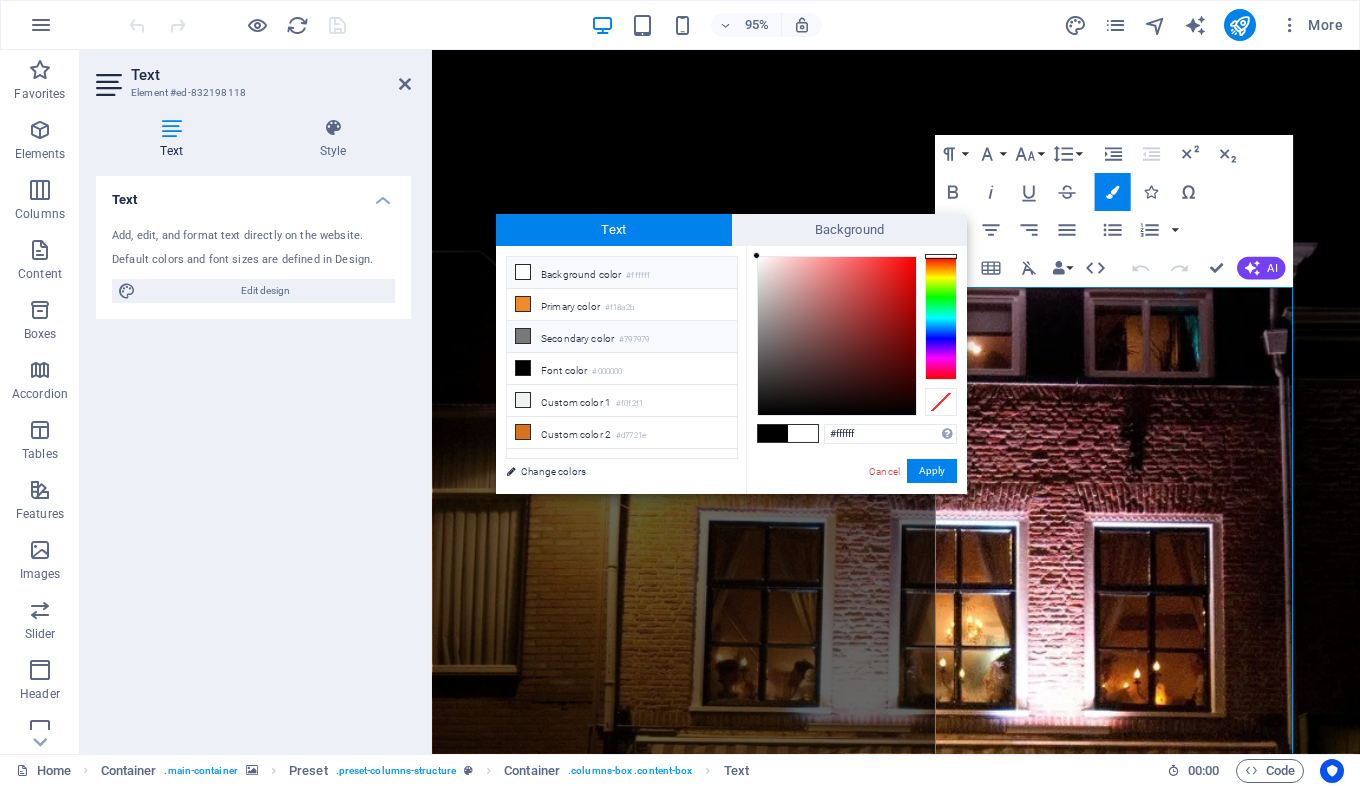 click on "Secondary color
#797979" at bounding box center [622, 337] 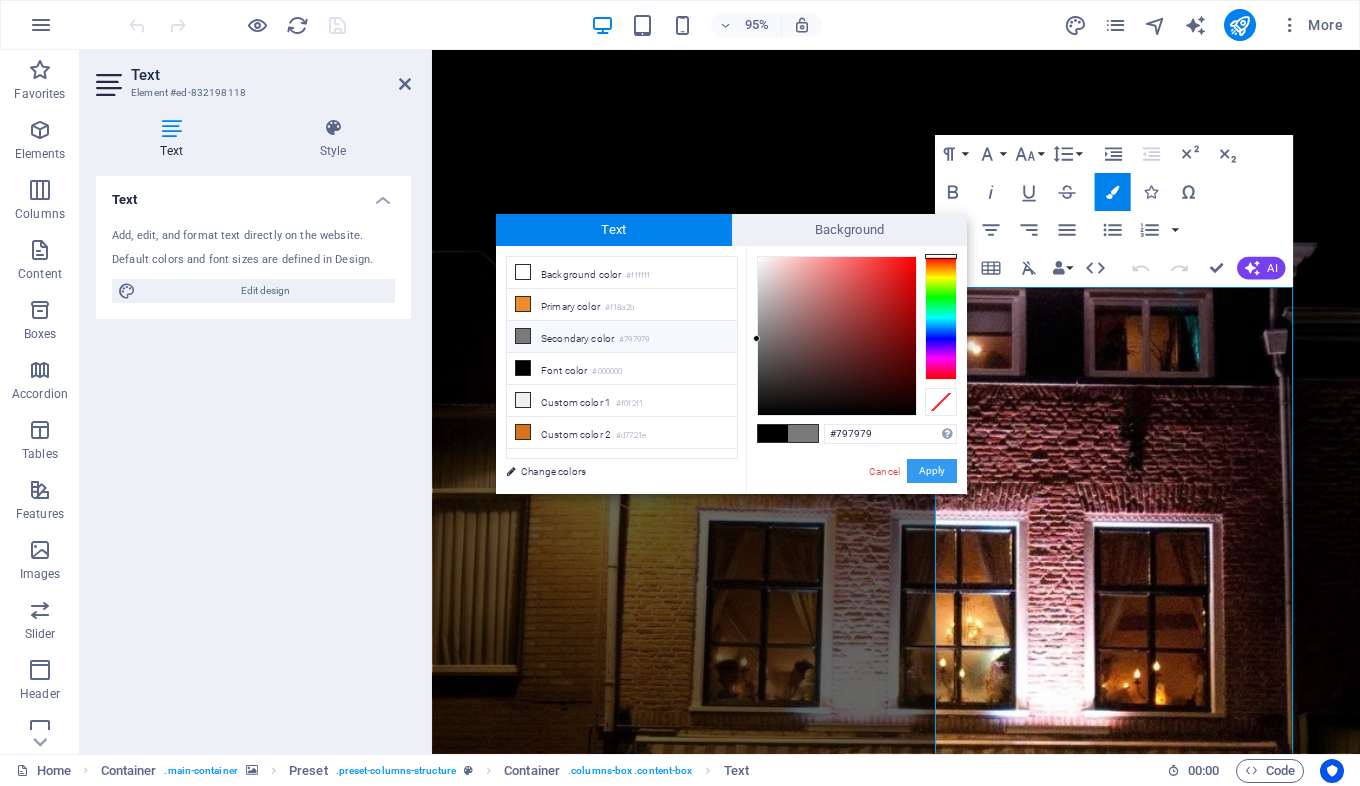 click on "Apply" at bounding box center [932, 471] 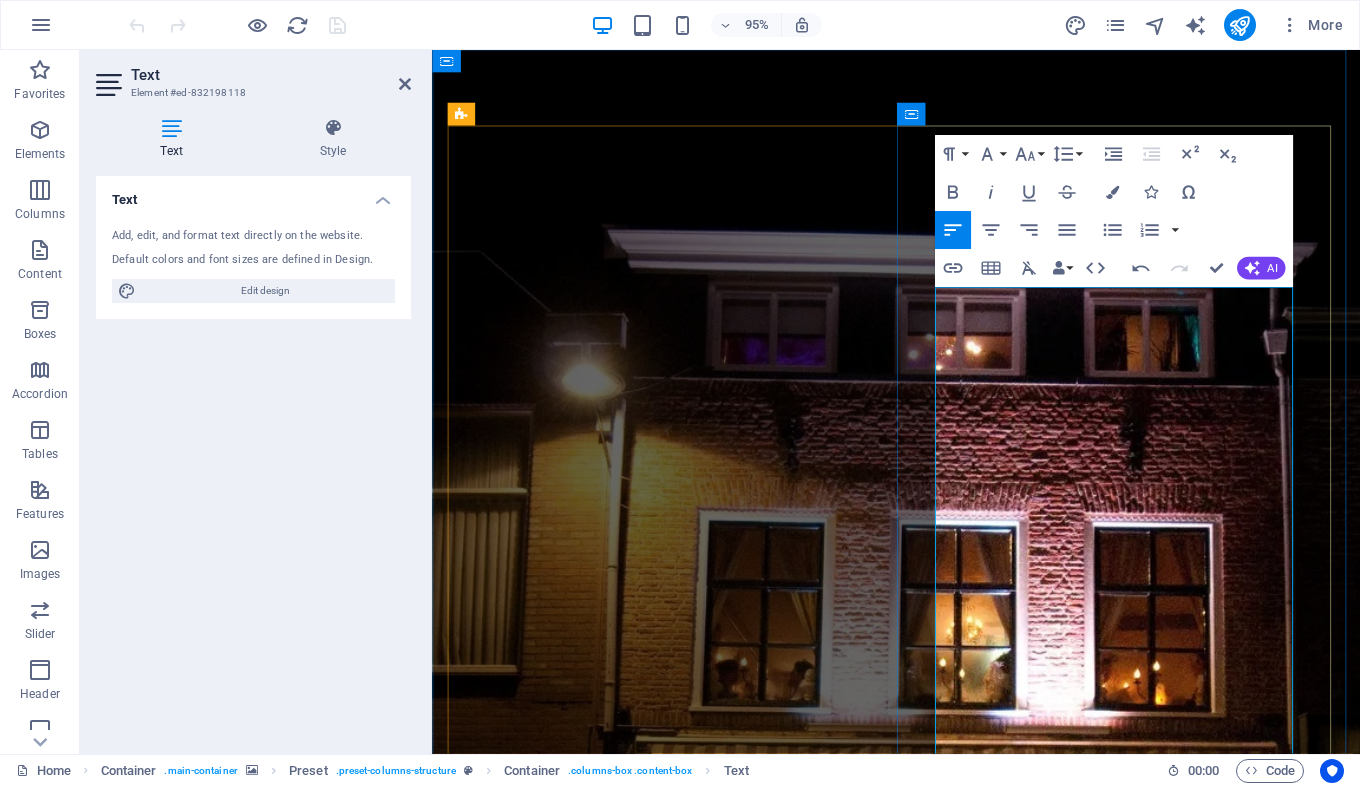 click on "Met gemengde gevoelens kondig ik aan dat" at bounding box center (673, 1991) 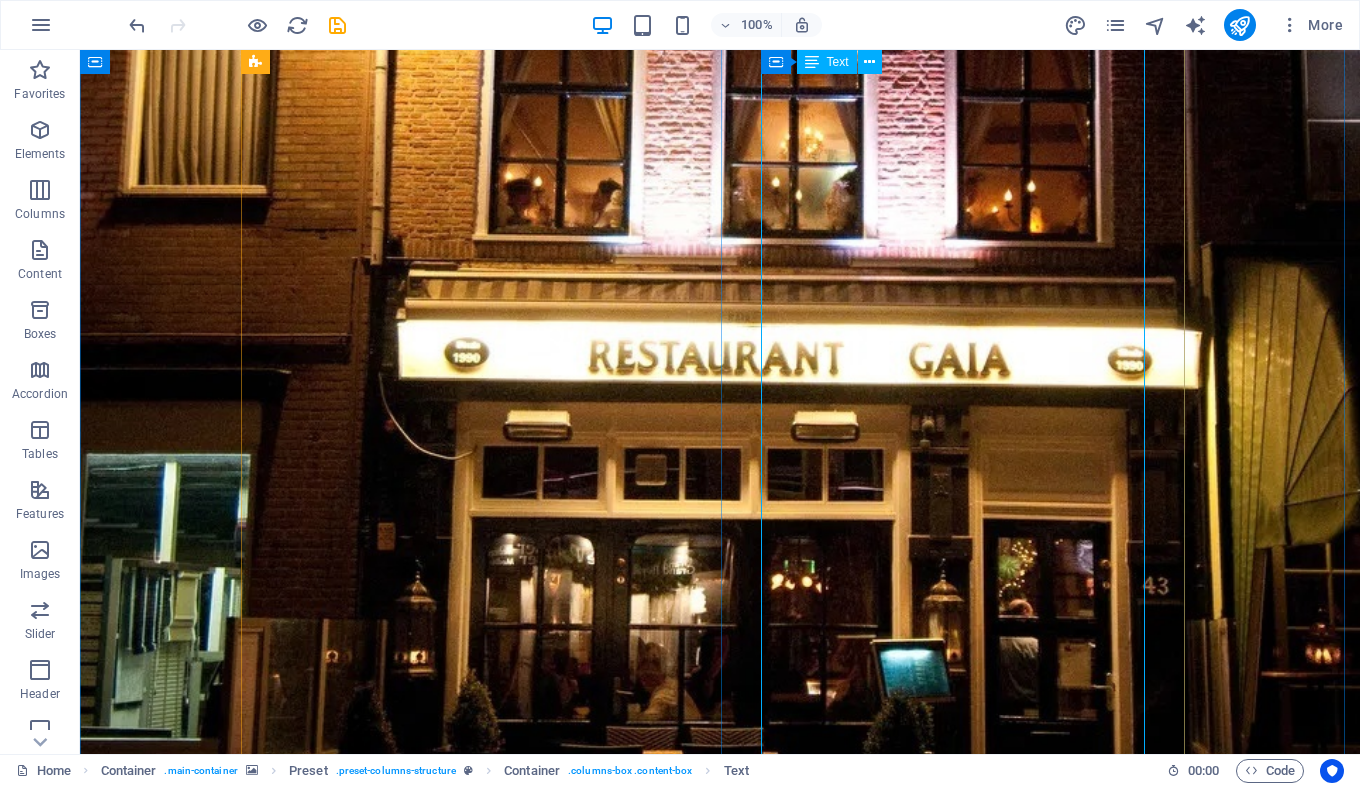 click on "Na een prachtige reis van 40 jaar in de horeca, waarvan 35 onvergetelijke jaren in Tiel met Restaurant Gaia, wil ik jullie laten weten dat ik binnenkort ga stoppen. Met gemengde gevoelens kondig ik aan dat  zondag 15 juni 2025 de laatste dag  zal zijn dat de deuren van Gaia open zijn. Het voelt als het einde van een tijdperk, maar ook als een natuurlijk moment om afscheid te nemen — in dankbaarheid en met een warm hart. Restaurant Gaia is voor mij veel meer geweest dan alleen een zaak. Dankzij jullie — onze trouwe gasten — is het een plek geworden waar herinneringen zijn gemaakt, waar gelachen, geproost en genoten is. Jullie betrokkenheid, waardering en vriendschap hebben Gaia tot leven gebracht. Daar ben ik jullie intens dankbaar voor. Ik kijk met trots en weemoed terug op deze bijzondere jaren. Het is nu tijd voor een nieuw hoofdstuk in mijn leven en dat is genieten van mijn pensioen, maar ik neem afscheid met een glimlach. Dank jullie wel, voor alles. Met een warme, gastvrije groet," at bounding box center (720, 1816) 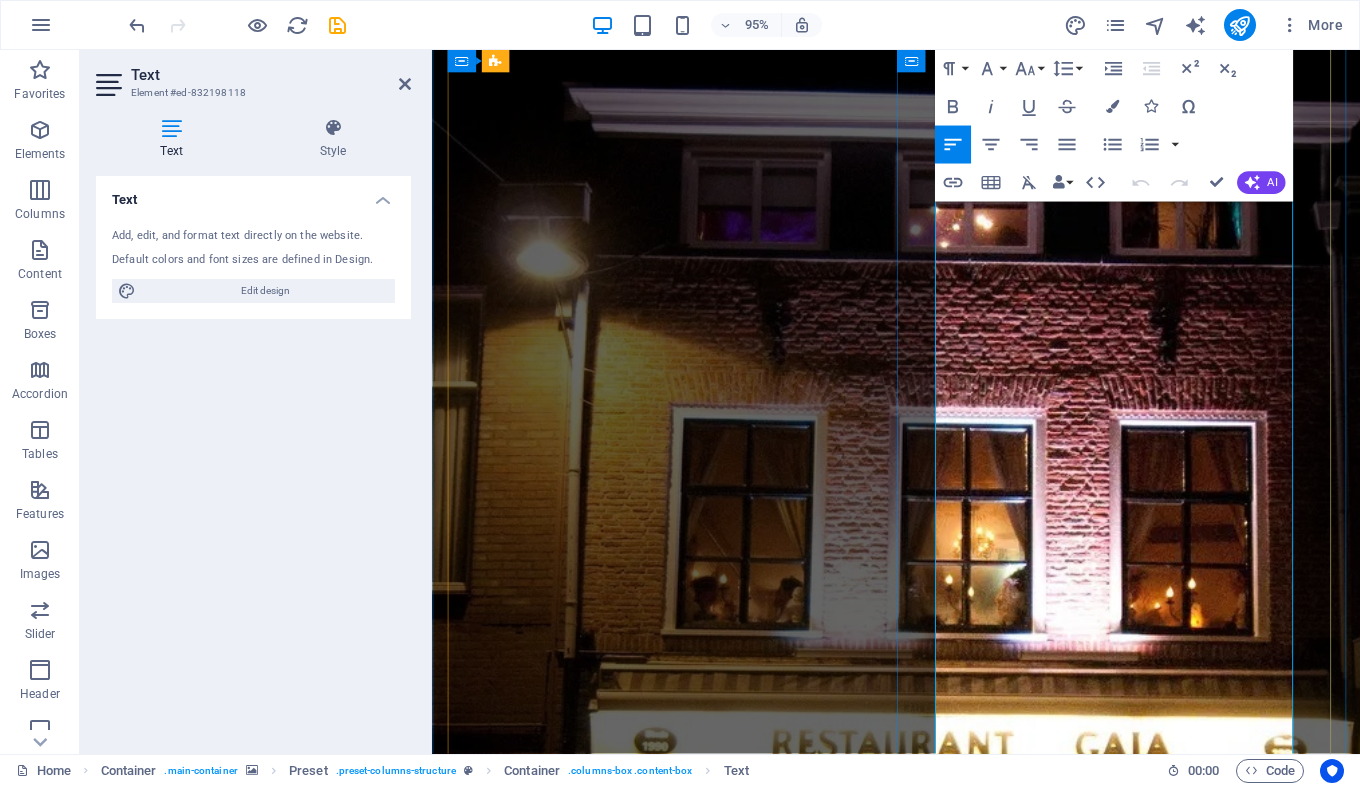 click on "zondag 15 juni 2025 de laatste dag" at bounding box center (1055, 2003) 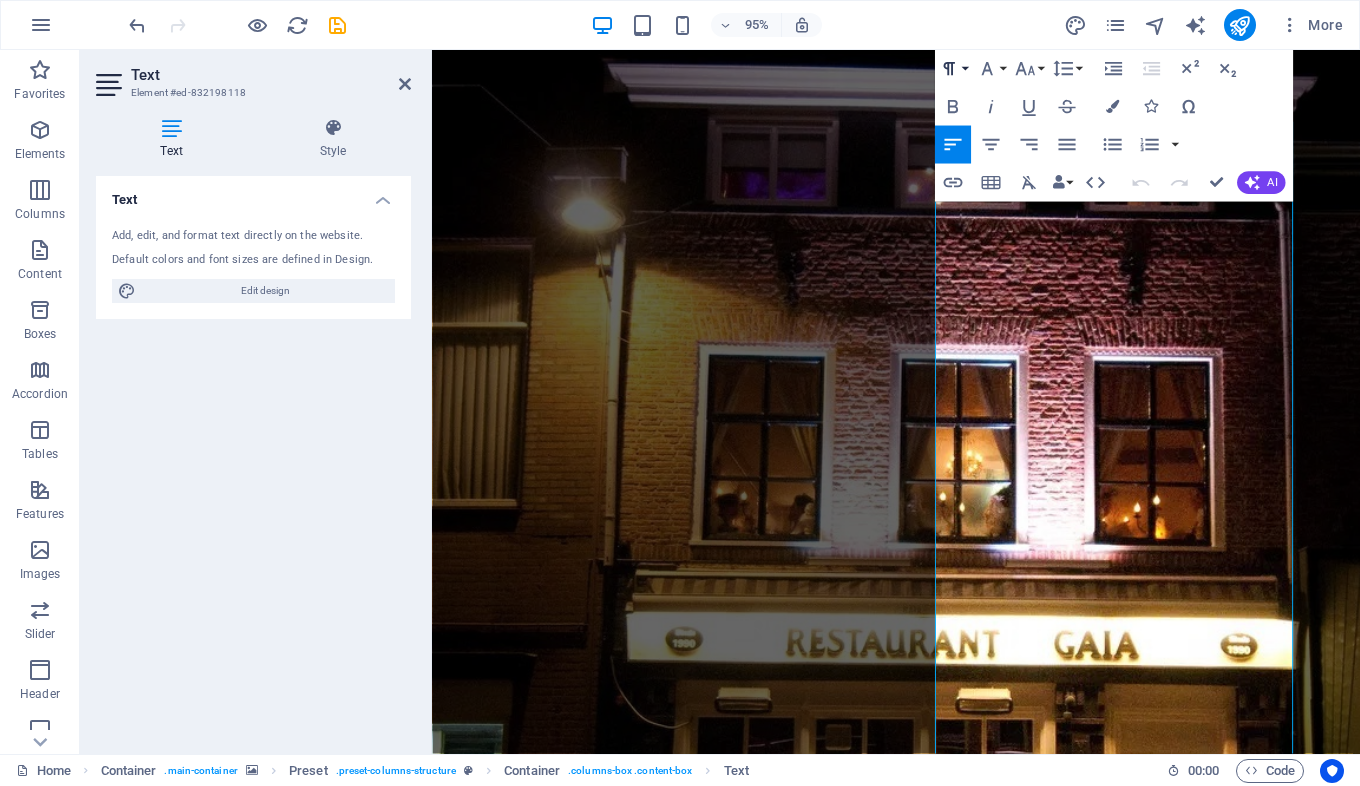 click on "Paragraph Format" at bounding box center [953, 69] 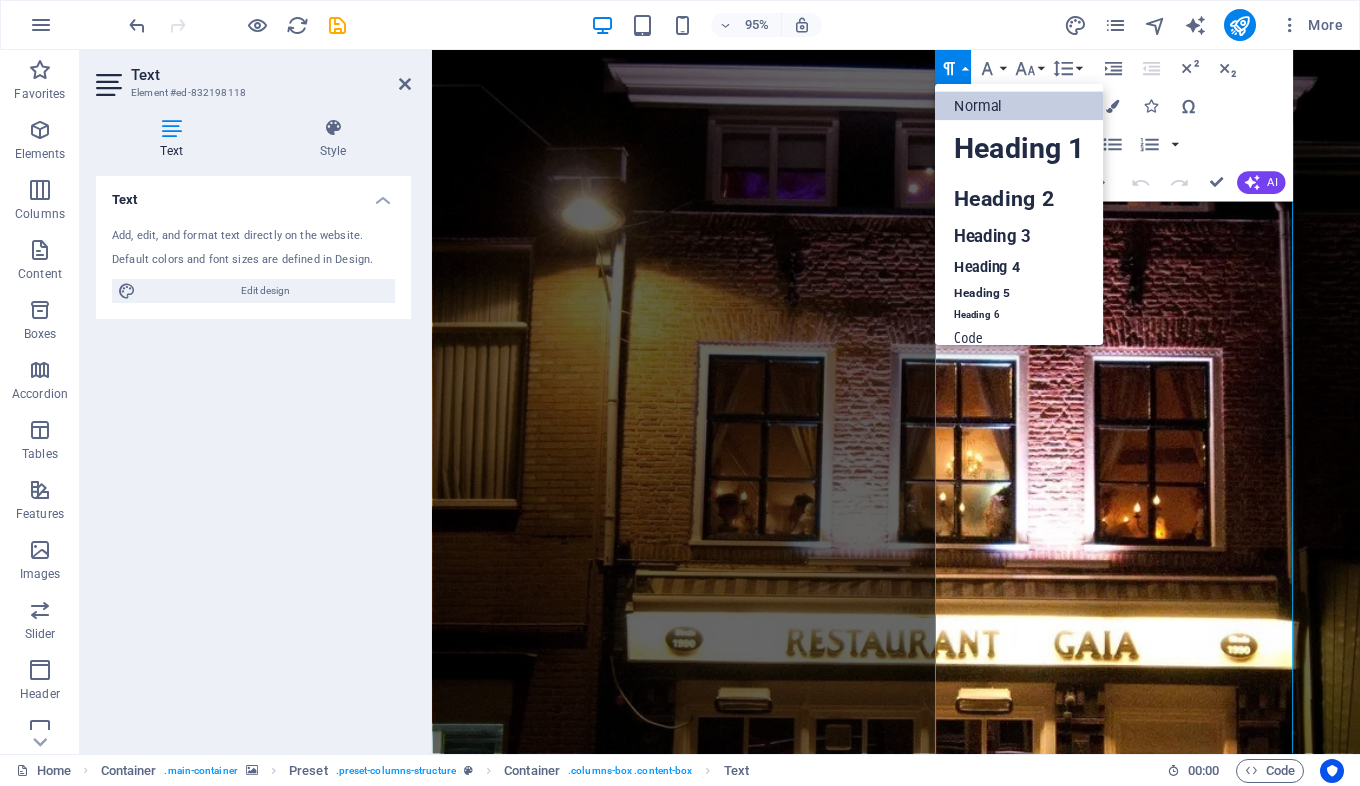 scroll, scrollTop: 16, scrollLeft: 0, axis: vertical 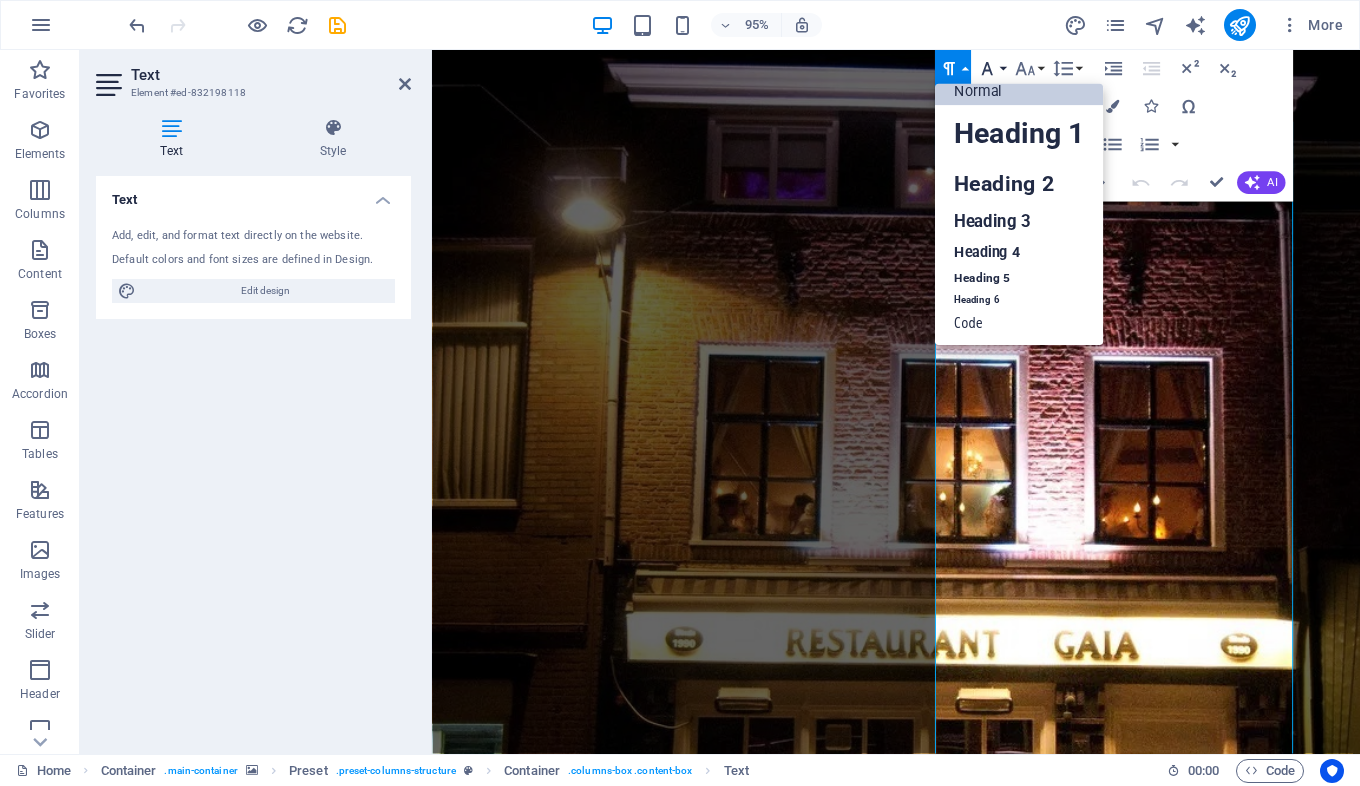 click on "Font Family" at bounding box center [991, 69] 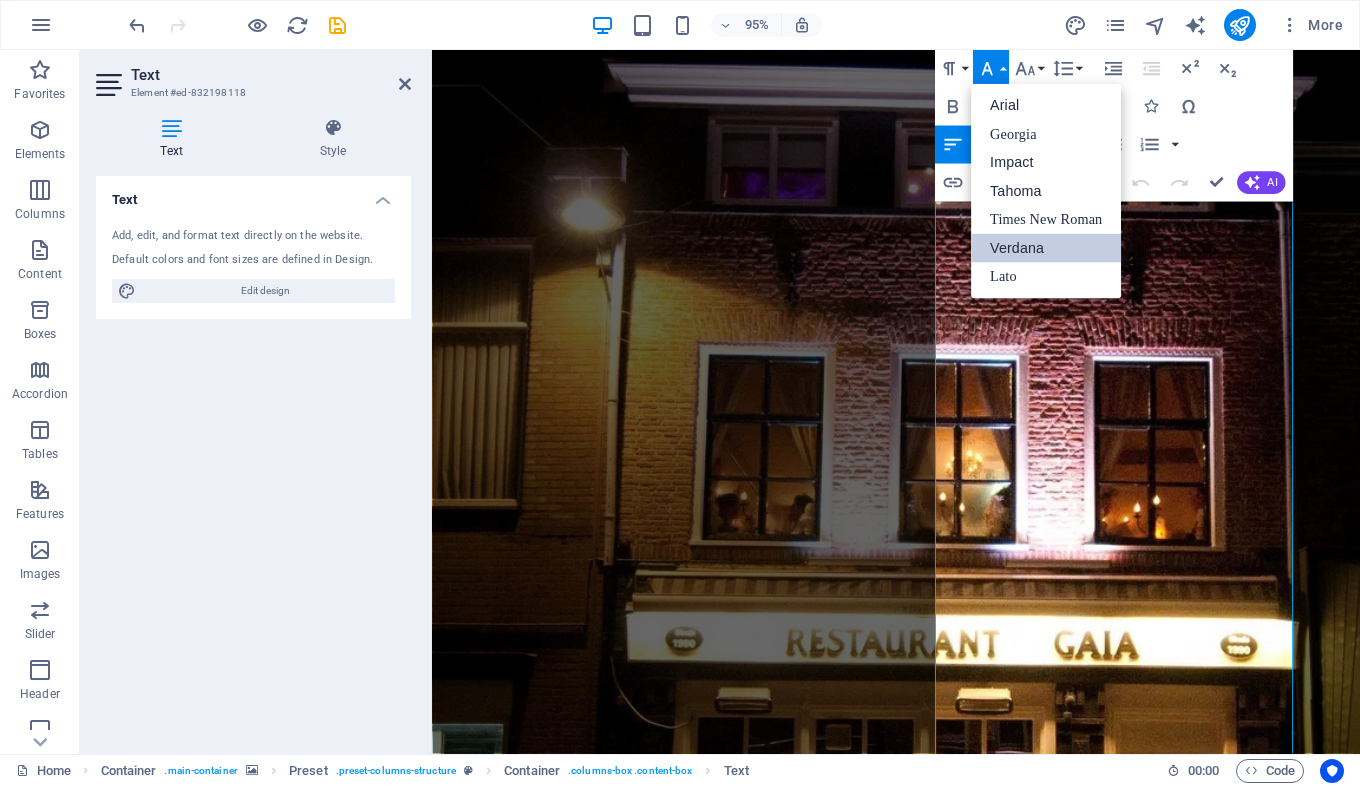 scroll, scrollTop: 0, scrollLeft: 0, axis: both 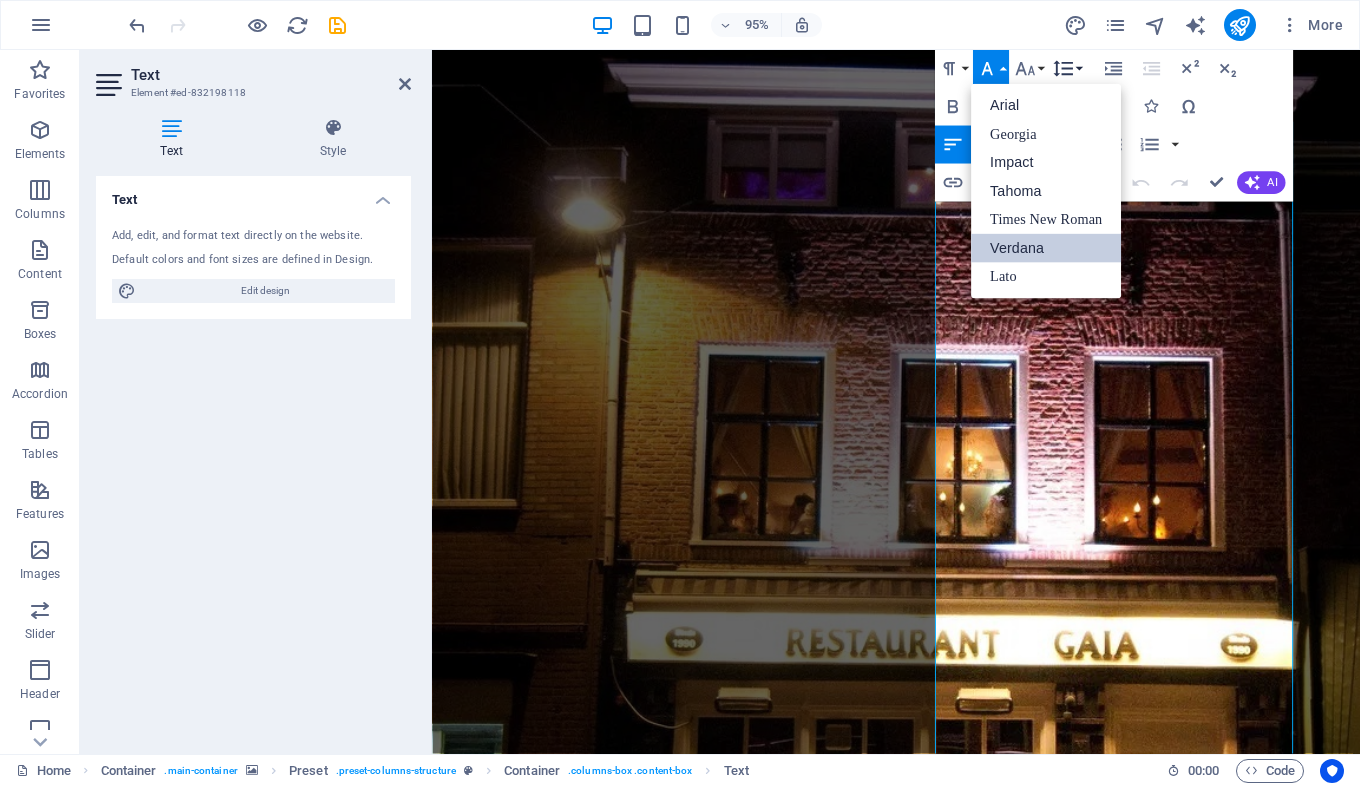 click on "Line Height" at bounding box center [1067, 69] 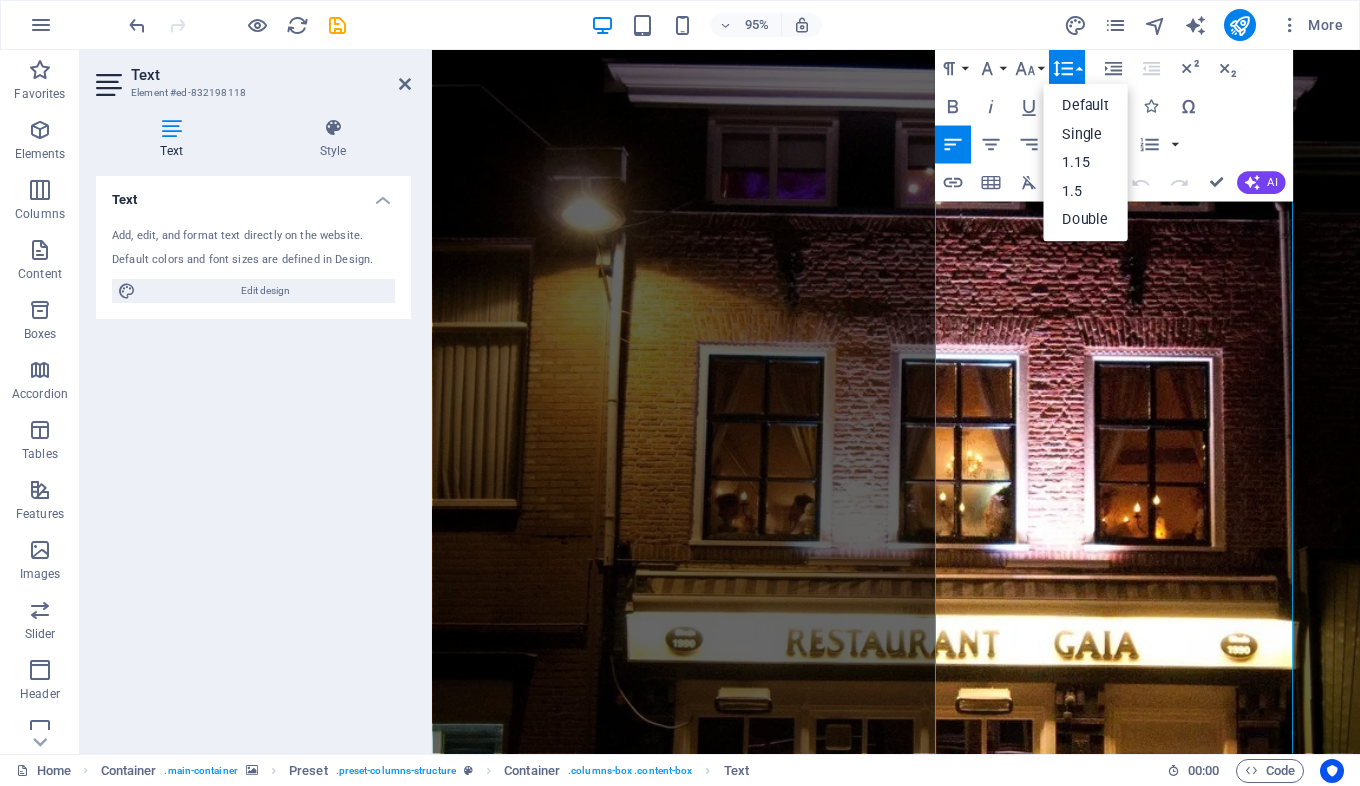 click on "Paragraph Format Normal Heading 1 Heading 2 Heading 3 Heading 4 Heading 5 Heading 6 Code Font Family Arial Georgia Impact Tahoma Times New Roman Verdana Lato Font Size 8 9 10 11 12 14 18 24 30 36 48 60 72 96 Line Height Default Single 1.15 1.5 Double Increase Indent Decrease Indent Superscript Subscript Bold Italic Underline Strikethrough Colors Icons Special Characters Align Left Align Center Align Right Align Justify Unordered List   Default Circle Disc Square    Ordered List   Default Lower Alpha Lower Greek Lower Roman Upper Alpha Upper Roman    Insert Link Insert Table Clear Formatting Data Bindings Company First name Last name Street ZIP code City Email Phone Mobile Fax Custom field 1 Custom field 2 Custom field 3 Custom field 4 Custom field 5 Custom field 6 HTML Undo Redo Confirm (Ctrl+⏎) AI Improve Make shorter Make longer Fix spelling & grammar Translate to English Generate text" at bounding box center [1114, 126] 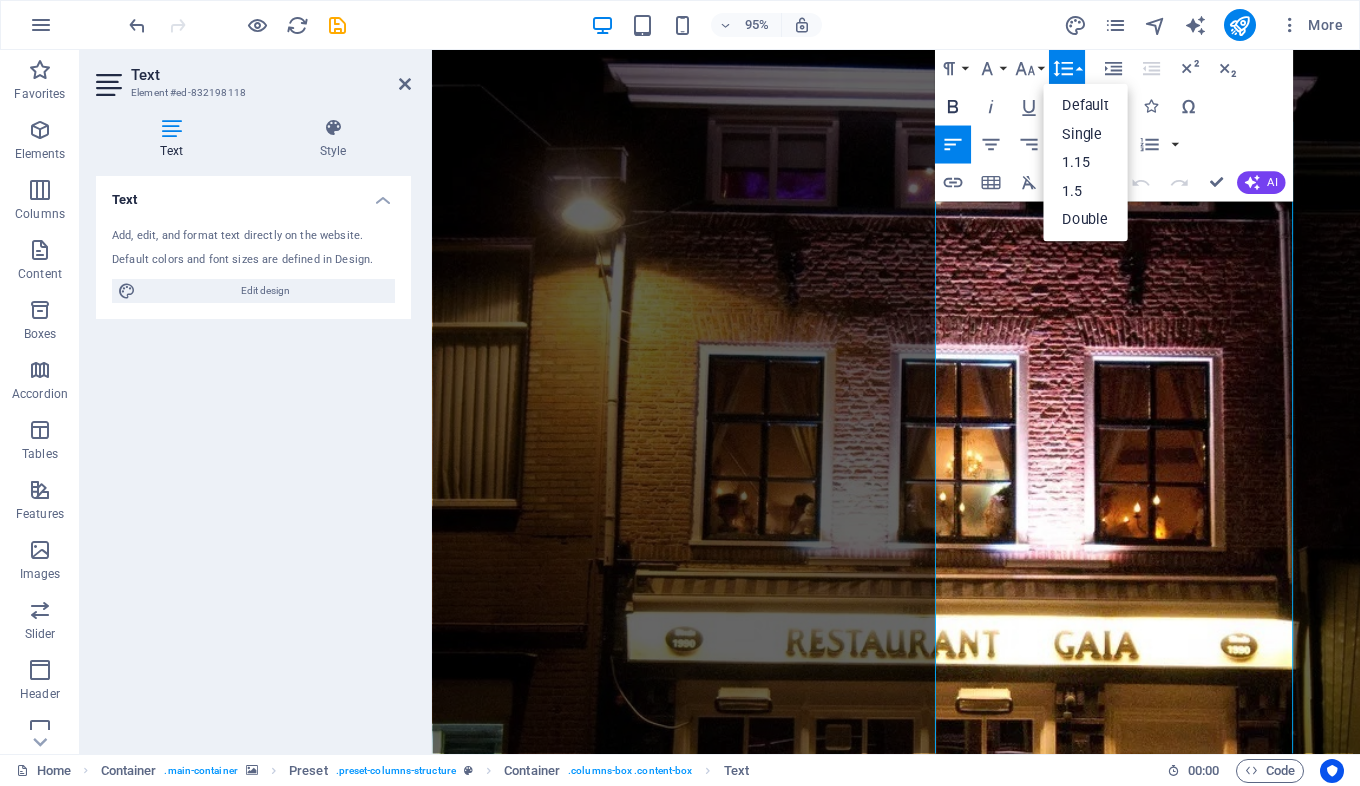 click 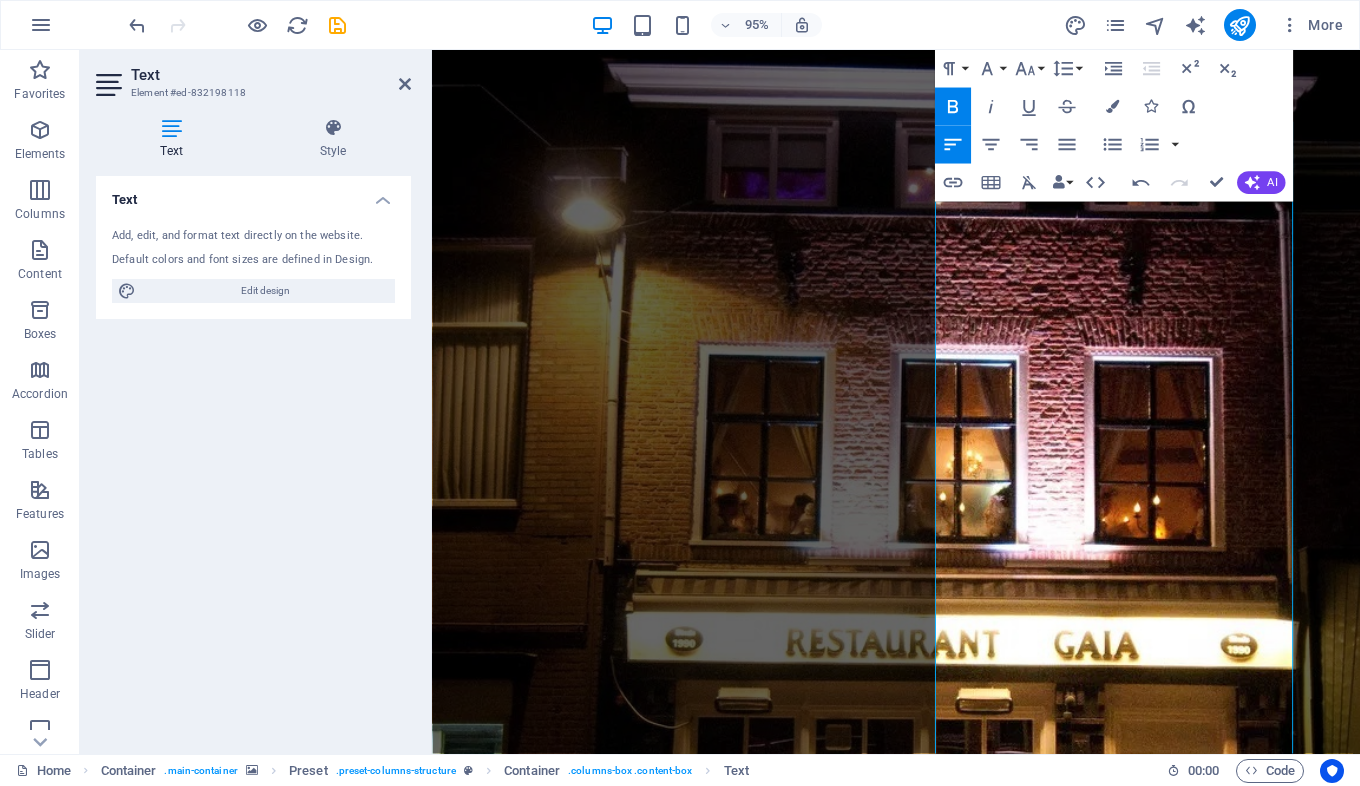 click 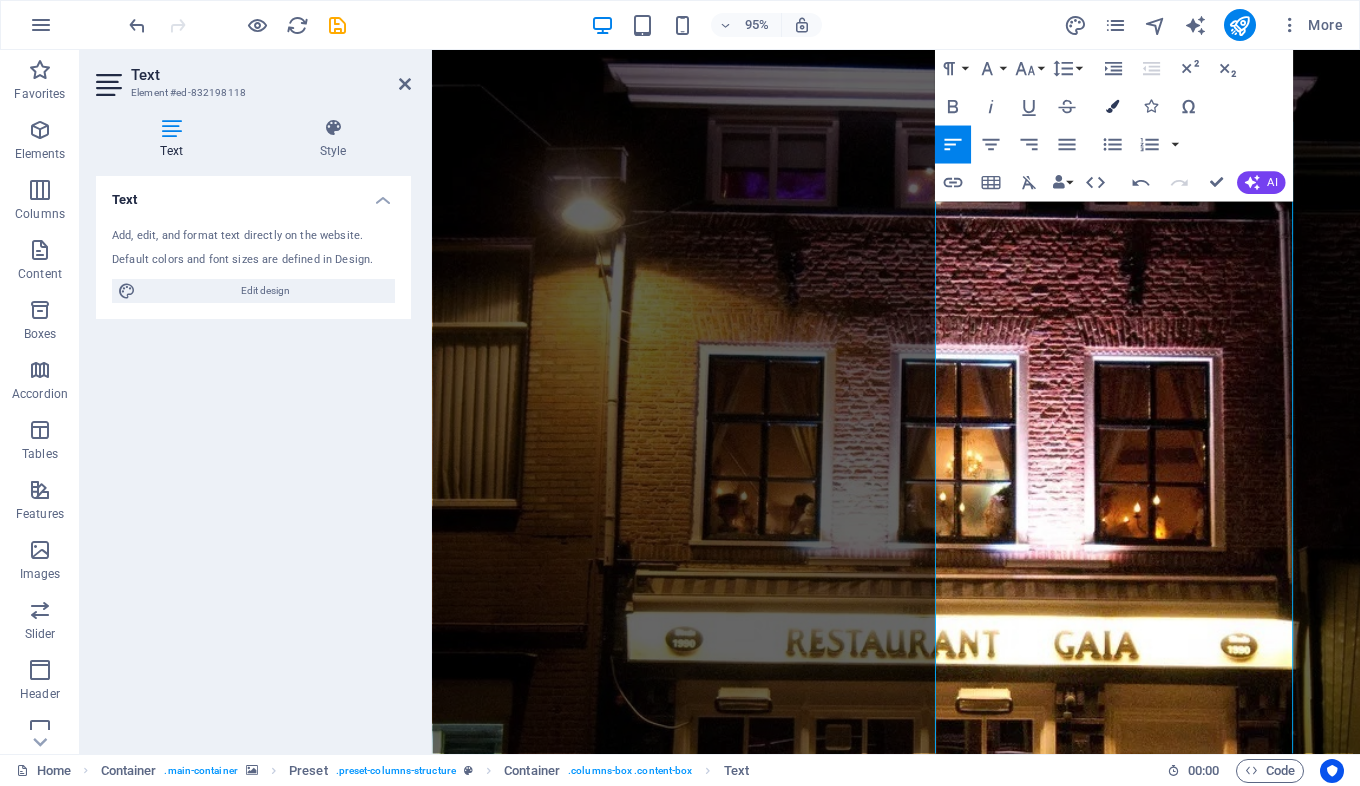 click at bounding box center [1112, 106] 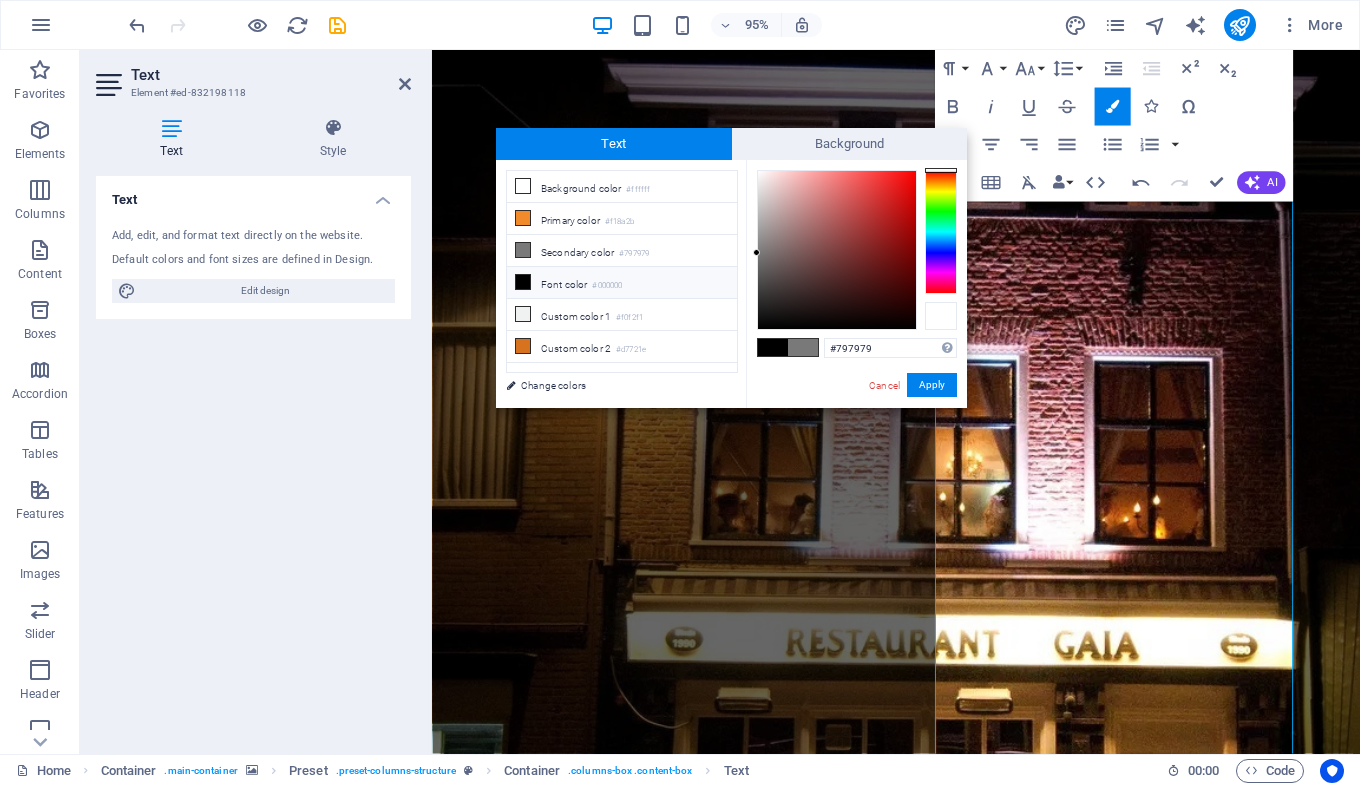 click at bounding box center (941, 316) 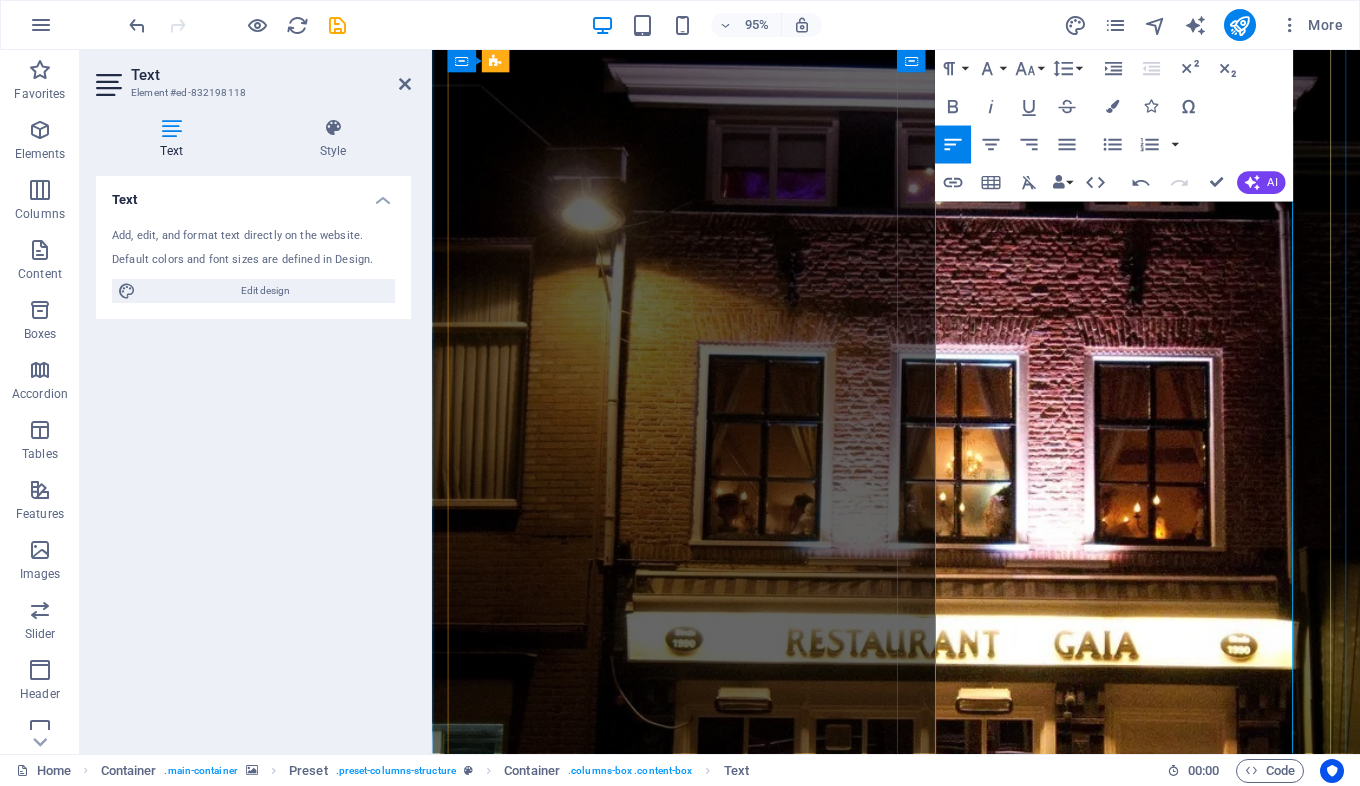 click on "zondag 15 juni 2025 de laatste dag" at bounding box center (1055, 1815) 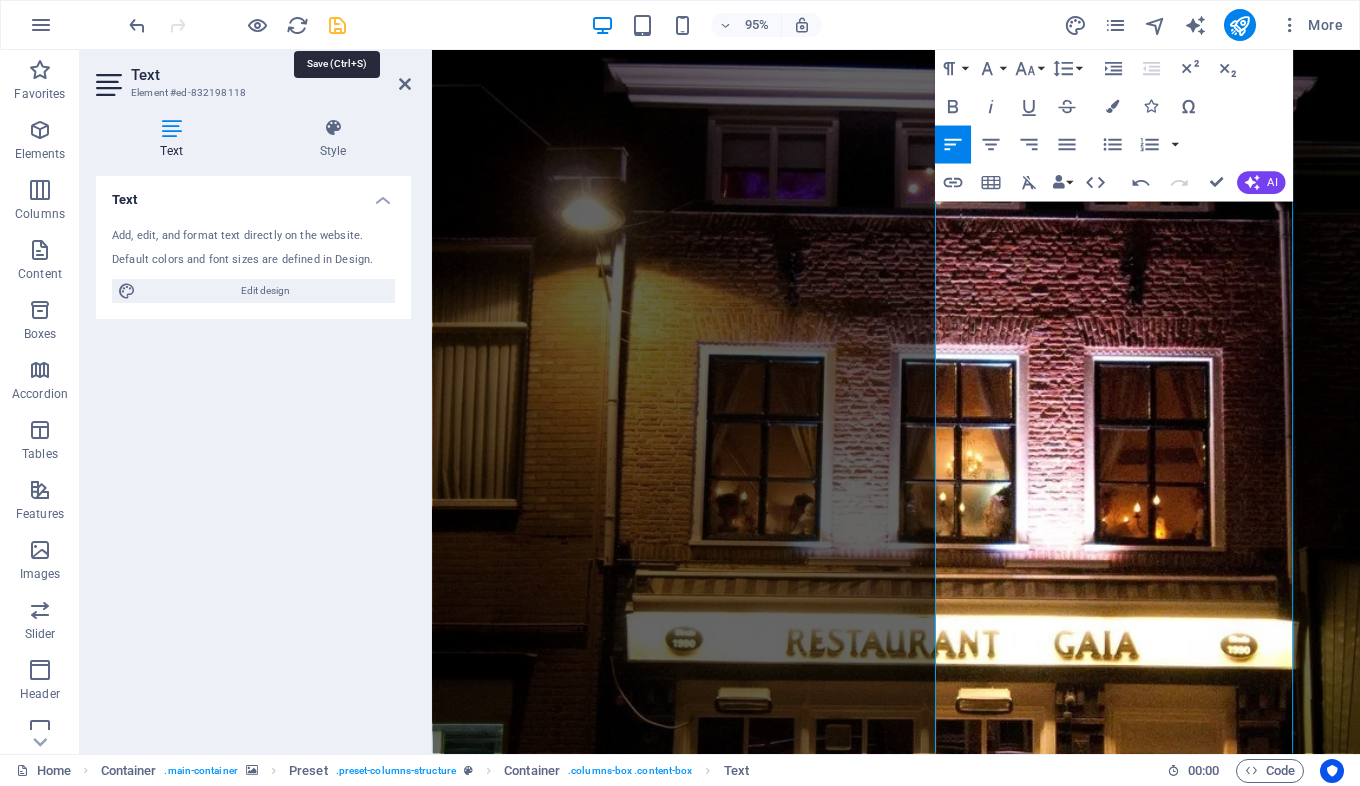 click at bounding box center (337, 25) 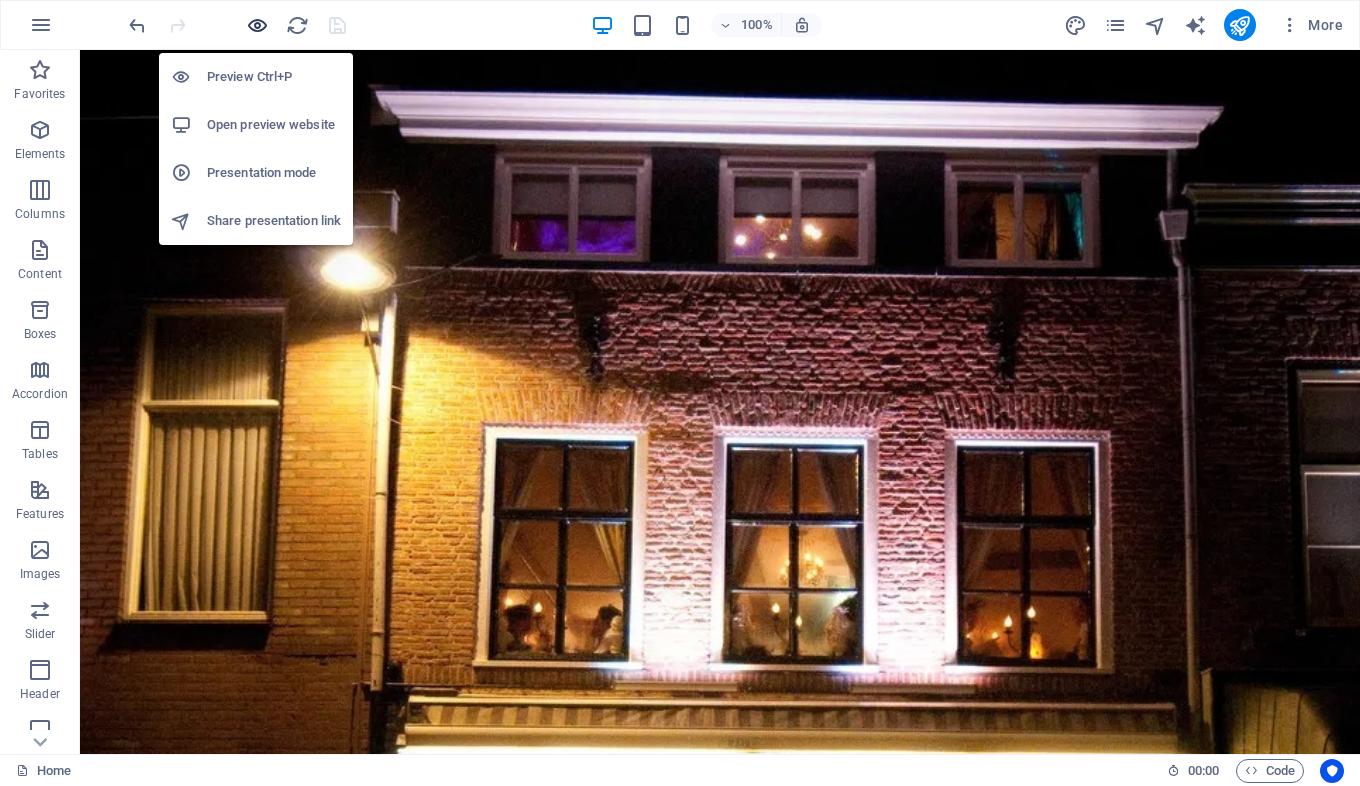 click at bounding box center [257, 25] 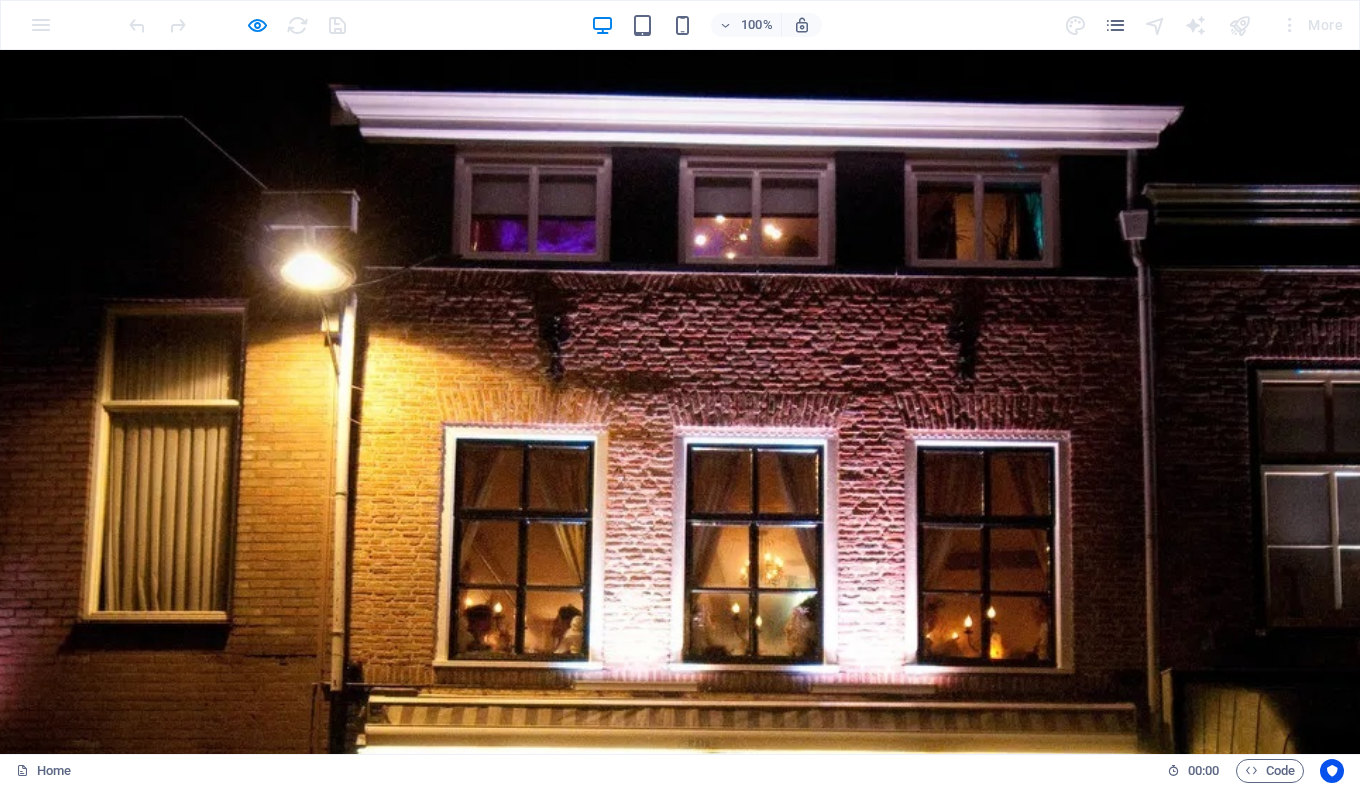 drag, startPoint x: 757, startPoint y: 170, endPoint x: 943, endPoint y: 263, distance: 207.95432 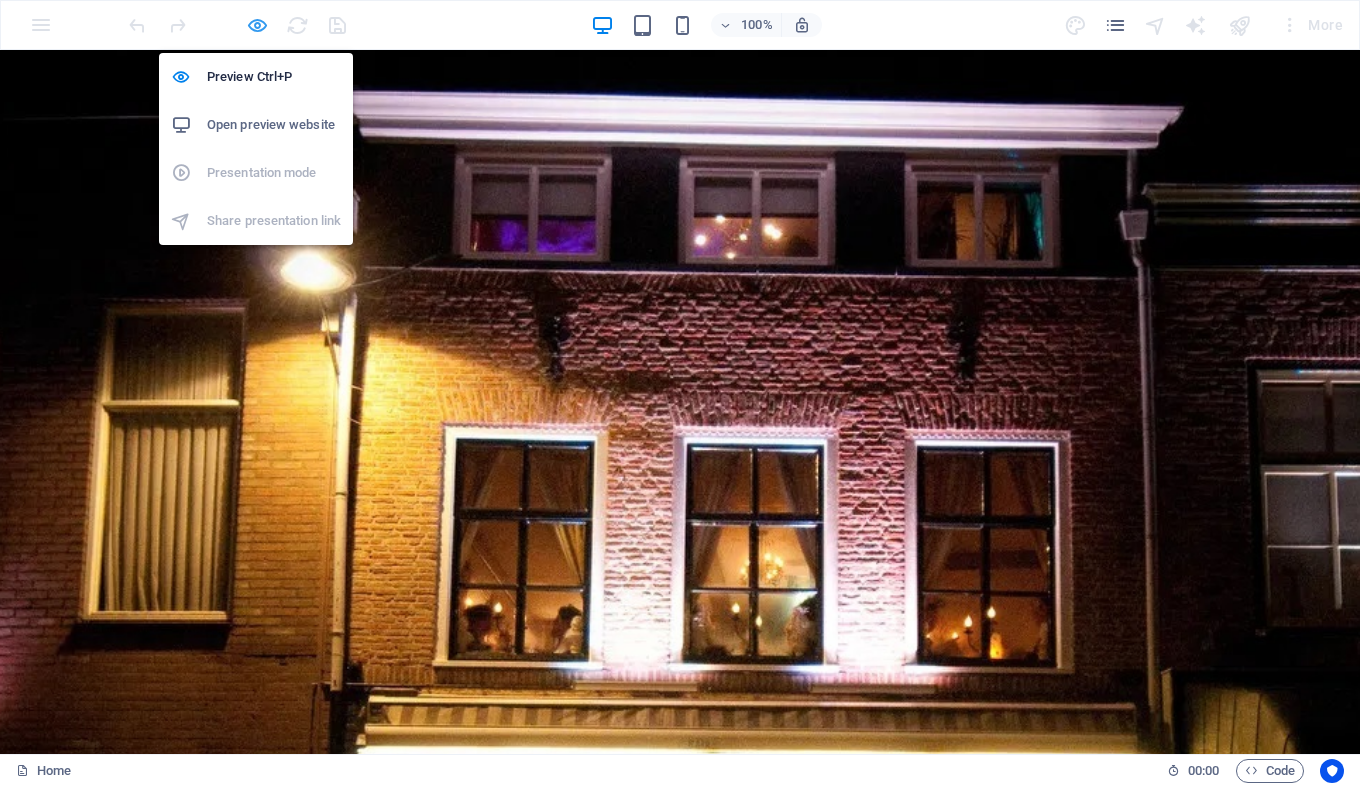 click at bounding box center [257, 25] 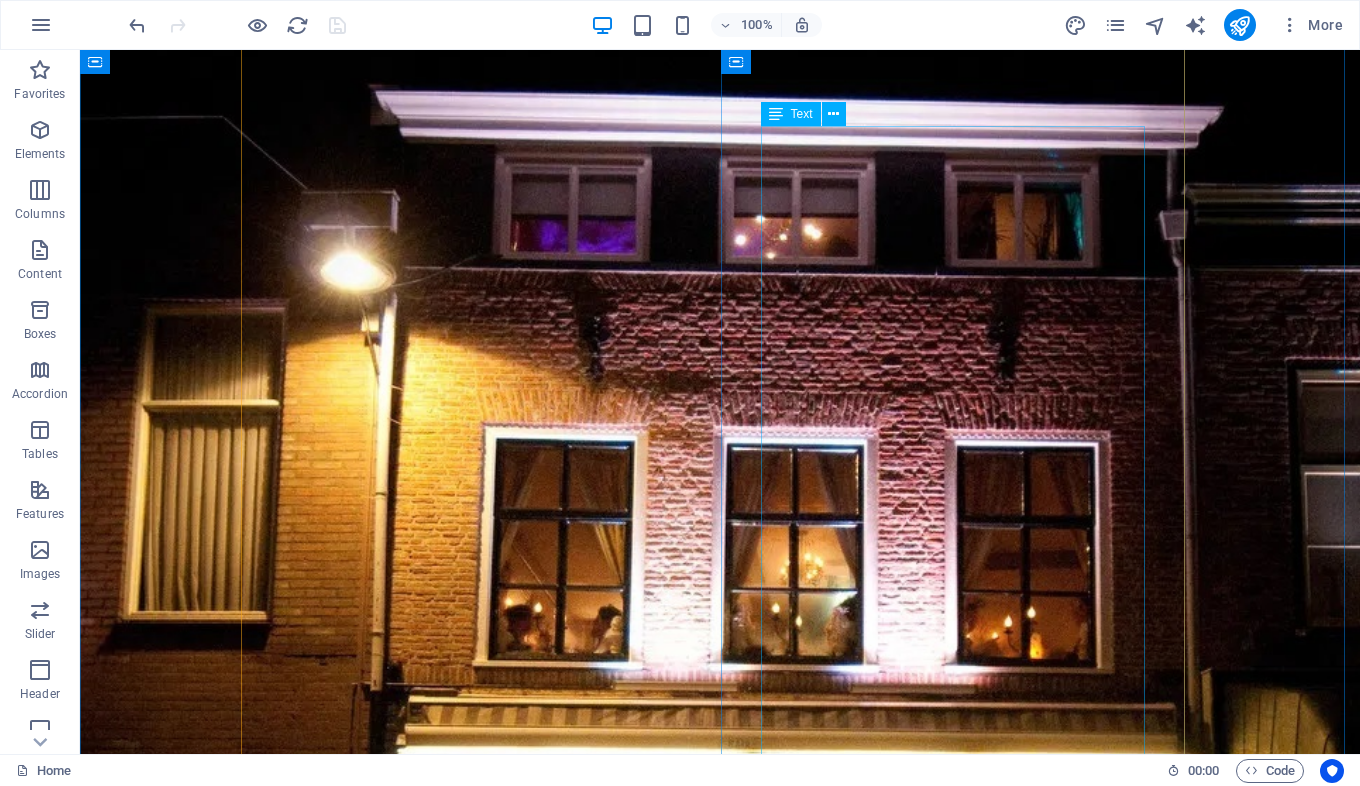 click on "Na een prachtige reis van 40 jaar in de horeca, waarvan 35 onvergetelijke jaren in Tiel met Restaurant Gaia, wil ik jullie laten weten dat ik binnenkort ga stoppen. Met gemengde gevoelens kondig ik aan dat  zondag 15 juni 2025 de laatste dag  zal zijn dat de deuren van Gaia open zijn. Het voelt als het einde van een tijdperk, maar ook als een natuurlijk moment om afscheid te nemen — in dankbaarheid en met een warm hart. Restaurant Gaia is voor mij veel meer geweest dan alleen een zaak. Dankzij jullie — onze trouwe gasten — is het een plek geworden waar herinneringen zijn gemaakt, waar gelachen, geproost en genoten is. Jullie betrokkenheid, waardering en vriendschap hebben Gaia tot leven gebracht. Daar ben ik jullie intens dankbaar voor. Ik kijk met trots en weemoed terug op deze bijzondere jaren. Het is nu tijd voor een nieuw hoofdstuk in mijn leven en dat is genieten van mijn pensioen, maar ik neem afscheid met een glimlach. Dank jullie wel, voor alles. Met een warme, gastvrije groet," at bounding box center [720, 2242] 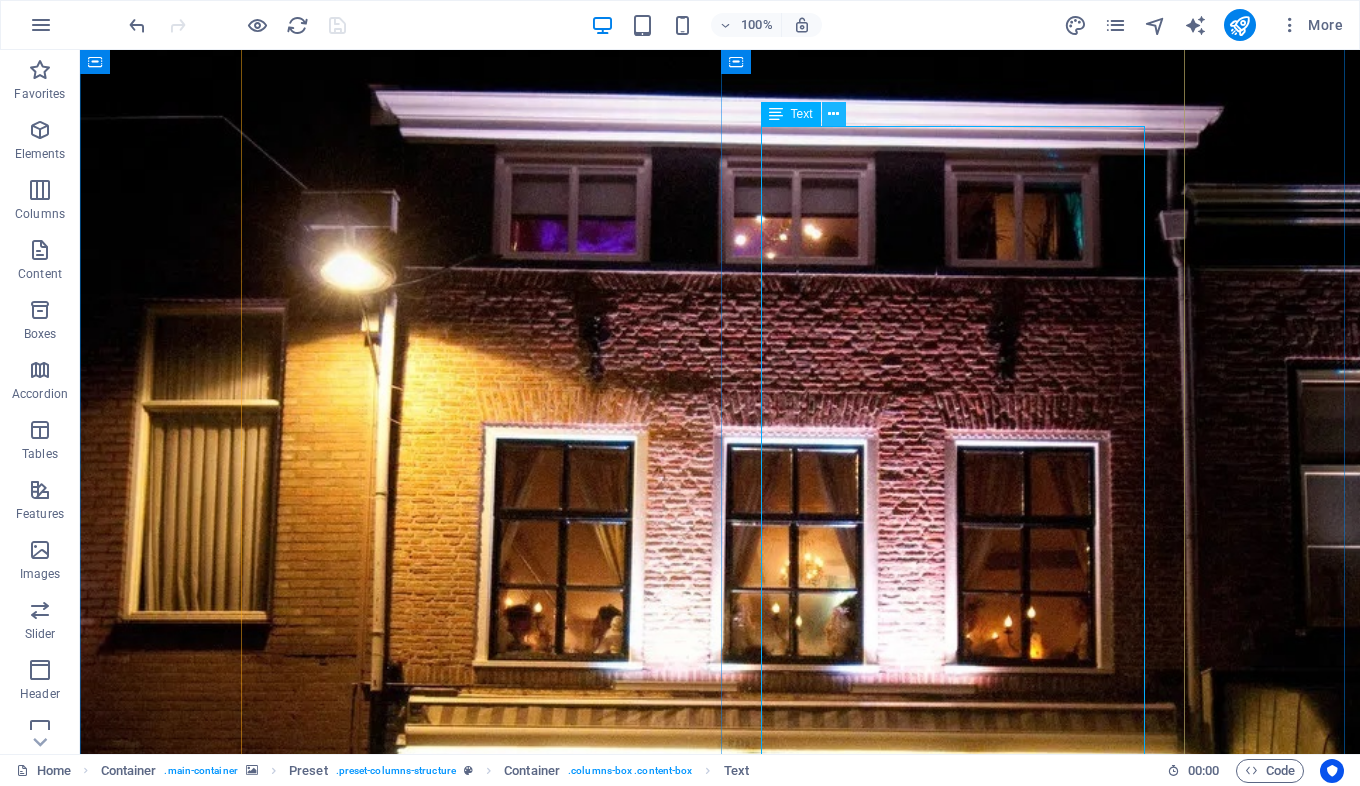 click at bounding box center (833, 114) 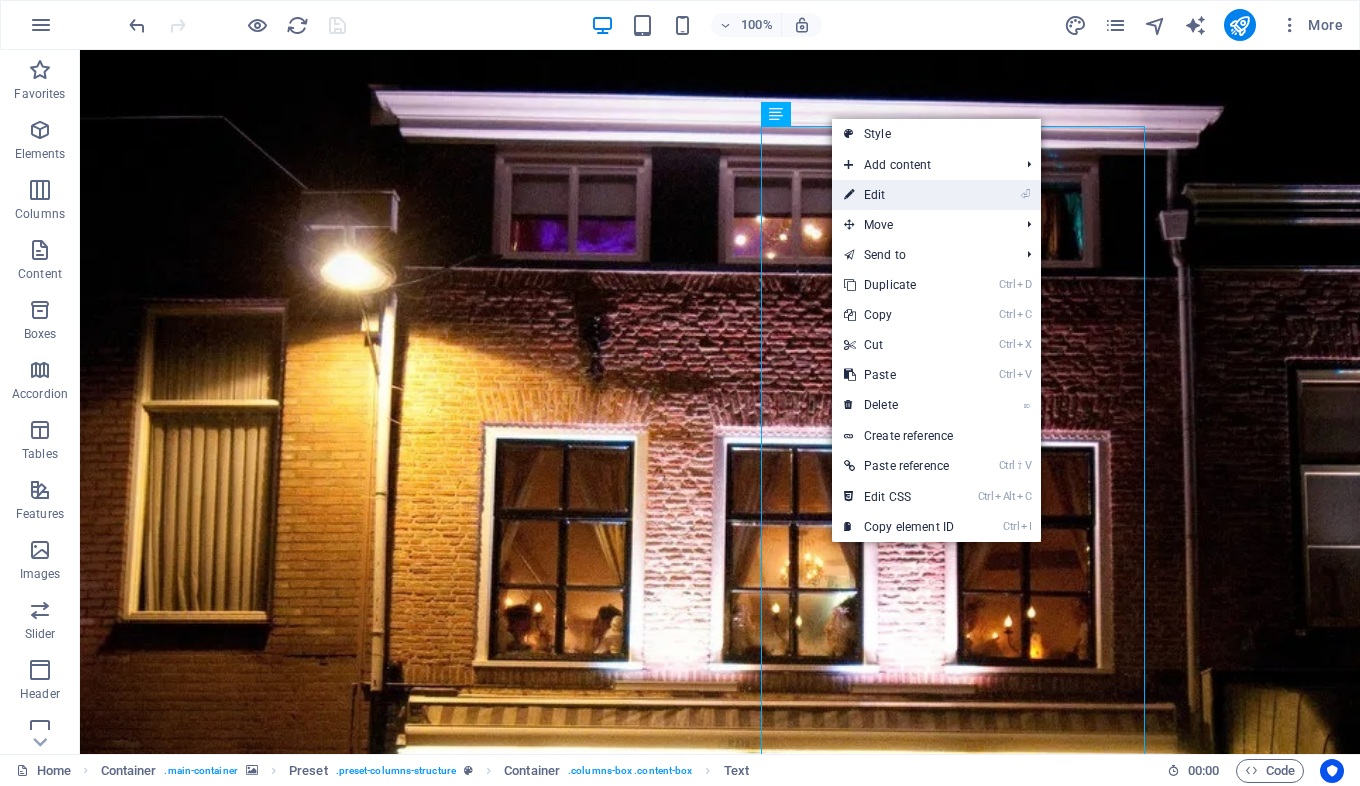 drag, startPoint x: 489, startPoint y: 148, endPoint x: 891, endPoint y: 190, distance: 404.18808 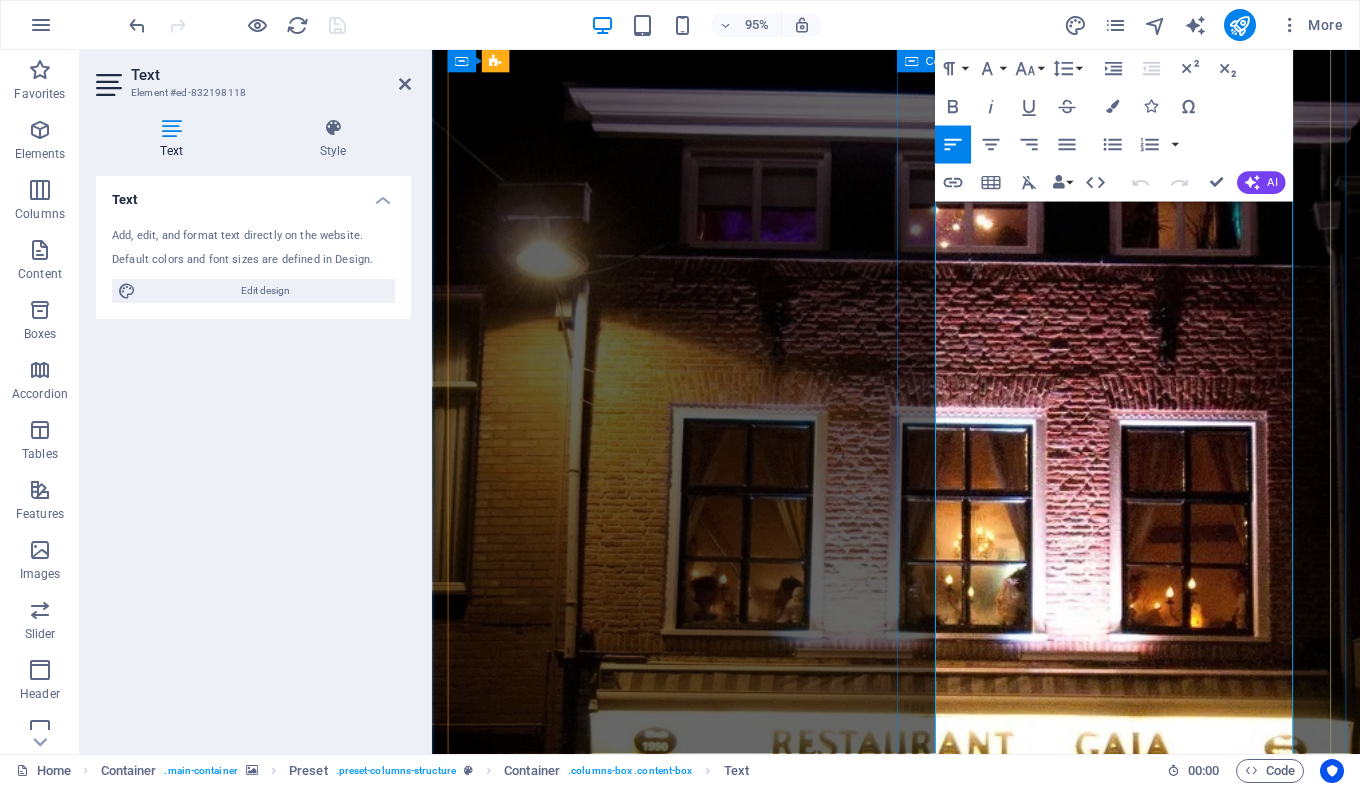 click on "Met gemengde gevoelens kondig ik aan dat" at bounding box center (673, 2005) 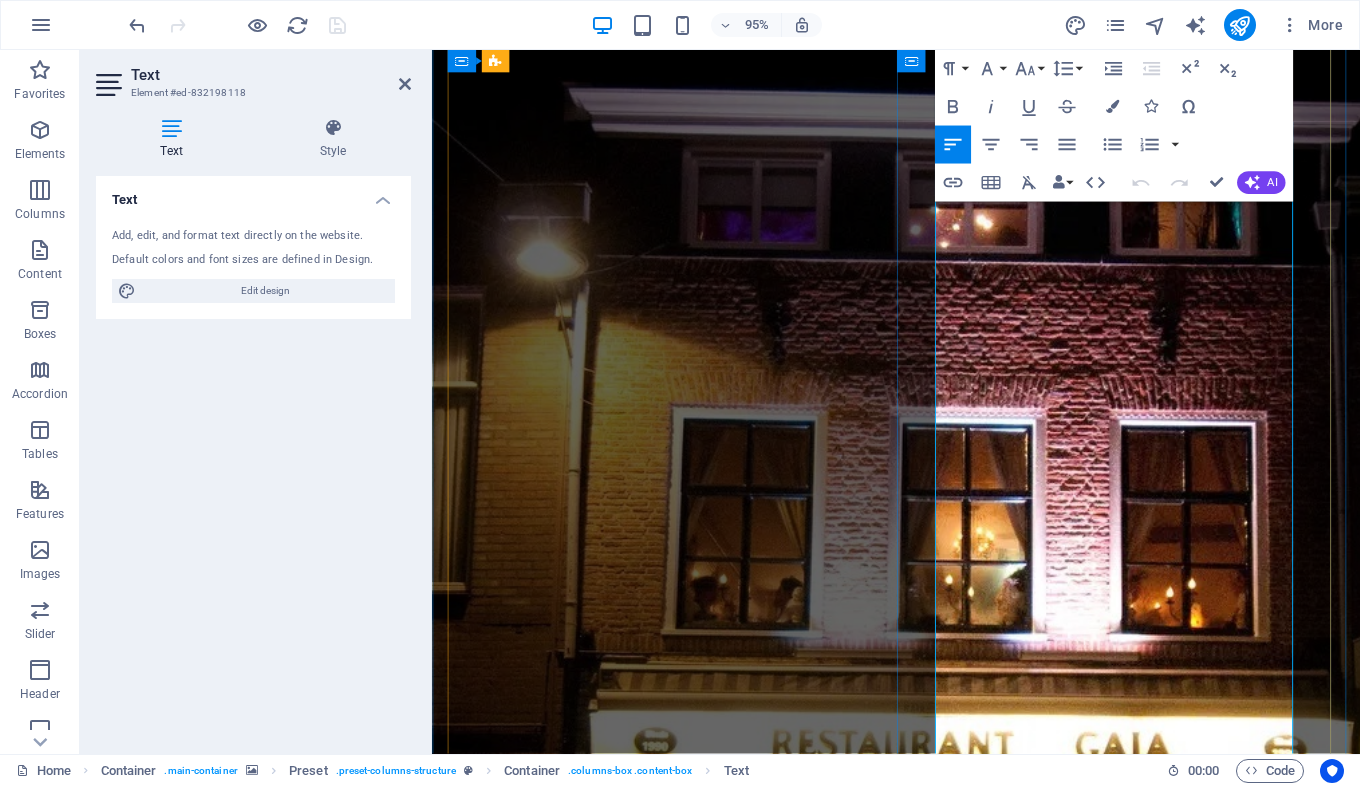 click on "Met gemengde gevoelens kondig ik aan dat" at bounding box center [673, 2005] 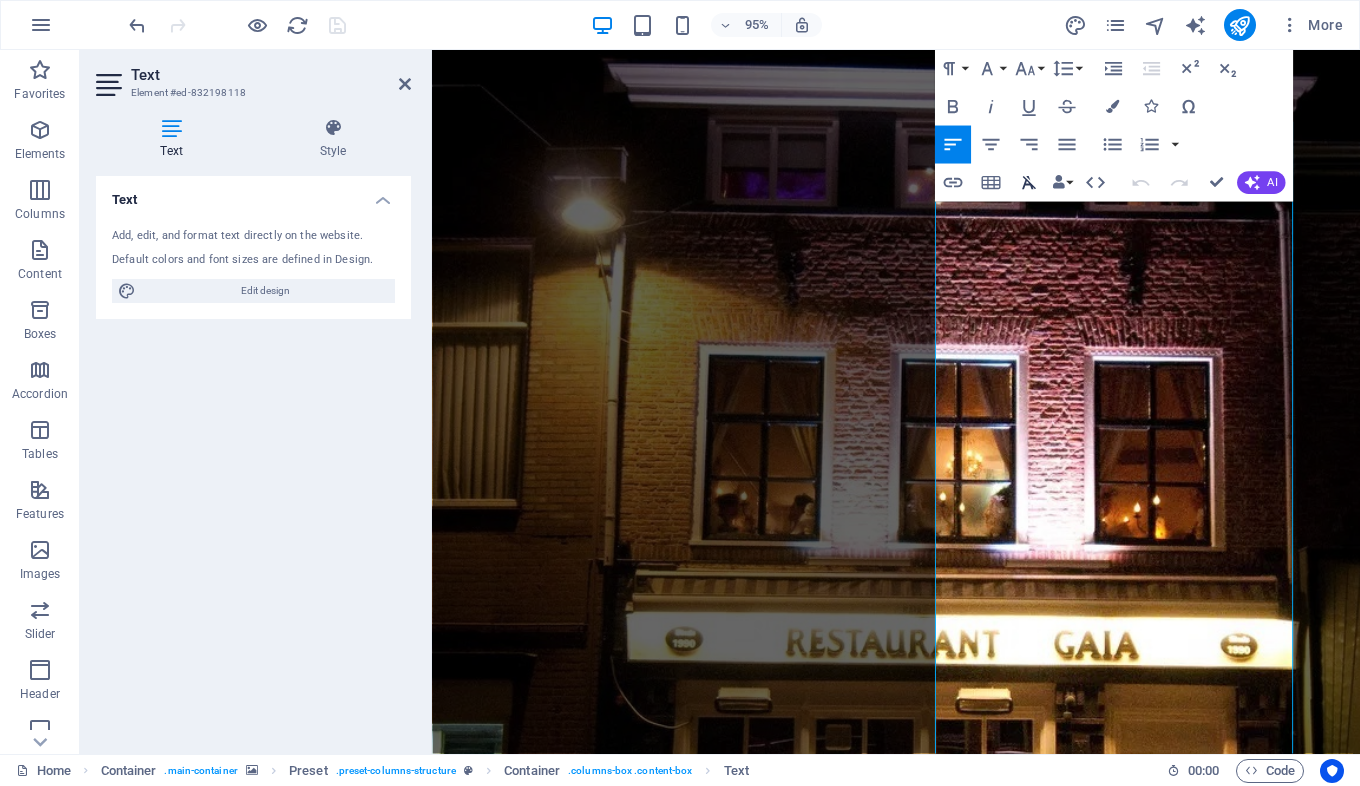 click 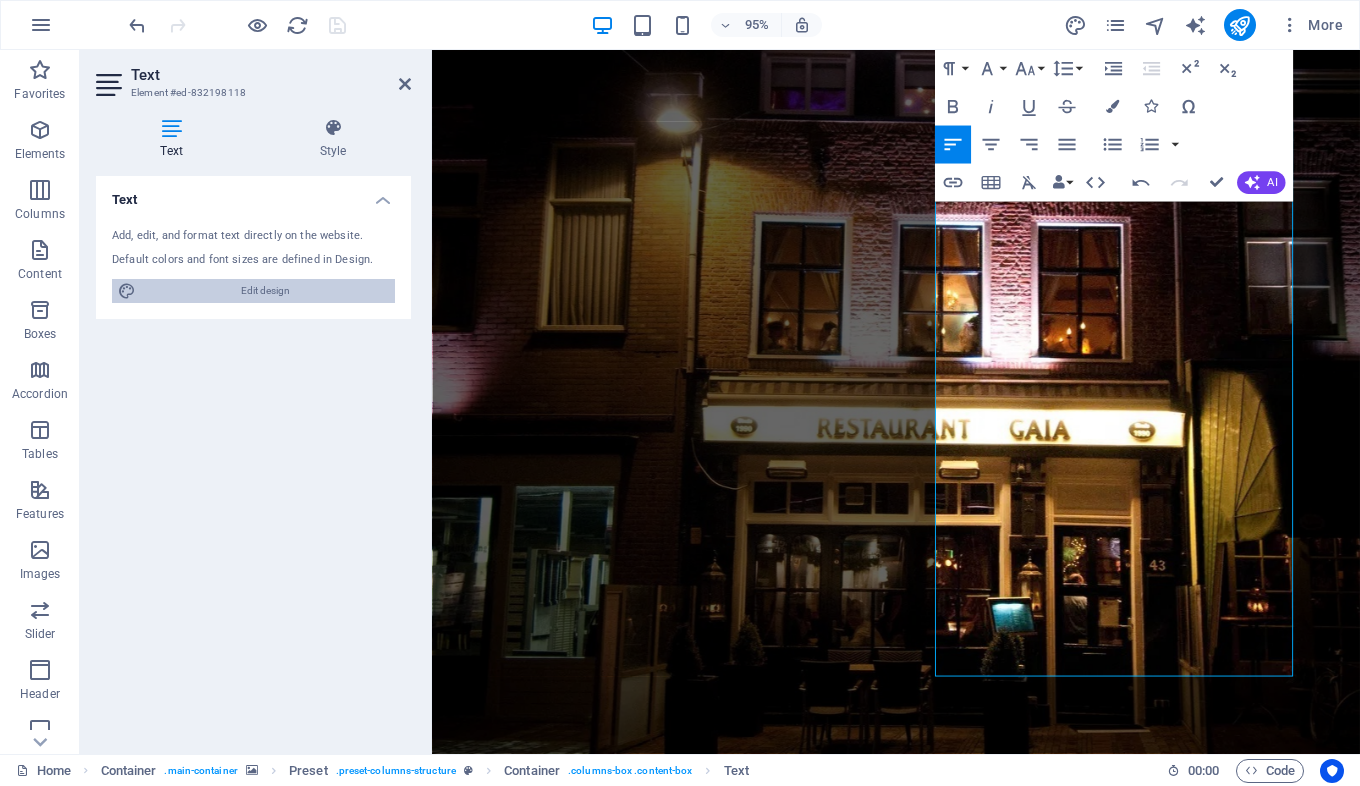click on "Edit design" at bounding box center [265, 291] 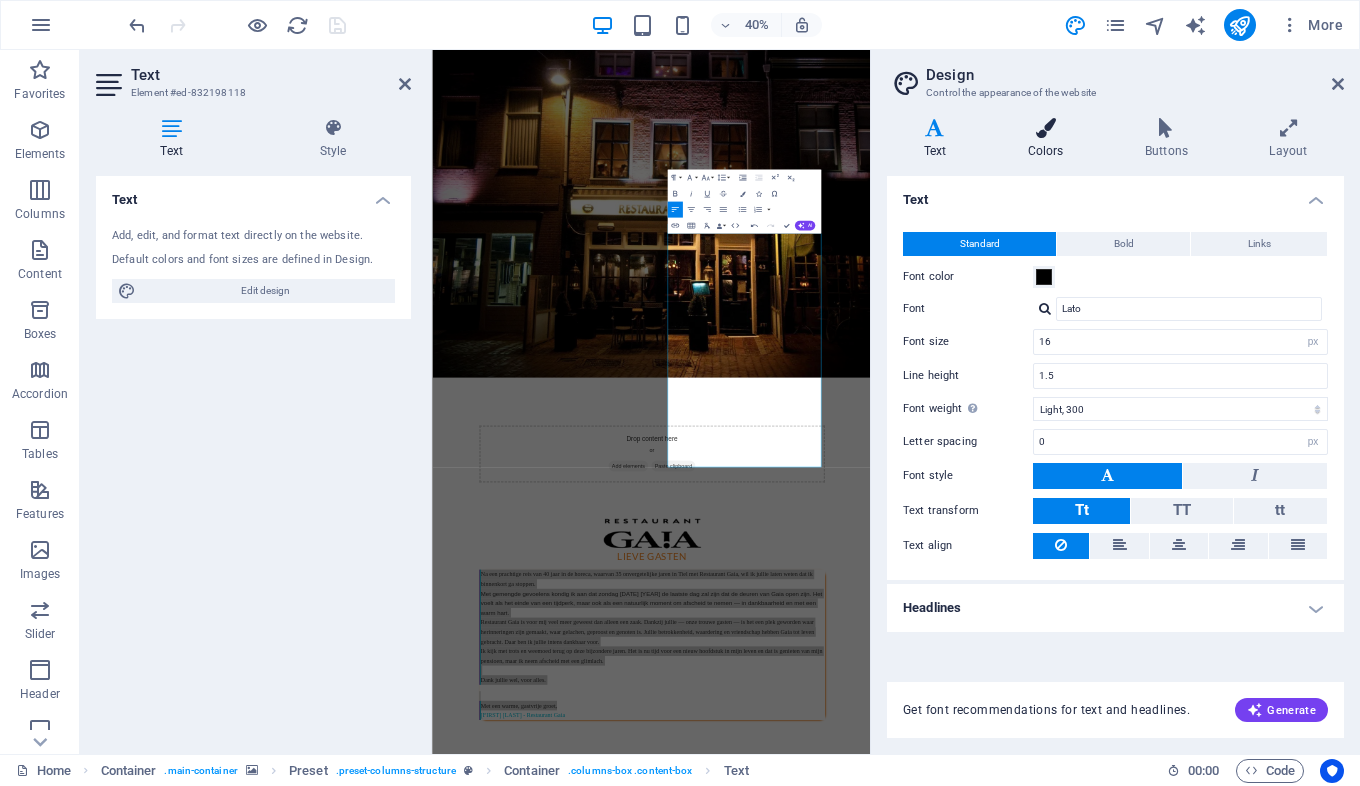 click at bounding box center (1045, 128) 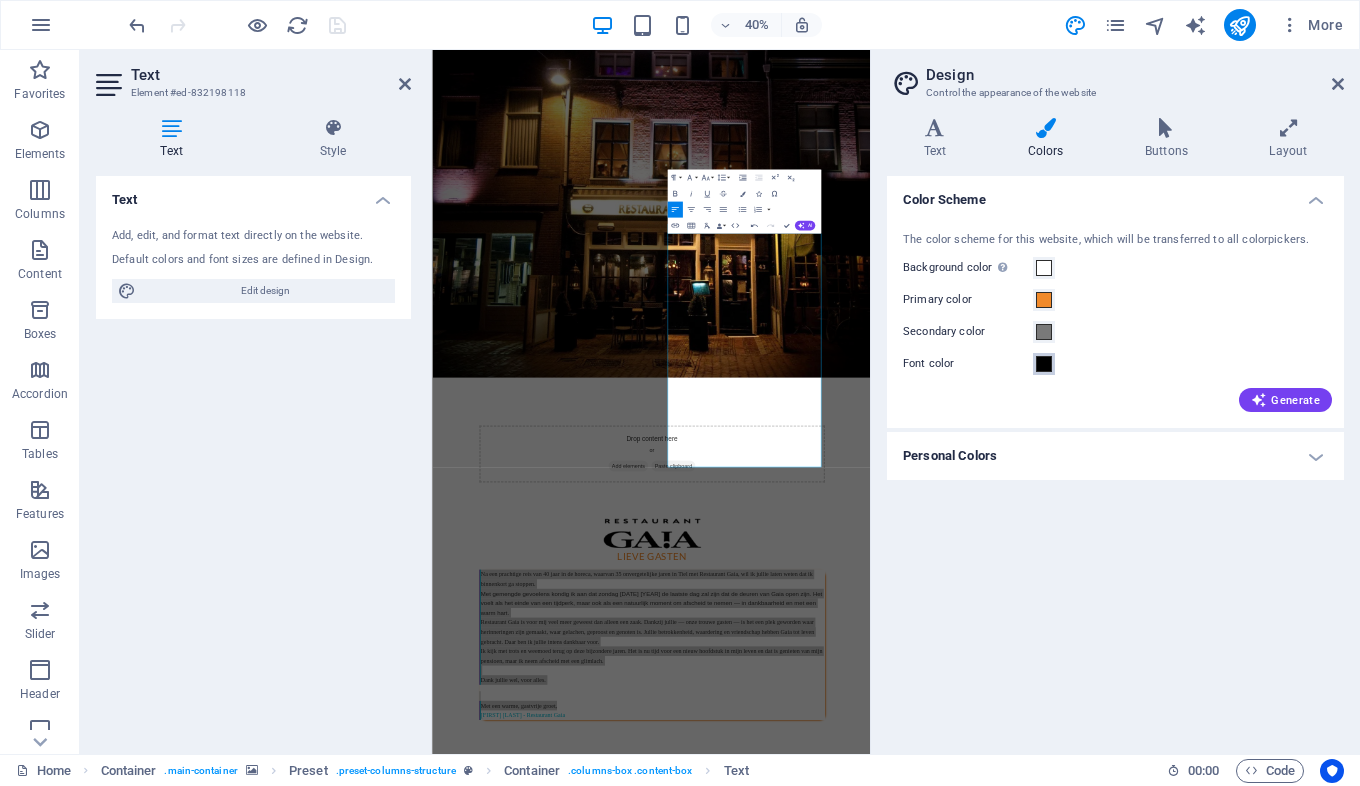 click at bounding box center (1044, 364) 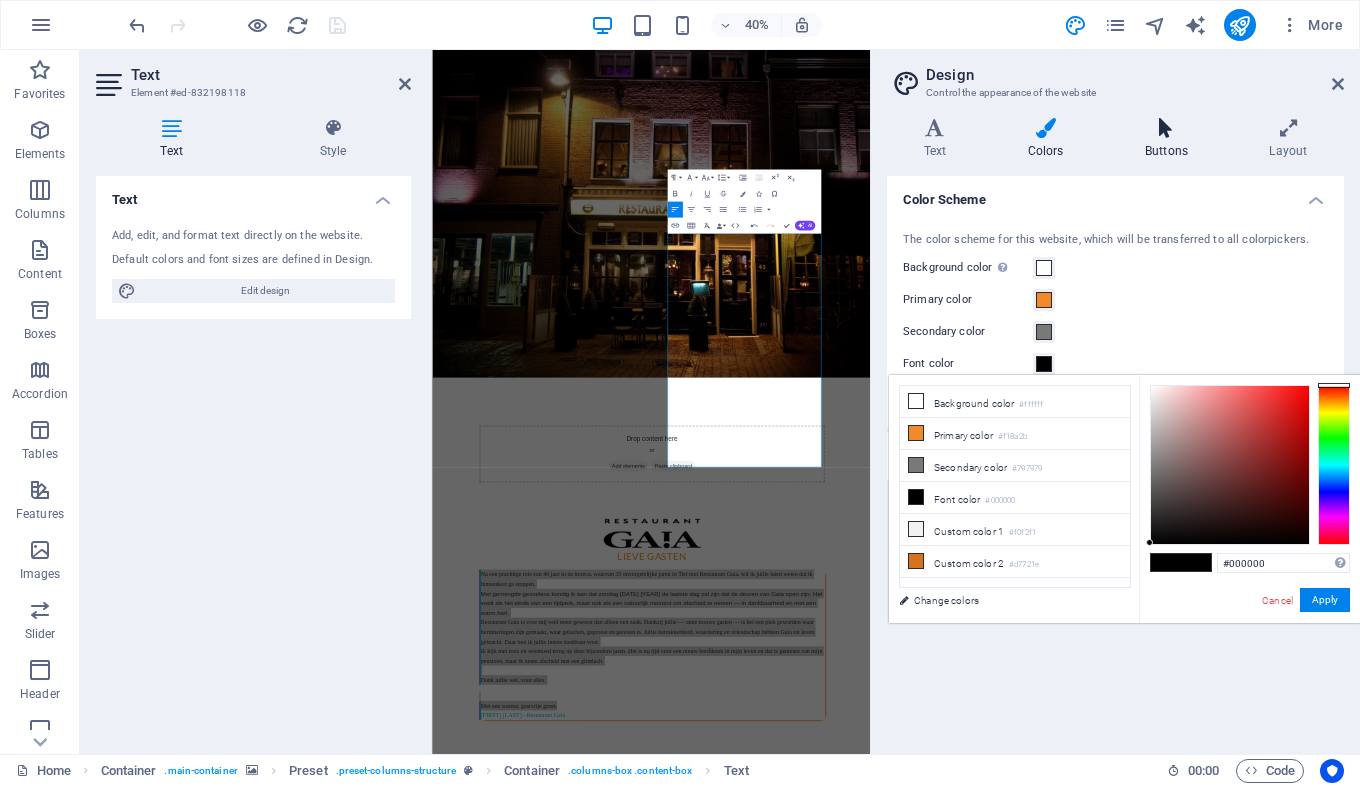click at bounding box center (1166, 128) 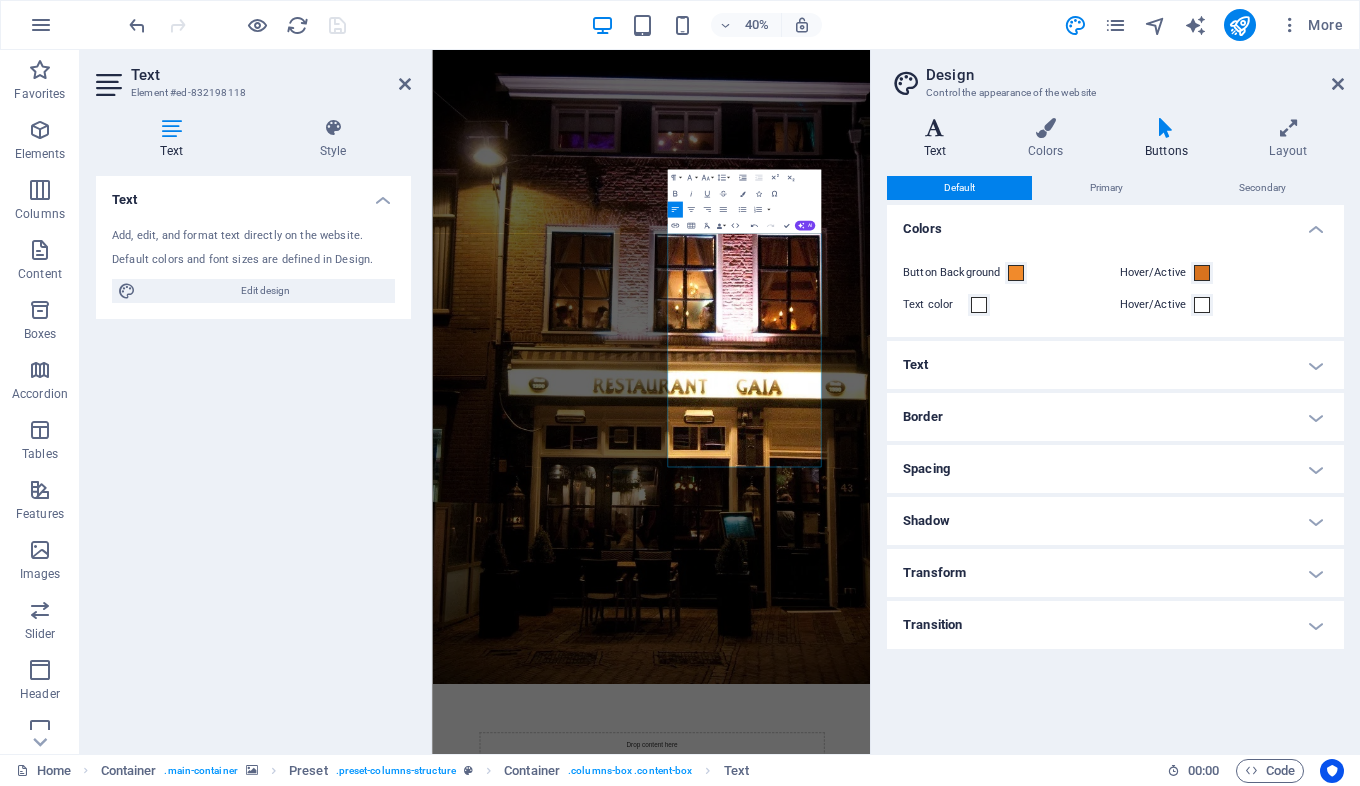 click at bounding box center (935, 128) 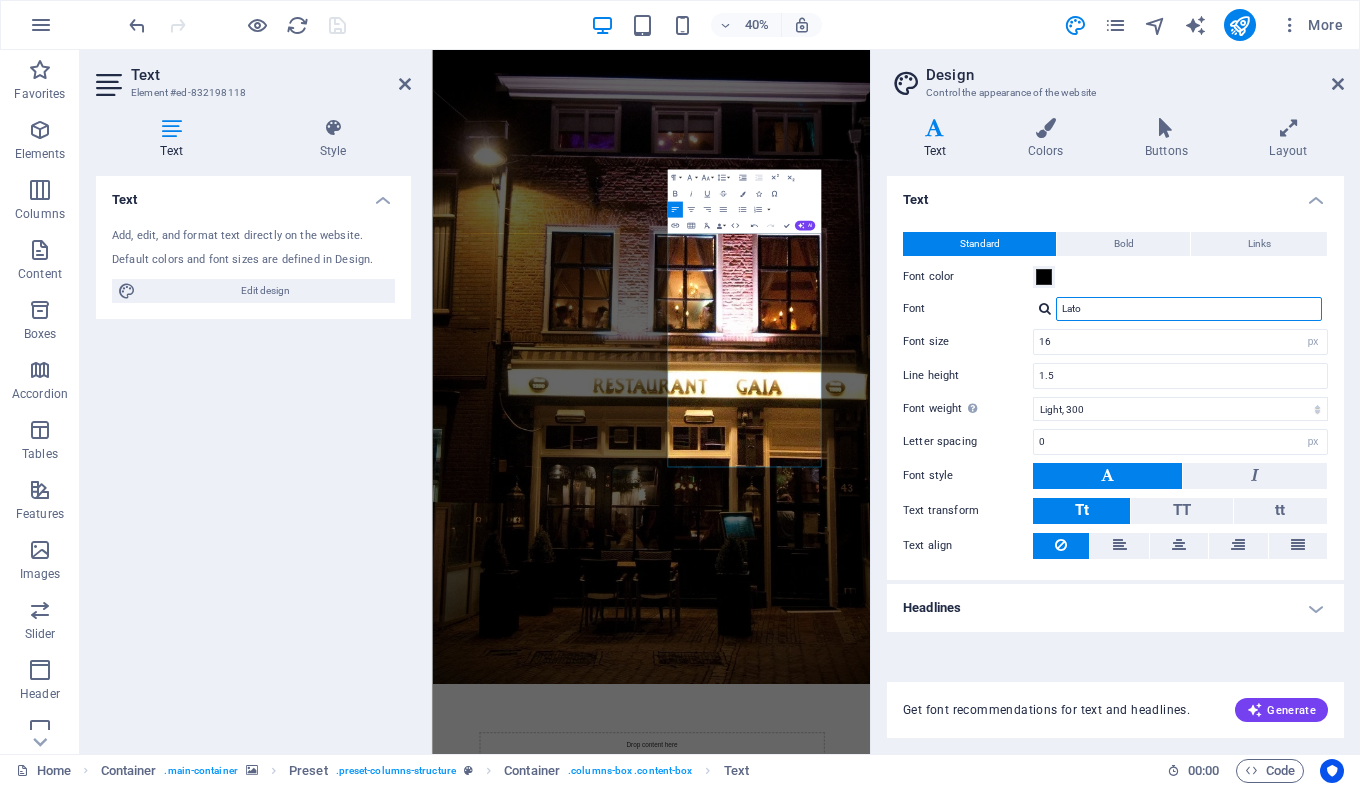 click on "Lato" at bounding box center [1189, 309] 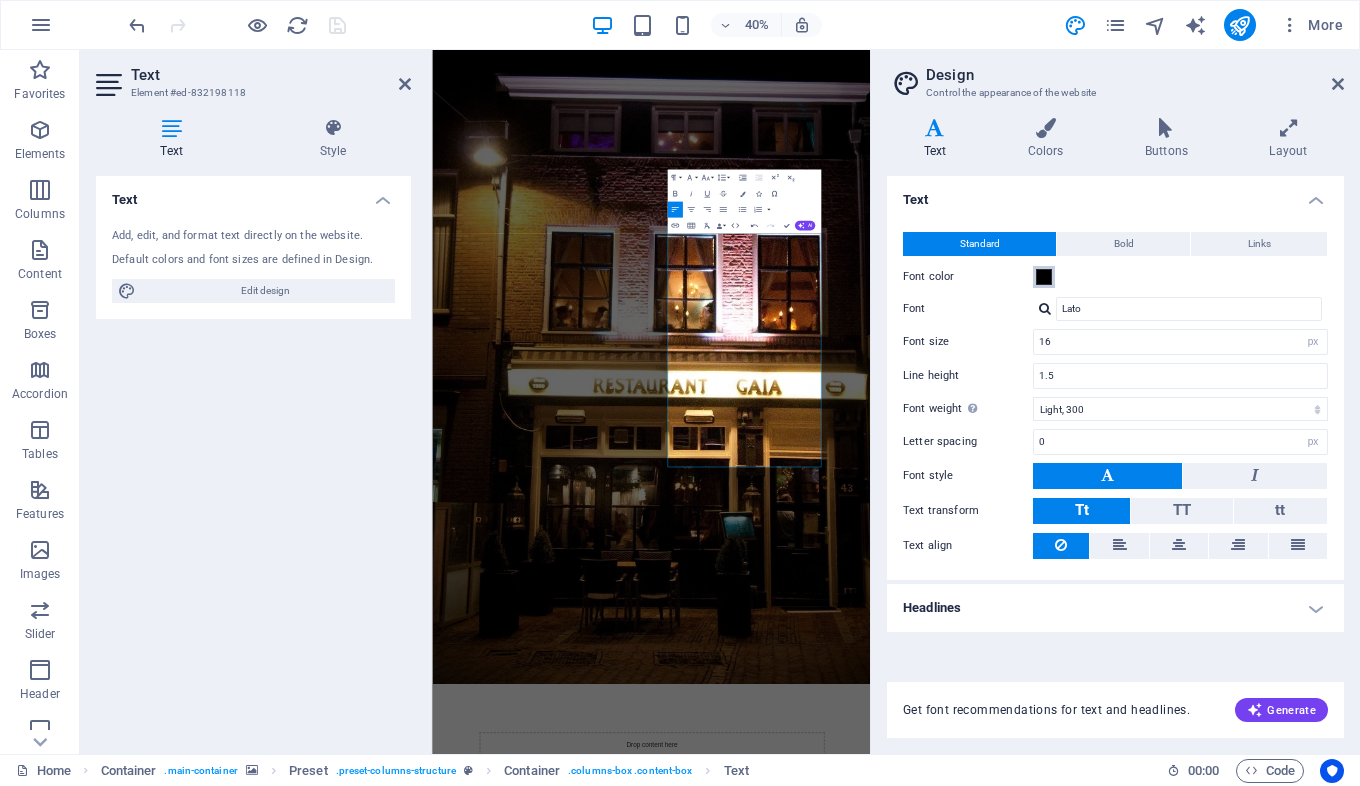 click at bounding box center (1044, 277) 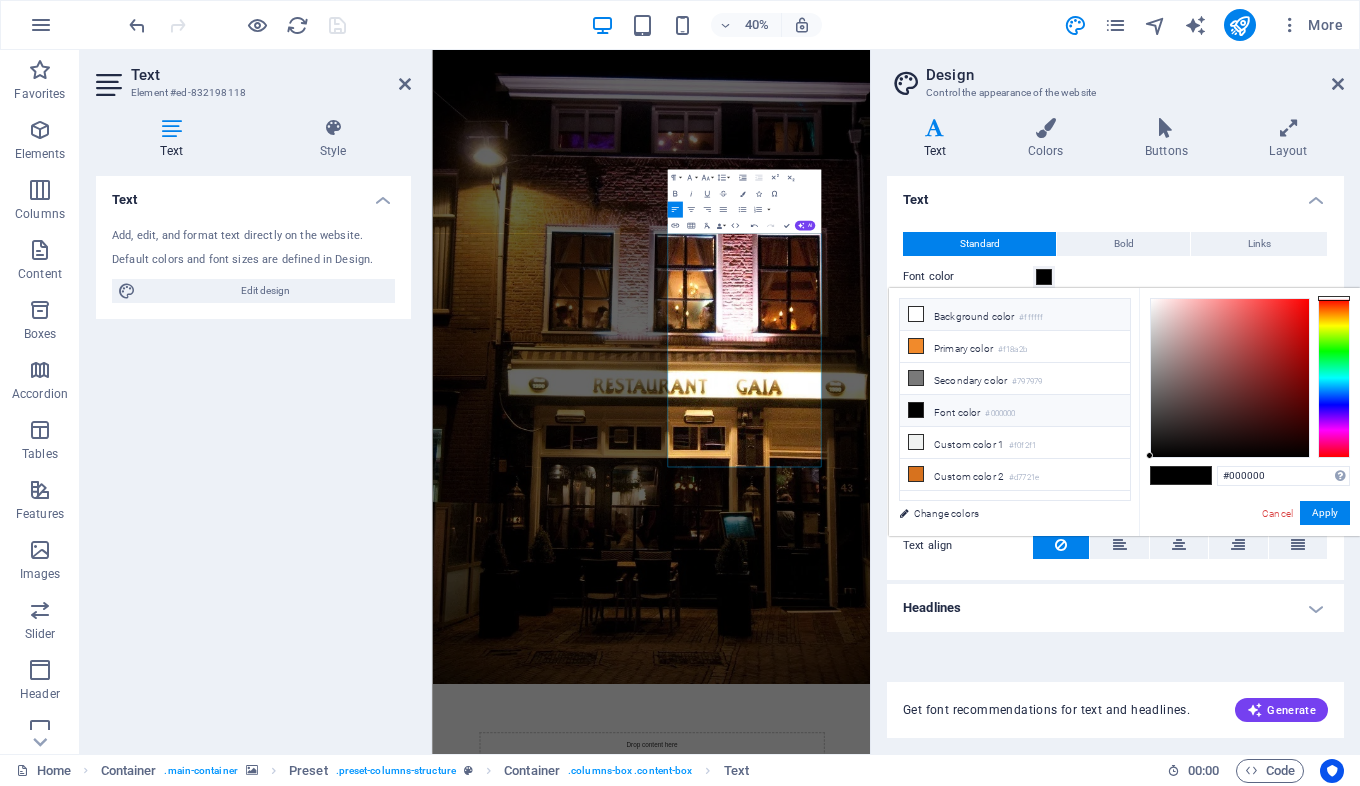 click on "Background color
#ffffff" at bounding box center [1015, 315] 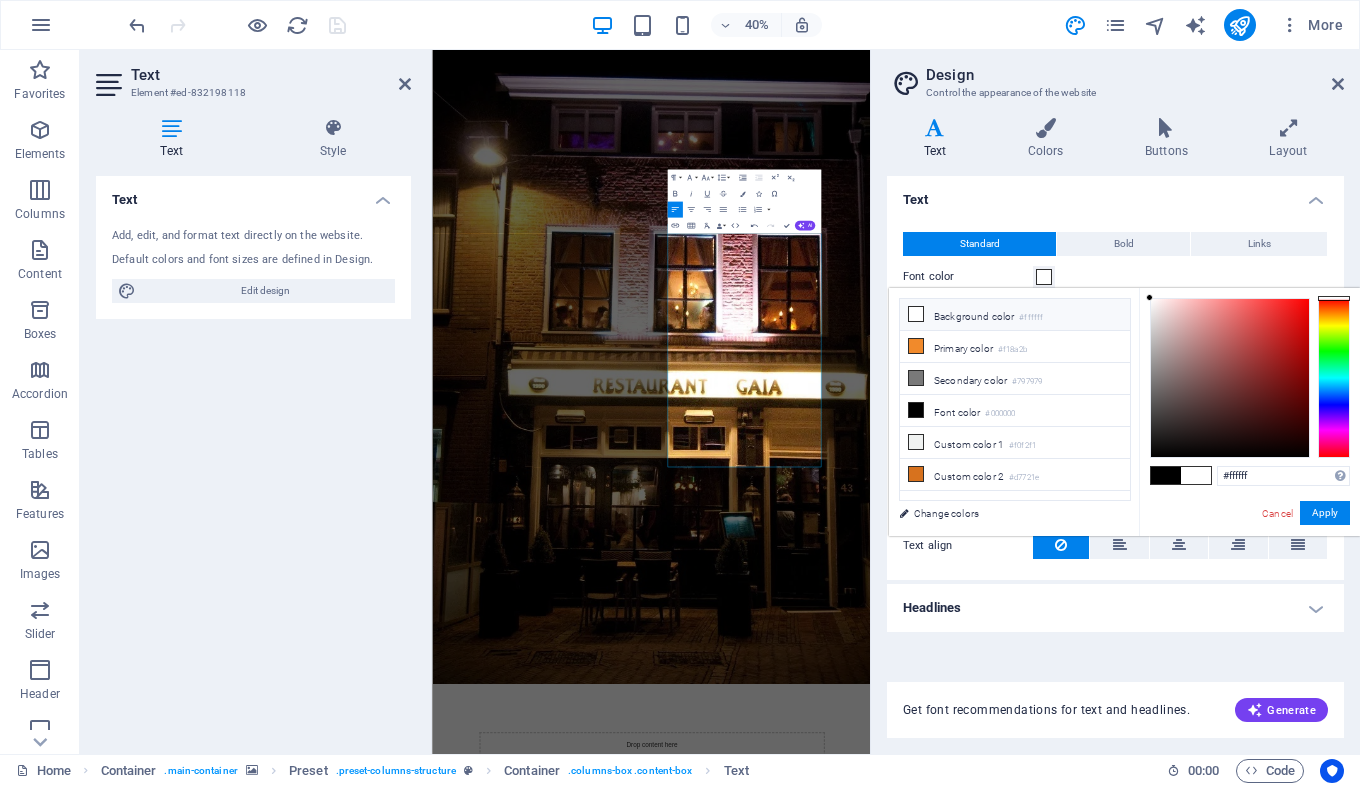 drag, startPoint x: 980, startPoint y: 309, endPoint x: 1027, endPoint y: 318, distance: 47.853943 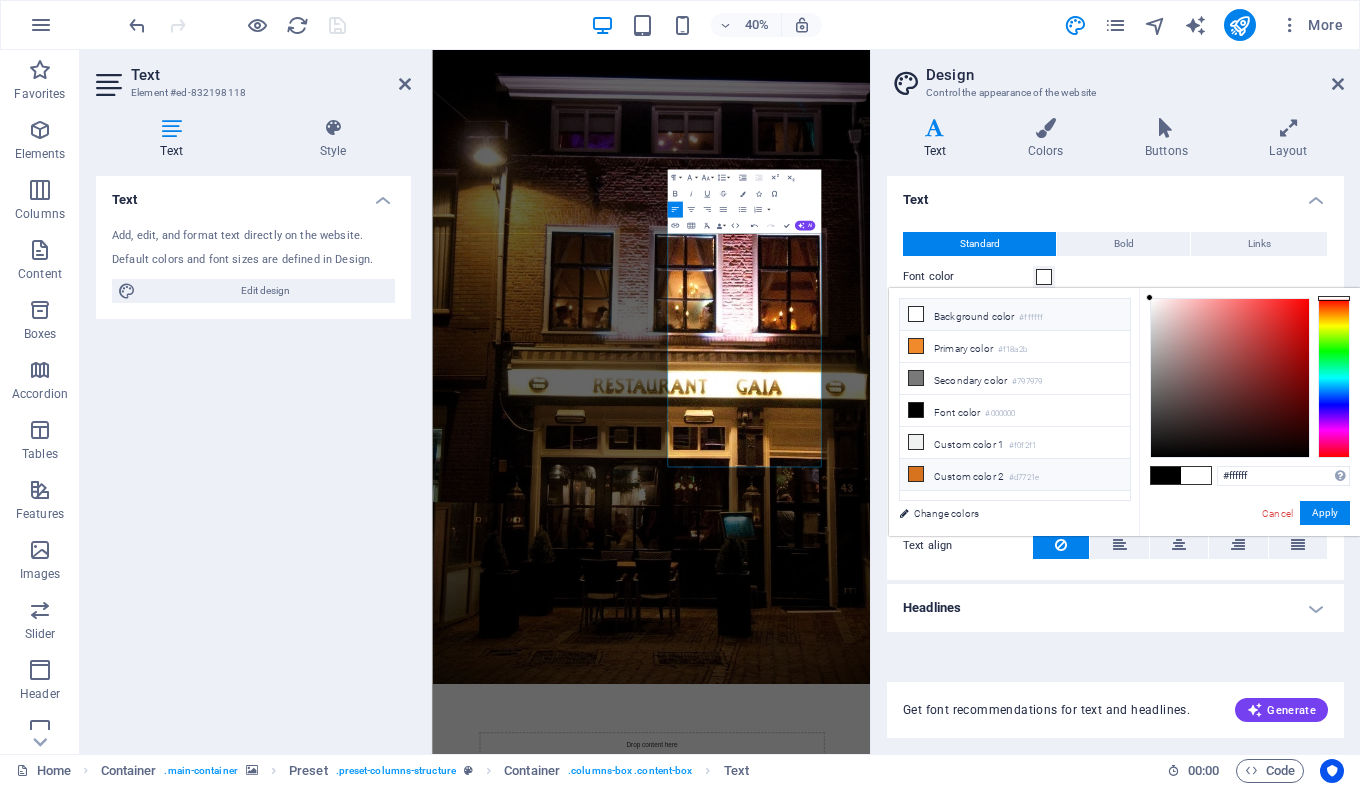click on "Custom color 2
#d7721e" at bounding box center [1015, 475] 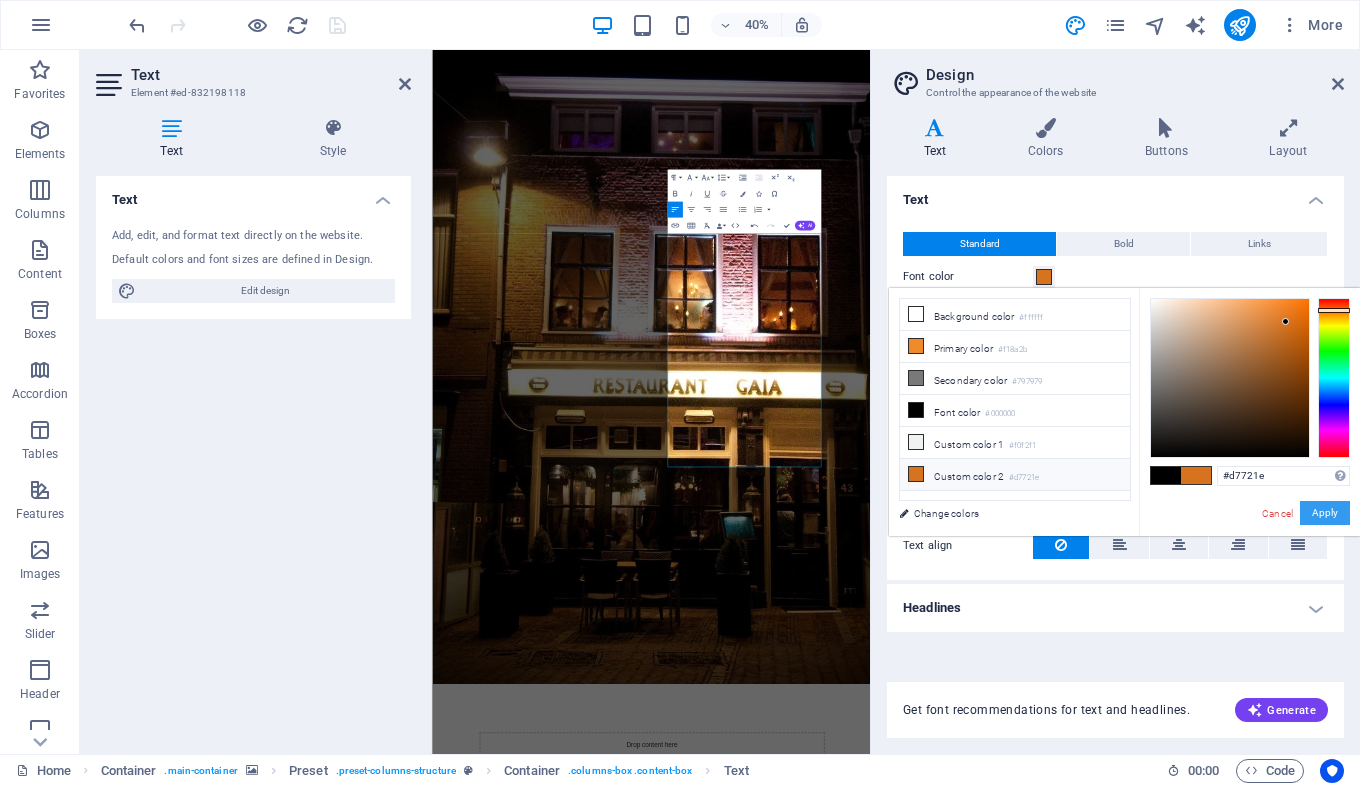 click on "Apply" at bounding box center (1325, 513) 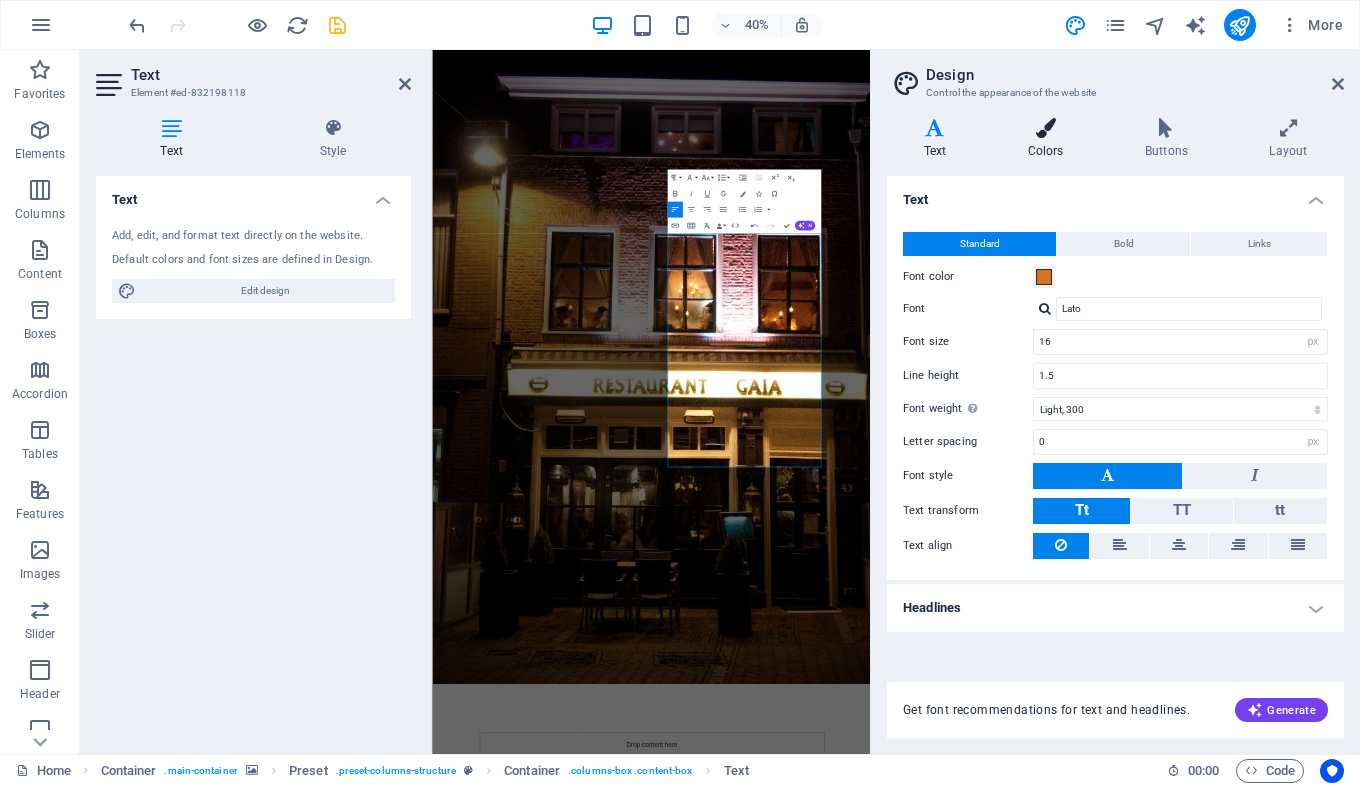 click at bounding box center [1045, 128] 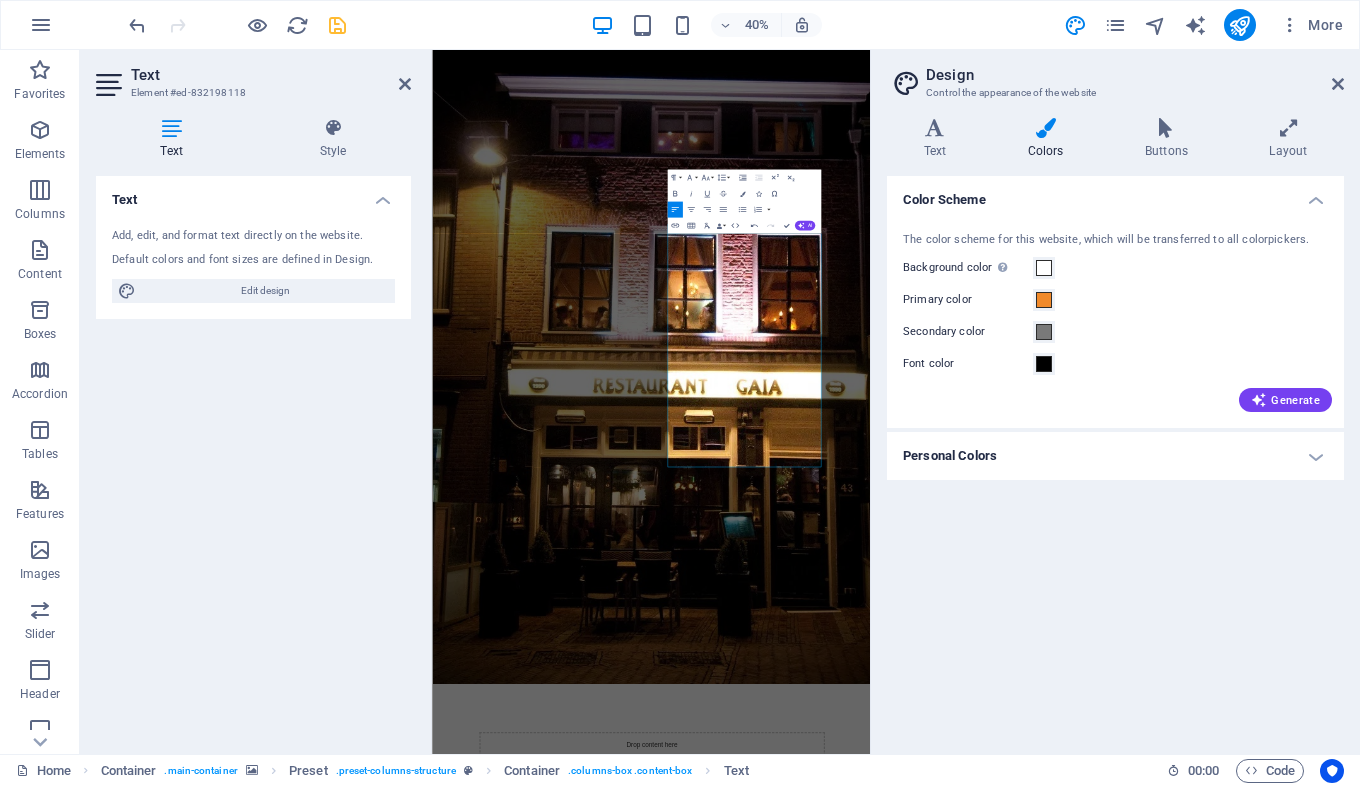 drag, startPoint x: 1263, startPoint y: 363, endPoint x: 1117, endPoint y: 200, distance: 218.82642 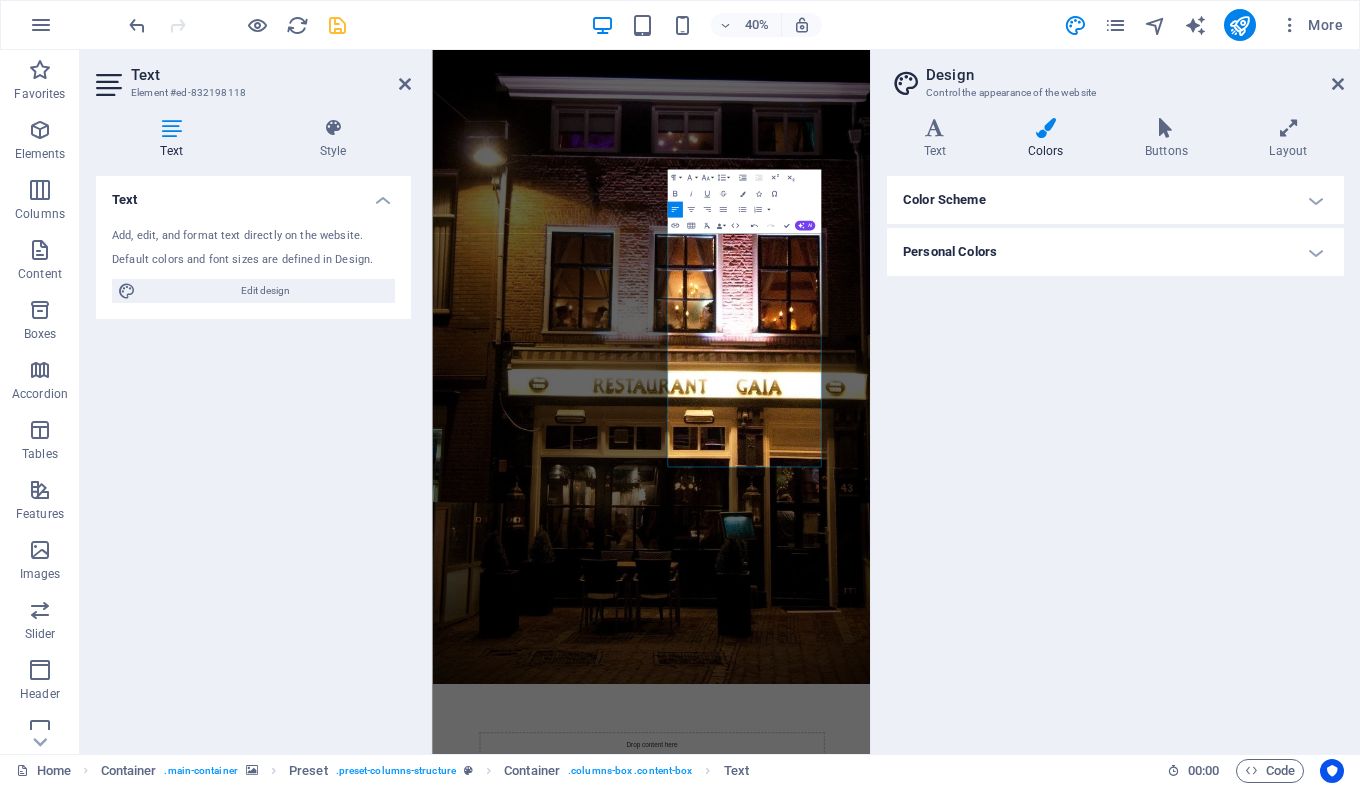 click on "Design Control the appearance of the website Variants  Text  Colors  Buttons  Layout Text Standard Bold Links Font color Font Lato Font size 16 rem px Line height 1.5 Font weight To display the font weight correctly, it may need to be enabled.  Manage Fonts Thin, 100 Extra-light, 200 Light, 300 Regular, 400 Medium, 500 Semi-bold, 600 Bold, 700 Extra-bold, 800 Black, 900 Letter spacing 0 rem px Font style Text transform Tt TT tt Text align Font weight To display the font weight correctly, it may need to be enabled.  Manage Fonts Thin, 100 Extra-light, 200 Light, 300 Regular, 400 Medium, 500 Semi-bold, 600 Bold, 700 Extra-bold, 800 Black, 900 Default Hover / Active Font color Font color Decoration None Decoration None Transition duration 0.3 s Transition function Ease Ease In Ease Out Ease In/Ease Out Linear Headlines All H1 / Textlogo H2 H3 H4 H5 H6 Font color Font Lato Line height 1.5 Font weight To display the font weight correctly, it may need to be enabled.  Manage Fonts Thin, 100 Extra-light, 200 0 rem px" at bounding box center (1115, 402) 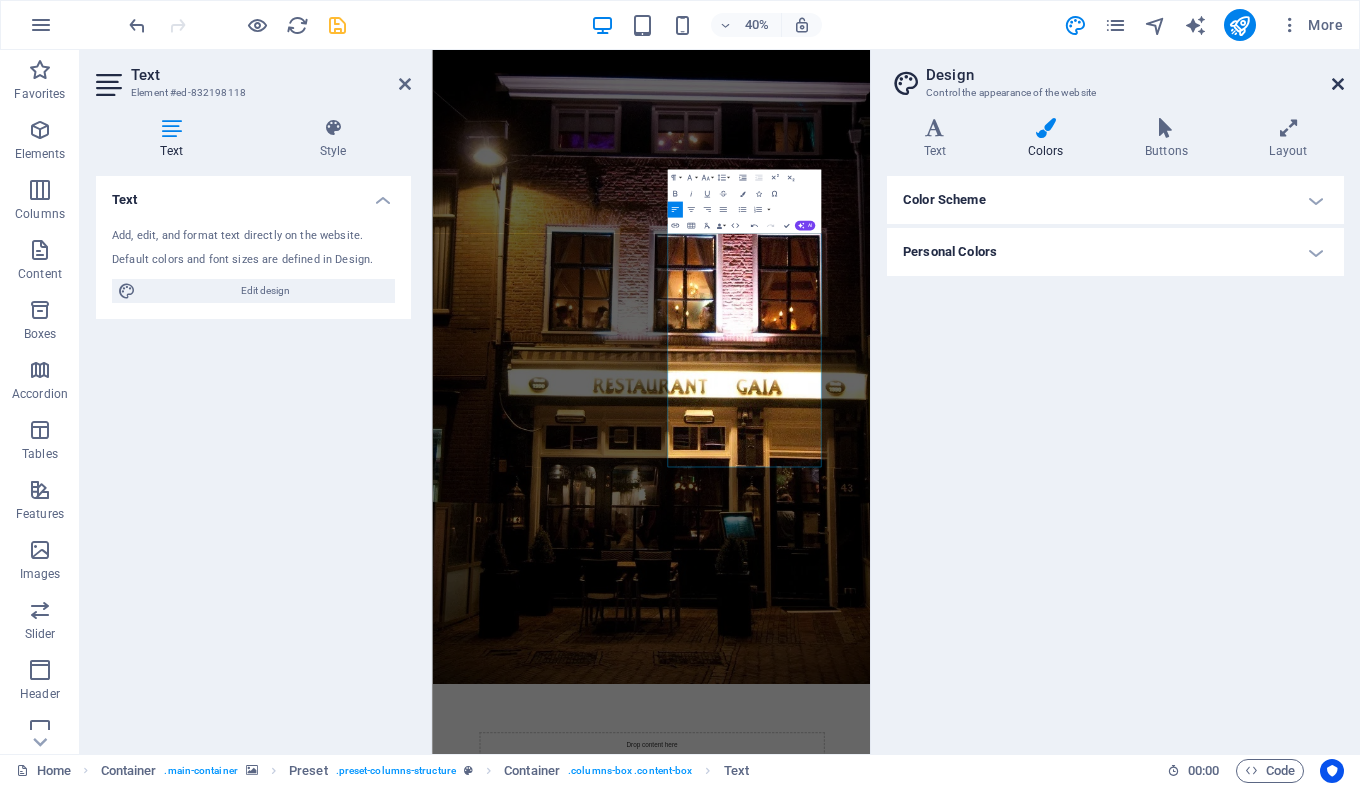 drag, startPoint x: 1337, startPoint y: 83, endPoint x: 952, endPoint y: 35, distance: 387.98068 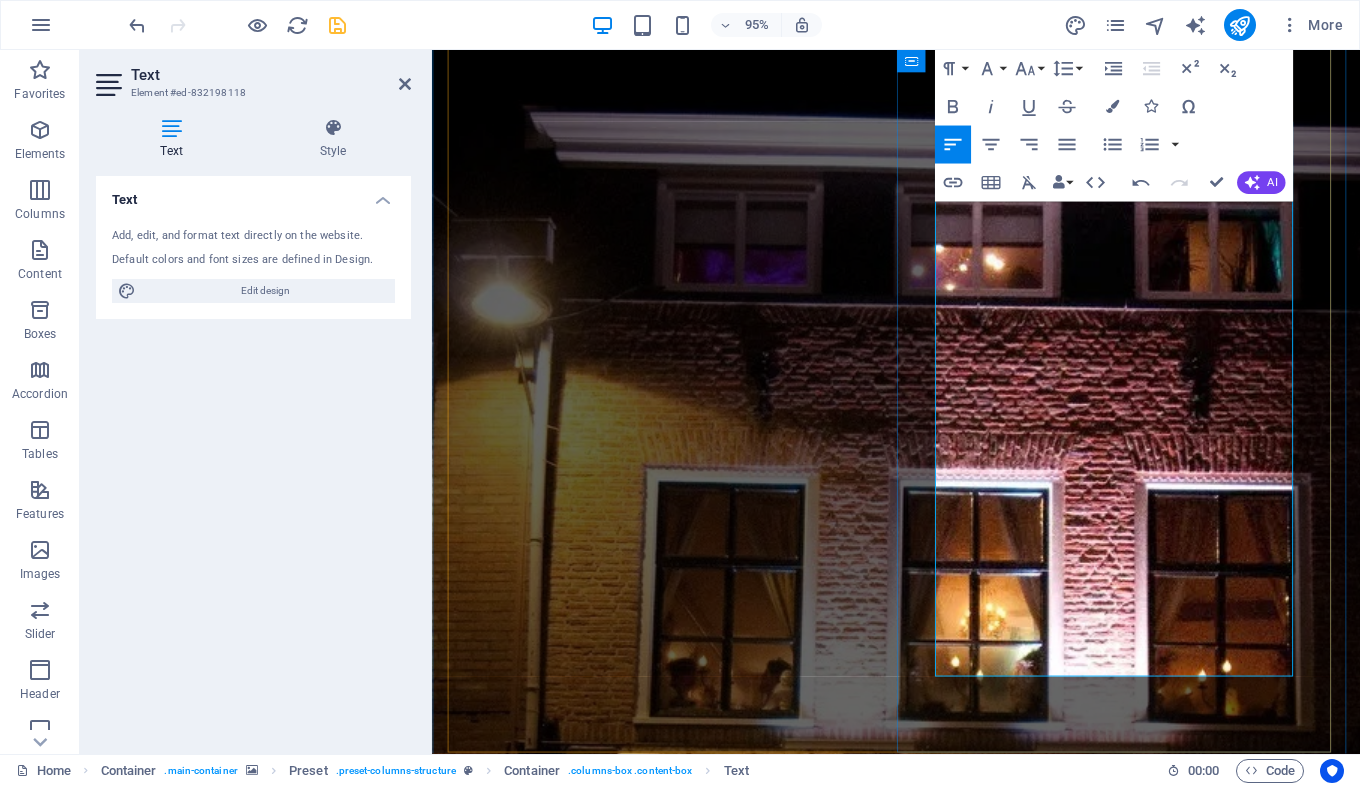 click on "Restaurant Gaia is voor mij veel meer geweest dan alleen een zaak. Dankzij jullie — onze trouwe gasten — is het een plek geworden waar herinneringen zijn gemaakt, waar gelachen, geproost en genoten is. Jullie betrokkenheid, waardering en vriendschap hebben Gaia tot leven gebracht. Daar ben ik jullie intens dankbaar voor." at bounding box center (923, 2272) 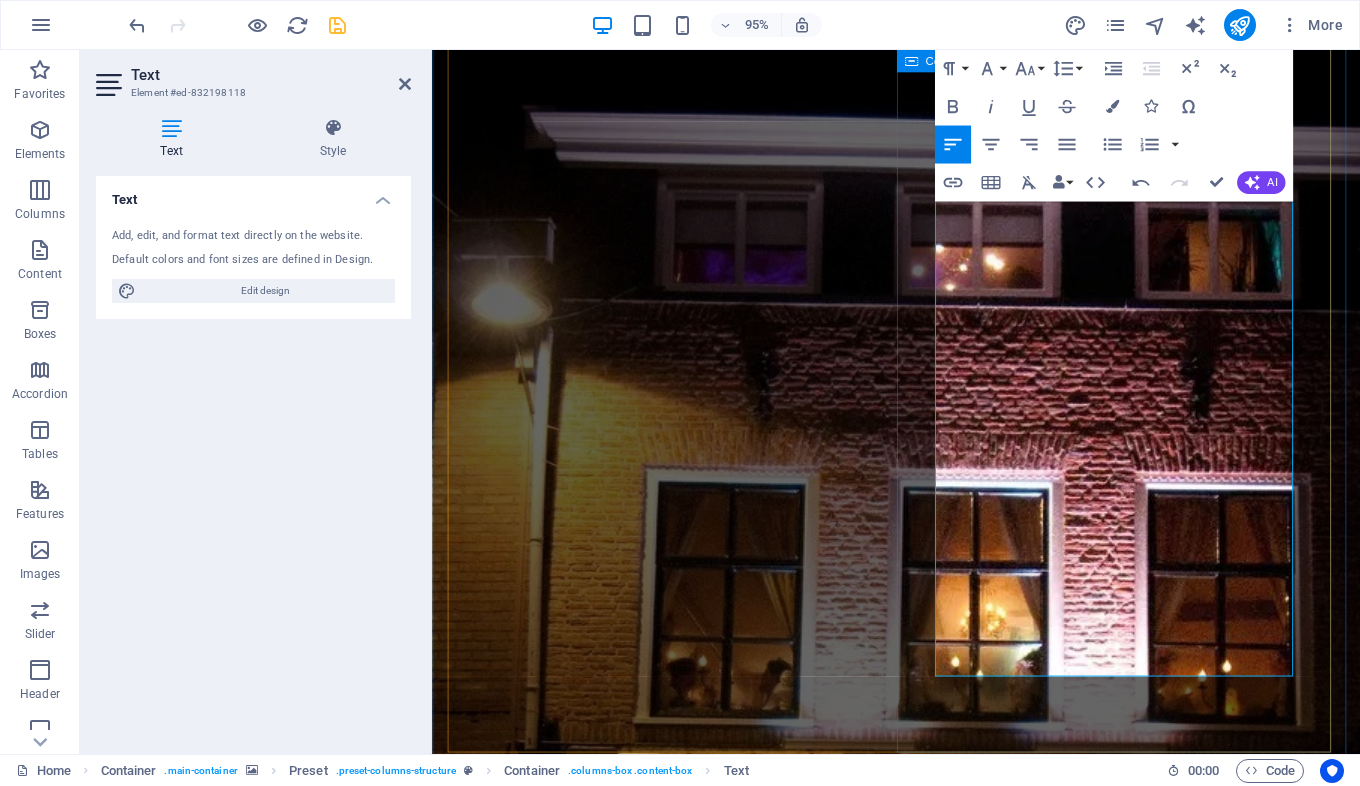 click on "Lieve Gasten Na een prachtige reis van 40 jaar in de horeca, waarvan 35 onvergetelijke jaren in Tiel met Restaurant Gaia, wil ik jullie laten weten dat ik binnenkort ga stoppen. Met gemengde gevoelens kondig ik aan dat zondag 15 juni 2025 de laatste dag zal zijn dat de deuren van Gaia open zijn. Het voelt als het einde van een tijdperk, maar ook als een natuurlijk moment om afscheid te nemen — in dankbaarheid en met een warm hart. Restaurant Gaia is voor mij veel meer geweest dan alleen een zaak. Dankzij jullie — onze trouwe gasten — is het een plek geworden waar herinneringen zijn gemaakt, waar gelachen, geproost en genoten is. Jullie betrokkenheid, waardering en vriendschap hebben Gaia tot leven gebracht. Daar ben ik jullie intens dankbaar voor. Ik kijk met trots en weemoed terug op deze bijzondere jaren. Het is nu tijd voor een nieuw hoofdstuk in mijn leven en dat is genieten van mijn pensioen, maar ik neem afscheid met een glimlach. Dank jullie wel, voor alles. Met een warme, gastvrije groet," at bounding box center (921, 2267) 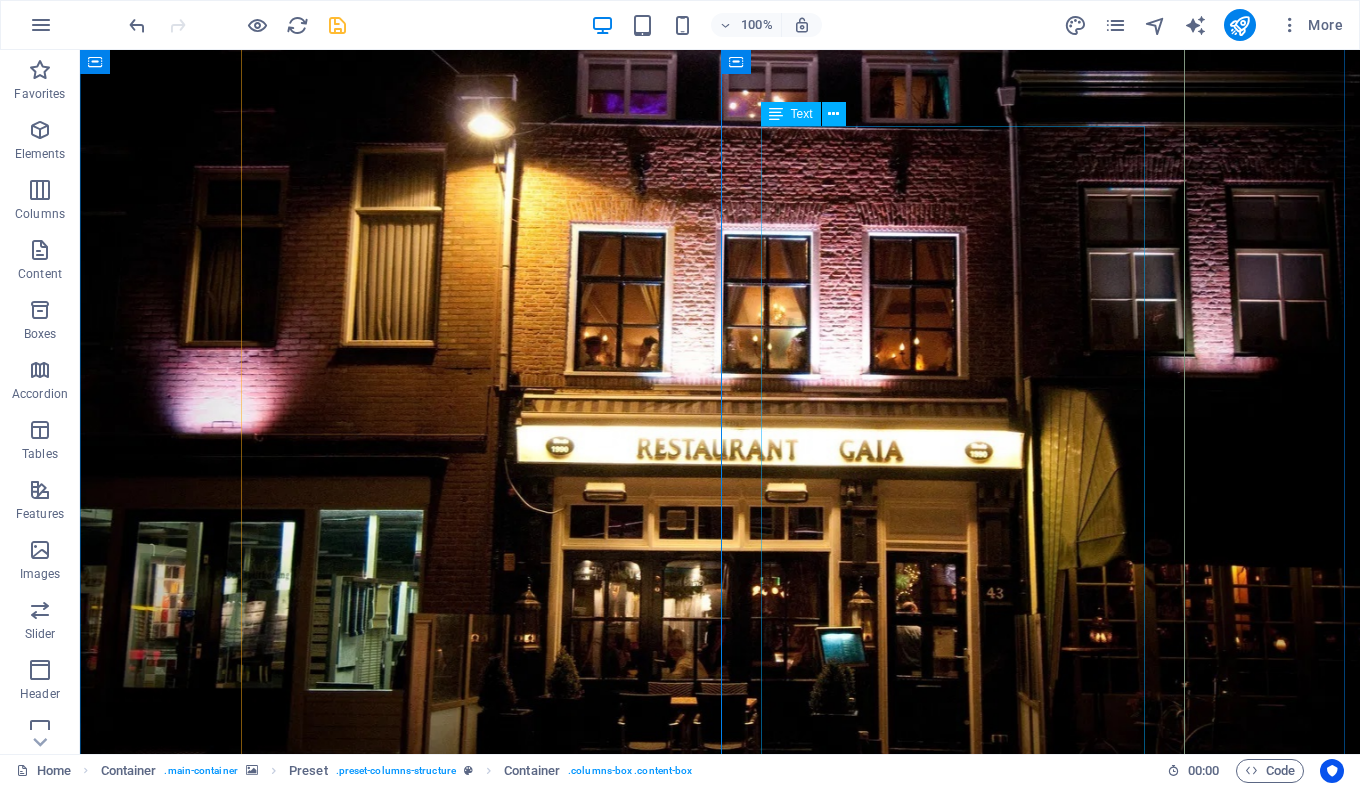 click on "Na een prachtige reis van 40 jaar in de horeca, waarvan 35 onvergetelijke jaren in Tiel met Restaurant Gaia, wil ik jullie laten weten dat ik binnenkort ga stoppen. Met gemengde gevoelens kondig ik aan dat zondag 15 juni 2025 de laatste dag zal zijn dat de deuren van Gaia open zijn. Het voelt als het einde van een tijdperk, maar ook als een natuurlijk moment om afscheid te nemen — in dankbaarheid en met een warm hart. Restaurant Gaia is voor mij veel meer geweest dan alleen een zaak. Dankzij jullie — onze trouwe gasten — is het een plek geworden waar herinneringen zijn gemaakt, waar gelachen, geproost en genoten is. Jullie betrokkenheid, waardering en vriendschap hebben Gaia tot leven gebracht. Daar ben ik jullie intens dankbaar voor. Ik kijk met trots en weemoed terug op deze bijzondere jaren. Het is nu tijd voor een nieuw hoofdstuk in mijn leven en dat is genieten van mijn pensioen, maar ik neem afscheid met een glimlach. Dank jullie wel, voor alles. Met een warme, gastvrije groet," at bounding box center (720, 1618) 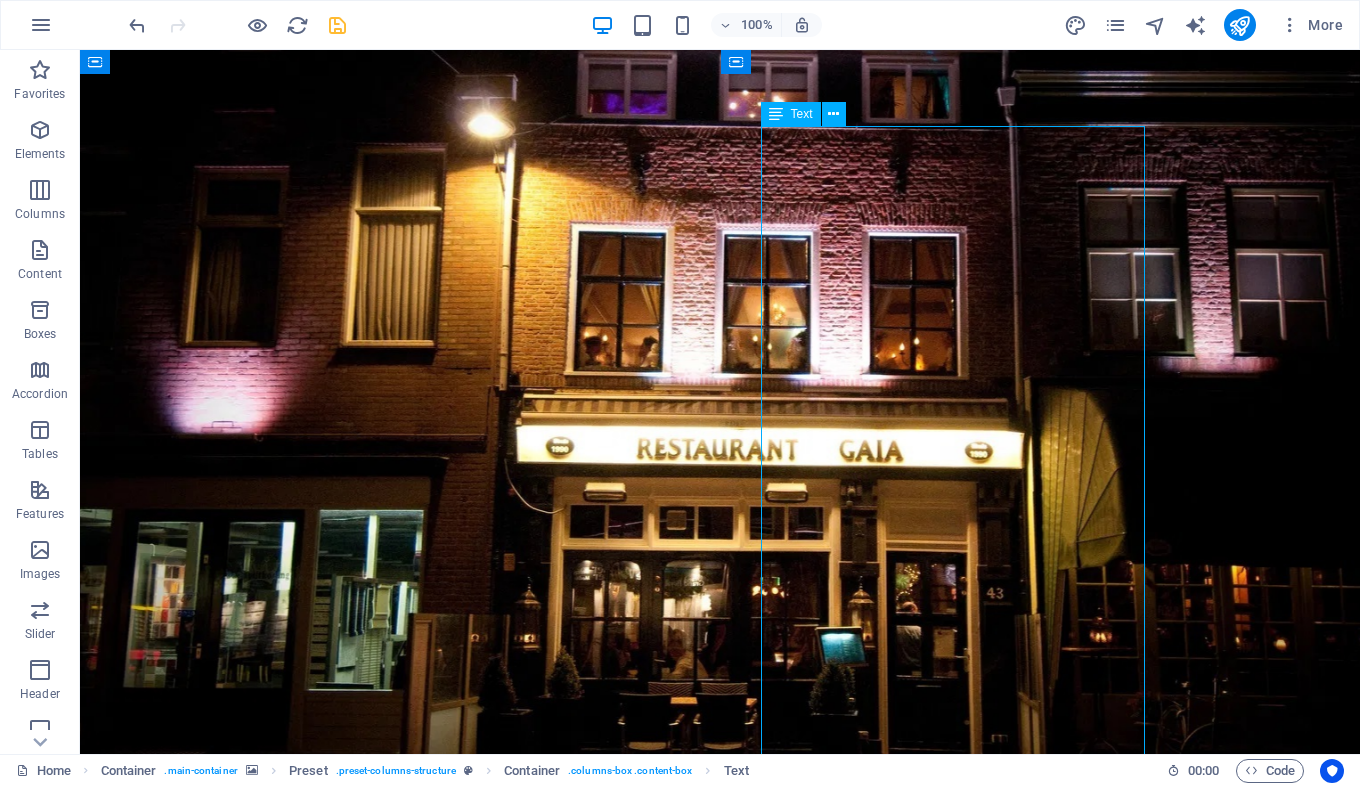 click on "Na een prachtige reis van 40 jaar in de horeca, waarvan 35 onvergetelijke jaren in Tiel met Restaurant Gaia, wil ik jullie laten weten dat ik binnenkort ga stoppen. Met gemengde gevoelens kondig ik aan dat zondag 15 juni 2025 de laatste dag zal zijn dat de deuren van Gaia open zijn. Het voelt als het einde van een tijdperk, maar ook als een natuurlijk moment om afscheid te nemen — in dankbaarheid en met een warm hart. Restaurant Gaia is voor mij veel meer geweest dan alleen een zaak. Dankzij jullie — onze trouwe gasten — is het een plek geworden waar herinneringen zijn gemaakt, waar gelachen, geproost en genoten is. Jullie betrokkenheid, waardering en vriendschap hebben Gaia tot leven gebracht. Daar ben ik jullie intens dankbaar voor. Ik kijk met trots en weemoed terug op deze bijzondere jaren. Het is nu tijd voor een nieuw hoofdstuk in mijn leven en dat is genieten van mijn pensioen, maar ik neem afscheid met een glimlach. Dank jullie wel, voor alles. Met een warme, gastvrije groet," at bounding box center (720, 1618) 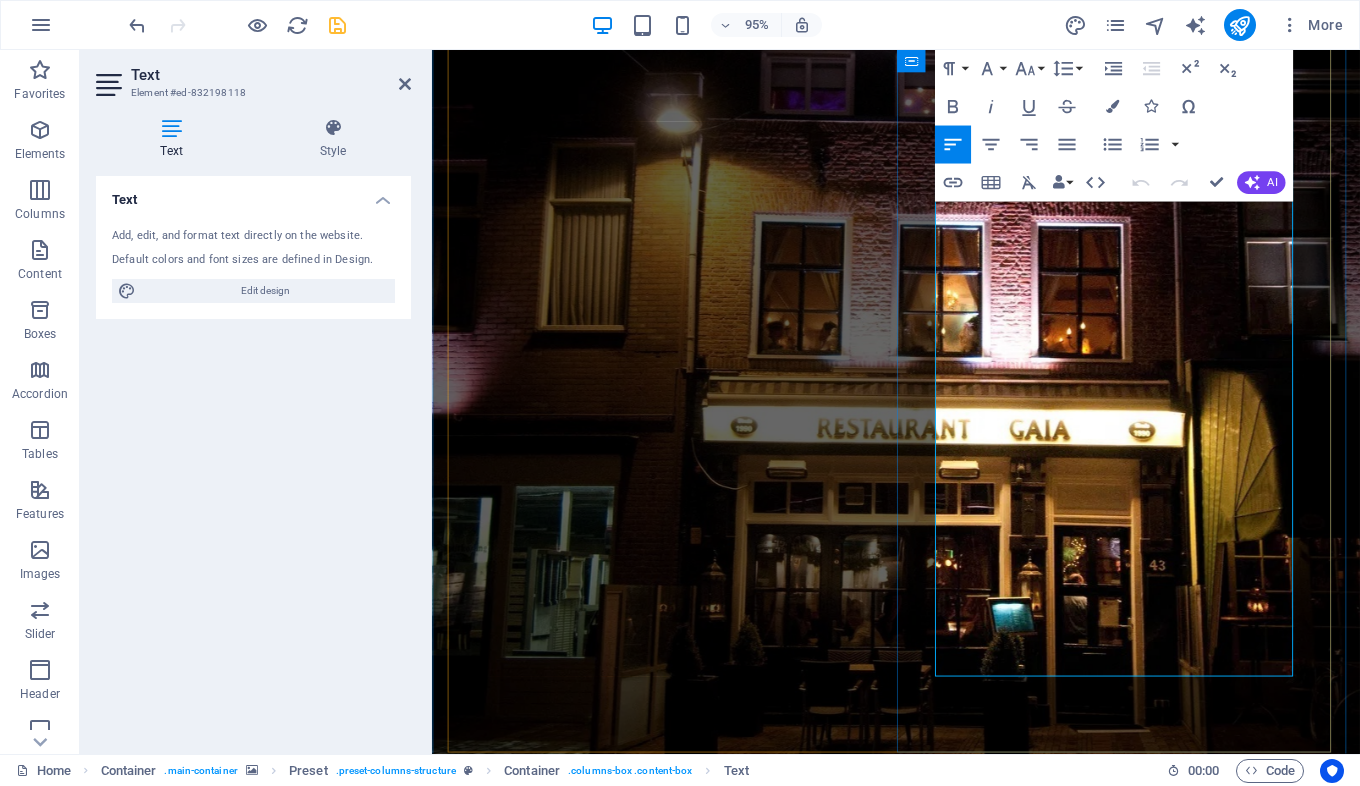 click on "Restaurant Gaia is voor mij veel meer geweest dan alleen een zaak. Dankzij jullie — onze trouwe gasten — is het een plek geworden waar herinneringen zijn gemaakt, waar gelachen, geproost en genoten is. Jullie betrokkenheid, waardering en vriendschap hebben Gaia tot leven gebracht. Daar ben ik jullie intens dankbaar voor." at bounding box center [923, 1506] 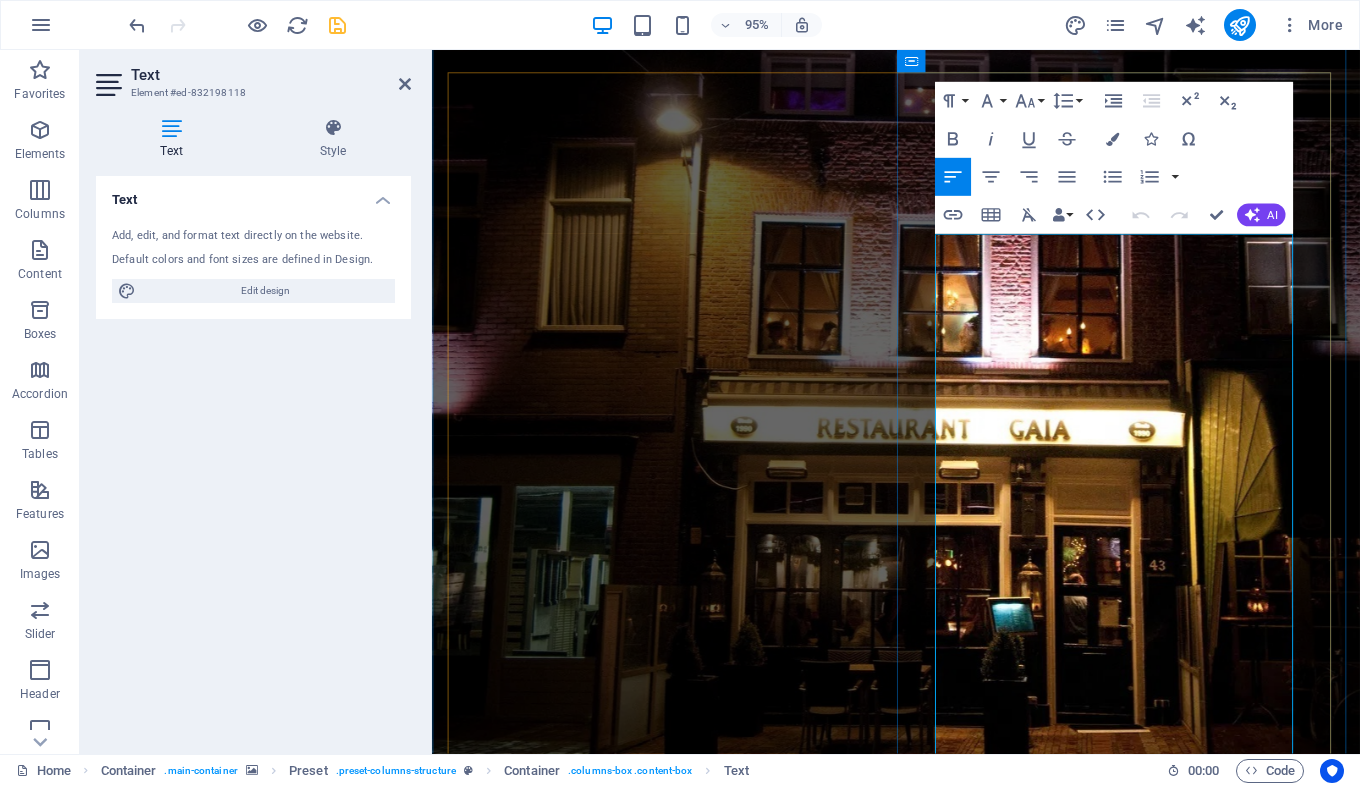scroll, scrollTop: 0, scrollLeft: 0, axis: both 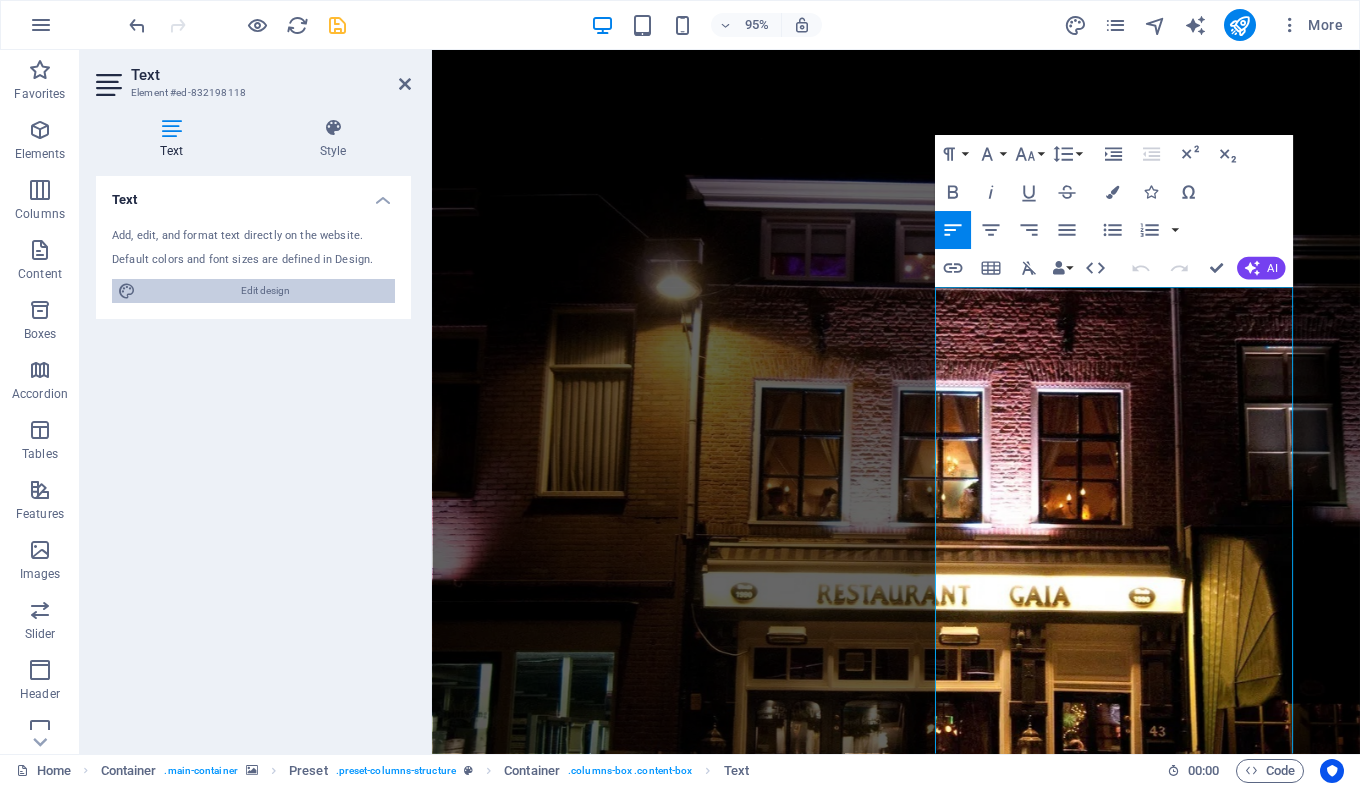 click on "Edit design" at bounding box center (265, 291) 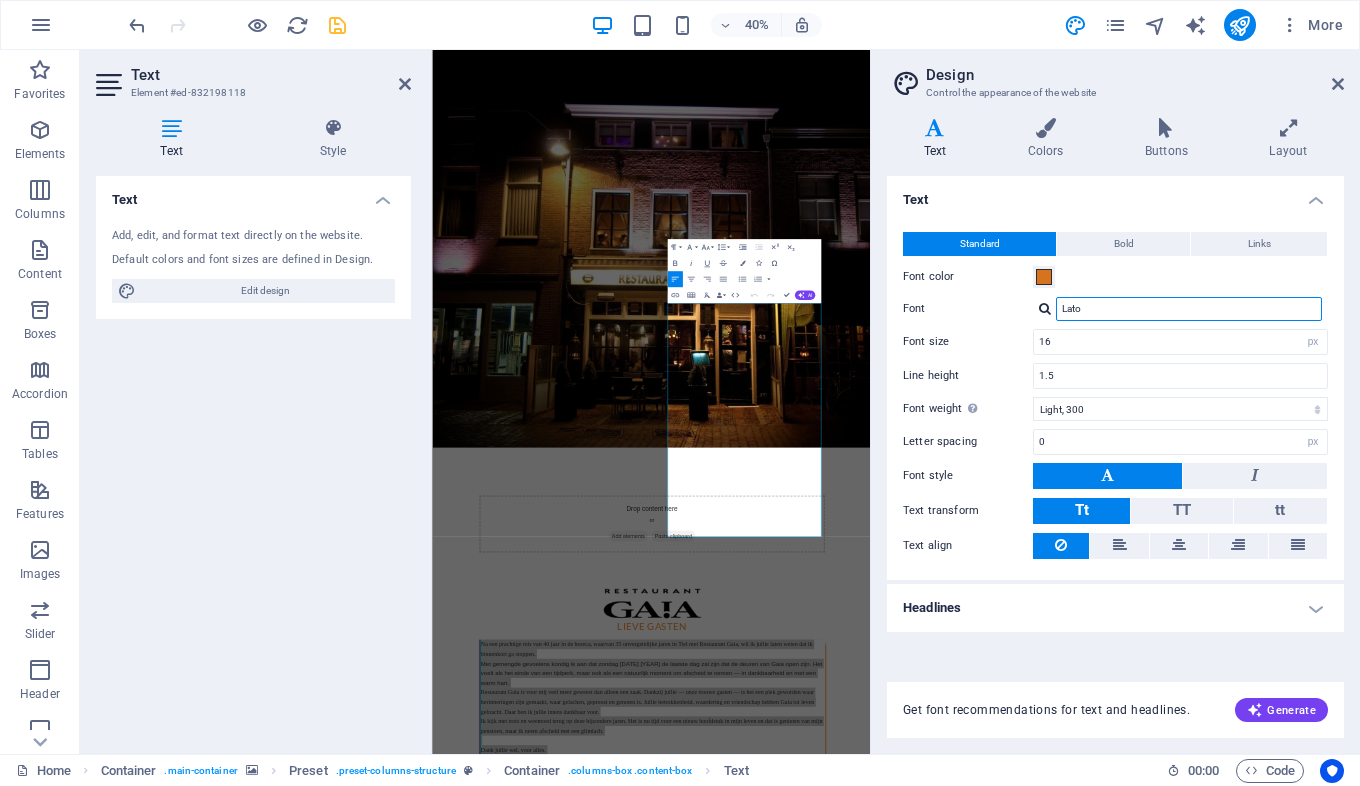 drag, startPoint x: 1117, startPoint y: 307, endPoint x: 993, endPoint y: 307, distance: 124 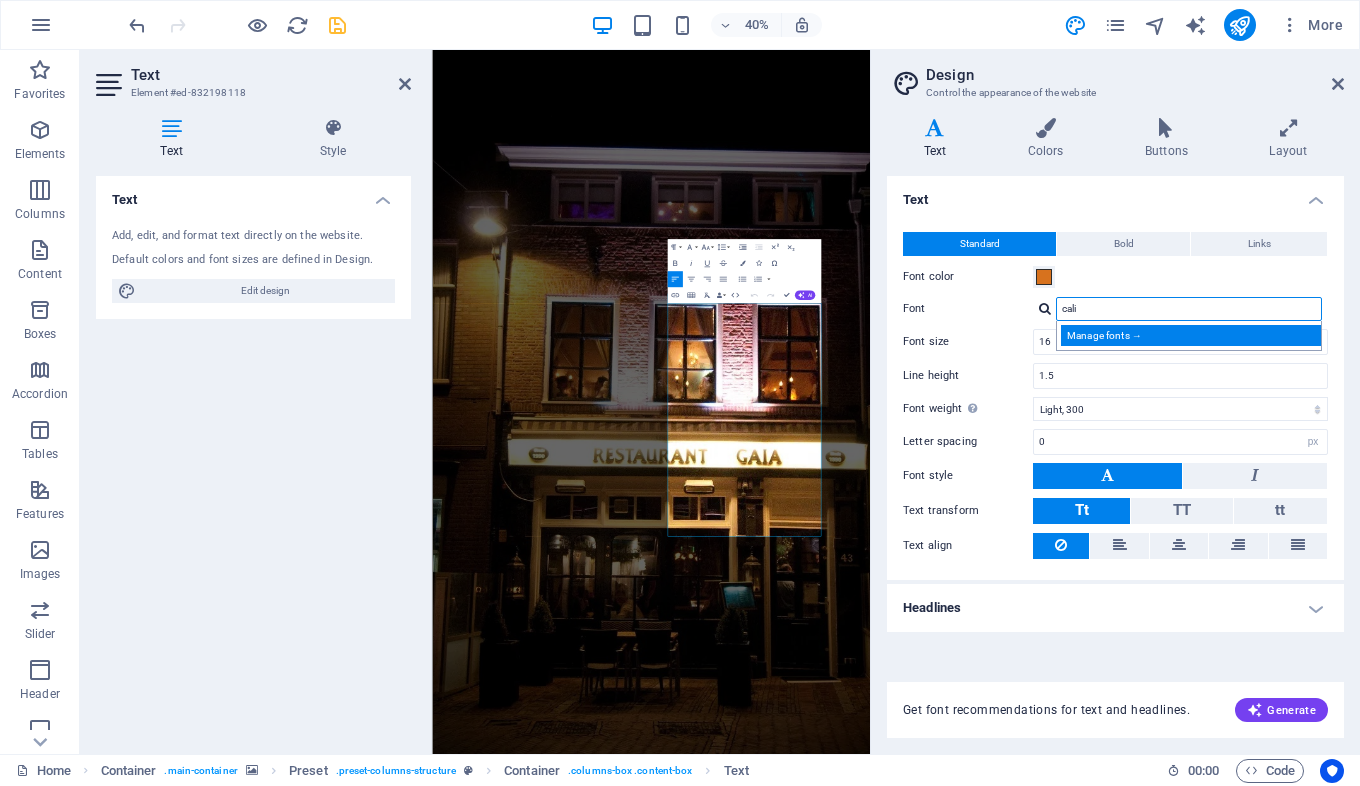 type on "cali" 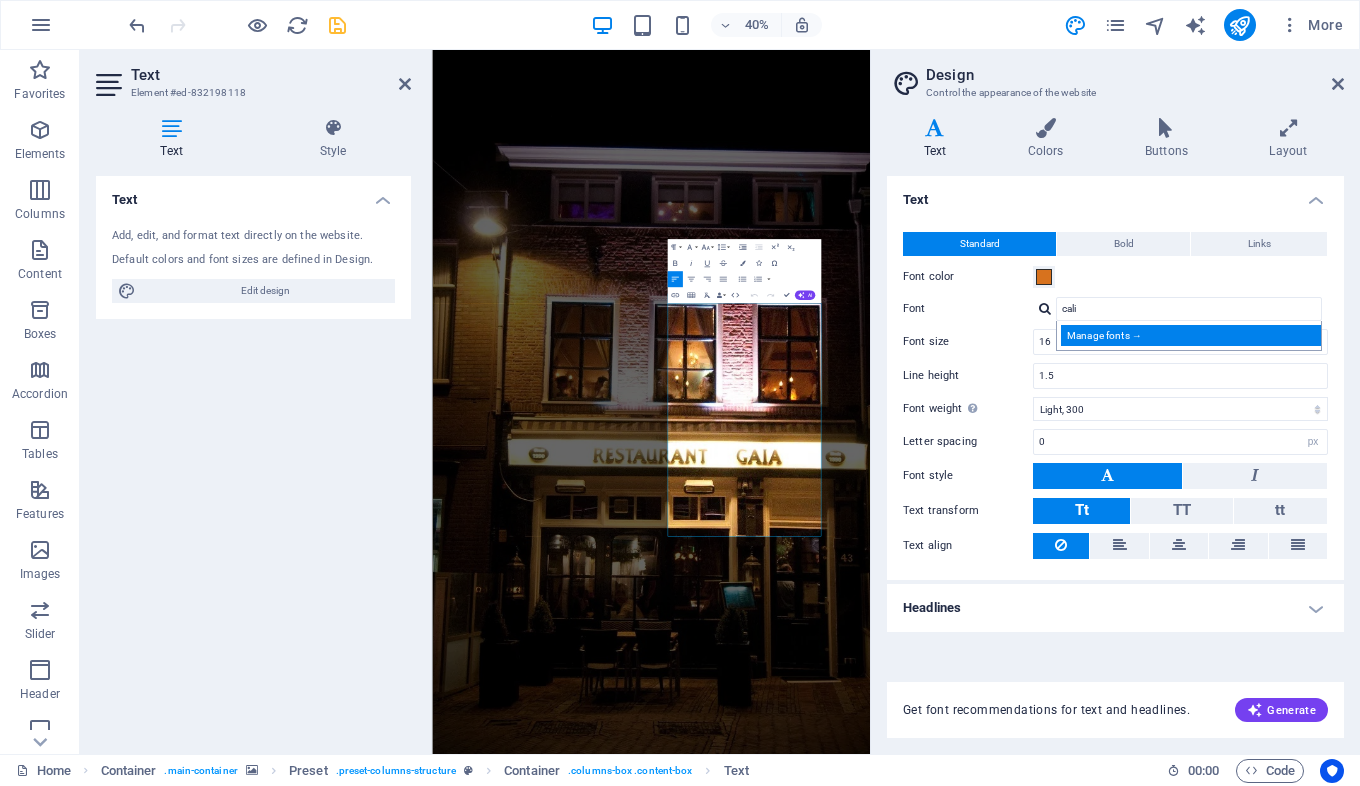 click on "Manage fonts →" at bounding box center (1193, 335) 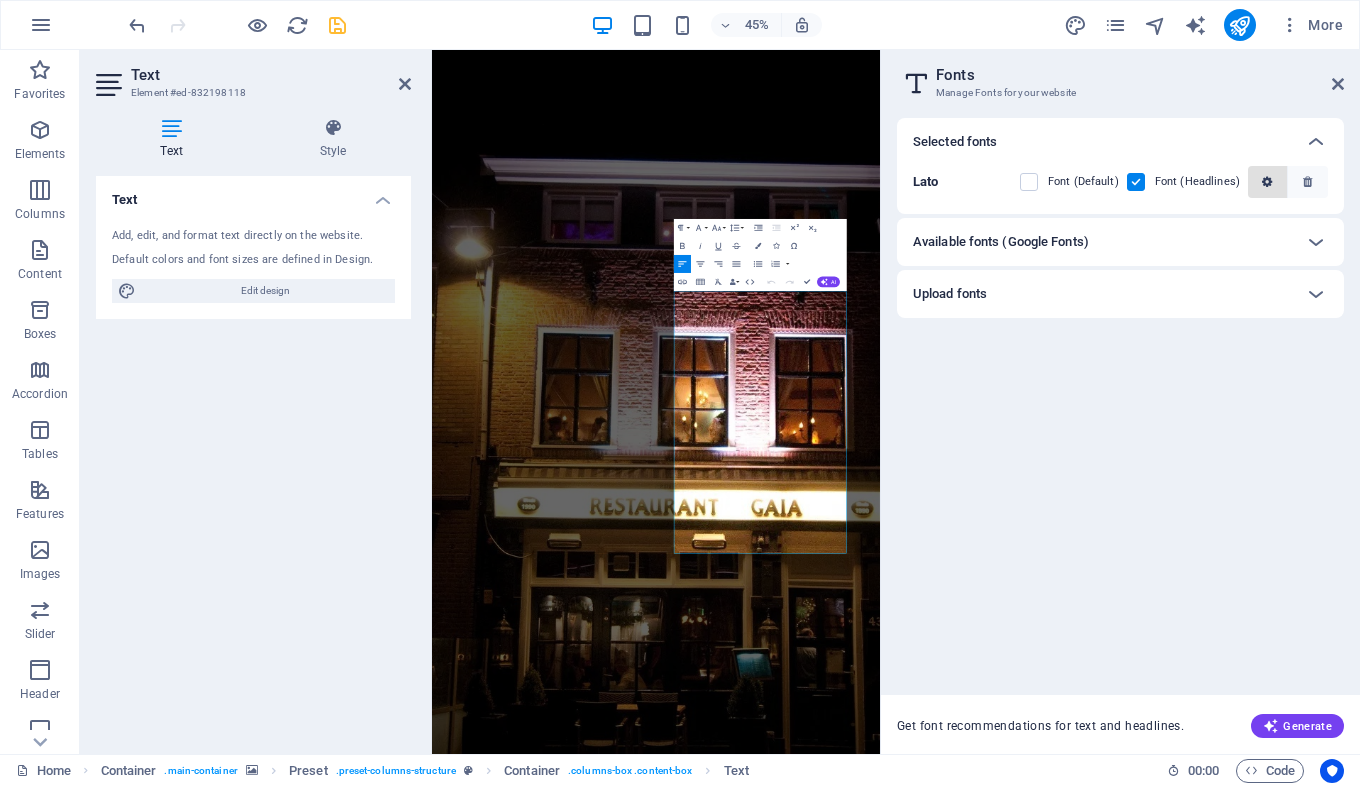 click at bounding box center (1267, 182) 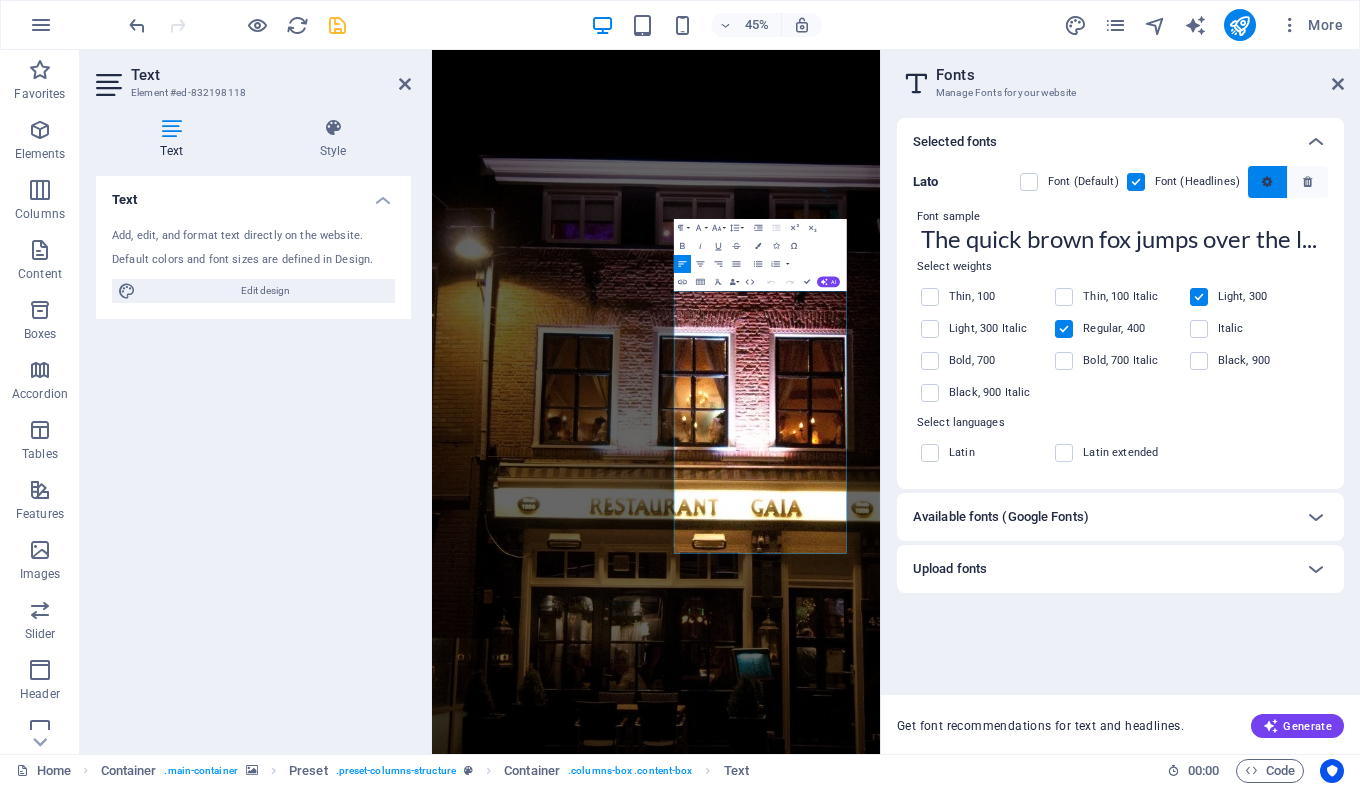 click at bounding box center (1267, 182) 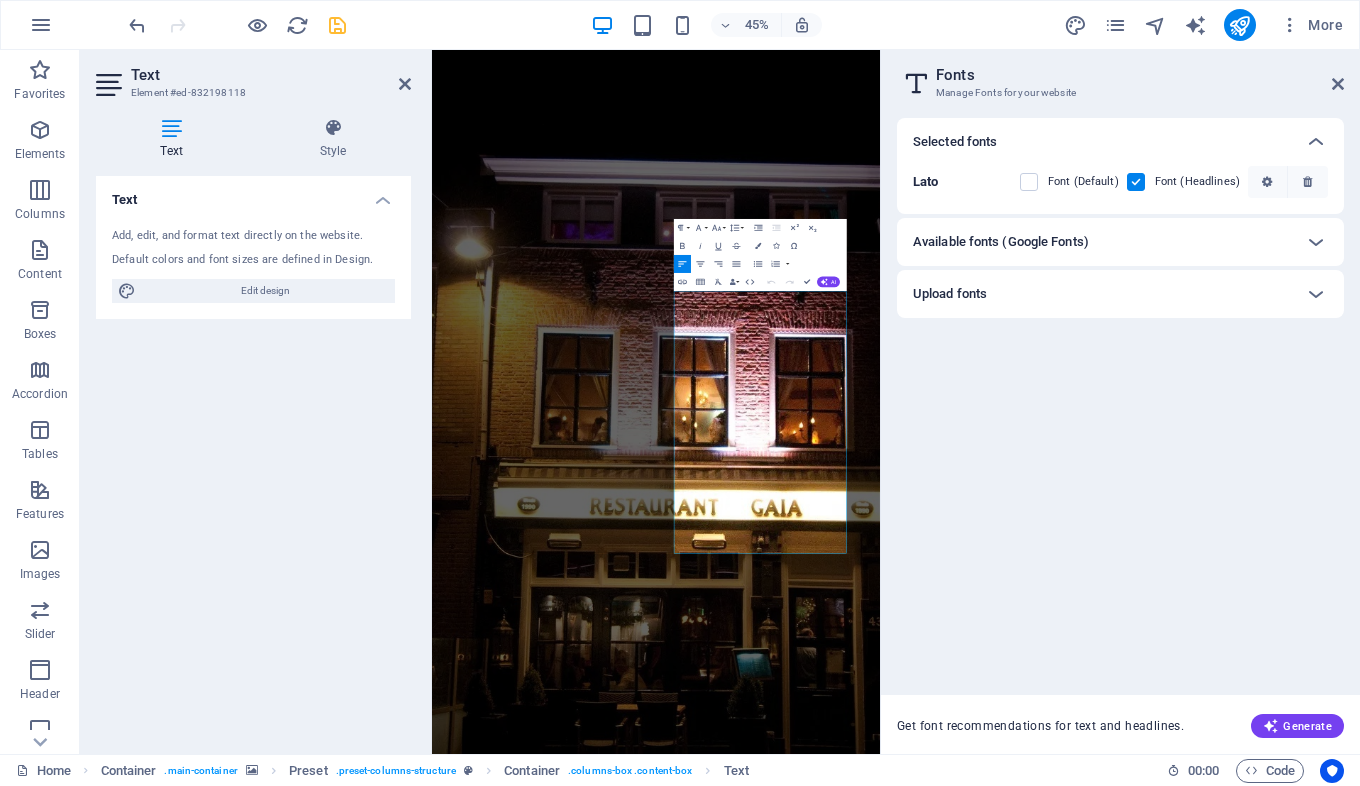 drag, startPoint x: 1031, startPoint y: 181, endPoint x: 1311, endPoint y: 94, distance: 293.2047 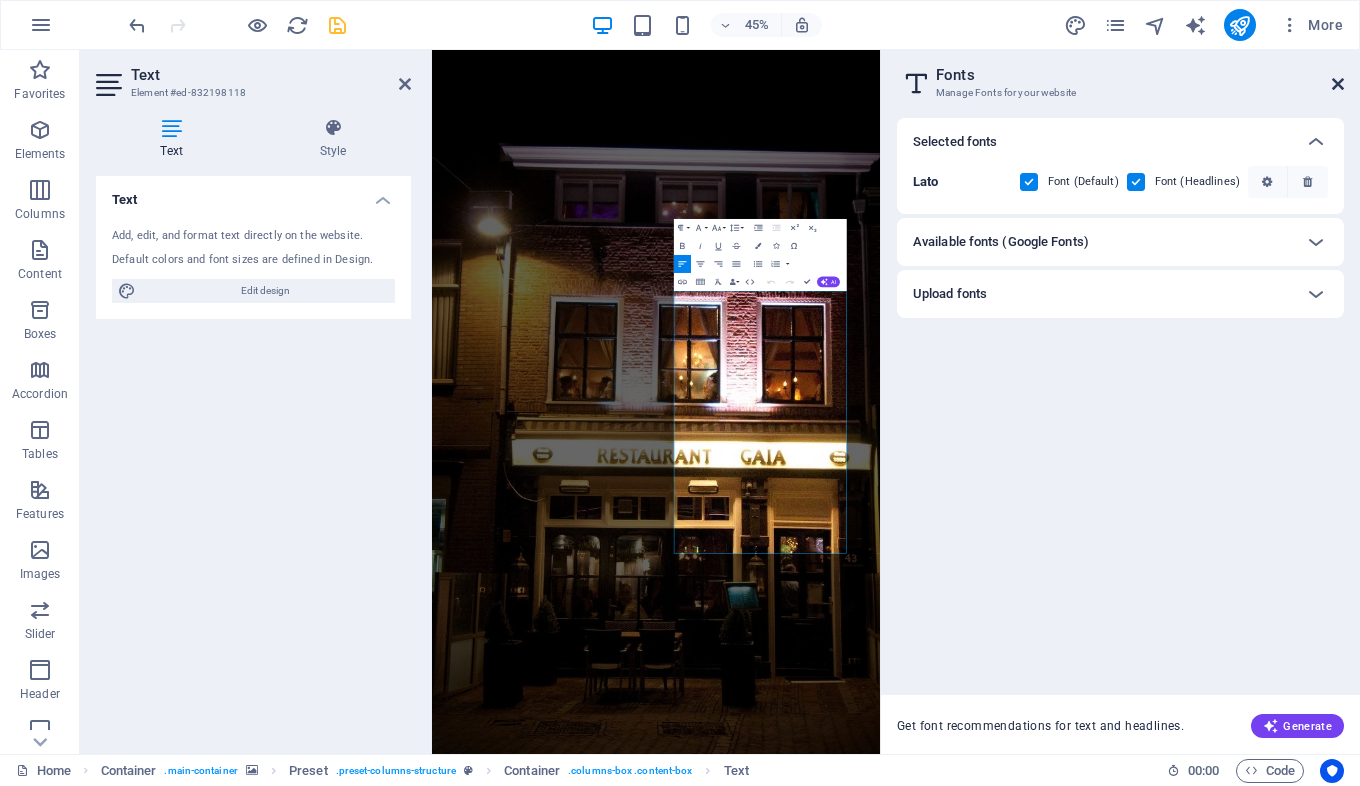 click at bounding box center (1338, 84) 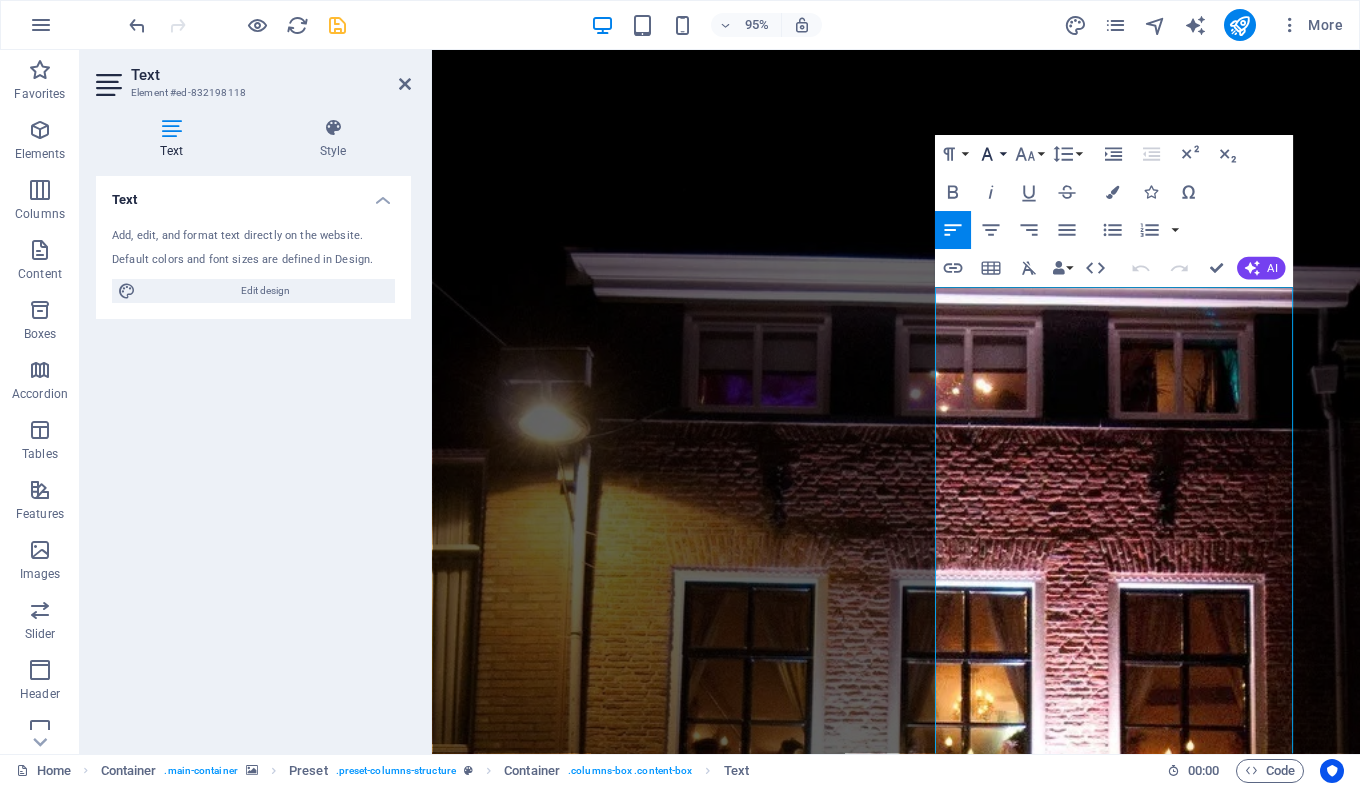click on "Font Family" at bounding box center (991, 155) 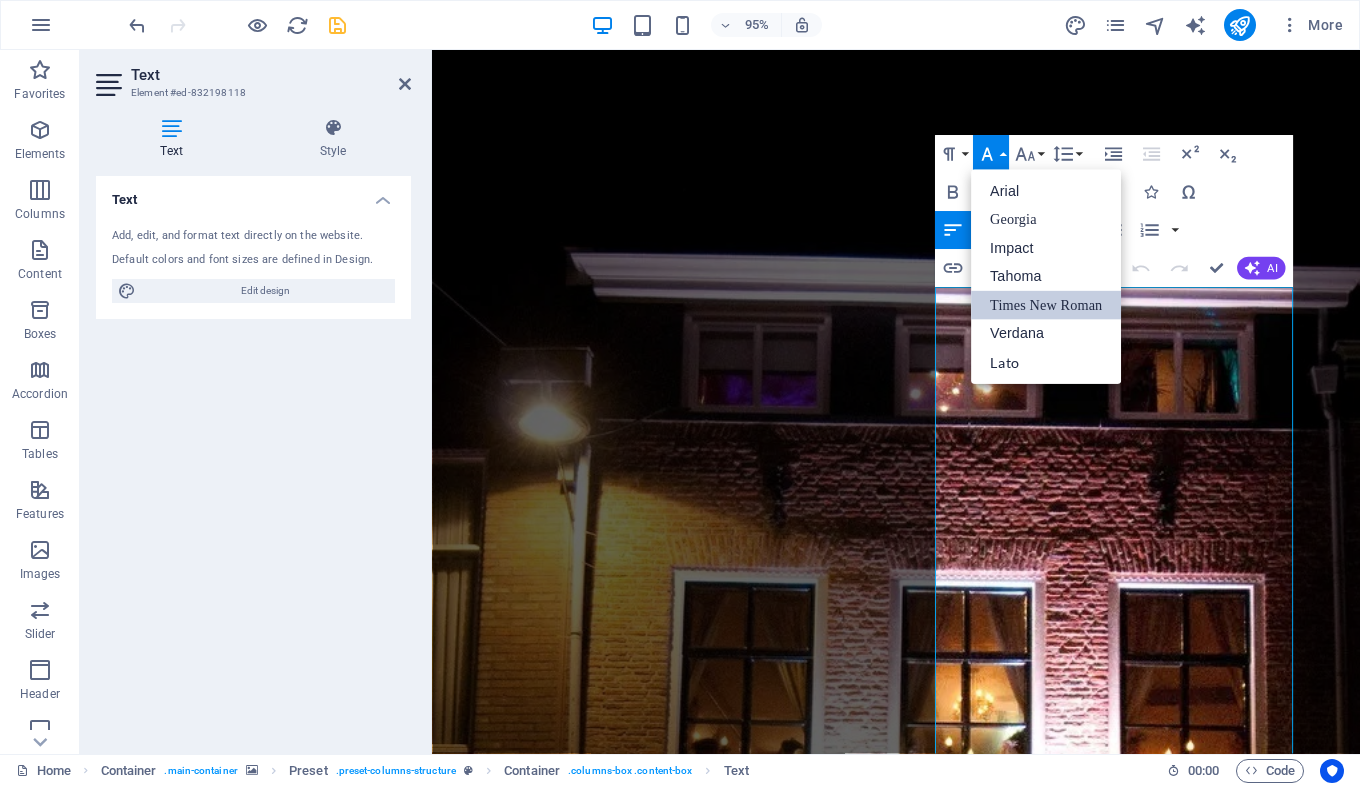 click on "Font Family" at bounding box center (991, 155) 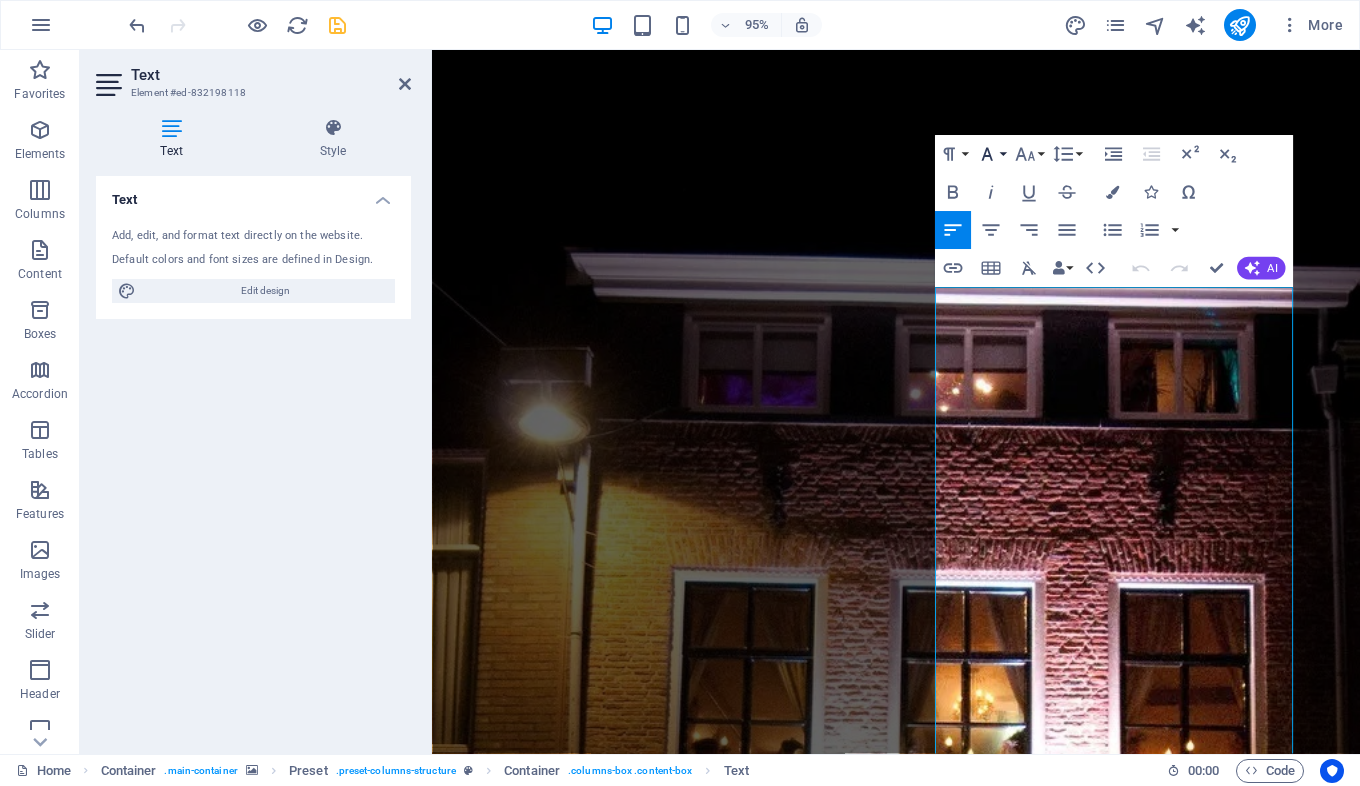 scroll, scrollTop: 0, scrollLeft: 0, axis: both 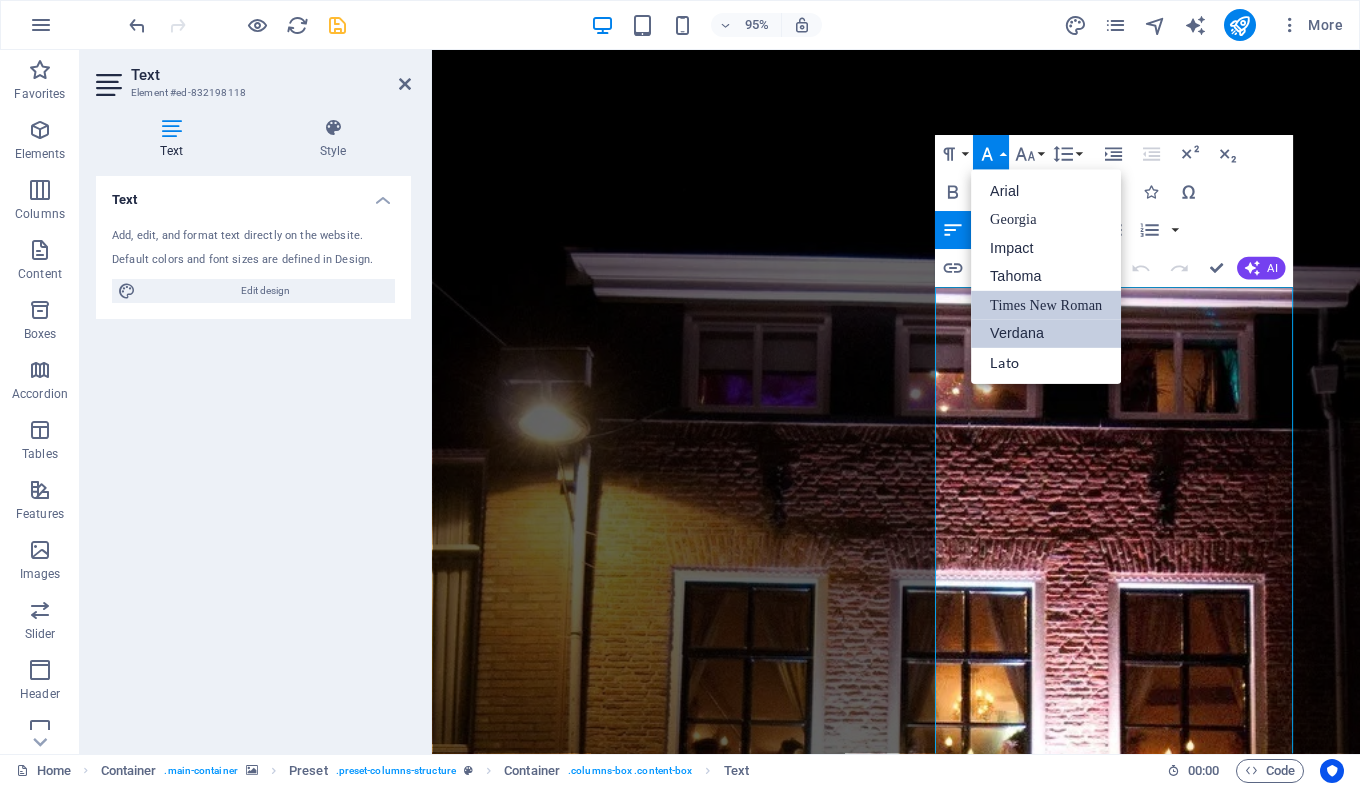 click on "Verdana" at bounding box center [1046, 334] 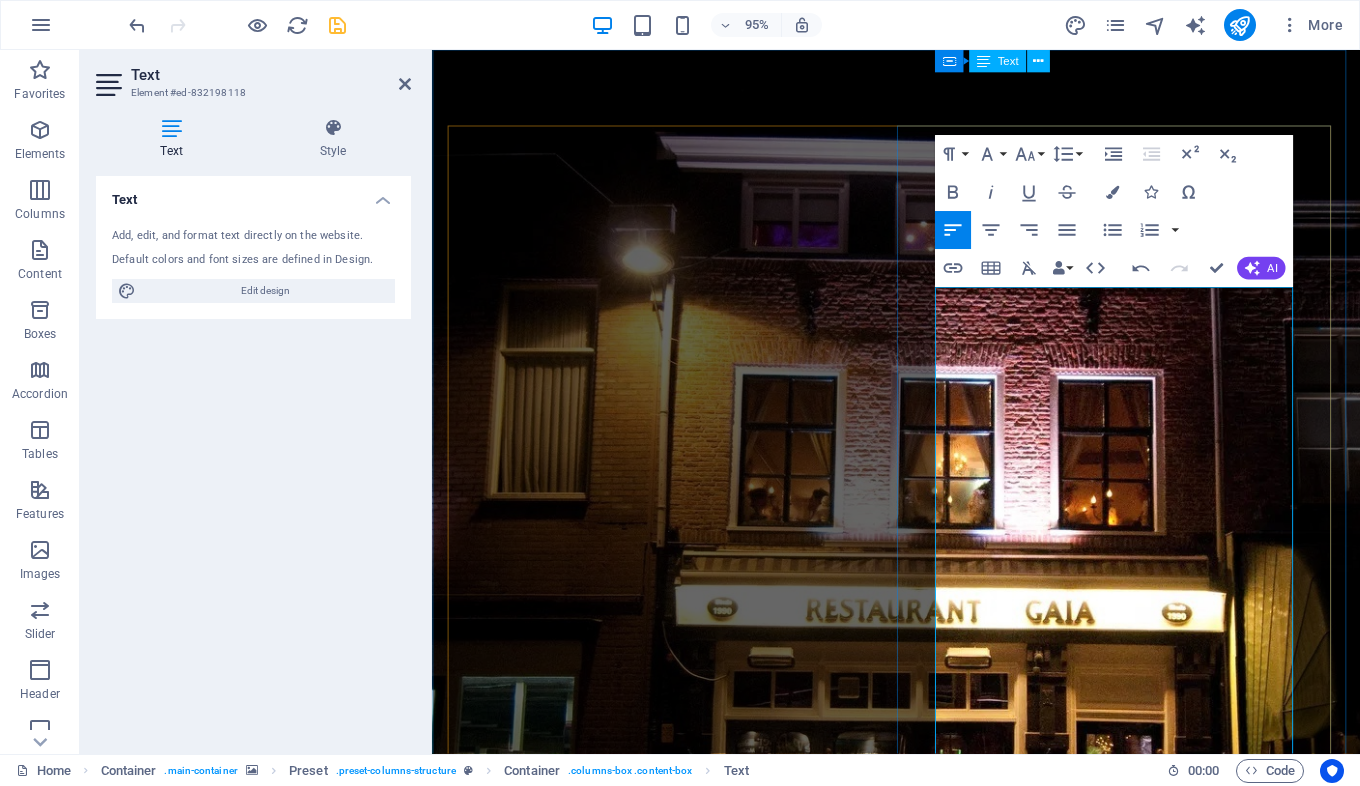 scroll, scrollTop: 0, scrollLeft: 0, axis: both 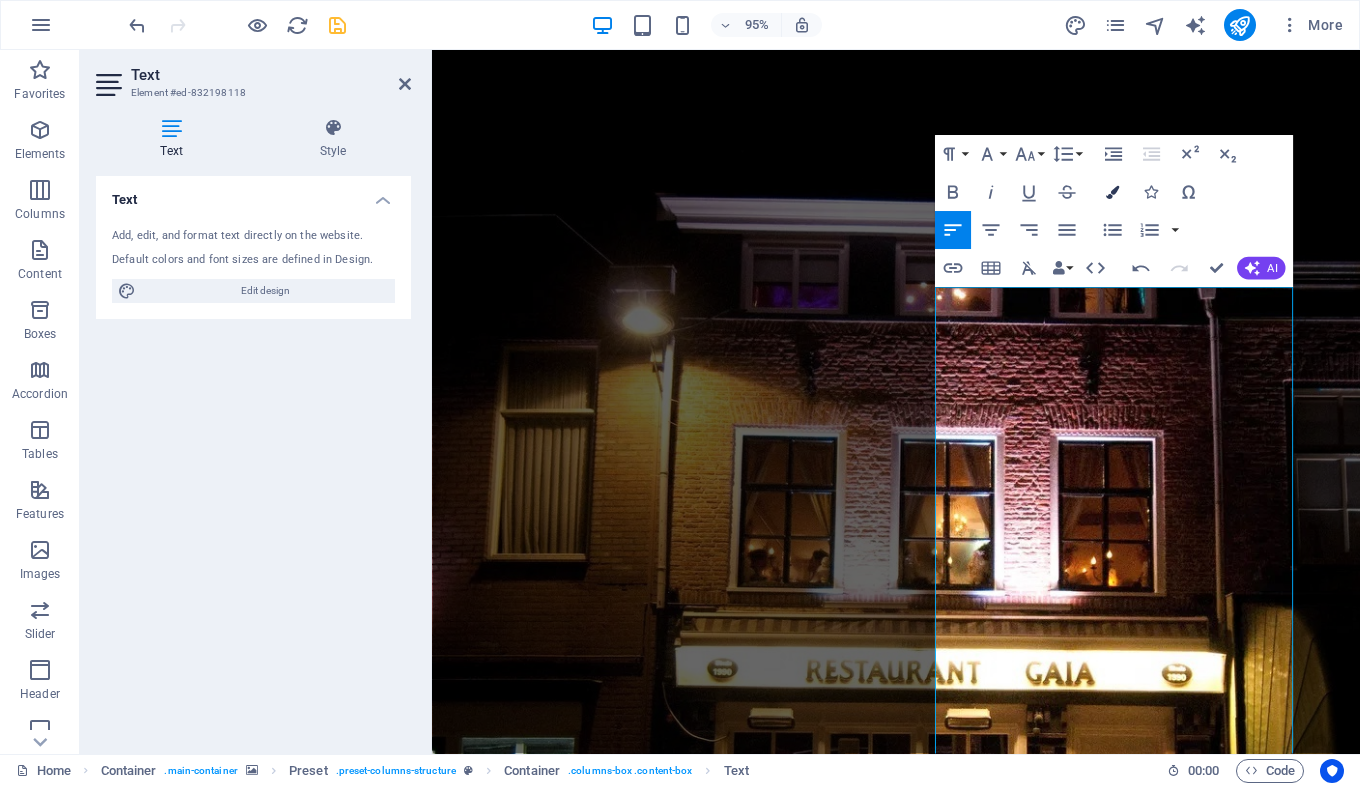 click at bounding box center [1112, 192] 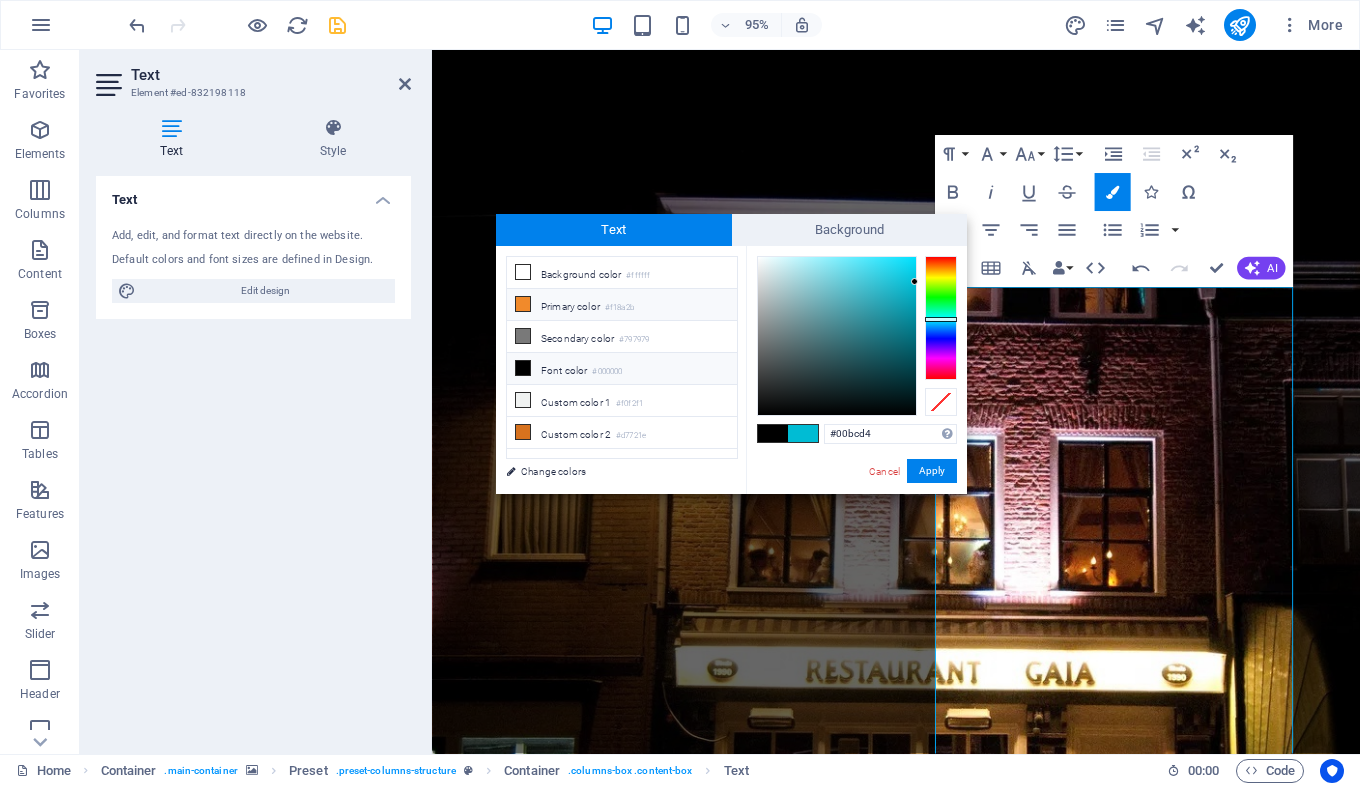 click on "Primary color
#f18a2b" at bounding box center (622, 305) 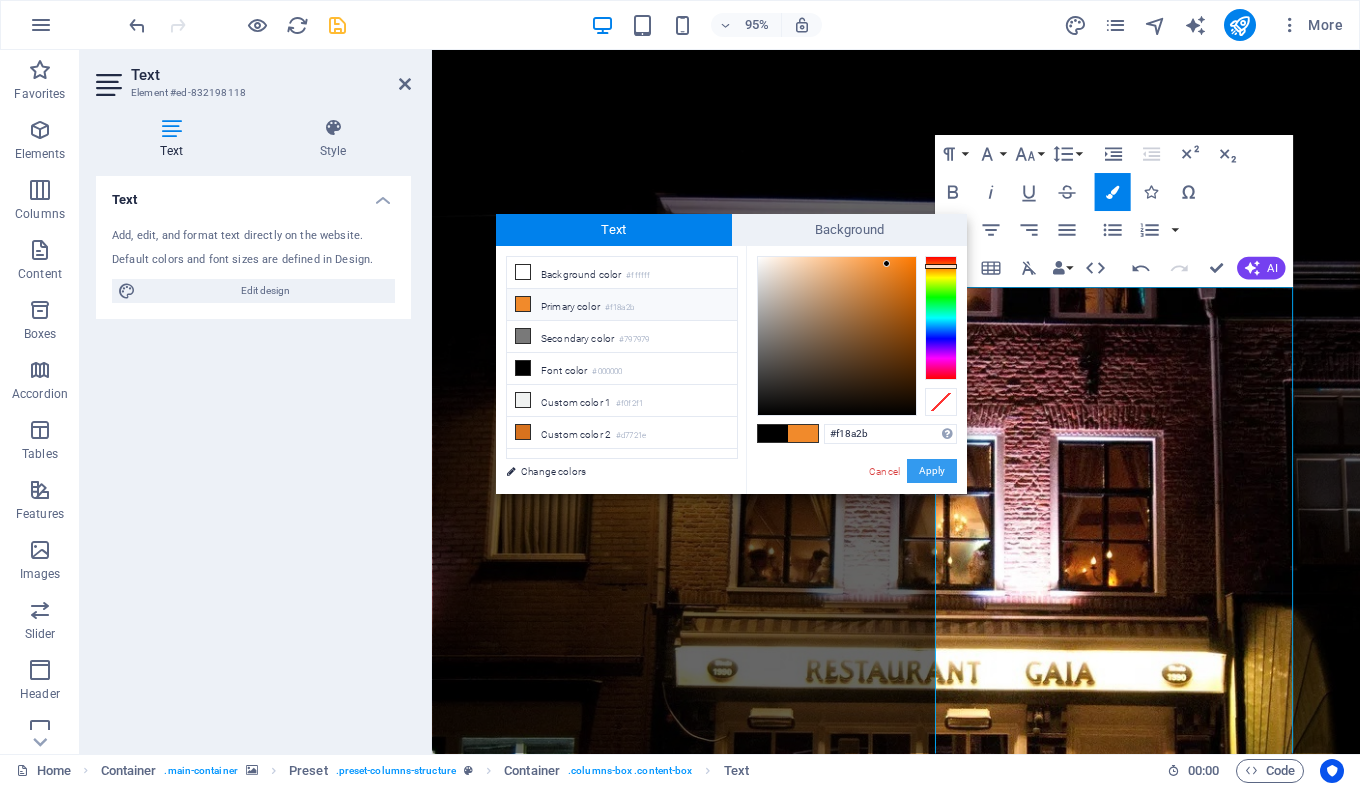 click on "Apply" at bounding box center (932, 471) 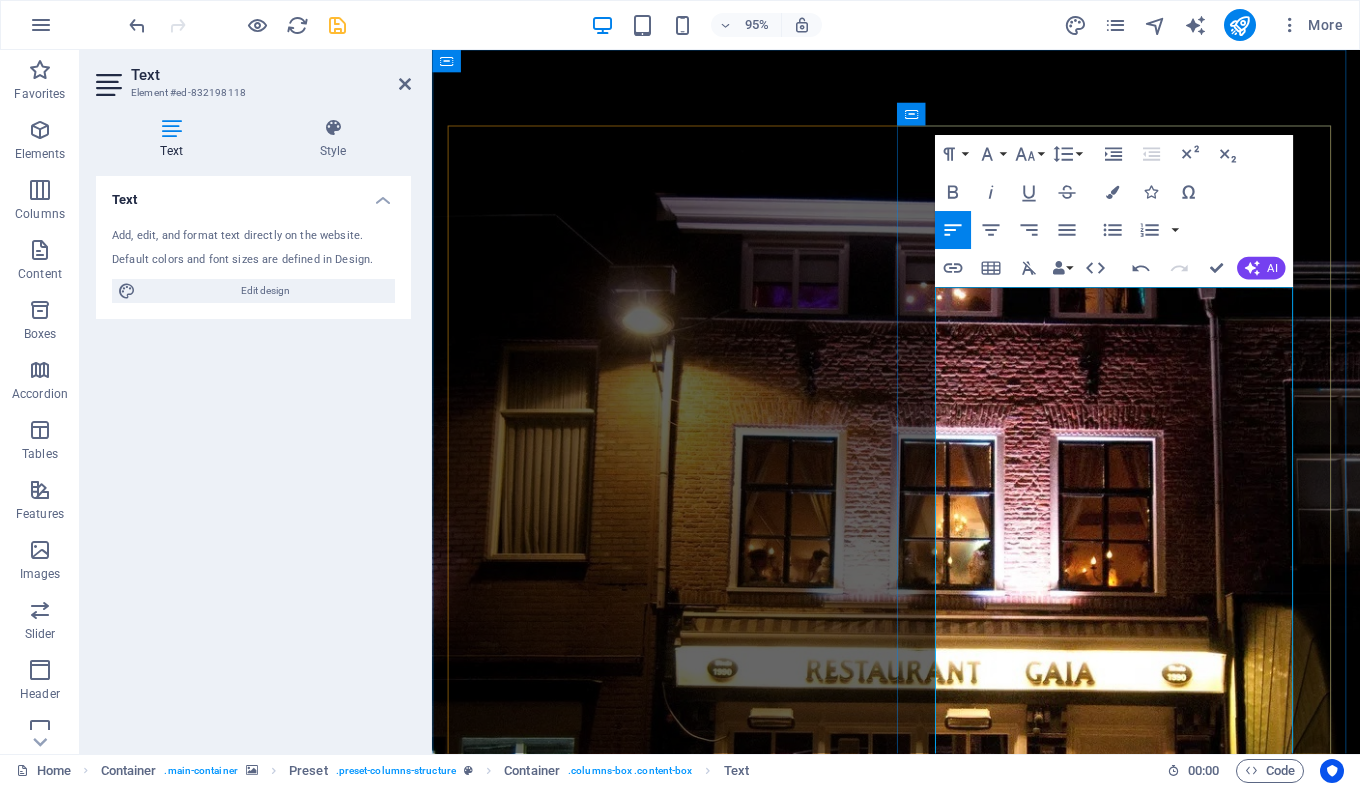 click on "Met gemengde gevoelens kondig ik aan dat zondag 15 juni 2025 de laatste dag zal zijn dat de deuren van Gaia open zijn. Het voelt als het einde van een tijdperk, maar ook als een natuurlijk moment om afscheid te nemen — in dankbaarheid en met een warm hart." at bounding box center (920, 1748) 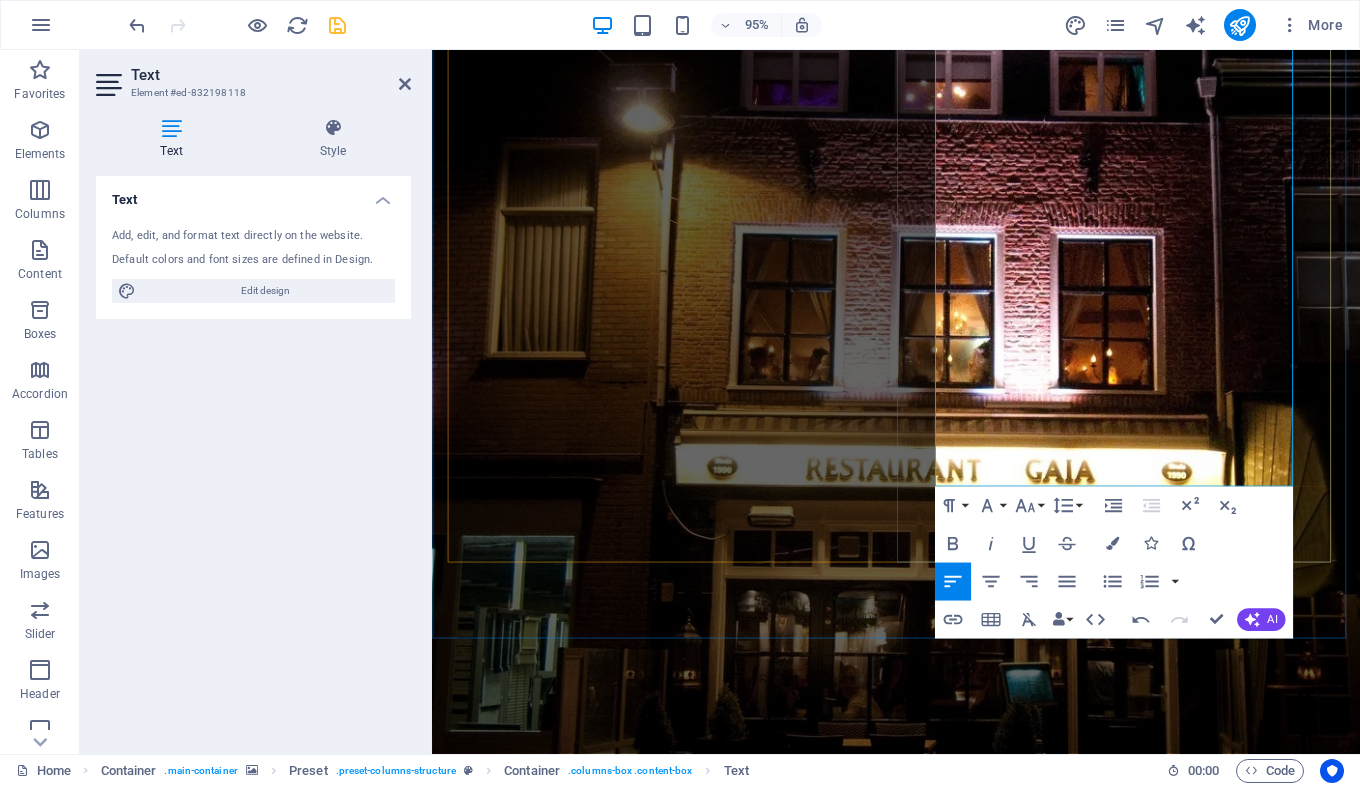 scroll, scrollTop: 568, scrollLeft: 0, axis: vertical 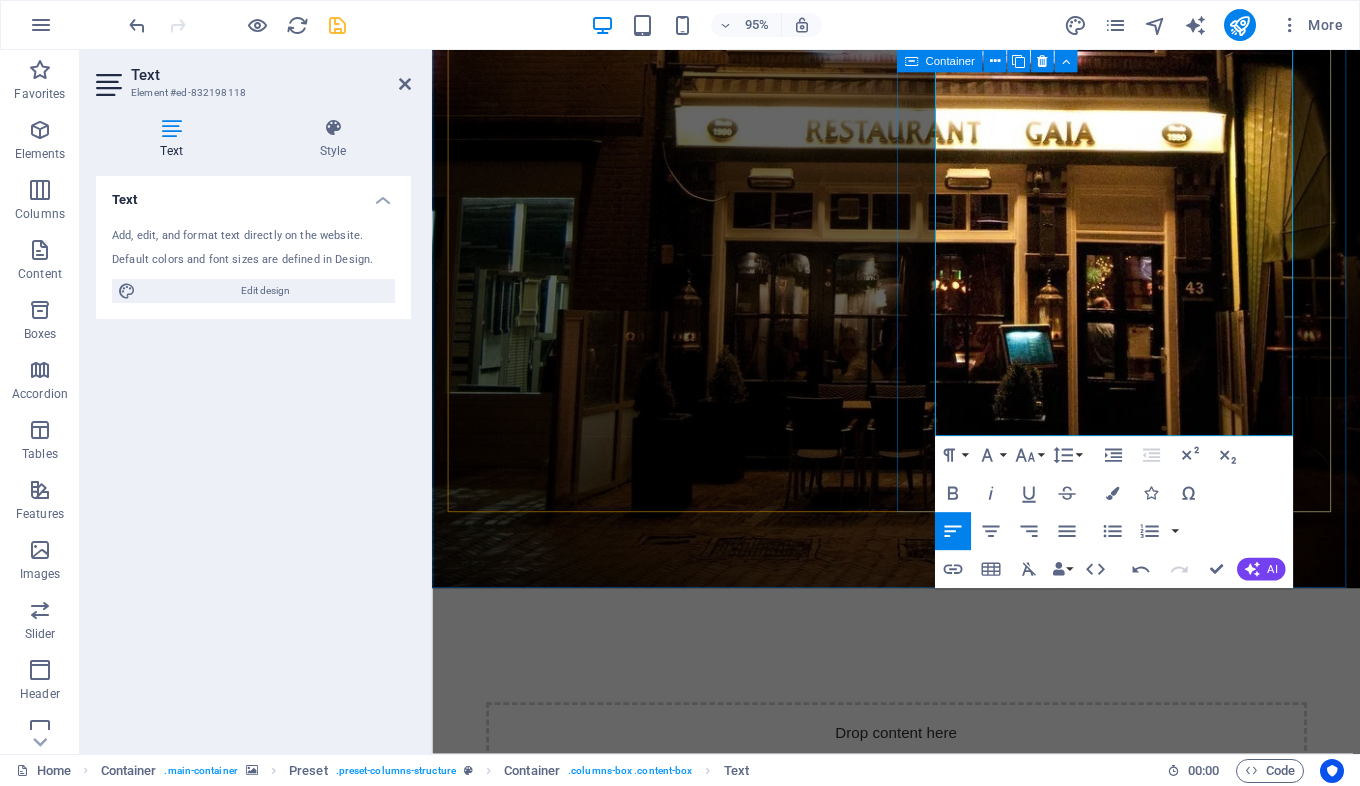 drag, startPoint x: 1367, startPoint y: 522, endPoint x: 1363, endPoint y: 568, distance: 46.173584 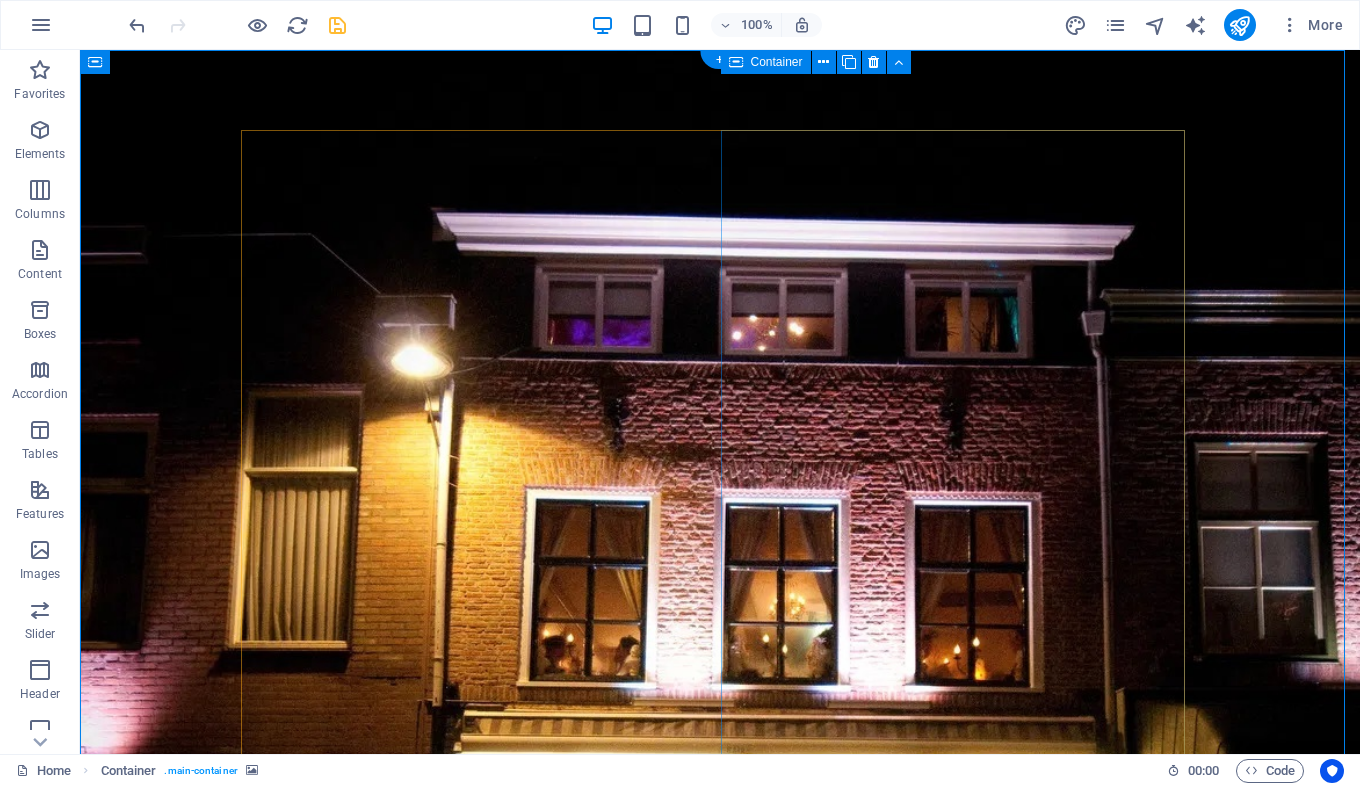scroll, scrollTop: 0, scrollLeft: 0, axis: both 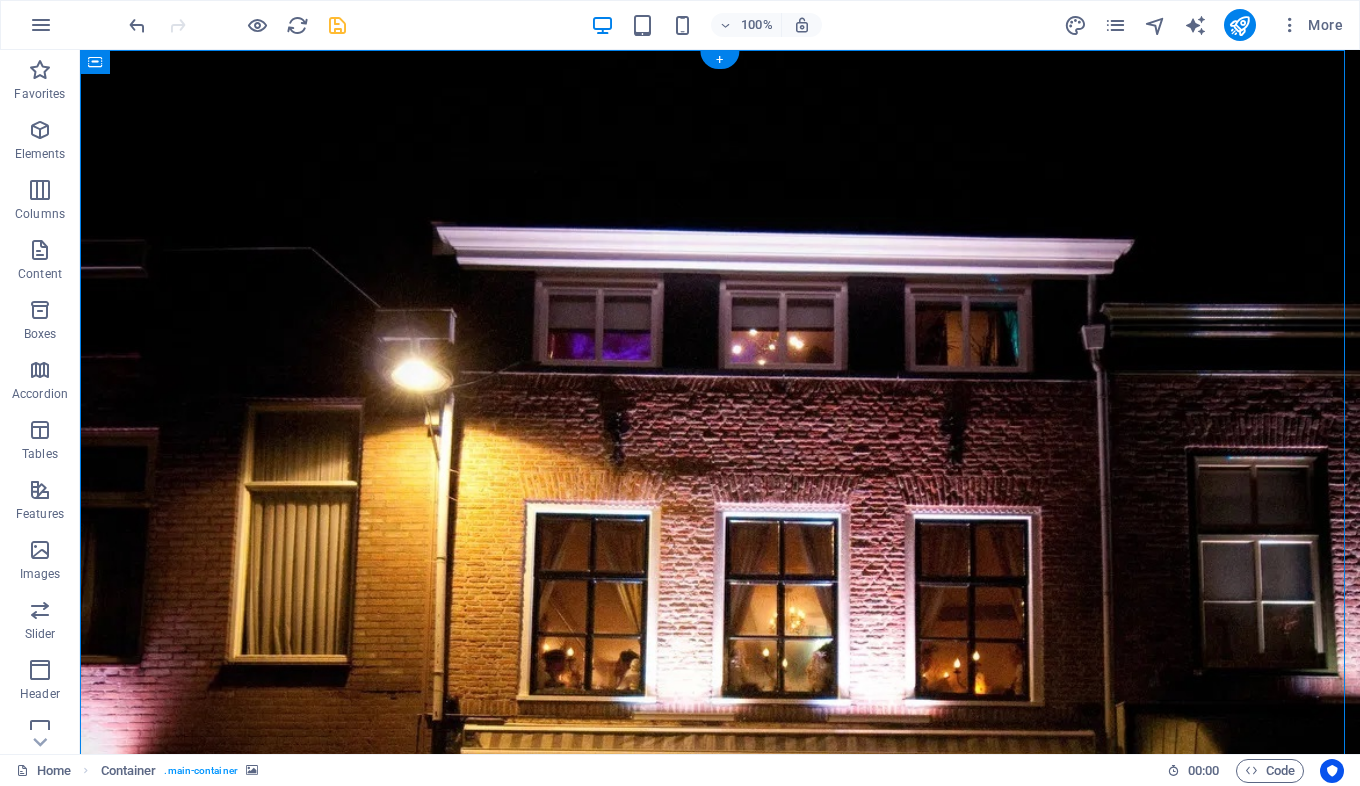 click at bounding box center (337, 25) 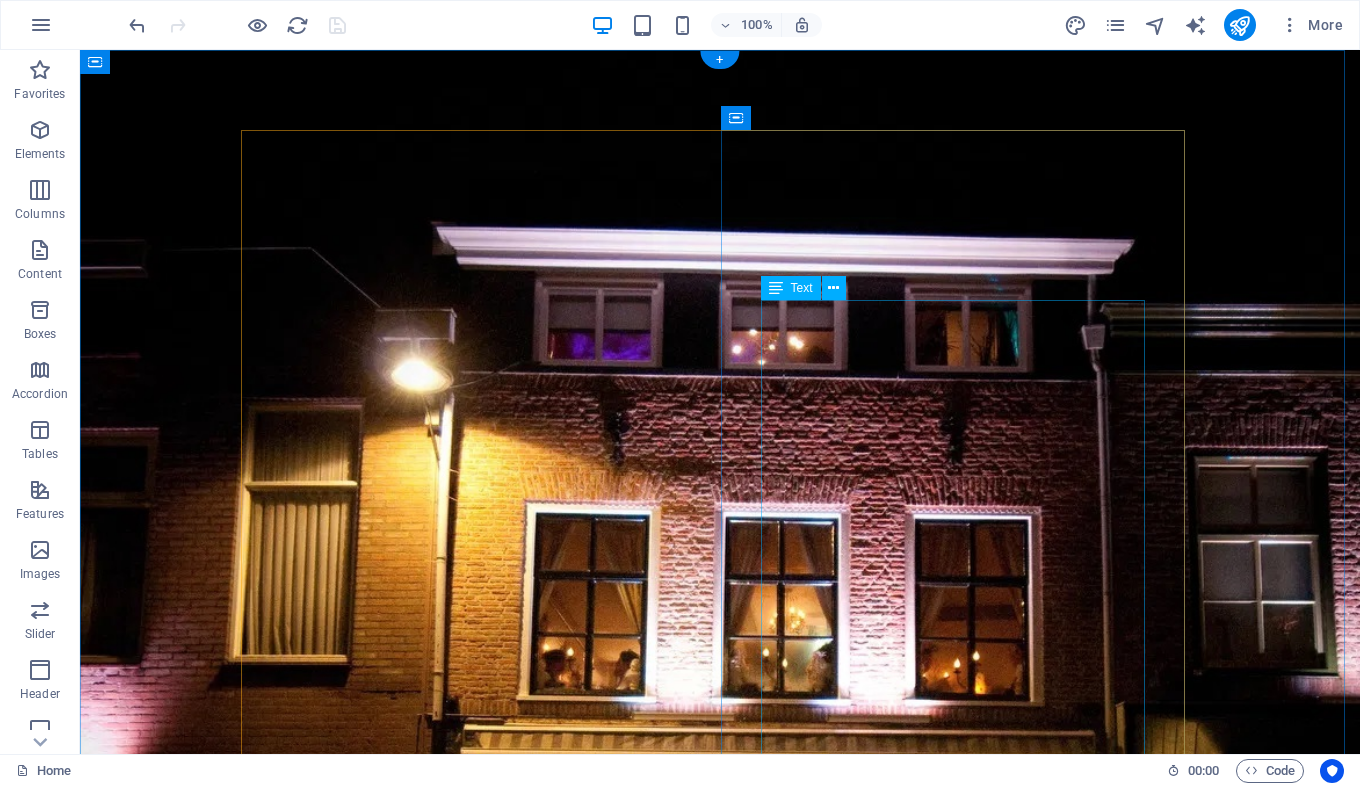 click on "Na een prachtige reis van 40 jaar in de horeca, waarvan 35 onvergetelijke jaren in Tiel met Restaurant Gaia, wil ik jullie laten weten dat ik binnenkort ga stoppen. Met gemengde gevoelens kondig ik aan dat zondag 15 juni 2025 de laatste dag zal zijn dat de deuren van Gaia open zijn. Het voelt als het einde van een tijdperk, maar ook als een natuurlijk moment om afscheid te nemen — in dankbaarheid en met een warm hart. Restaurant Gaia is voor mij veel meer geweest dan alleen een zaak. Dankzij jullie — onze trouwe gasten — is het een plek geworden waar herinneringen zijn gemaakt, waar gelachen, geproost en genoten is. Jullie betrokkenheid, waardering en vriendschap hebben Gaia tot leven gebracht. Daar ben ik jullie intens dankbaar voor. Ik kijk met trots en weemoed terug op deze bijzondere jaren. Het is nu tijd voor een nieuw hoofdstuk in mijn leven en dat is genieten van mijn pensioen, maar ik neem afscheid met een glimlach. Dank jullie wel, voor alles. Met een warme, gastvrije groet," at bounding box center (720, 2093) 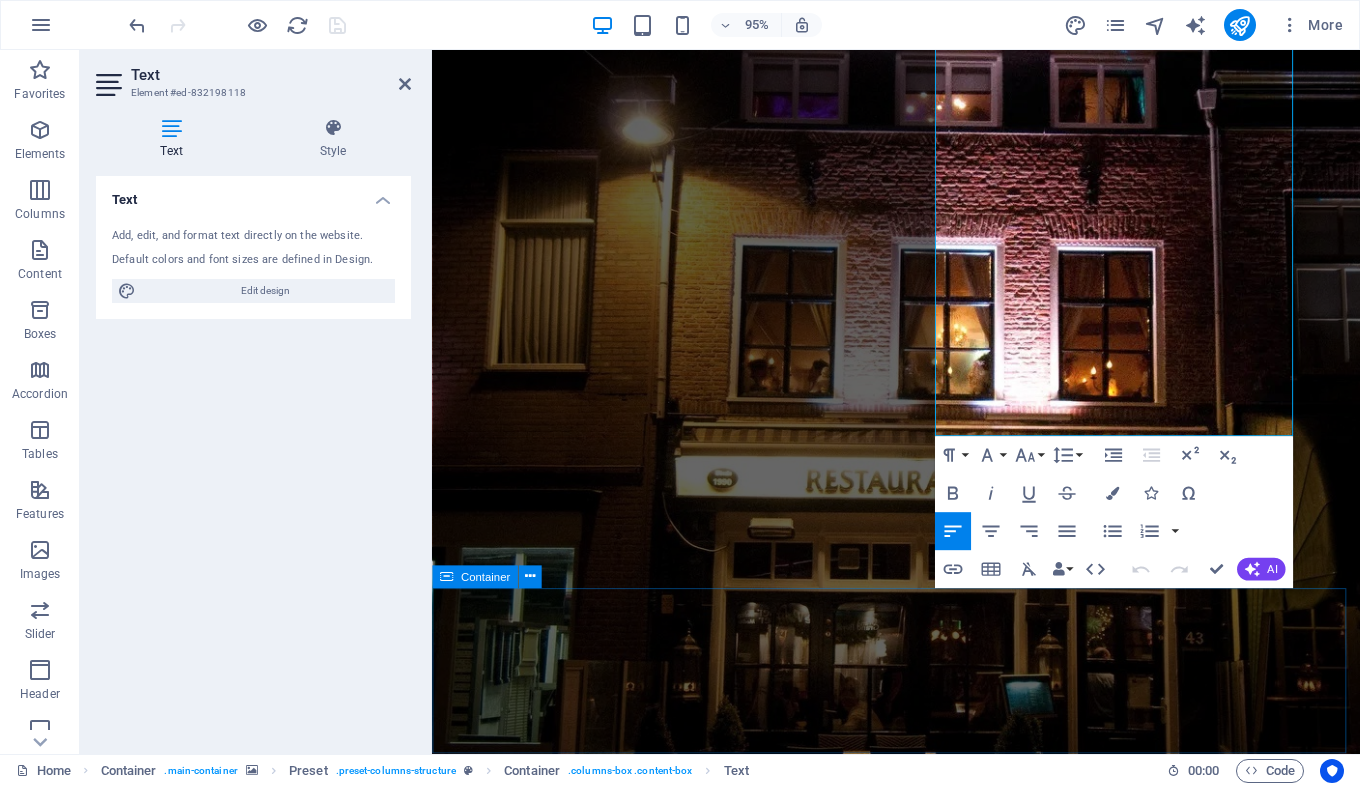 scroll, scrollTop: 568, scrollLeft: 0, axis: vertical 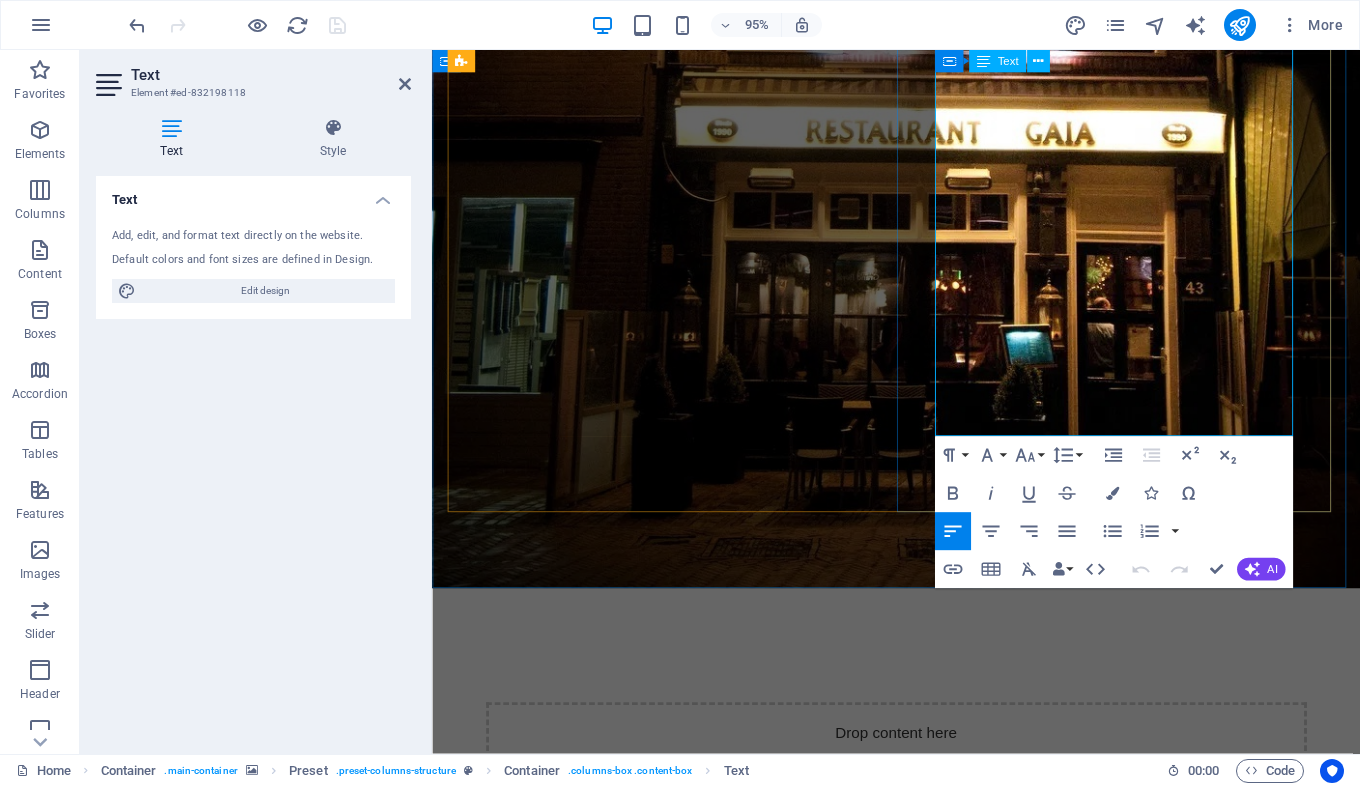 click on "Met een warme, gastvrije groet," at bounding box center (598, 1437) 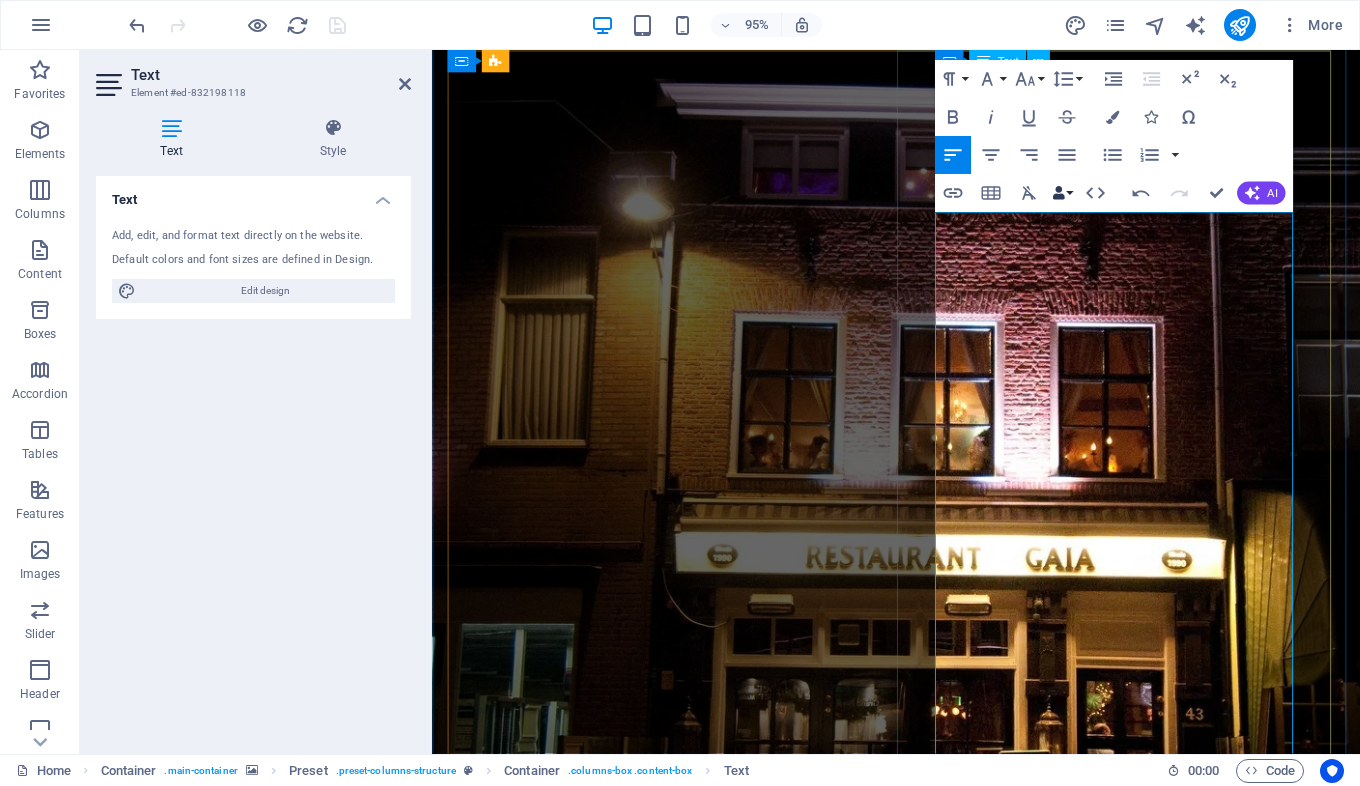 scroll, scrollTop: 0, scrollLeft: 0, axis: both 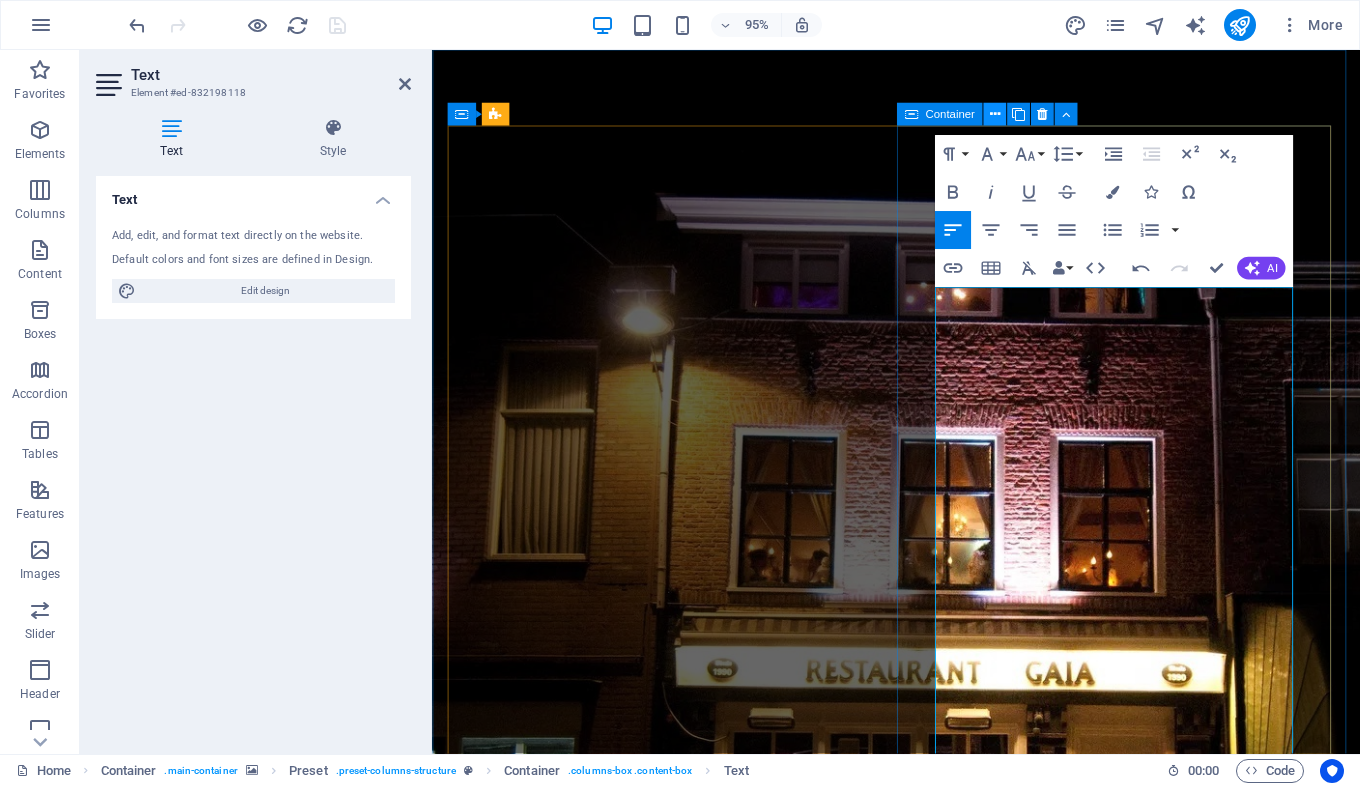 click at bounding box center [994, 115] 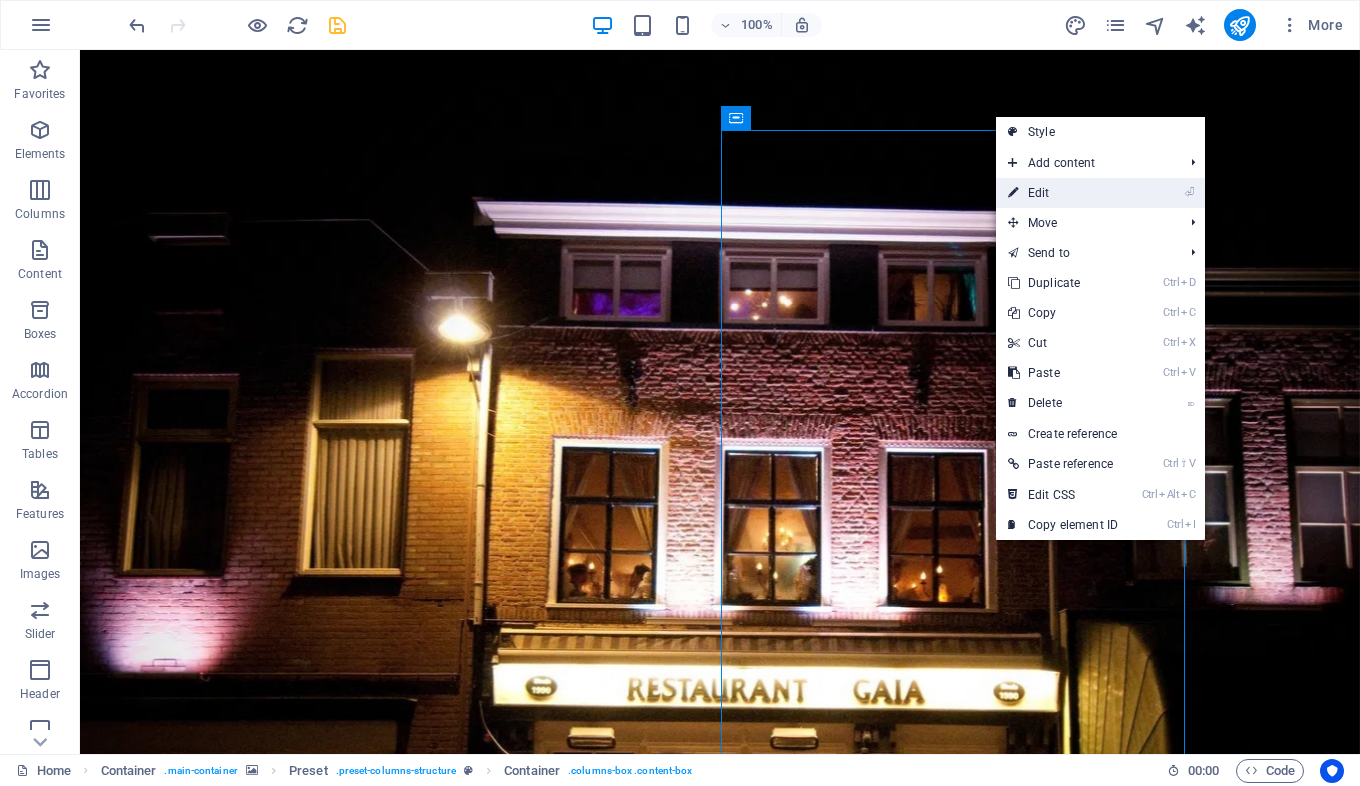 click on "⏎  Edit" at bounding box center (1063, 193) 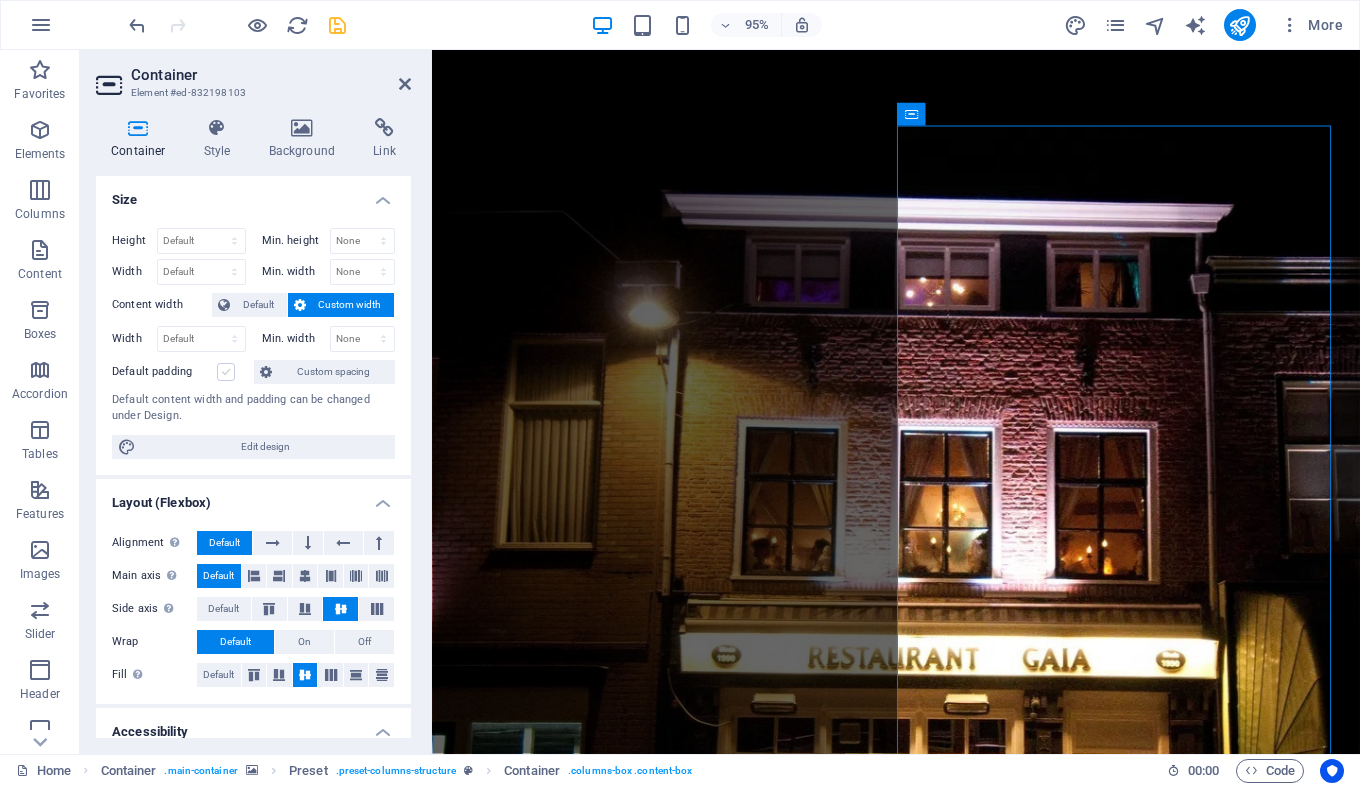 click at bounding box center [226, 372] 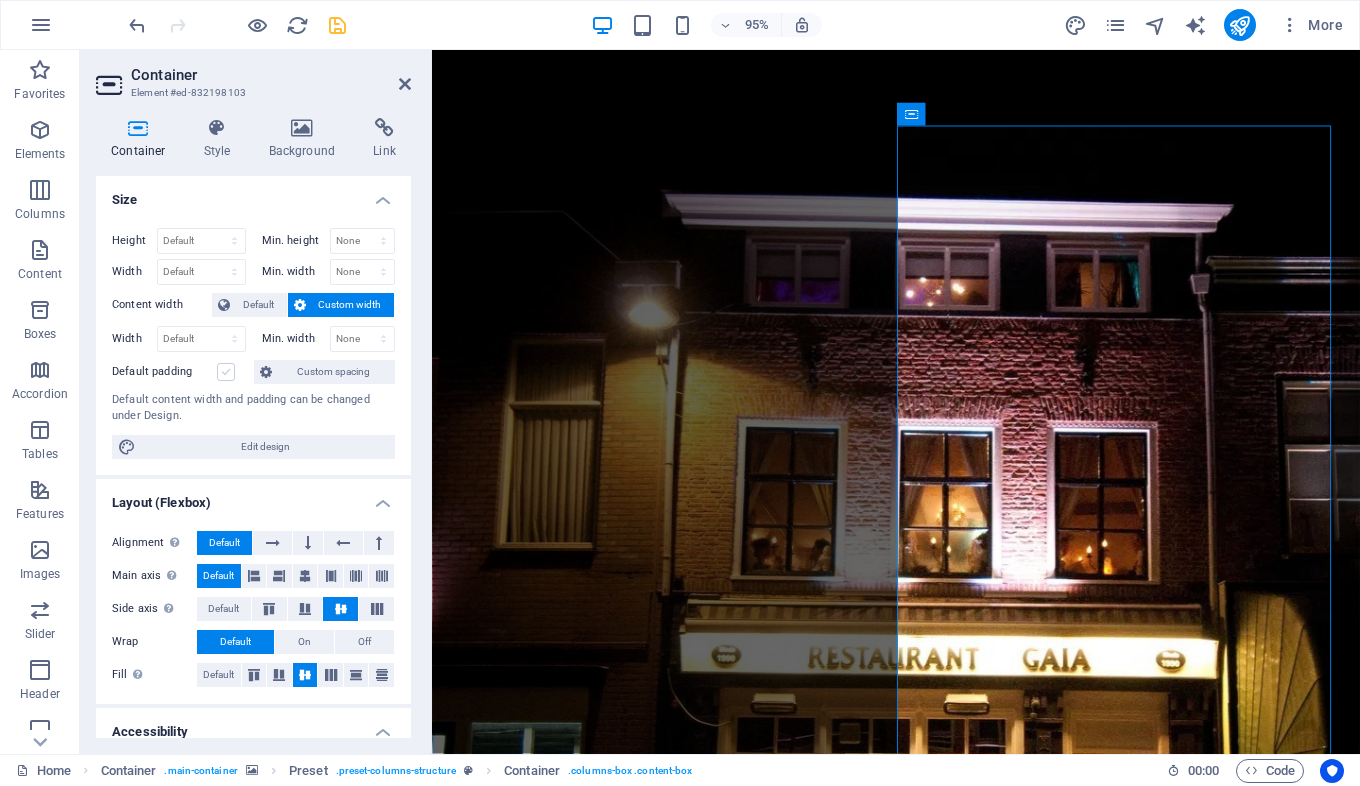 click on "Default padding" at bounding box center (0, 0) 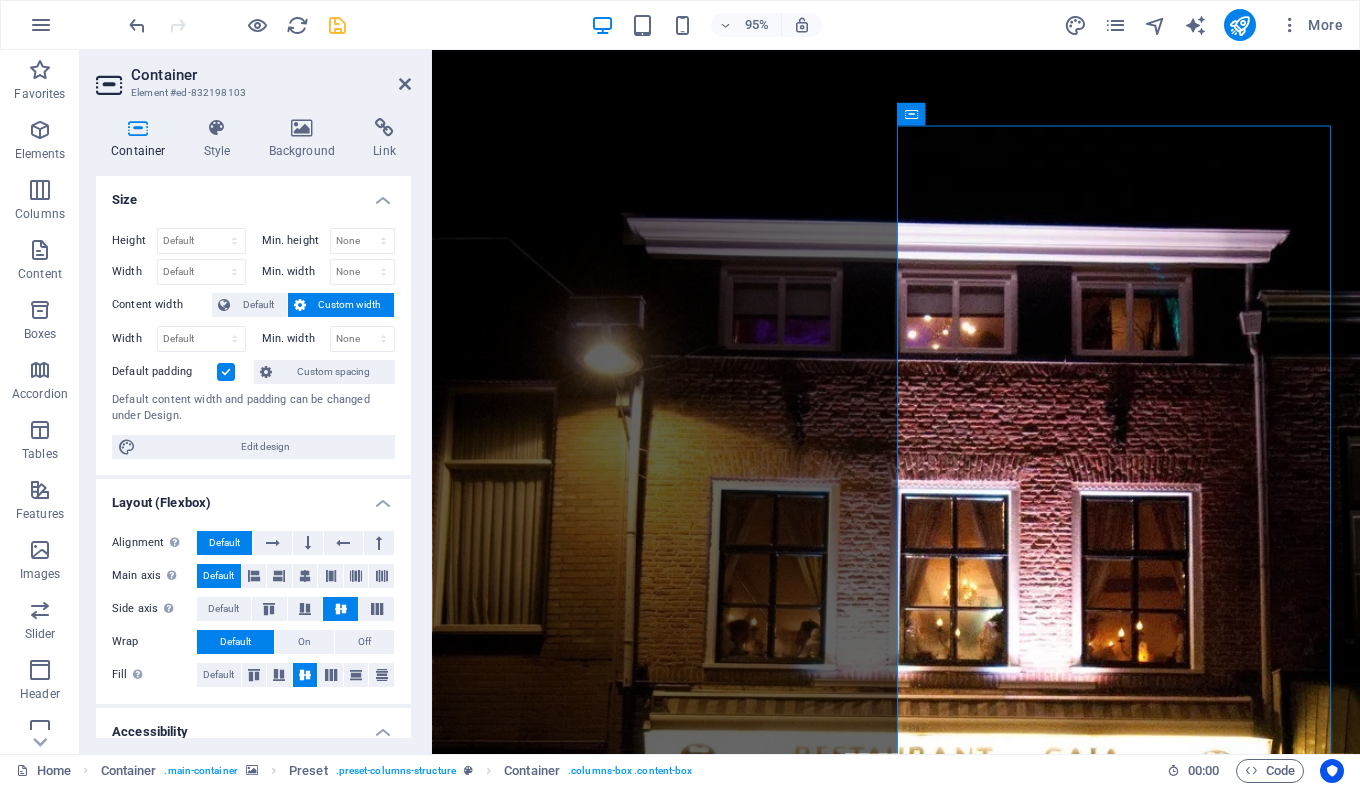 click at bounding box center (226, 372) 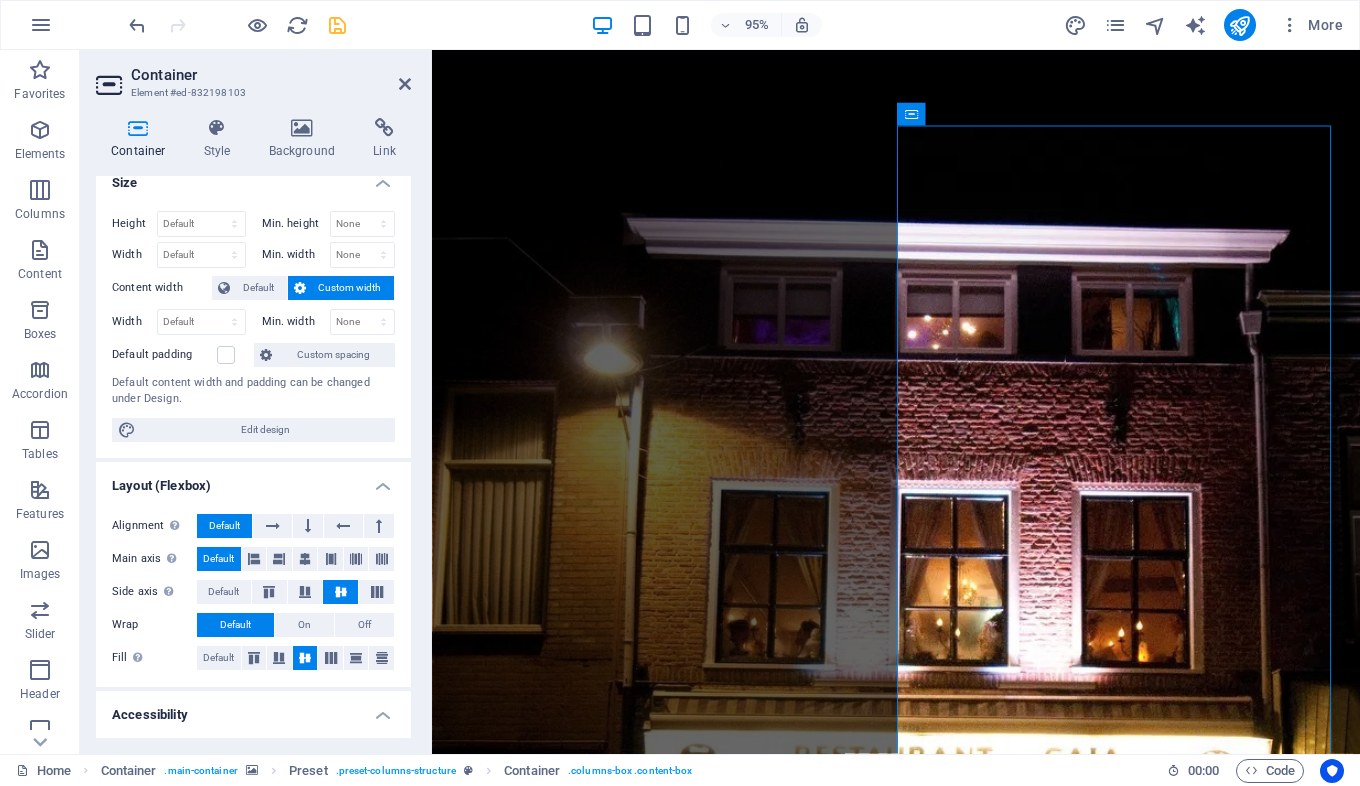 scroll, scrollTop: 0, scrollLeft: 0, axis: both 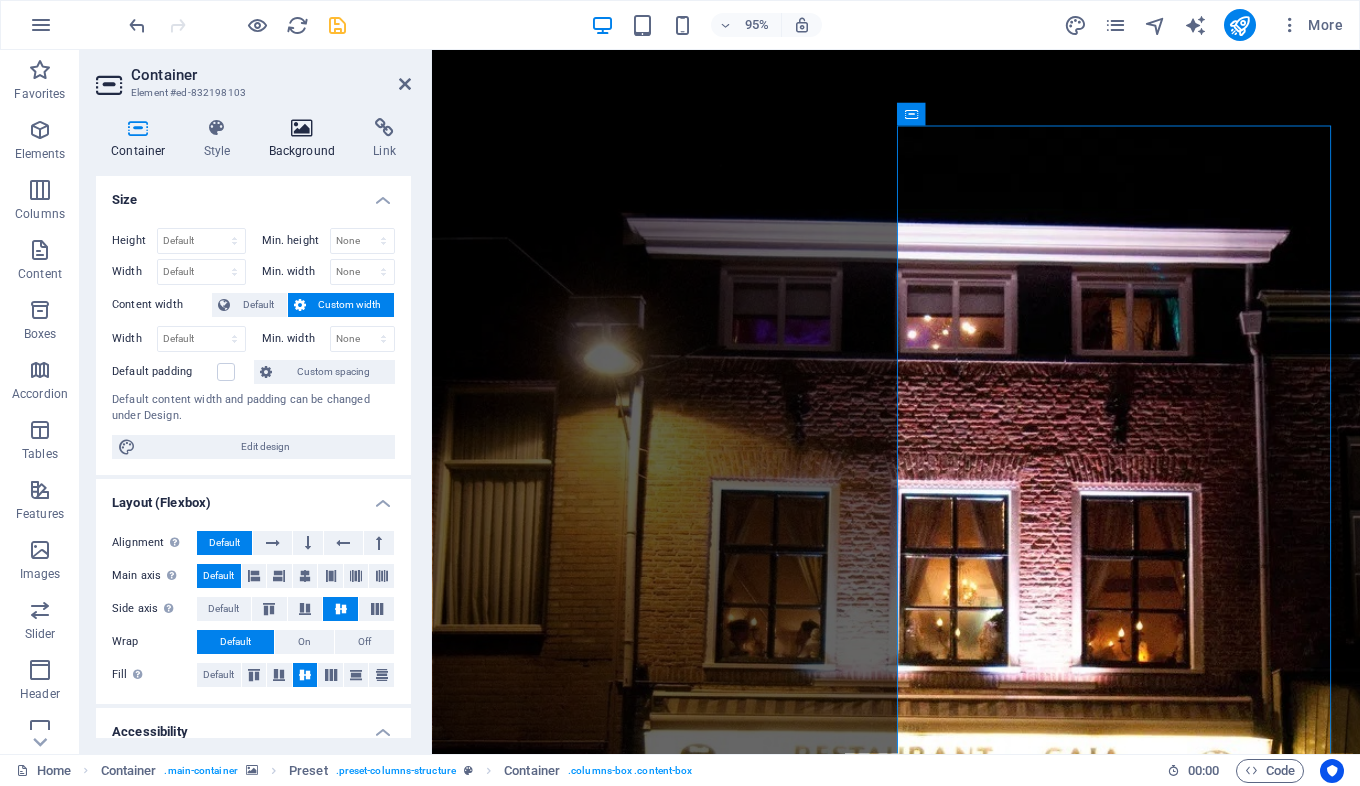 click at bounding box center [302, 128] 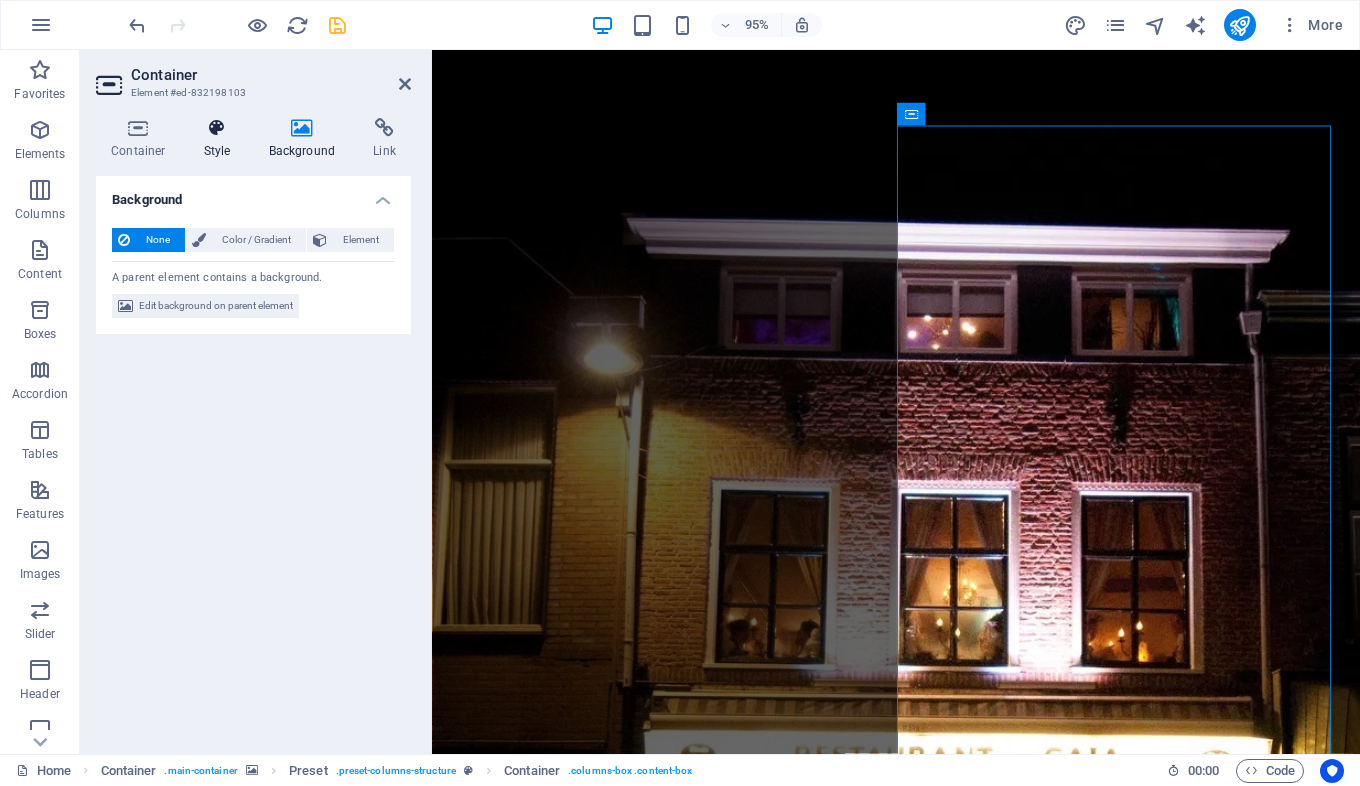 click at bounding box center [217, 128] 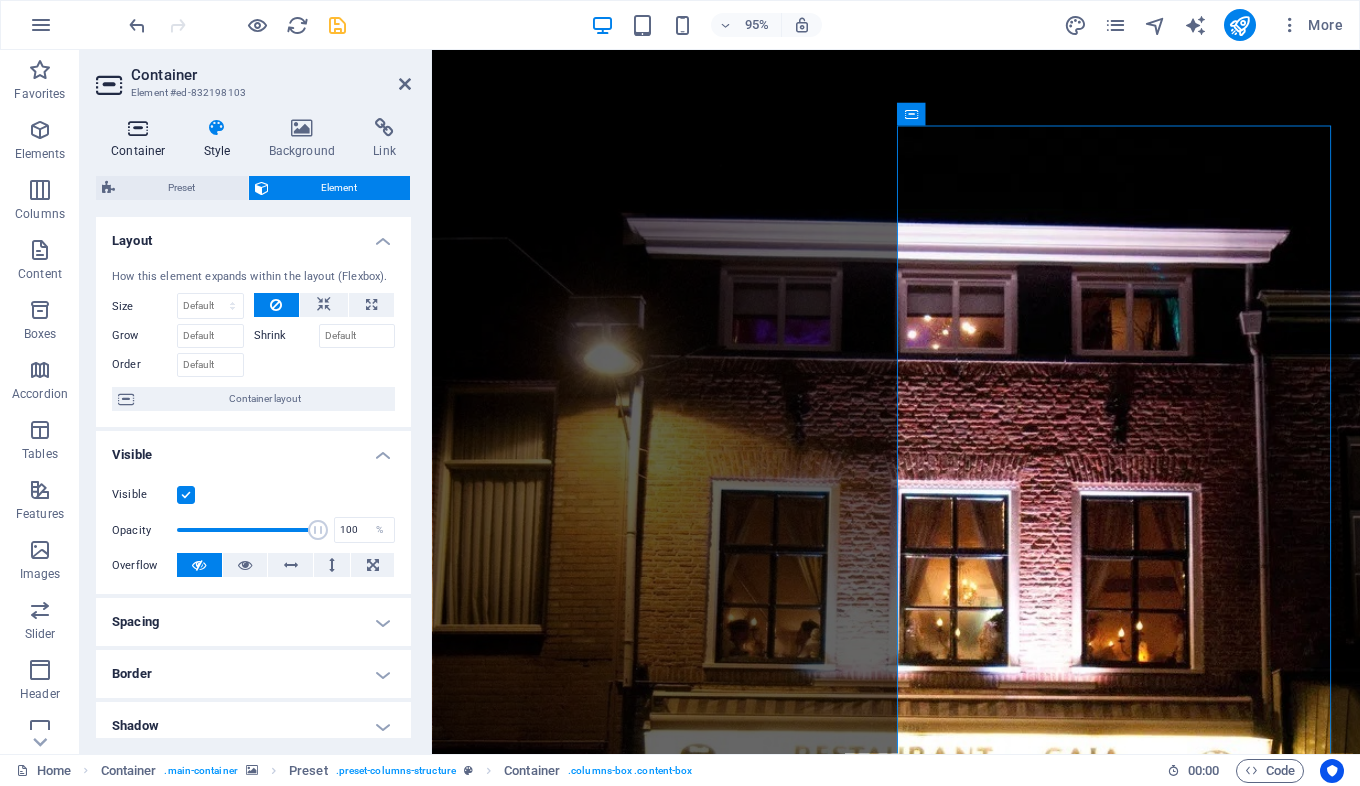 click at bounding box center (138, 128) 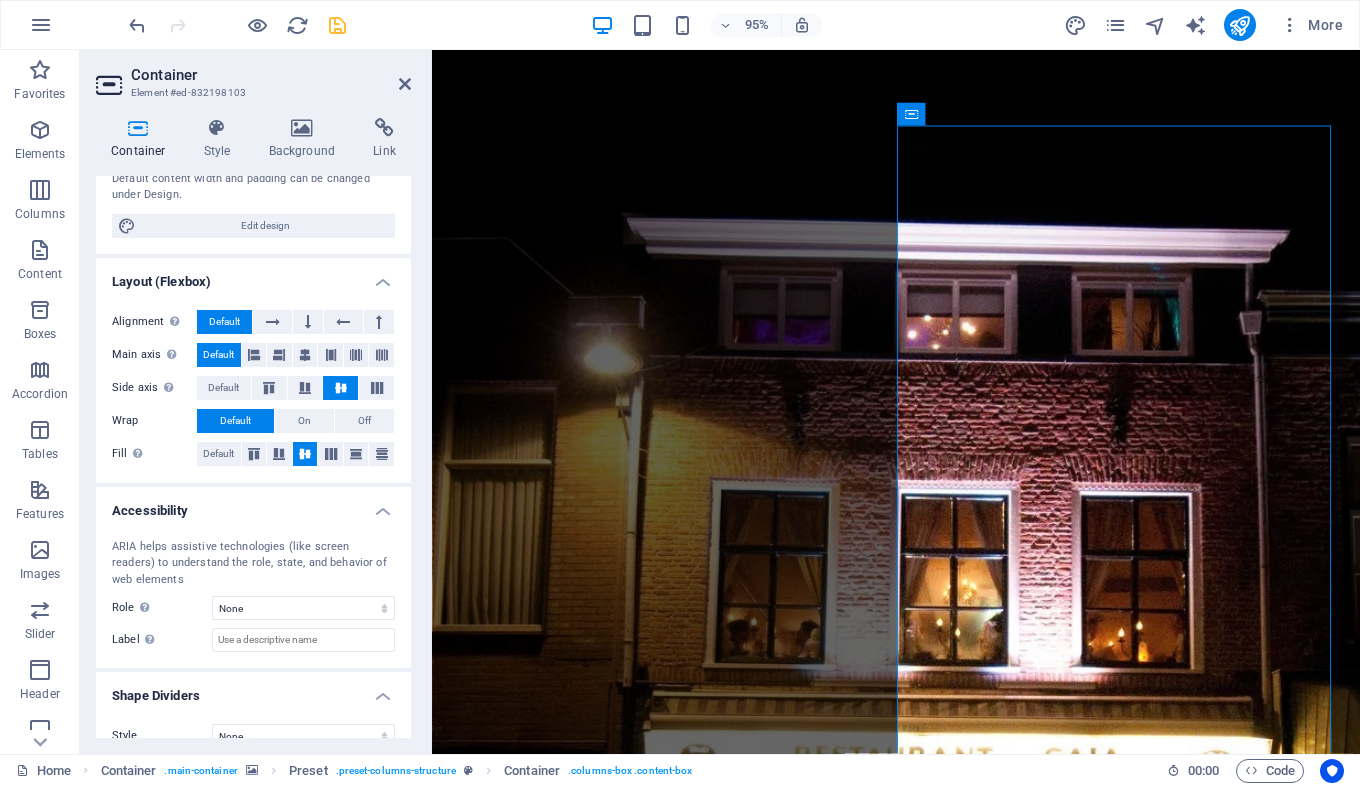 scroll, scrollTop: 247, scrollLeft: 0, axis: vertical 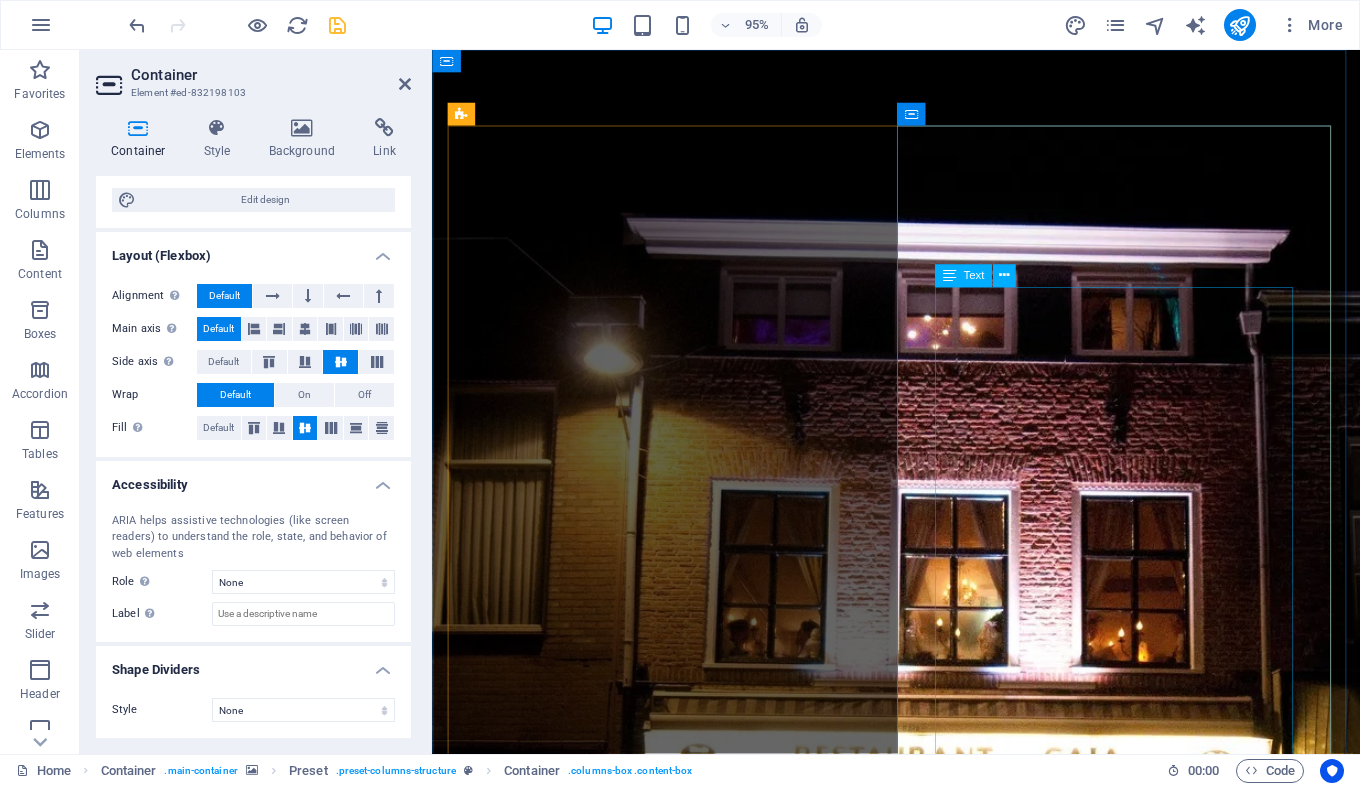 click on "Na een prachtige reis van 40 jaar in de horeca, waarvan 35 onvergetelijke jaren in Tiel met Restaurant Gaia, wil ik jullie laten weten dat ik binnenkort ga stoppen. Met gemengde gevoelens kondig ik aan dat zondag 15 juni 2025 de laatste dag zal zijn dat de deuren van Gaia open zijn. Het voelt als het einde van een tijdperk, maar ook als een natuurlijk moment om afscheid te nemen — in dankbaarheid en met een warm hart. Restaurant Gaia is voor mij veel meer geweest dan alleen een zaak. Dankzij jullie — onze trouwe gasten — is het een plek geworden waar herinneringen zijn gemaakt, waar gelachen, geproost en genoten is. Jullie betrokkenheid, waardering en vriendschap hebben Gaia tot leven gebracht. Daar ben ik jullie intens dankbaar voor. Ik kijk met trots en weemoed terug op deze bijzondere jaren. Het is nu tijd voor een nieuw hoofdstuk in mijn leven en dat is genieten van mijn pensioen, maar ik neem afscheid met een glimlach. Dank jullie wel, voor alles. Met een warme, gastvrije groet," at bounding box center [921, 2093] 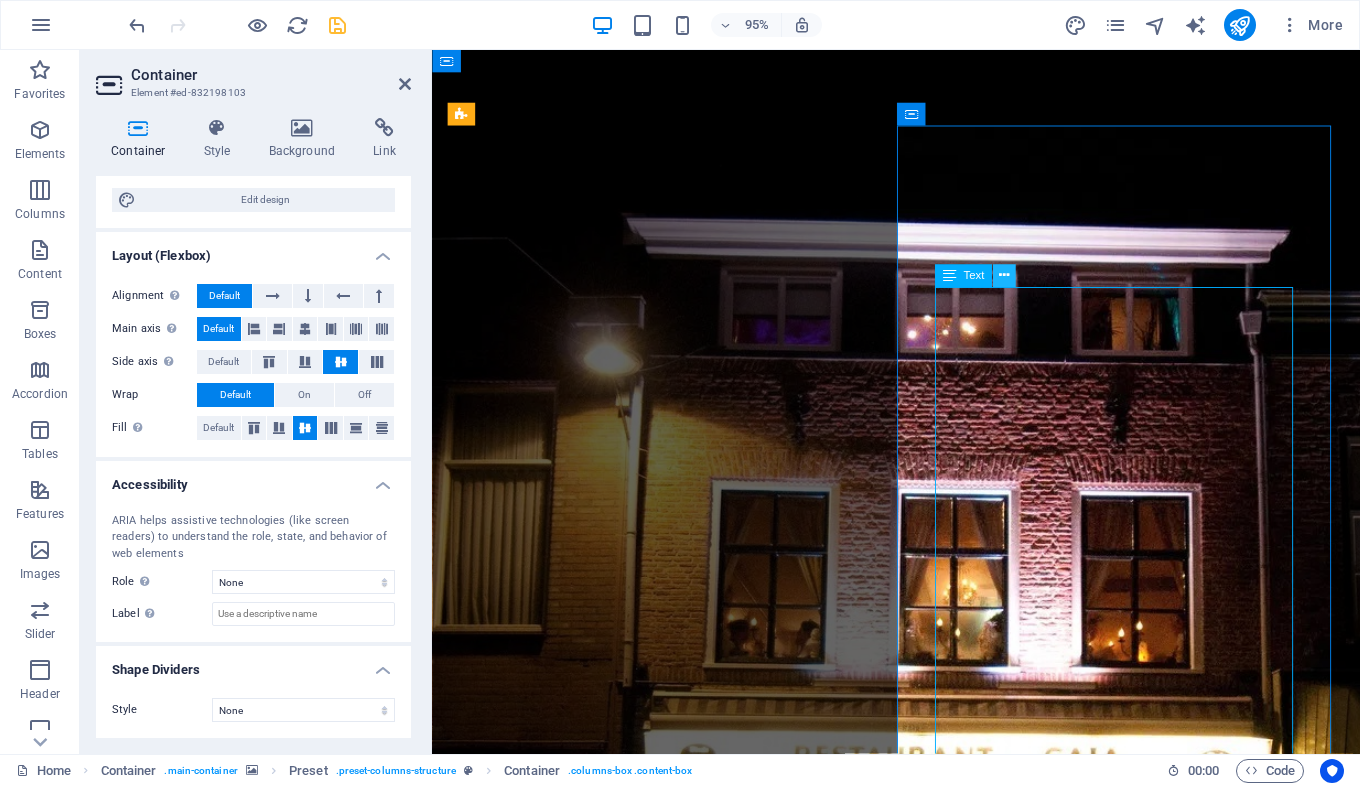 click at bounding box center [1004, 276] 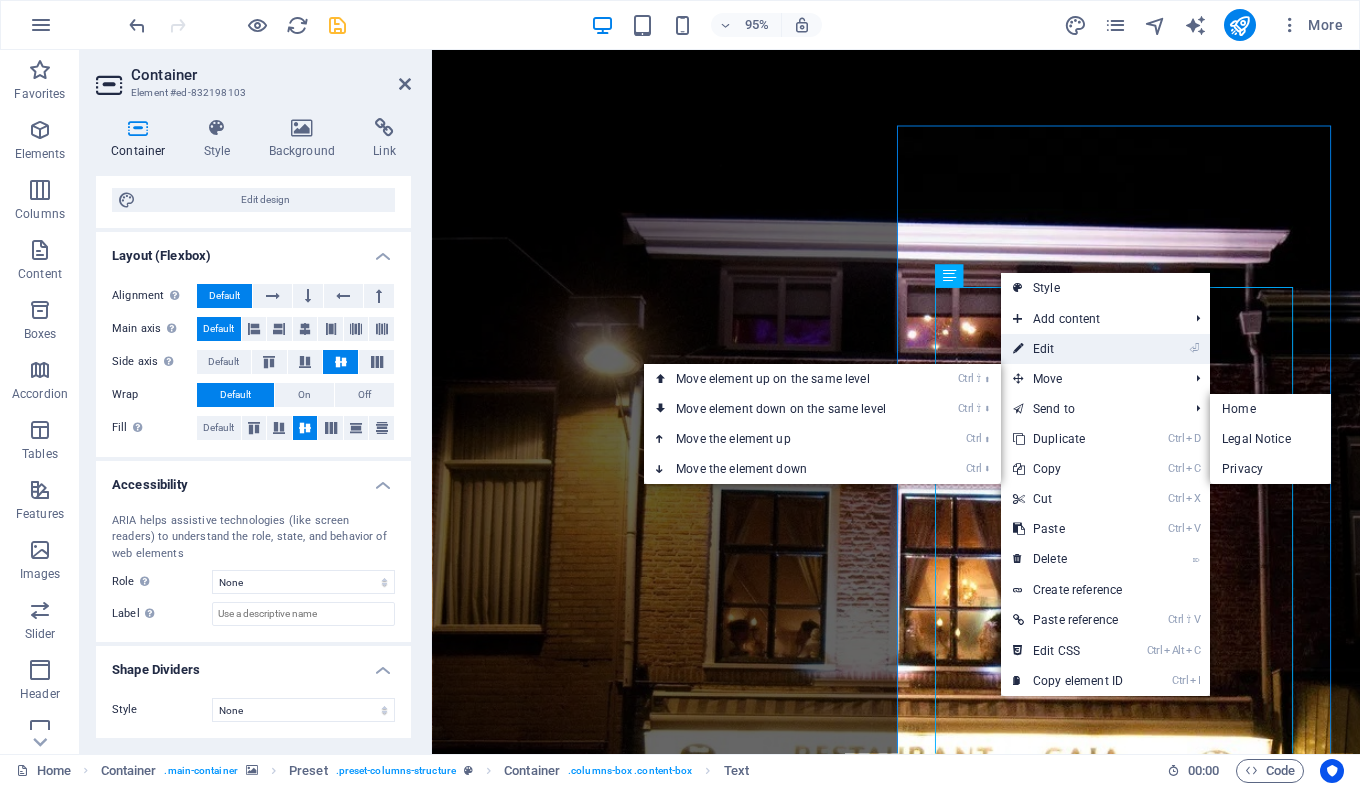 click on "⏎  Edit" at bounding box center [1068, 349] 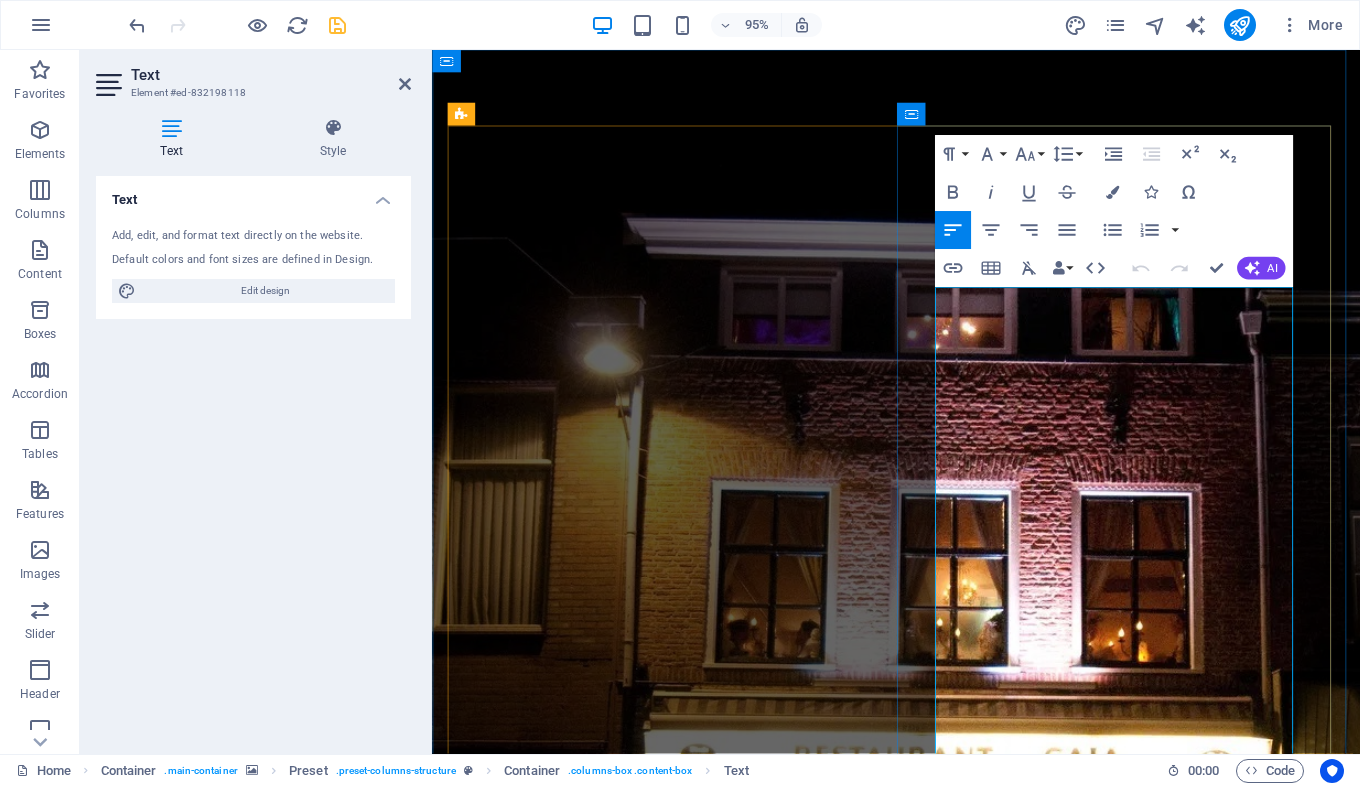 click on "Na een prachtige reis van 40 jaar in de horeca, waarvan 35 onvergetelijke jaren in Tiel met Restaurant Gaia, wil ik jullie laten weten dat ik binnenkort ga stoppen." at bounding box center (905, 1848) 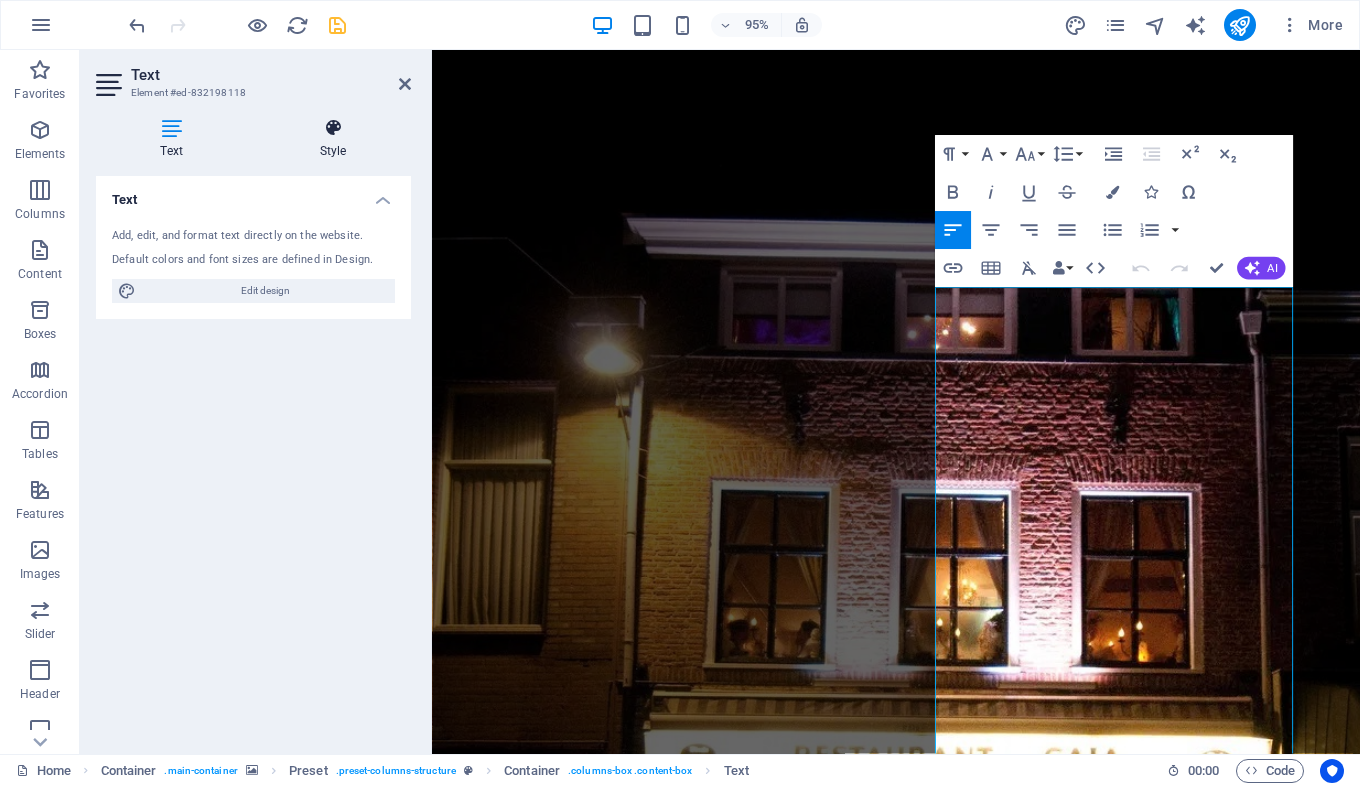 click at bounding box center (333, 128) 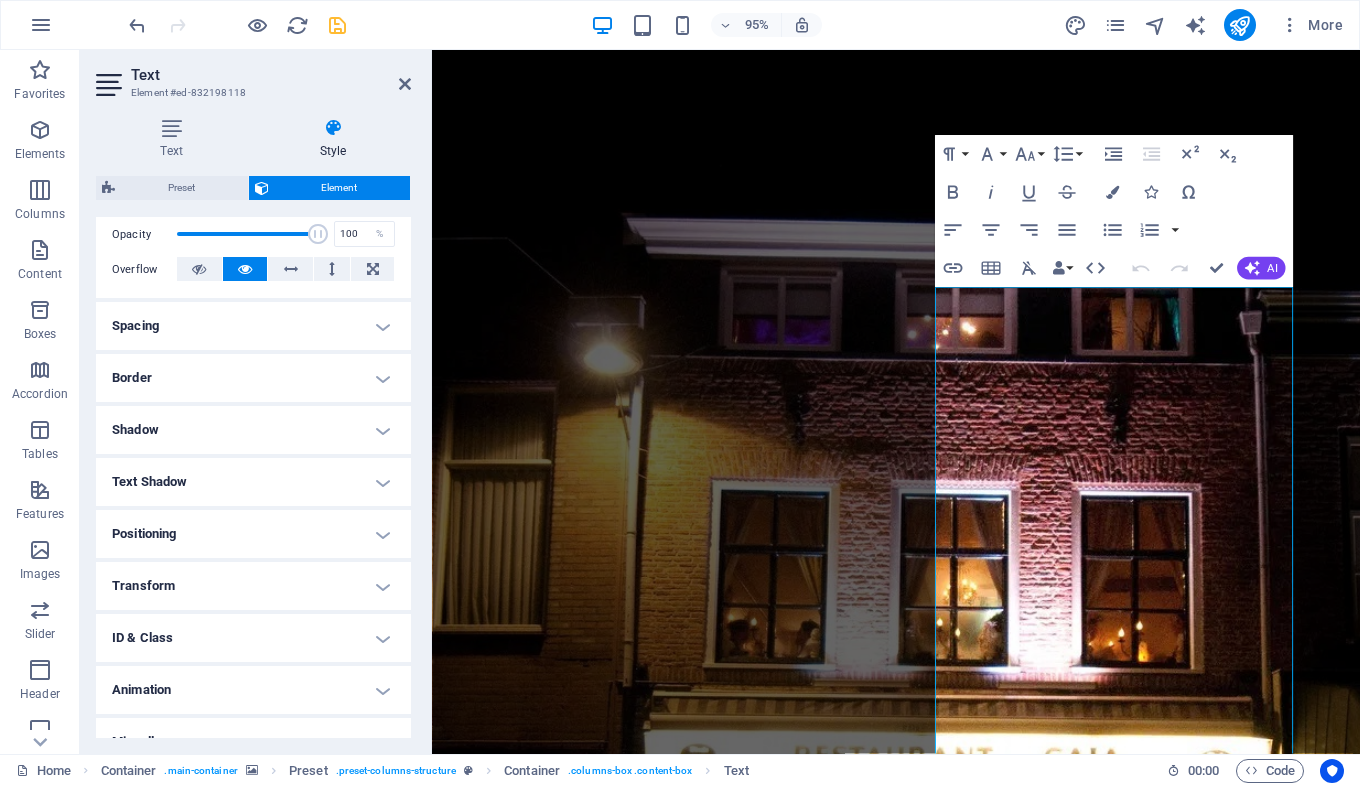 scroll, scrollTop: 300, scrollLeft: 0, axis: vertical 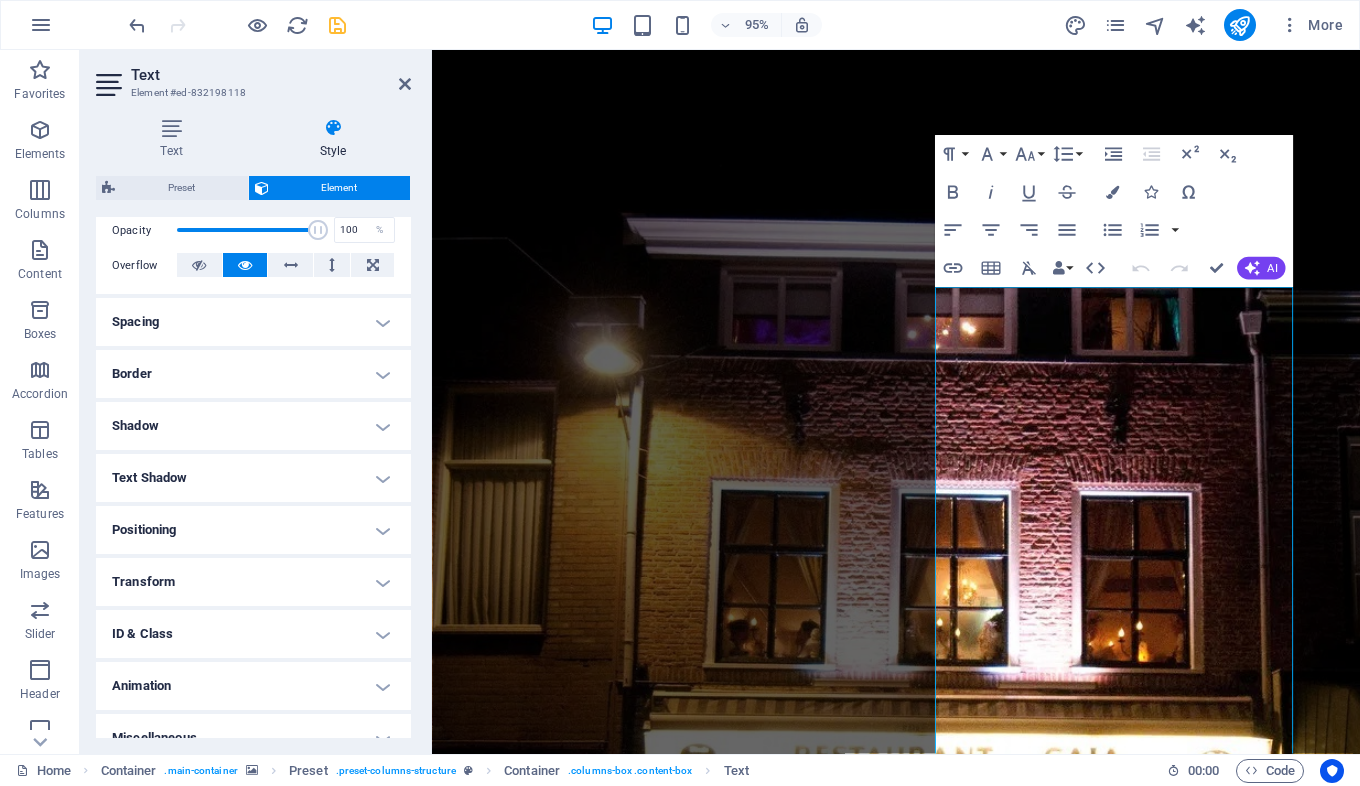 click on "Text Shadow" at bounding box center [253, 478] 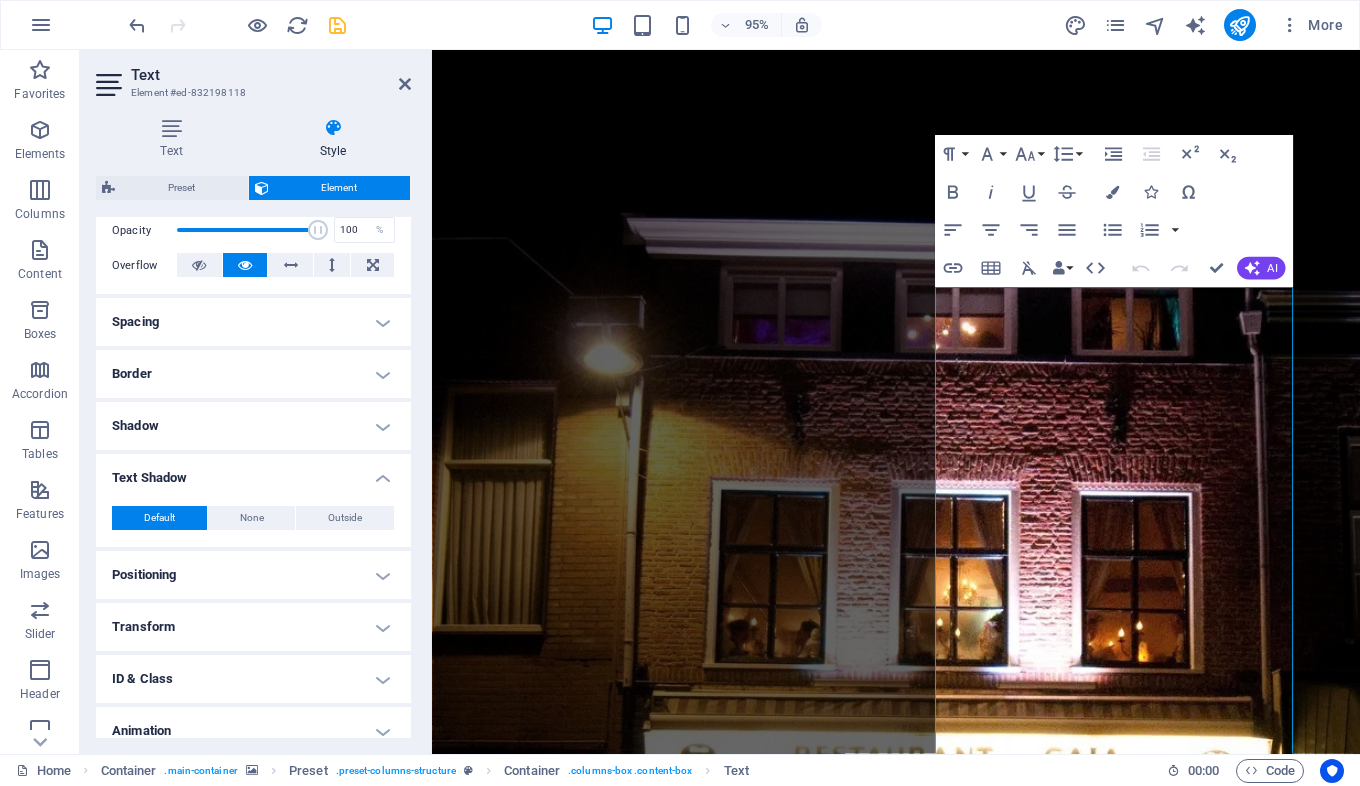 click on "Text Shadow" at bounding box center (253, 472) 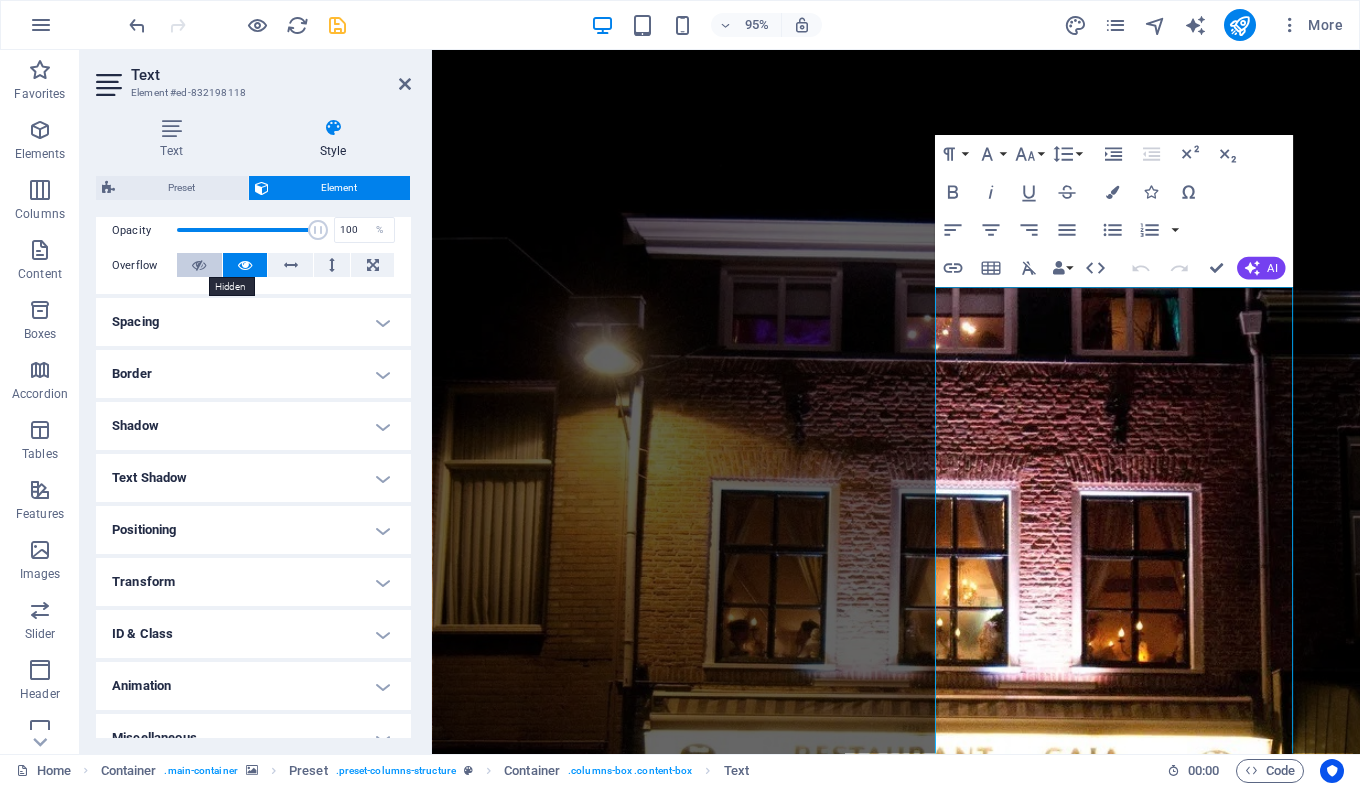 click at bounding box center (199, 265) 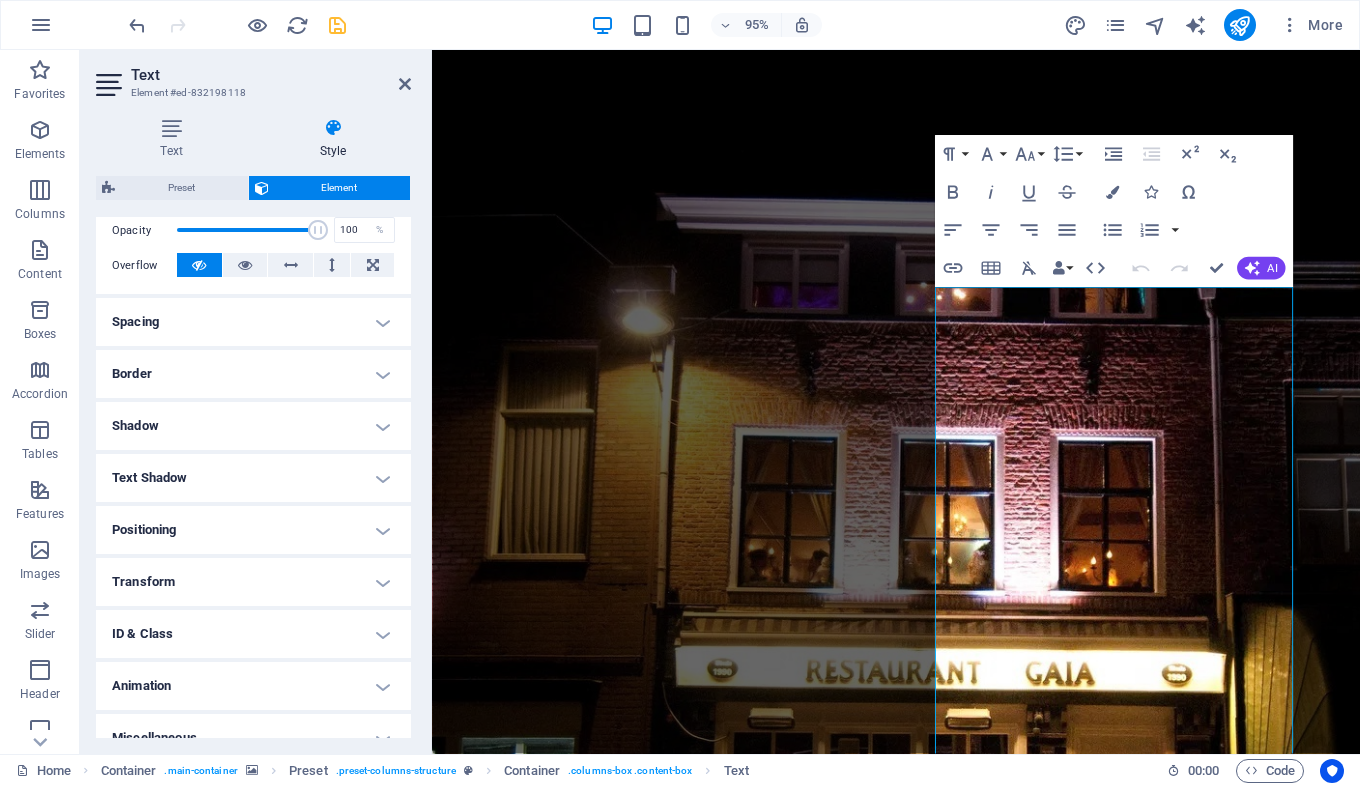 click at bounding box center [199, 265] 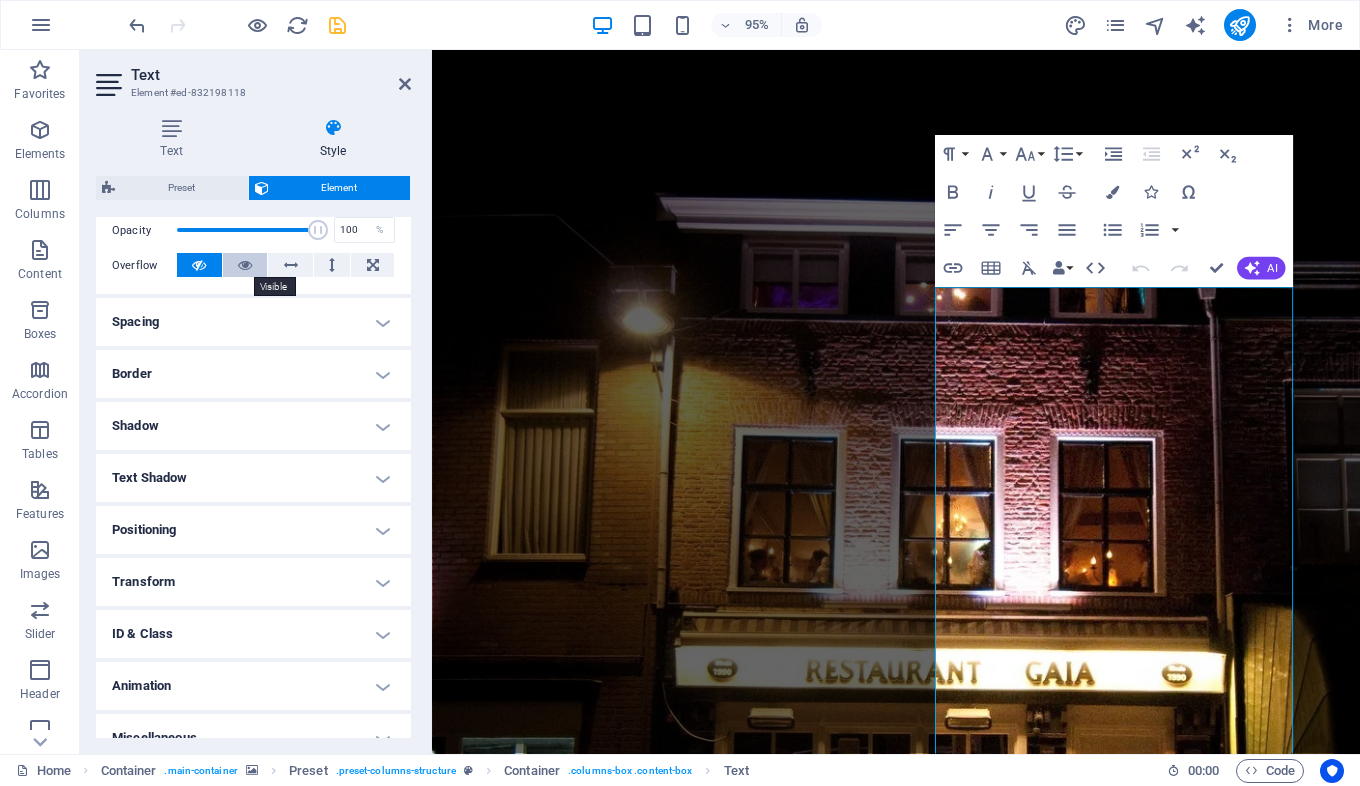 click at bounding box center [245, 265] 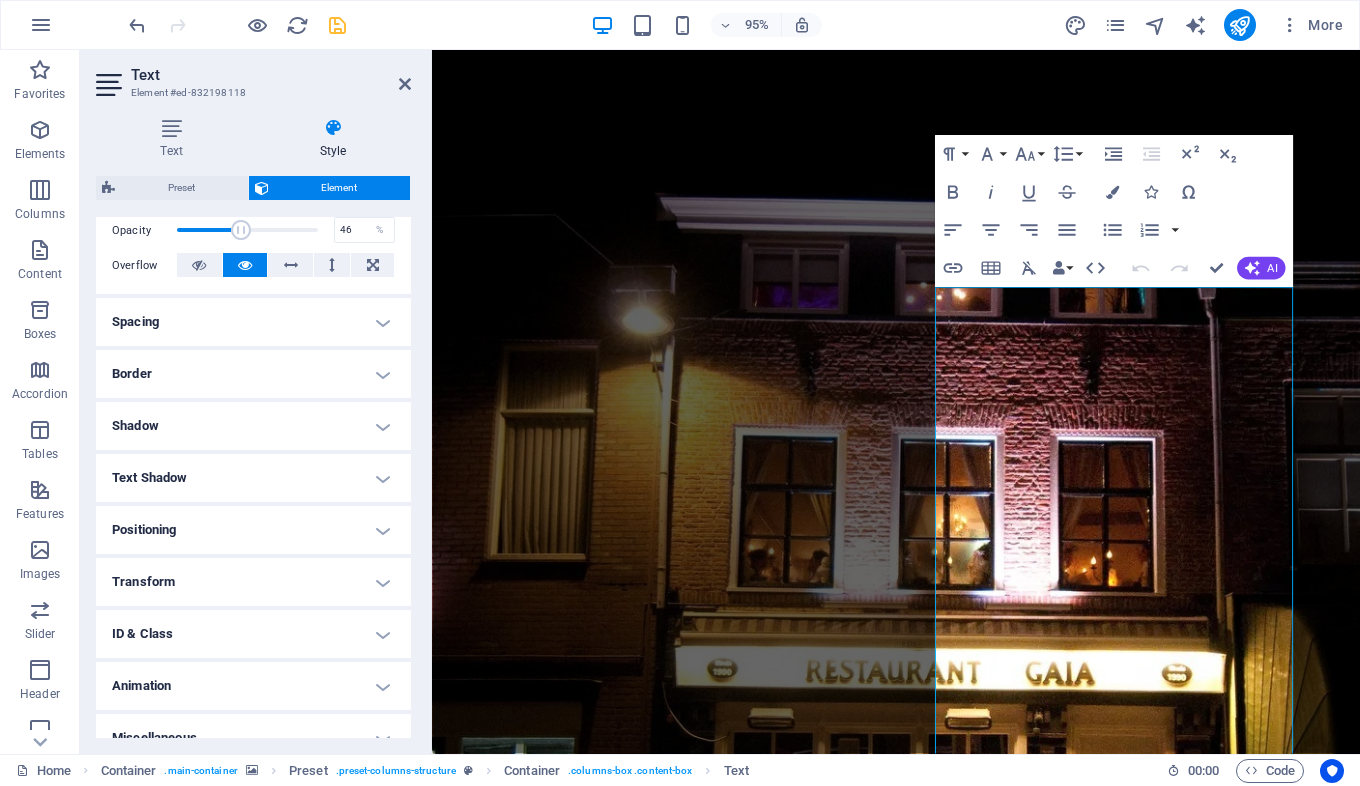 drag, startPoint x: 316, startPoint y: 228, endPoint x: 239, endPoint y: 226, distance: 77.02597 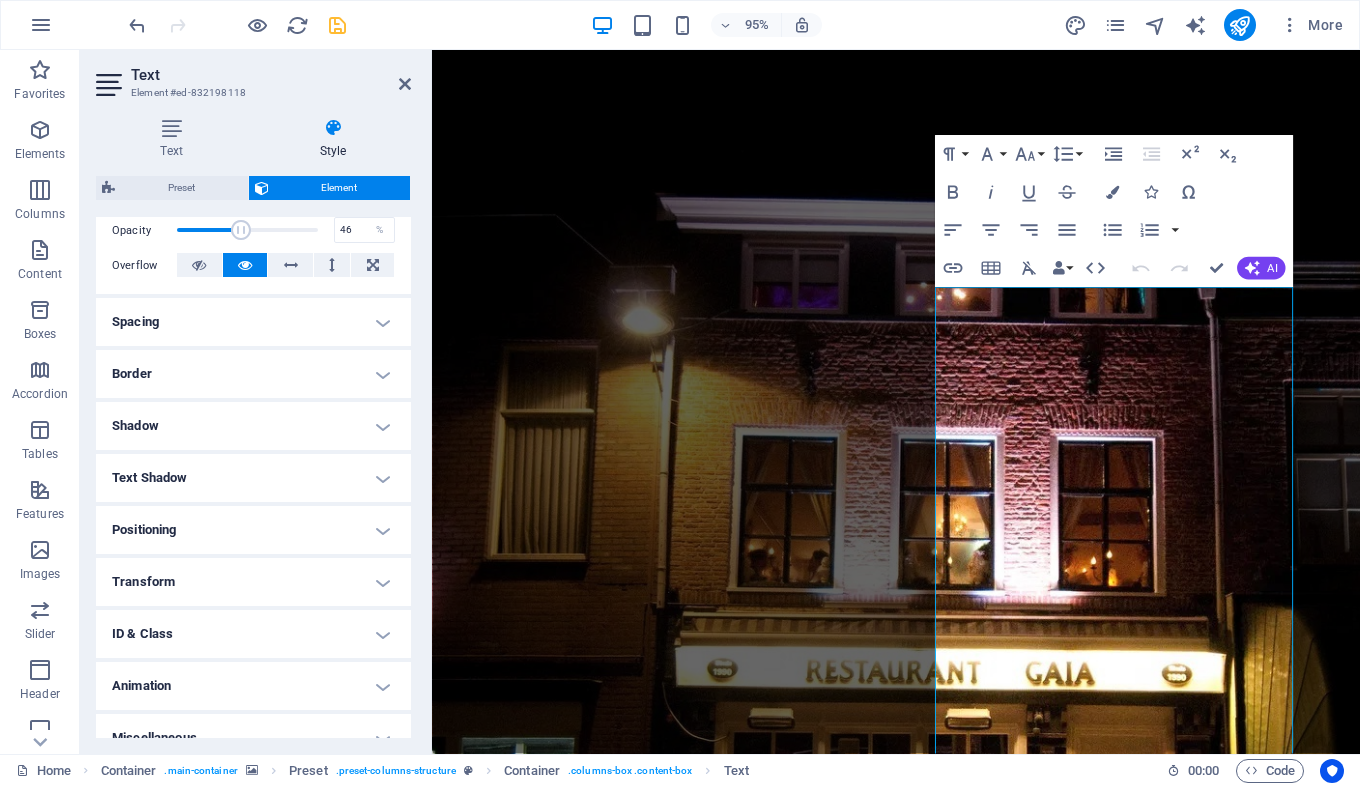 click at bounding box center (241, 230) 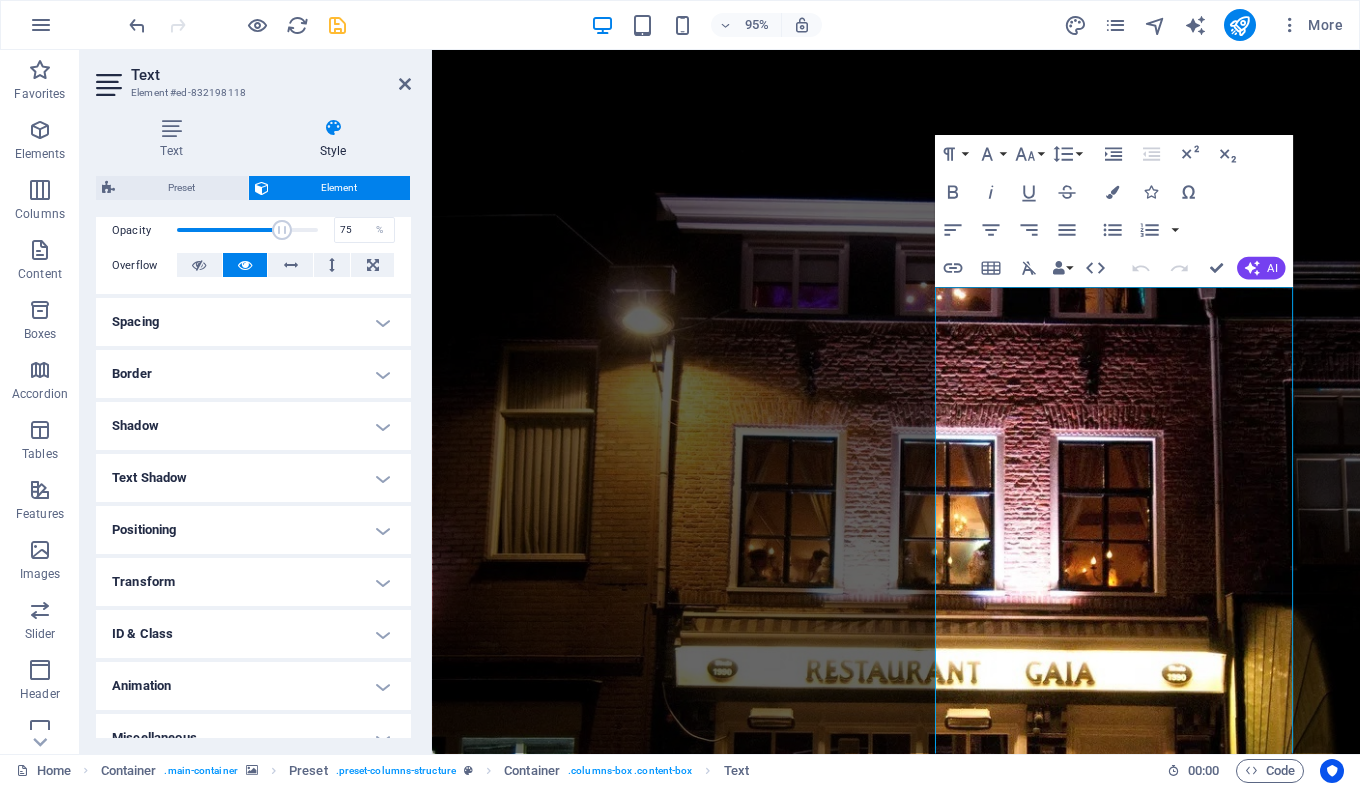 drag, startPoint x: 239, startPoint y: 226, endPoint x: 279, endPoint y: 237, distance: 41.484936 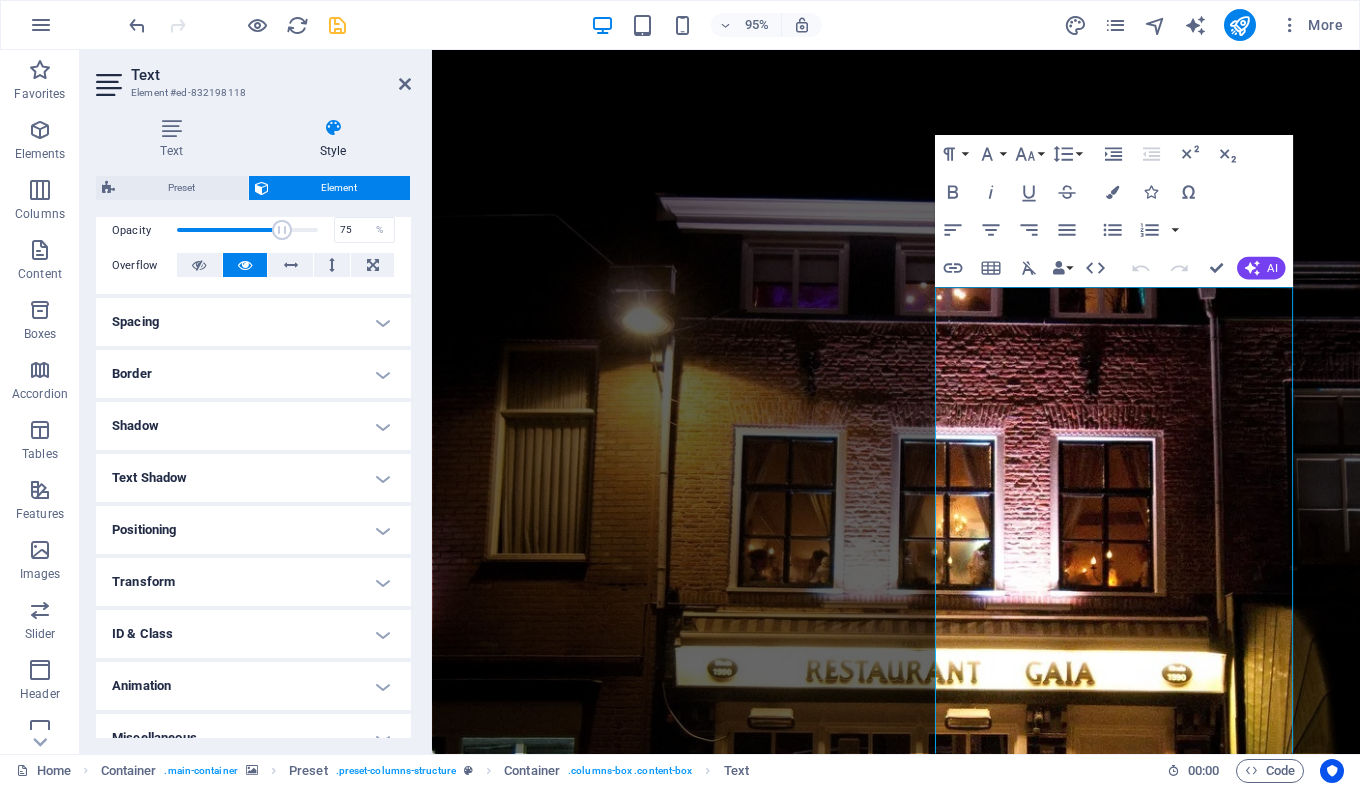 click at bounding box center [282, 230] 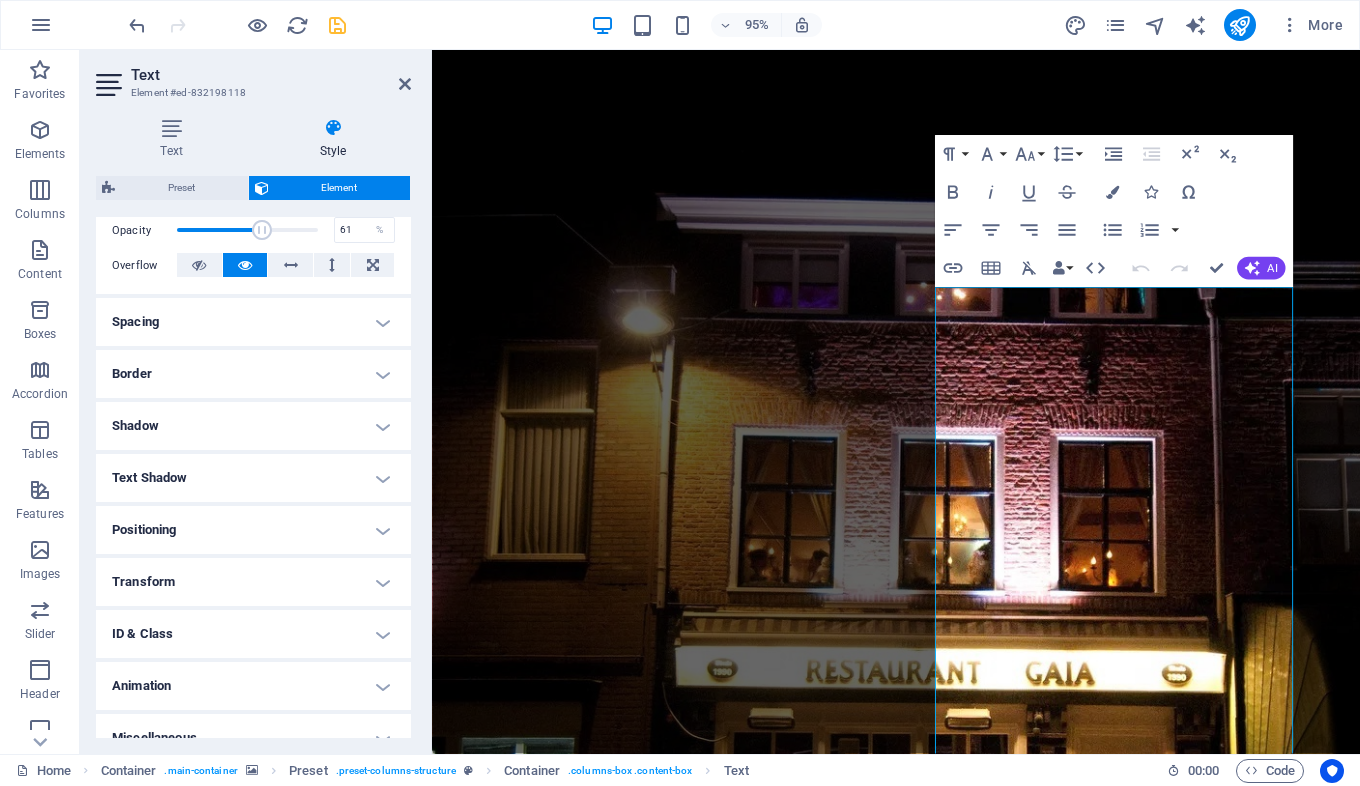 type on "60" 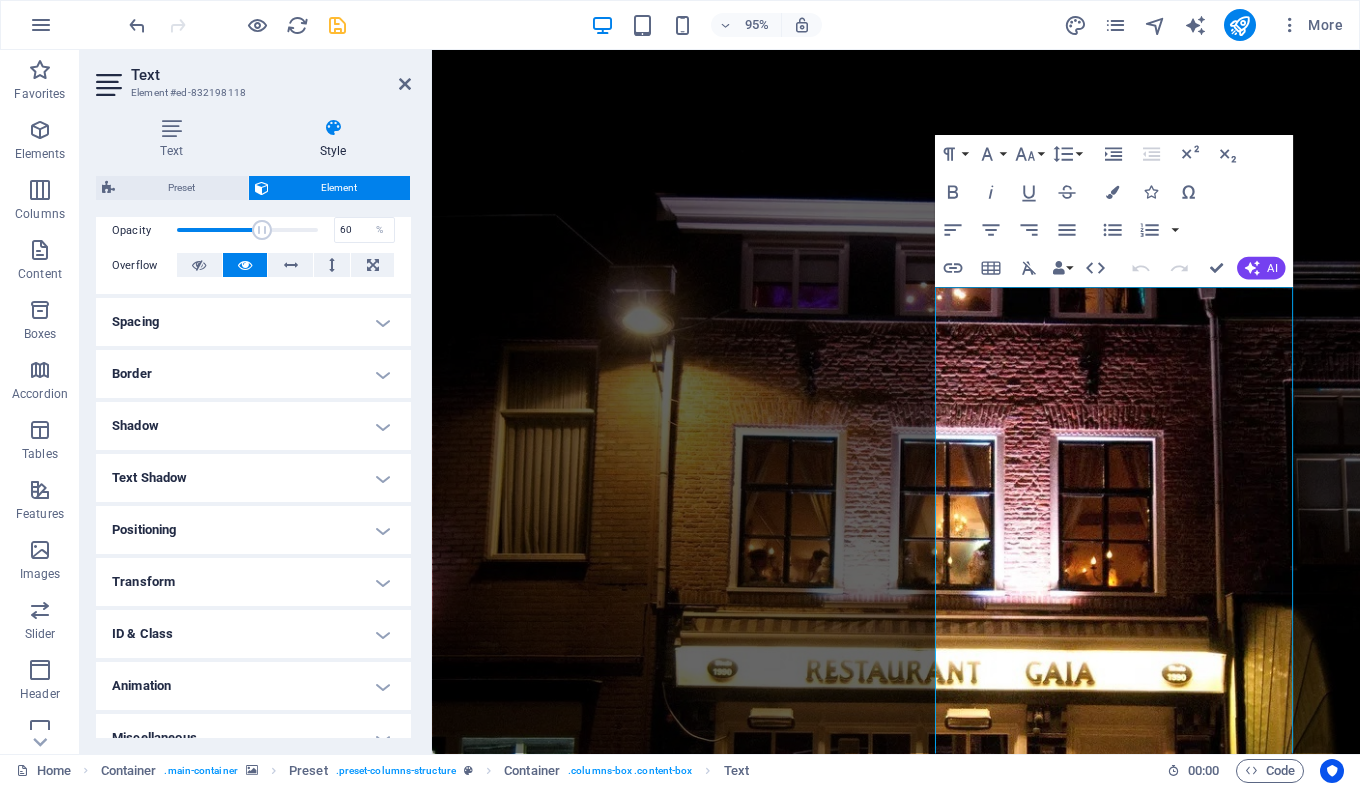 drag, startPoint x: 279, startPoint y: 236, endPoint x: 258, endPoint y: 236, distance: 21 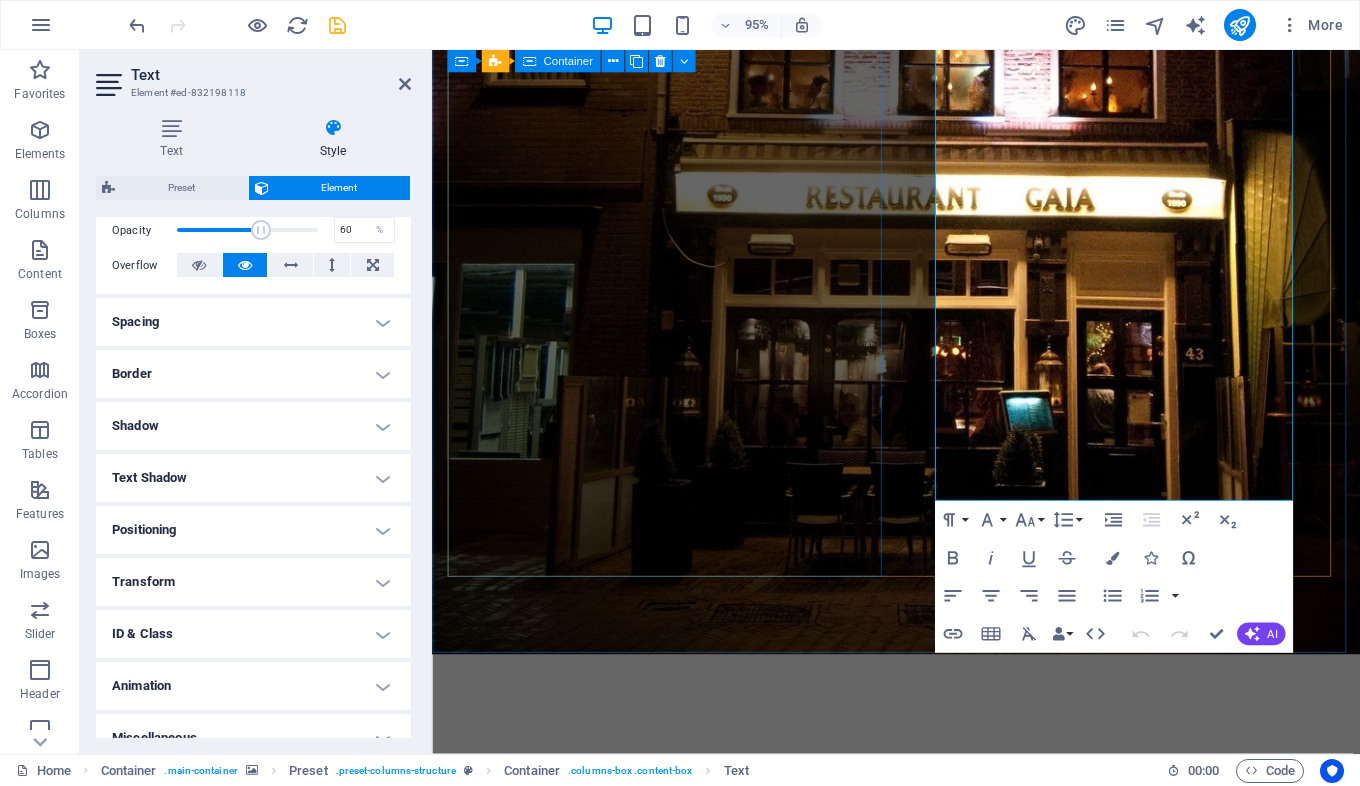 scroll, scrollTop: 500, scrollLeft: 0, axis: vertical 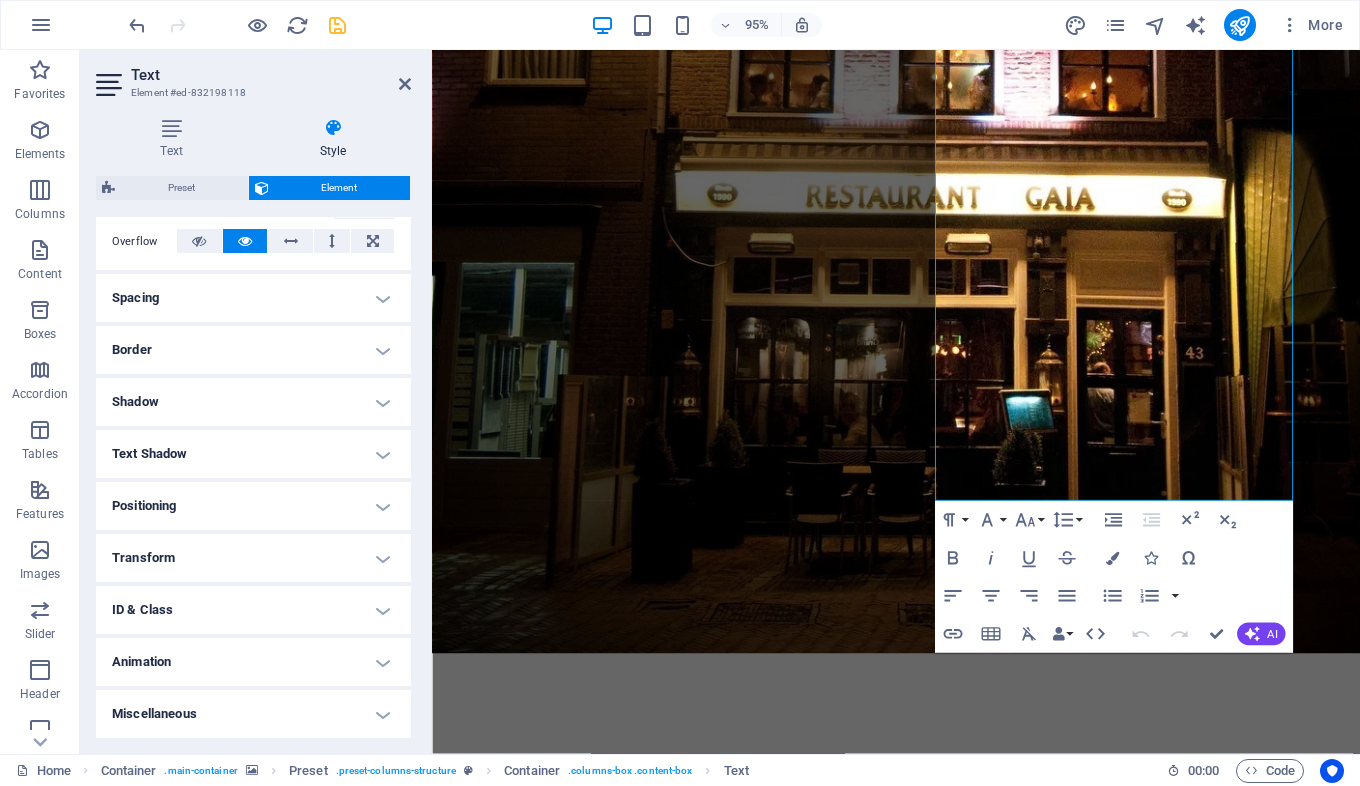 click on "Transform" at bounding box center (253, 558) 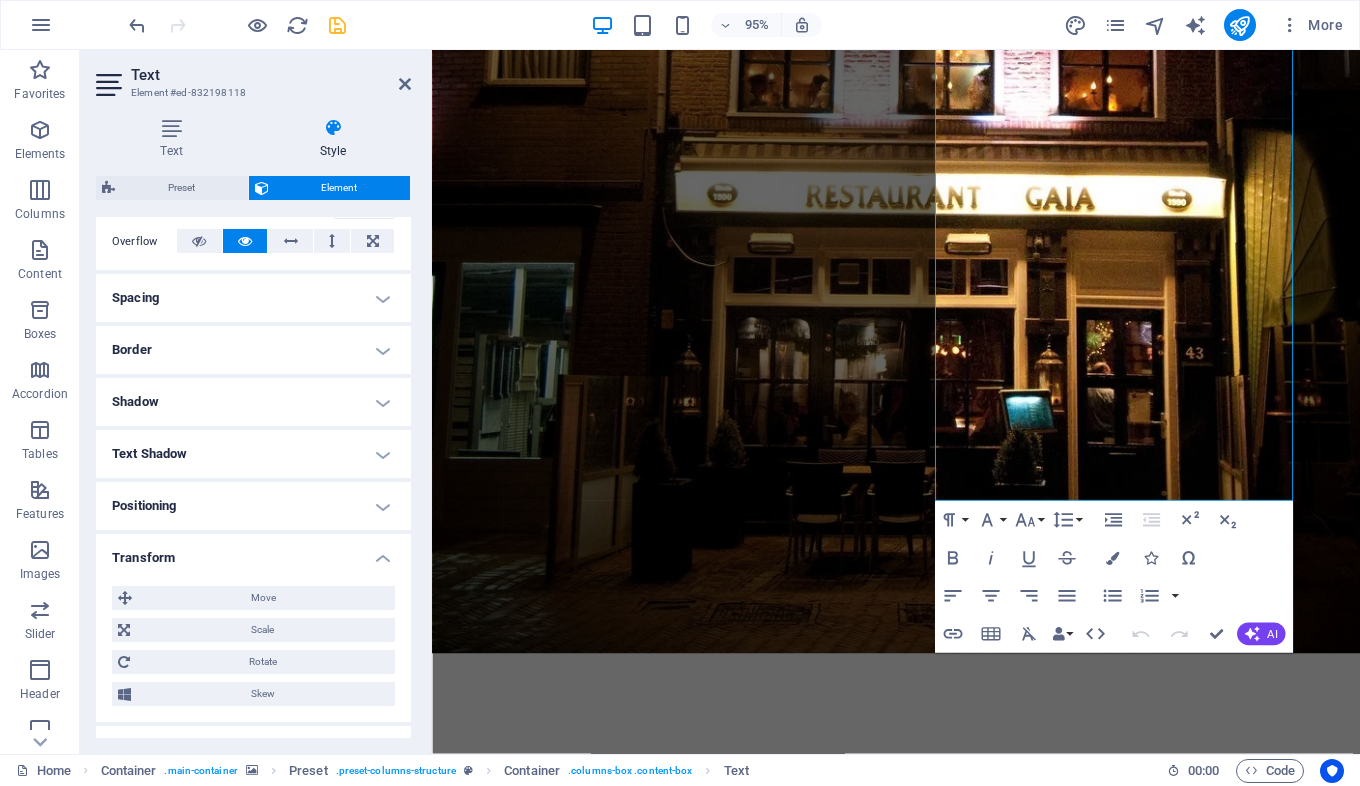 click on "Transform" at bounding box center (253, 552) 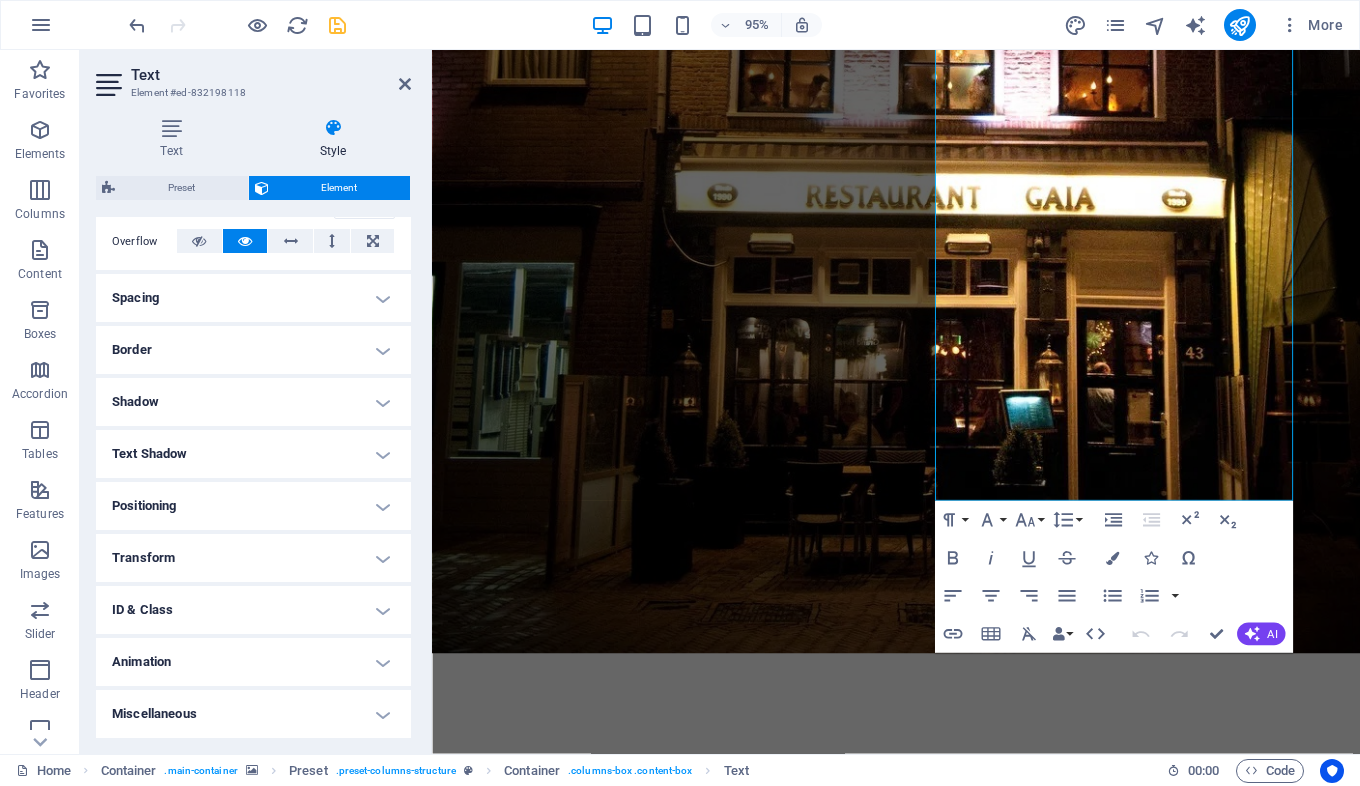 click on "Positioning" at bounding box center (253, 506) 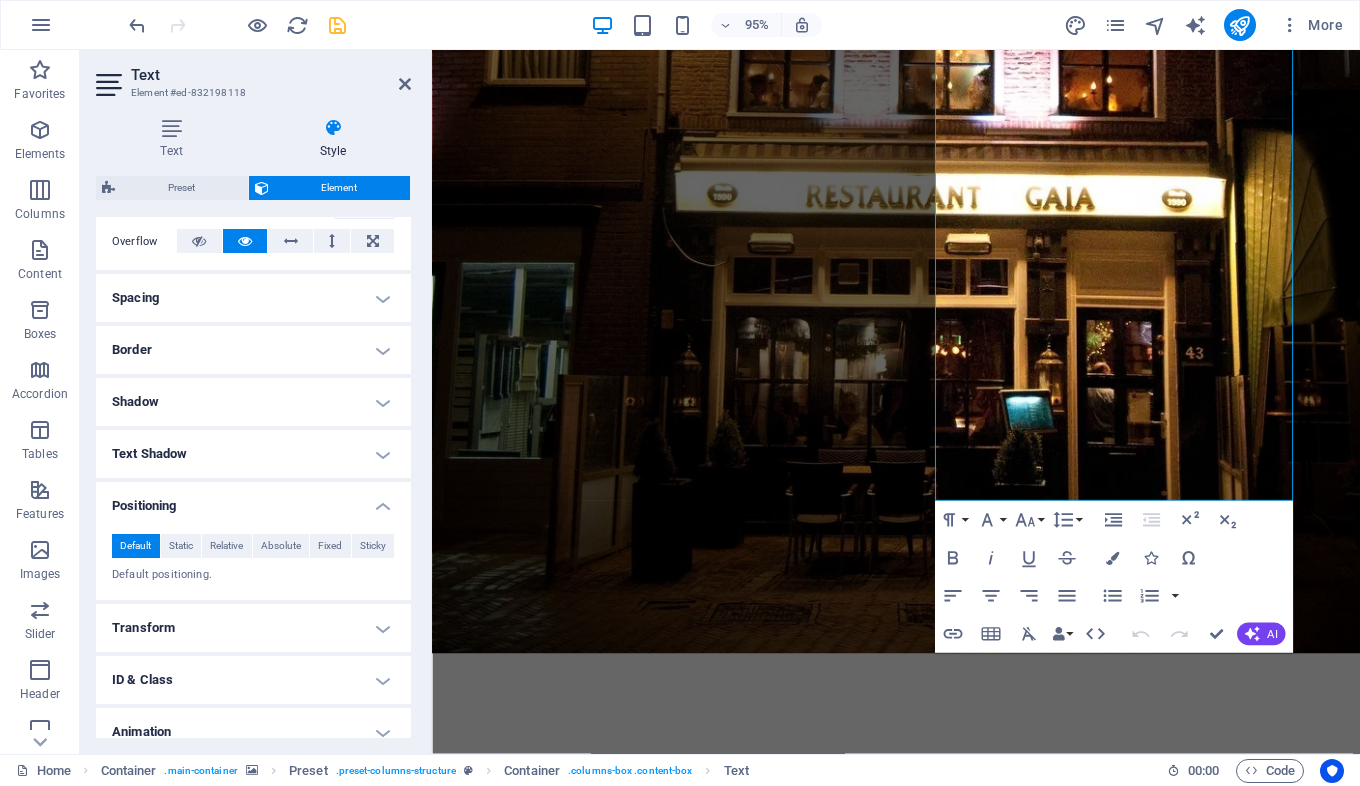 click on "Positioning" at bounding box center [253, 500] 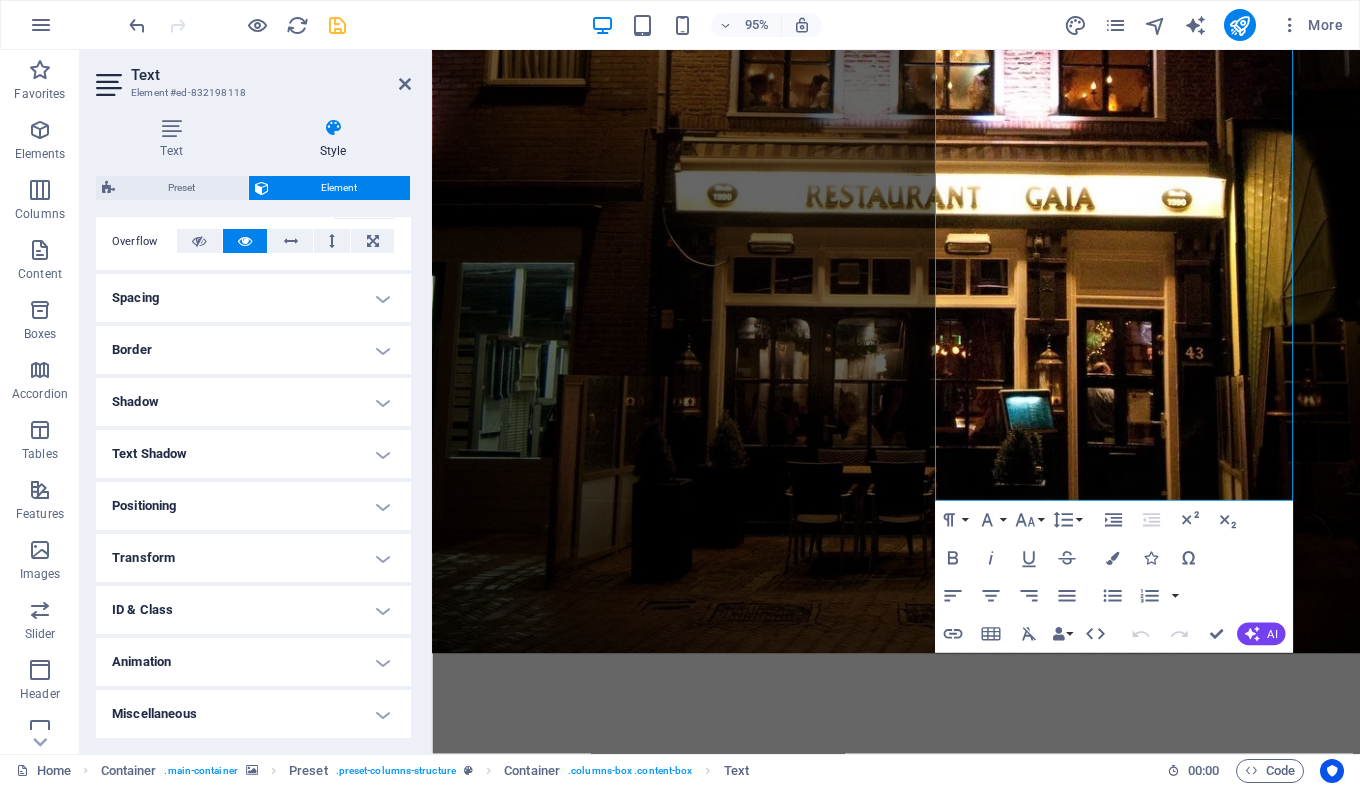 click on "Text Shadow" at bounding box center (253, 454) 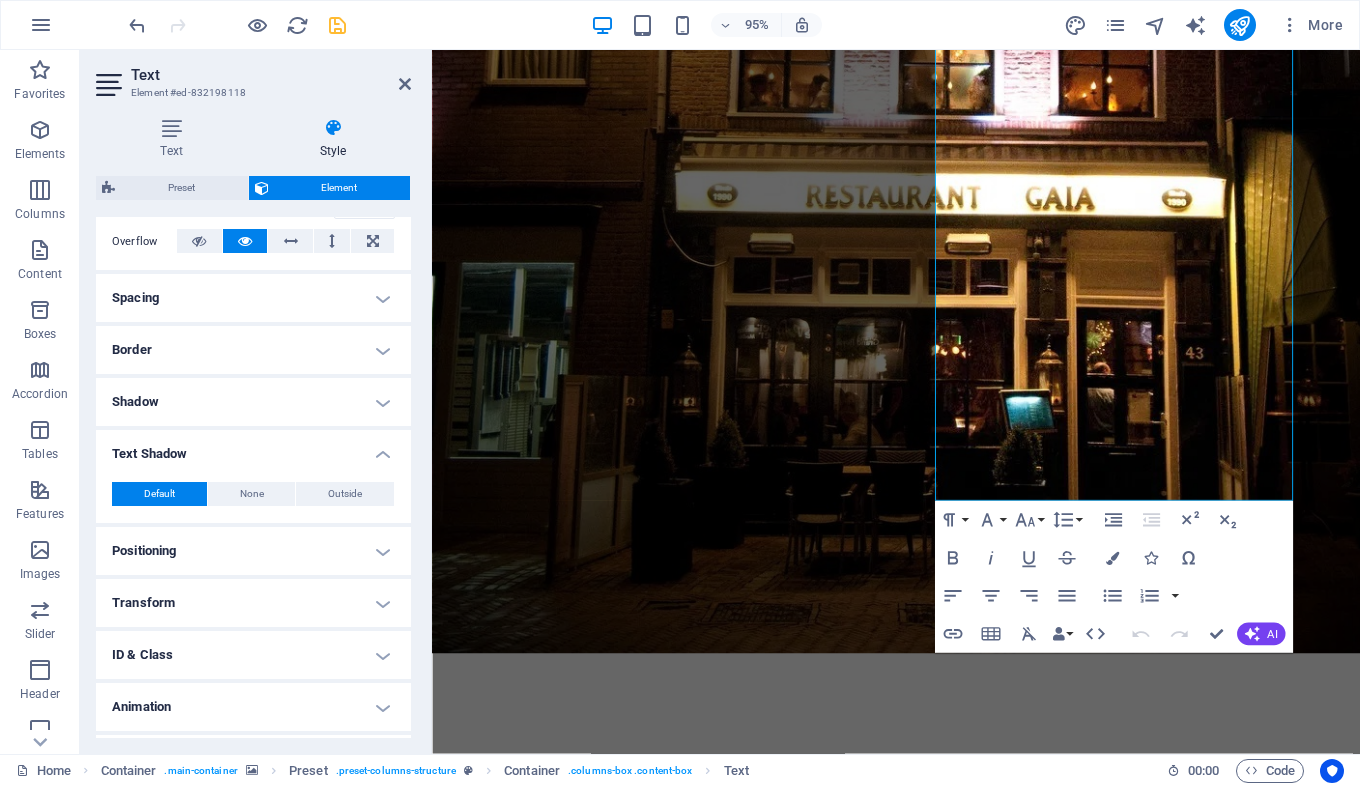 click on "Text Shadow" at bounding box center [253, 448] 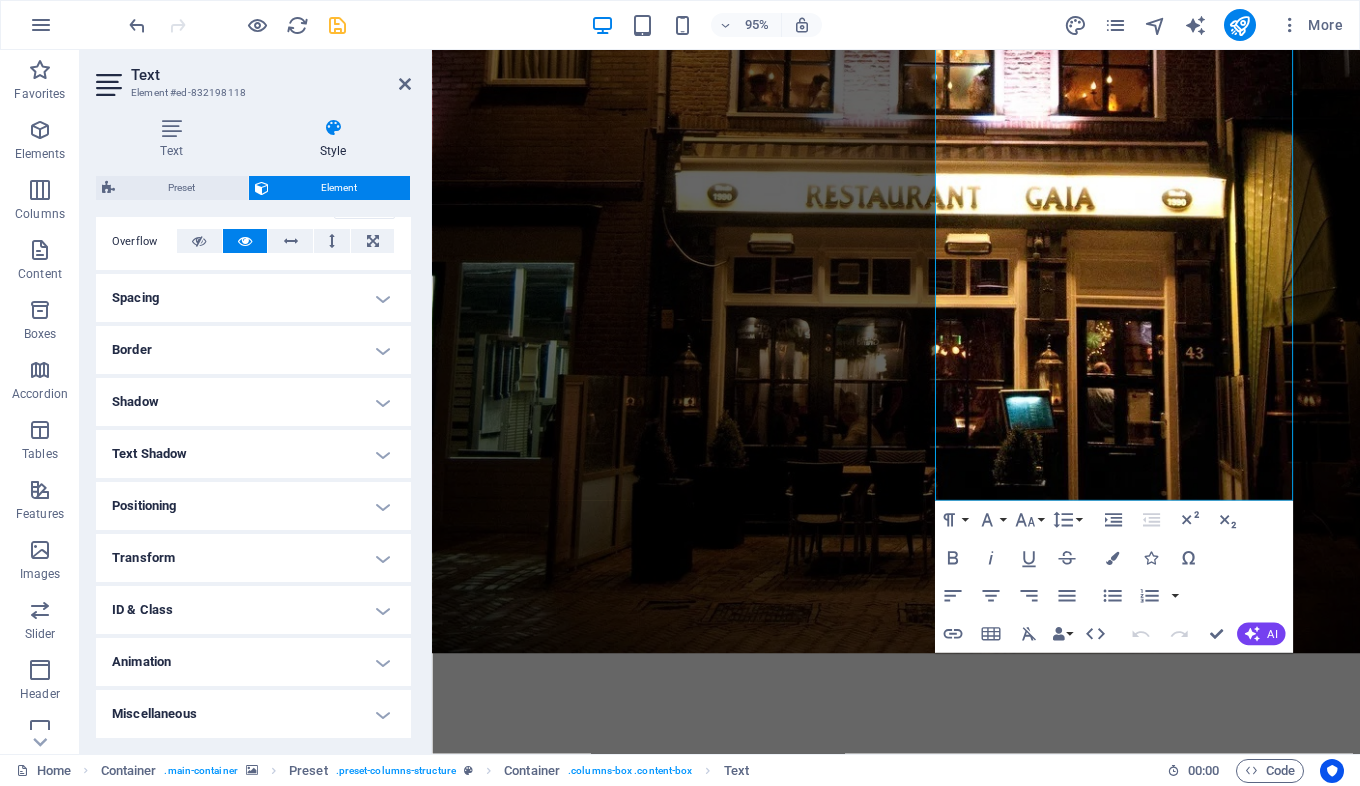 click on "Shadow" at bounding box center [253, 402] 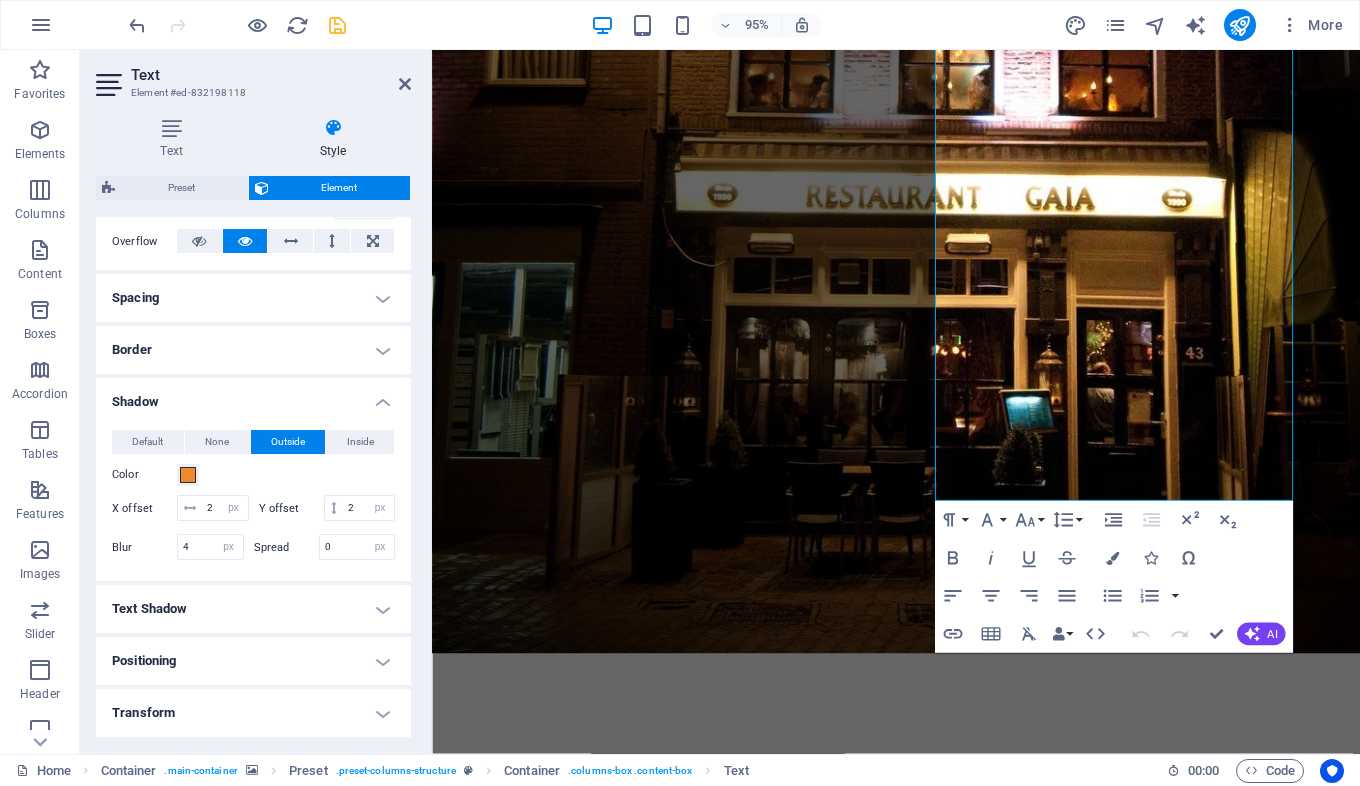 drag, startPoint x: 142, startPoint y: 436, endPoint x: 170, endPoint y: 401, distance: 44.82187 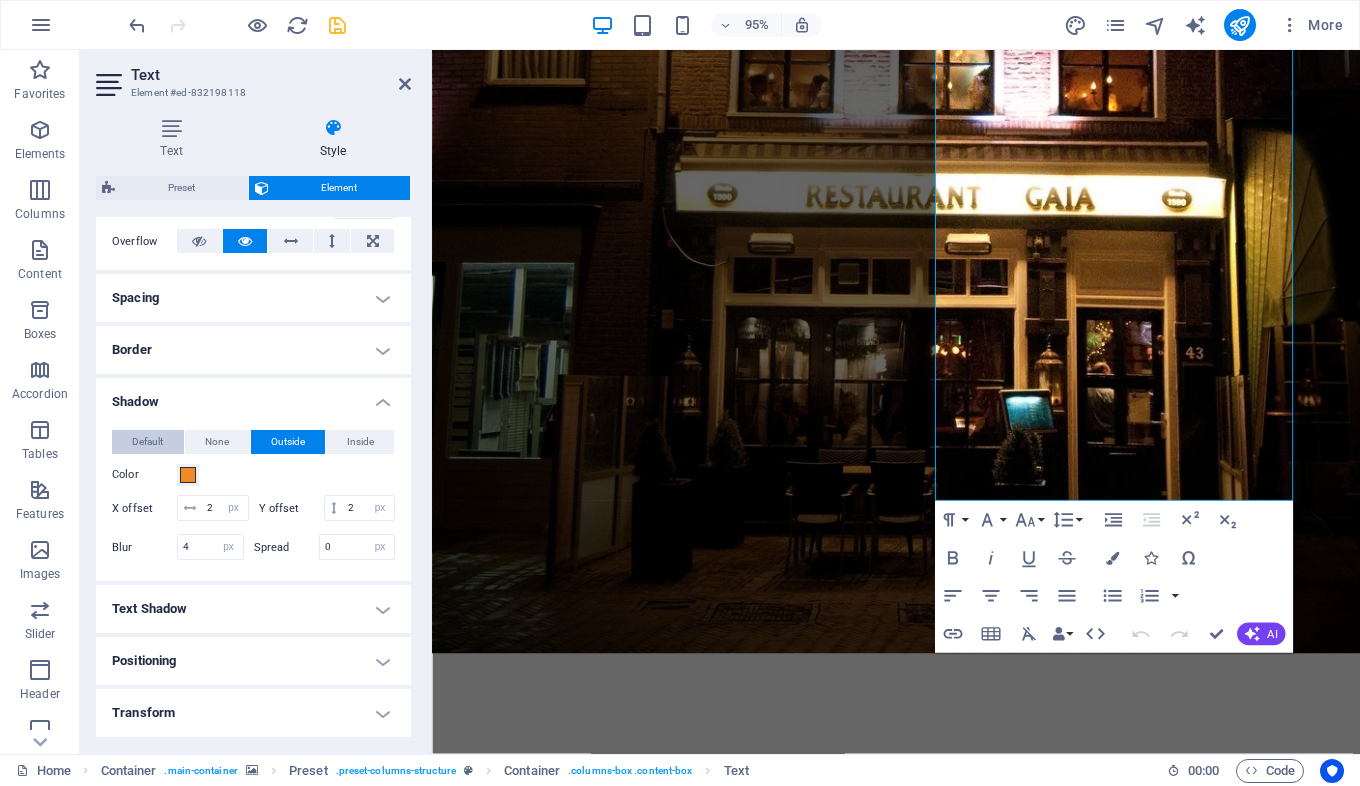 click on "Default" at bounding box center (148, 442) 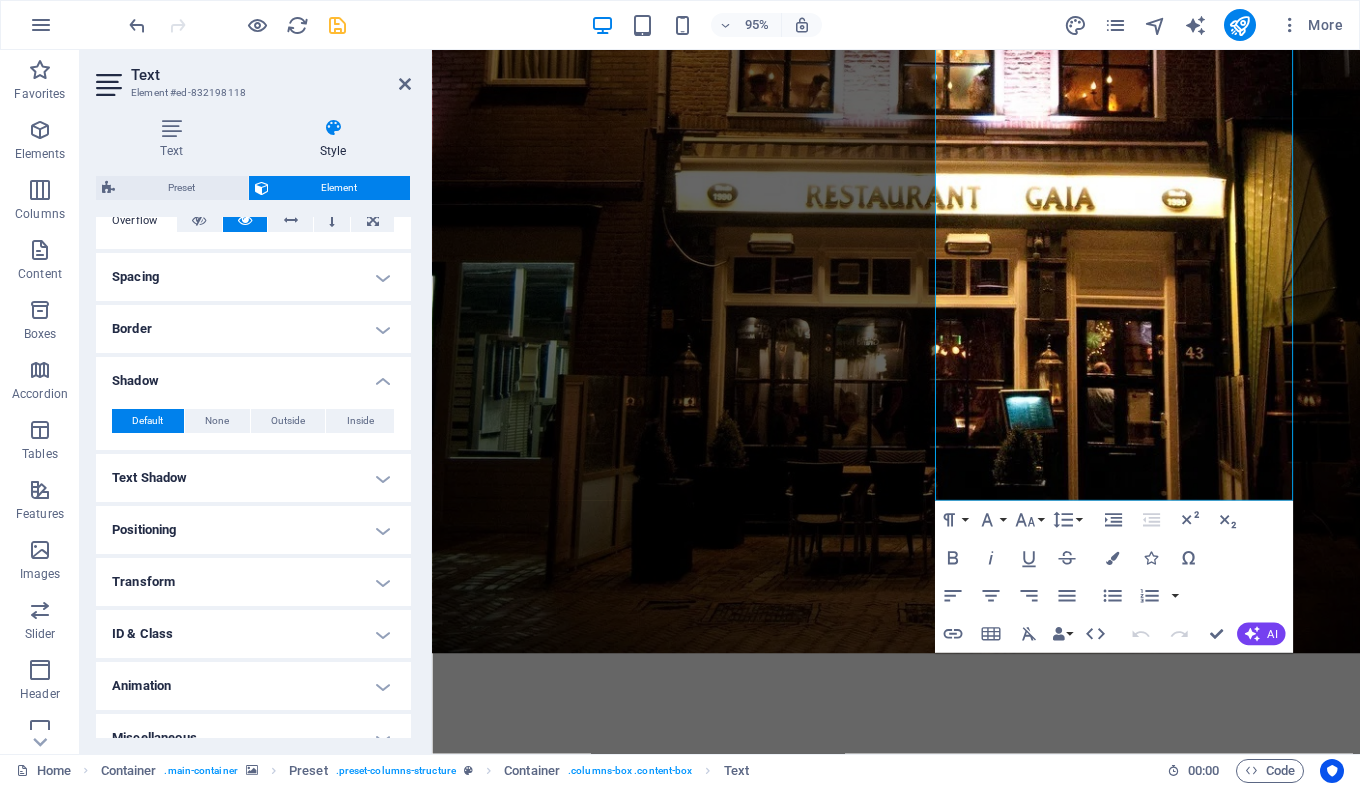 scroll, scrollTop: 369, scrollLeft: 0, axis: vertical 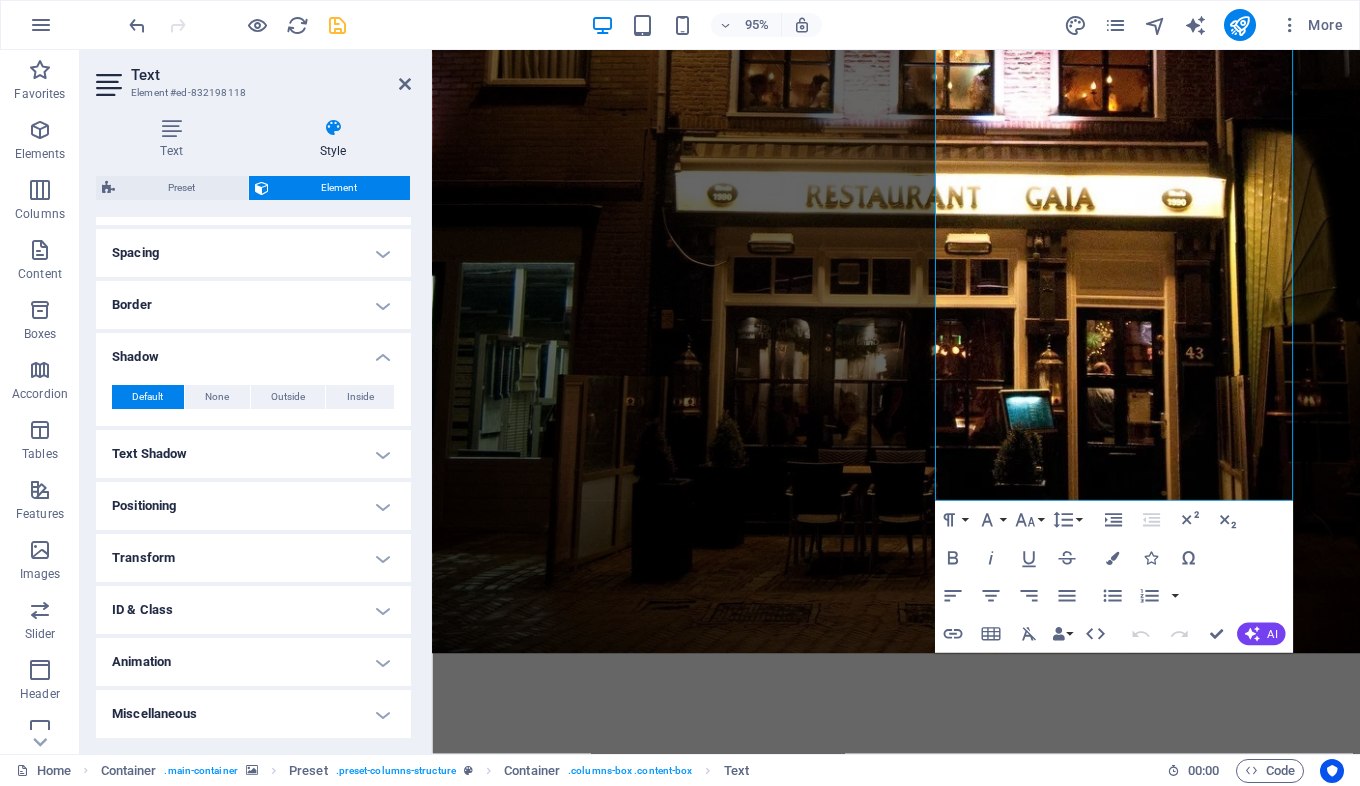 click at bounding box center [920, 117] 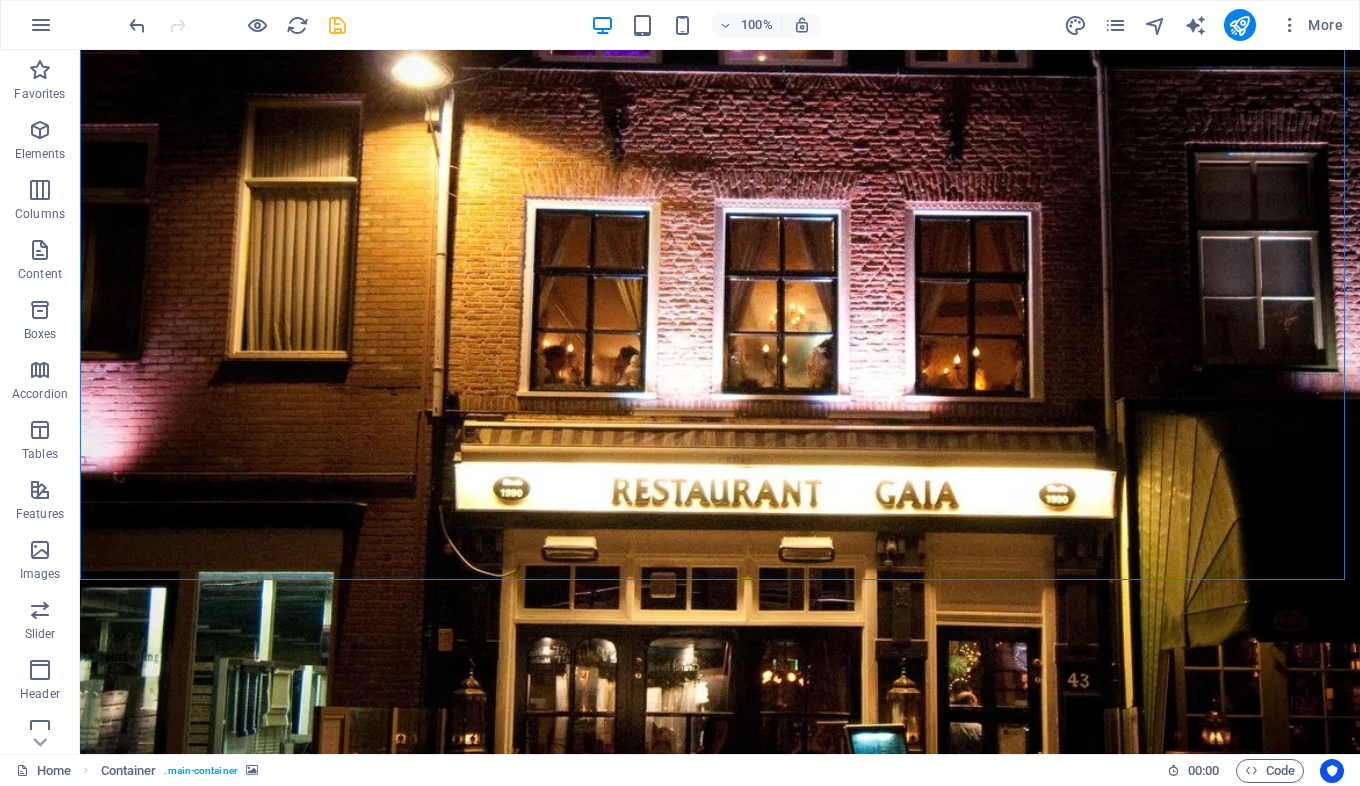 scroll, scrollTop: 0, scrollLeft: 0, axis: both 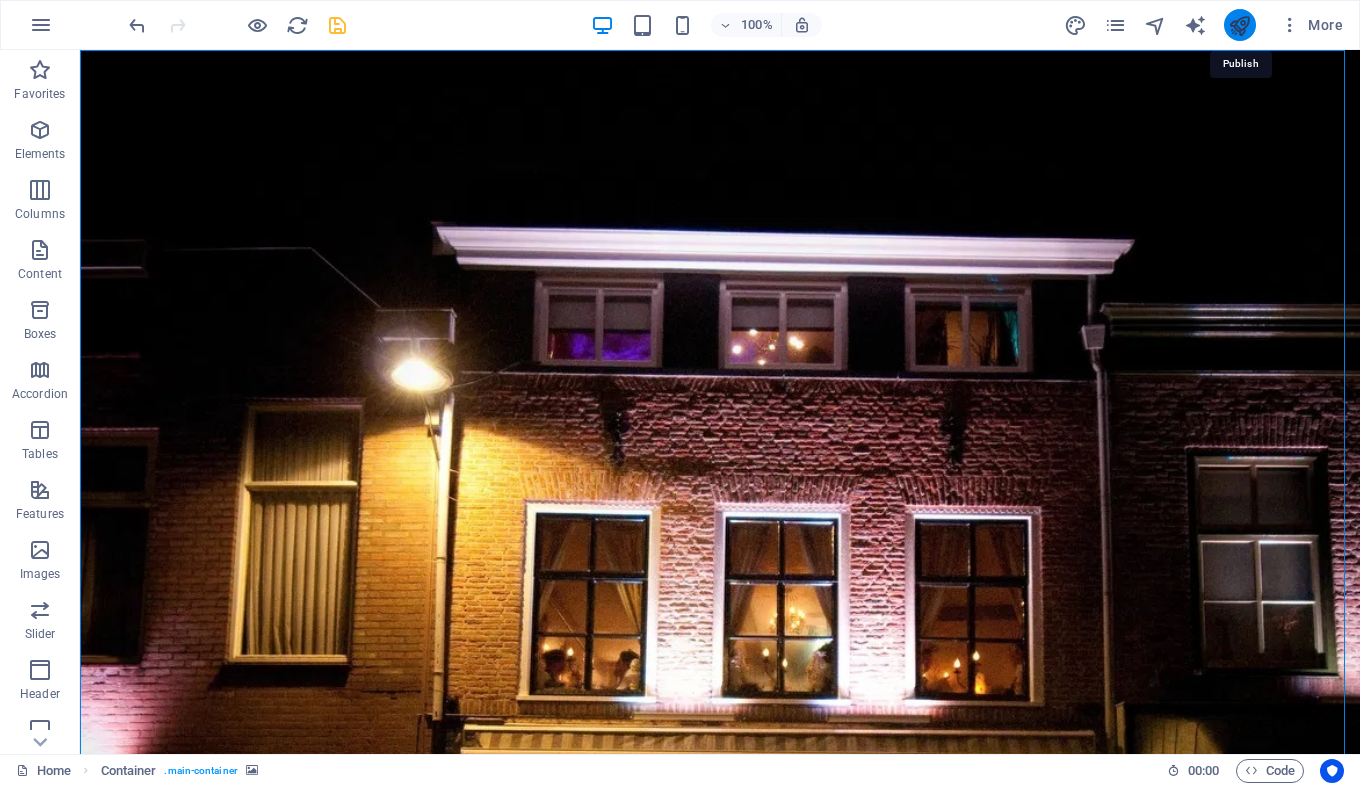 click at bounding box center (1239, 25) 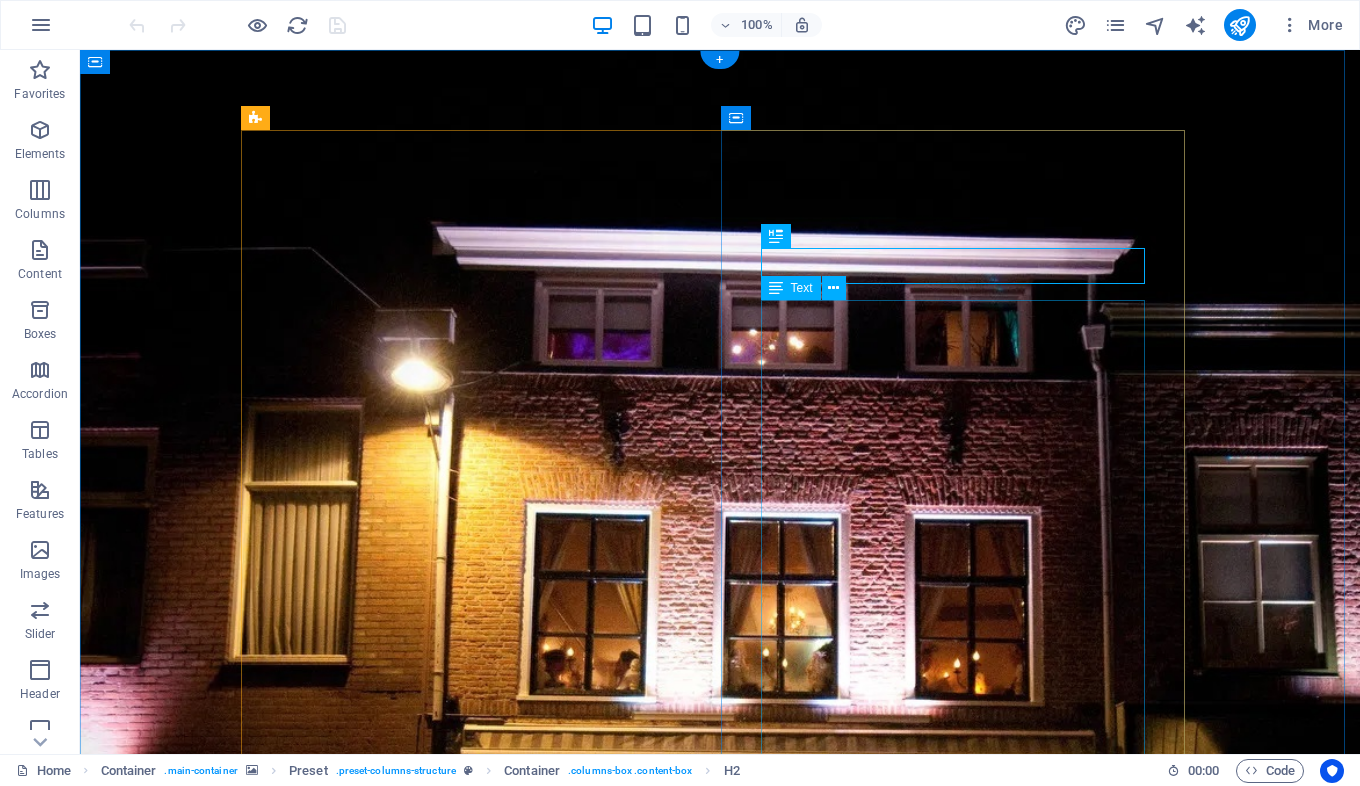 scroll, scrollTop: 0, scrollLeft: 0, axis: both 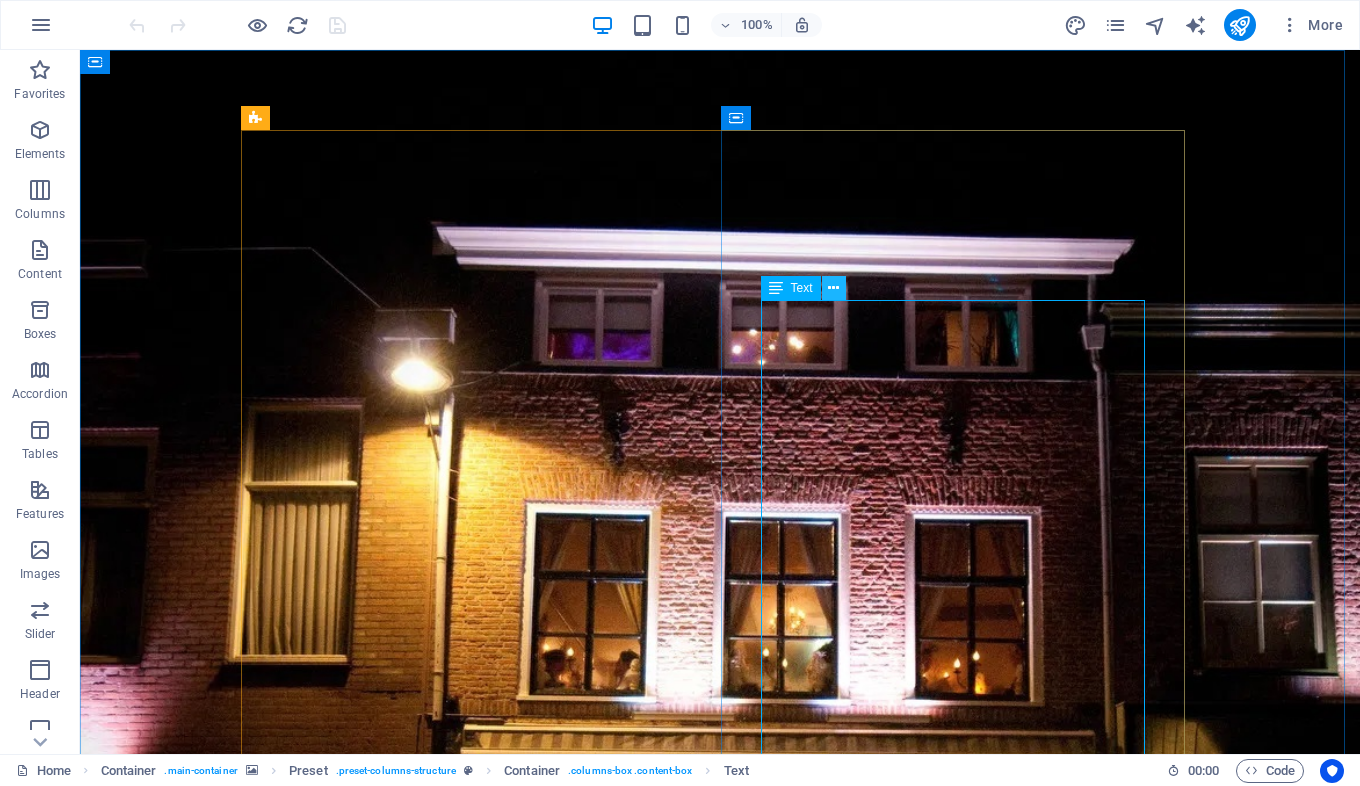 click at bounding box center (833, 288) 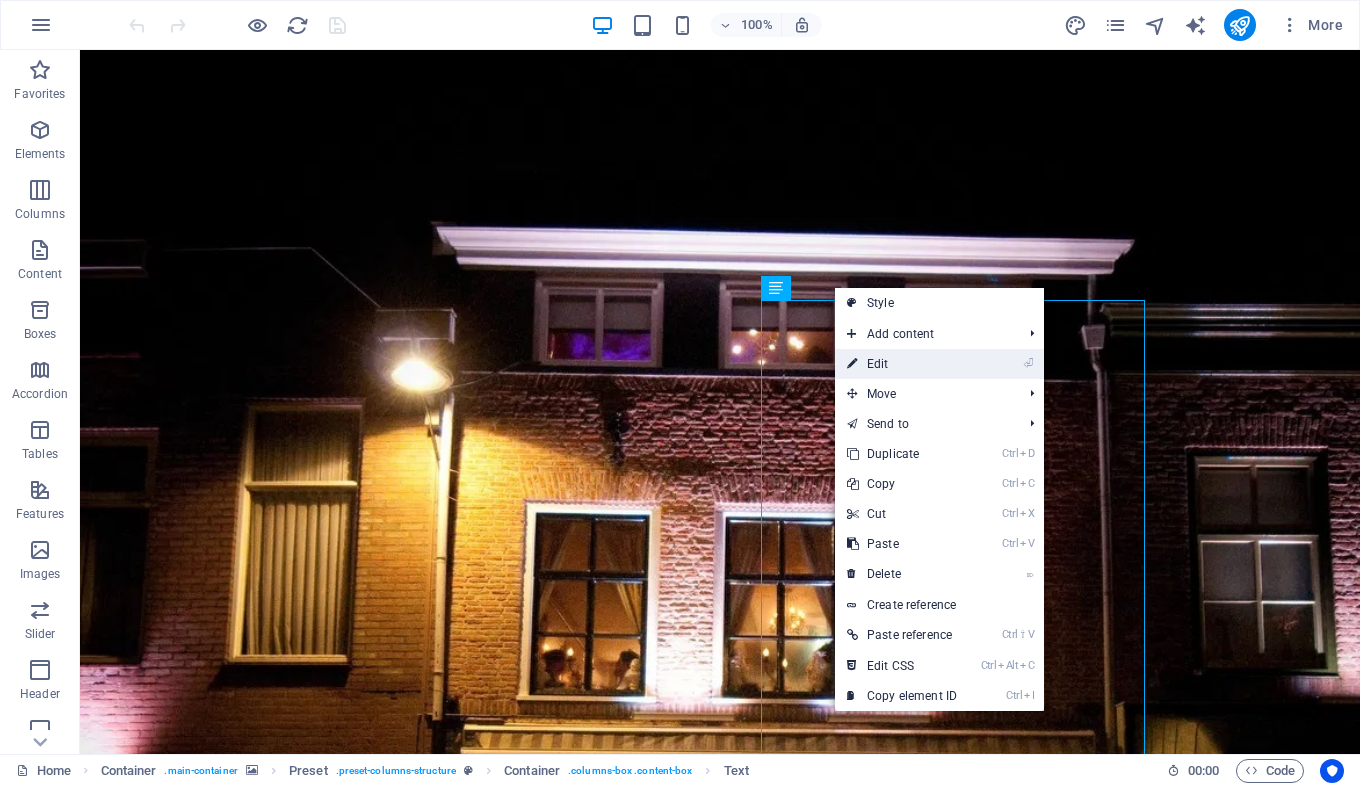 click on "⏎  Edit" at bounding box center [902, 364] 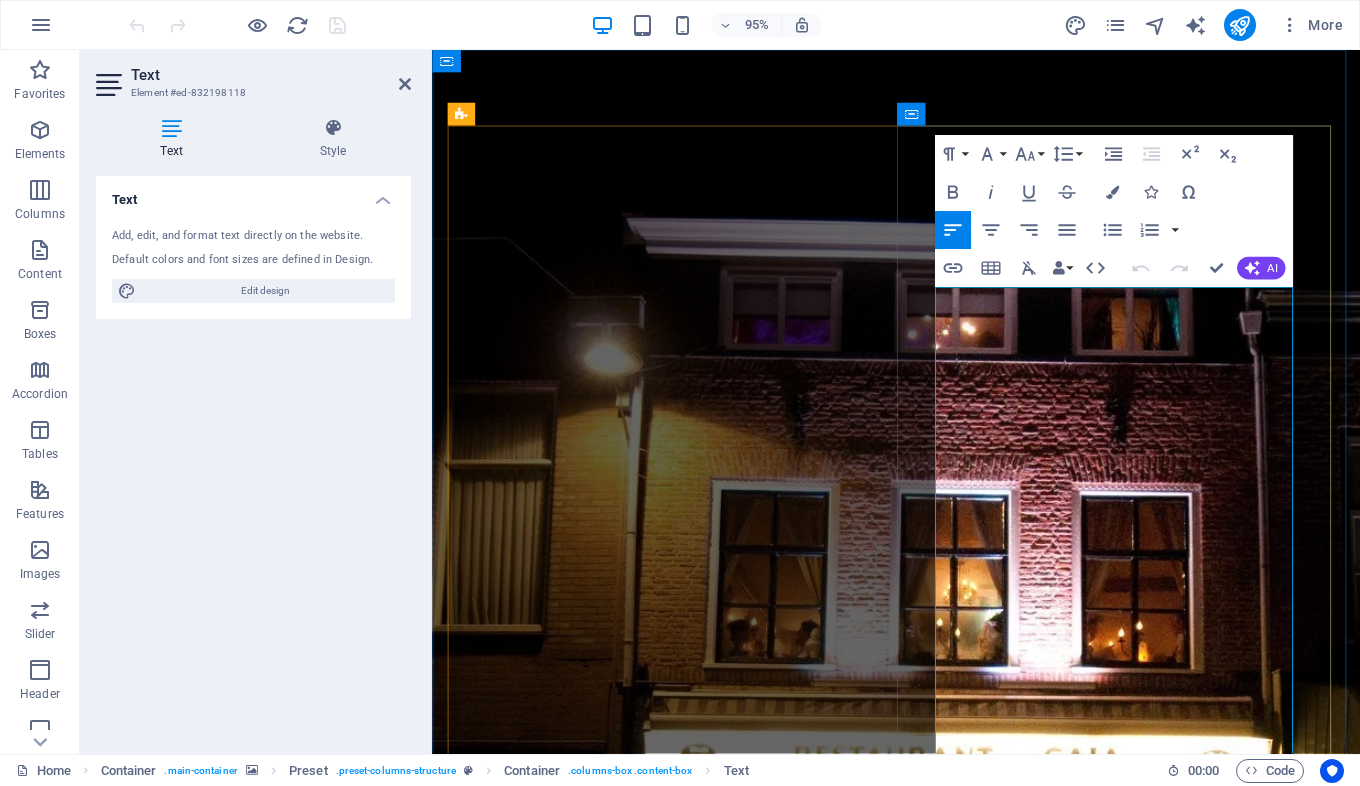 click on "Na een prachtige reis van 40 jaar in de horeca, waarvan 35 onvergetelijke jaren in Tiel met Restaurant Gaia, wil ik jullie laten weten dat ik binnenkort ga stoppen." at bounding box center (905, 1848) 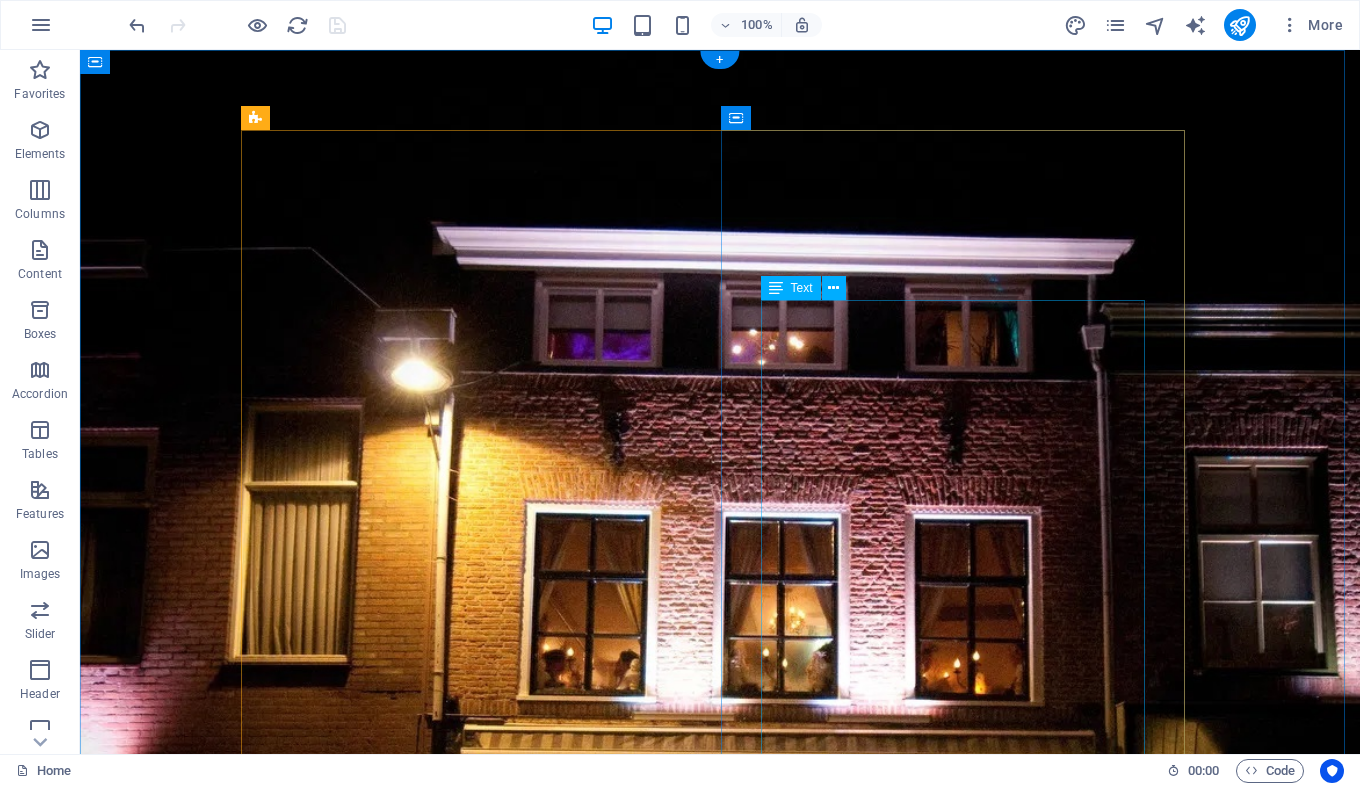 click on "Na een prachtige reis van 40 jaar in de horeca, waarvan 35 onvergetelijke jaren in Tiel met Restaurant Gaia, wil ik jullie laten weten dat ik binnenkort ga stoppen. Met gemengde gevoelens kondig ik aan dat zondag [DATE] [YEAR] de laatste dag zal zijn dat de deuren van Gaia open zijn. Het voelt als het einde van een tijdperk, maar ook als een natuurlijk moment om afscheid te nemen — in dankbaarheid en met een warm hart. Restaurant Gaia is voor mij veel meer geweest dan alleen een zaak. Dankzij jullie — onze trouwe gasten — is het een plek geworden waar herinneringen zijn gemaakt, waar gelachen, geproost en genoten is. Jullie betrokkenheid, waardering en vriendschap hebben Gaia tot leven gebracht. Daar ben ik jullie intens dankbaar voor. Ik kijk met trots en weemoed terug op deze bijzondere jaren. Het is nu tijd voor een nieuw hoofdstuk in mijn leven en dat is genieten van mijn pensioen, maar ik neem afscheid met een glimlach. Dank jullie wel, voor alles. Met een warme, gastvrije groet," at bounding box center (720, 2093) 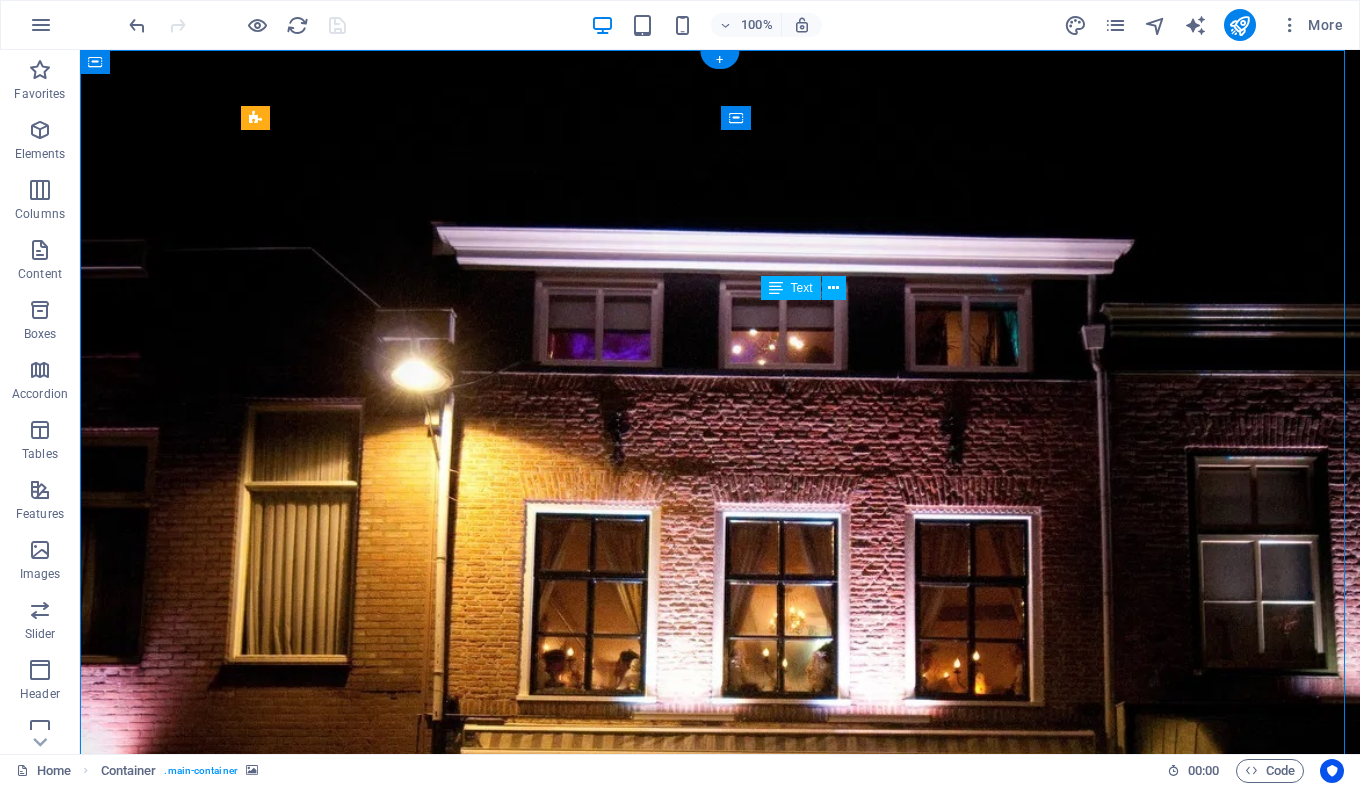 click on "Na een prachtige reis van 40 jaar in de horeca, waarvan 35 onvergetelijke jaren in Tiel met Restaurant Gaia, wil ik jullie laten weten dat ik binnenkort ga stoppen. Met gemengde gevoelens kondig ik aan dat zondag [DATE] [YEAR] de laatste dag zal zijn dat de deuren van Gaia open zijn. Het voelt als het einde van een tijdperk, maar ook als een natuurlijk moment om afscheid te nemen — in dankbaarheid en met een warm hart. Restaurant Gaia is voor mij veel meer geweest dan alleen een zaak. Dankzij jullie — onze trouwe gasten — is het een plek geworden waar herinneringen zijn gemaakt, waar gelachen, geproost en genoten is. Jullie betrokkenheid, waardering en vriendschap hebben Gaia tot leven gebracht. Daar ben ik jullie intens dankbaar voor. Ik kijk met trots en weemoed terug op deze bijzondere jaren. Het is nu tijd voor een nieuw hoofdstuk in mijn leven en dat is genieten van mijn pensioen, maar ik neem afscheid met een glimlach. Dank jullie wel, voor alles. Met een warme, gastvrije groet," at bounding box center [720, 2093] 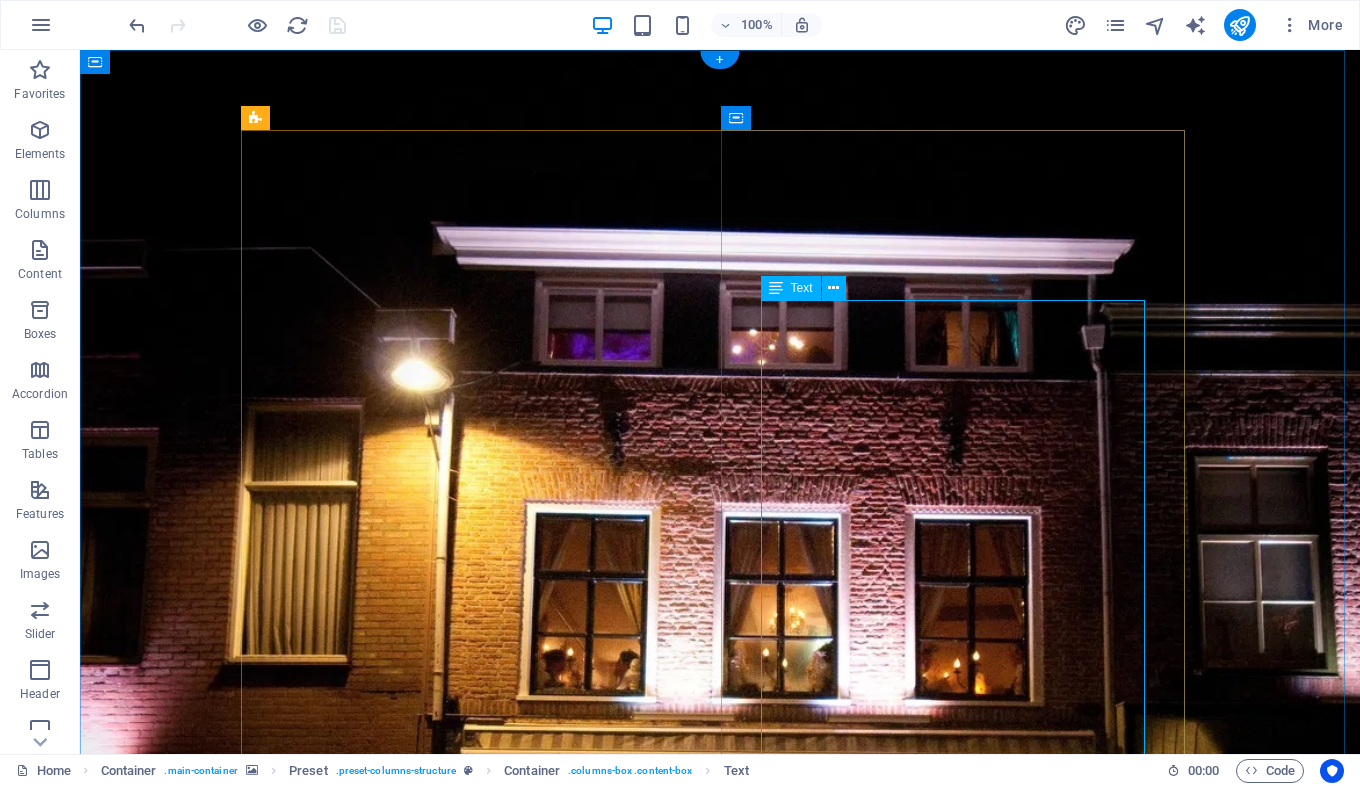 click on "Na een prachtige reis van 40 jaar in de horeca, waarvan 35 onvergetelijke jaren in Tiel met Restaurant Gaia, wil ik jullie laten weten dat ik binnenkort ga stoppen. Met gemengde gevoelens kondig ik aan dat zondag [DATE] [YEAR] de laatste dag zal zijn dat de deuren van Gaia open zijn. Het voelt als het einde van een tijdperk, maar ook als een natuurlijk moment om afscheid te nemen — in dankbaarheid en met een warm hart. Restaurant Gaia is voor mij veel meer geweest dan alleen een zaak. Dankzij jullie — onze trouwe gasten — is het een plek geworden waar herinneringen zijn gemaakt, waar gelachen, geproost en genoten is. Jullie betrokkenheid, waardering en vriendschap hebben Gaia tot leven gebracht. Daar ben ik jullie intens dankbaar voor. Ik kijk met trots en weemoed terug op deze bijzondere jaren. Het is nu tijd voor een nieuw hoofdstuk in mijn leven en dat is genieten van mijn pensioen, maar ik neem afscheid met een glimlach. Dank jullie wel, voor alles. Met een warme, gastvrije groet," at bounding box center (720, 2093) 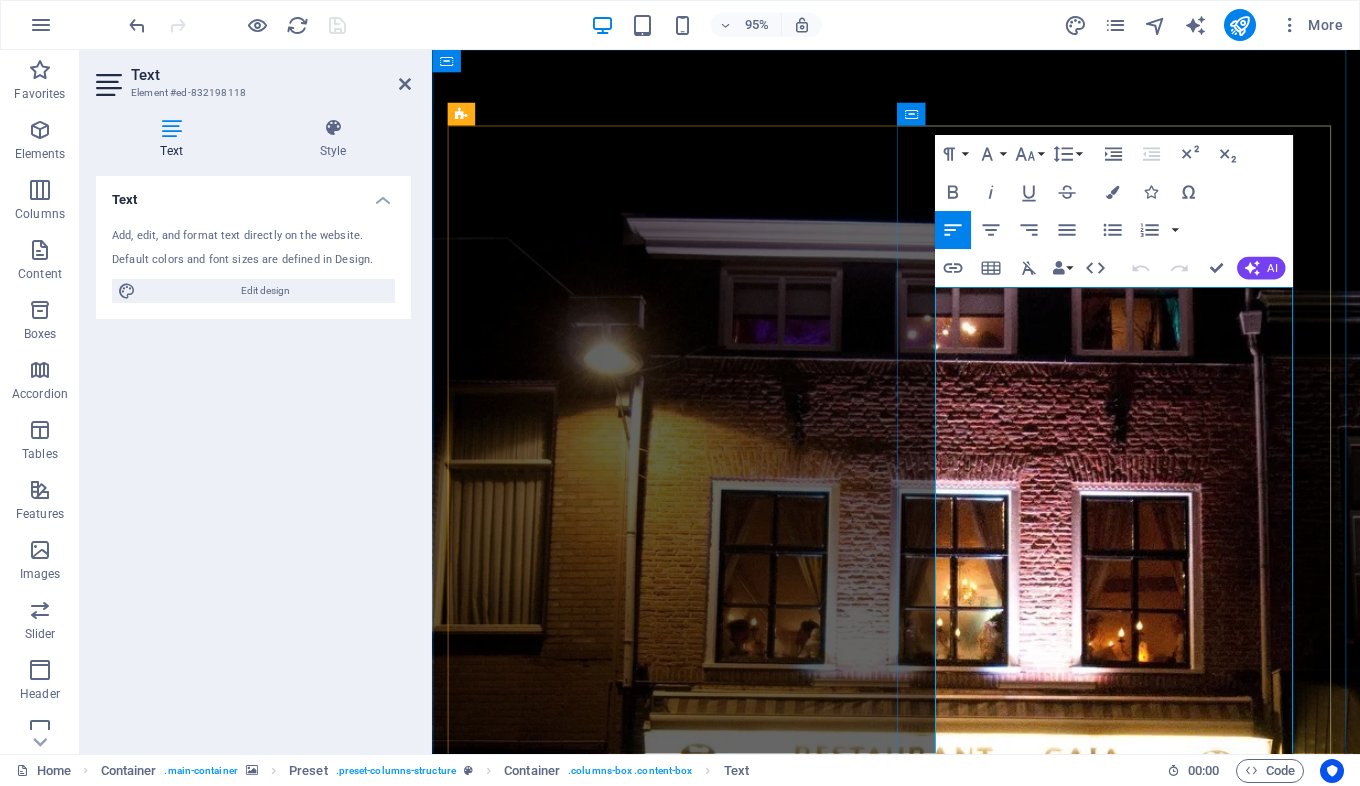click on "Na een prachtige reis van 40 jaar in de horeca, waarvan 35 onvergetelijke jaren in Tiel met Restaurant Gaia, wil ik jullie laten weten dat ik binnenkort ga stoppen." at bounding box center (905, 1848) 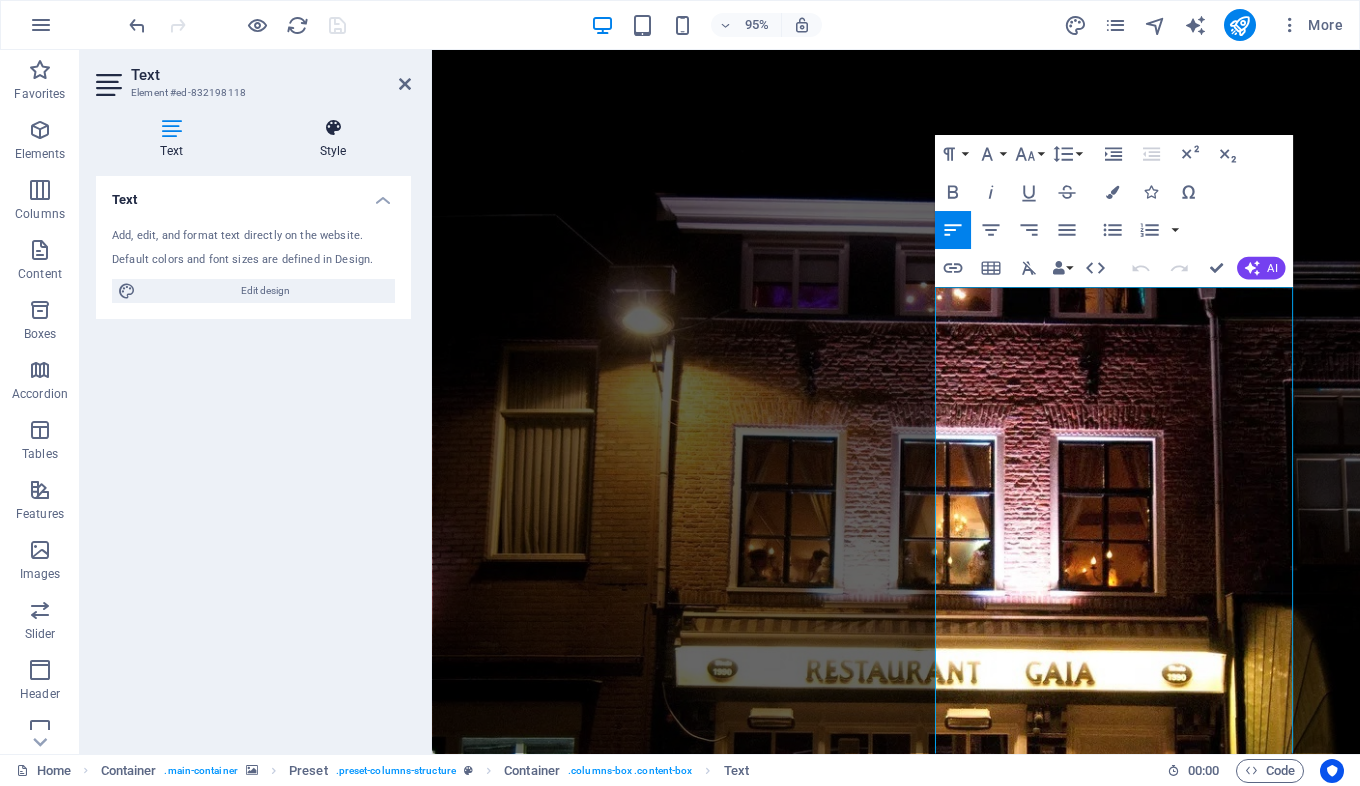 click at bounding box center (333, 128) 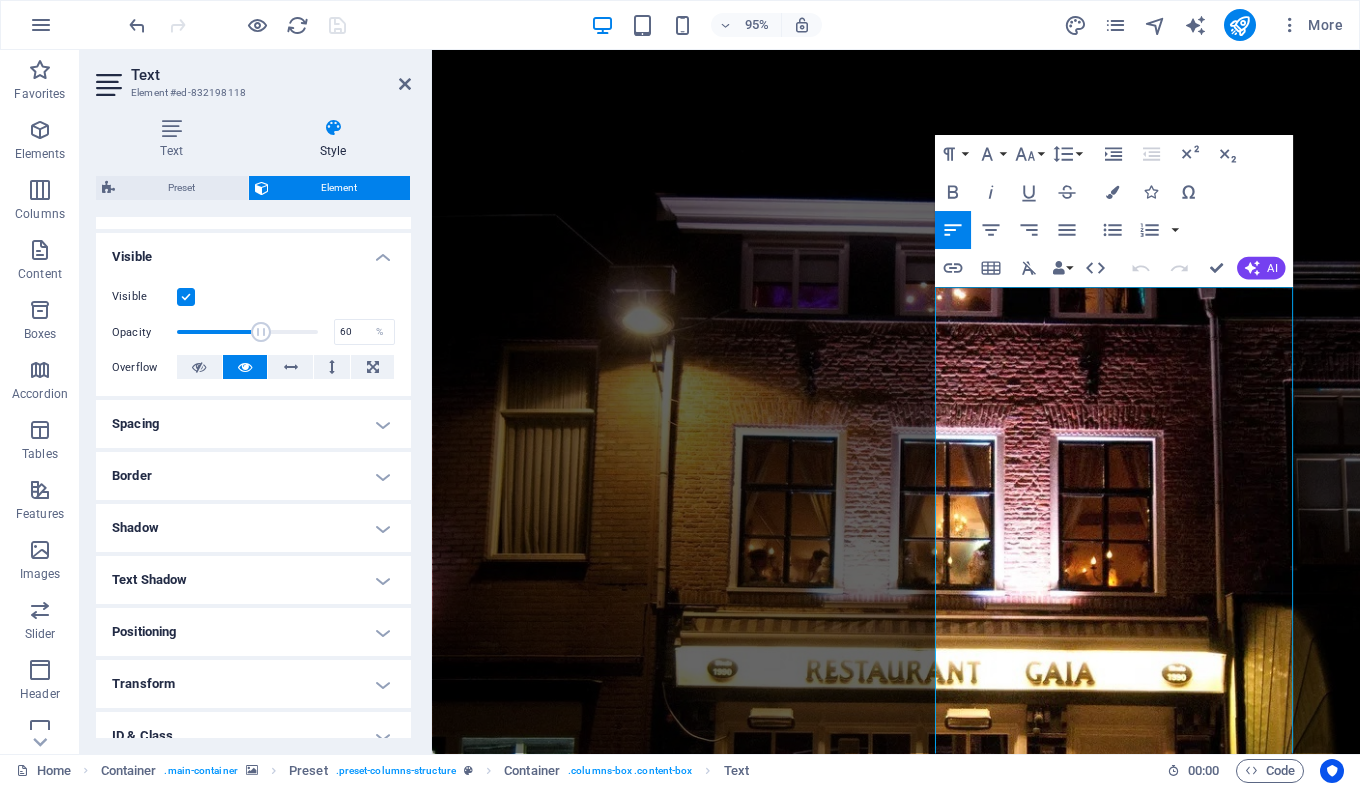 scroll, scrollTop: 200, scrollLeft: 0, axis: vertical 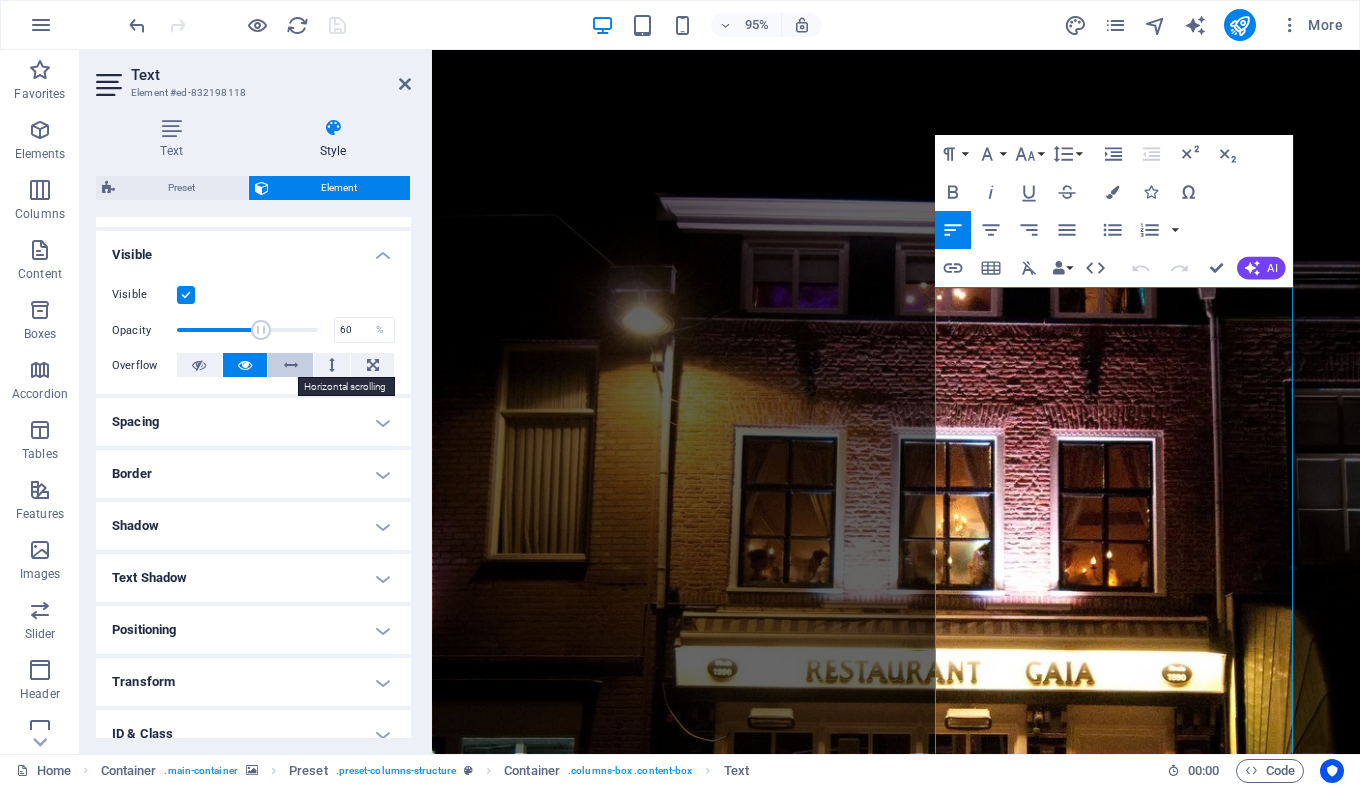 click at bounding box center (291, 365) 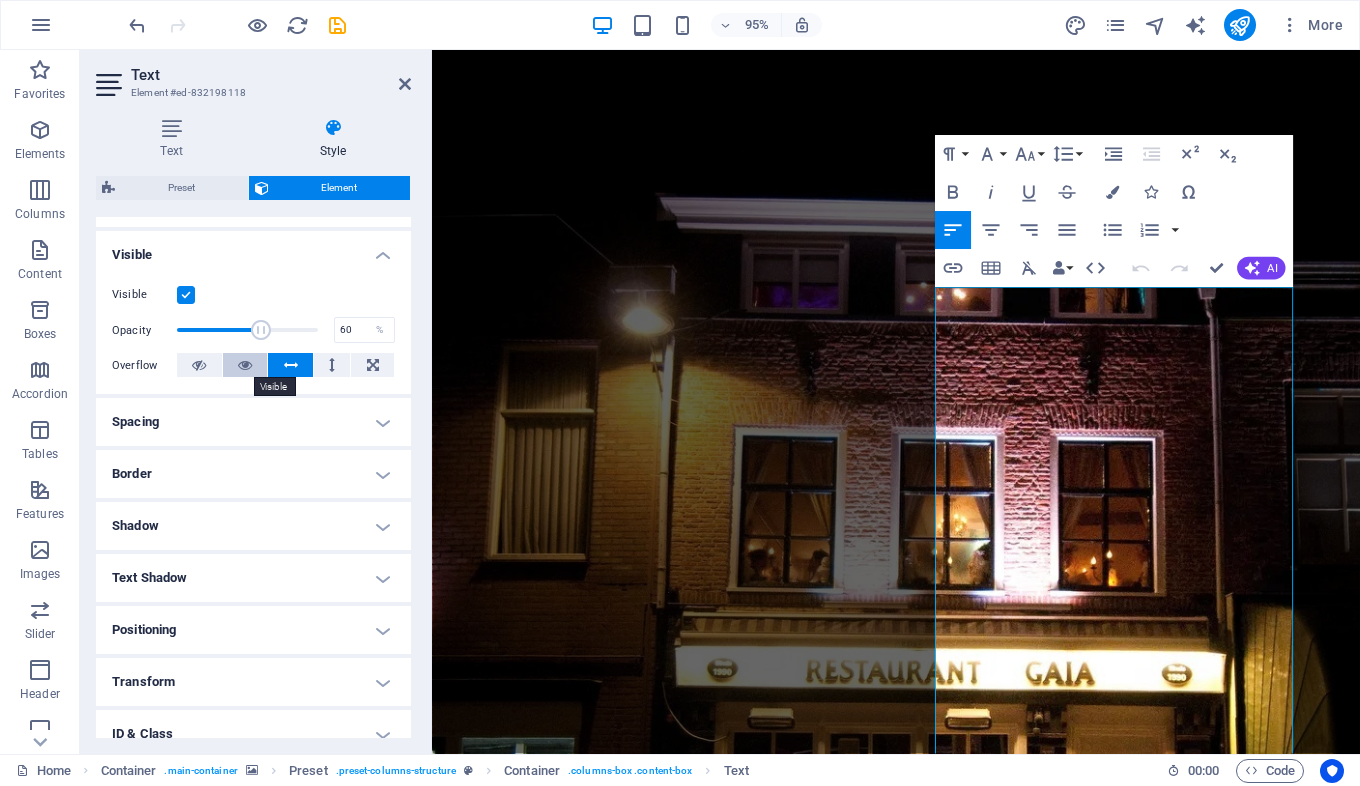 click at bounding box center [245, 365] 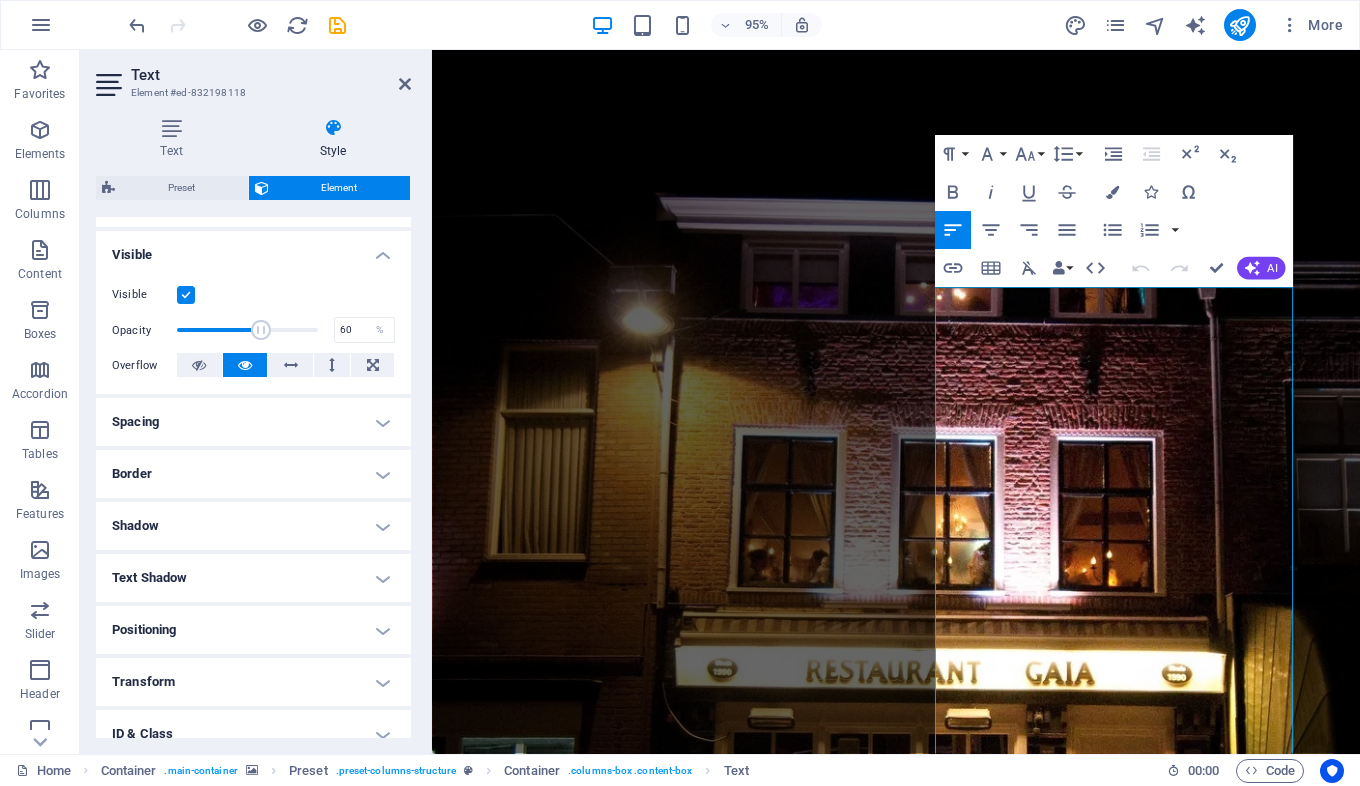 click on "Spacing" at bounding box center (253, 422) 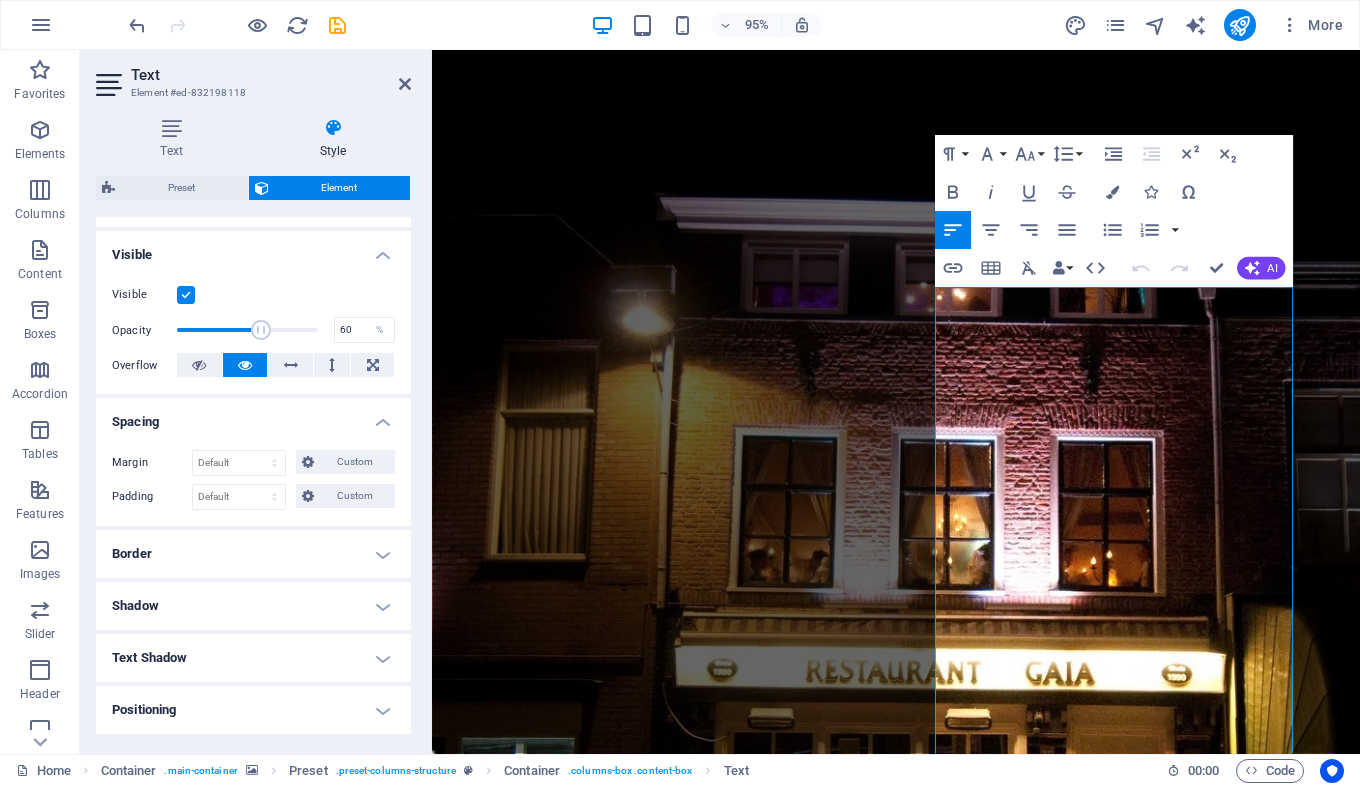click on "Spacing" at bounding box center [253, 416] 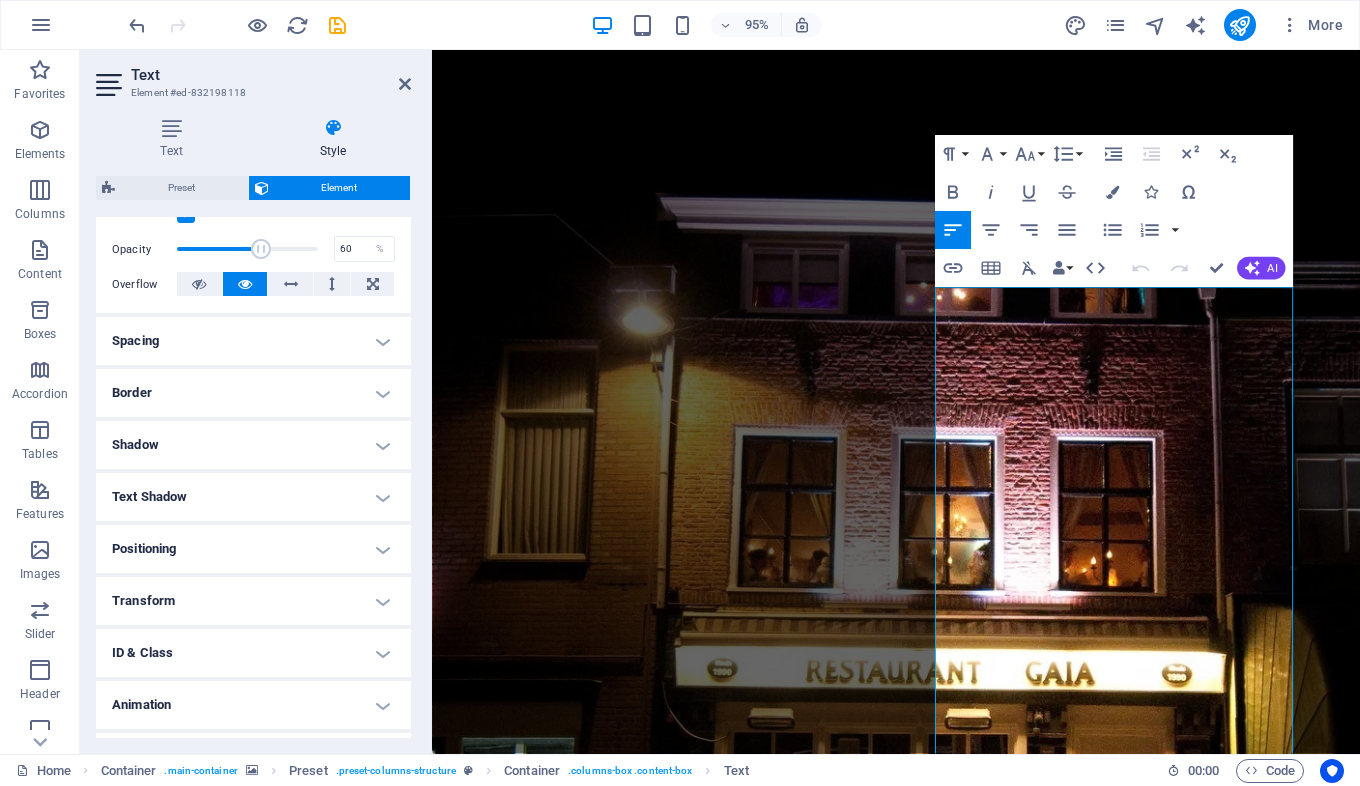 scroll, scrollTop: 324, scrollLeft: 0, axis: vertical 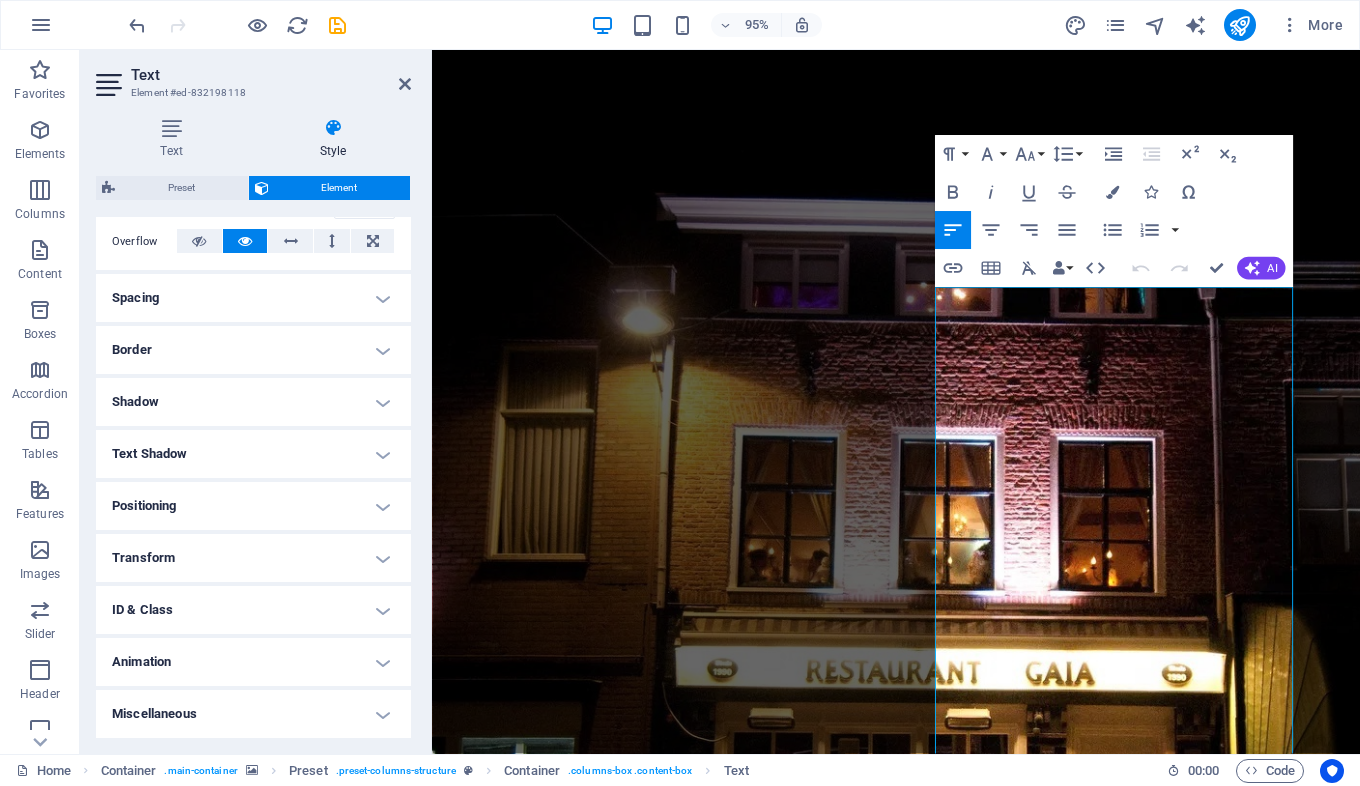click on "Transform" at bounding box center (253, 558) 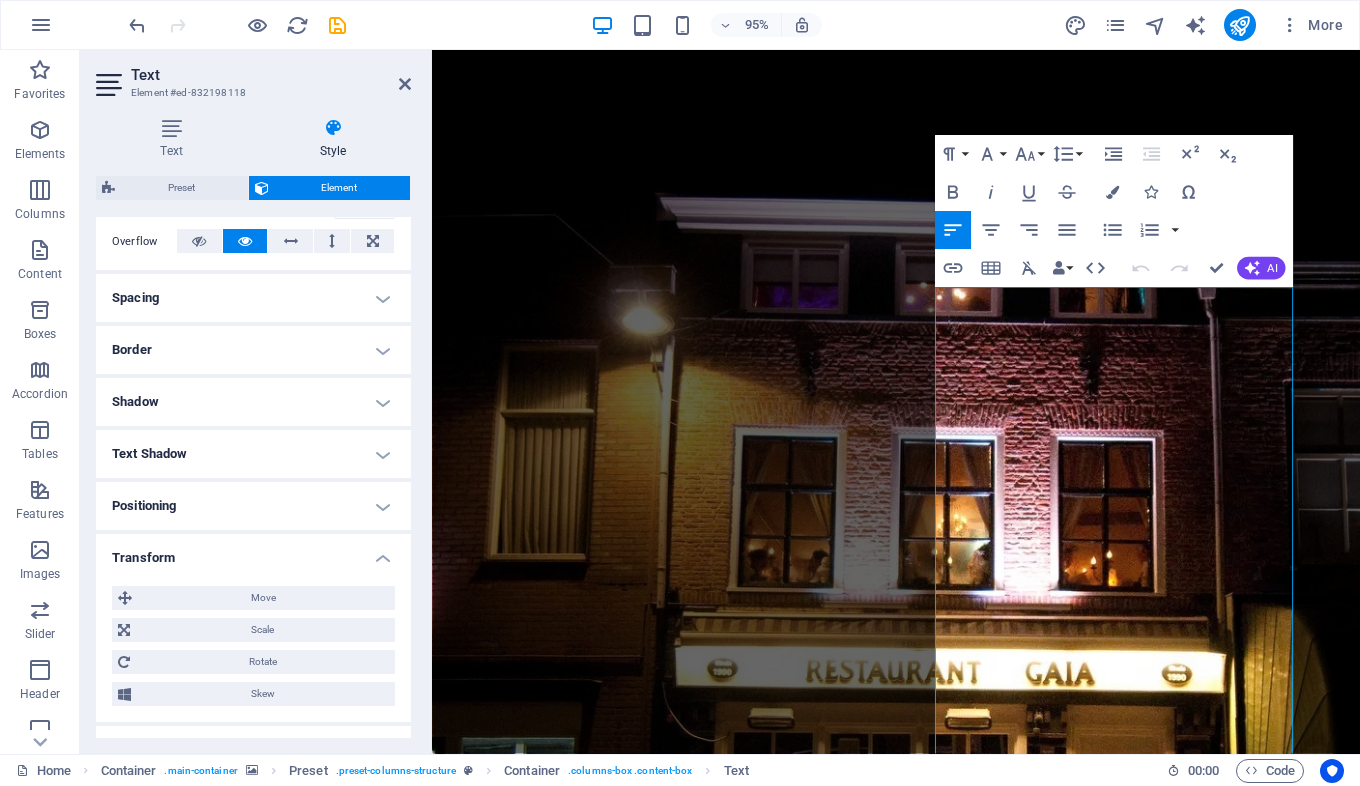 click on "Transform" at bounding box center [253, 552] 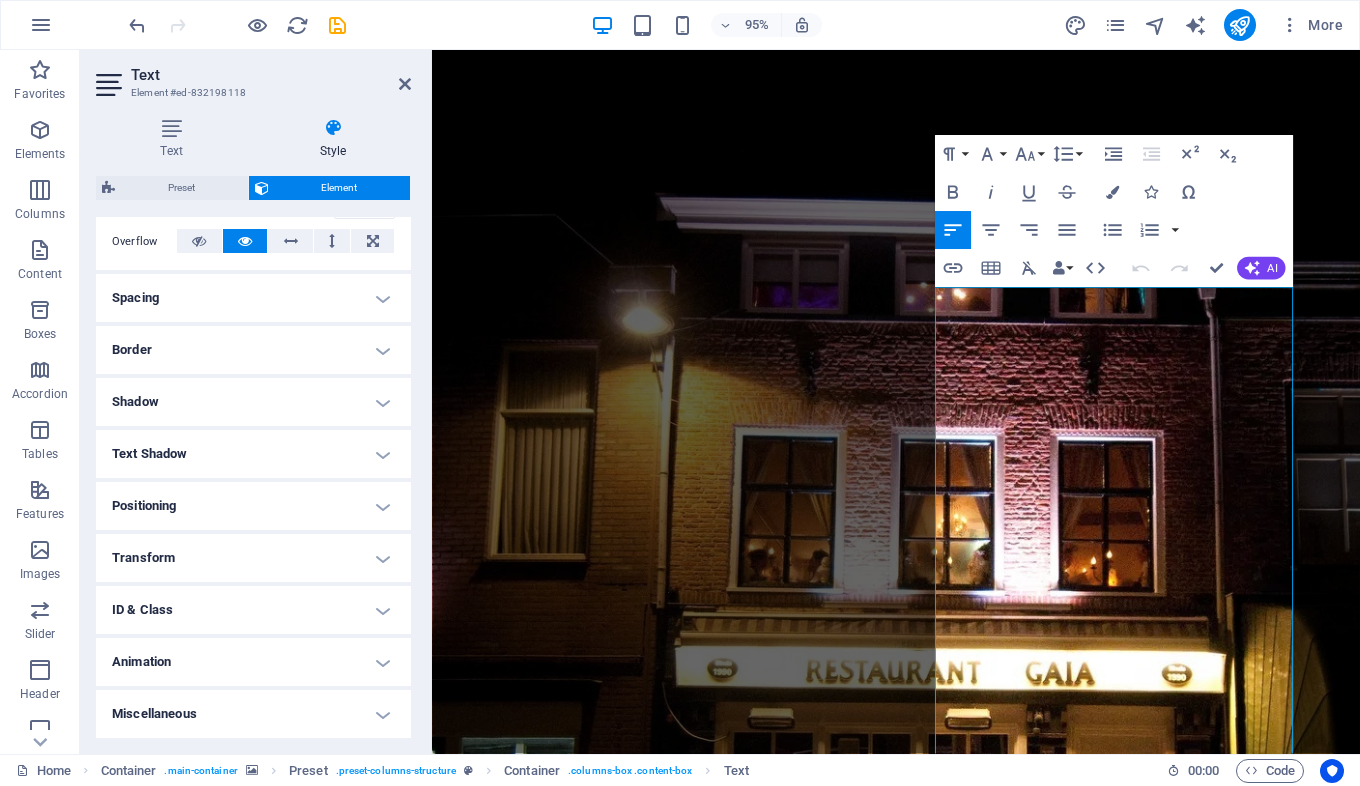 click on "Animation" at bounding box center (253, 662) 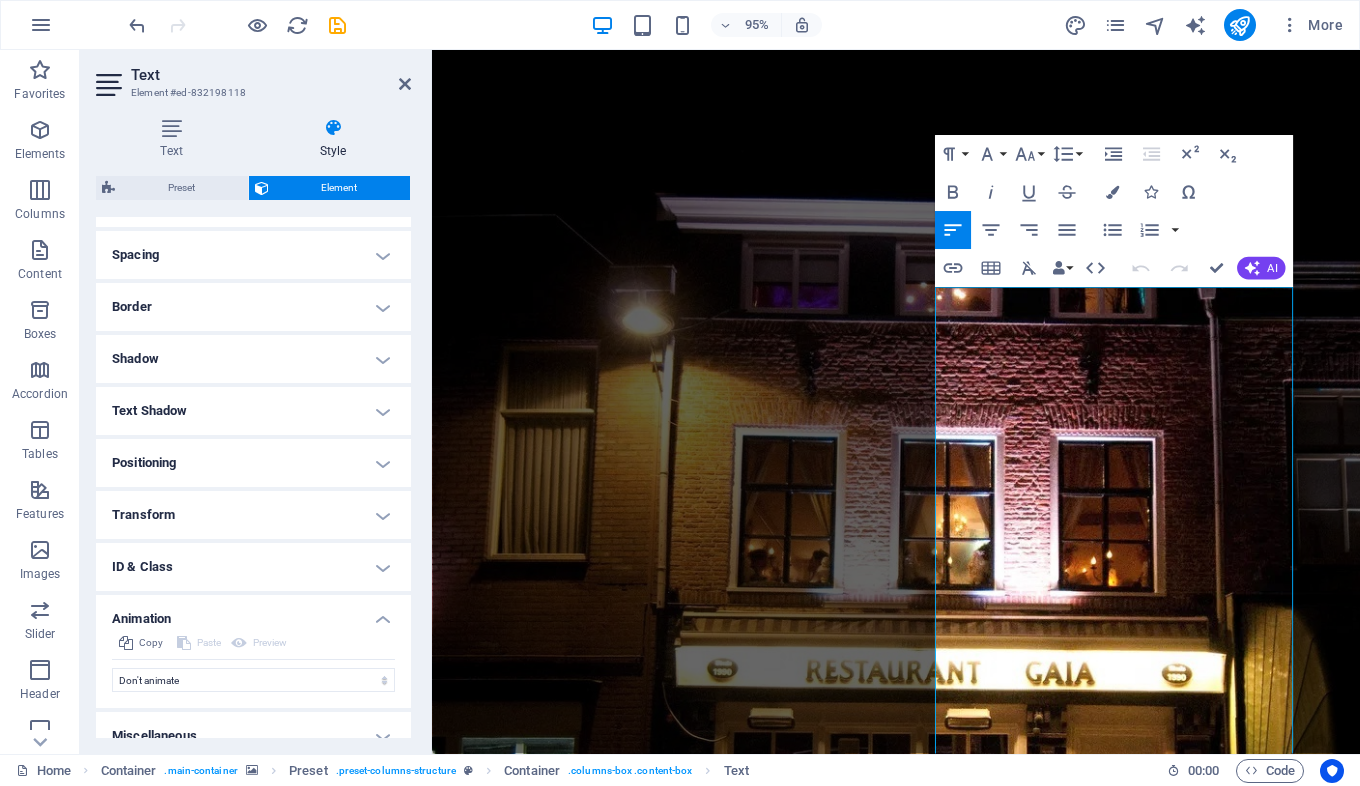 scroll, scrollTop: 389, scrollLeft: 0, axis: vertical 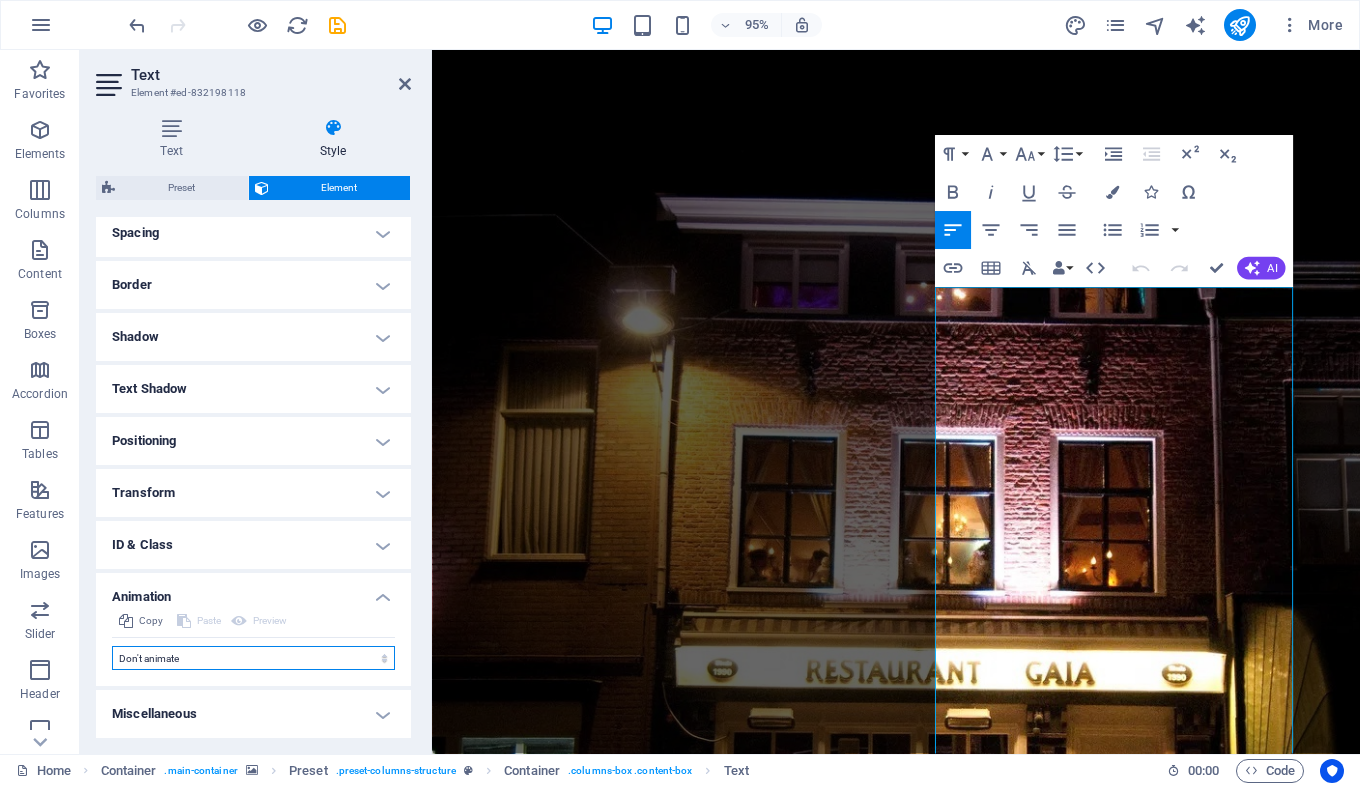 click on "Don't animate Show / Hide Slide up/down Zoom in/out Slide left to right Slide right to left Slide top to bottom Slide bottom to top Pulse Blink Open as overlay" at bounding box center [253, 658] 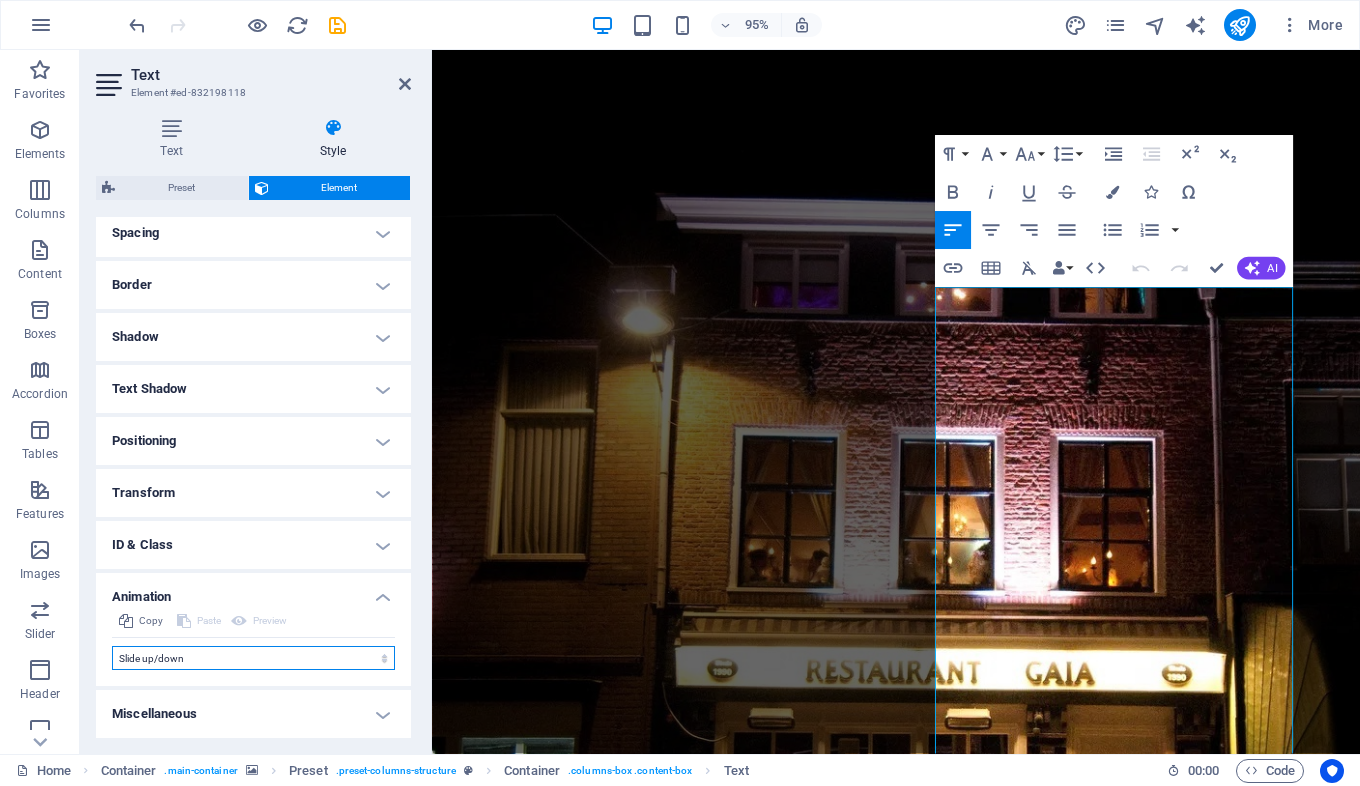 click on "Don't animate Show / Hide Slide up/down Zoom in/out Slide left to right Slide right to left Slide top to bottom Slide bottom to top Pulse Blink Open as overlay" at bounding box center (253, 658) 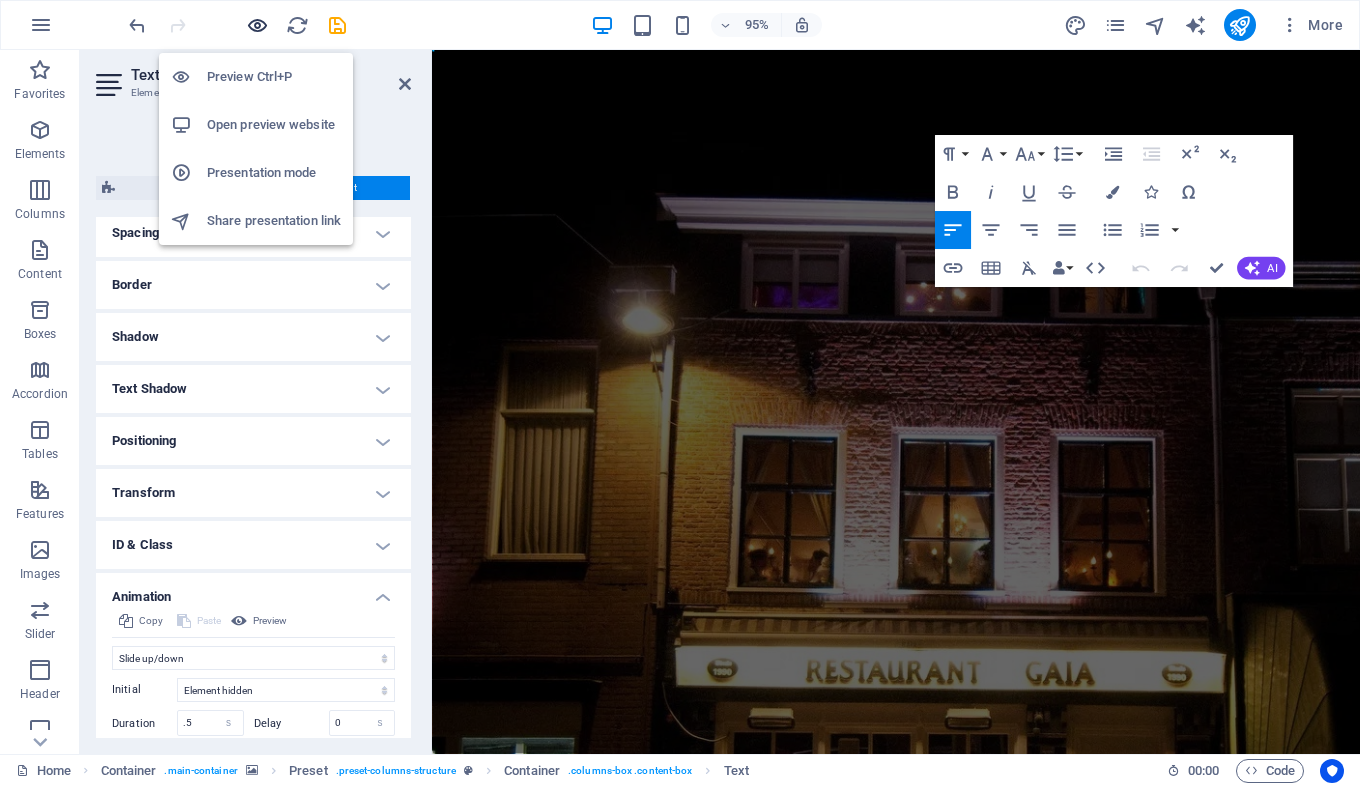 click at bounding box center [257, 25] 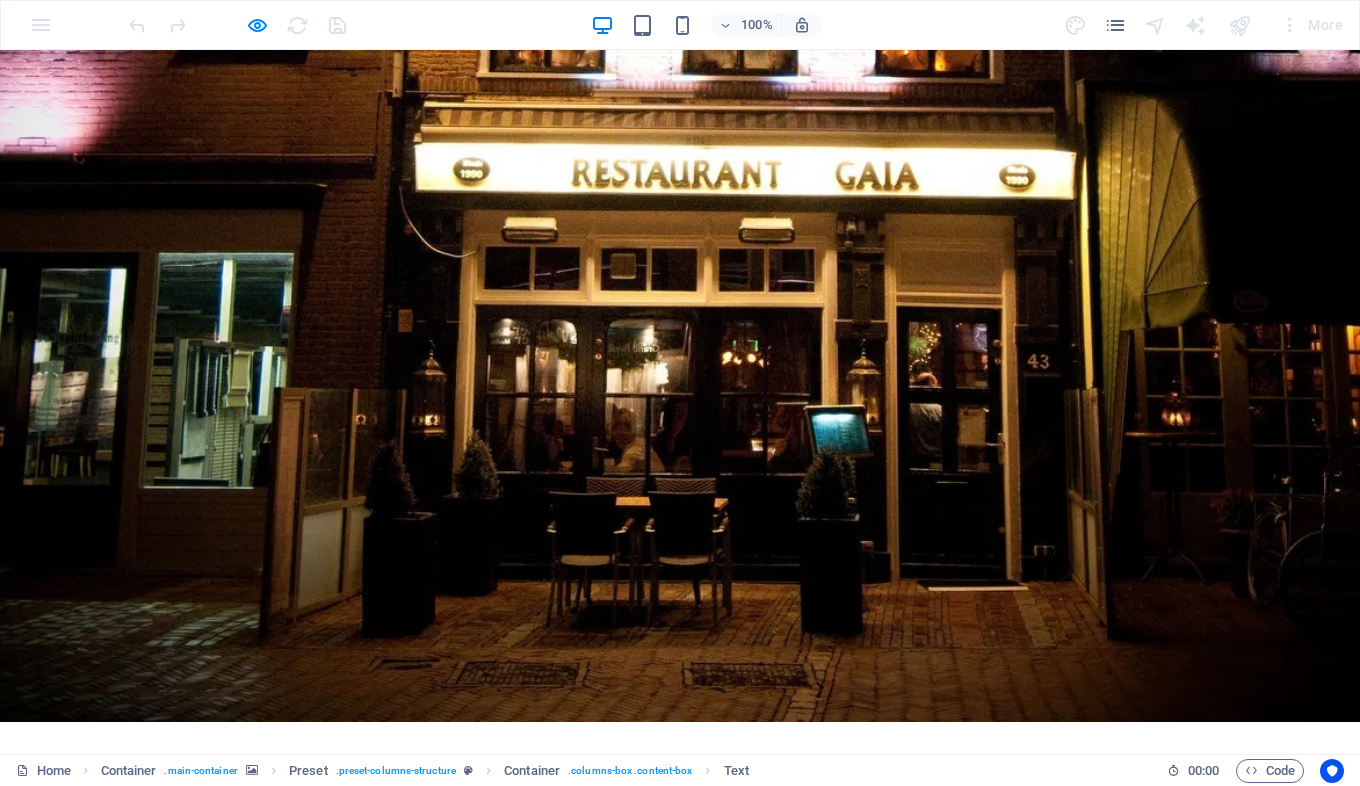 scroll, scrollTop: 0, scrollLeft: 0, axis: both 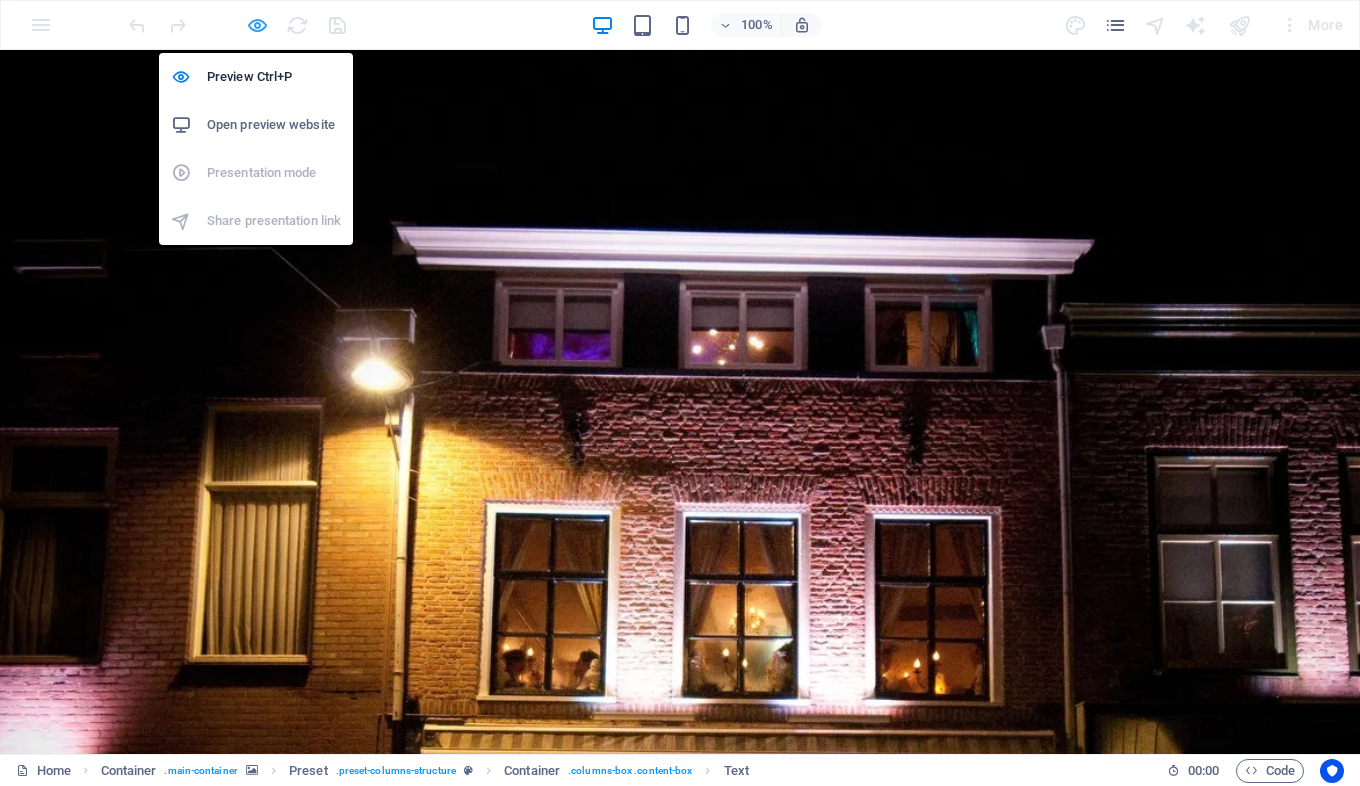 click at bounding box center (257, 25) 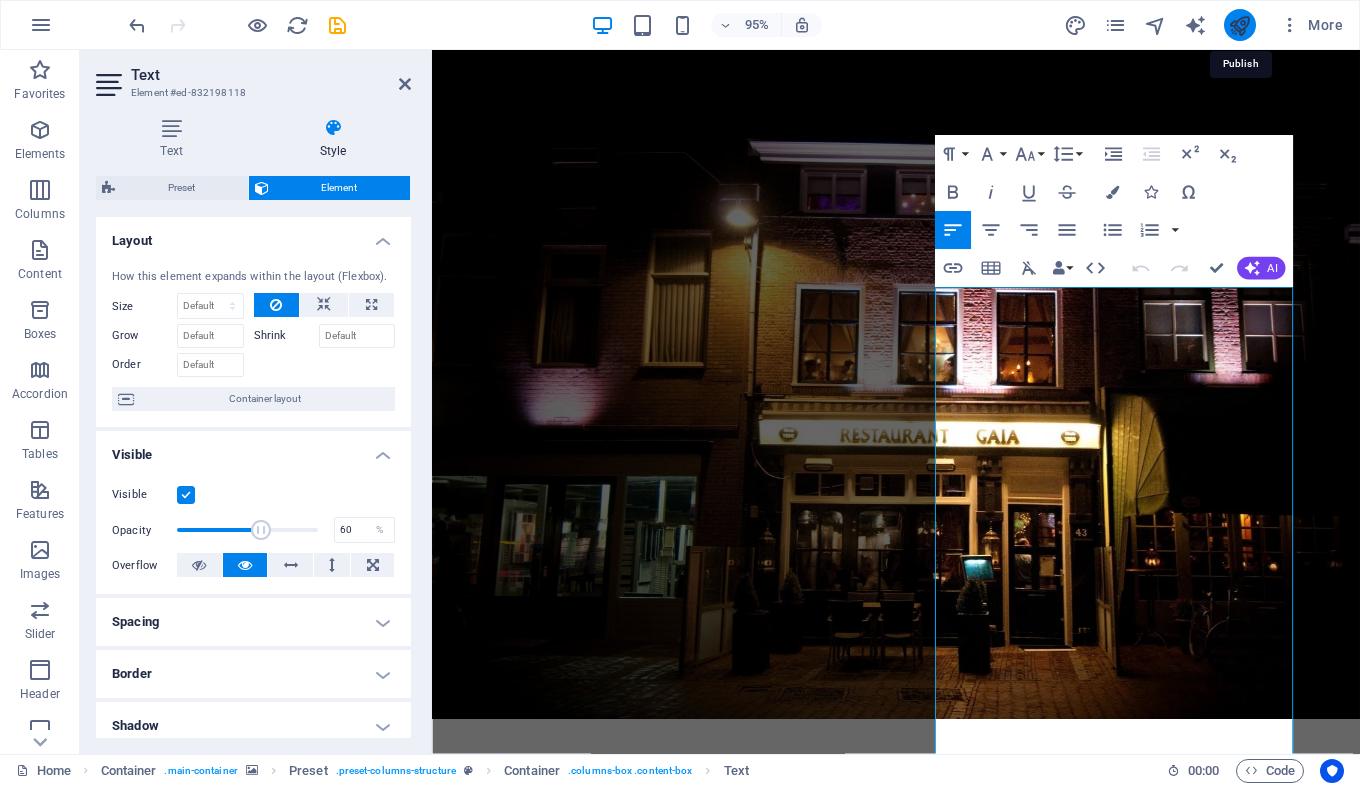 click at bounding box center [1239, 25] 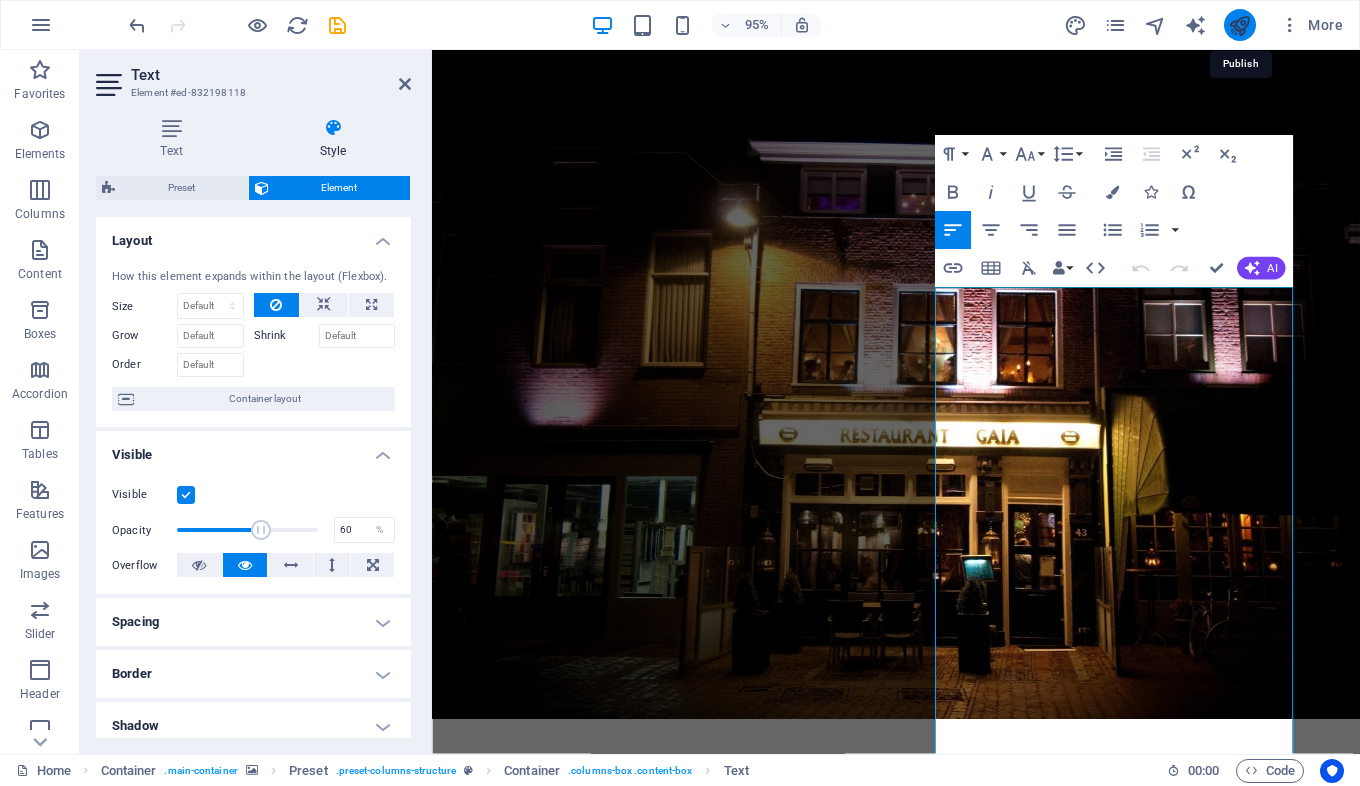 select on "slide" 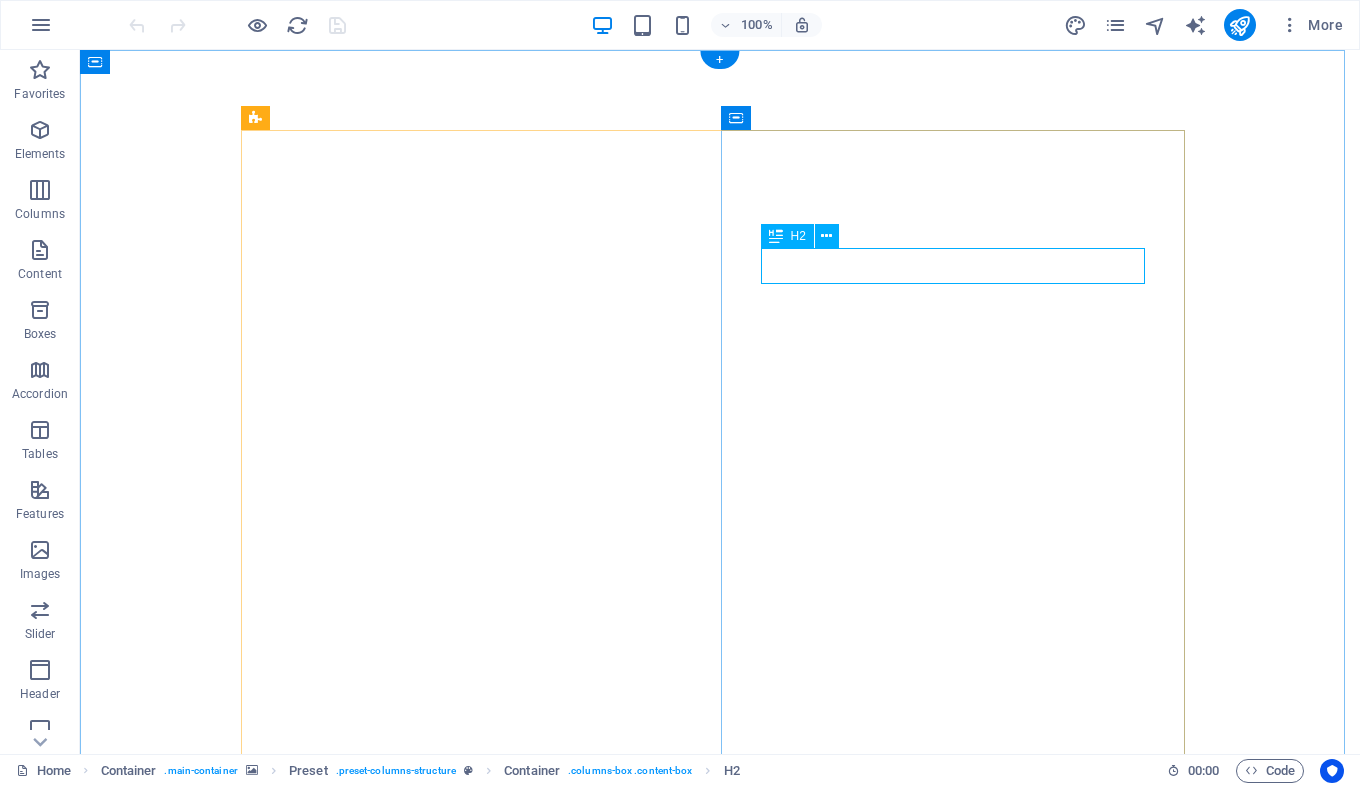scroll, scrollTop: 0, scrollLeft: 0, axis: both 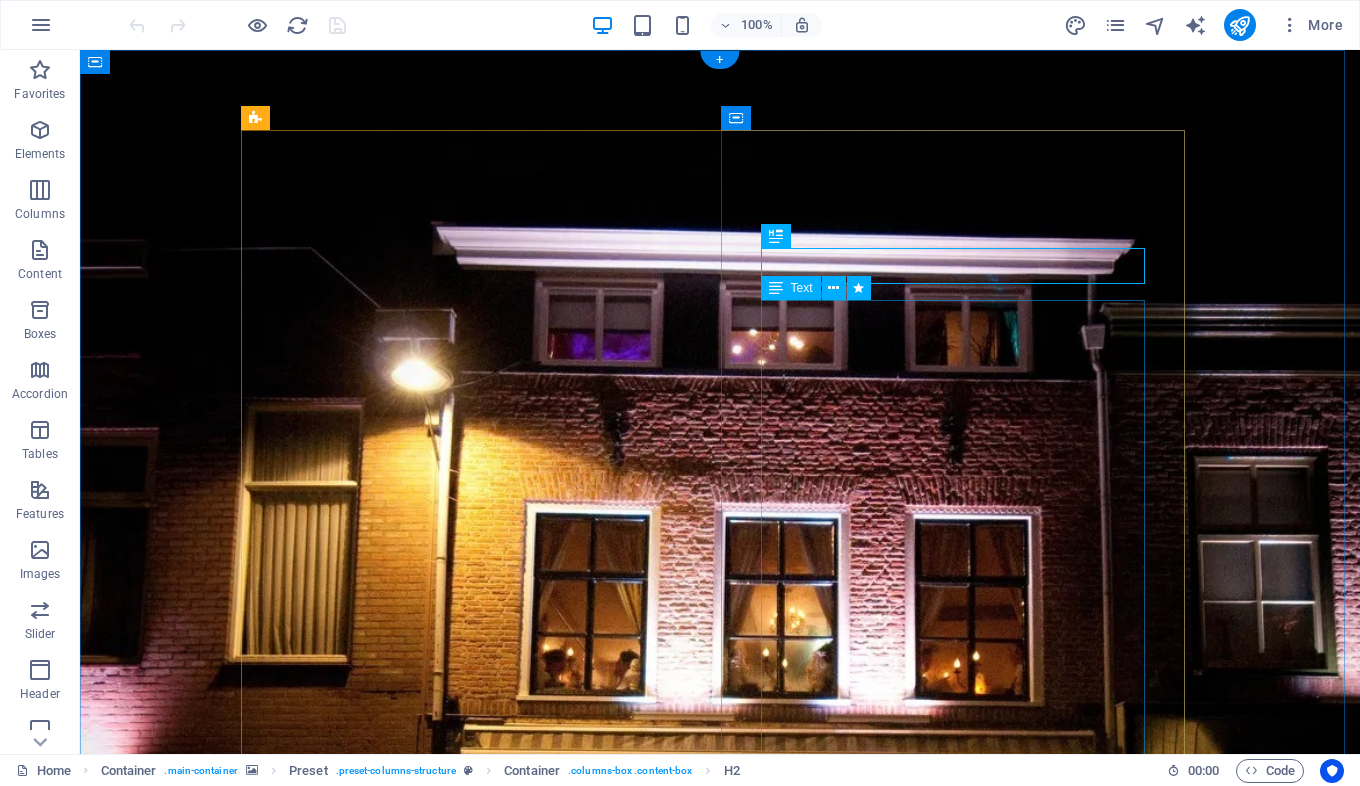 click on "Na een prachtige reis van 40 jaar in de horeca, waarvan 35 onvergetelijke jaren in Tiel met Restaurant Gaia, wil ik jullie laten weten dat ik binnenkort ga stoppen. Met gemengde gevoelens kondig ik aan dat zondag [DATE] [YEAR] de laatste dag zal zijn dat de deuren van Gaia open zijn. Het voelt als het einde van een tijdperk, maar ook als een natuurlijk moment om afscheid te nemen — in dankbaarheid en met een warm hart. Restaurant Gaia is voor mij veel meer geweest dan alleen een zaak. Dankzij jullie — onze trouwe gasten — is het een plek geworden waar herinneringen zijn gemaakt, waar gelachen, geproost en genoten is. Jullie betrokkenheid, waardering en vriendschap hebben Gaia tot leven gebracht. Daar ben ik jullie intens dankbaar voor. Ik kijk met trots en weemoed terug op deze bijzondere jaren. Het is nu tijd voor een nieuw hoofdstuk in mijn leven en dat is genieten van mijn pensioen, maar ik neem afscheid met een glimlach. Dank jullie wel, voor alles. Met een warme, gastvrije groet," at bounding box center [720, 2093] 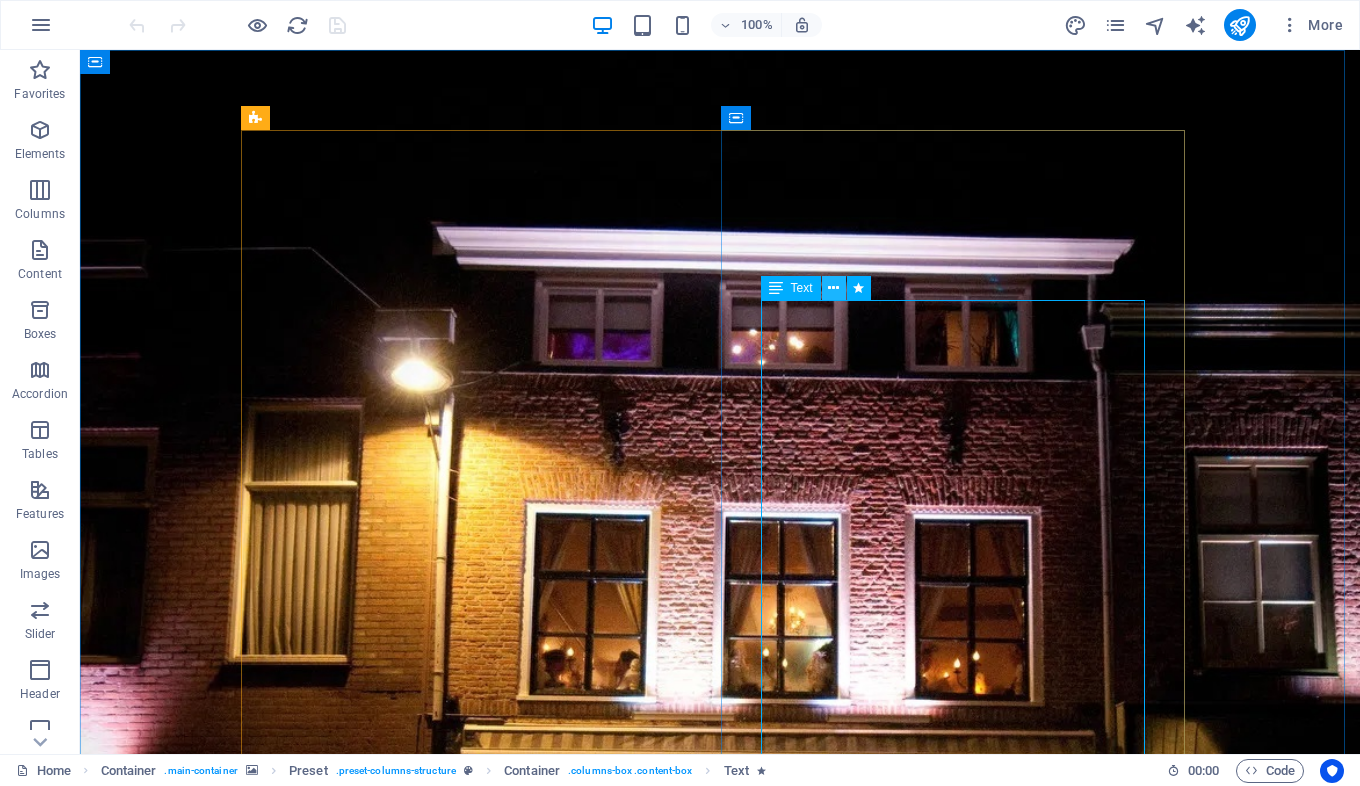 click at bounding box center [833, 288] 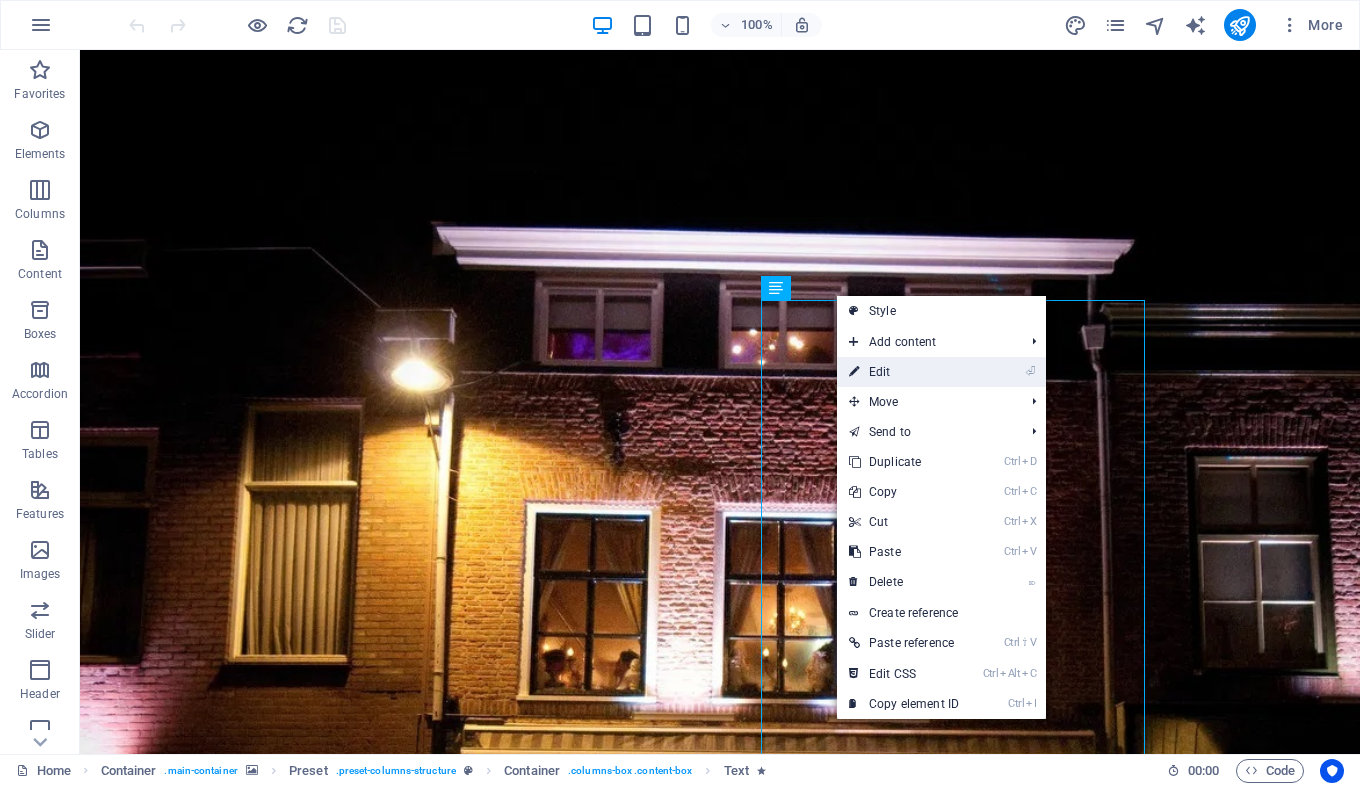 click on "⏎  Edit" at bounding box center (904, 372) 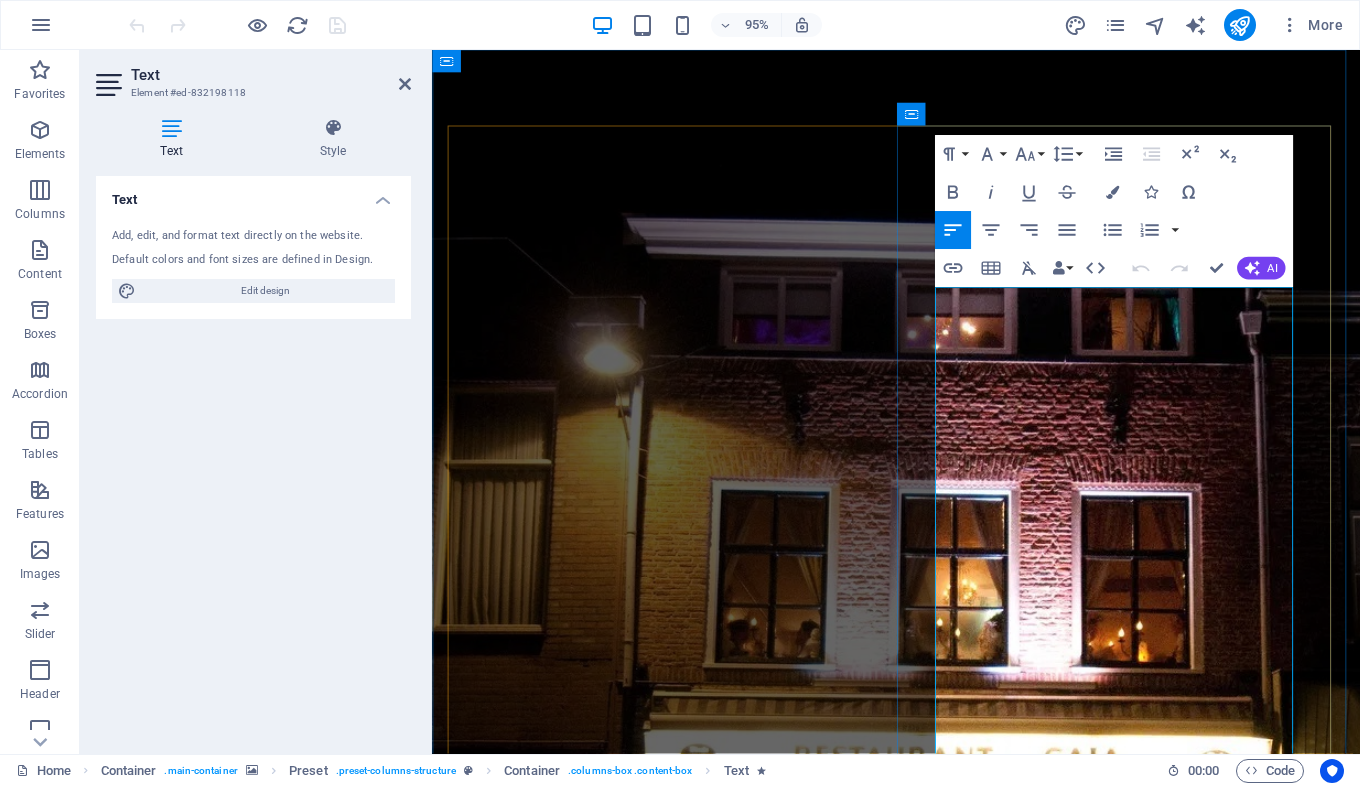 click on "Na een prachtige reis van 40 jaar in de horeca, waarvan 35 onvergetelijke jaren in Tiel met Restaurant Gaia, wil ik jullie laten weten dat ik binnenkort ga stoppen." at bounding box center (905, 1848) 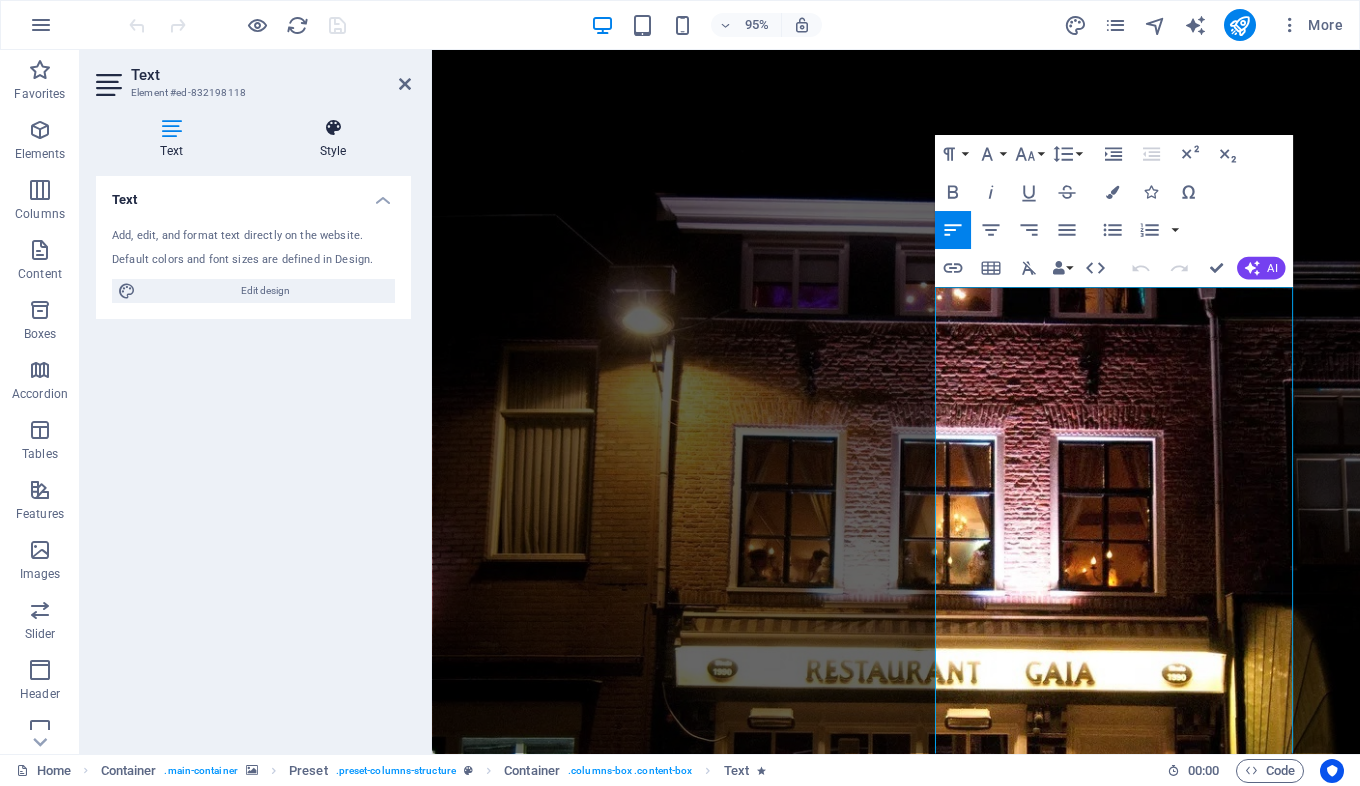 click on "Style" at bounding box center [333, 139] 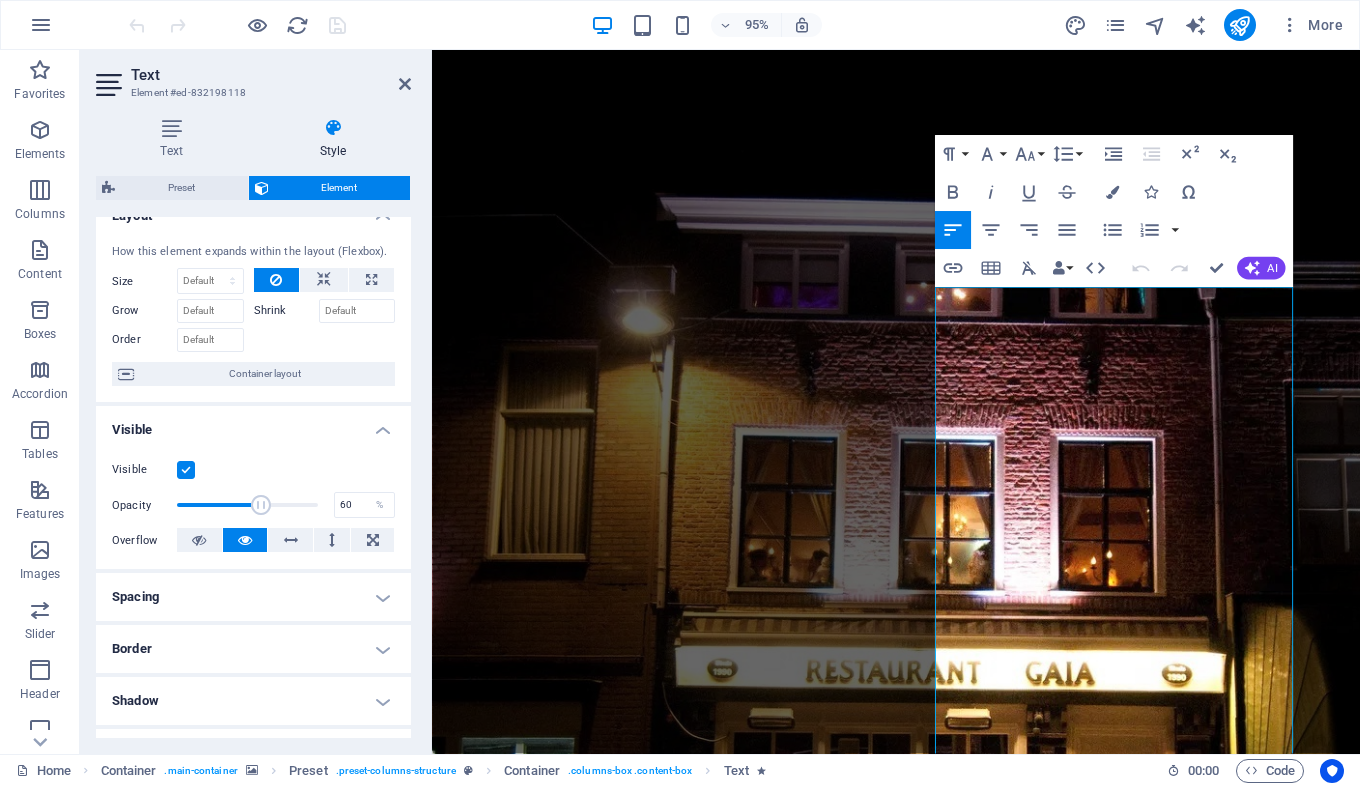 scroll, scrollTop: 0, scrollLeft: 0, axis: both 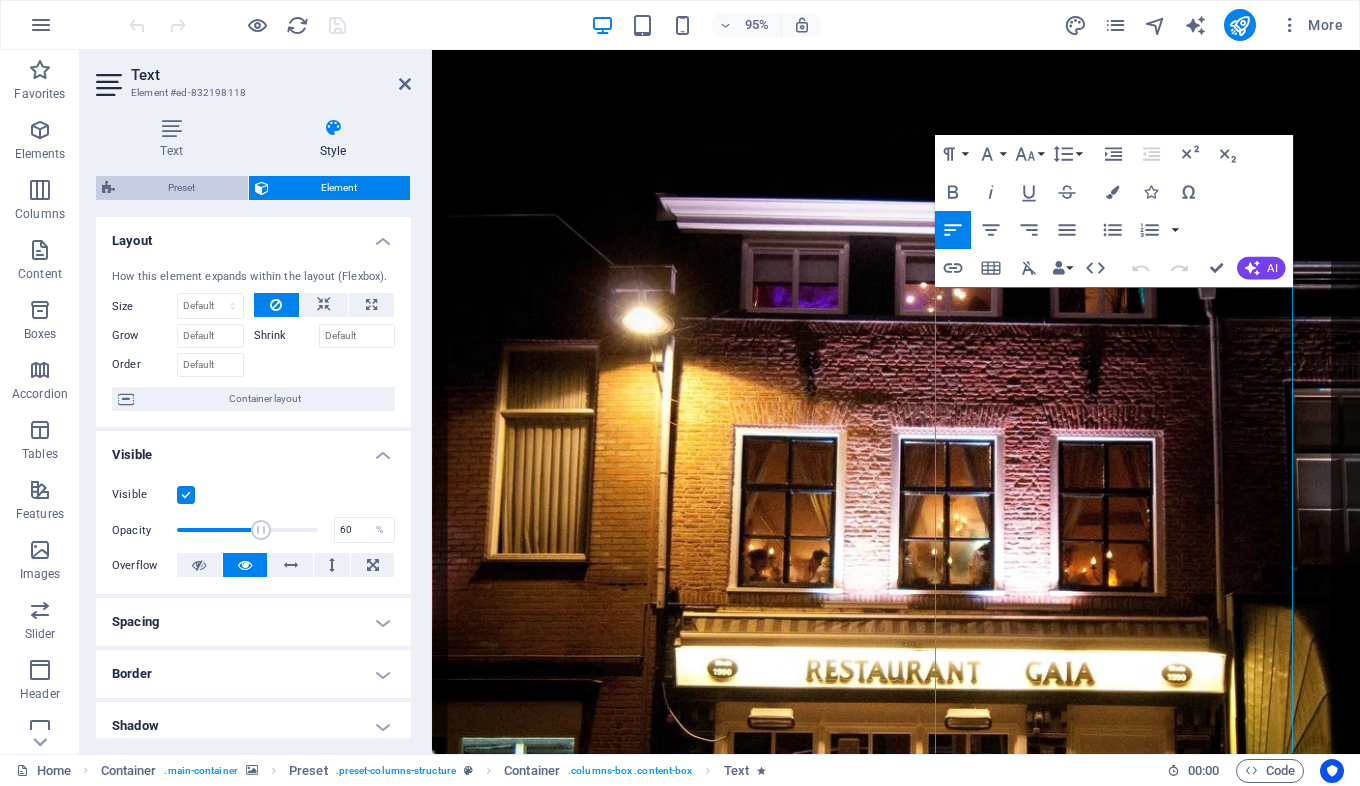 click on "Preset" at bounding box center [181, 188] 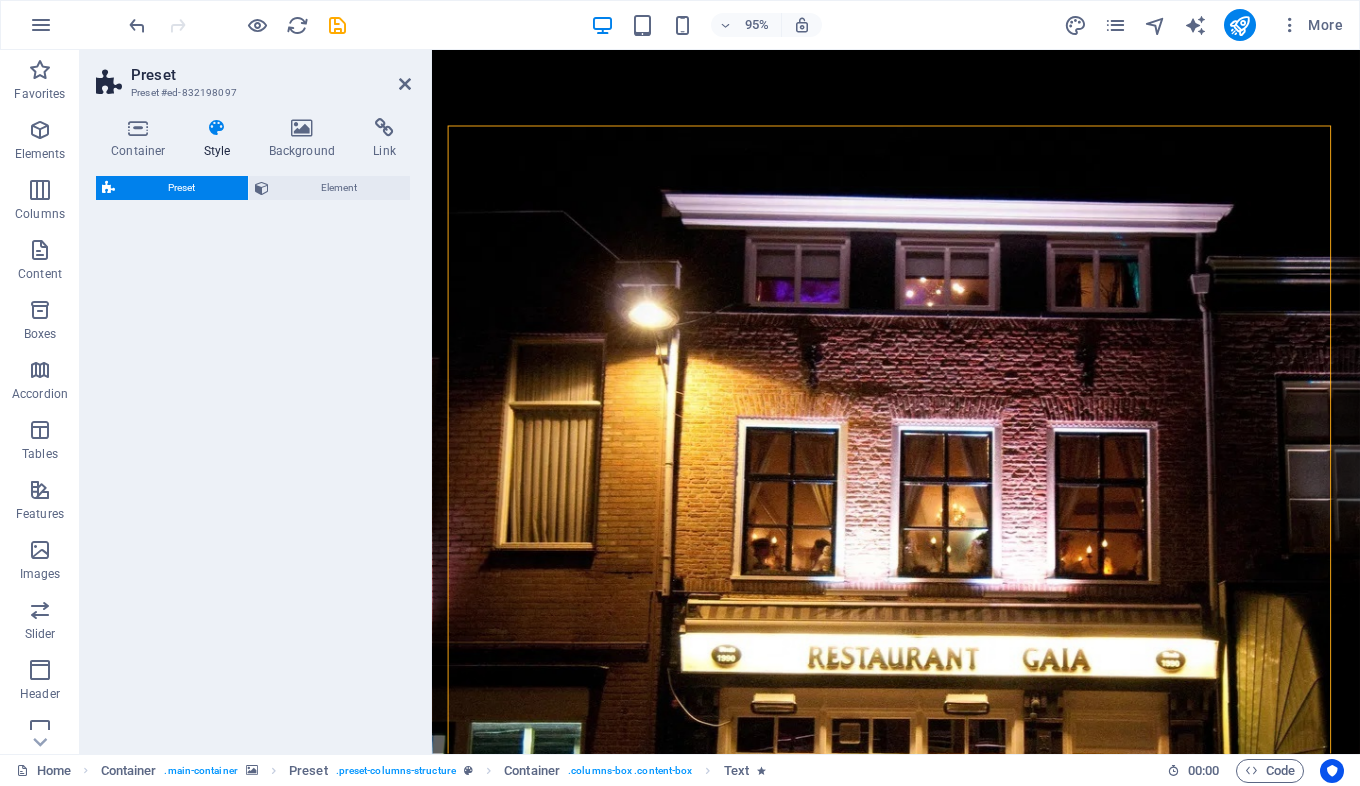 select on "px" 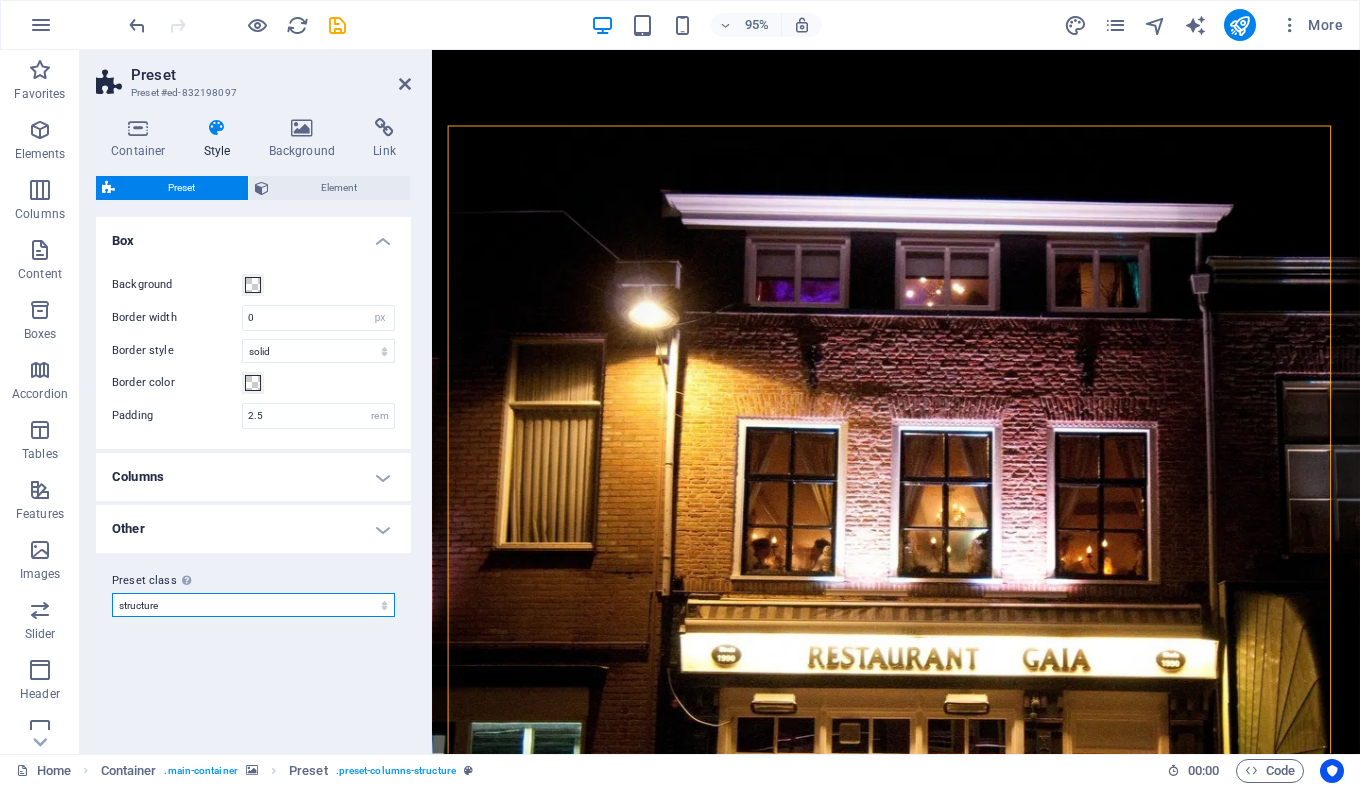click on "structure Add preset class" at bounding box center (253, 605) 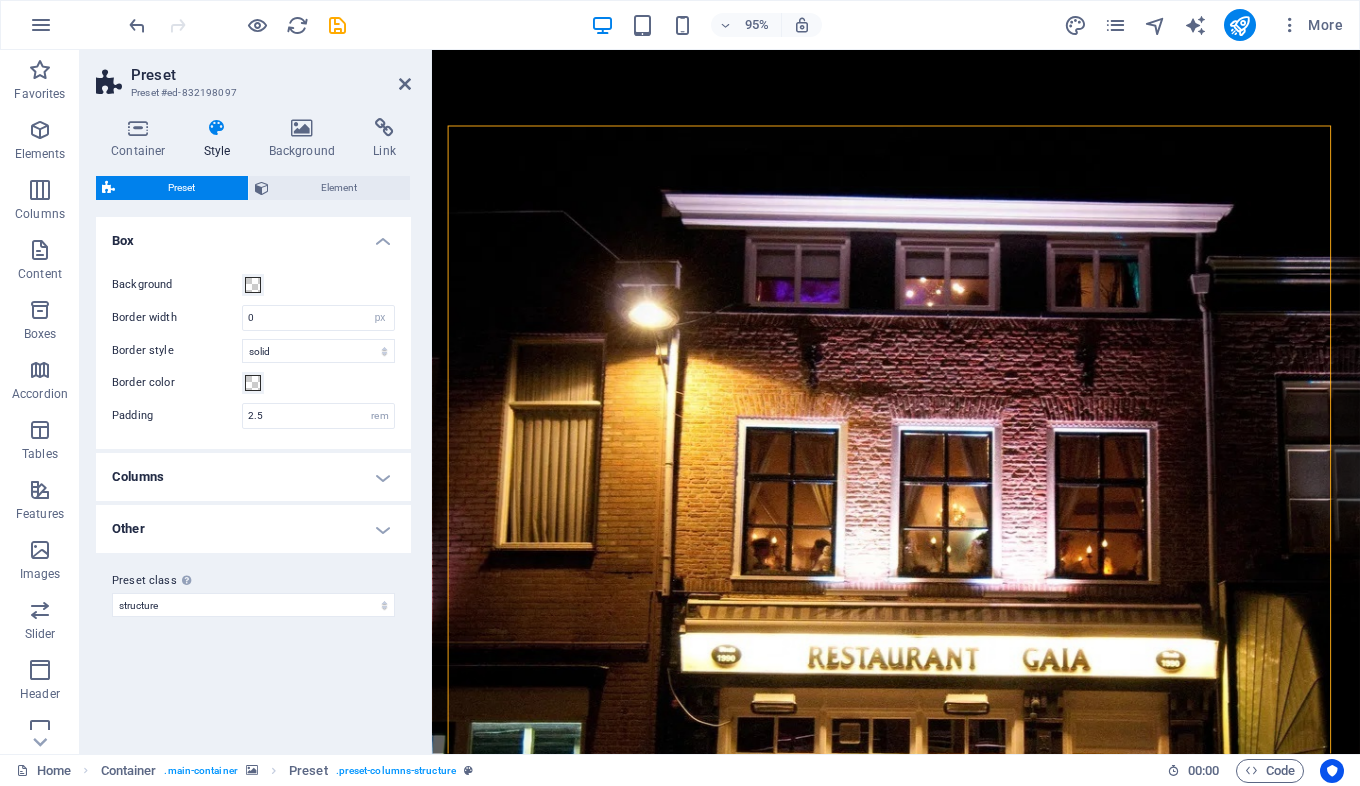click on "Preset class Above chosen variant and settings affect all elements which carry this preset class. structure Add preset class" at bounding box center [253, 593] 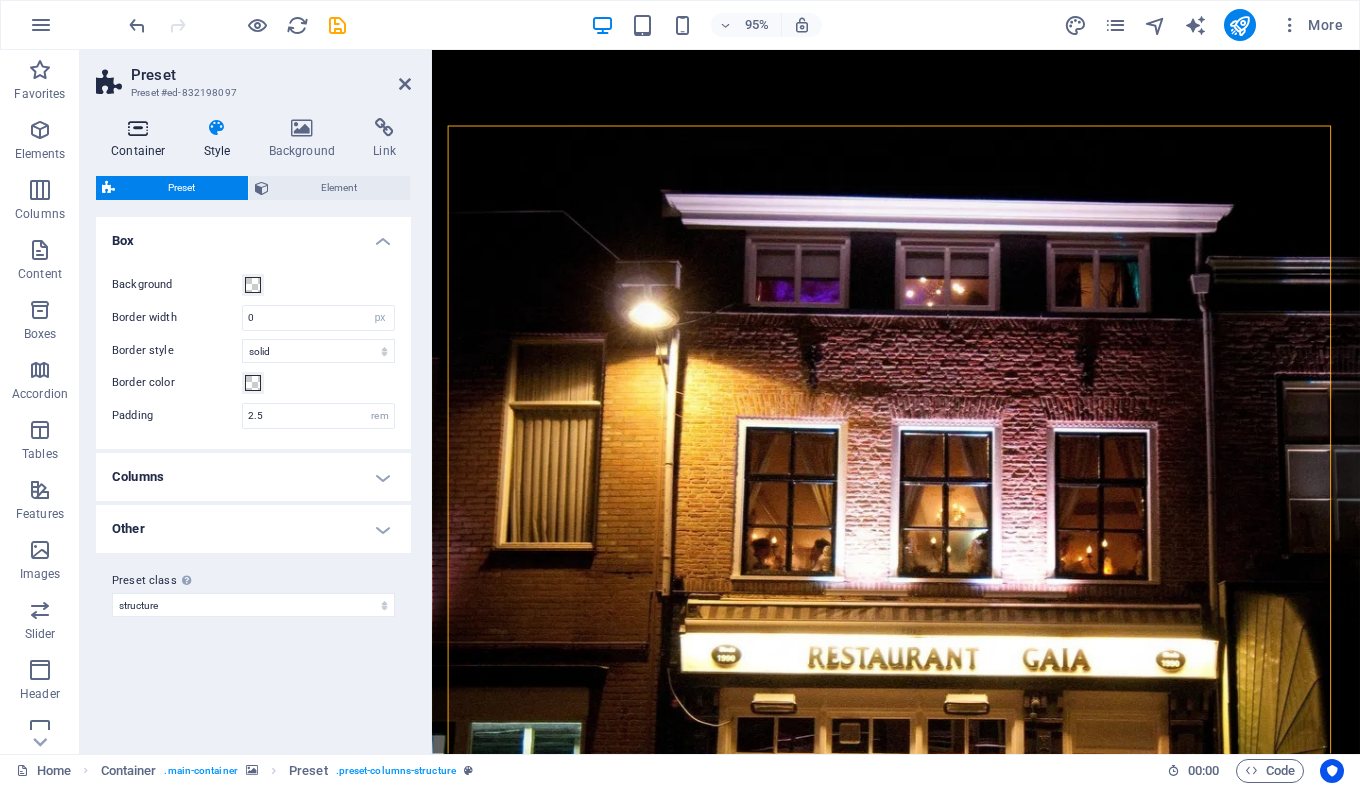 click at bounding box center (138, 128) 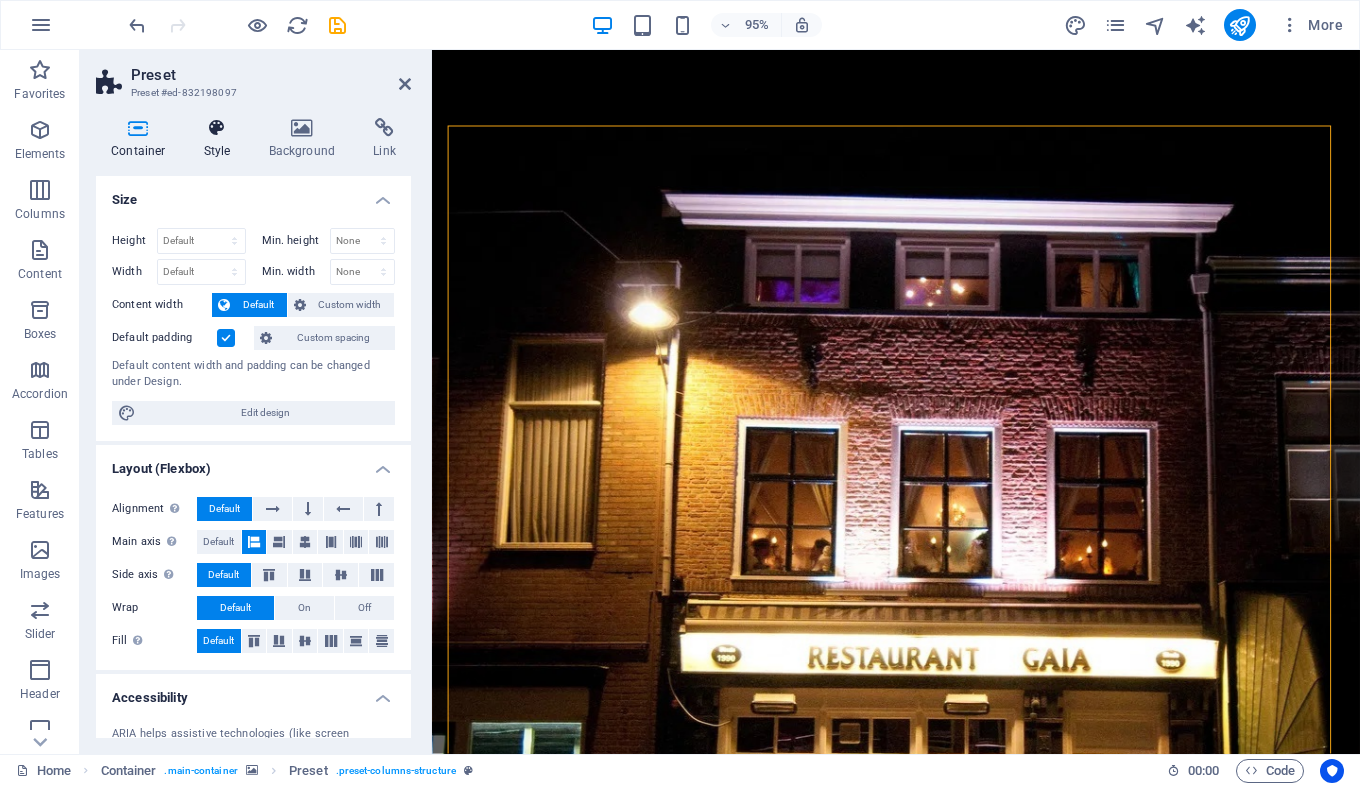 click at bounding box center (217, 128) 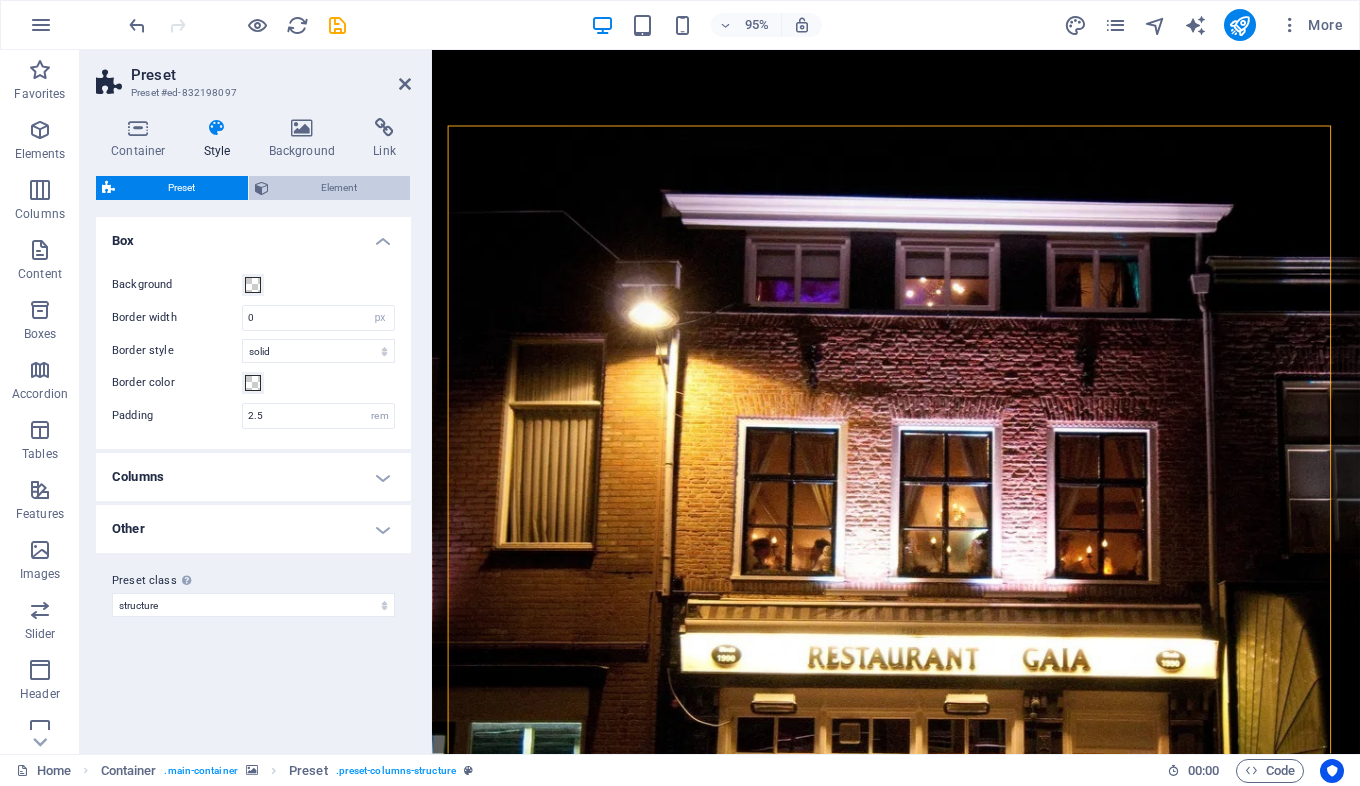 click on "Element" at bounding box center (340, 188) 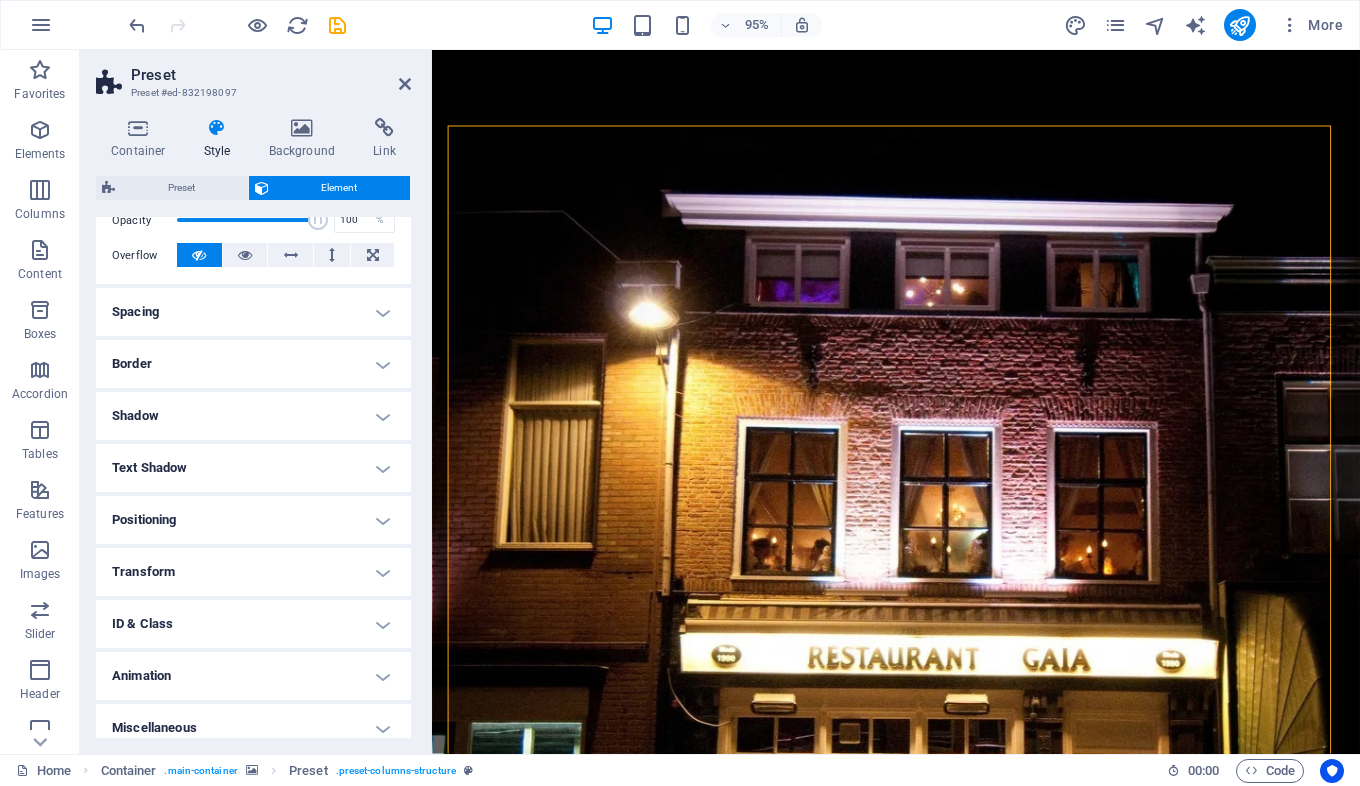 scroll, scrollTop: 324, scrollLeft: 0, axis: vertical 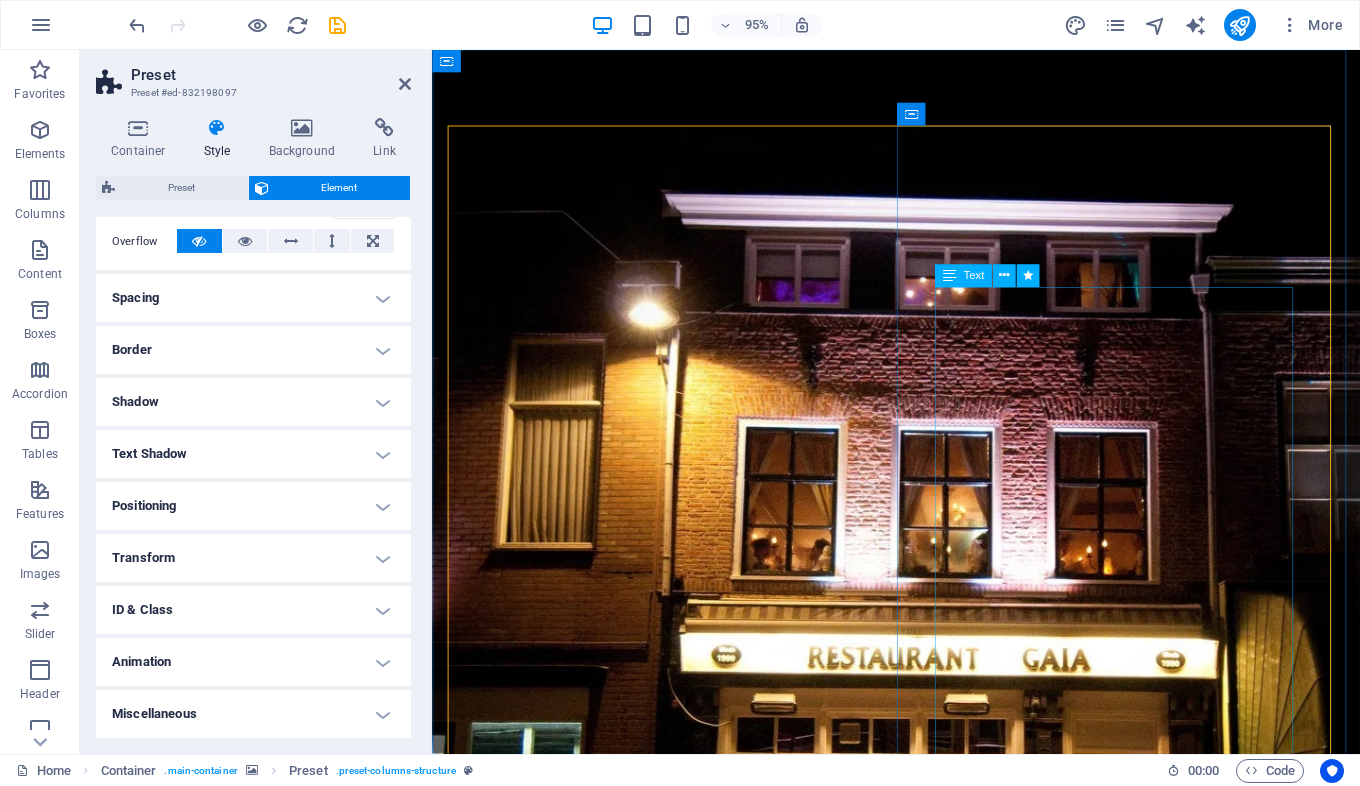 click on "Na een prachtige reis van 40 jaar in de horeca, waarvan 35 onvergetelijke jaren in Tiel met Restaurant Gaia, wil ik jullie laten weten dat ik binnenkort ga stoppen. Met gemengde gevoelens kondig ik aan dat zondag [DATE] [YEAR] de laatste dag zal zijn dat de deuren van Gaia open zijn. Het voelt als het einde van een tijdperk, maar ook als een natuurlijk moment om afscheid te nemen — in dankbaarheid en met een warm hart. Restaurant Gaia is voor mij veel meer geweest dan alleen een zaak. Dankzij jullie — onze trouwe gasten — is het een plek geworden waar herinneringen zijn gemaakt, waar gelachen, geproost en genoten is. Jullie betrokkenheid, waardering en vriendschap hebben Gaia tot leven gebracht. Daar ben ik jullie intens dankbaar voor. Ik kijk met trots en weemoed terug op deze bijzondere jaren. Het is nu tijd voor een nieuw hoofdstuk in mijn leven en dat is genieten van mijn pensioen, maar ik neem afscheid met een glimlach. Dank jullie wel, voor alles. Met een warme, gastvrije groet," at bounding box center [921, 1908] 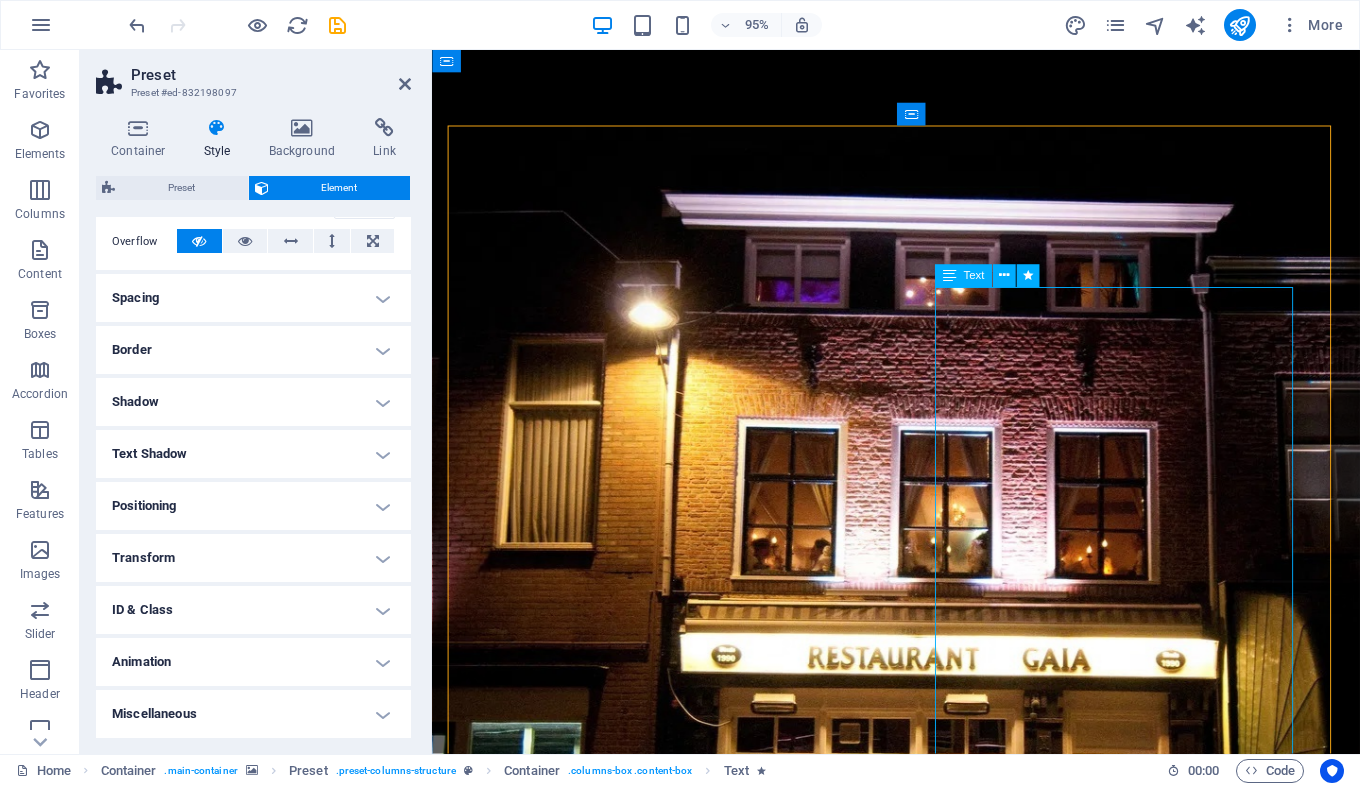 click on "Na een prachtige reis van 40 jaar in de horeca, waarvan 35 onvergetelijke jaren in Tiel met Restaurant Gaia, wil ik jullie laten weten dat ik binnenkort ga stoppen. Met gemengde gevoelens kondig ik aan dat zondag [DATE] [YEAR] de laatste dag zal zijn dat de deuren van Gaia open zijn. Het voelt als het einde van een tijdperk, maar ook als een natuurlijk moment om afscheid te nemen — in dankbaarheid en met een warm hart. Restaurant Gaia is voor mij veel meer geweest dan alleen een zaak. Dankzij jullie — onze trouwe gasten — is het een plek geworden waar herinneringen zijn gemaakt, waar gelachen, geproost en genoten is. Jullie betrokkenheid, waardering en vriendschap hebben Gaia tot leven gebracht. Daar ben ik jullie intens dankbaar voor. Ik kijk met trots en weemoed terug op deze bijzondere jaren. Het is nu tijd voor een nieuw hoofdstuk in mijn leven en dat is genieten van mijn pensioen, maar ik neem afscheid met een glimlach. Dank jullie wel, voor alles. Met een warme, gastvrije groet," at bounding box center (921, 1908) 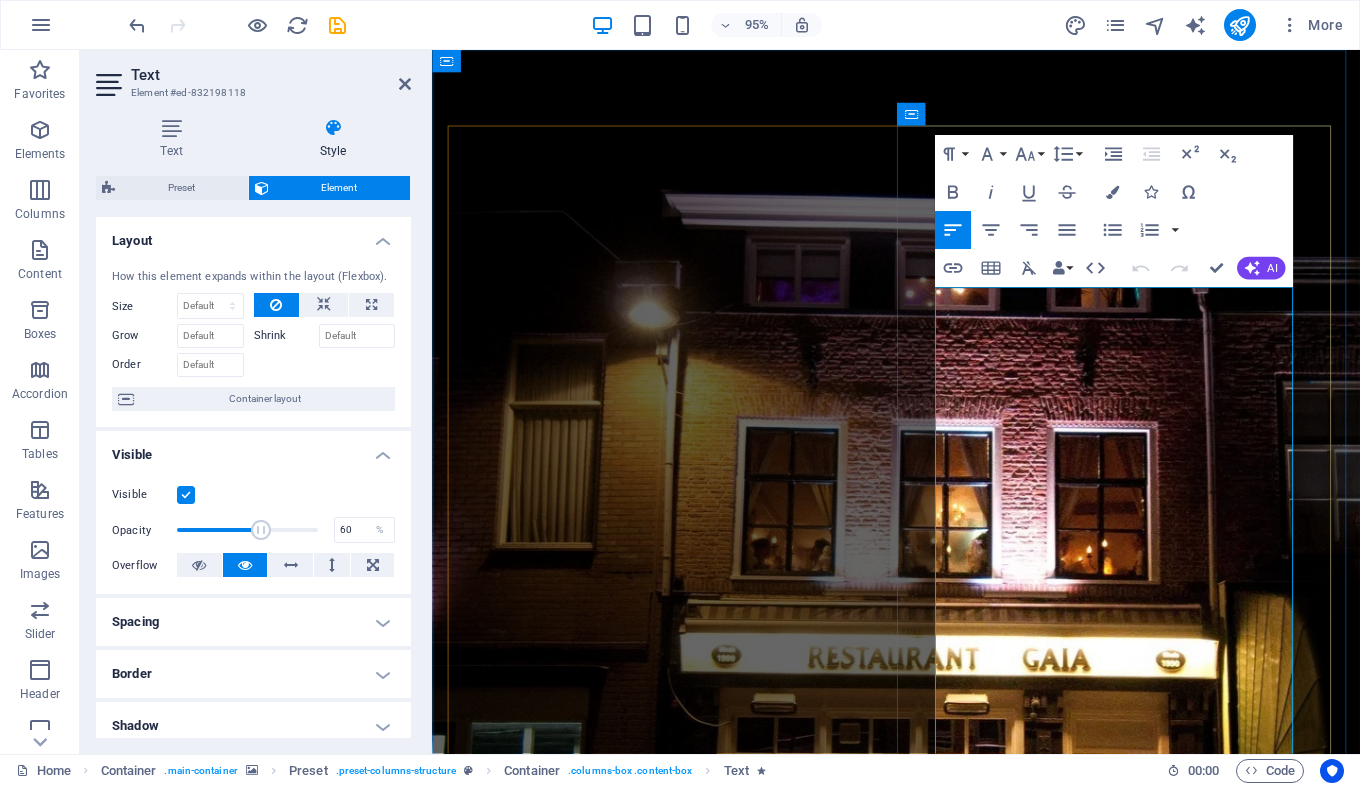 click on "Na een prachtige reis van 40 jaar in de horeca, waarvan 35 onvergetelijke jaren in Tiel met Restaurant Gaia, wil ik jullie laten weten dat ik binnenkort ga stoppen." at bounding box center (905, 1663) 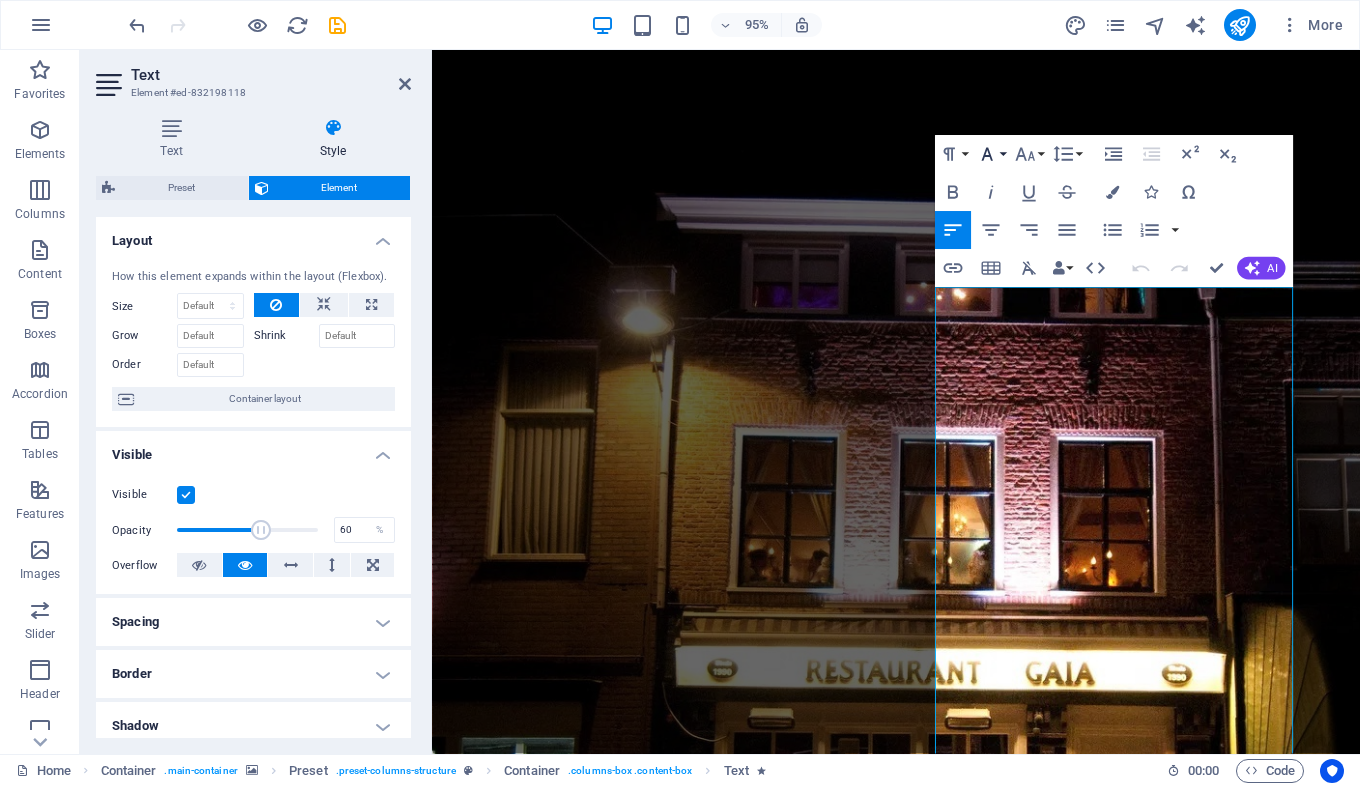 click on "Font Family" at bounding box center (991, 155) 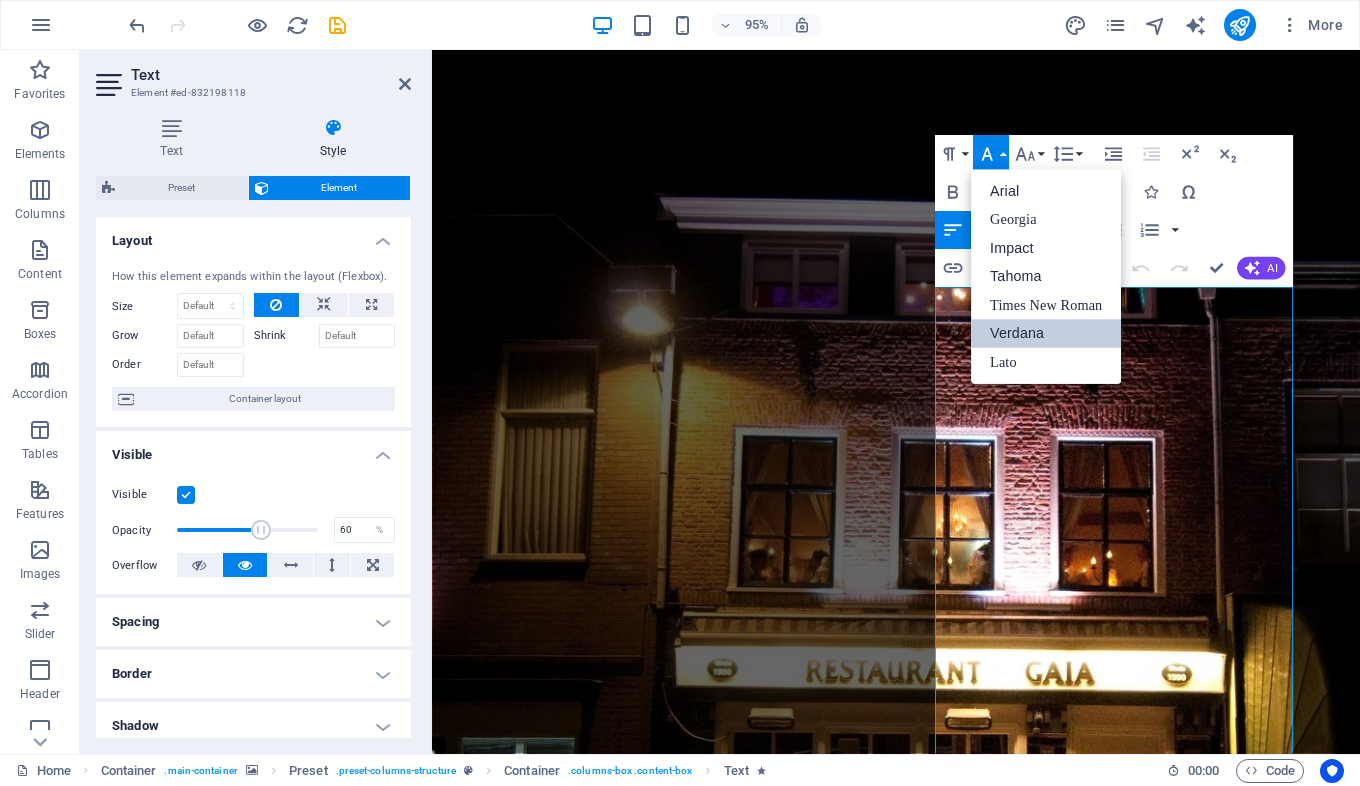 scroll, scrollTop: 0, scrollLeft: 0, axis: both 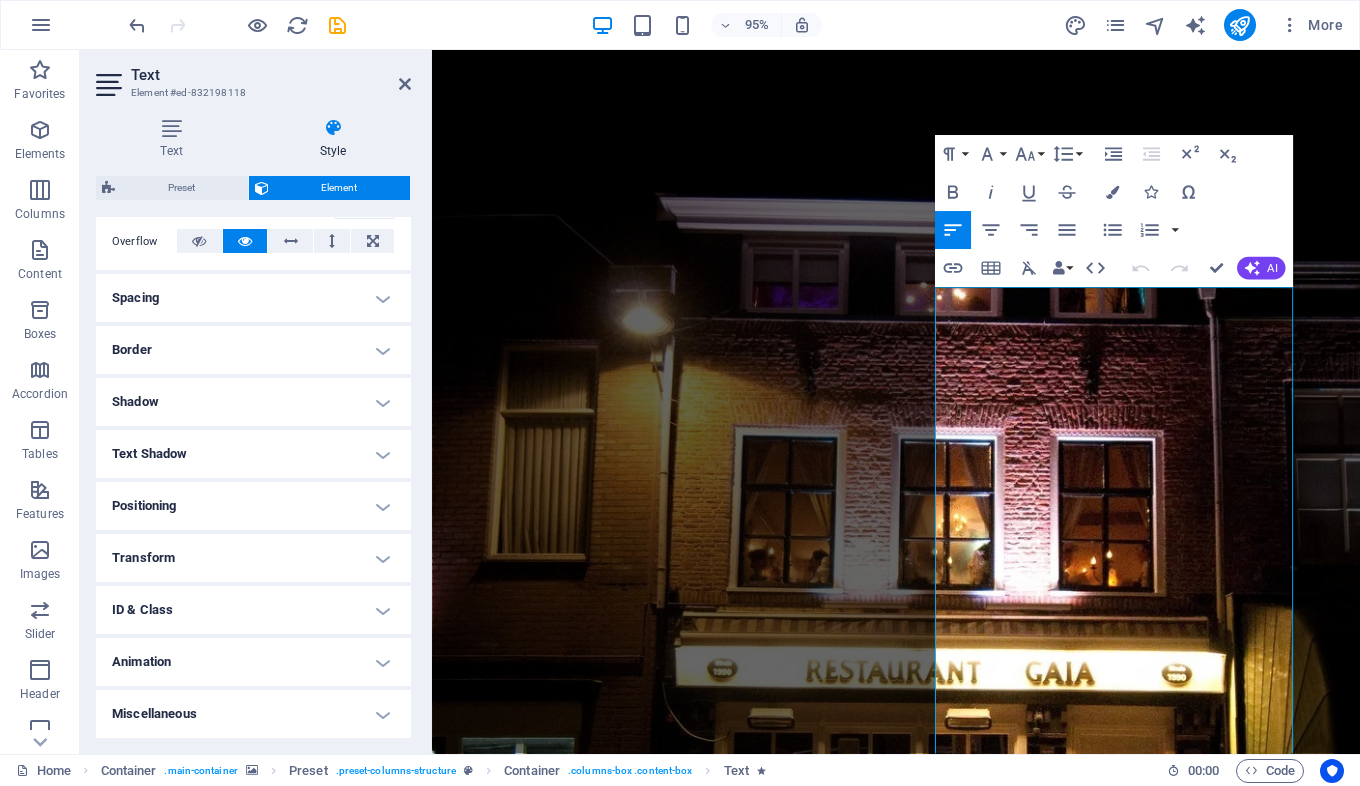 click on "Border" at bounding box center [253, 350] 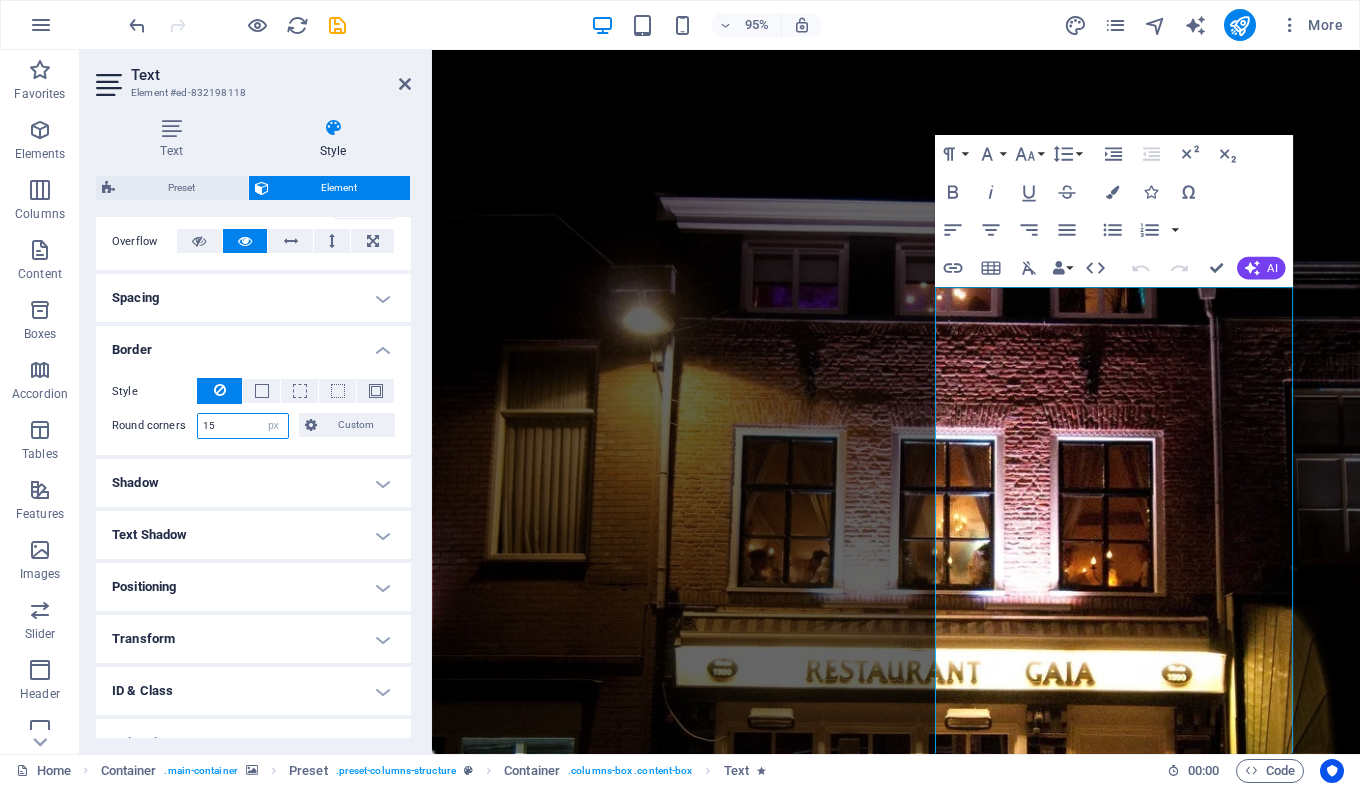 drag, startPoint x: 183, startPoint y: 426, endPoint x: 169, endPoint y: 426, distance: 14 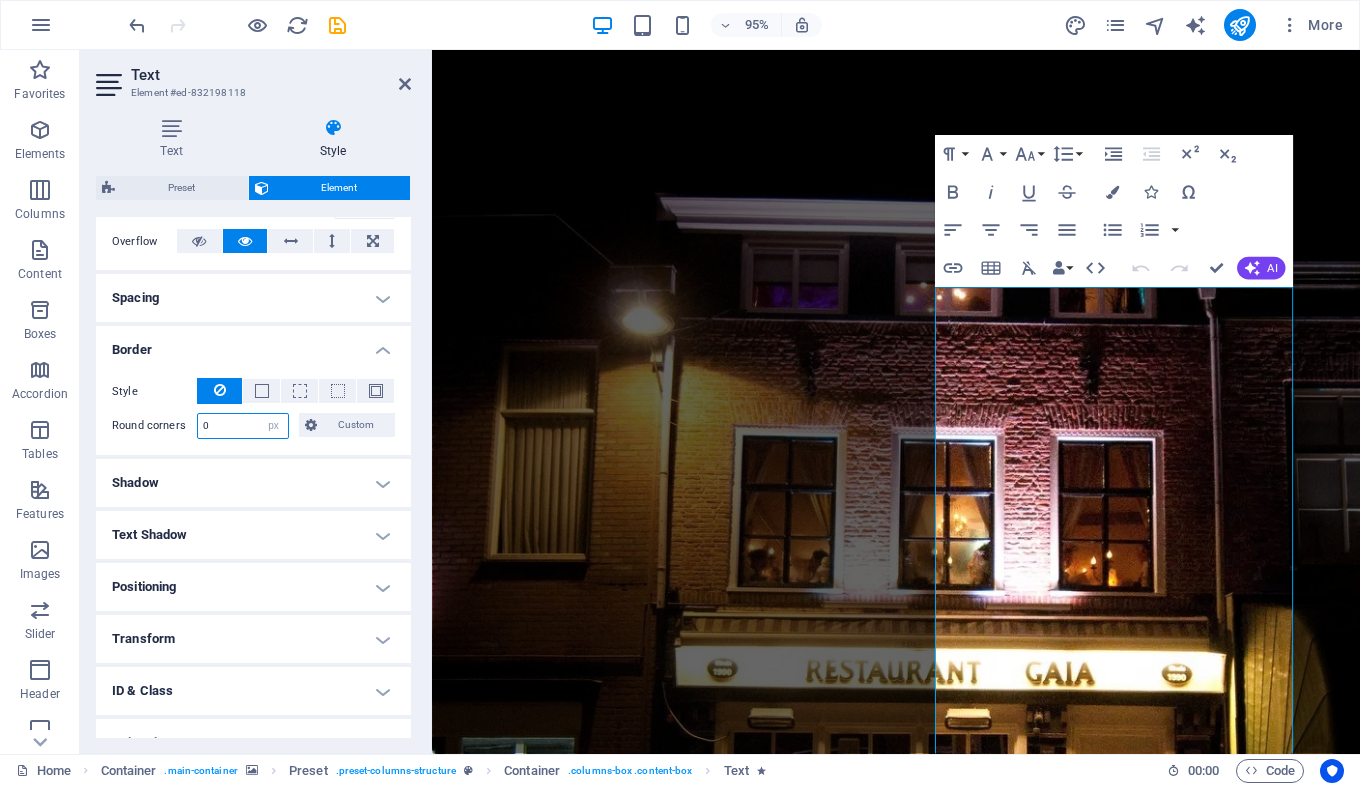type on "0" 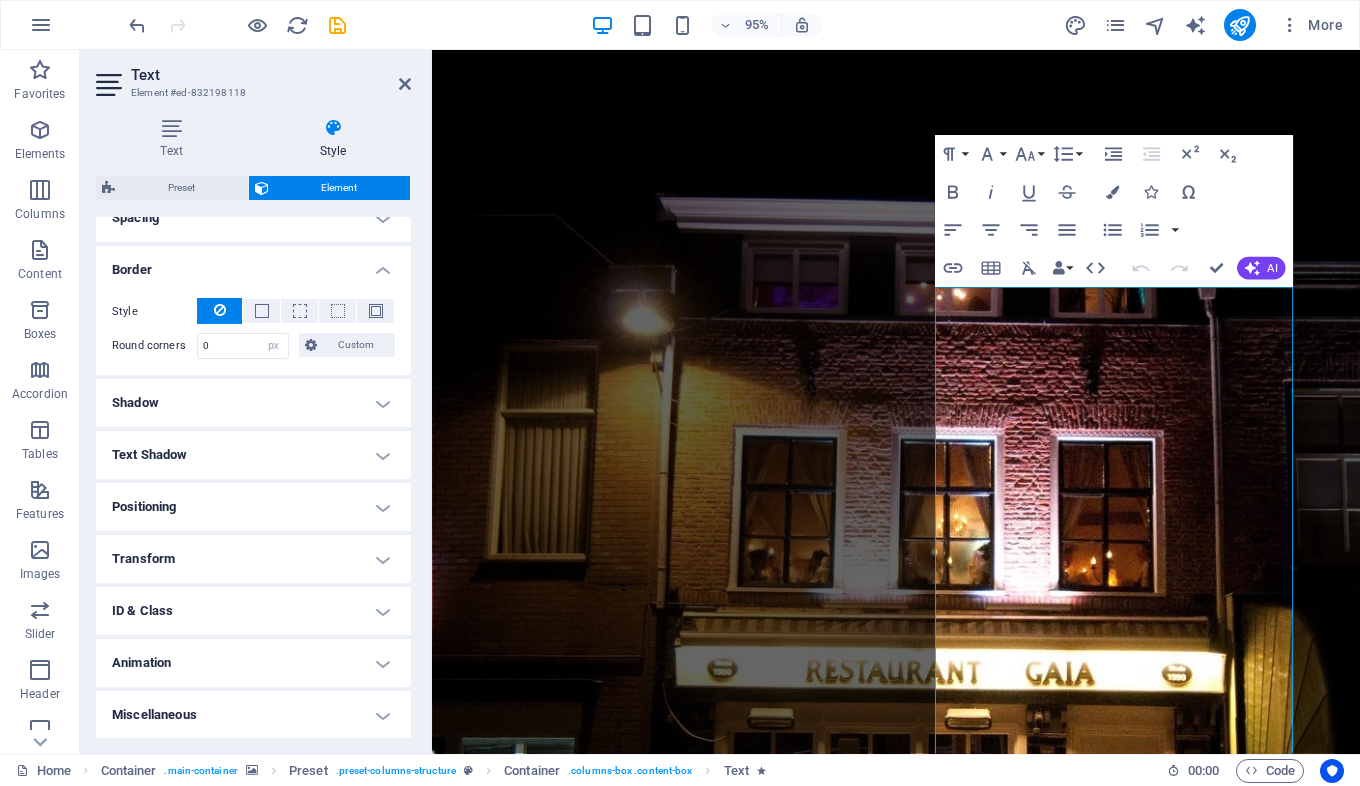 click on "Text Shadow" at bounding box center (253, 455) 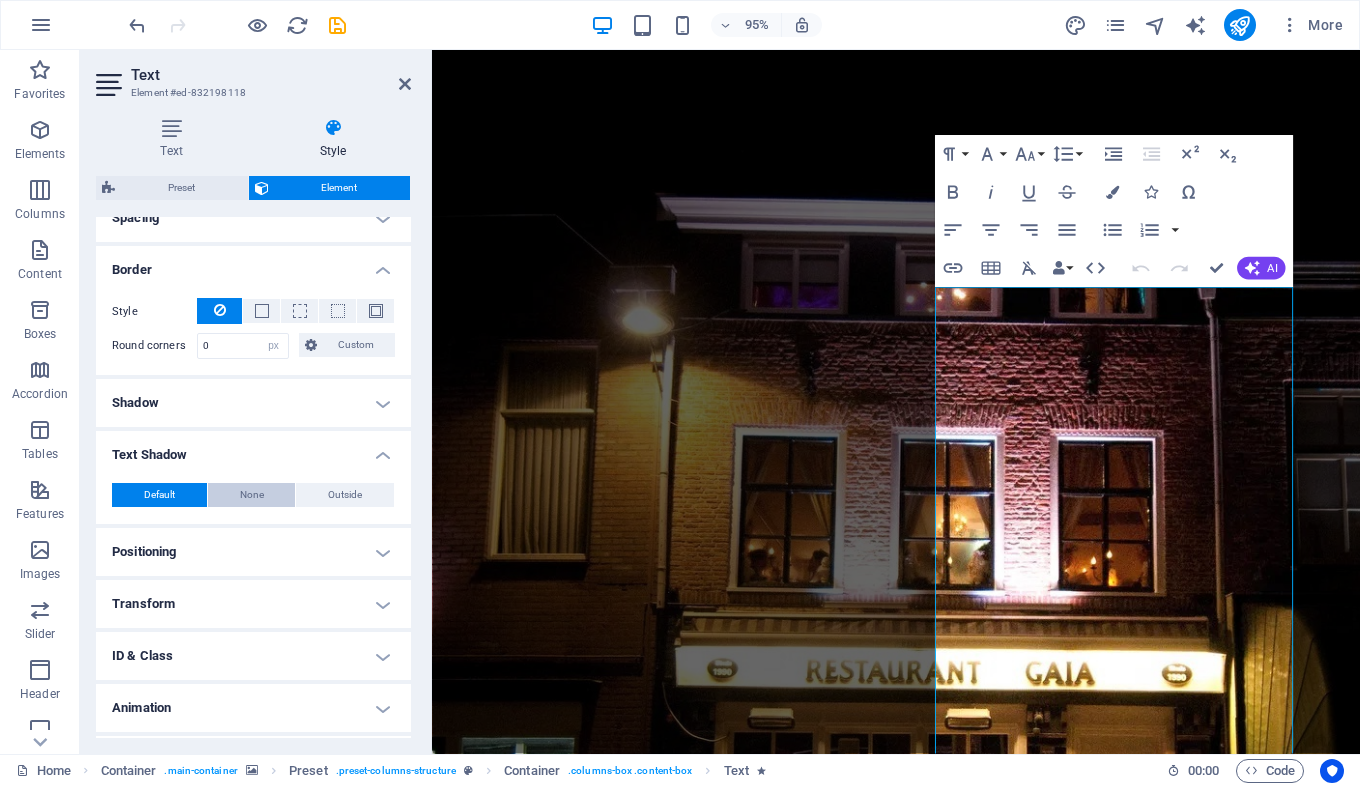 click on "None" at bounding box center (252, 495) 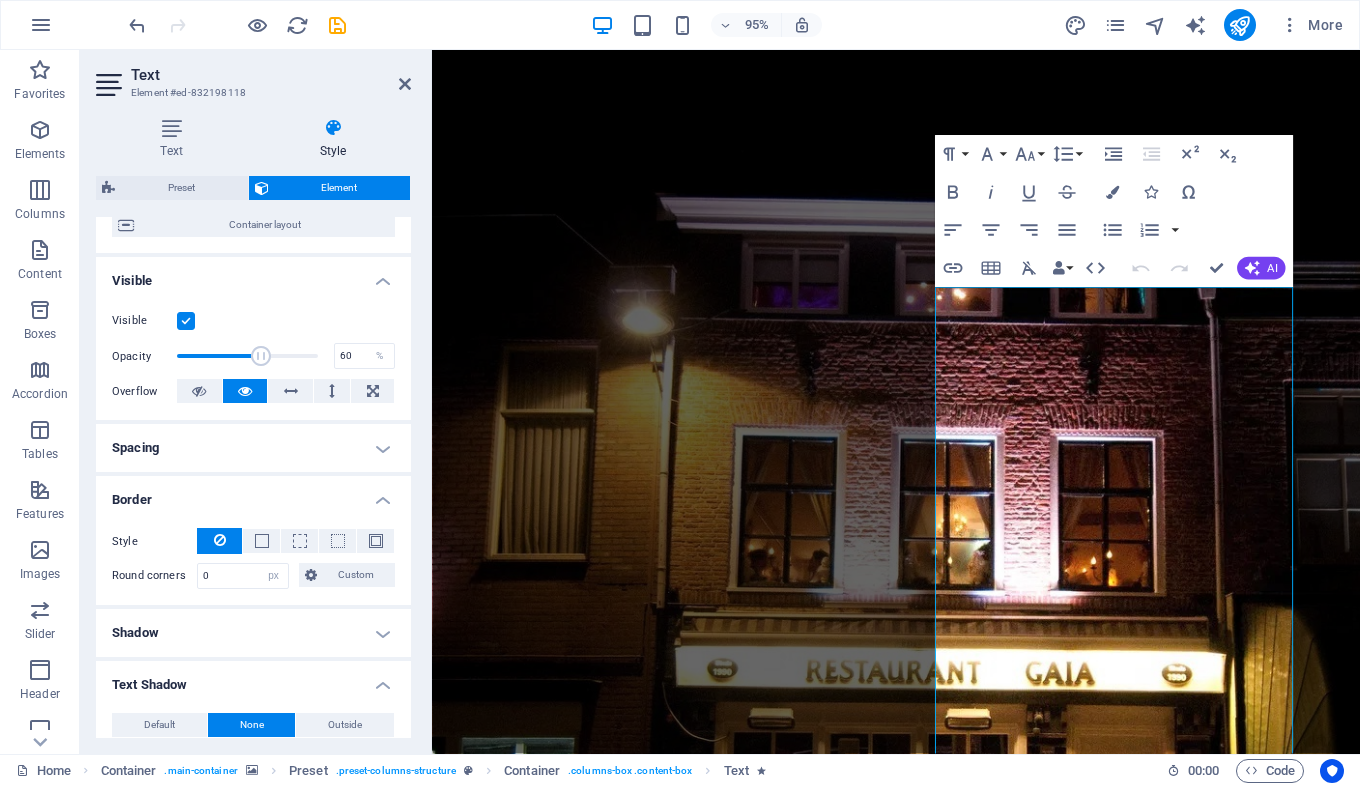 scroll, scrollTop: 0, scrollLeft: 0, axis: both 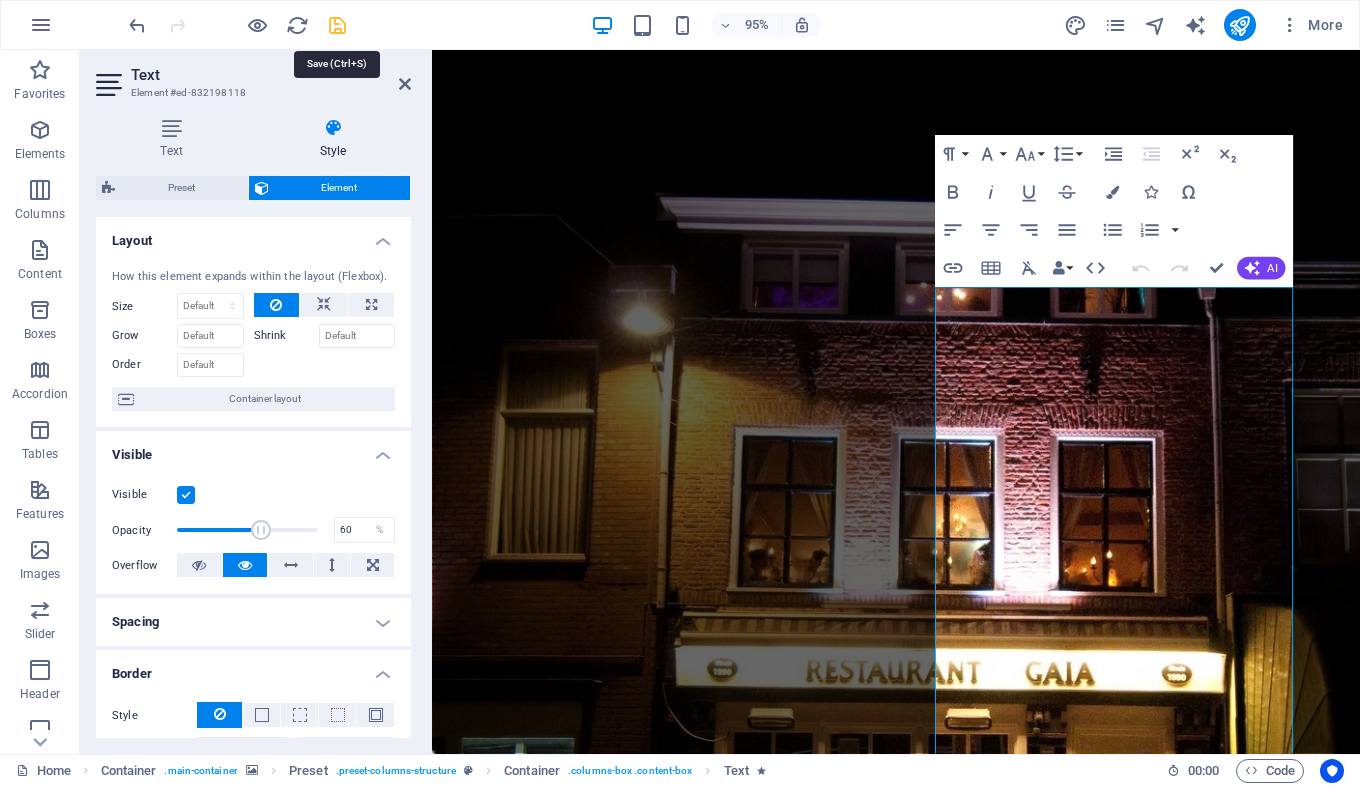 click at bounding box center [337, 25] 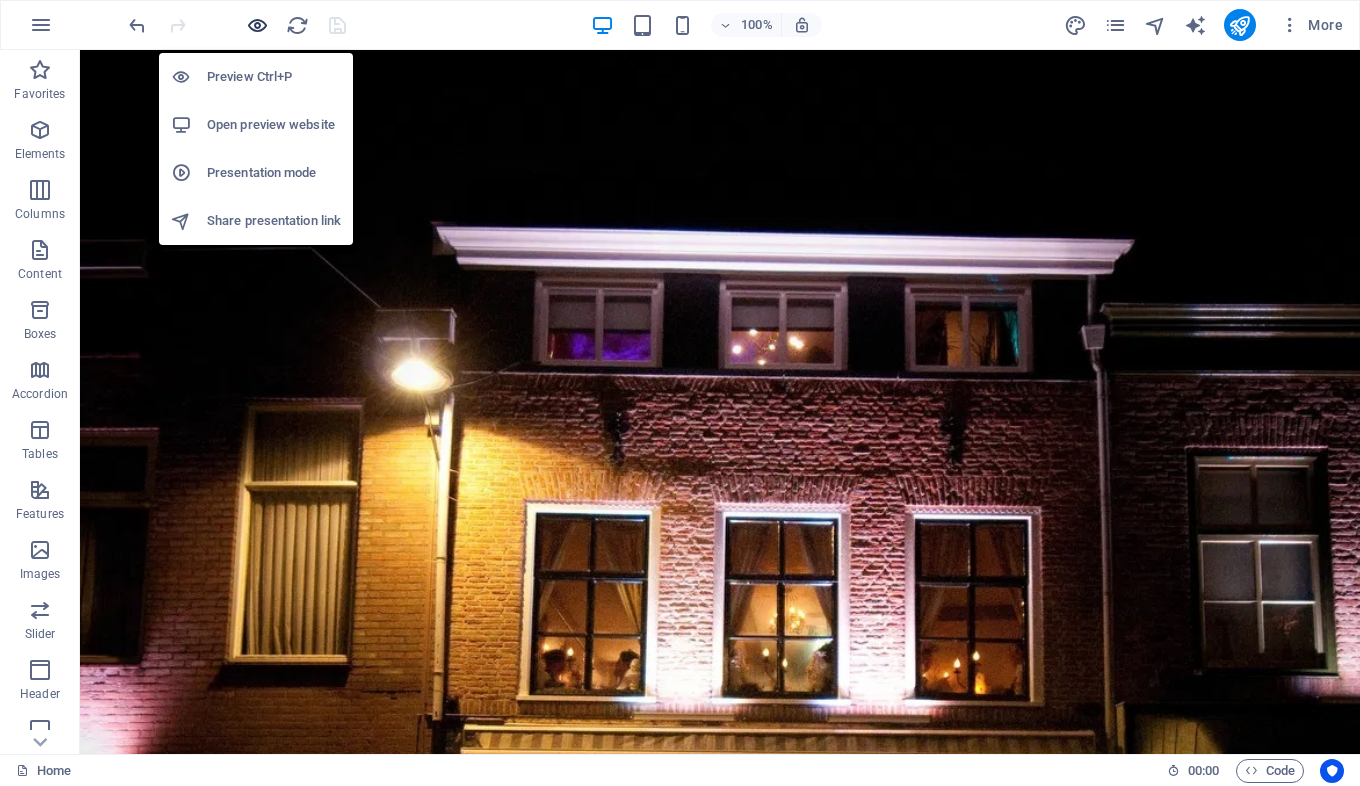 click at bounding box center (257, 25) 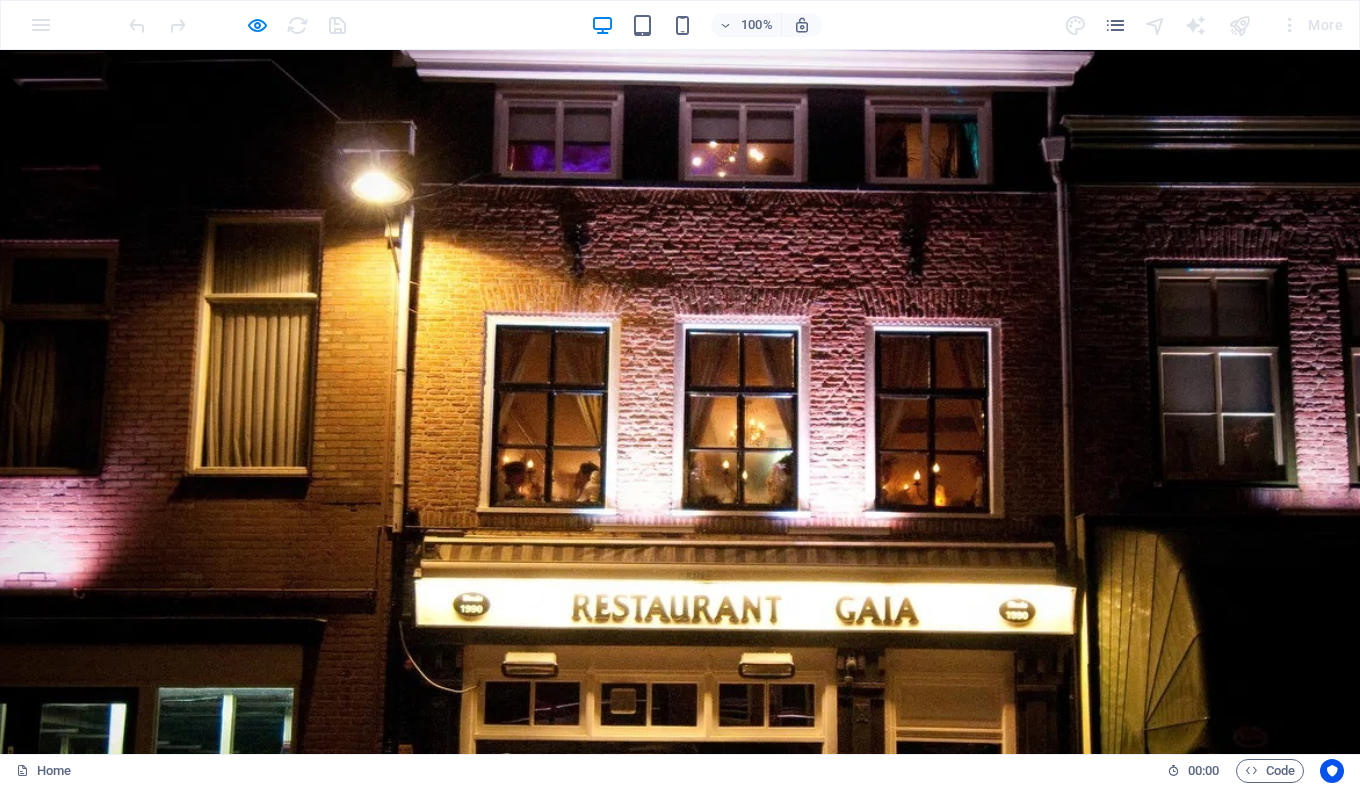 scroll, scrollTop: 0, scrollLeft: 0, axis: both 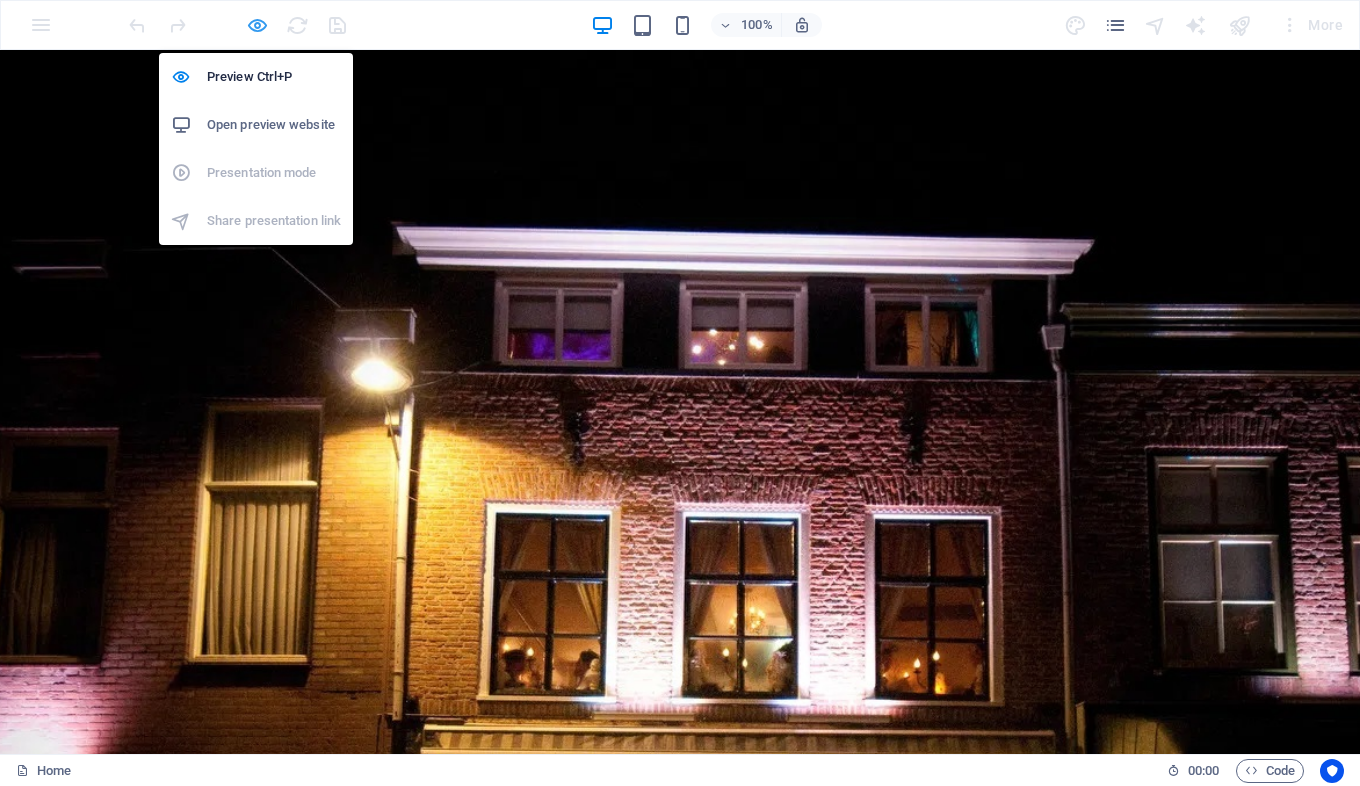 click at bounding box center [257, 25] 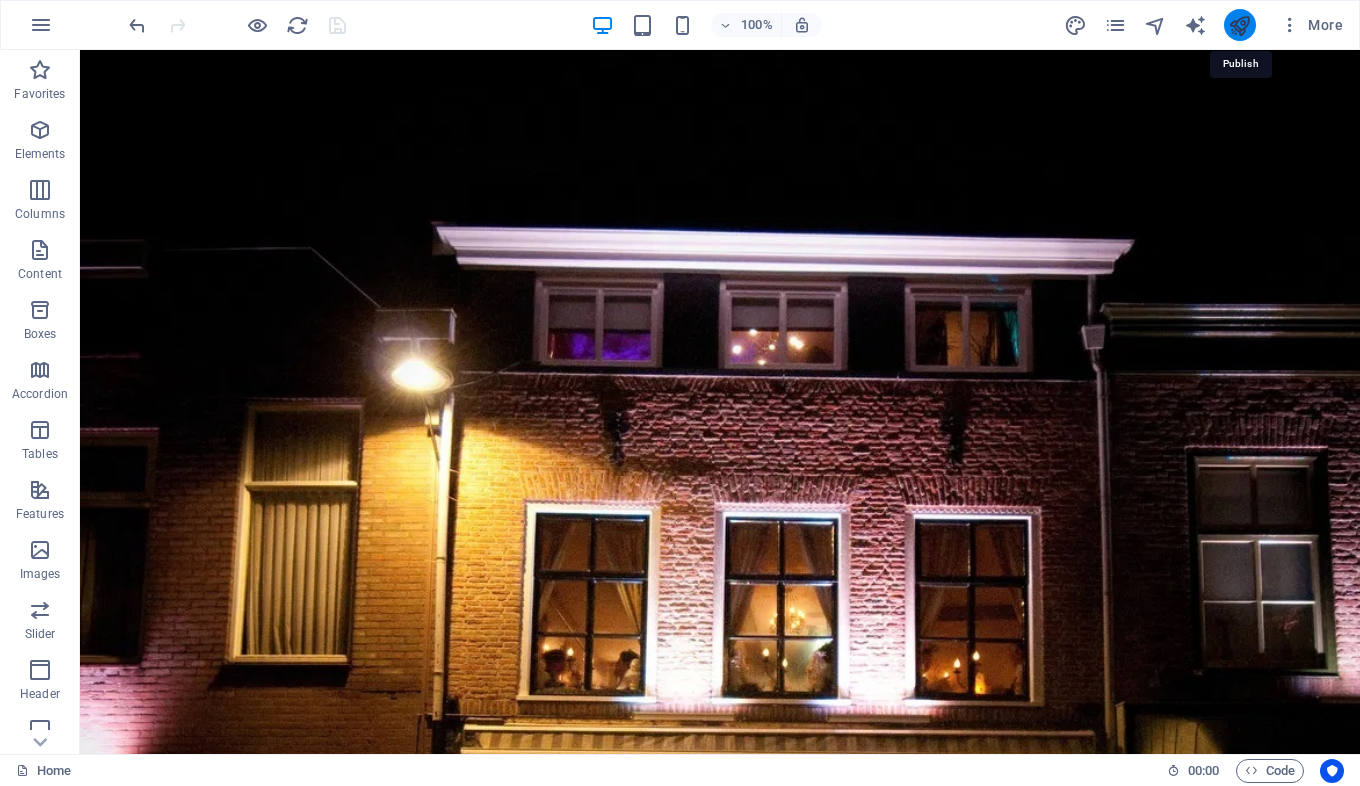 click at bounding box center (1239, 25) 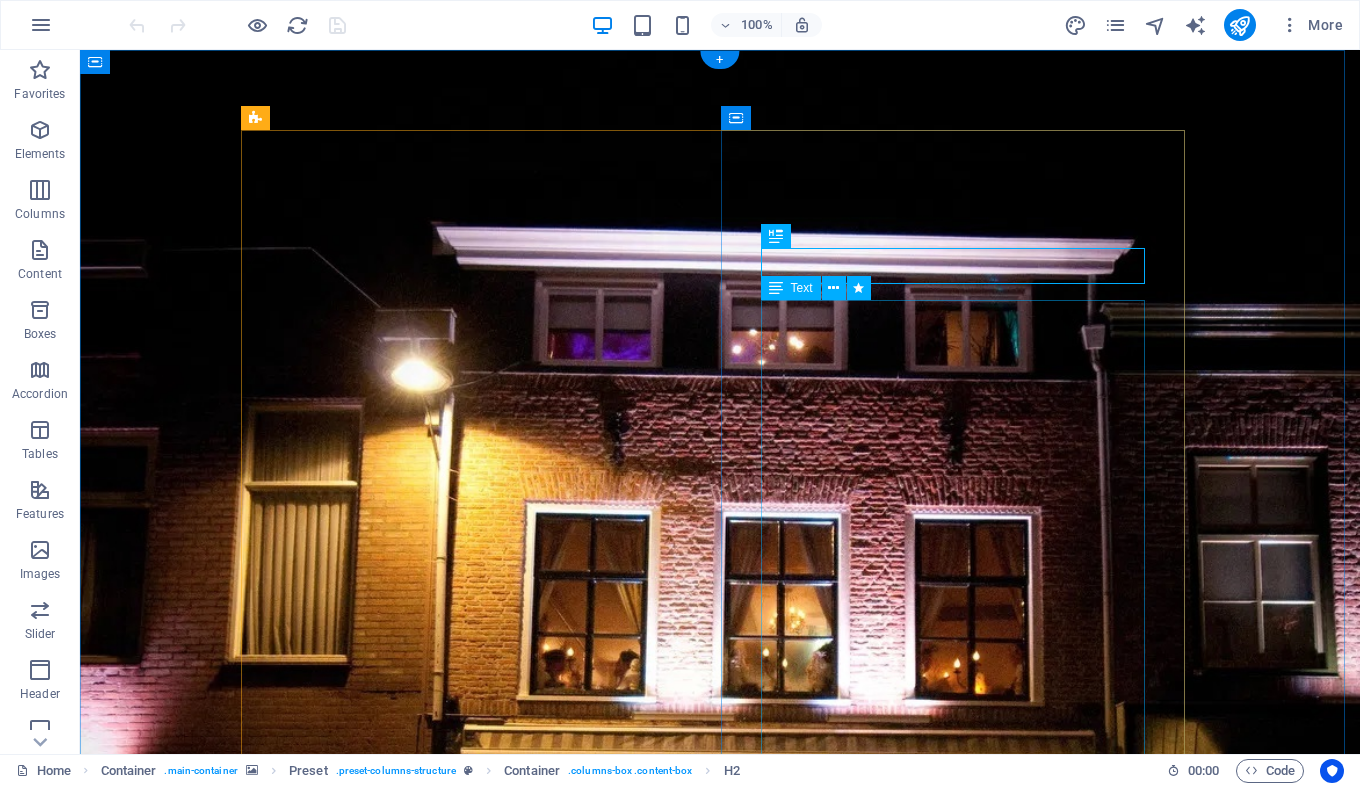 scroll, scrollTop: 0, scrollLeft: 0, axis: both 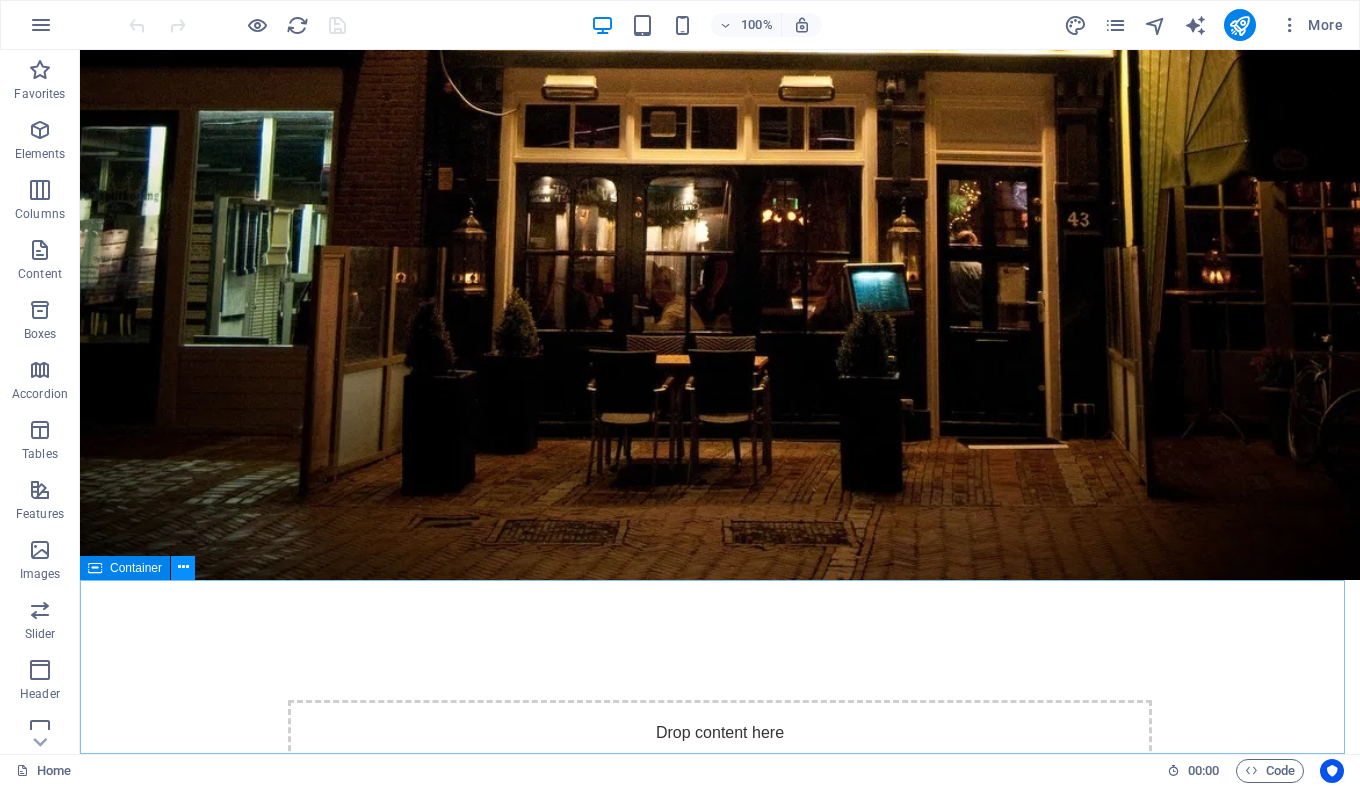 click at bounding box center [183, 567] 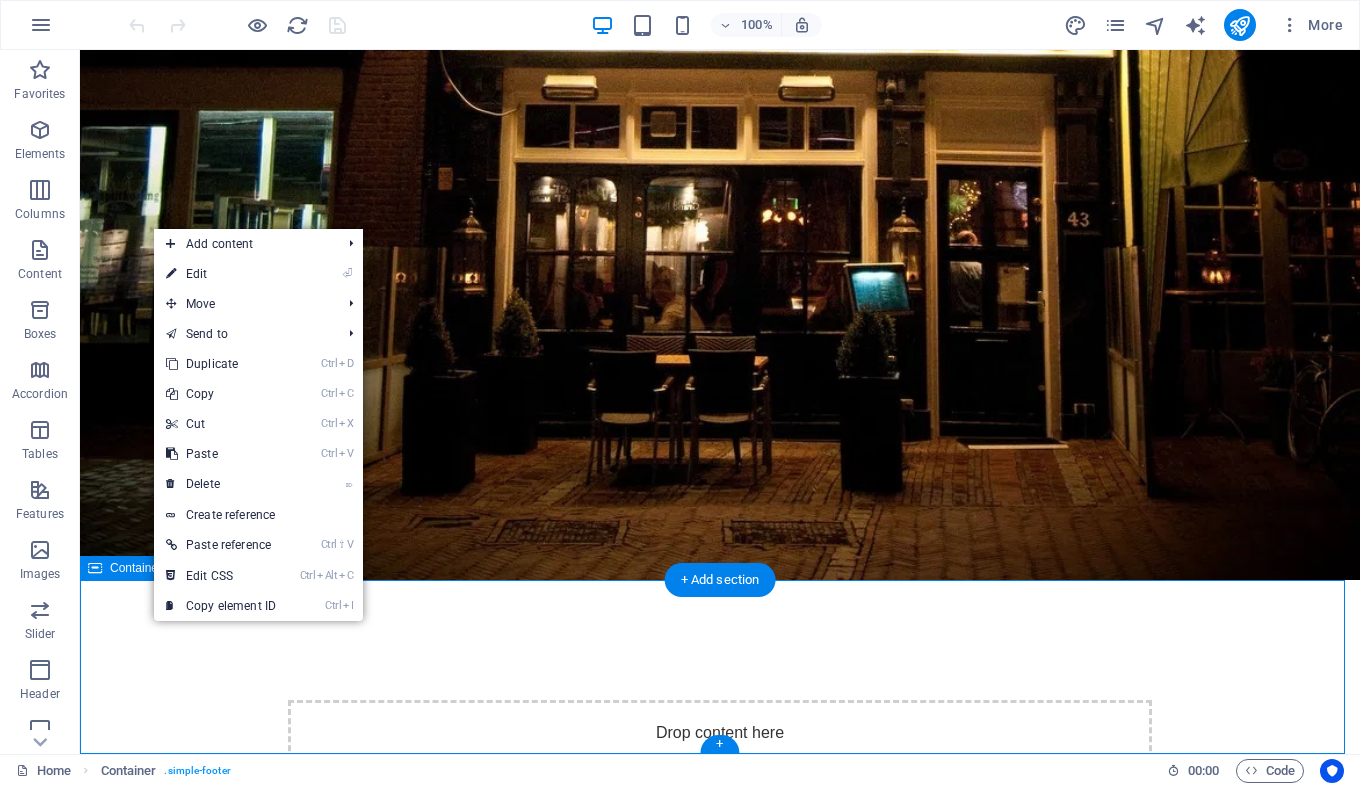 click on "Drop content here or  Add elements  Paste clipboard" at bounding box center (720, 1860) 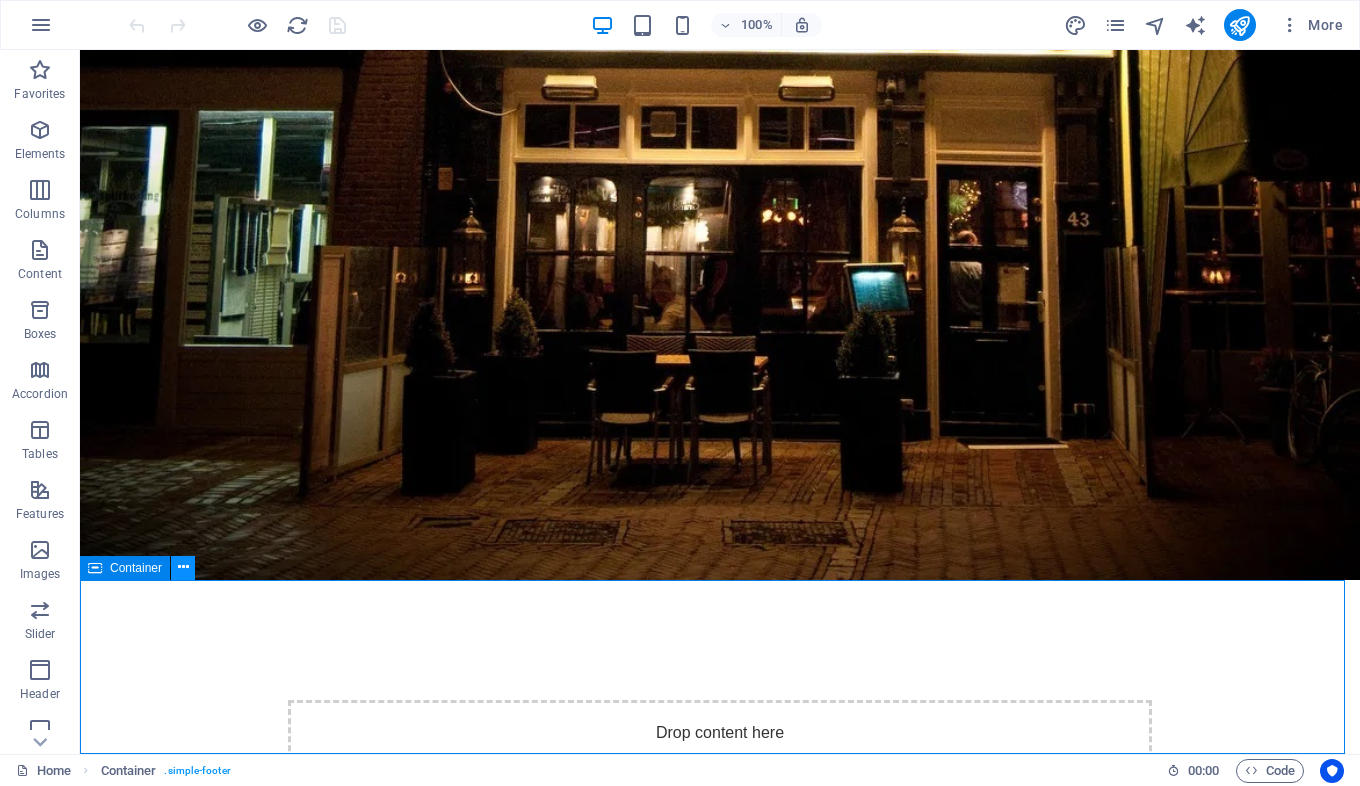 click at bounding box center (183, 567) 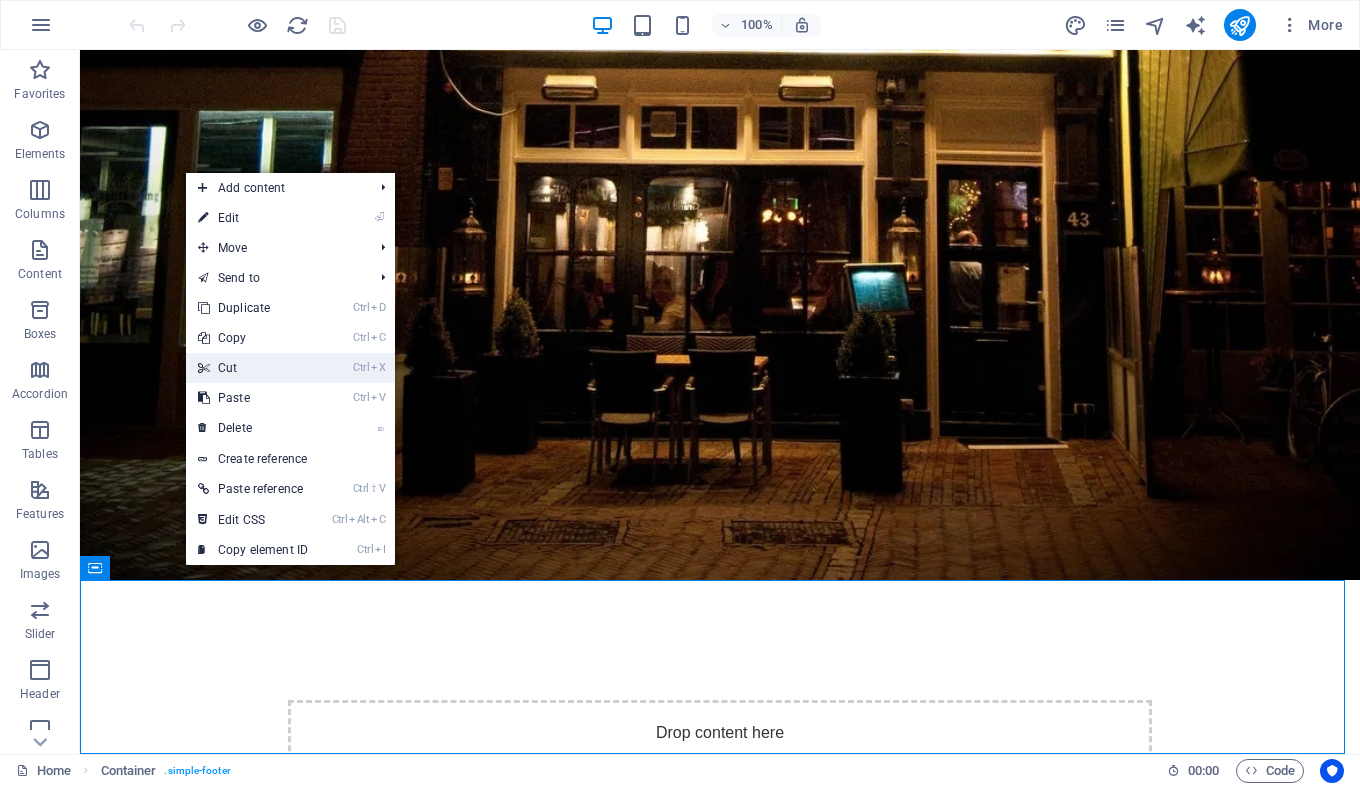 click on "Ctrl X  Cut" at bounding box center (253, 368) 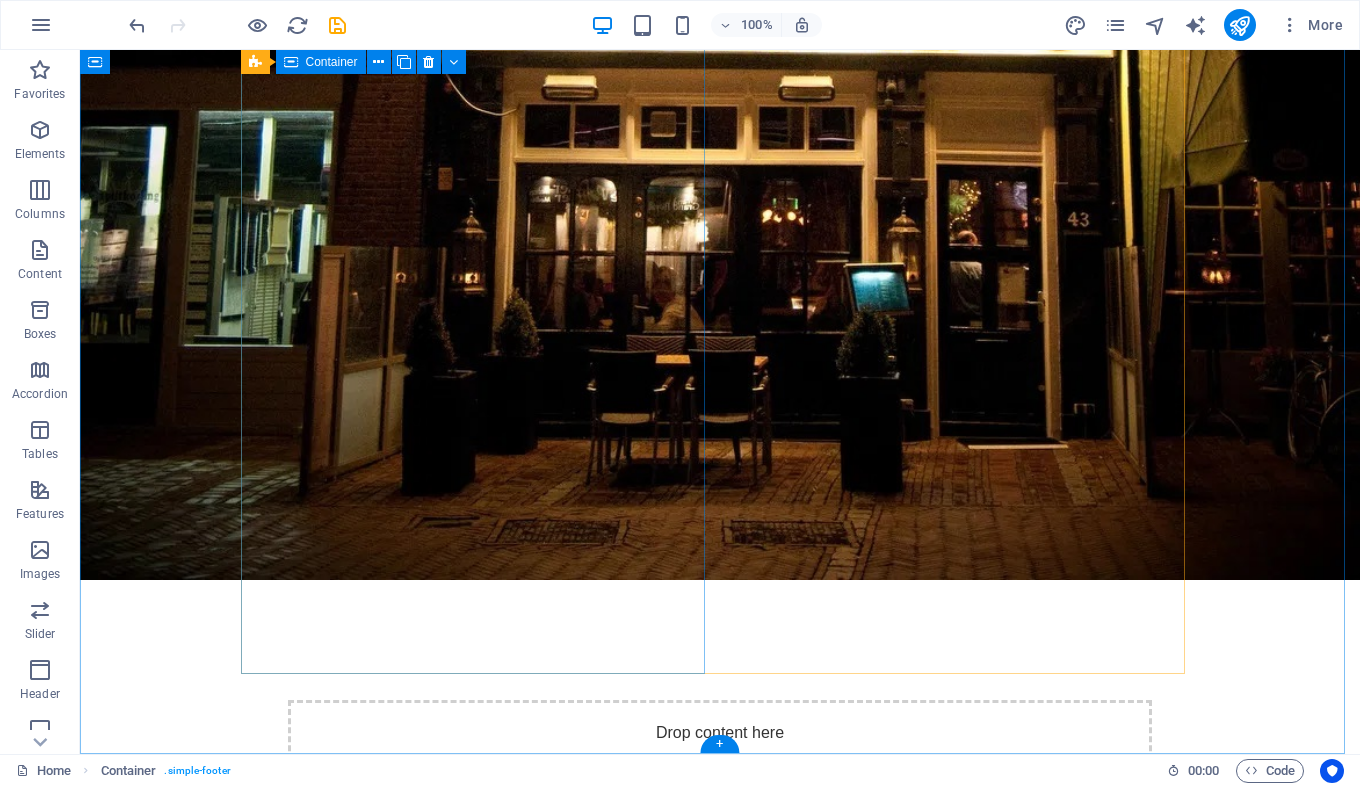 scroll, scrollTop: 591, scrollLeft: 0, axis: vertical 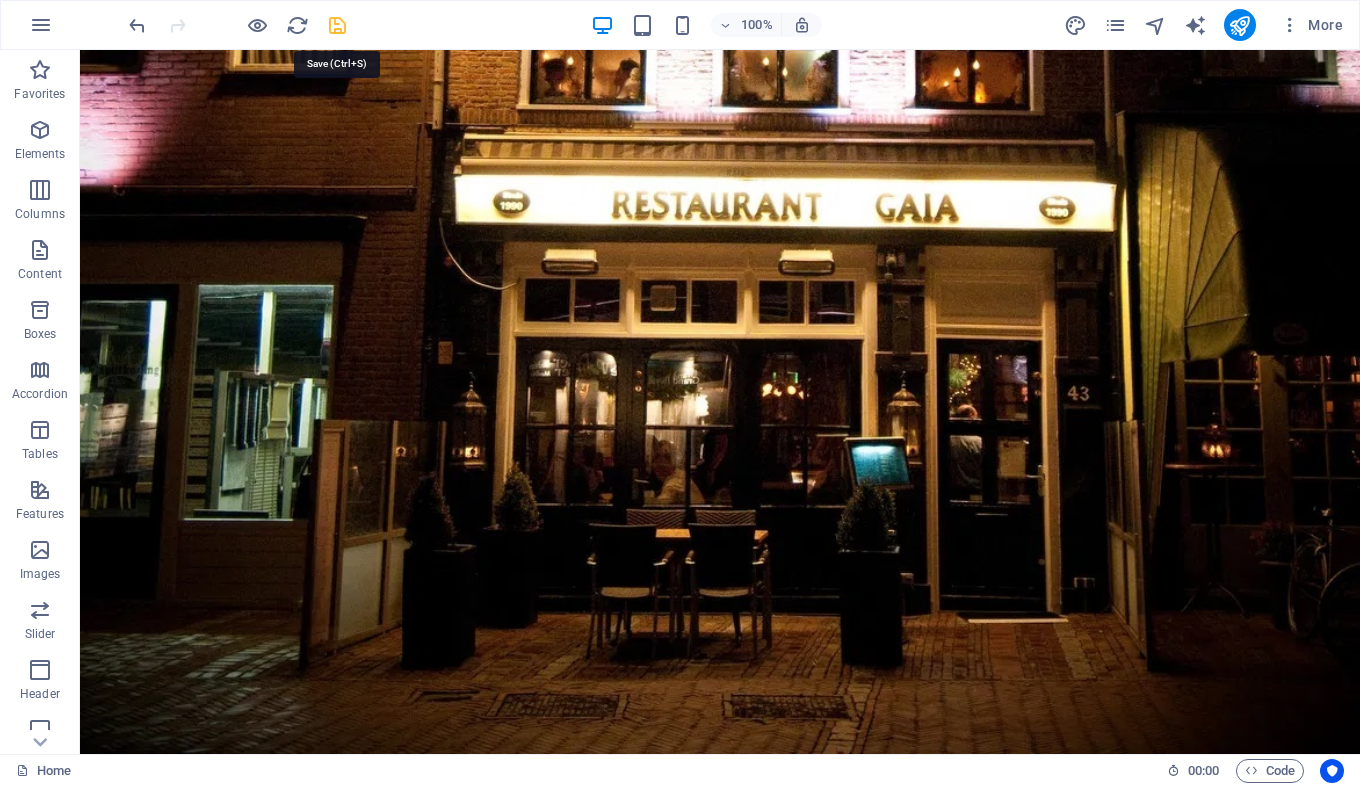 click at bounding box center [337, 25] 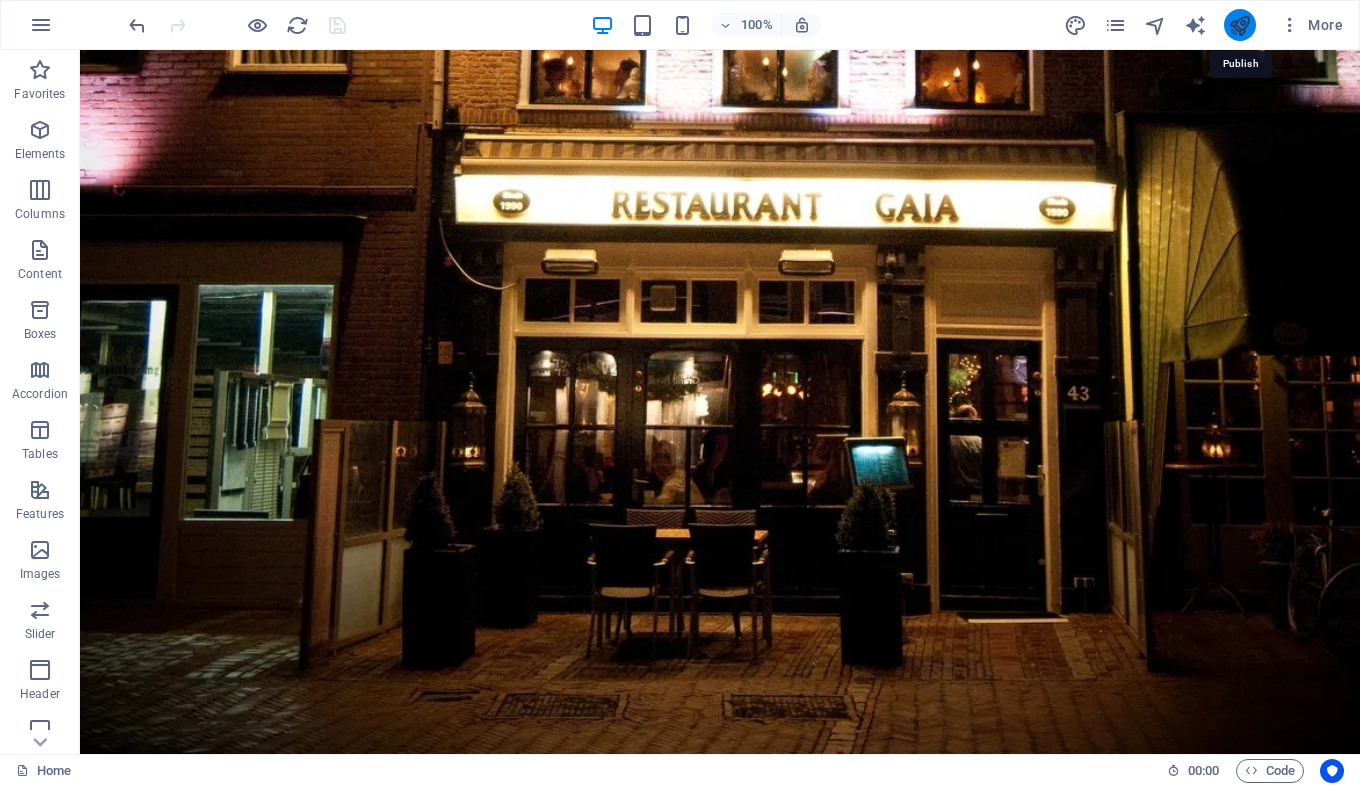 click at bounding box center (1239, 25) 